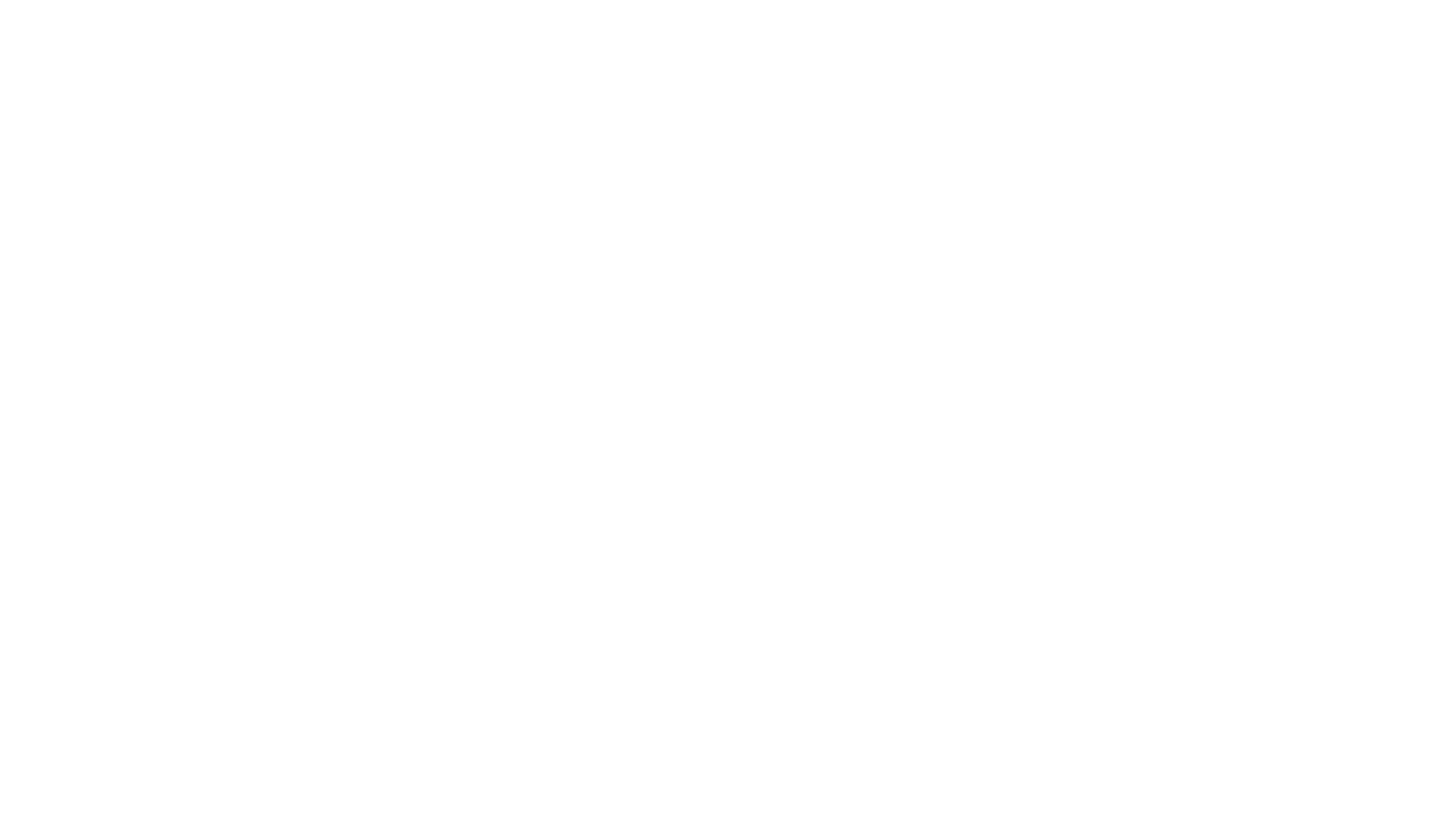 scroll, scrollTop: 0, scrollLeft: 0, axis: both 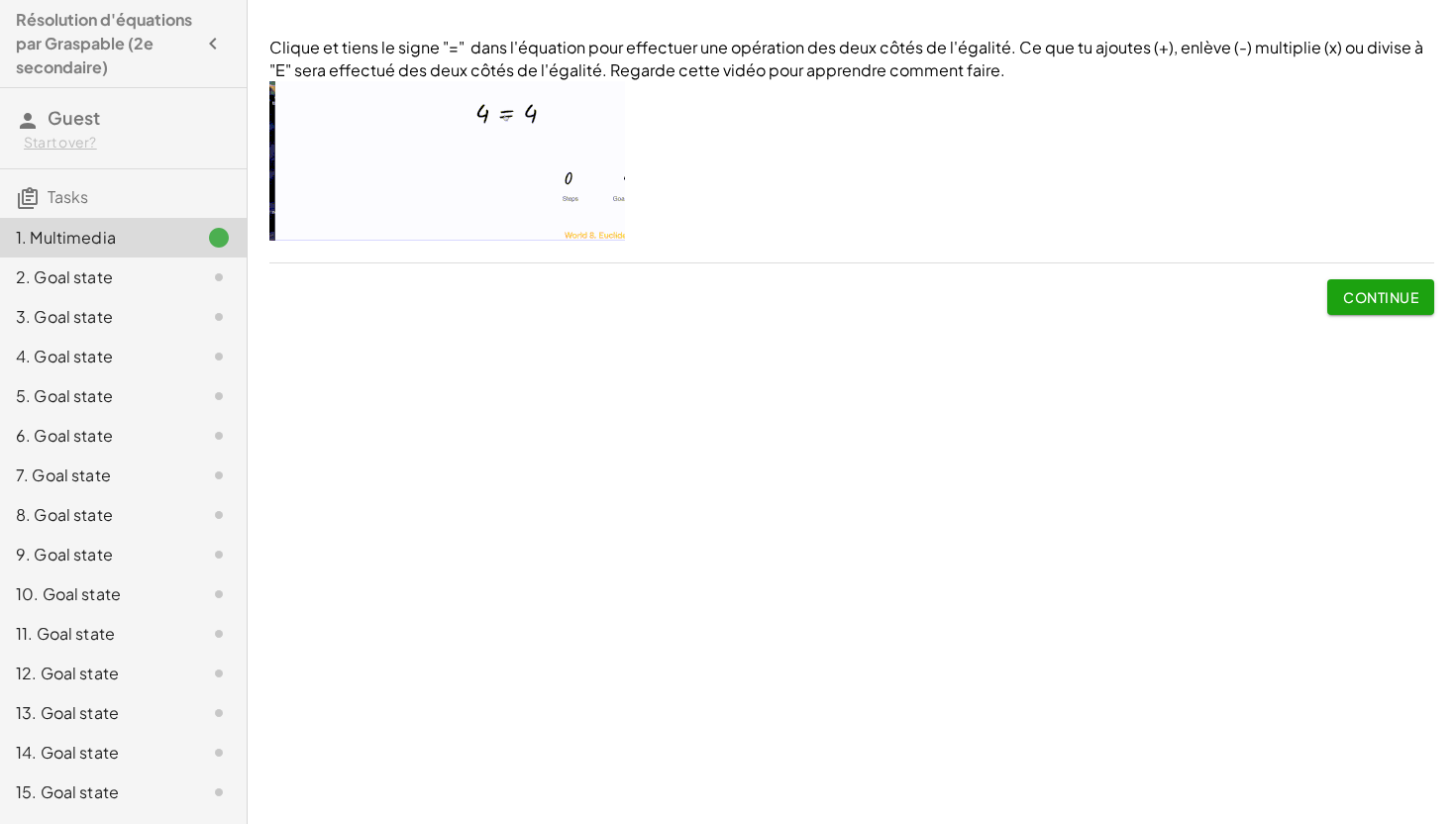 click on "Continue" 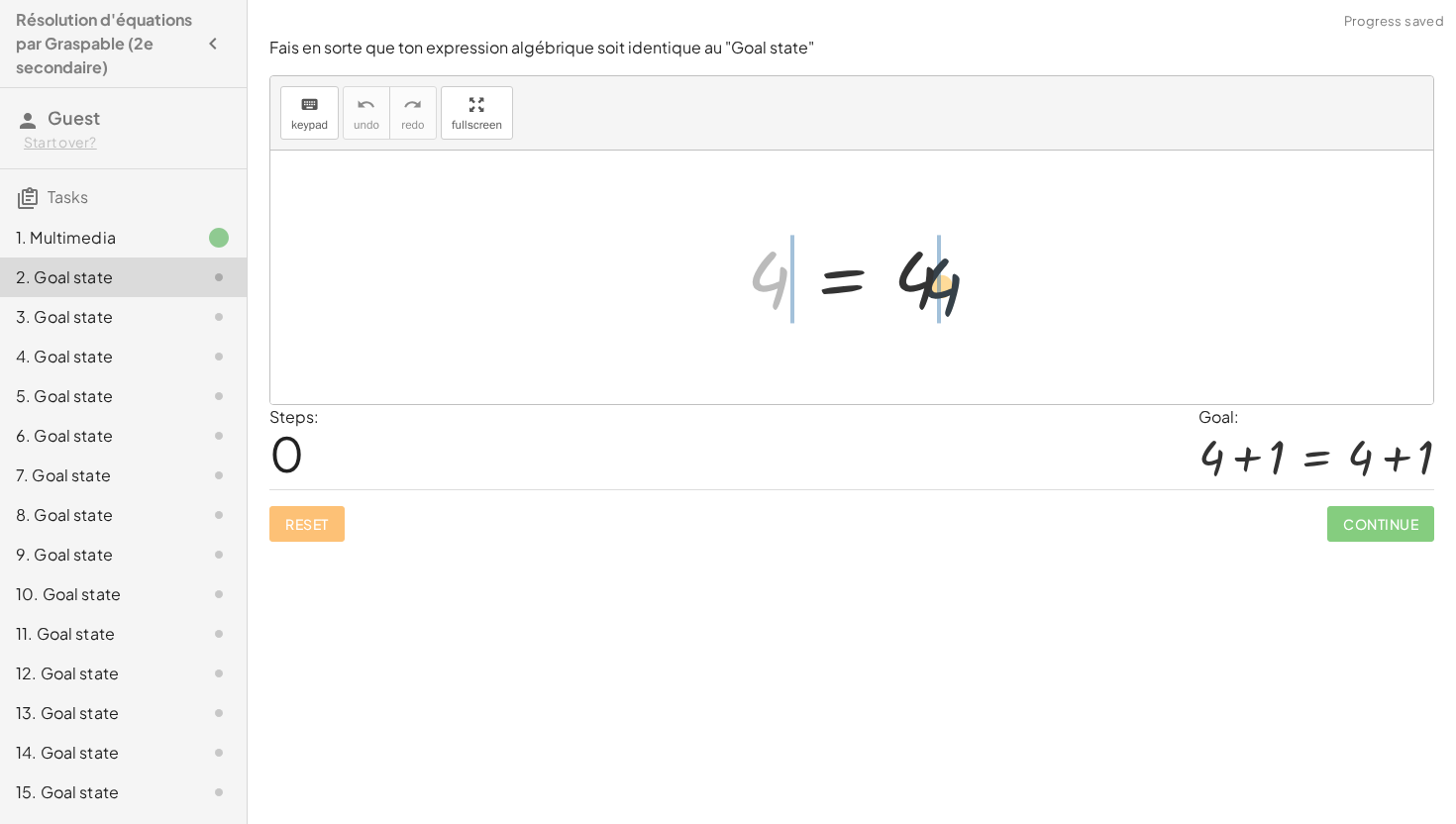 drag, startPoint x: 757, startPoint y: 278, endPoint x: 947, endPoint y: 285, distance: 190.1289 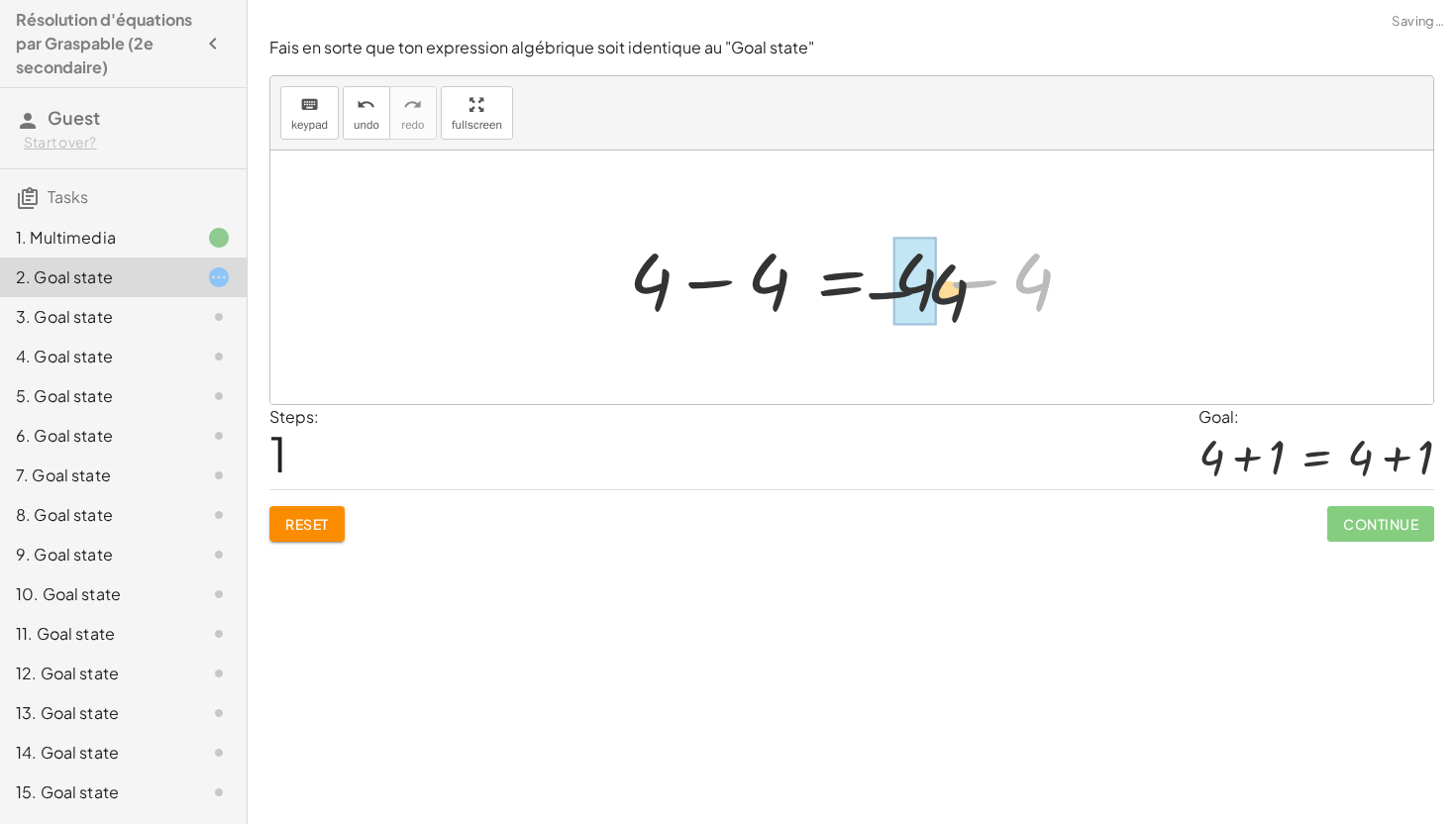 drag, startPoint x: 1038, startPoint y: 272, endPoint x: 950, endPoint y: 284, distance: 88.81441 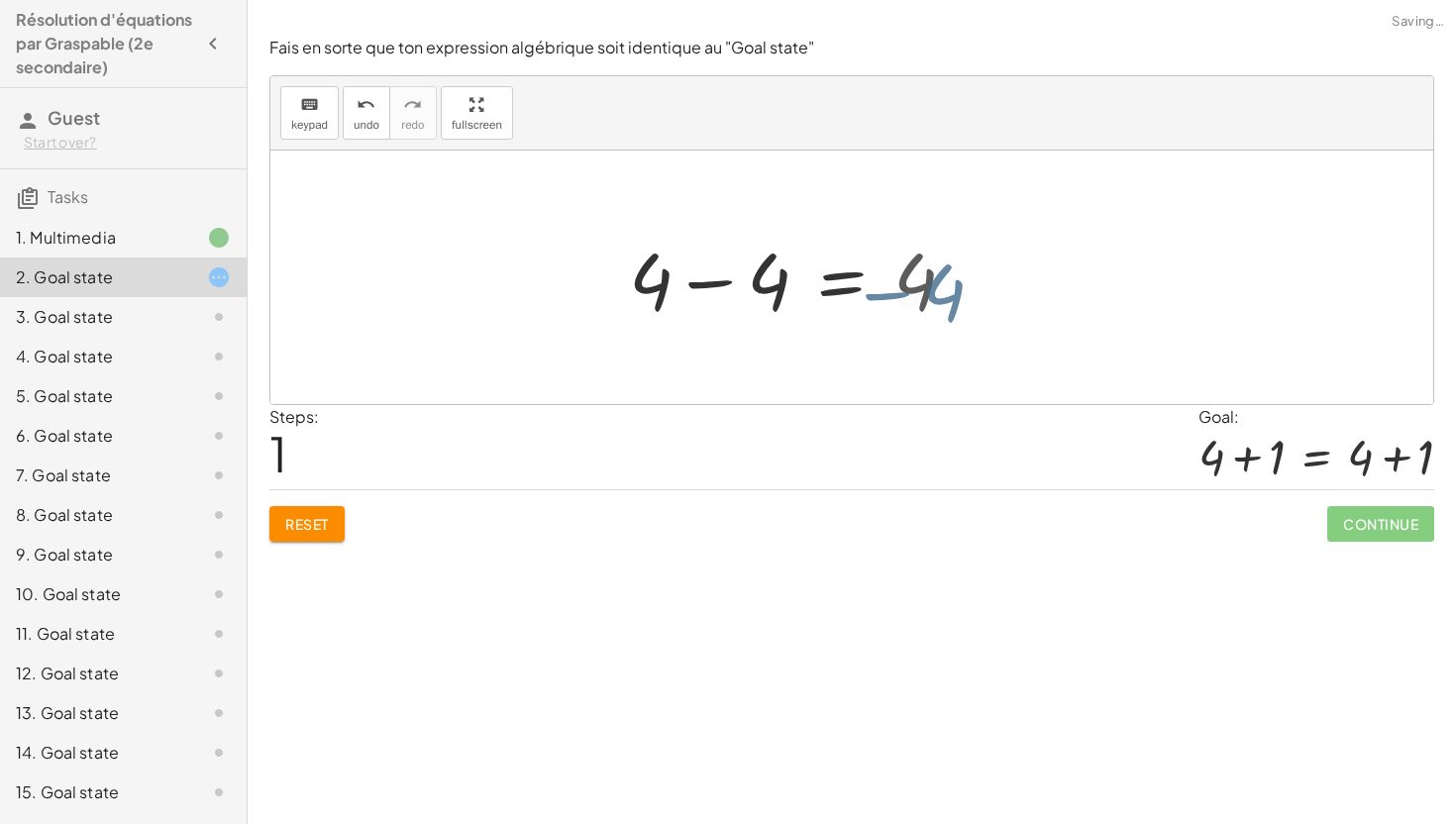 click at bounding box center (798, 277) 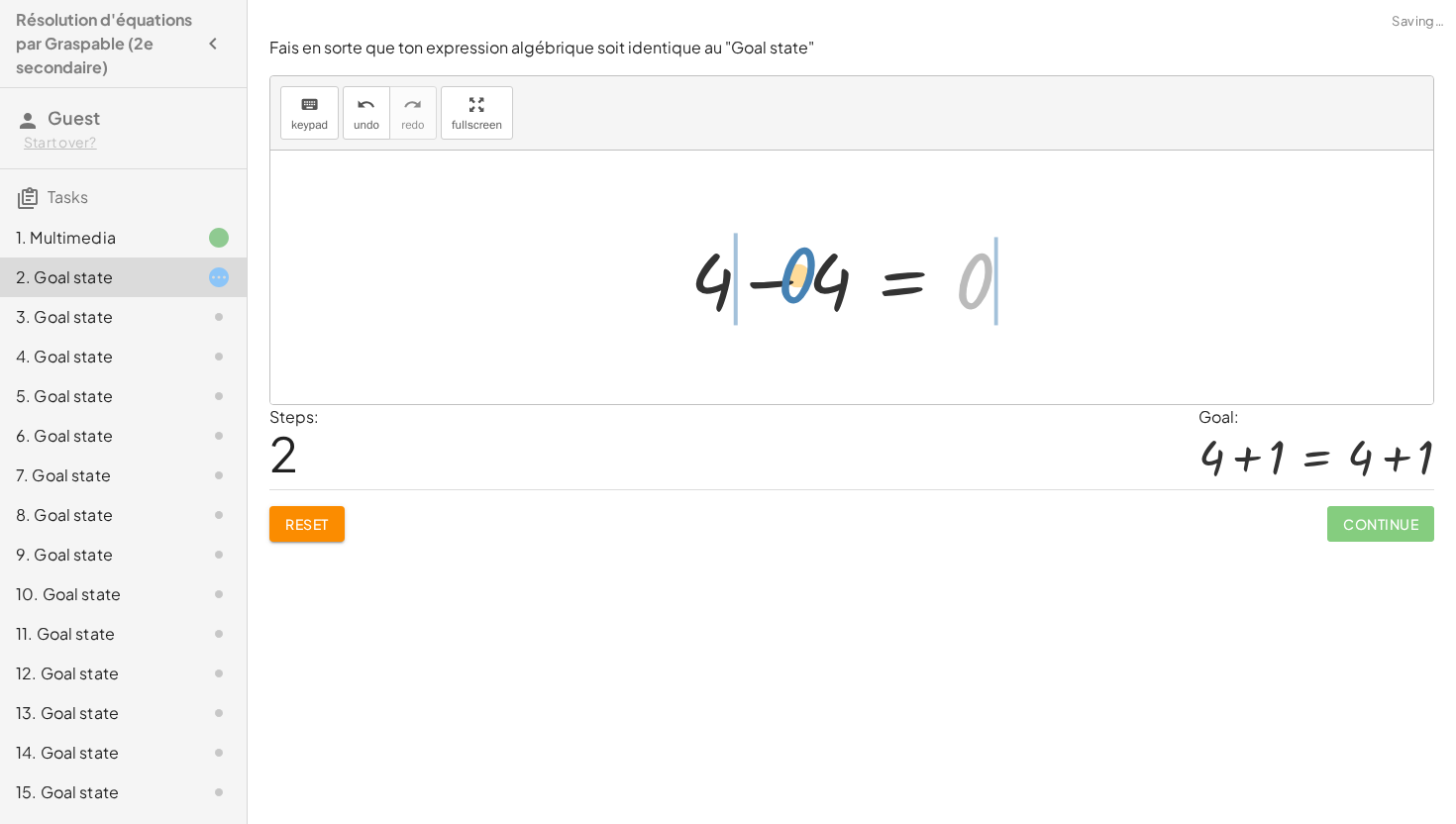 drag, startPoint x: 900, startPoint y: 280, endPoint x: 714, endPoint y: 274, distance: 186.09675 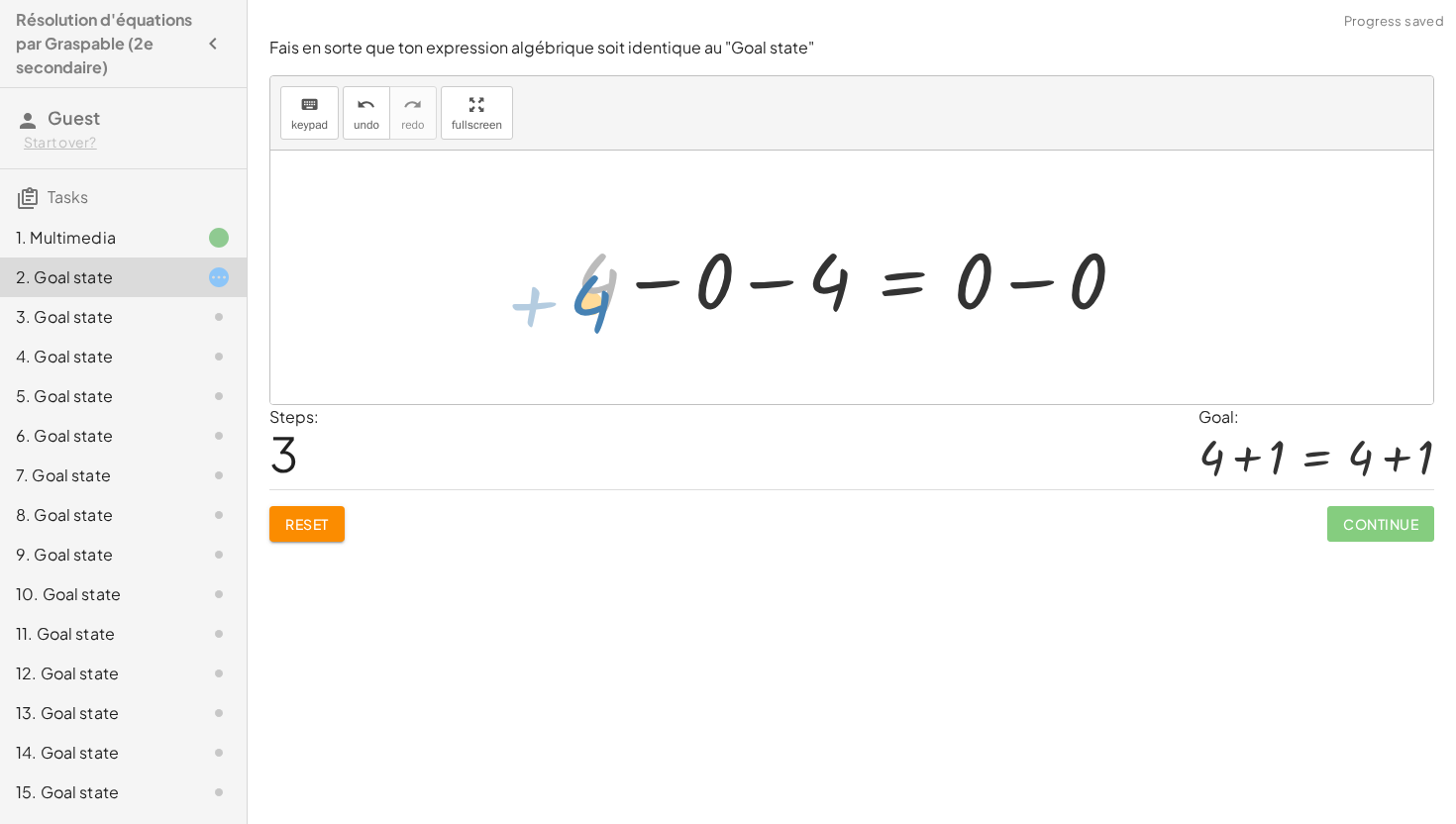drag, startPoint x: 598, startPoint y: 276, endPoint x: 585, endPoint y: 297, distance: 24.698178 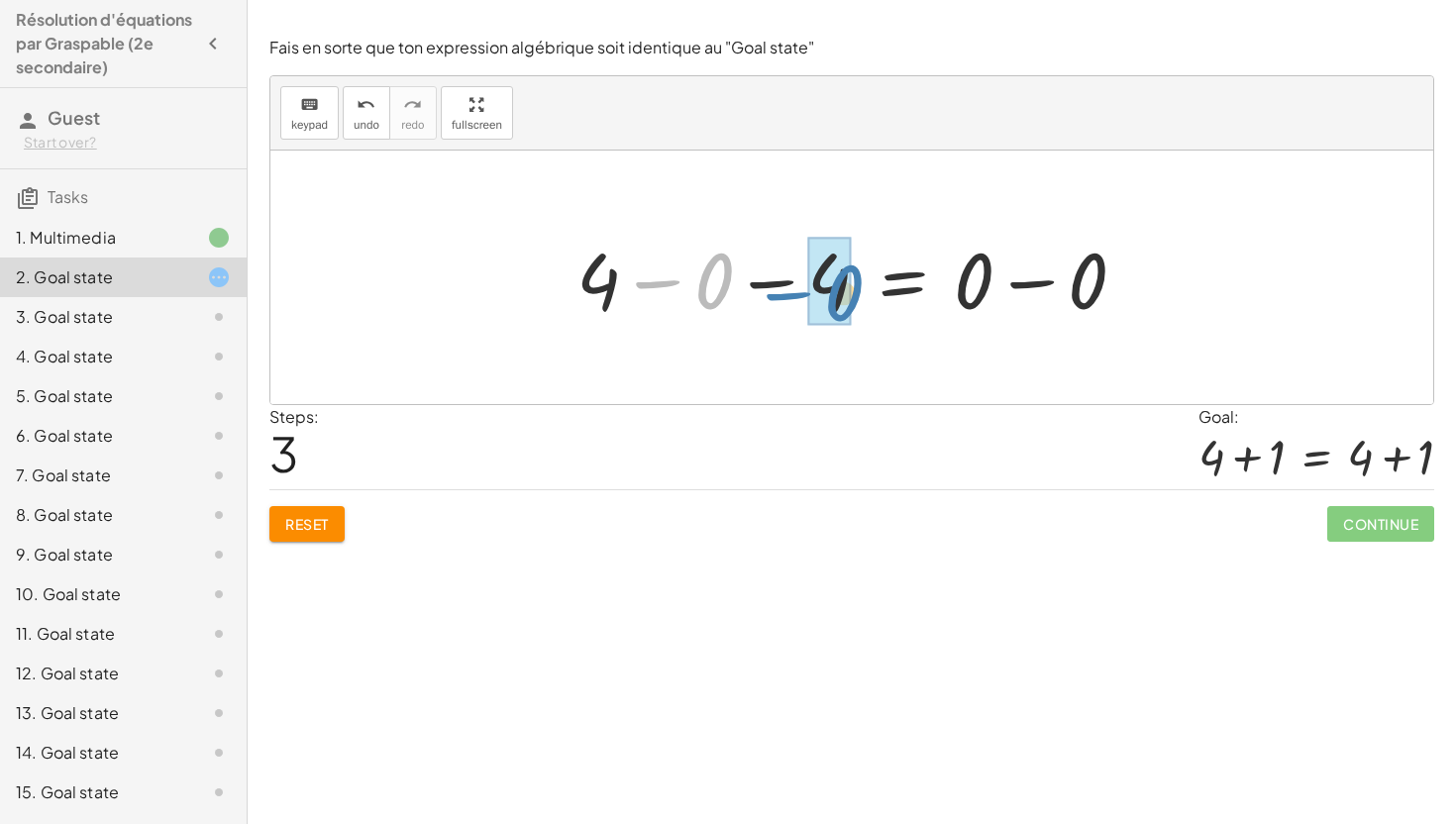 drag, startPoint x: 730, startPoint y: 265, endPoint x: 842, endPoint y: 283, distance: 113.437207 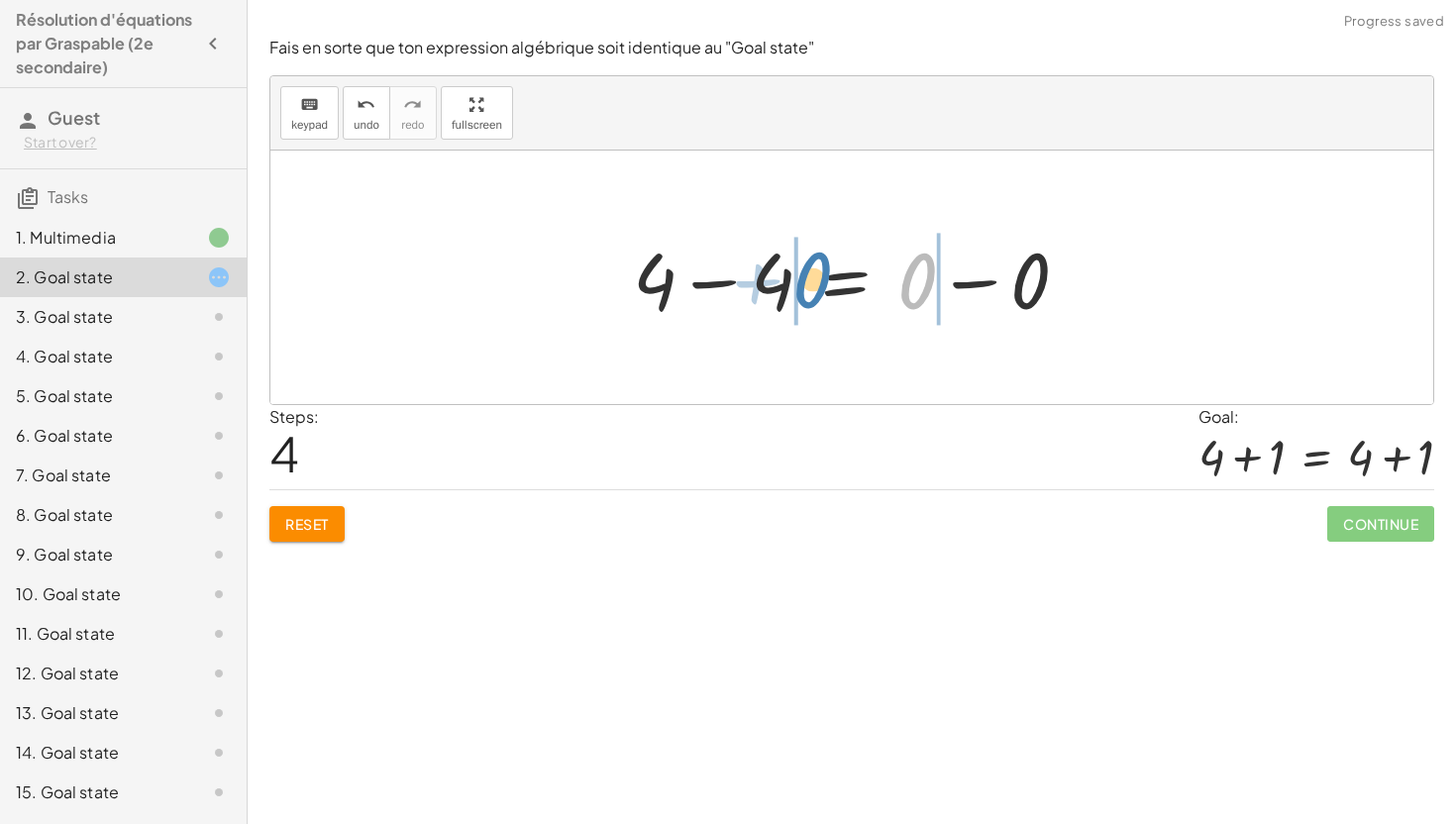 drag, startPoint x: 916, startPoint y: 287, endPoint x: 840, endPoint y: 283, distance: 76.10519 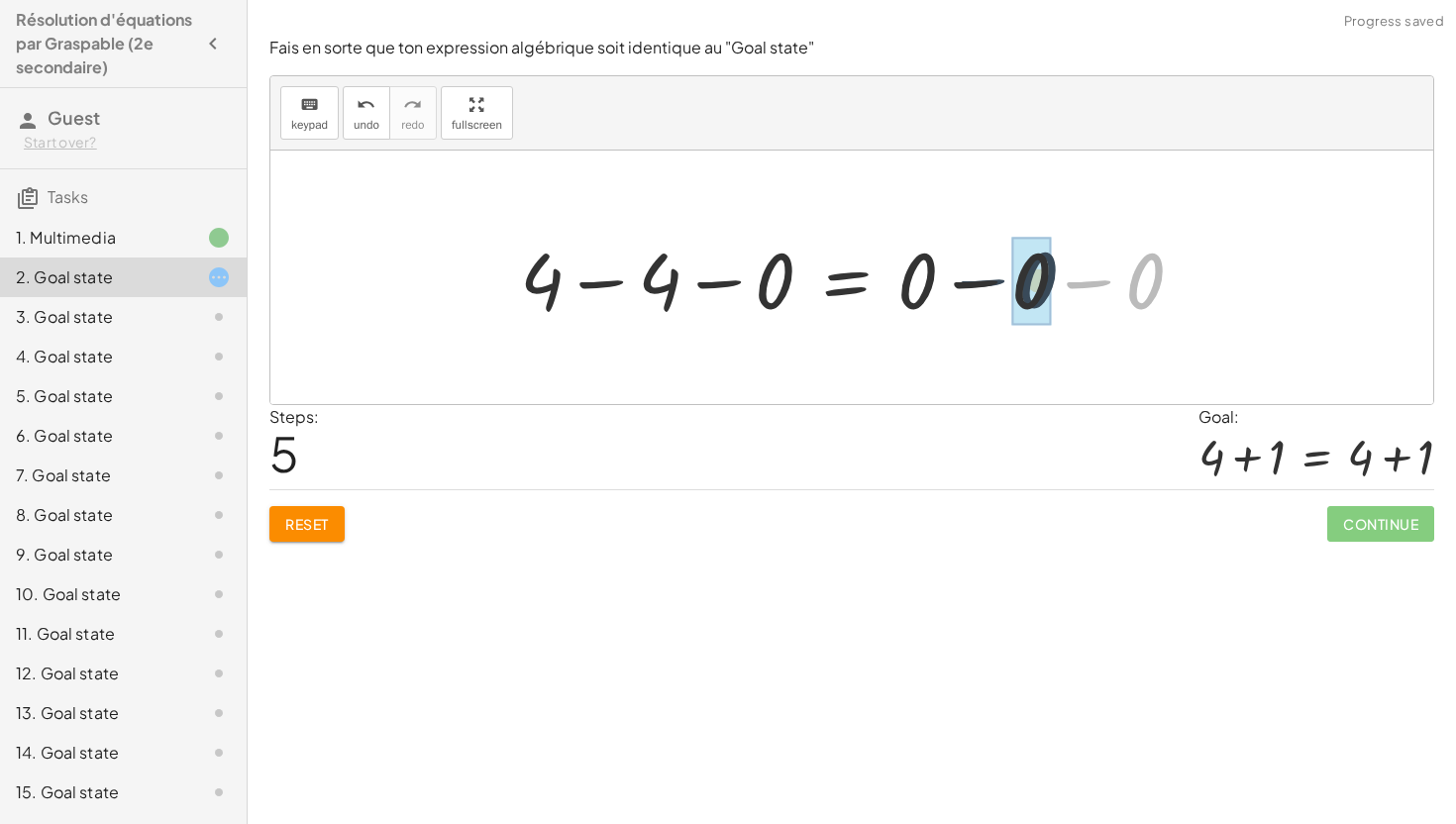 drag, startPoint x: 1097, startPoint y: 291, endPoint x: 1046, endPoint y: 290, distance: 51.009803 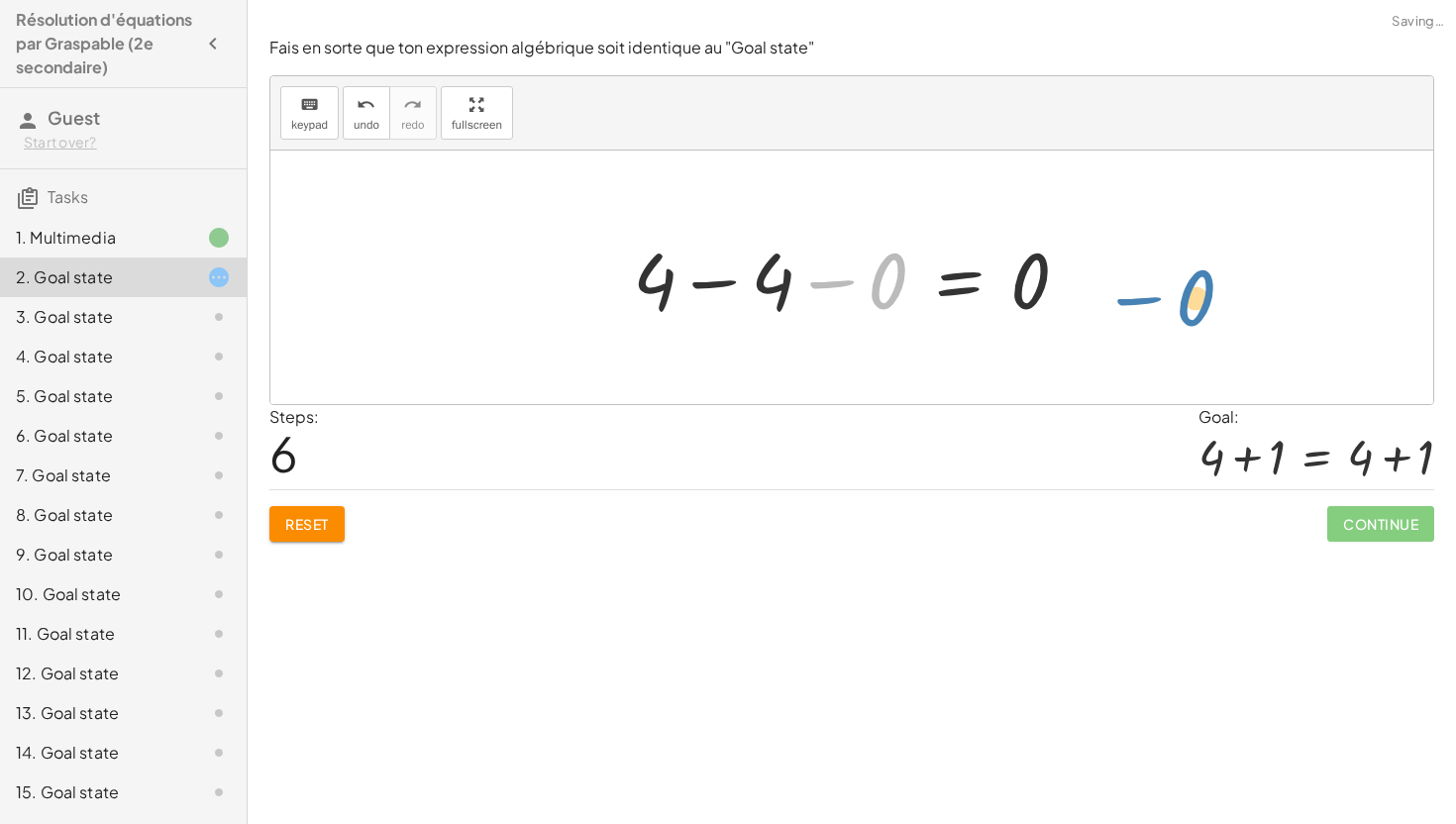 drag, startPoint x: 896, startPoint y: 281, endPoint x: 1239, endPoint y: 302, distance: 343.6423 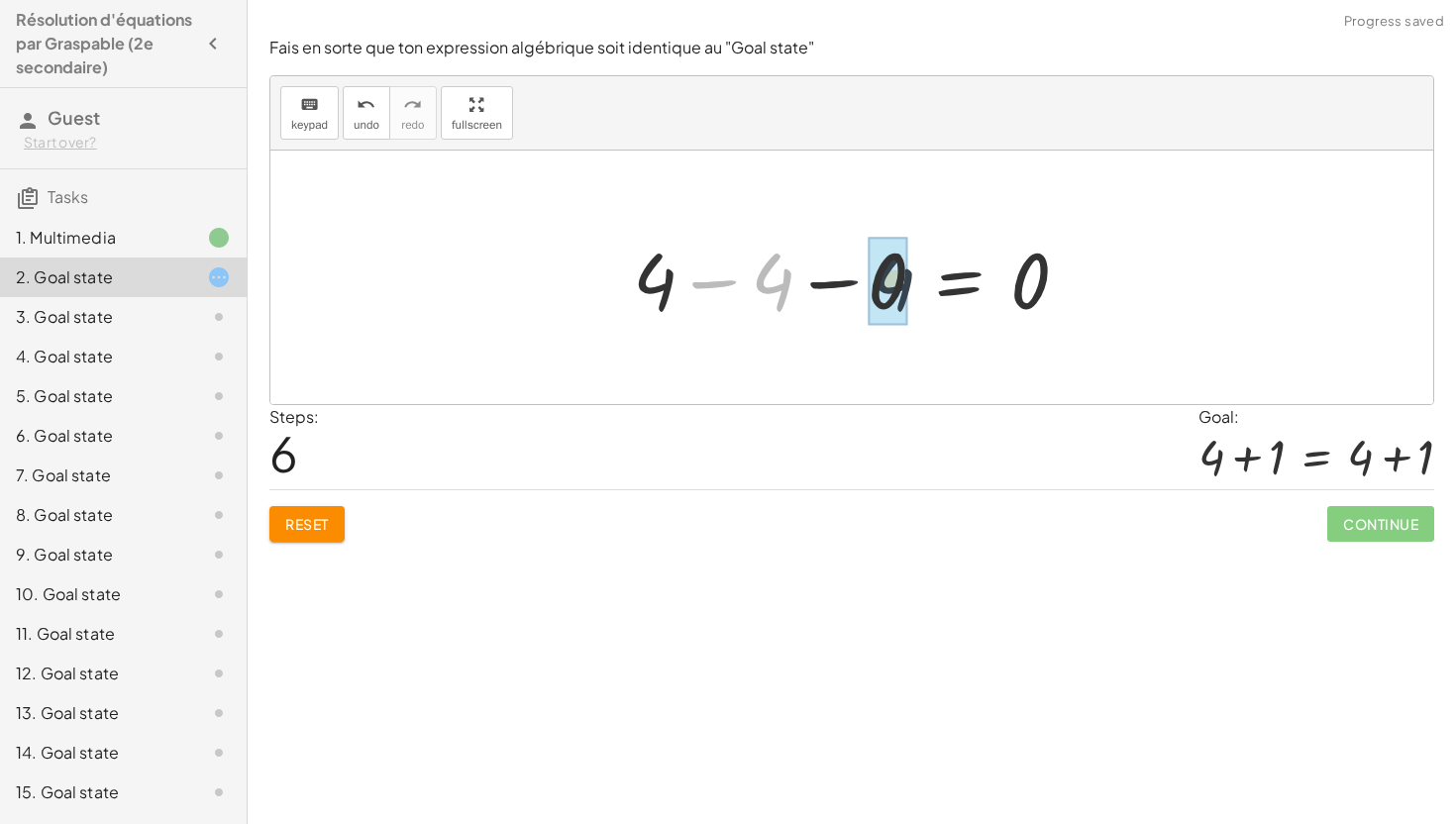 drag, startPoint x: 780, startPoint y: 282, endPoint x: 893, endPoint y: 282, distance: 113 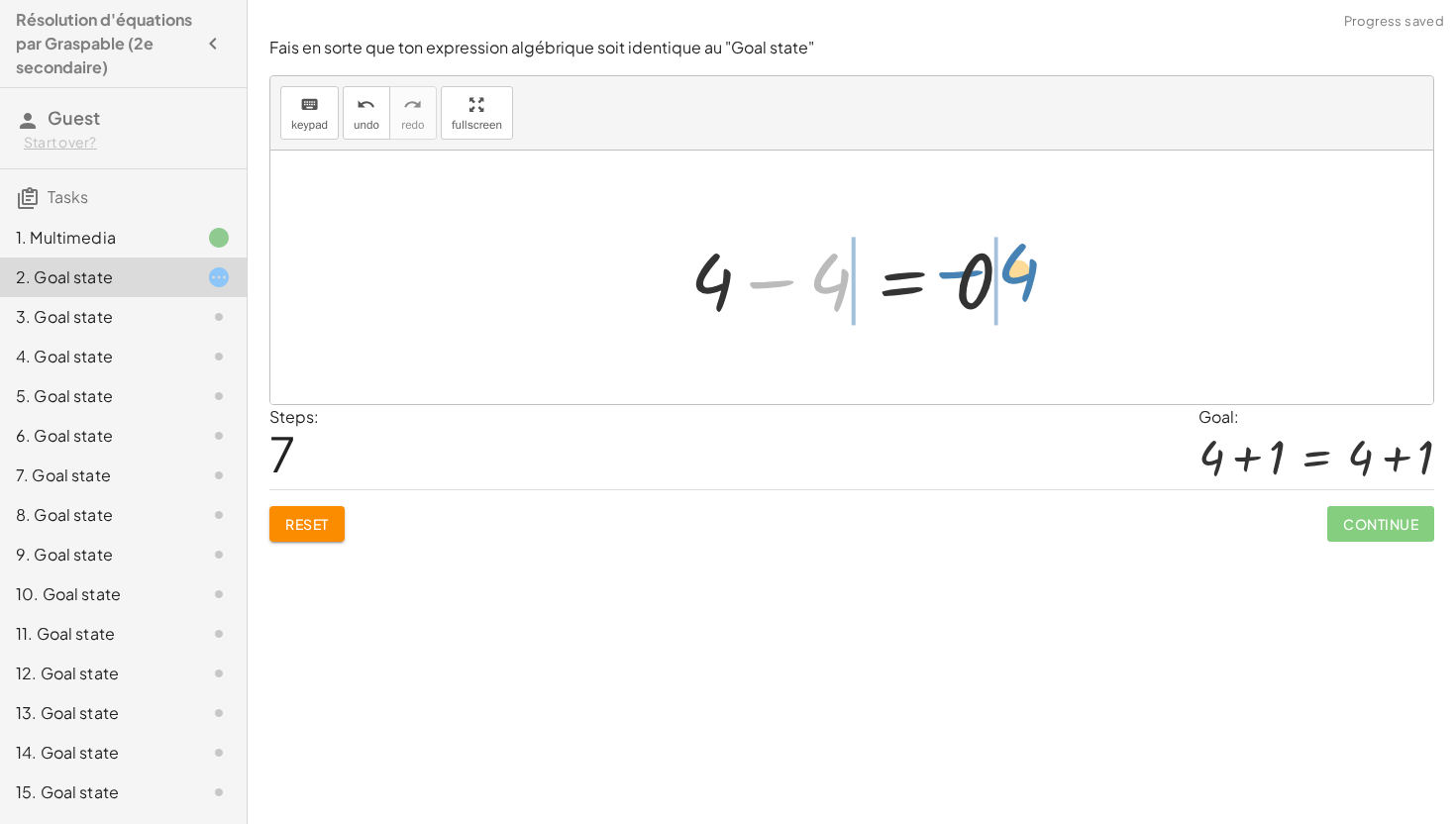 drag, startPoint x: 821, startPoint y: 270, endPoint x: 967, endPoint y: 268, distance: 146.0137 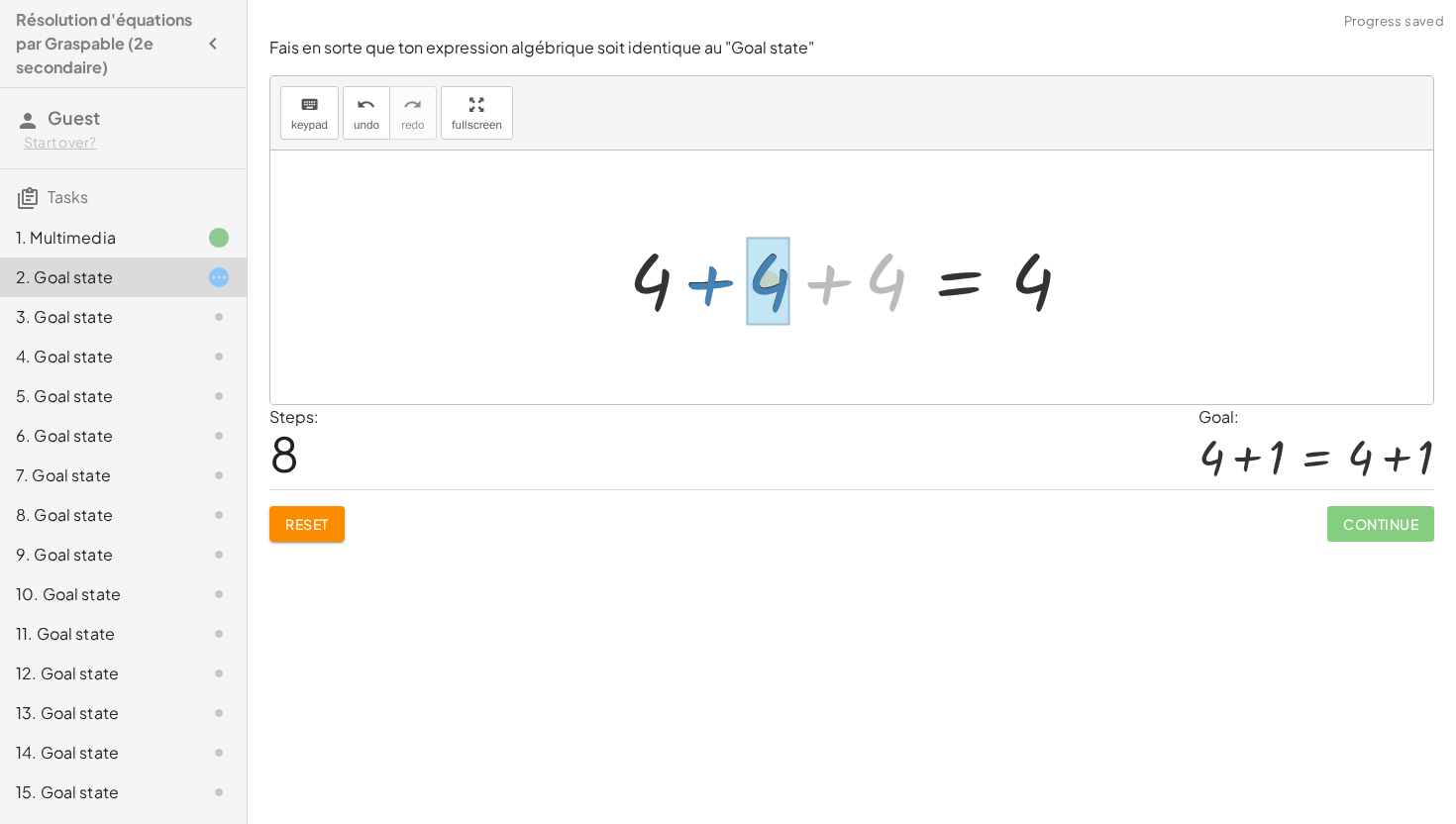 drag, startPoint x: 879, startPoint y: 280, endPoint x: 762, endPoint y: 281, distance: 117.004273 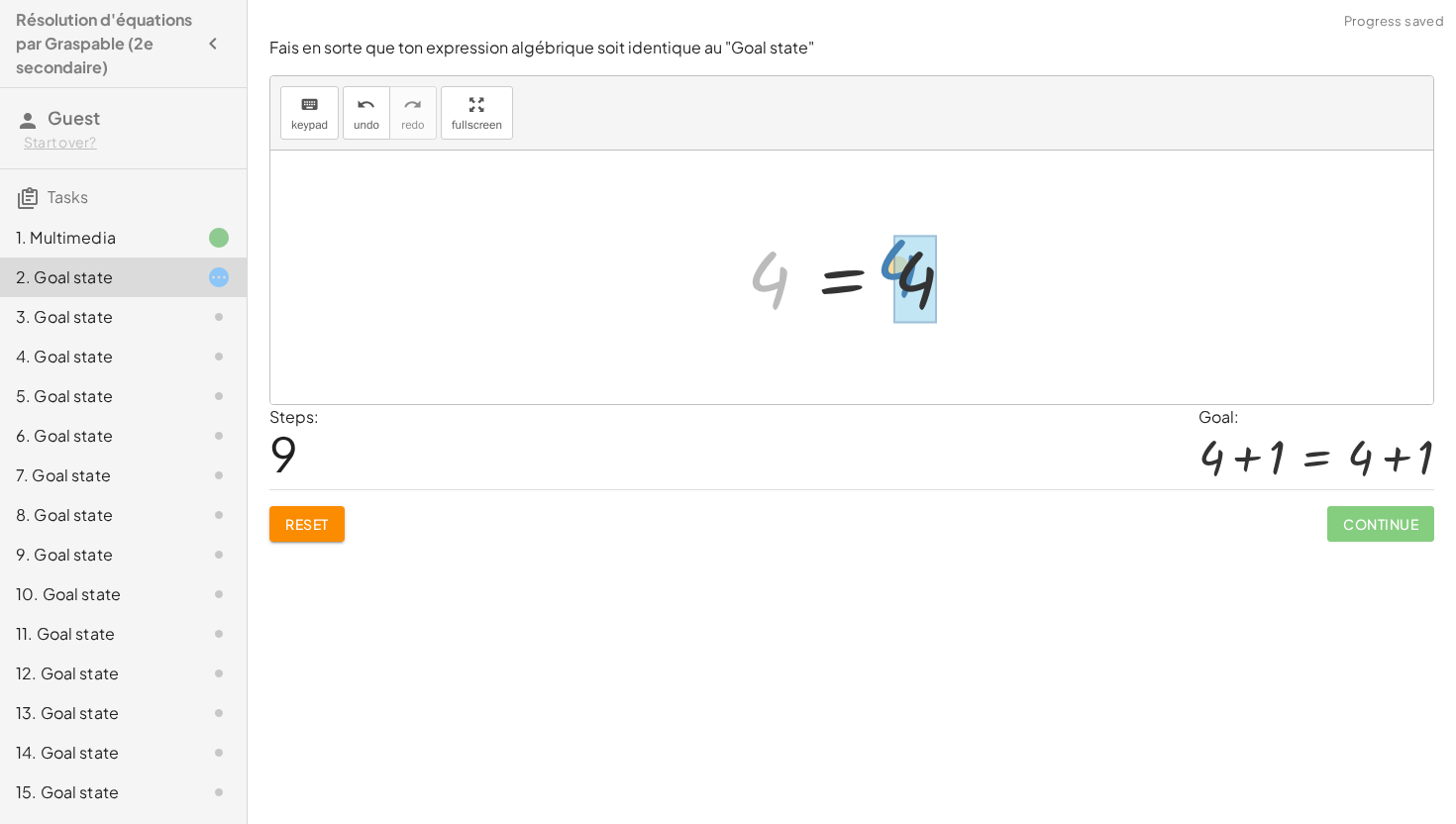 drag, startPoint x: 858, startPoint y: 271, endPoint x: 897, endPoint y: 269, distance: 39.05125 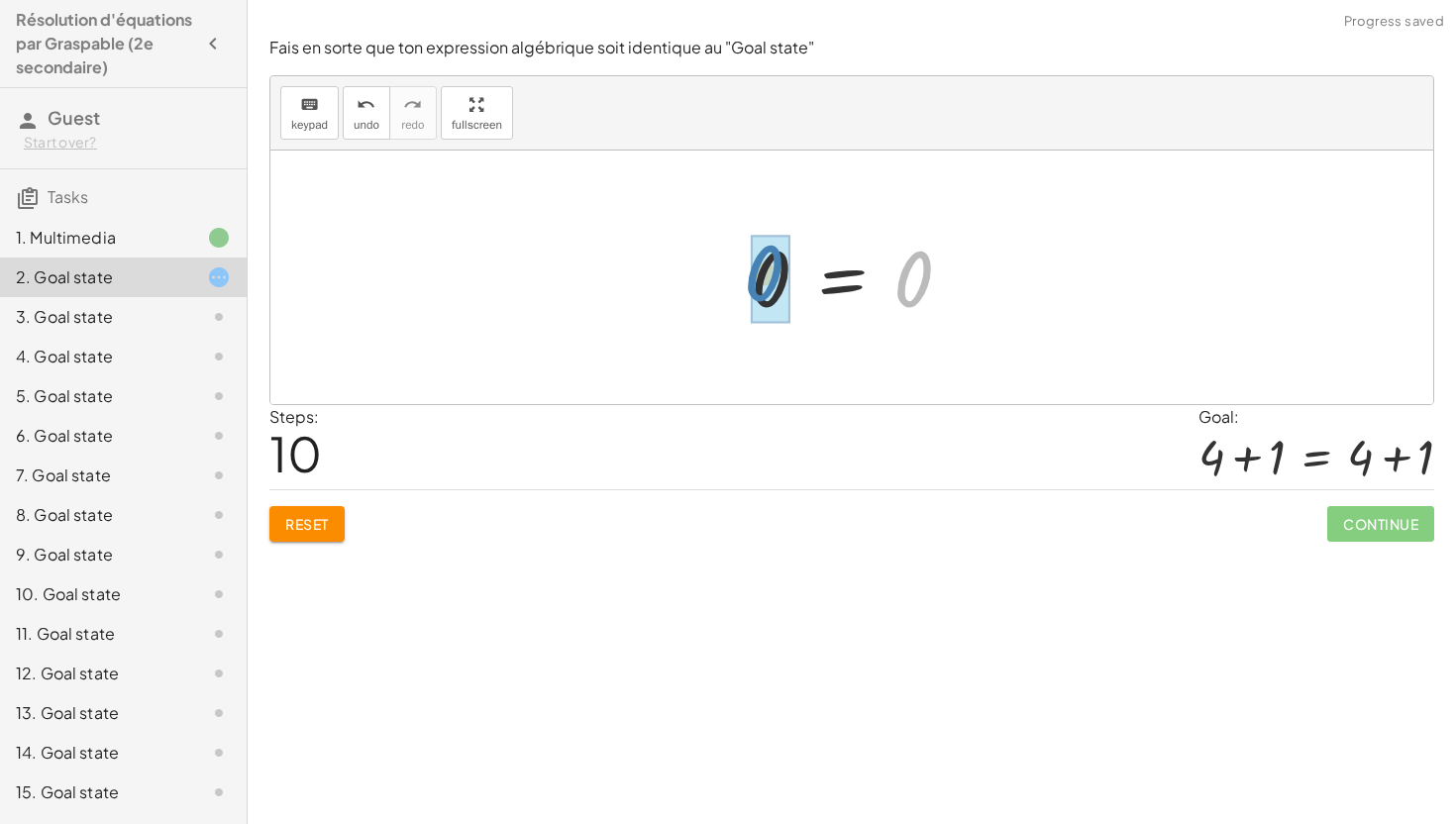 drag, startPoint x: 890, startPoint y: 279, endPoint x: 745, endPoint y: 273, distance: 145.12408 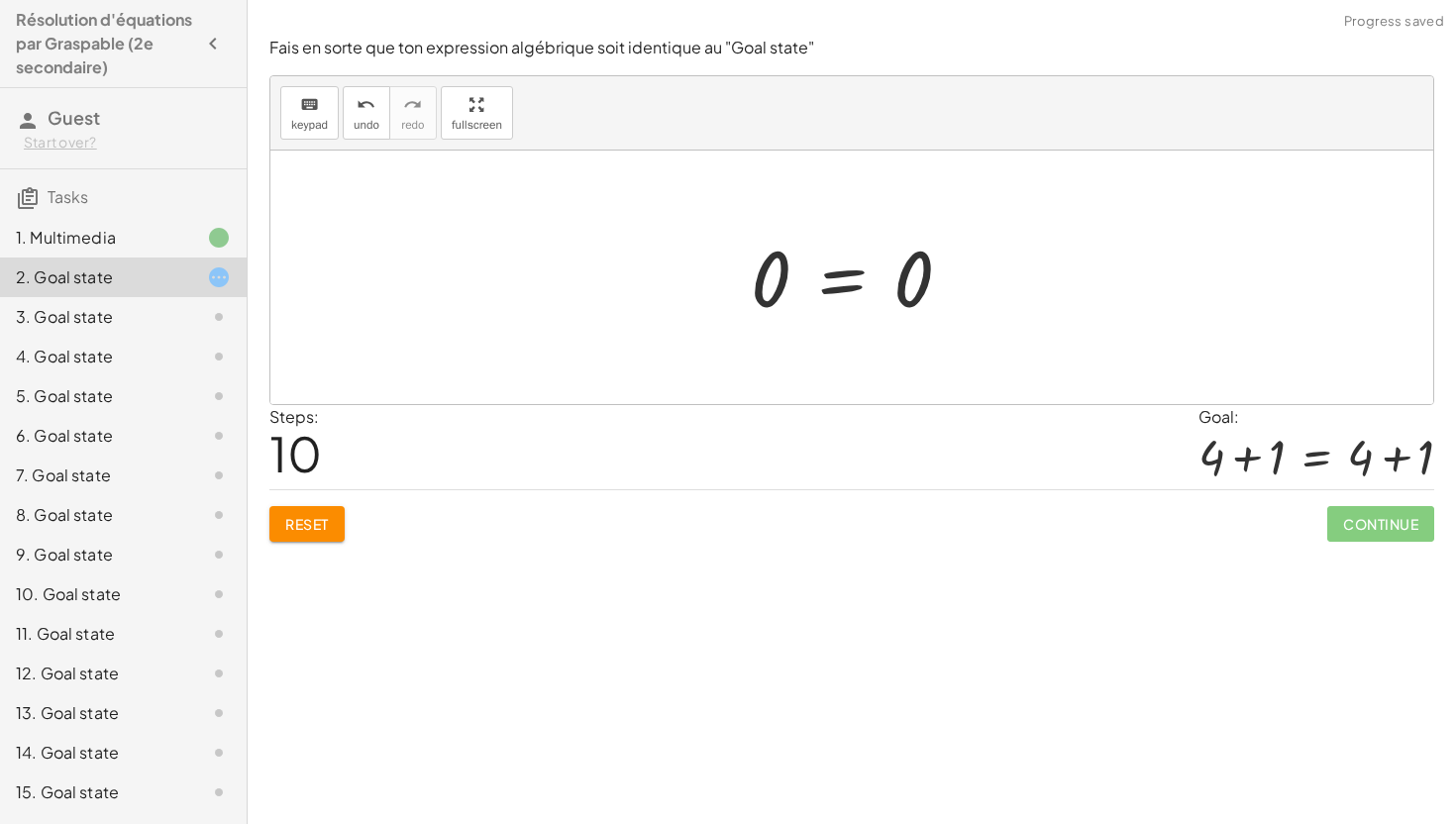 drag, startPoint x: 917, startPoint y: 277, endPoint x: 1109, endPoint y: 294, distance: 192.75113 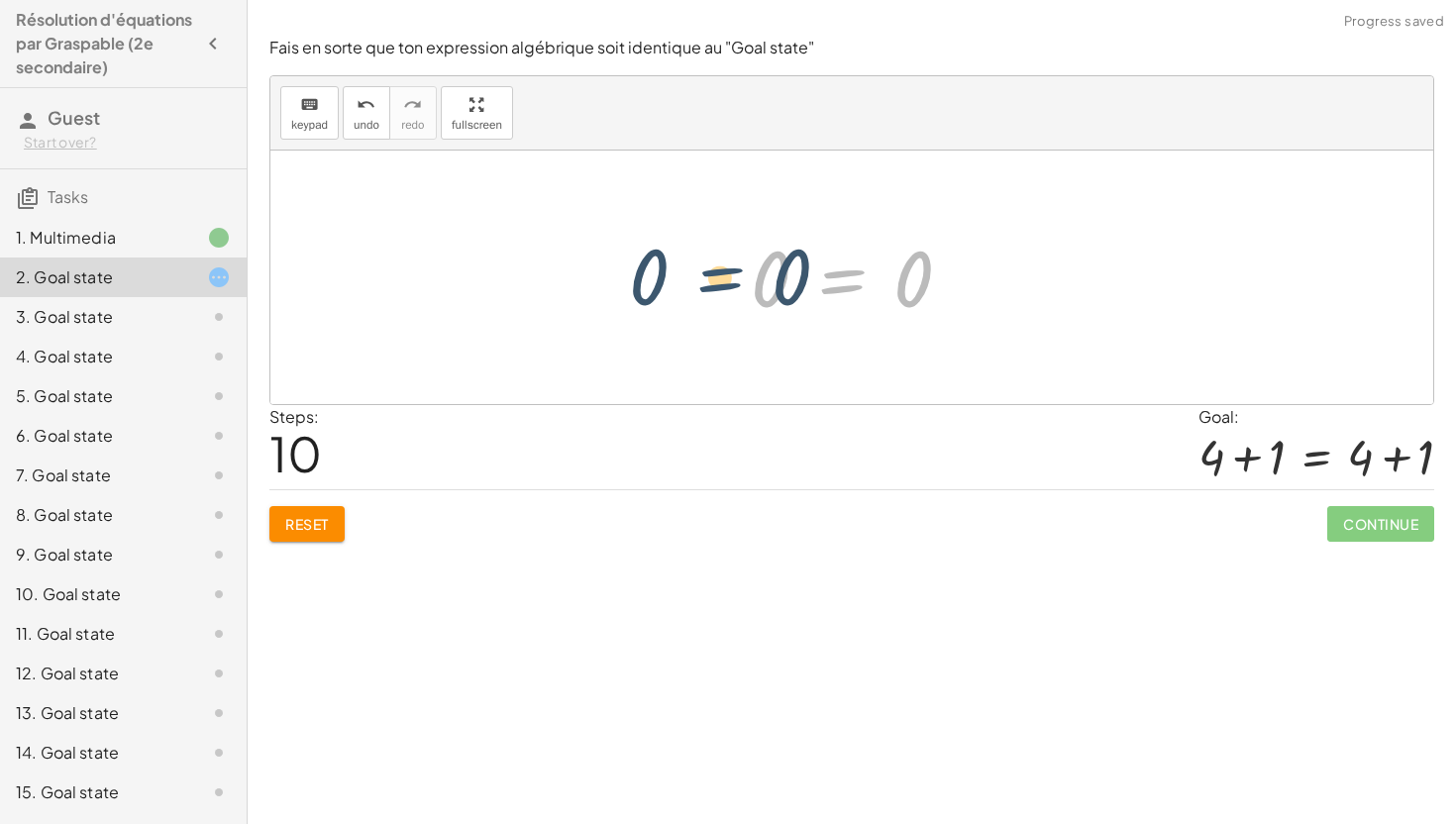 drag, startPoint x: 840, startPoint y: 279, endPoint x: 718, endPoint y: 277, distance: 122.01639 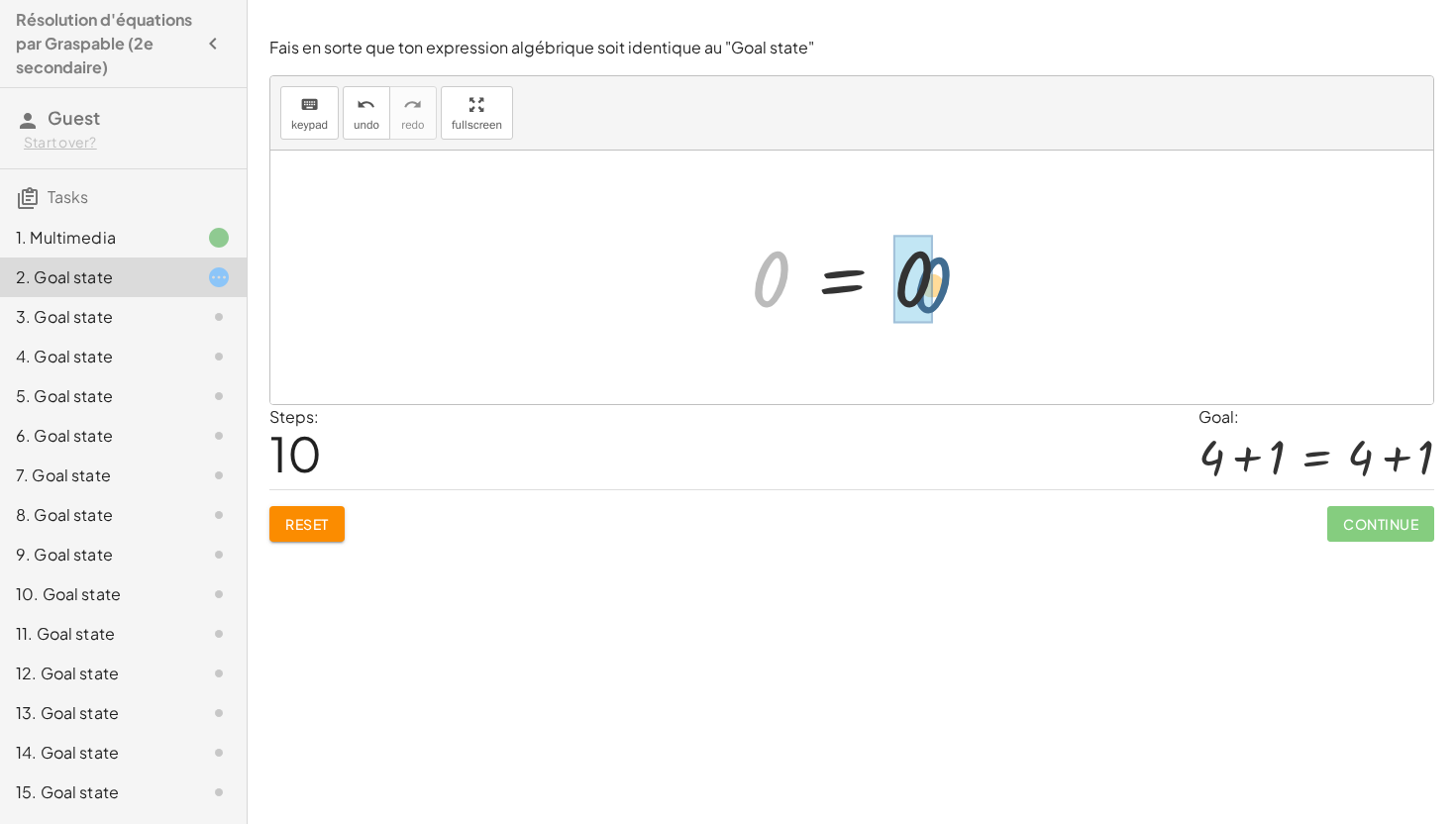 drag, startPoint x: 749, startPoint y: 274, endPoint x: 912, endPoint y: 280, distance: 163.11039 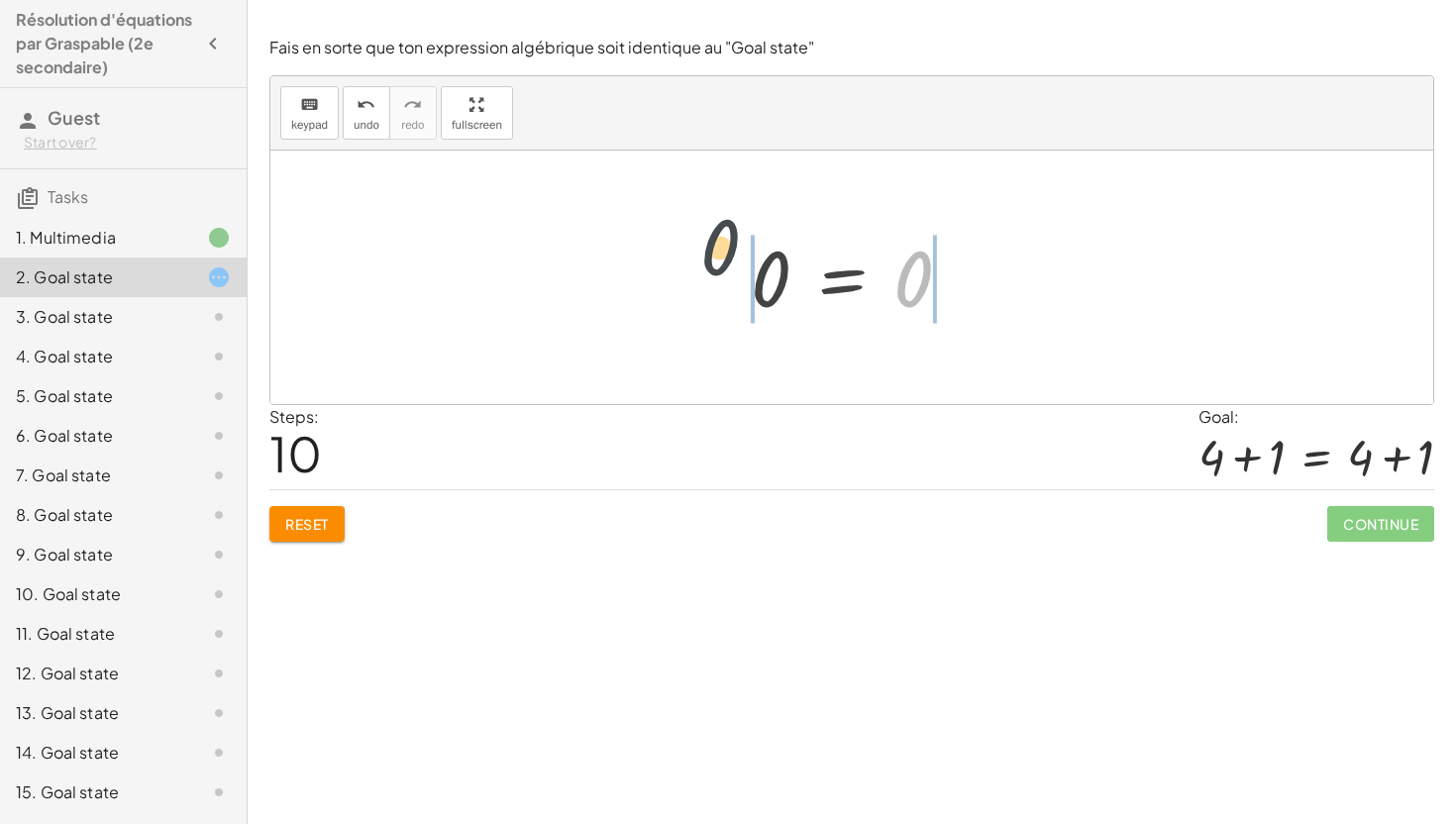 drag, startPoint x: 913, startPoint y: 278, endPoint x: 698, endPoint y: 244, distance: 217.67177 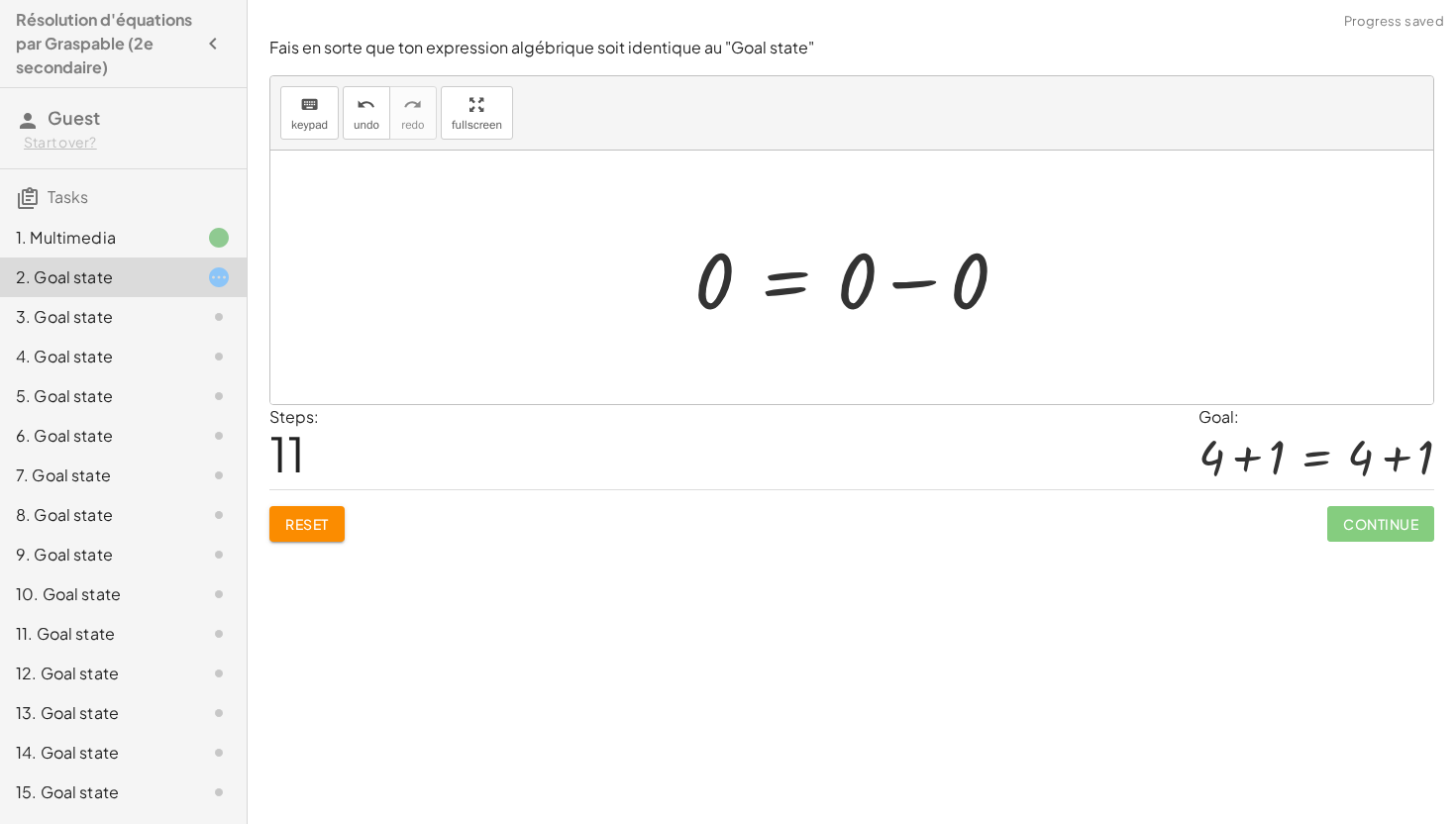 drag, startPoint x: 720, startPoint y: 276, endPoint x: 510, endPoint y: 294, distance: 210.77002 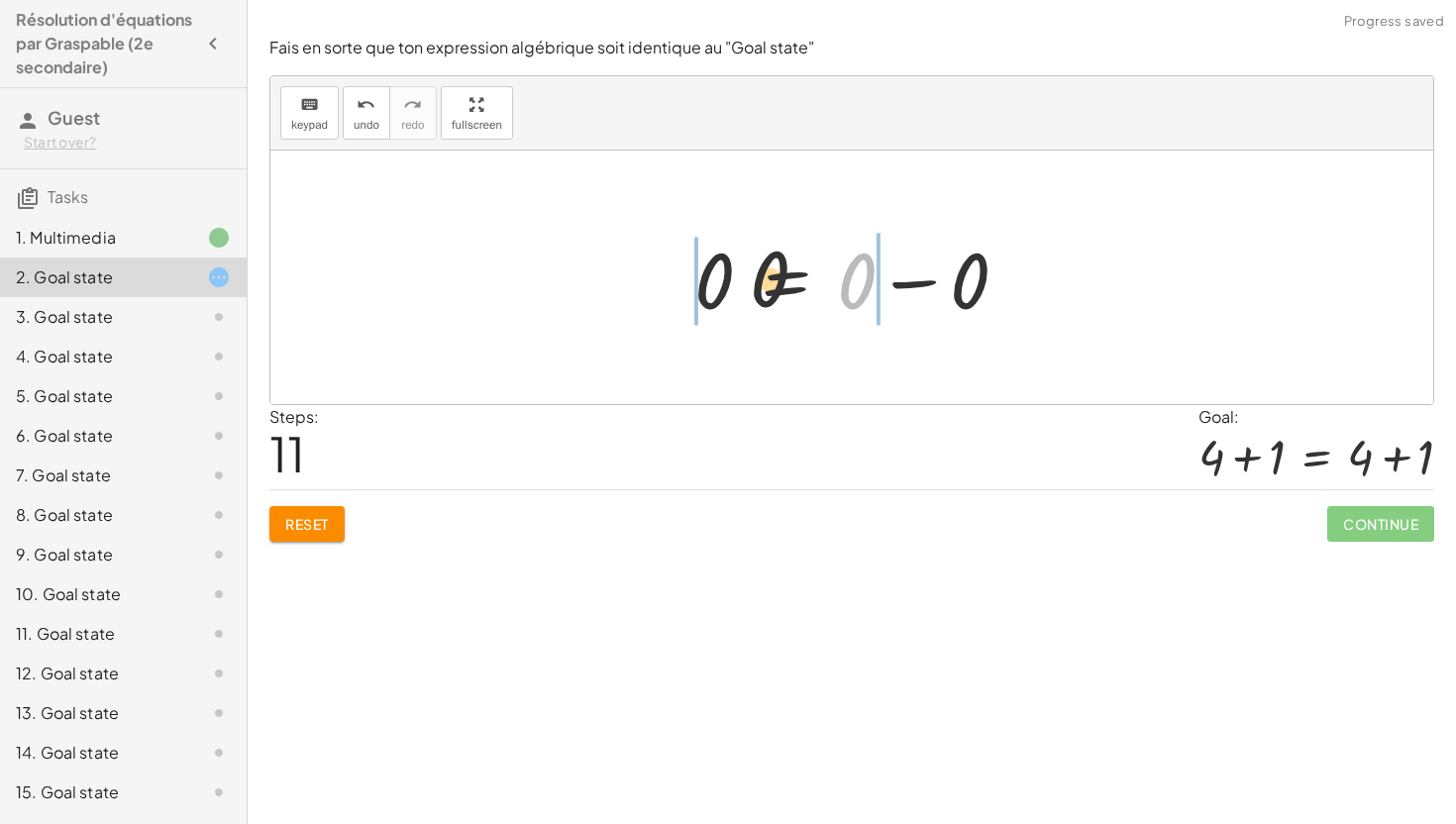 drag, startPoint x: 863, startPoint y: 290, endPoint x: 470, endPoint y: 255, distance: 394.555 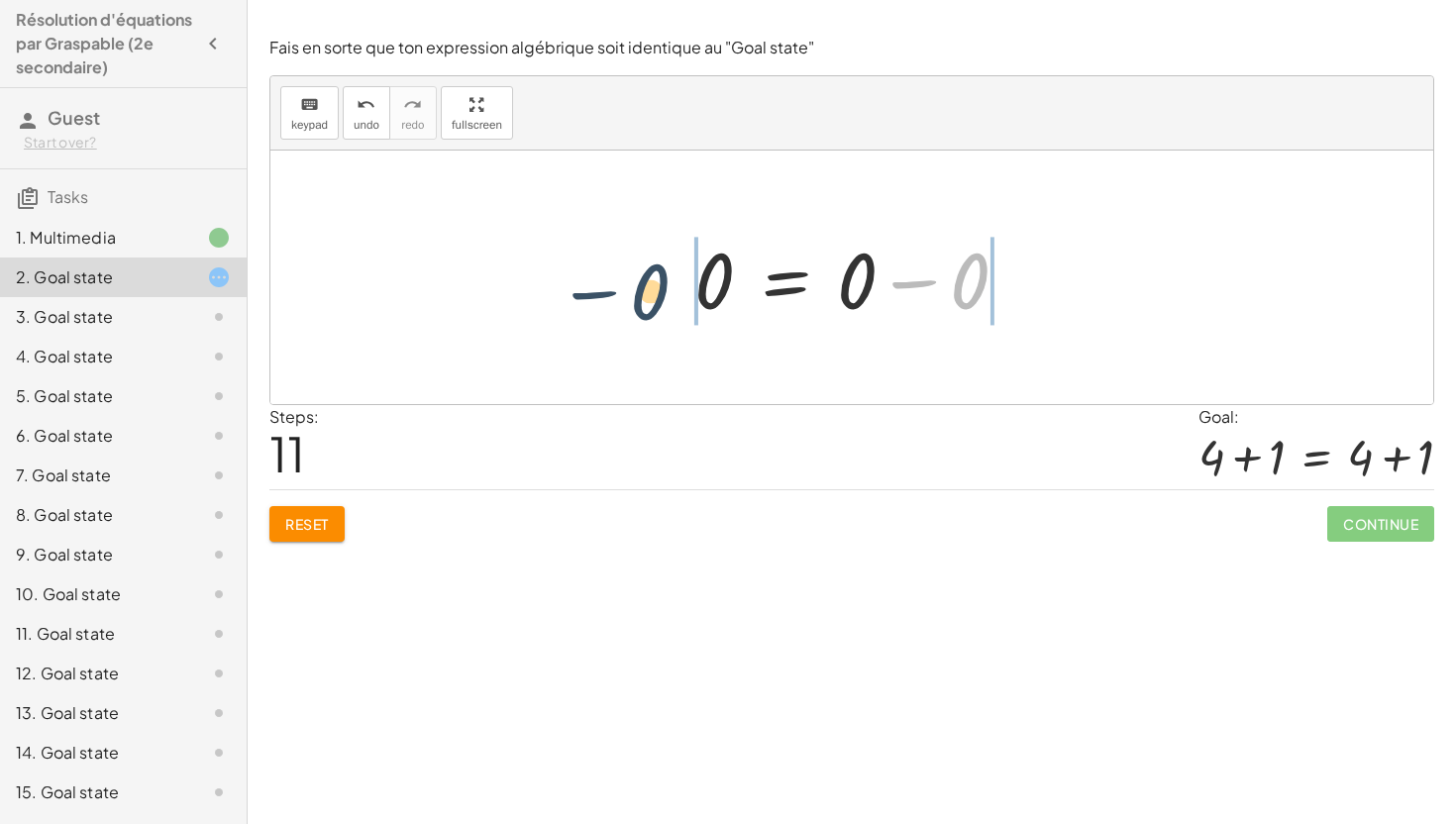 drag, startPoint x: 803, startPoint y: 304, endPoint x: 628, endPoint y: 300, distance: 175.0457 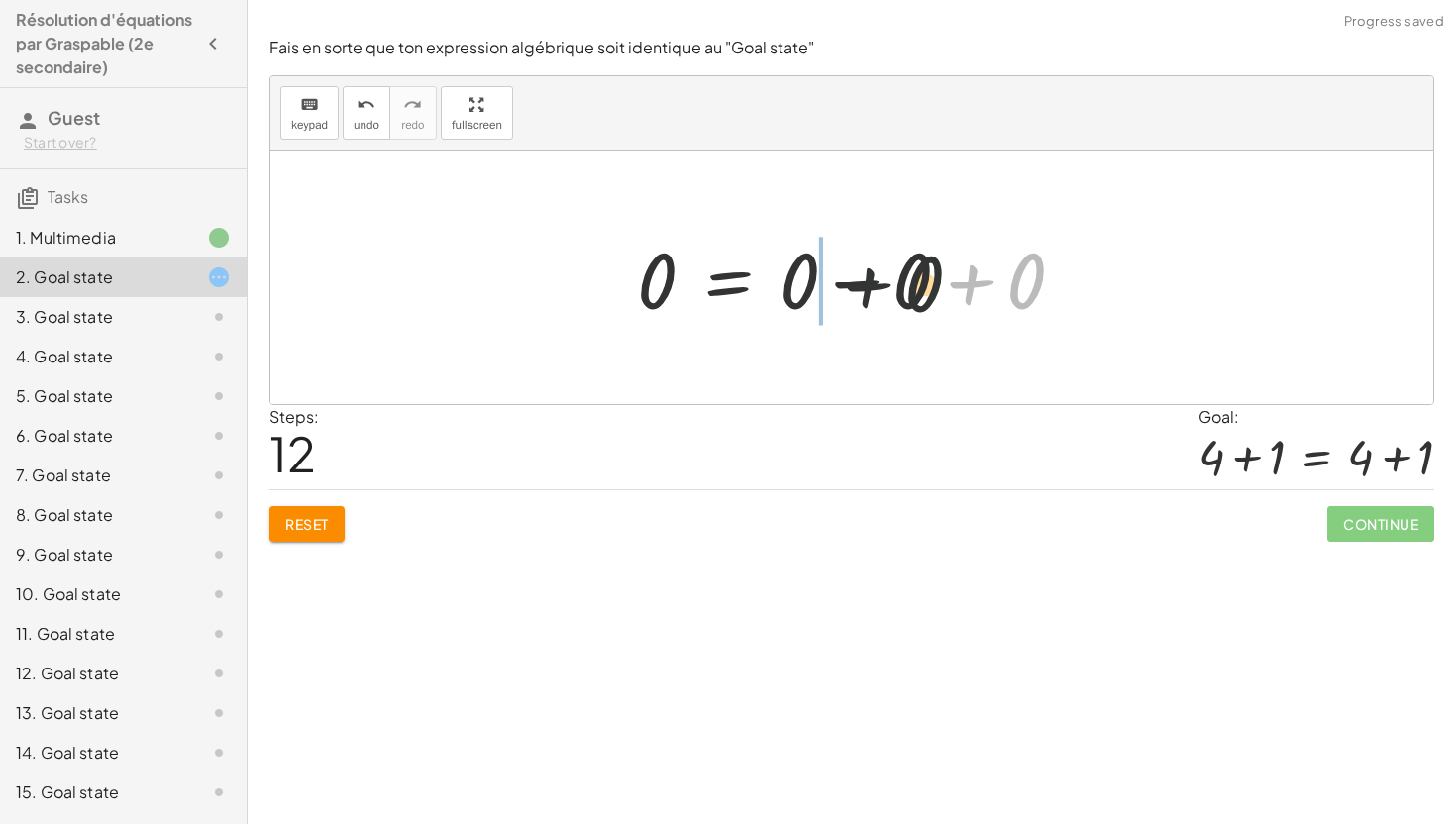 drag, startPoint x: 823, startPoint y: 299, endPoint x: 443, endPoint y: 274, distance: 380.82148 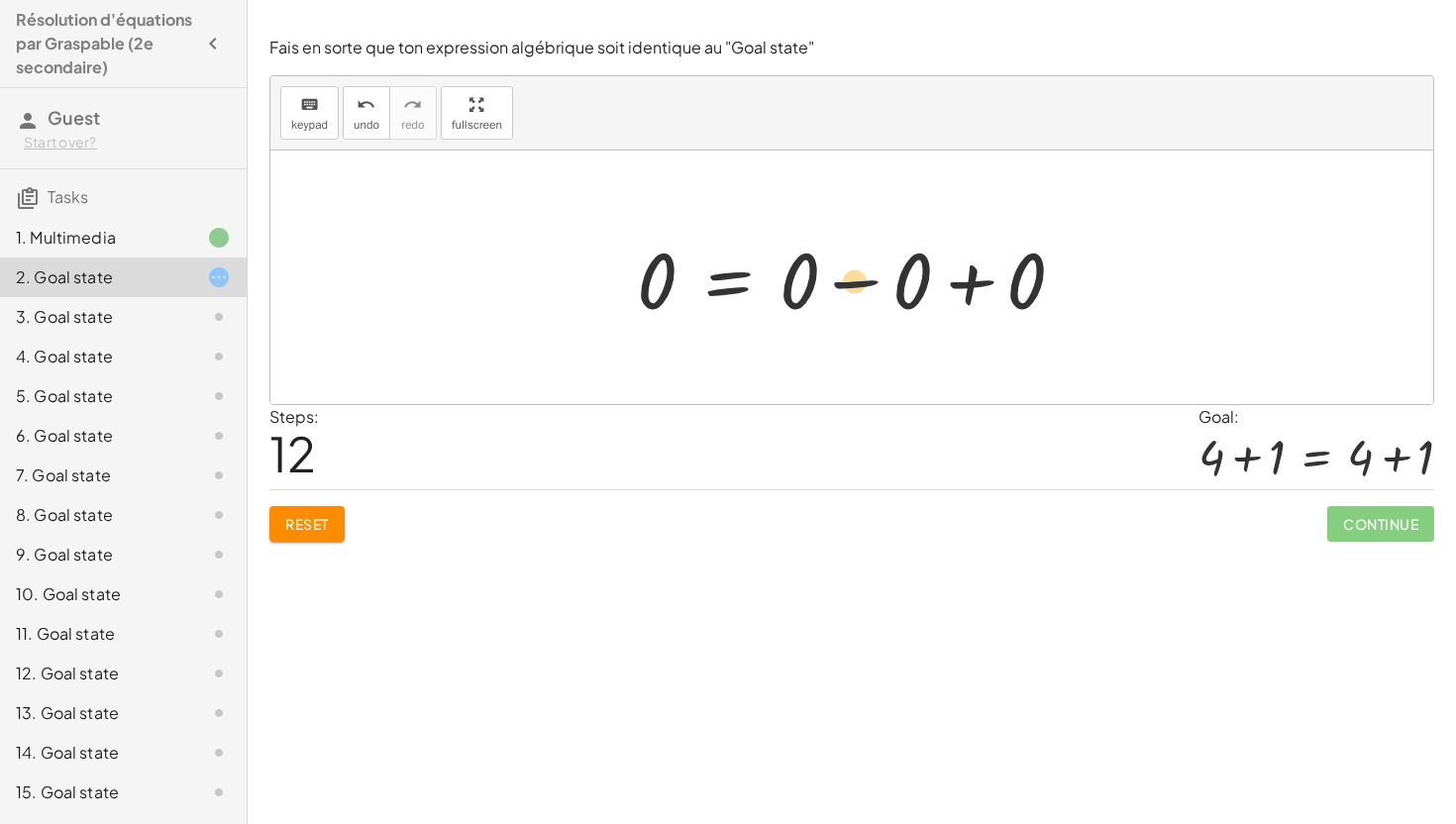 drag, startPoint x: 878, startPoint y: 261, endPoint x: 683, endPoint y: 280, distance: 195.92345 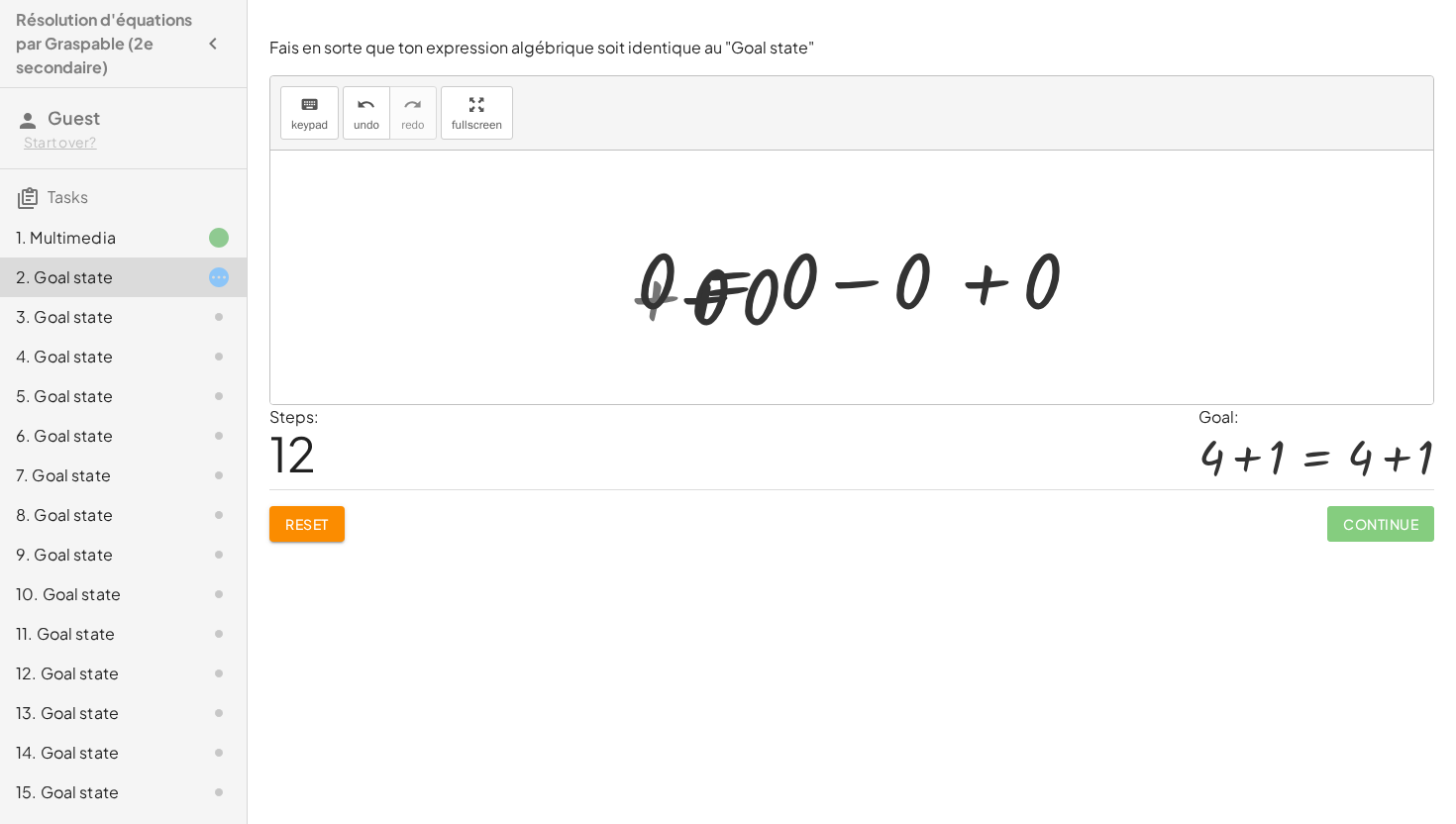 drag, startPoint x: 696, startPoint y: 280, endPoint x: 525, endPoint y: 265, distance: 171.65663 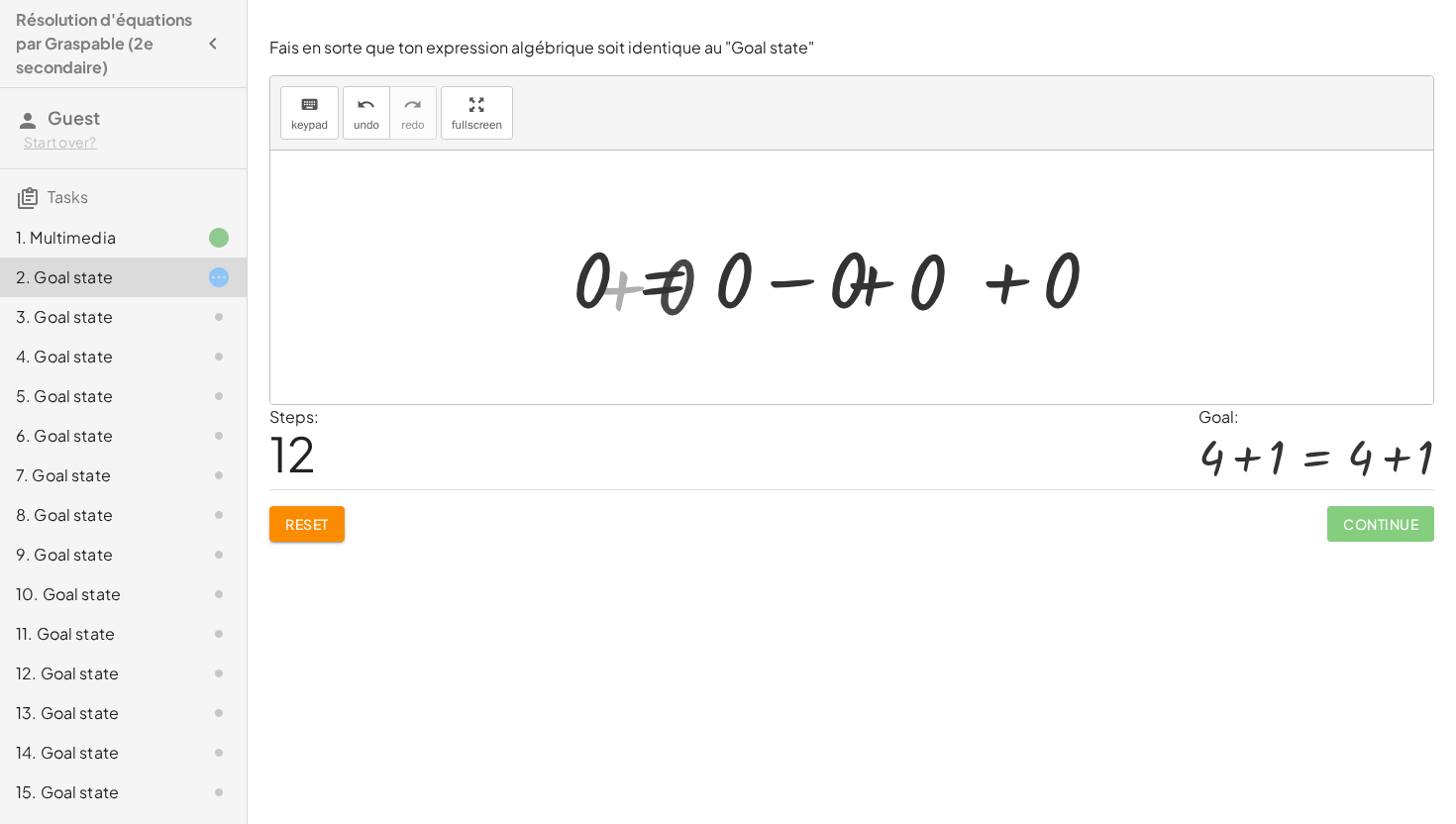 click on "4 = 4 + 4 − 4 = + 4 − 4 + 4 − 4 = 0 + 4 − 0 − 4 = + 0 − 0 + 4 − 4 = + 0 − 0 + 4 − 4 − 0 = + 0 − 0 − 0 + 4 − 4 − 0 = + 0 + -0 + 4 − 4 − 0 = 0 + 4 − 4 = 0 + 4 − 4 + 4 = + 0 + 4 + 4 − 4 + 4 = 4 + 4 + 0 = 4 4 = 4 0 = 0 − 0 + 0 = + 0 − 0 0 = + 0 − 0 + 0 + 0 = + 0 − 0 + 0 − 0 0 = + 0 − 0 + 0 + 0 = + 0 0 − 0 + 0 + + 0 − 0 + 0 0 = + 0 − 0 + 0 + 0 + 0 = + 0 − 0 + 0 + 0" at bounding box center [852, 277] 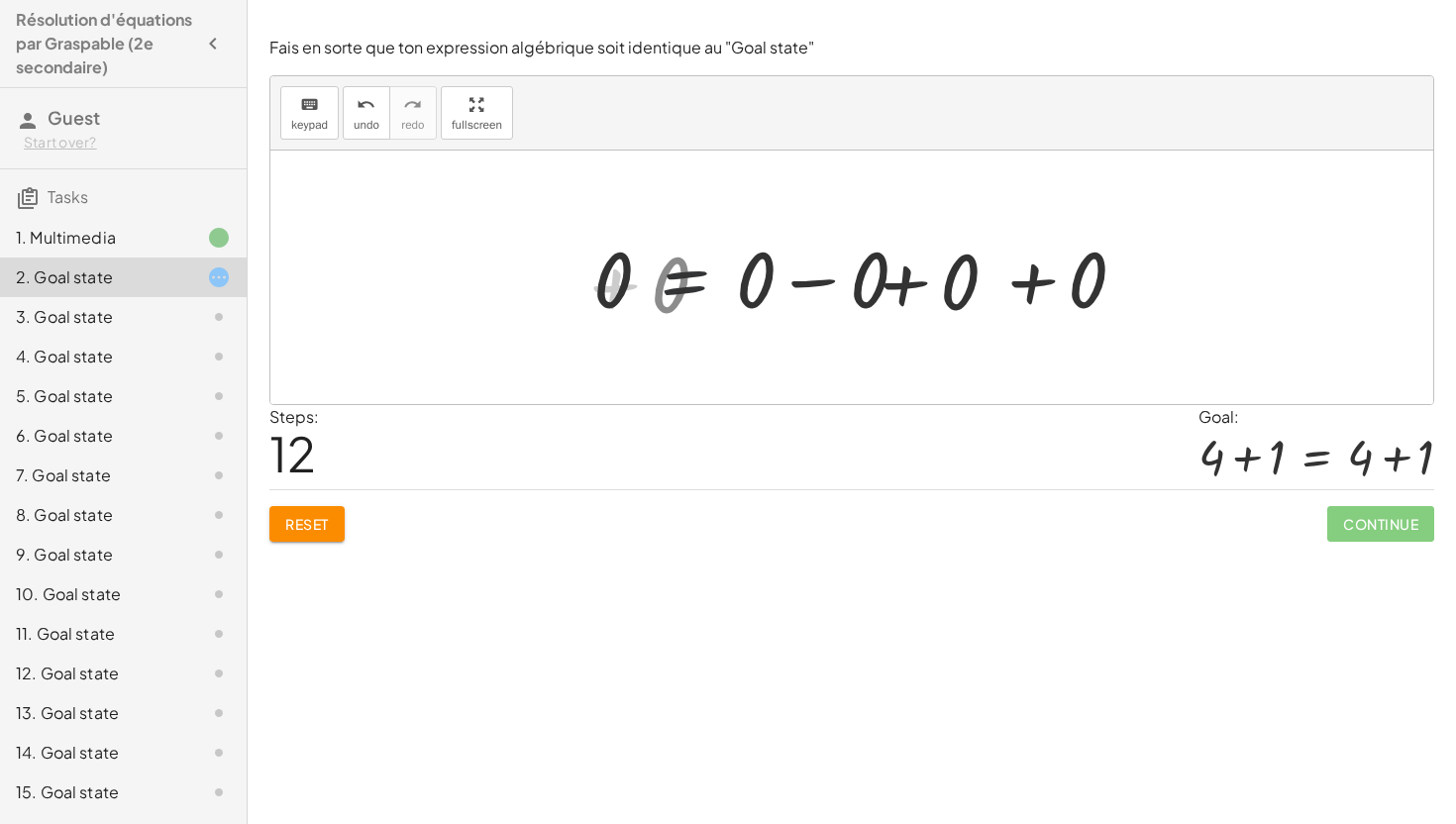 drag, startPoint x: 782, startPoint y: 306, endPoint x: 704, endPoint y: 288, distance: 80.04998 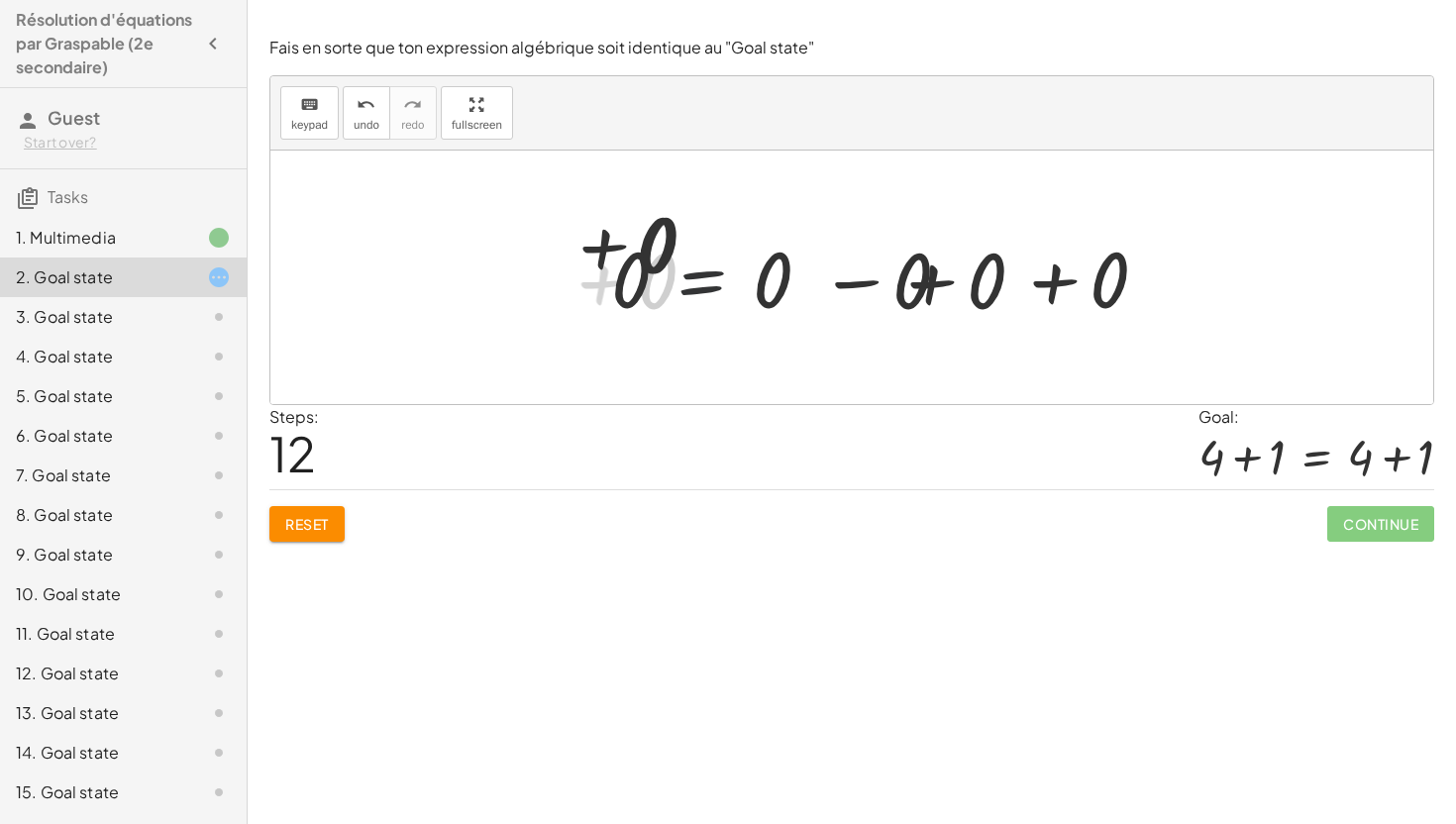 drag, startPoint x: 1017, startPoint y: 333, endPoint x: 689, endPoint y: 282, distance: 331.94126 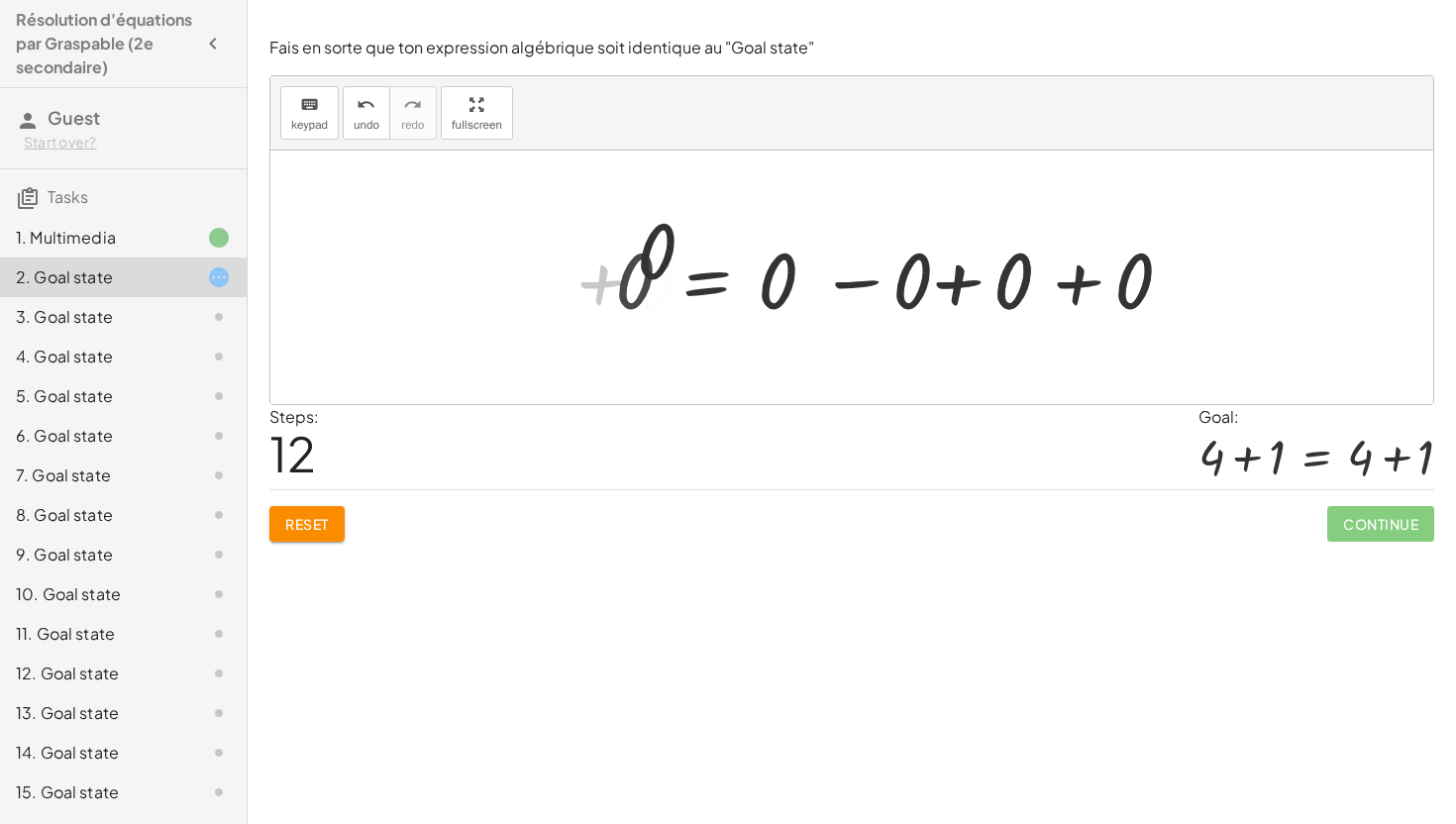 click at bounding box center [972, 277] 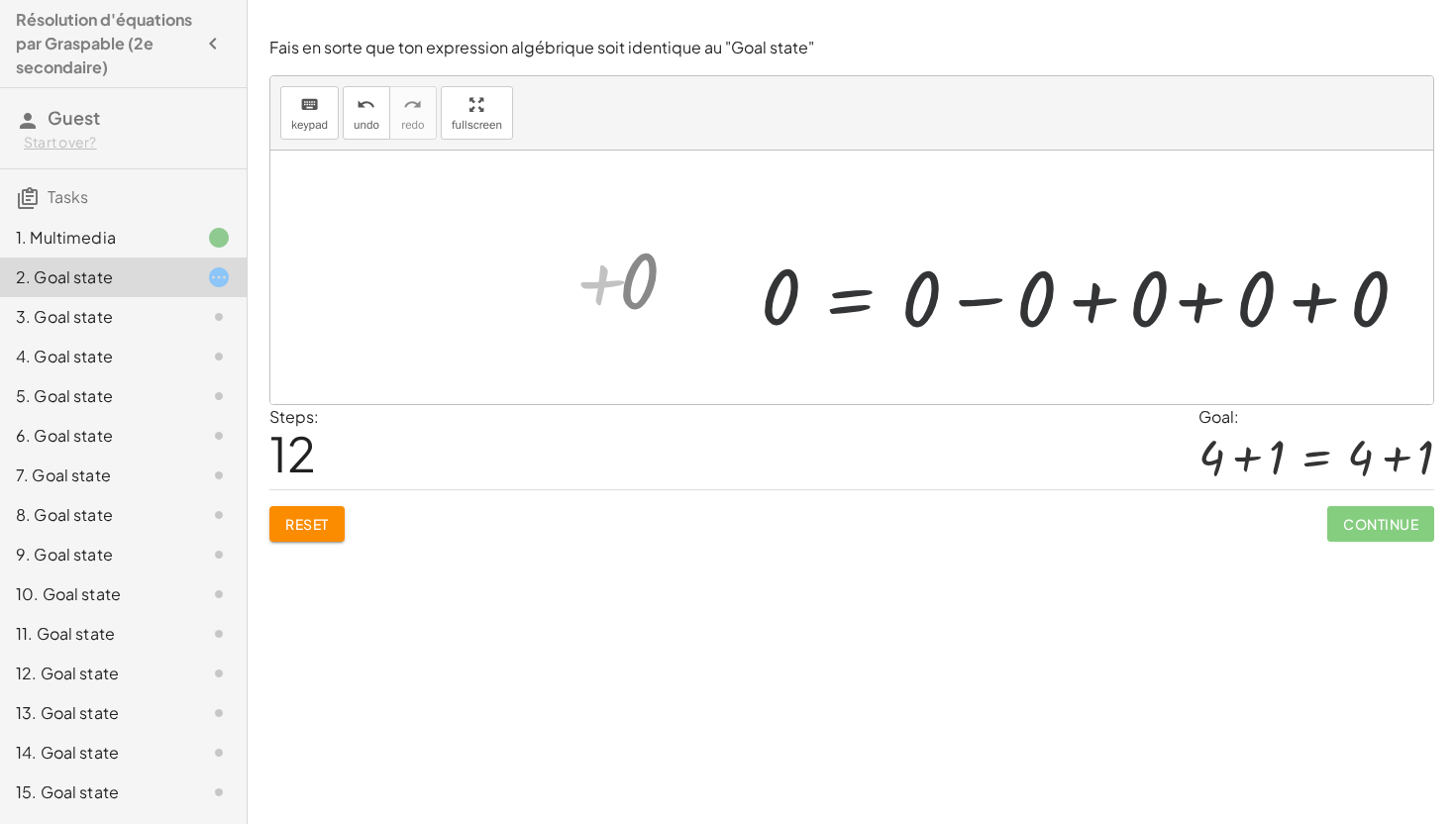 drag, startPoint x: 792, startPoint y: 296, endPoint x: 722, endPoint y: 296, distance: 70 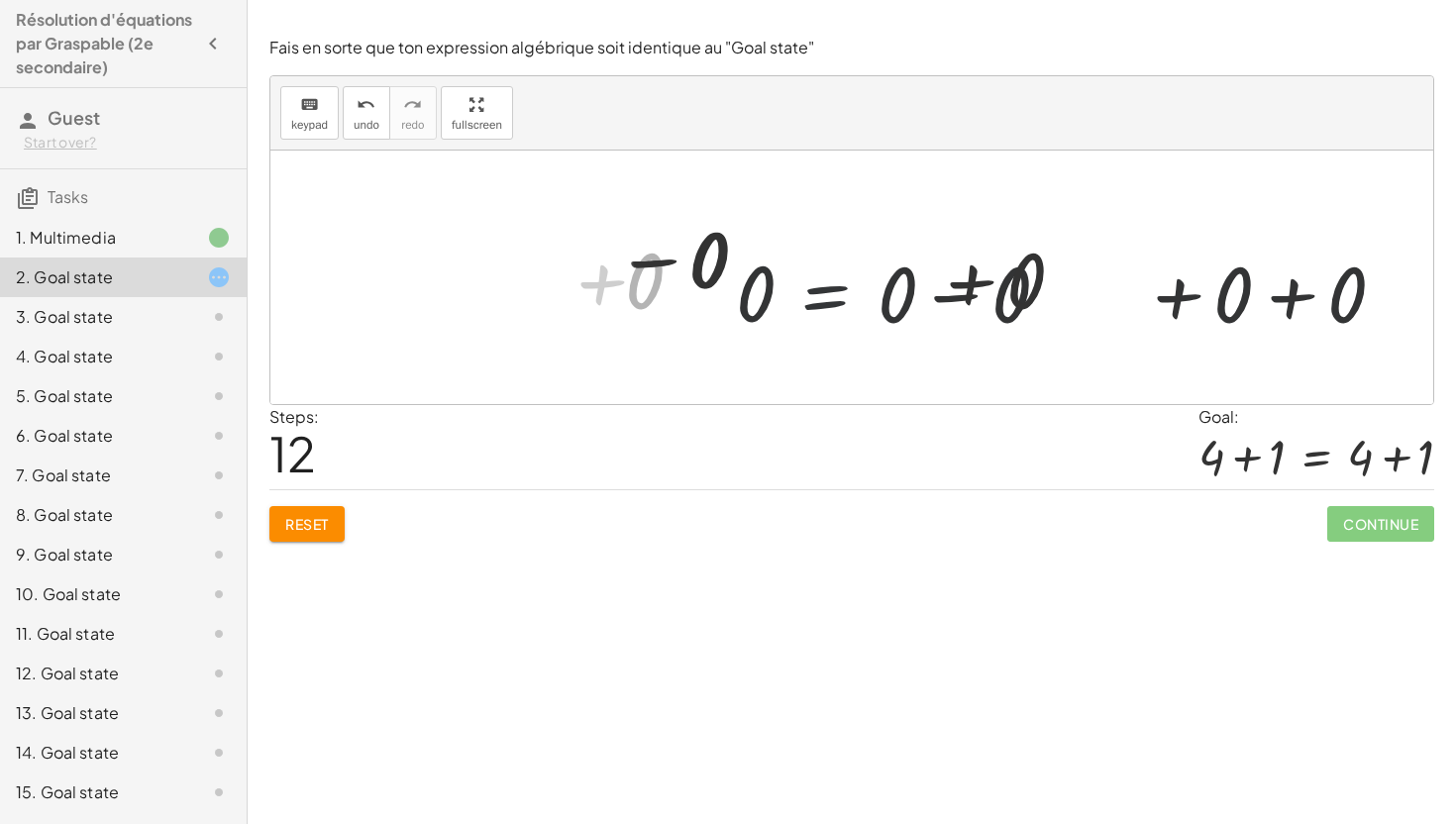 drag, startPoint x: 967, startPoint y: 335, endPoint x: 508, endPoint y: 291, distance: 461.104 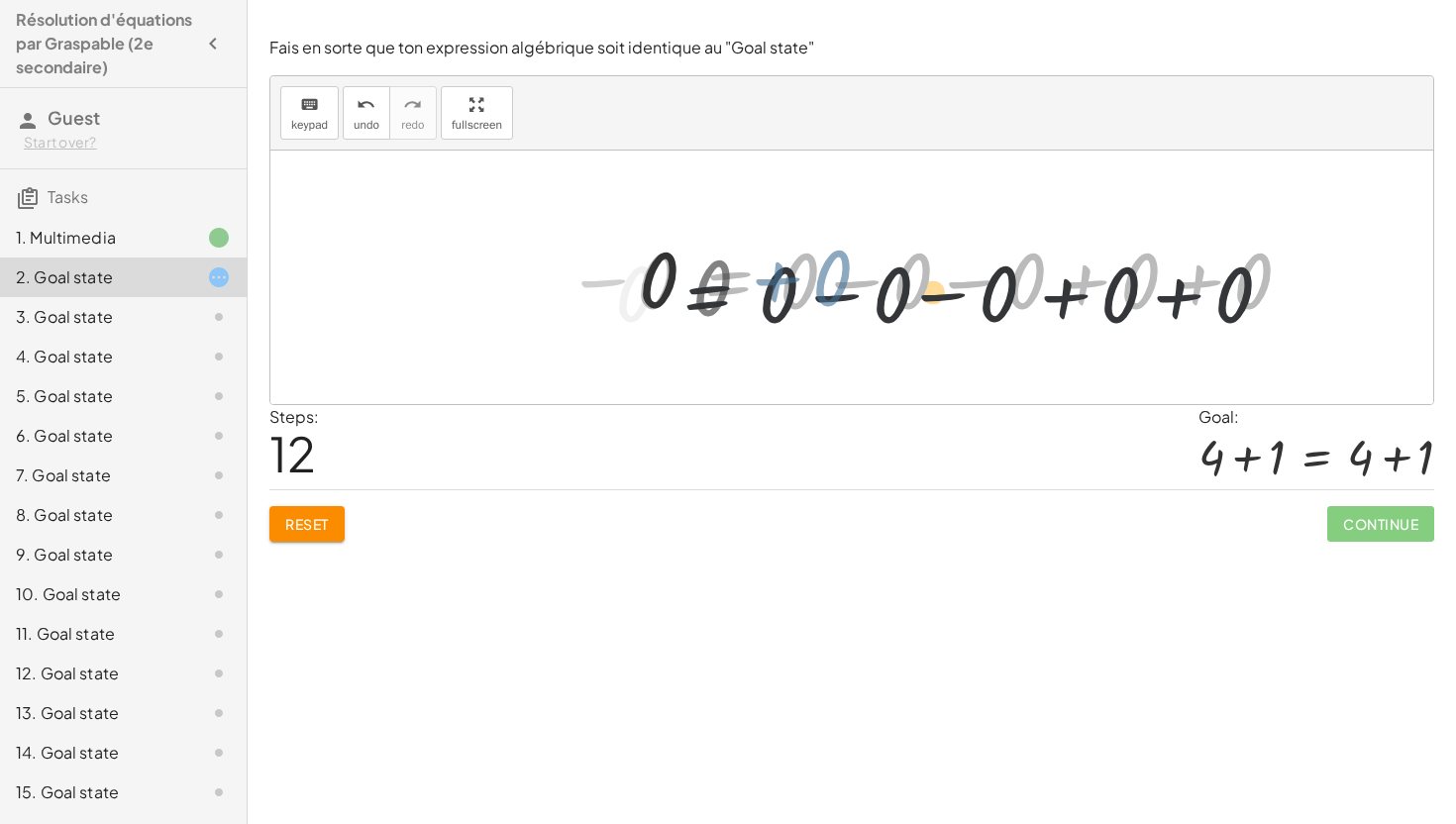 drag, startPoint x: 772, startPoint y: 340, endPoint x: 603, endPoint y: 323, distance: 169.85288 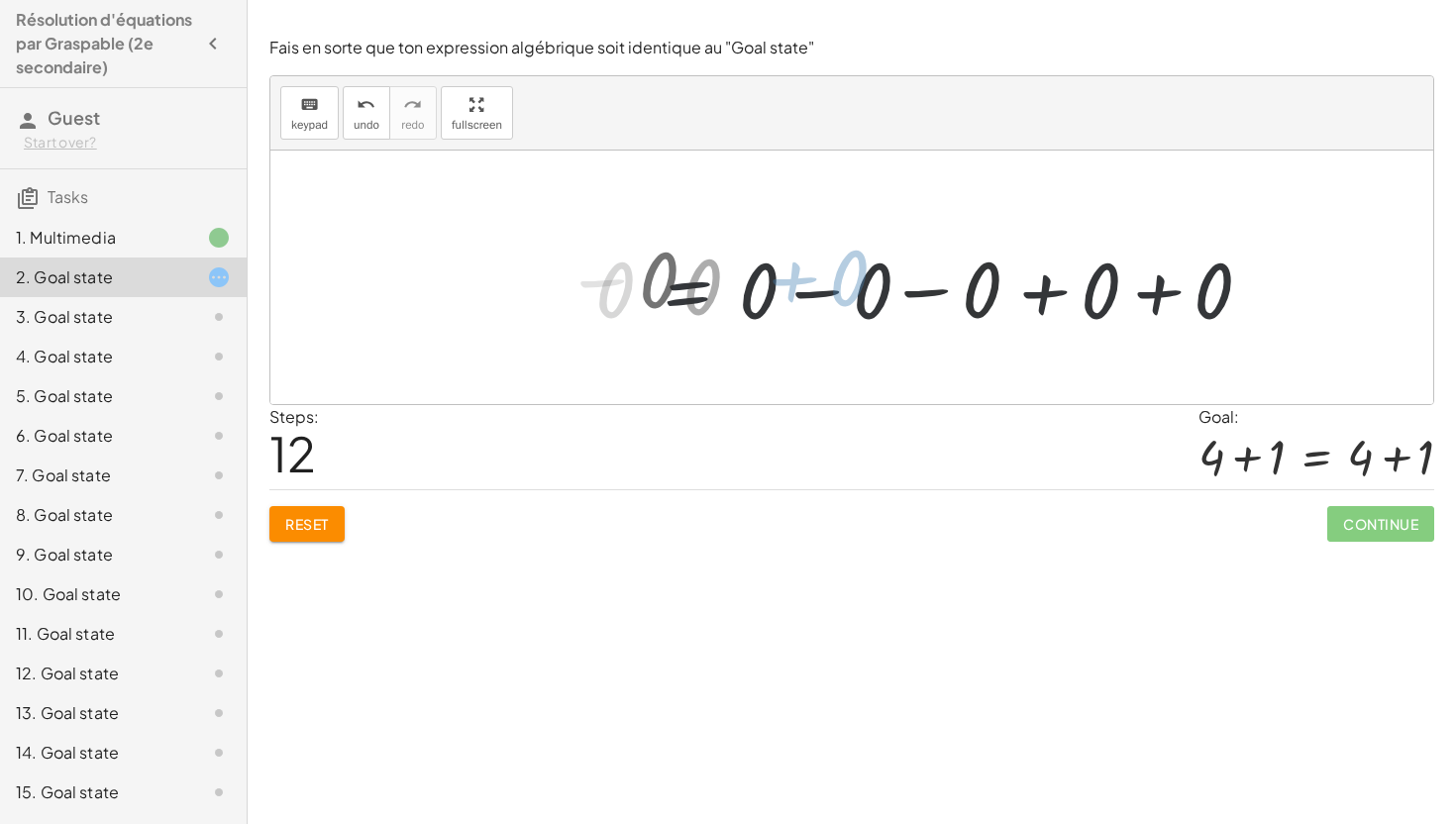 drag, startPoint x: 759, startPoint y: 328, endPoint x: 525, endPoint y: 284, distance: 238.10082 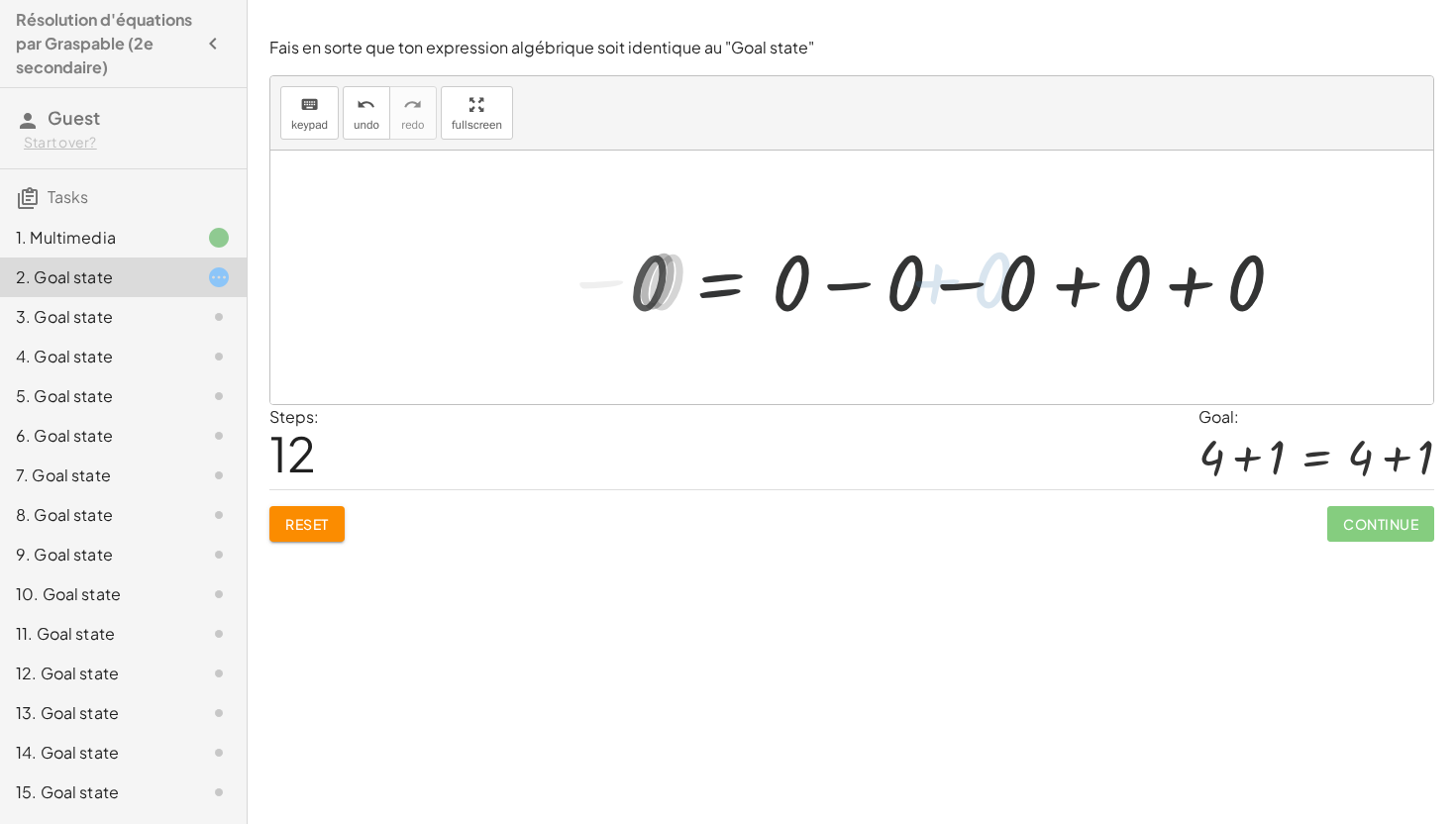 drag, startPoint x: 764, startPoint y: 309, endPoint x: 342, endPoint y: 248, distance: 426.386 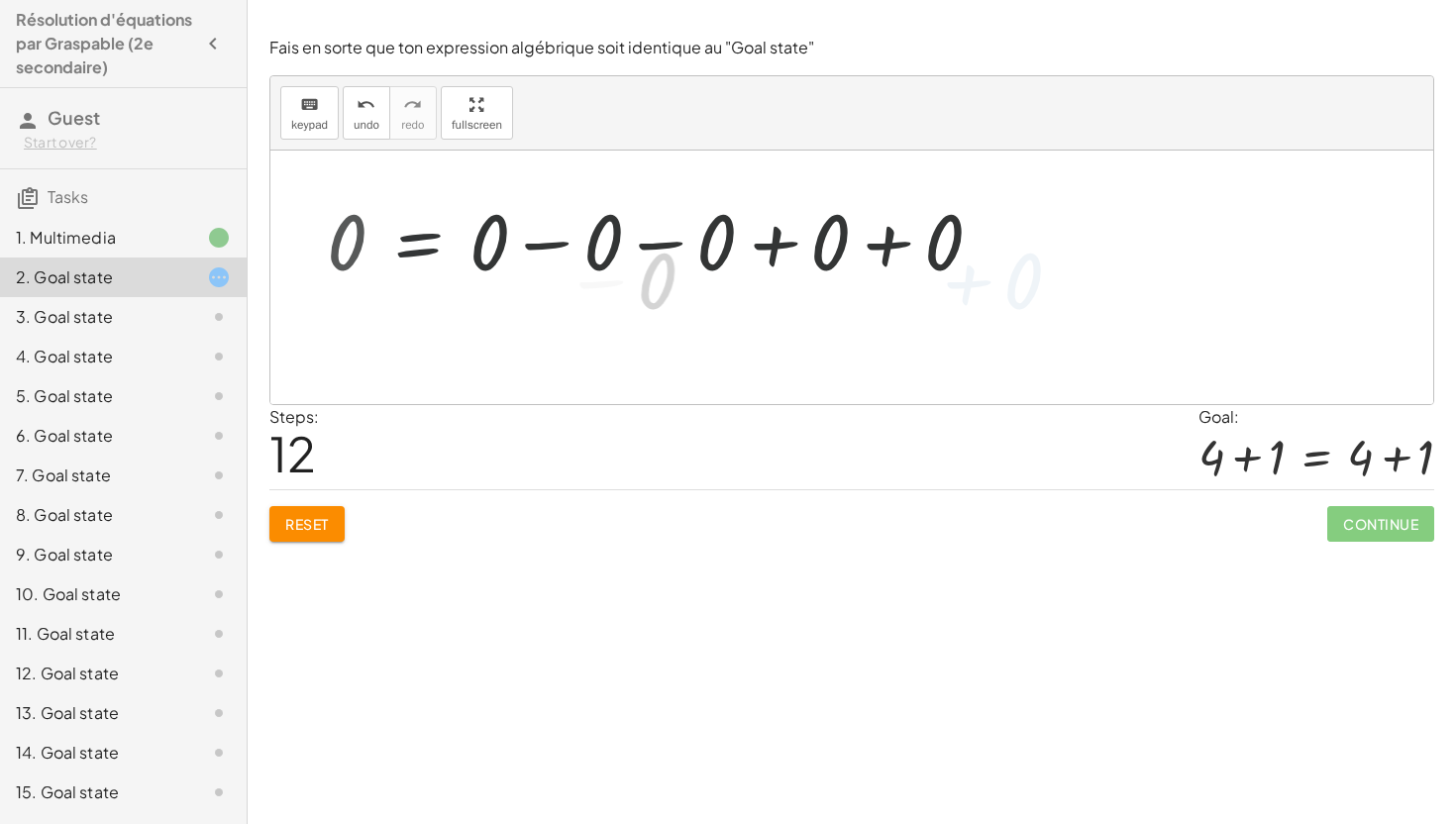 drag 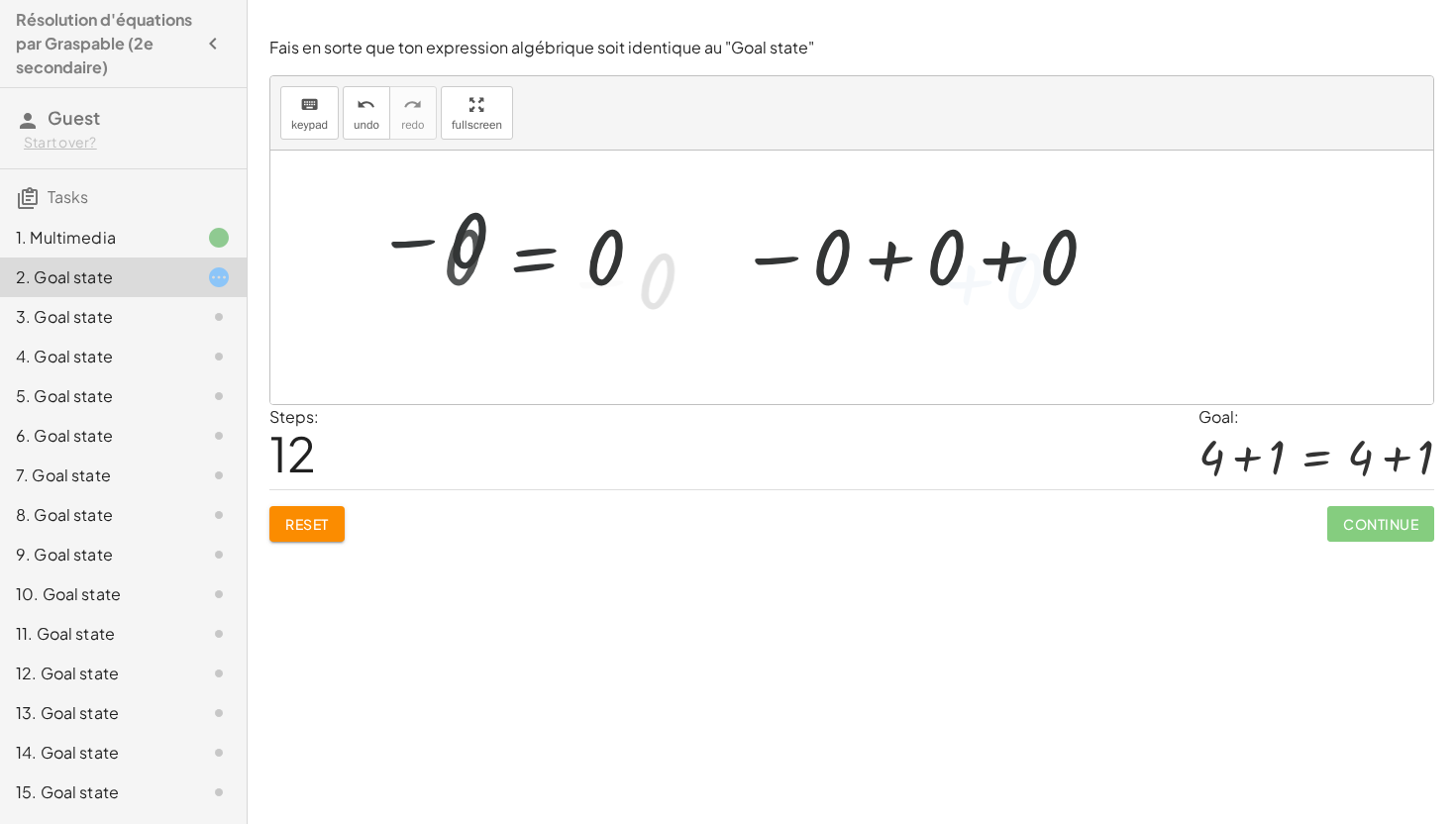 click on "4 = 4 + 4 − 4 = + 4 − 4 + 4 − 4 = 0 + 4 − 0 − 4 = + 0 − 0 + 4 − 4 = + 0 − 0 + 4 − 4 − 0 = + 0 − 0 − 0 + 4 − 4 − 0 = + 0 + -0 + 4 − 4 − 0 = 0 + 4 − 4 = 0 + 4 − 4 + 4 = + 0 + 4 + 4 − 4 + 4 = 4 + 4 + 0 = 4 4 = 4 0 = 0 − 0 + 0 = + 0 − 0 0 = + 0 − 0 + 0 + 0 = + 0 − 0 + 0 − 0 0 = + 0 − 0 + 0 + 0 + 0 0 = + 0 − 0 + 0 + 0 + 0 0 = + 0 − 0 − 0 + 0 + 0 = + 0 0 − 0 + 0 + + 0 − 0 + 0 + 0 + − 0 + 0 + − 0 + 0 − 0 0 0 = + 0 − 0 + 0 + 0 + 0 = + 0 − 0 + 0 + 0 0 = + 0 − 0 + 0 + 0 + 0 + 0 = + 0 − 0 + 0 + 0 + 0 0 = + 0 − 0 + 0 + 0 + 0 + 0 − 0 = + 0 − 0 + 0 − 0 + 0 + 0 0 = + 0 − 0 + 0 − 0 + 0 + 0" at bounding box center (856, 277) 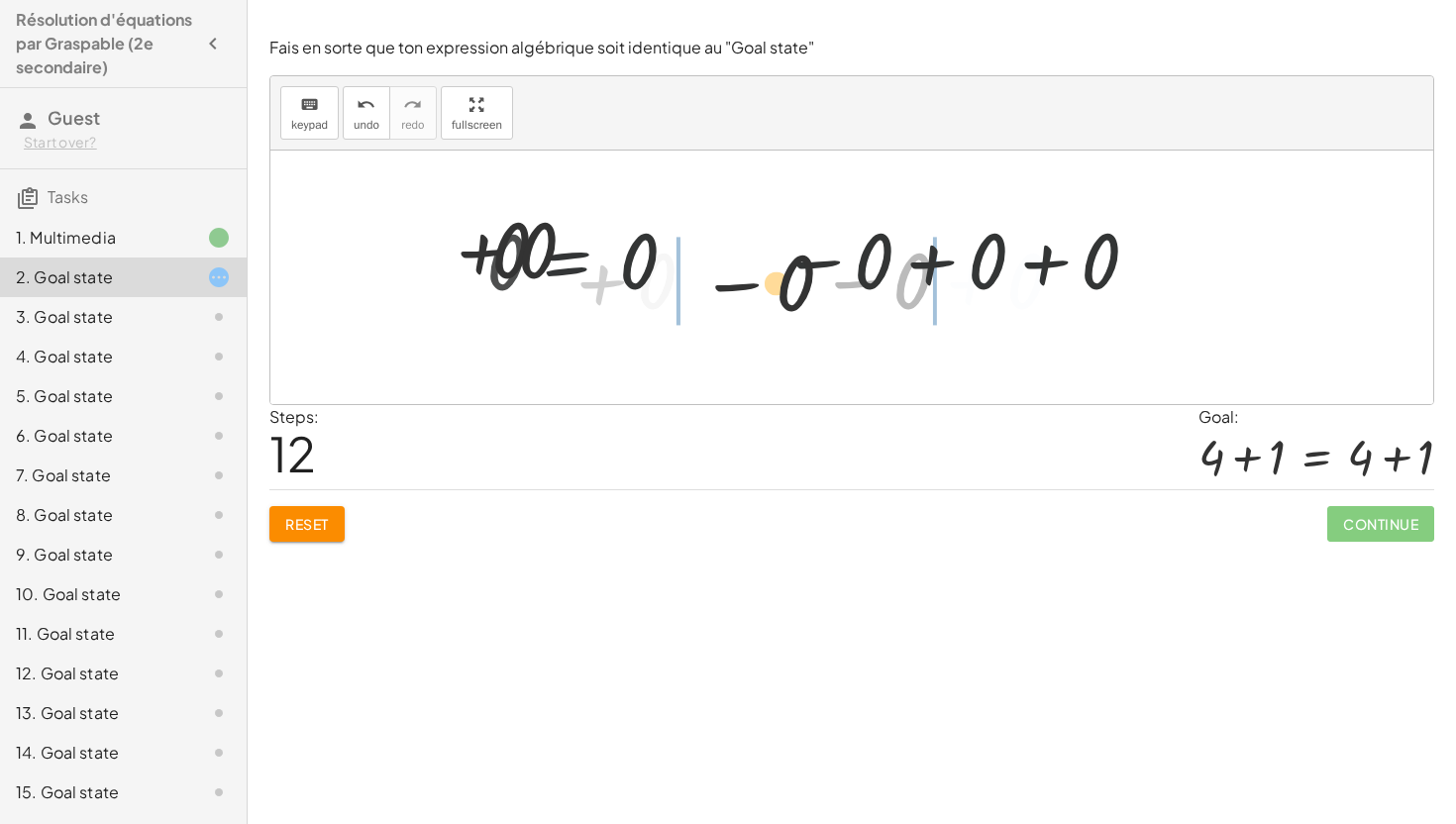 click on "4 = 4 + 4 − 4 = + 4 − 4 + 4 − 4 = 0 + 4 − 0 − 4 = + 0 − 0 + 4 − 4 = + 0 − 0 + 4 − 4 − 0 = + 0 − 0 − 0 + 4 − 4 − 0 = + 0 + -0 + 4 − 4 − 0 = 0 + 4 − 4 = 0 + 4 − 4 + 4 = + 0 + 4 + 4 − 4 + 4 = 4 + 4 + 0 = 4 4 = 4 0 = 0 − 0 + 0 = + 0 − 0 0 = + 0 − 0 + 0 + 0 = + 0 − 0 + 0 − 0 0 = + 0 − 0 + 0 + 0 + 0 0 = + 0 − 0 + 0 + 0 + 0 0 = + 0 − 0 − 0 + 0 + 0 − 0 = + 0 0 − 0 + 0 + + 0 − 0 + 0 + 0 + − 0 + 0 + − 0 + 0 − 0 0 + 0 + − 0 + 0 0 = + 0 − 0 + 0 + 0 + 0 = + 0 − 0 + 0 + 0 0 = + 0 − 0 + 0 + 0 + 0 + 0 = + 0 − 0 + 0 + 0 + 0 0 = + 0 − 0 + 0 + 0 + 0 + 0 − 0 = + 0 − 0 + 0 − 0 + 0 + 0 0 = + 0 − 0 + 0 − 0 + 0 + 0 0 = + 0 − 0 − 0 + 0 + 0 + 0 + 0 = + 0 − 0 + 0 − 0 + 0 + 0" at bounding box center [856, 277] 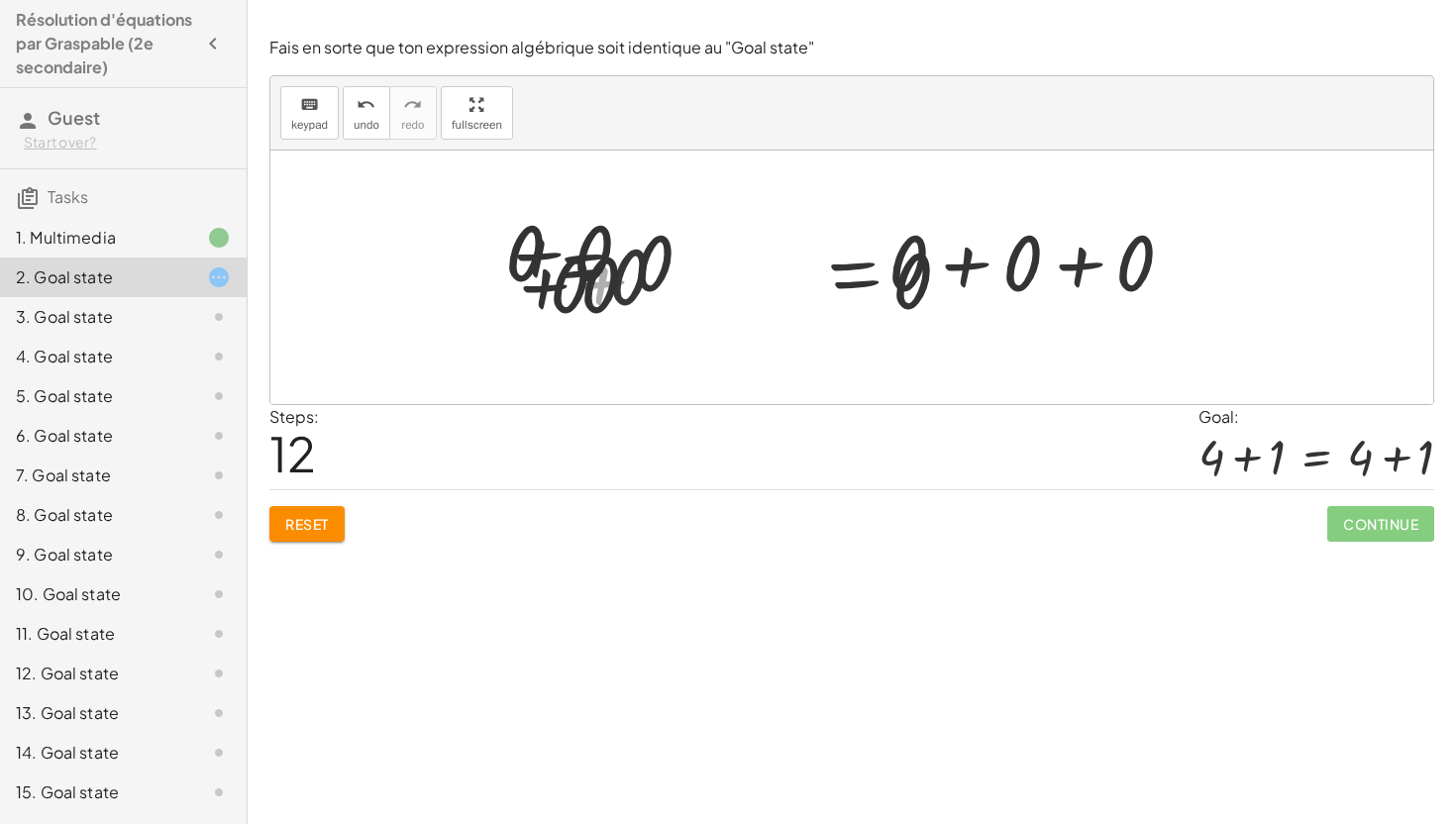 click on "4 = 4 + 4 − 4 = + 4 − 4 + 4 − 4 = 0 + 4 − 0 − 4 = + 0 − 0 + 4 − 4 = + 0 − 0 + 4 − 4 − 0 = + 0 − 0 − 0 + 4 − 4 − 0 = + 0 + -0 + 4 − 4 − 0 = 0 + 4 − 4 = 0 + 4 − 4 + 4 = + 0 + 4 + 4 − 4 + 4 = 4 + 4 + 0 = 4 4 = 4 0 = 0 − 0 + 0 = + 0 − 0 0 = + 0 − 0 + 0 + 0 = + 0 − 0 + 0 − 0 0 = + 0 − 0 + 0 + 0 + 0 0 = + 0 − 0 + 0 + 0 + 0 0 = + 0 − 0 − 0 + 0 + 0 − 0 = + 0 0 − 0 + 0 + + 0 − 0 + 0 + 0 + − 0 + 0 + − 0 + 0 − 0 0 + 0 + − 0 + 0 + 0 + − 0 + 0 0 = + 0 − 0 + 0 + 0 + 0 = + 0 − 0 + 0 + 0 0 = + 0 − 0 + 0 + 0 + 0 + 0 = + 0 − 0 + 0 + 0 + 0 0 = + 0 − 0 + 0 + 0 + 0 + 0 − 0 = + 0 − 0 + 0 − 0 + 0 + 0 0 = + 0 − 0 + 0 − 0 + 0 + 0 0 = + 0 − 0 − 0 + 0 + 0 + 0 + 0 = + 0 − 0 + 0 − 0 + 0 + 0 0 = + 0 − 0 + 0 − 0 + 0 + 0 + 0 + 0 = + 0 − 0 + 0 + 0 − 0 + 0 + 0" at bounding box center [912, 277] 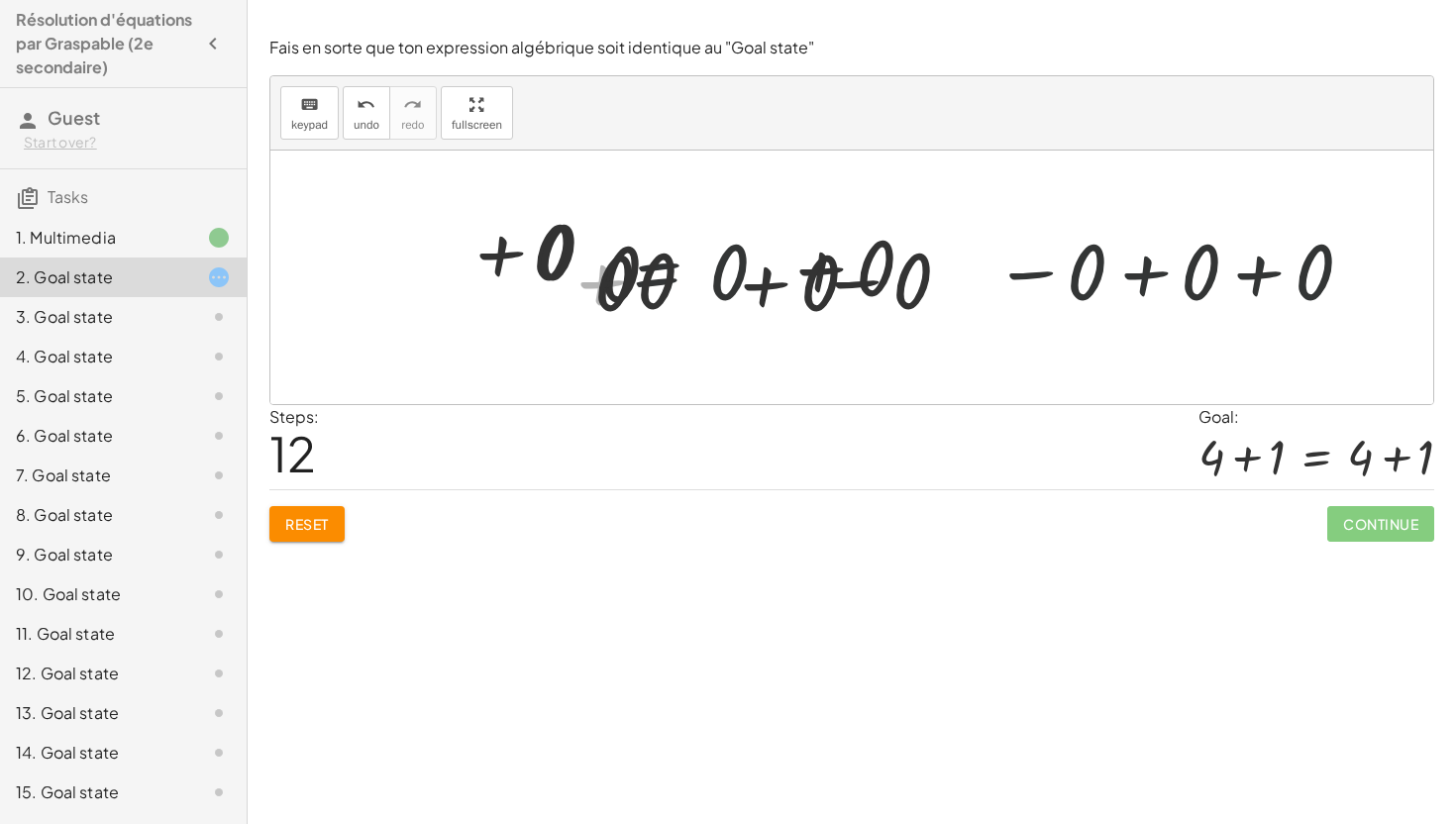 click on "4 = 4 + 4 − 4 = + 4 − 4 + 4 − 4 = 0 + 4 − 0 − 4 = + 0 − 0 + 4 − 4 = + 0 − 0 + 4 − 4 − 0 = + 0 − 0 − 0 + 4 − 4 − 0 = + 0 + -0 + 4 − 4 − 0 = 0 + 4 − 4 = 0 + 4 − 4 + 4 = + 0 + 4 + 4 − 4 + 4 = 4 + 4 + 0 = 4 4 = 4 0 = 0 − 0 + 0 = + 0 − 0 0 = + 0 − 0 + 0 + 0 = + 0 − 0 + 0 − 0 0 = + 0 − 0 + 0 + 0 + 0 0 = + 0 − 0 + 0 + 0 + 0 0 = + 0 − 0 − 0 + 0 + 0 − 0 − 0 = + 0 0 − 0 + 0 + + 0 − 0 + 0 + 0 + − 0 + 0 + − 0 + 0 − 0 0 + 0 + − 0 + 0 + 0 + − 0 + 0 + 0 + − 0 + 0 0 = + 0 − 0 + 0 + 0 + 0 = + 0 − 0 + 0 + 0 0 = + 0 − 0 + 0 + 0 + 0 + 0 = + 0 − 0 + 0 + 0 + 0 0 = + 0 − 0 + 0 + 0 + 0 + 0 − 0 = + 0 − 0 + 0 − 0 + 0 + 0 0 = + 0 − 0 + 0 − 0 + 0 + 0 0 = + 0 − 0 − 0 + 0 + 0 + 0 + 0 = + 0 − 0 + 0 − 0 + 0 + 0 0 = + 0 − 0 + 0 − 0 + 0 + 0 + 0 + 0 = + 0 − 0 + 0 + 0 − 0 + 0 + 0 0 = + 0 − 0 + 0 + 0 − 0 + 0 + 0 + 0 + 0 = + 0 − 0 + 0 + 0 + 0 − 0 + 0 + 0" at bounding box center (970, 277) 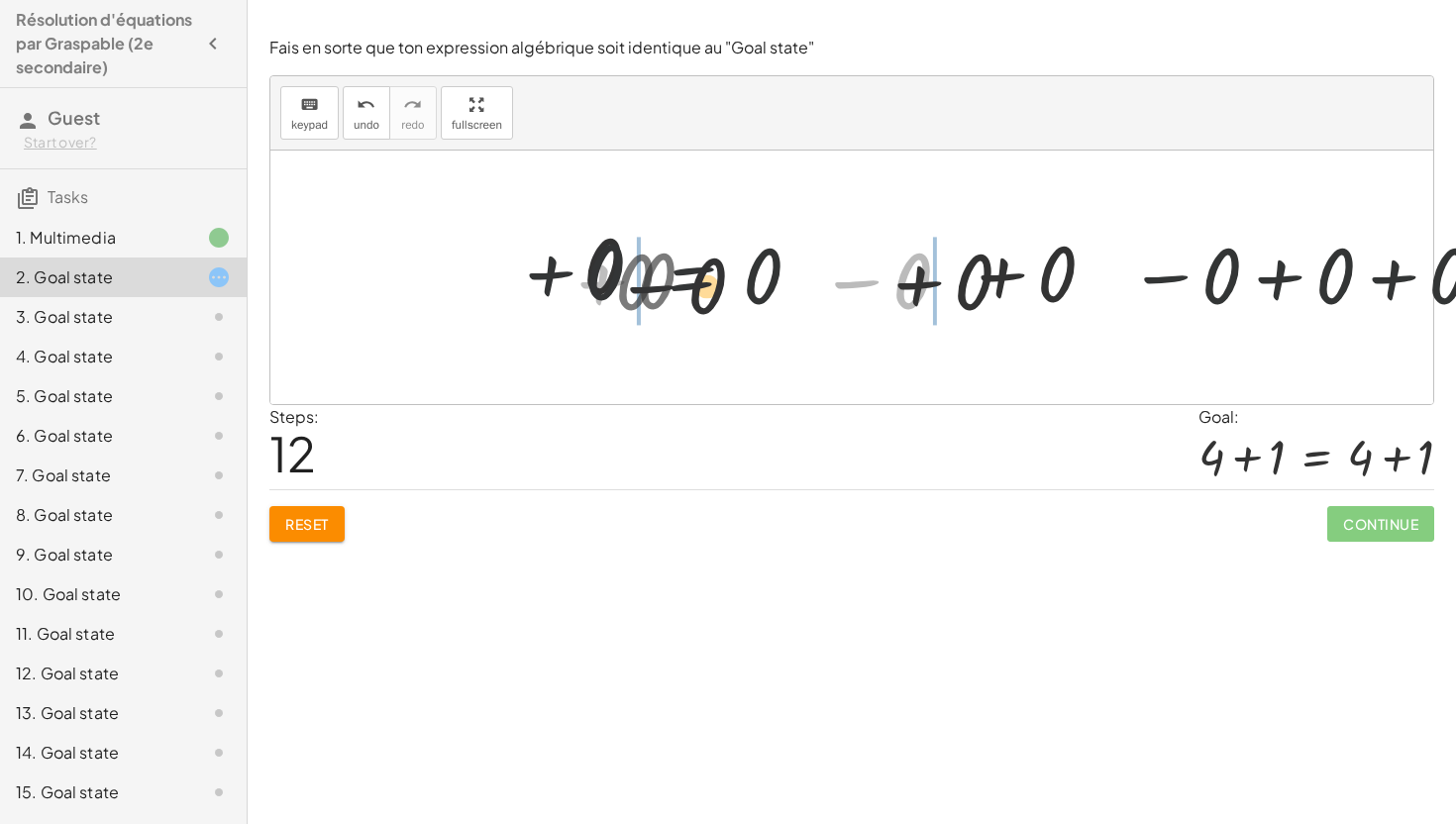 click on "4 = 4 + 4 − 4 = + 4 − 4 + 4 − 4 = 0 + 4 − 0 − 4 = + 0 − 0 + 4 − 4 = + 0 − 0 + 4 − 4 − 0 = + 0 − 0 − 0 + 4 − 4 − 0 = + 0 + -0 + 4 − 4 − 0 = 0 + 4 − 4 = 0 + 4 − 4 + 4 = + 0 + 4 + 4 − 4 + 4 = 4 + 4 + 0 = 4 4 = 4 0 = 0 − 0 + 0 = + 0 − 0 0 = + 0 − 0 + 0 + 0 = + 0 − 0 + 0 − 0 0 = + 0 − 0 + 0 + 0 + 0 0 = + 0 − 0 + 0 + 0 + 0 0 = + 0 − 0 − 0 + 0 + 0 − 0 − 0 + 0 − 0 = + 0 0 − 0 + 0 + + 0 − 0 + 0 + 0 + − 0 + 0 + − 0 + 0 − 0 0 + 0 + − 0 + 0 + 0 + − 0 + 0 + 0 + − 0 + 0 0 = + 0 − 0 + 0 + 0 + 0 = + 0 − 0 + 0 + 0 0 = + 0 − 0 + 0 + 0 + 0 + 0 = + 0 − 0 + 0 + 0 + 0 0 = + 0 − 0 + 0 + 0 + 0 + 0 − 0 = + 0 − 0 + 0 − 0 + 0 + 0 0 = + 0 − 0 + 0 − 0 + 0 + 0 0 = + 0 − 0 − 0 + 0 + 0 + 0 + 0 = + 0 − 0 + 0 − 0 + 0 + 0 0 = + 0 − 0 + 0 − 0 + 0 + 0 + 0 + 0 = + 0 − 0 + 0 + 0 − 0 + 0 + 0 0 = + 0 − 0 + 0 + 0 − 0 + 0 + 0 + 0 + 0 = + 0 − 0 + 0 + 0 + 0 − 0 + 0 + 0" at bounding box center [970, 277] 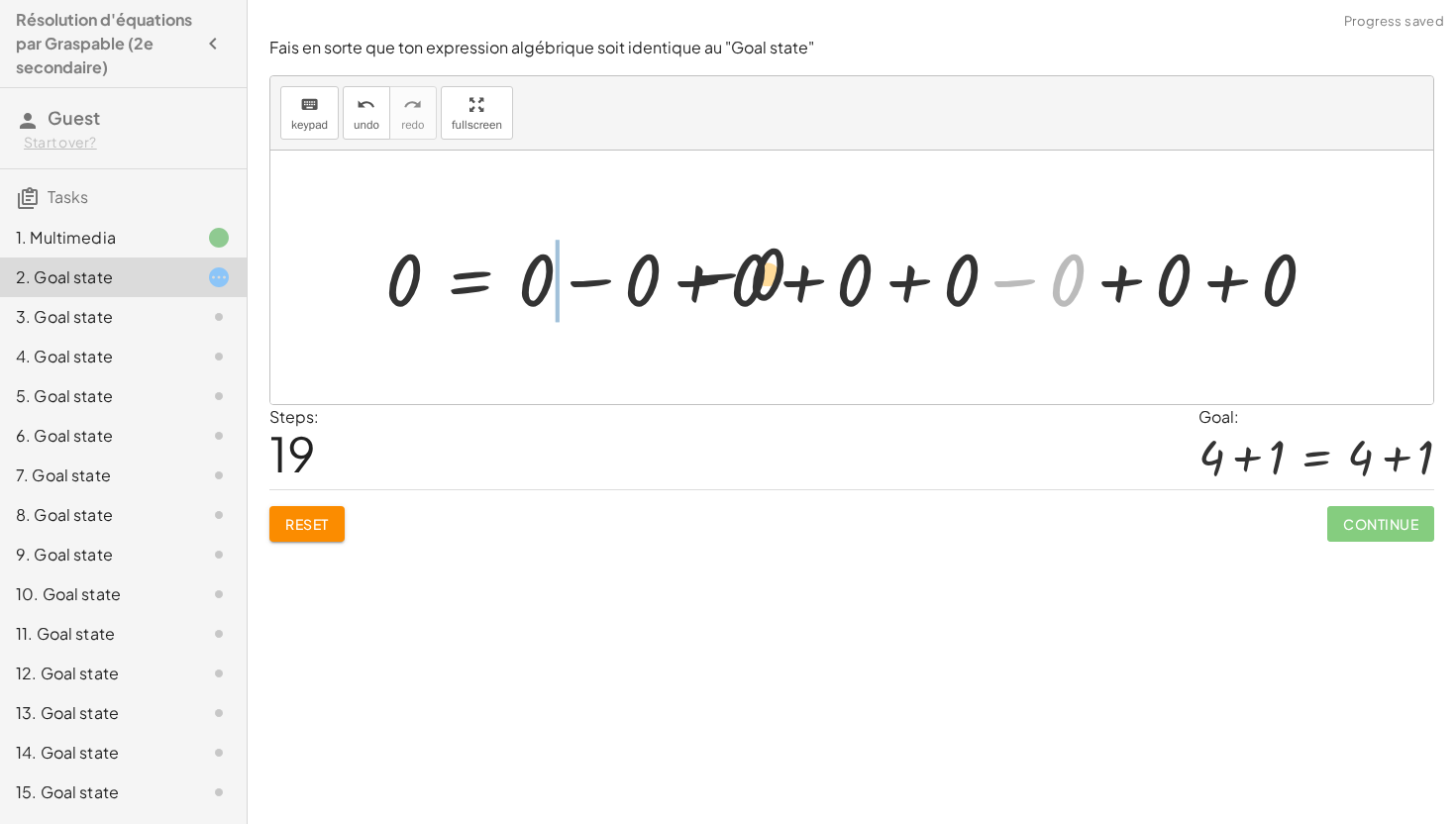 click at bounding box center [859, 277] 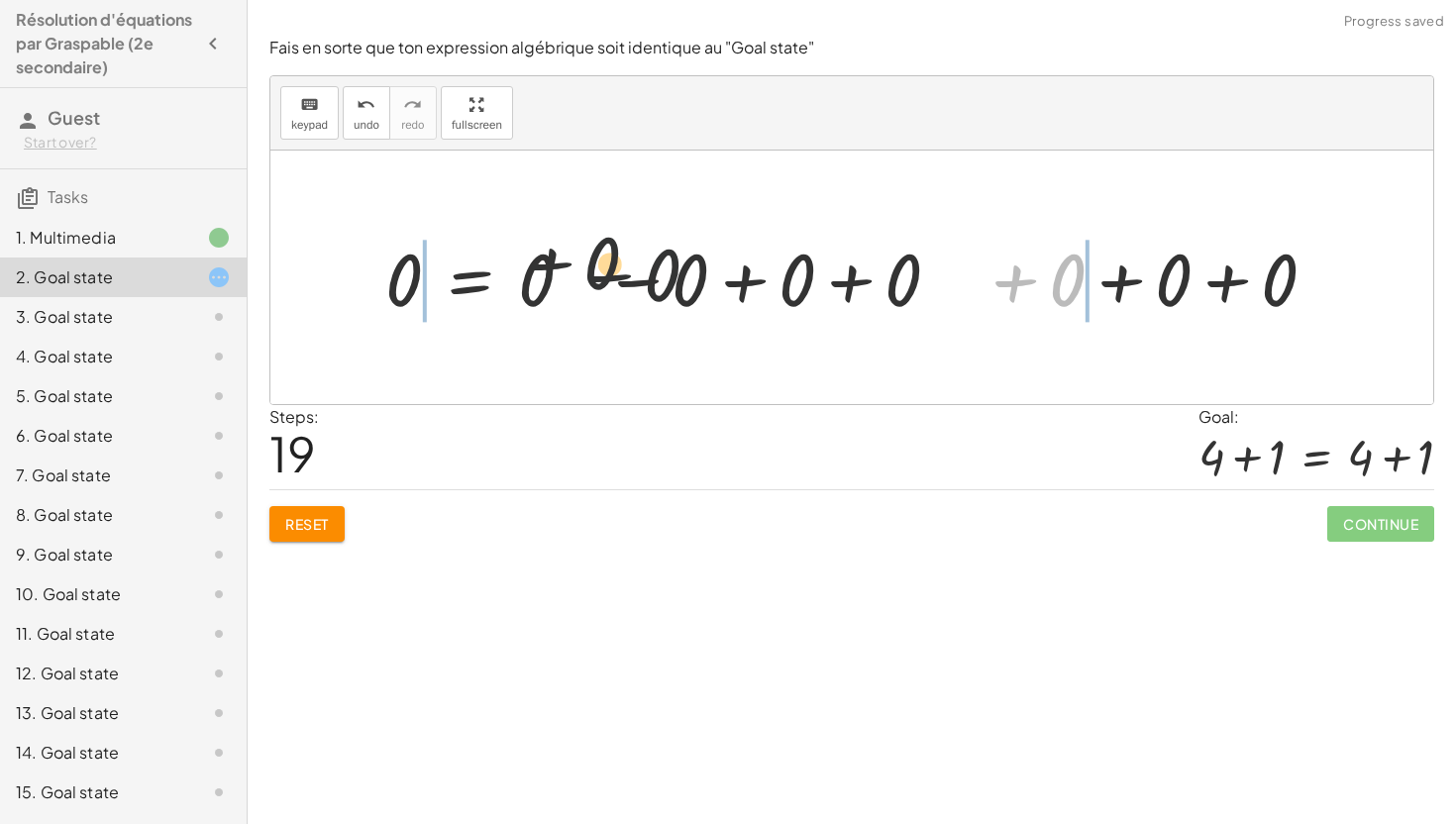 click at bounding box center (859, 277) 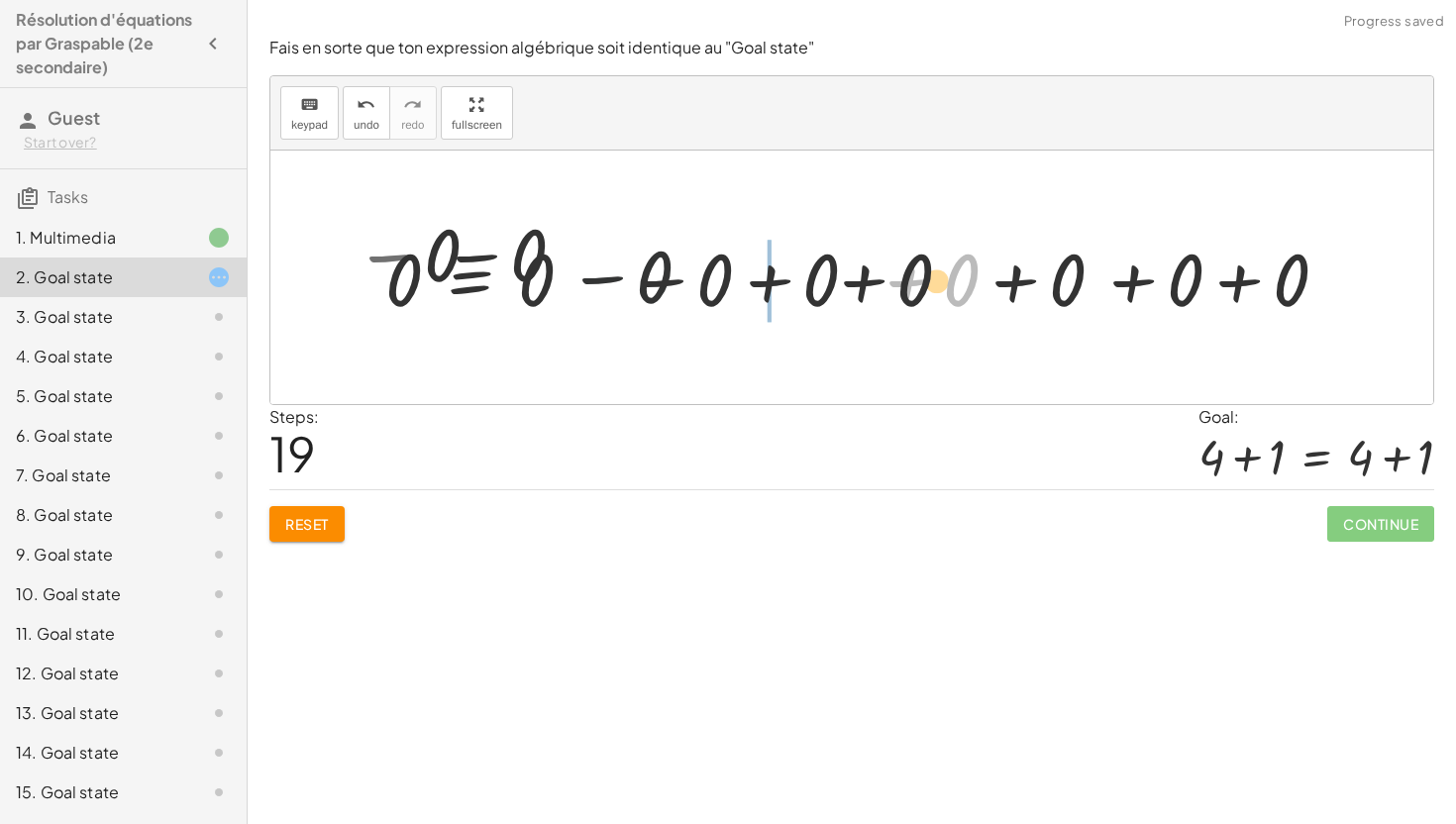 click on "Résolution d'équations par Graspable (2e secondaire) Guest Start over? Tasks 1. Multimedia 2. Goal state 3. Goal state 4. Goal state 5. Goal state 6. Goal state 7. Goal state 8. Goal state 9. Goal state 10. Goal state 11. Goal state 12. Goal state 13. Goal state 14. Goal state 15. Goal state 16. Goal state 17. Goal state 18. Goal state 19. Goal state 20. Goal state 21. Goal state Clique et tiens le signe "="  dans l'équation pour effectuer une opération des deux côtés de l'égalité. Ce que tu ajoutes (+), enlève (-) multiplie (x) ou divise à "E" sera effectué des deux côtés de l'égalité. Regarde cette vidéo pour apprendre comment faire.  Continue Fais en sorte que ton expression algébrique soit identique au "Goal state" keyboard keypad undo undo redo redo fullscreen 4 = 4 + 4 − 4 = + 4 − 4 + 4 − 4 = 0 + 4 − 0 − 4 = + 0 − 0 + 4 − 4 = + 0 − 0 + 4 − 4 − 0 = + 0 − 0 − 0 + 4 − 4 − 0 = + 0 + -0 + 4 − 4 − 0 = 0 + 4 − 4 = 0 + 4 − 4 + 4 = + 0 + 4 + 4 − 4 + 4 = 4 +" 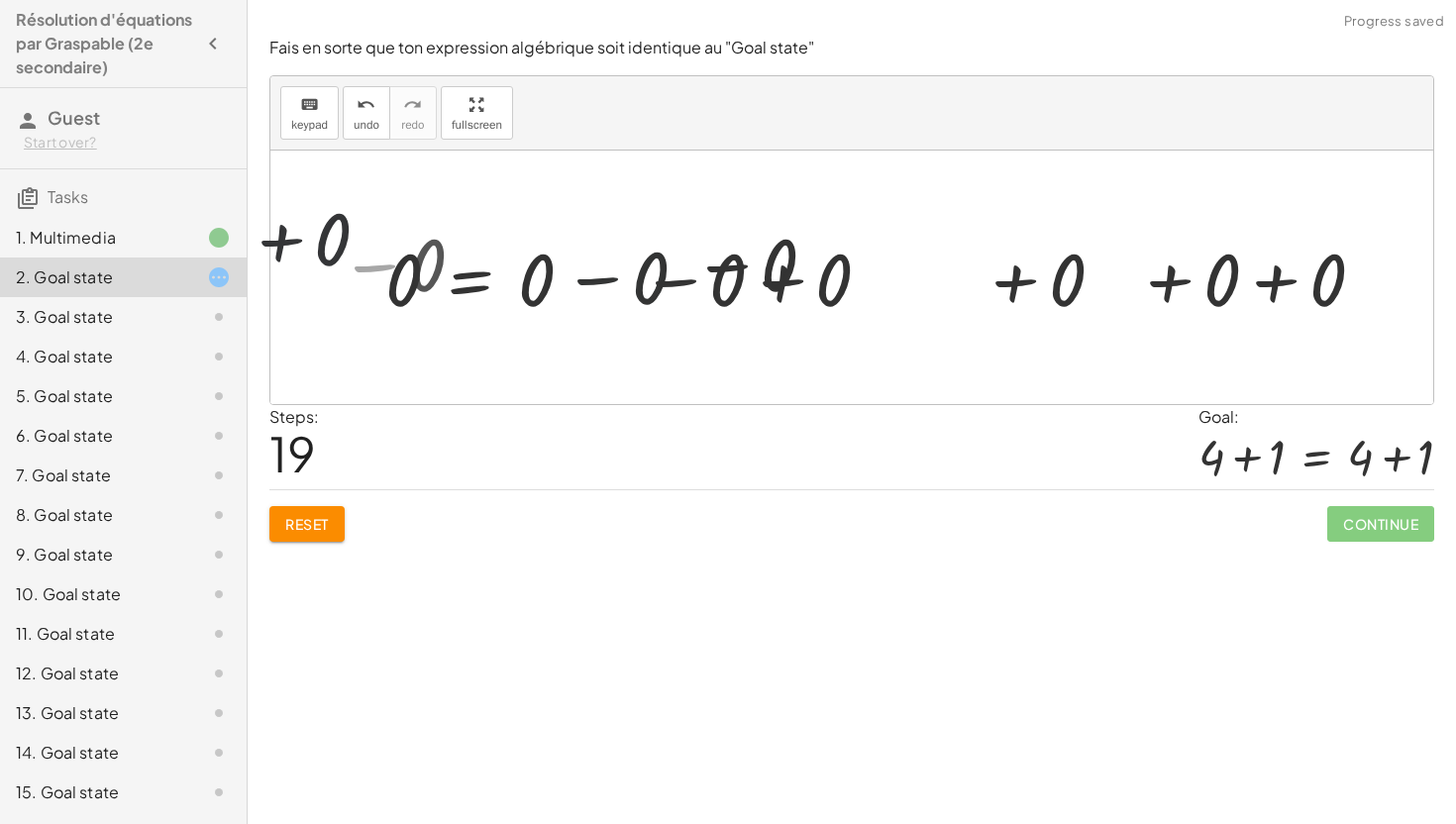 click on "Résolution d'équations par Graspable (2e secondaire) Guest Start over? Tasks 1. Multimedia 2. Goal state 3. Goal state 4. Goal state 5. Goal state 6. Goal state 7. Goal state 8. Goal state 9. Goal state 10. Goal state 11. Goal state 12. Goal state 13. Goal state 14. Goal state 15. Goal state 16. Goal state 17. Goal state 18. Goal state 19. Goal state 20. Goal state 21. Goal state Clique et tiens le signe "="  dans l'équation pour effectuer une opération des deux côtés de l'égalité. Ce que tu ajoutes (+), enlève (-) multiplie (x) ou divise à "E" sera effectué des deux côtés de l'égalité. Regarde cette vidéo pour apprendre comment faire.  Continue Fais en sorte que ton expression algébrique soit identique au "Goal state" keyboard keypad undo undo redo redo fullscreen 4 = 4 + 4 − 4 = + 4 − 4 + 4 − 4 = 0 + 4 − 0 − 4 = + 0 − 0 + 4 − 4 = + 0 − 0 + 4 − 4 − 0 = + 0 − 0 − 0 + 4 − 4 − 0 = + 0 + -0 + 4 − 4 − 0 = 0 + 4 − 4 = 0 + 4 − 4 + 4 = + 0 + 4 + 4 − 4 + 4 = 4 +" 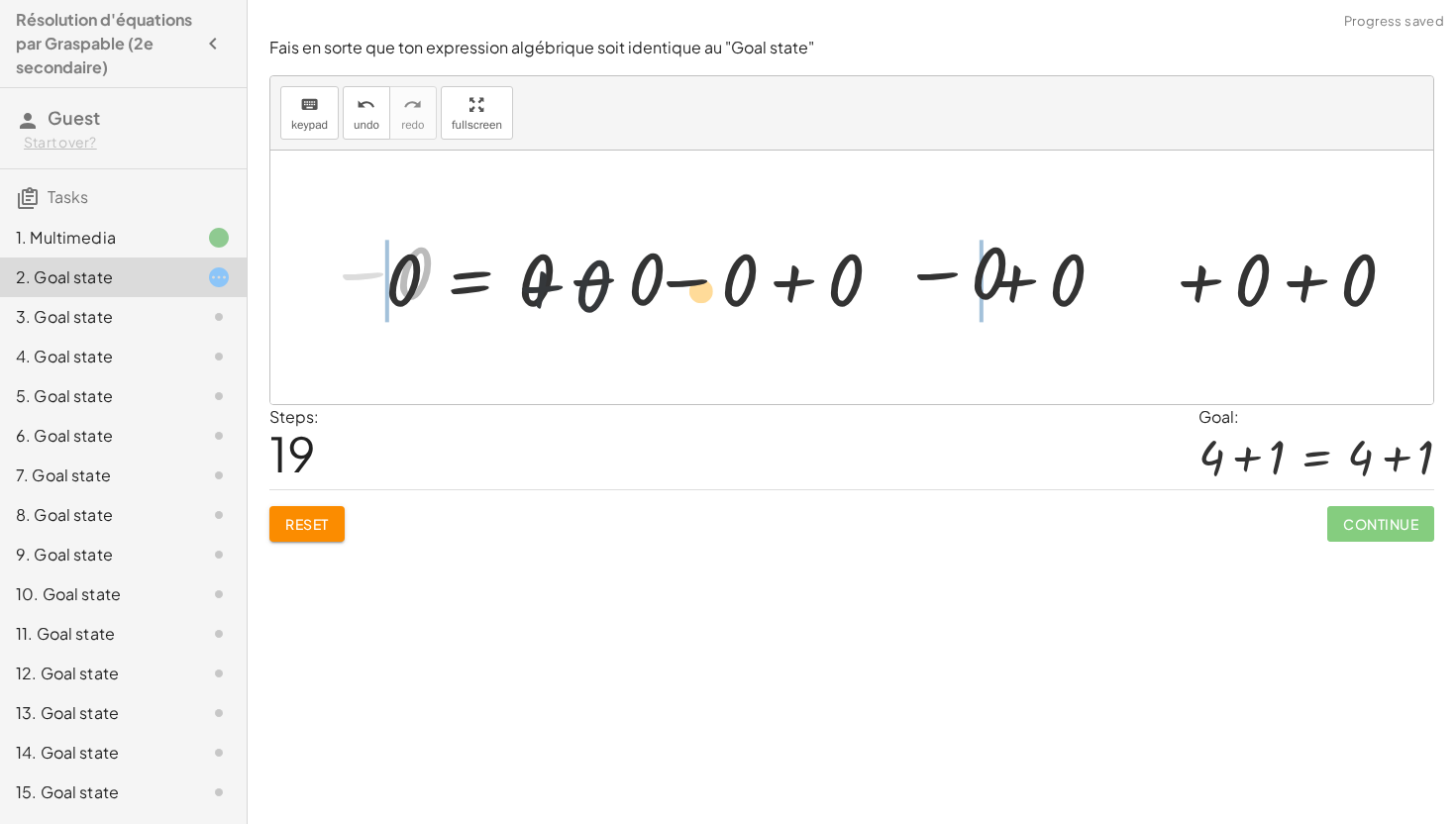 click on "4 = 4 + 4 − 4 = + 4 − 4 + 4 − 4 = 0 + 4 − 0 − 4 = + 0 − 0 + 4 − 4 = + 0 − 0 + 4 − 4 − 0 = + 0 − 0 − 0 + 4 − 4 − 0 = + 0 + -0 + 4 − 4 − 0 = 0 + 4 − 4 = 0 + 4 − 4 + 4 = + 0 + 4 + 4 − 4 + 4 = 4 + 4 + 0 = 4 4 = 4 0 = 0 − 0 + 0 = + 0 − 0 0 = + 0 − 0 + 0 + 0 = + 0 − 0 + 0 0 = + 0 − 0 + 0 + 0 + 0 = + 0 − 0 + 0 + 0 0 = + 0 − 0 + 0 + 0 + 0 + 0 = + 0 − 0 + 0 + 0 + 0 0 = + 0 − 0 + 0 + 0 + 0 + 0 − 0 = + 0 − 0 + 0 − 0 + 0 + 0 0 = + 0 − 0 + 0 − 0 + 0 + 0 0 = + 0 − 0 − 0 + 0 + 0 + 0 + 0 = + 0 − 0 + 0 − 0 + 0 + 0 0 = + 0 − 0 + 0 − 0 + 0 + 0 + 0 + 0 = + 0 − 0 + 0 + 0 − 0 + 0 + 0 0 = + 0 − 0 + 0 + 0 − 0 + 0 + 0 + 0 + 0 = + 0 − 0 + 0 + 0 + 0 − 0 + 0 + 0 − 0 + 0 + 0 = + 0 + 0 + 0 − 0 + 0 + 0 0 − 0 + 0 + − 0 + 0 − 0 0 = + 0 − 0 + 0 + 0 + 0 − 0 + 0 + 0 0 = + 0 − 0 − 0 + 0 + 0 + 0 + 0 + 0 + 0 − 0 = + 0 − 0 − 0 + 0 + 0 + 0 − 0 + 0 + 0" at bounding box center (865, 277) 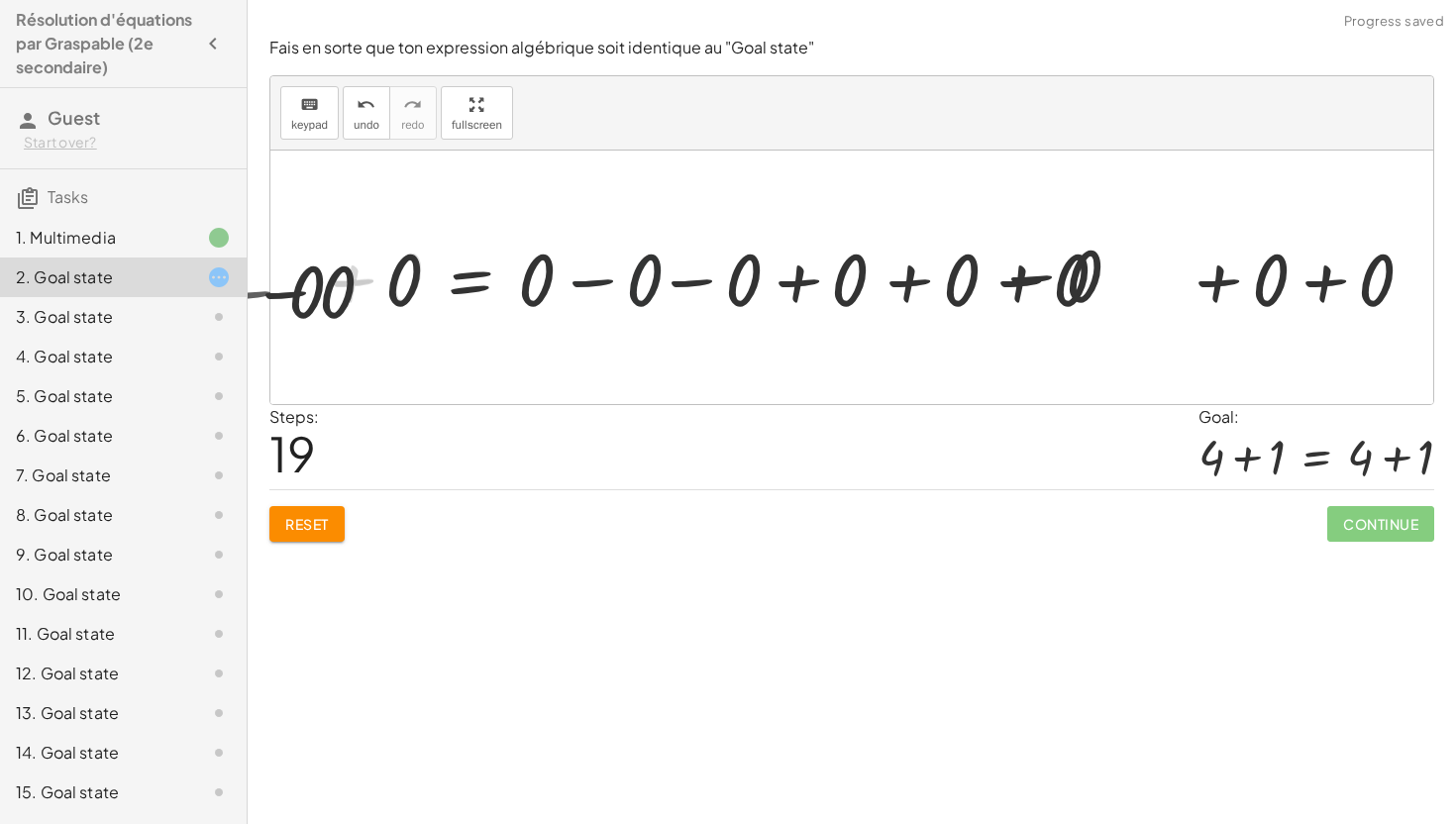 click at bounding box center [965, 277] 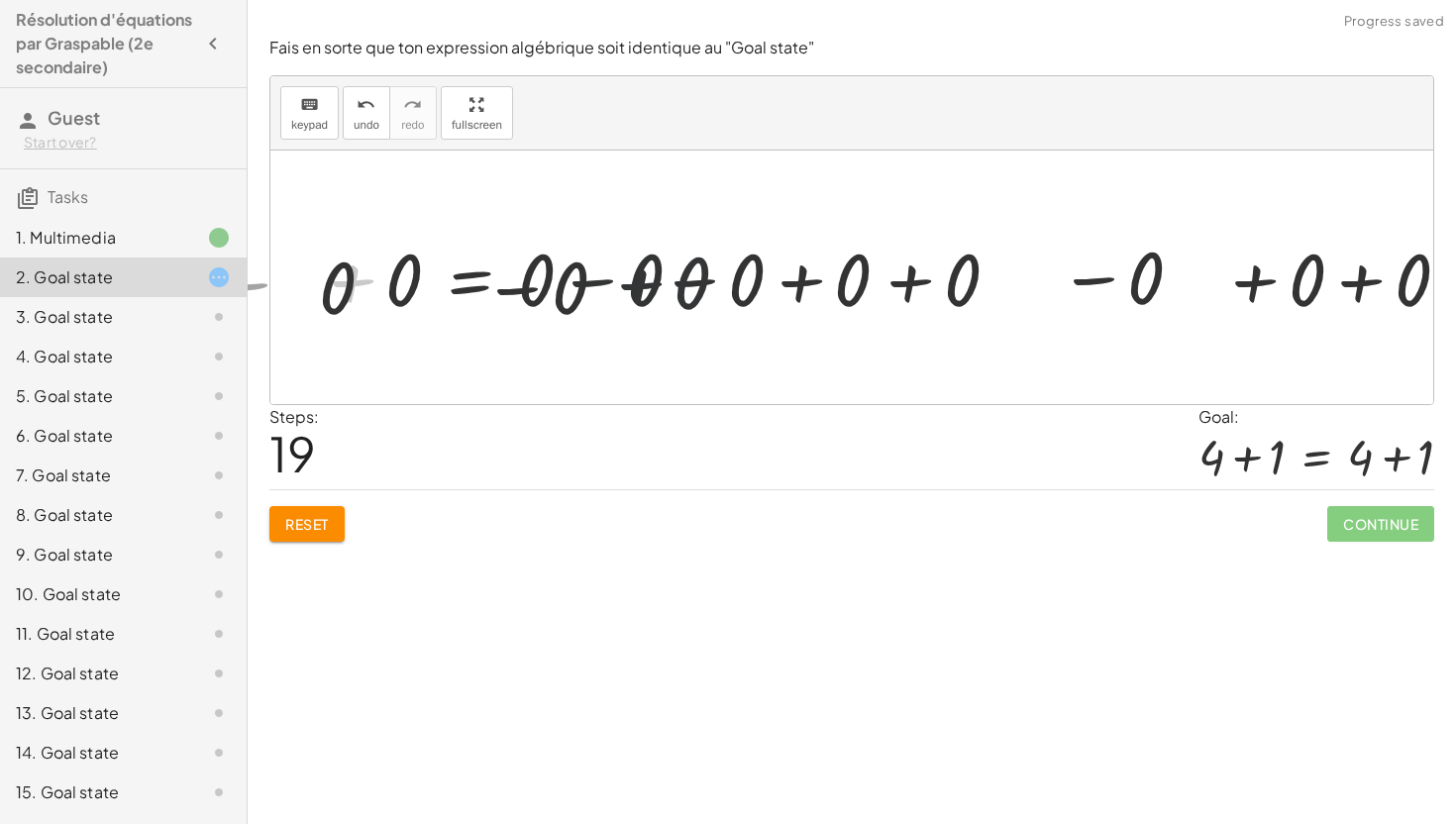 click at bounding box center (965, 277) 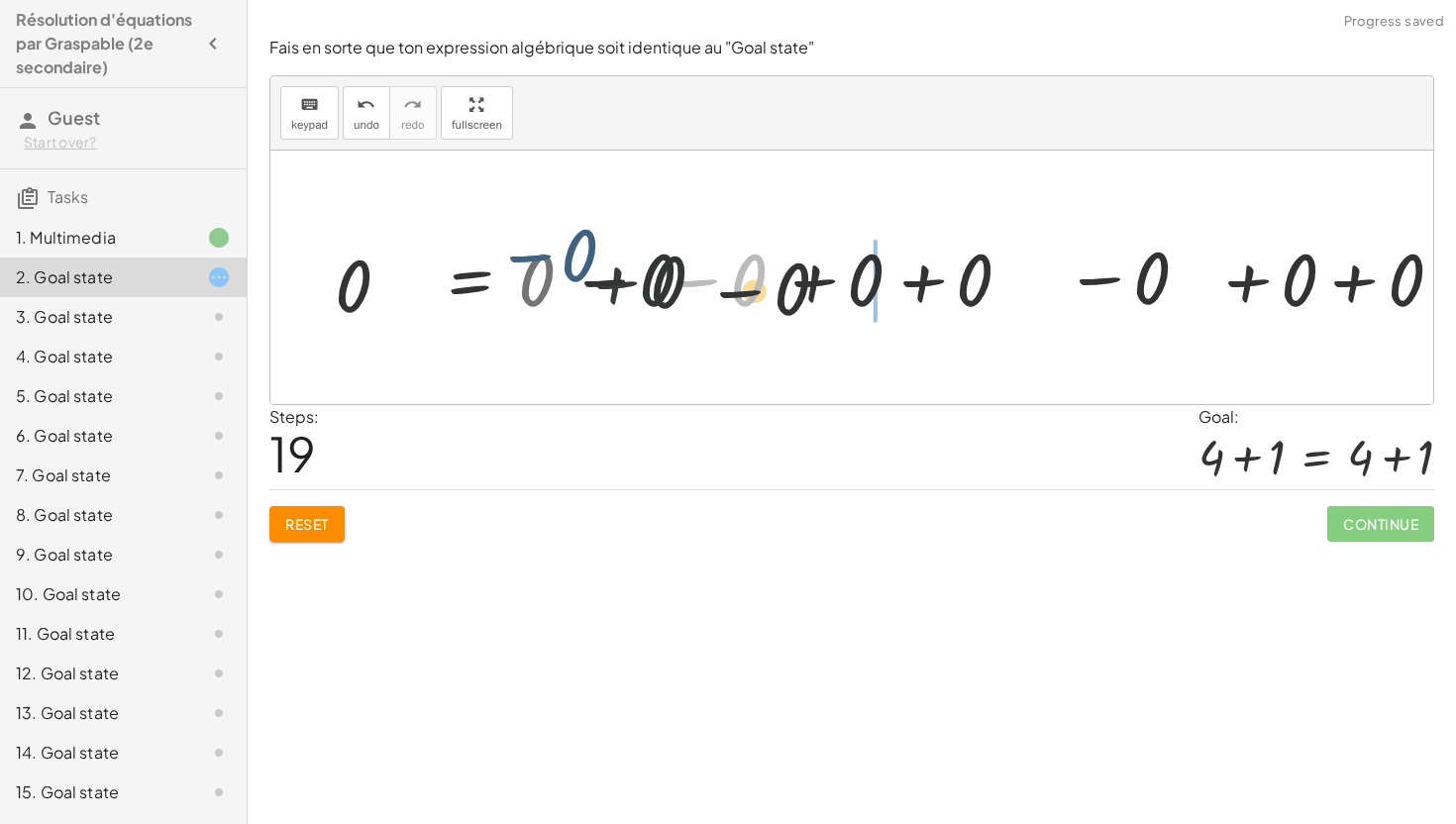 click at bounding box center (859, 277) 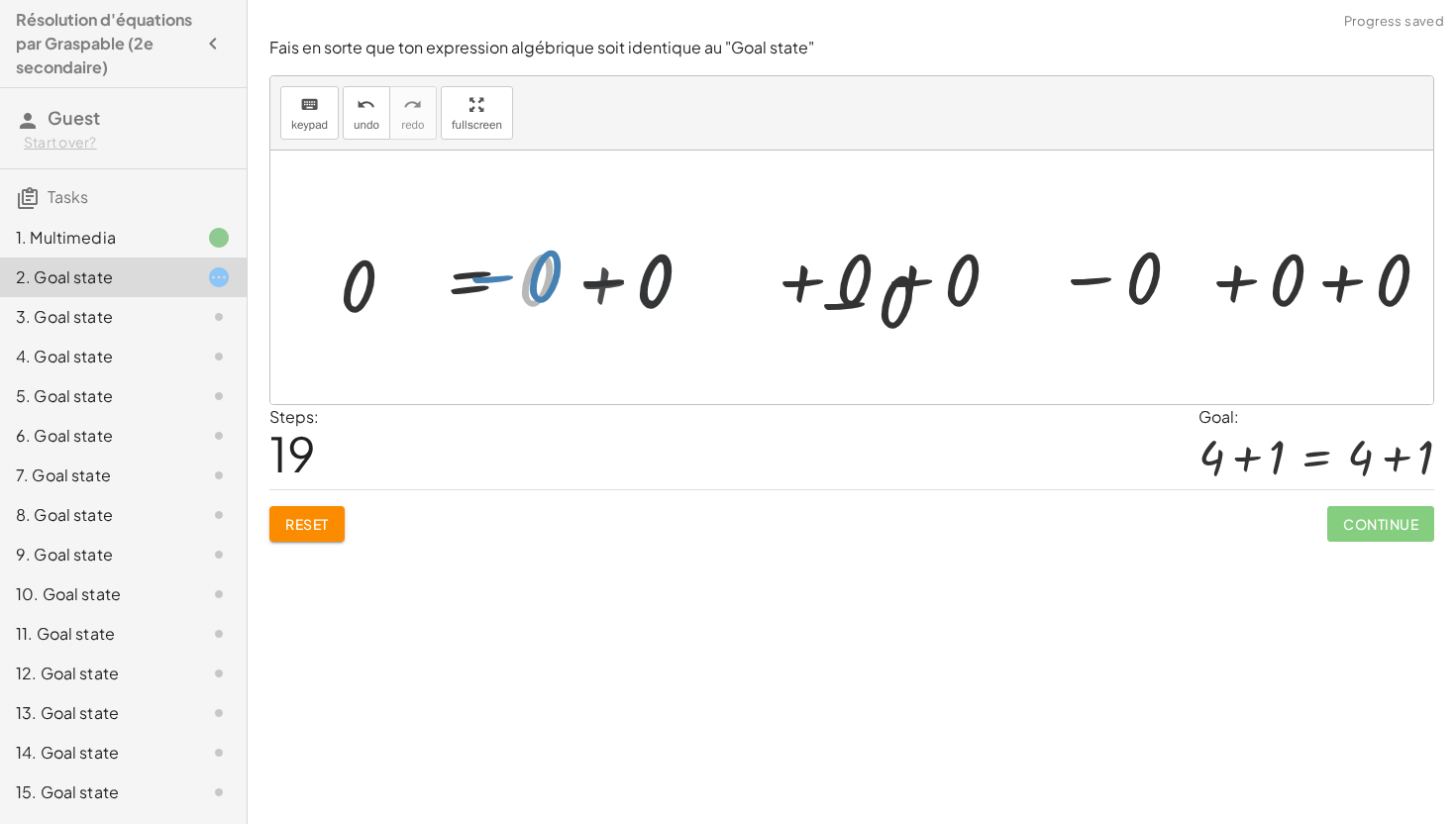 click at bounding box center [859, 277] 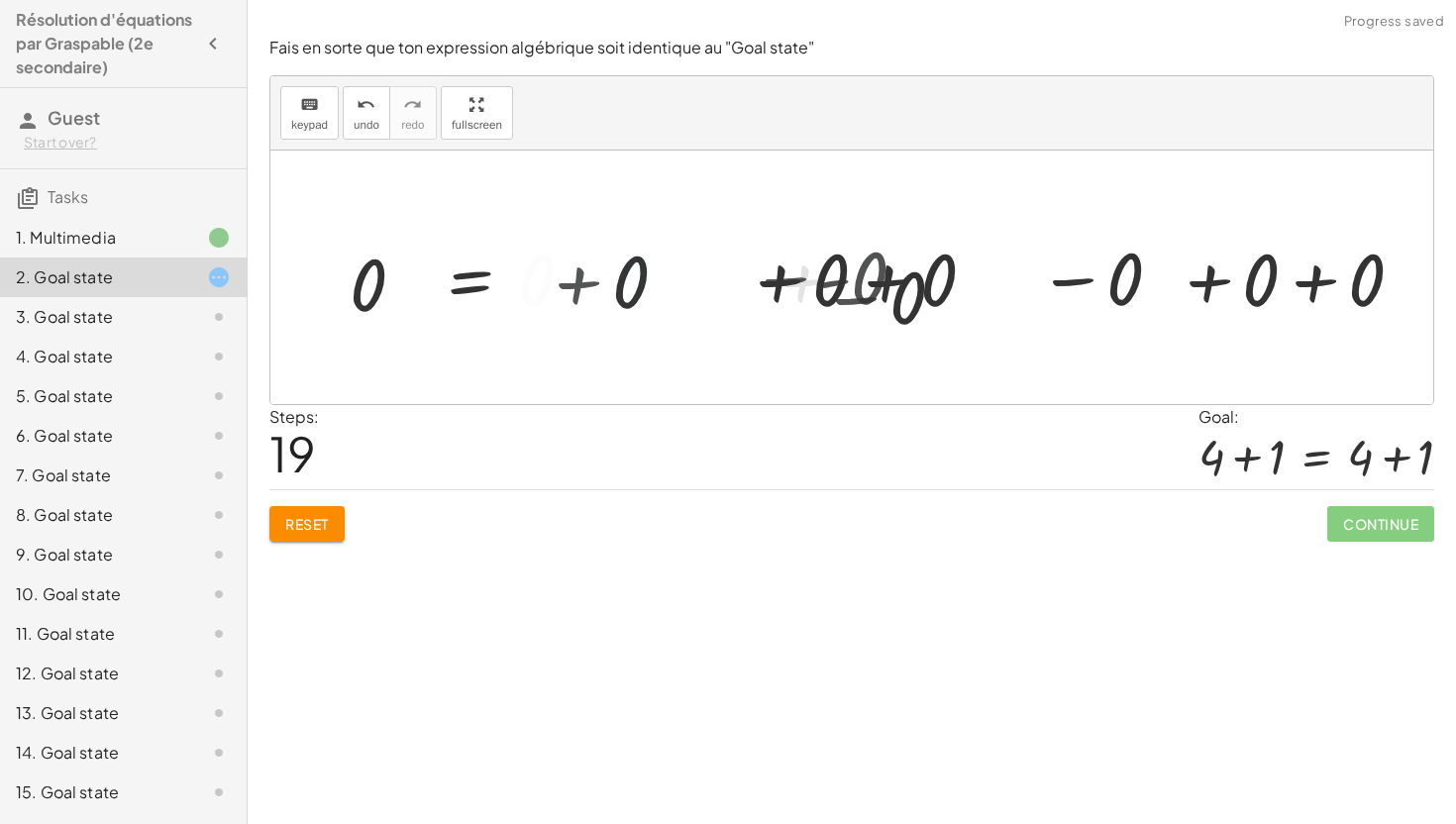 click on "4 = 4 + 4 − 4 = + 4 − 4 + 4 − 4 = 0 + 4 − 0 − 4 = + 0 − 0 + 4 − 4 = + 0 − 0 + 4 − 4 − 0 = + 0 − 0 − 0 + 4 − 4 − 0 = + 0 + -0 + 4 − 4 − 0 = 0 + 4 − 4 = 0 + 4 − 4 + 4 = + 0 + 4 + 4 − 4 + 4 = 4 + 4 + 0 = 4 4 = 4 0 = 0 − 0 + 0 = + 0 − 0 0 = + 0 − 0 + 0 + 0 = + 0 − 0 + 0 0 = + 0 − 0 + 0 + 0 + 0 = + 0 − 0 + 0 + 0 0 = + 0 − 0 + 0 + 0 + 0 + 0 = + 0 − 0 + 0 + 0 + 0 0 = + 0 − 0 + 0 + 0 + 0 + 0 − 0 = + 0 − 0 + 0 − 0 + 0 + 0 0 = + 0 − 0 + 0 − 0 + 0 + 0 0 = + 0 − 0 − 0 + 0 + 0 + 0 + 0 = + 0 − 0 + 0 − 0 + 0 + 0 0 = + 0 − 0 + 0 − 0 + 0 + 0 + 0 + 0 = + 0 − 0 + 0 + 0 − 0 + 0 + 0 0 = + 0 − 0 + 0 + 0 − 0 + 0 + 0 + 0 + 0 = + 0 − 0 + 0 + 0 + 0 − 0 + 0 + 0 − 0 + 0 + 0 + 0 − 0 − 0 − 0 = + 0 + 0 + 0 − -0 + 0 + 0 0 − 0 + 0 + − 0 + 0 − 0 − 0 + + 0 − 0 + 0 = + 0 − 0 + 0 + 0 + 0 − 0 + 0 + 0 0 = + 0 − 0 − 0 + 0 + 0 + 0 + 0 + 0 + 0 − 0 = + 0 − 0 − 0 + 0 + 0 + 0 − 0 + 0 + 0 0 = + 0 − 0 − 0 + 0 + 0 + 0 − 0 + 0" at bounding box center [917, 277] 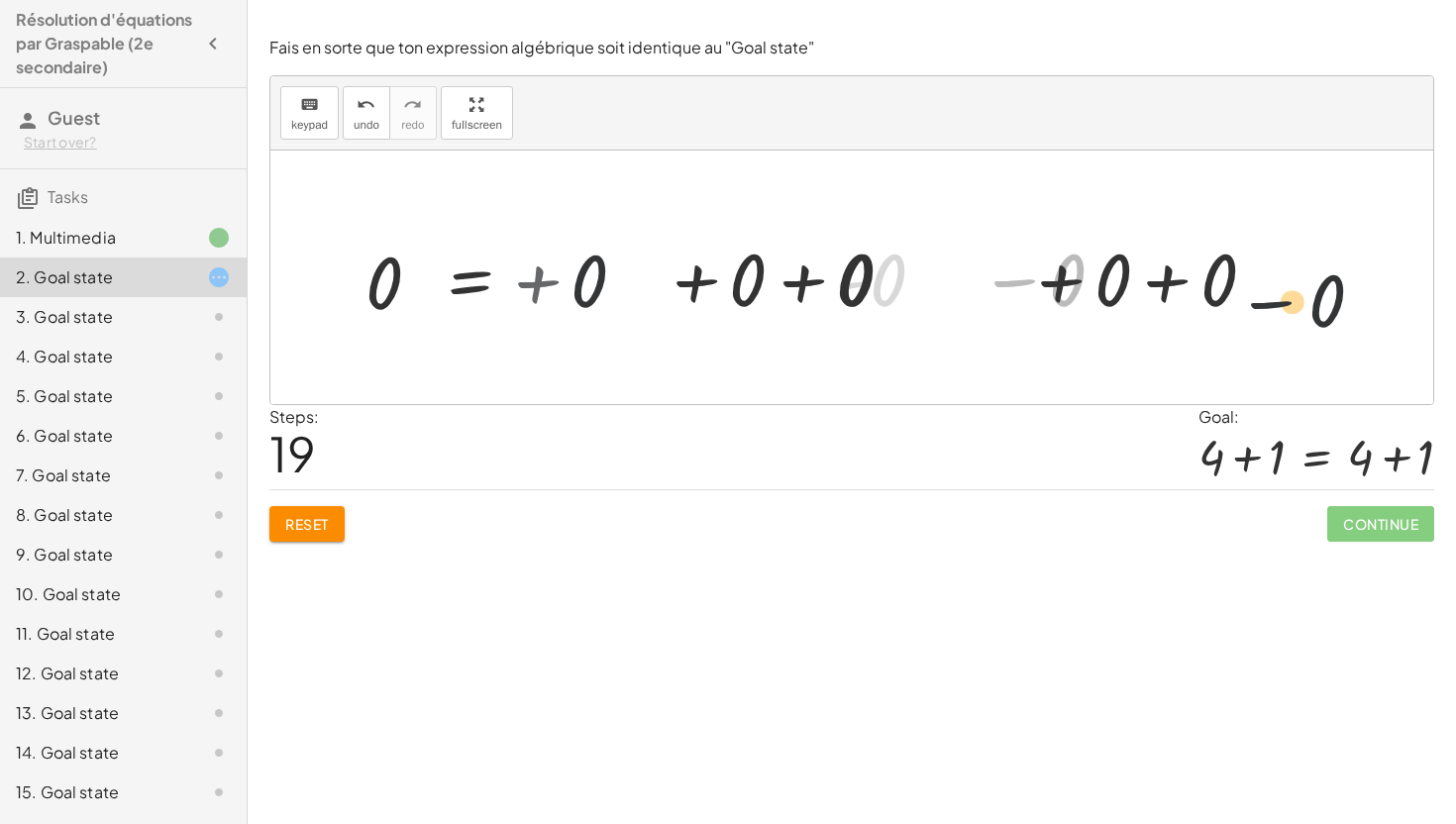 click on "4 = 4 + 4 − 4 = + 4 − 4 + 4 − 4 = 0 + 4 − 0 − 4 = + 0 − 0 + 4 − 4 = + 0 − 0 + 4 − 4 − 0 = + 0 − 0 − 0 + 4 − 4 − 0 = + 0 + -0 + 4 − 4 − 0 = 0 + 4 − 4 = 0 + 4 − 4 + 4 = + 0 + 4 + 4 − 4 + 4 = 4 + 4 + 0 = 4 4 = 4 0 = 0 − 0 + 0 = + 0 − 0 0 = + 0 − 0 + 0 + 0 = + 0 − 0 + 0 0 = + 0 − 0 + 0 + 0 + 0 = + 0 − 0 + 0 + 0 0 = + 0 − 0 + 0 + 0 + 0 + 0 = + 0 − 0 + 0 + 0 + 0 0 = + 0 − 0 + 0 + 0 + 0 + 0 − 0 = + 0 − 0 + 0 − 0 + 0 + 0 0 = + 0 − 0 + 0 − 0 + 0 + 0 0 = + 0 − 0 − 0 + 0 + 0 + 0 + 0 = + 0 − 0 + 0 − 0 + 0 + 0 0 = + 0 − 0 + 0 − 0 + 0 + 0 + 0 + 0 = + 0 − 0 + 0 + 0 − 0 + 0 + 0 0 = + 0 − 0 + 0 + 0 − 0 + 0 + 0 + 0 + 0 = + 0 − 0 + 0 + 0 + 0 − 0 + 0 + 0 − 0 + 0 + 0 + 0 − 0 − 0 − 0 − 0 − 0 = + 0 + 0 + 0 − -0 + 0 + 0 0 − 0 + 0 + − 0 + 0 − 0 − 0 + + 0 − 0 + 0 = + 0 − 0 + 0 + 0 + 0 − 0 + 0 + 0 0 = + 0 − 0 − 0 + 0 + 0 + 0 + 0 + 0 + 0 − 0 = + 0 − 0 − 0 + 0 + 0 + 0 − 0 + 0 + 0 0 = + 0 − 0 − 0 + 0 + 0 +" at bounding box center (917, 277) 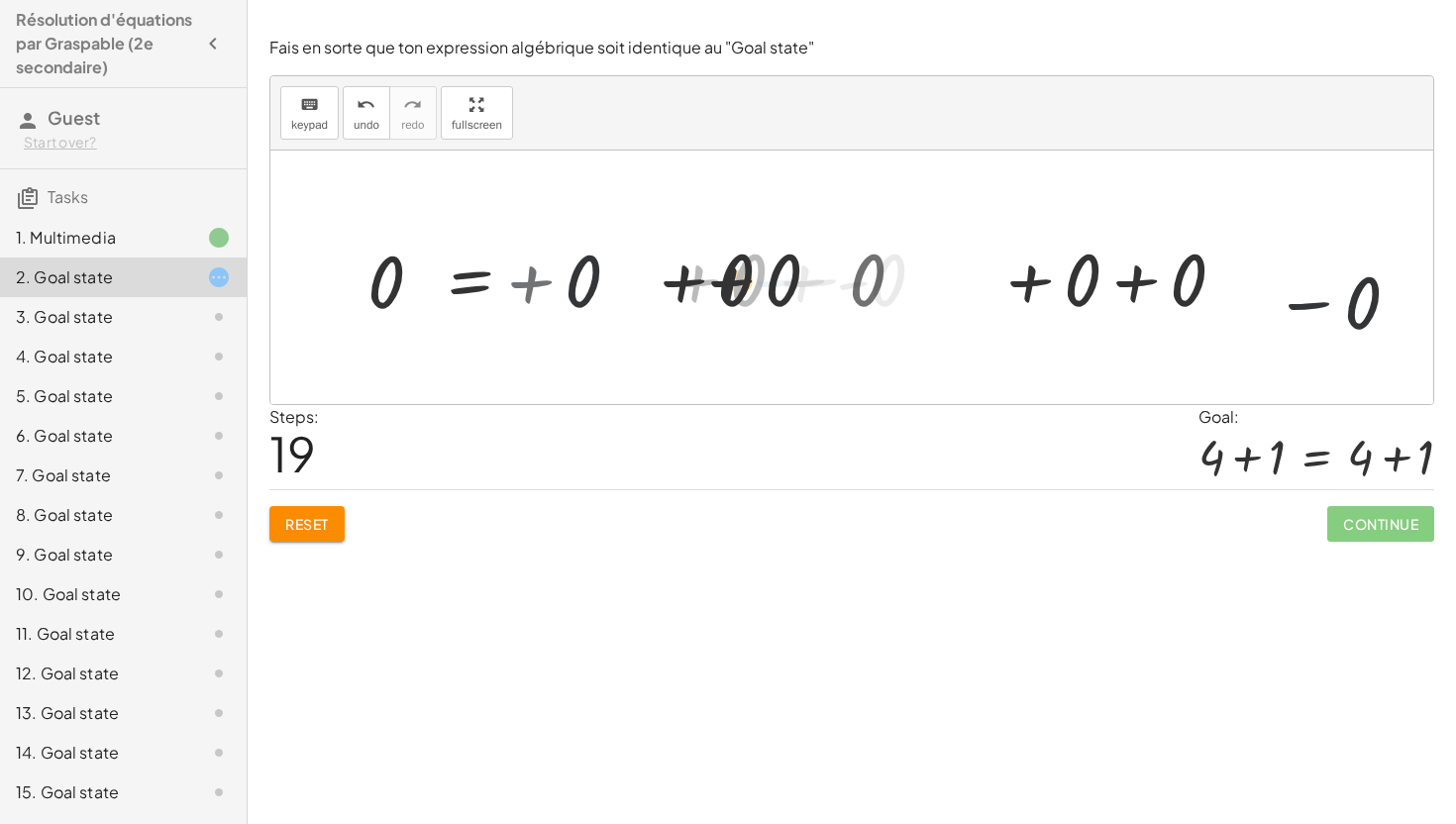 click on "4 = 4 + 4 − 4 = + 4 − 4 + 4 − 4 = 0 + 4 − 0 − 4 = + 0 − 0 + 4 − 4 = + 0 − 0 + 4 − 4 − 0 = + 0 − 0 − 0 + 4 − 4 − 0 = + 0 + -0 + 4 − 4 − 0 = 0 + 4 − 4 = 0 + 4 − 4 + 4 = + 0 + 4 + 4 − 4 + 4 = 4 + 4 + 0 = 4 4 = 4 0 = 0 − 0 + 0 = + 0 − 0 0 = + 0 − 0 + 0 + 0 = + 0 − 0 + 0 0 = + 0 − 0 + 0 + 0 + 0 = + 0 − 0 + 0 + 0 0 = + 0 − 0 + 0 + 0 + 0 + 0 = + 0 − 0 + 0 + 0 + 0 0 = + 0 − 0 + 0 + 0 + 0 + 0 − 0 = + 0 − 0 + 0 − 0 + 0 + 0 0 = + 0 − 0 + 0 − 0 + 0 + 0 0 = + 0 − 0 − 0 + 0 + 0 + 0 + 0 = + 0 − 0 + 0 − 0 + 0 + 0 0 = + 0 − 0 + 0 − 0 + 0 + 0 + 0 + 0 = + 0 − 0 + 0 + 0 − 0 + 0 + 0 0 = + 0 − 0 + 0 + 0 − 0 + 0 + 0 + 0 + 0 = + 0 − 0 + 0 + 0 + 0 − 0 + 0 + 0 − 0 + 0 + 0 + 0 − 0 − 0 − 0 − 0 − 0 + 0 = + 0 + 0 + 0 − -0 + 0 + 0 0 − 0 + 0 + − 0 + 0 − 0 − 0 + + 0 − 0 + 0 = + 0 − 0 + 0 + 0 + 0 − 0 + 0 + 0 0 = + 0 − 0 − 0 + 0 + 0 + 0 + 0 + 0 + 0 − 0 = + 0 − 0 − 0 + 0 + 0 + 0 − 0 + 0 + 0 0 = + 0 − 0 − 0 + 0 +" at bounding box center [917, 277] 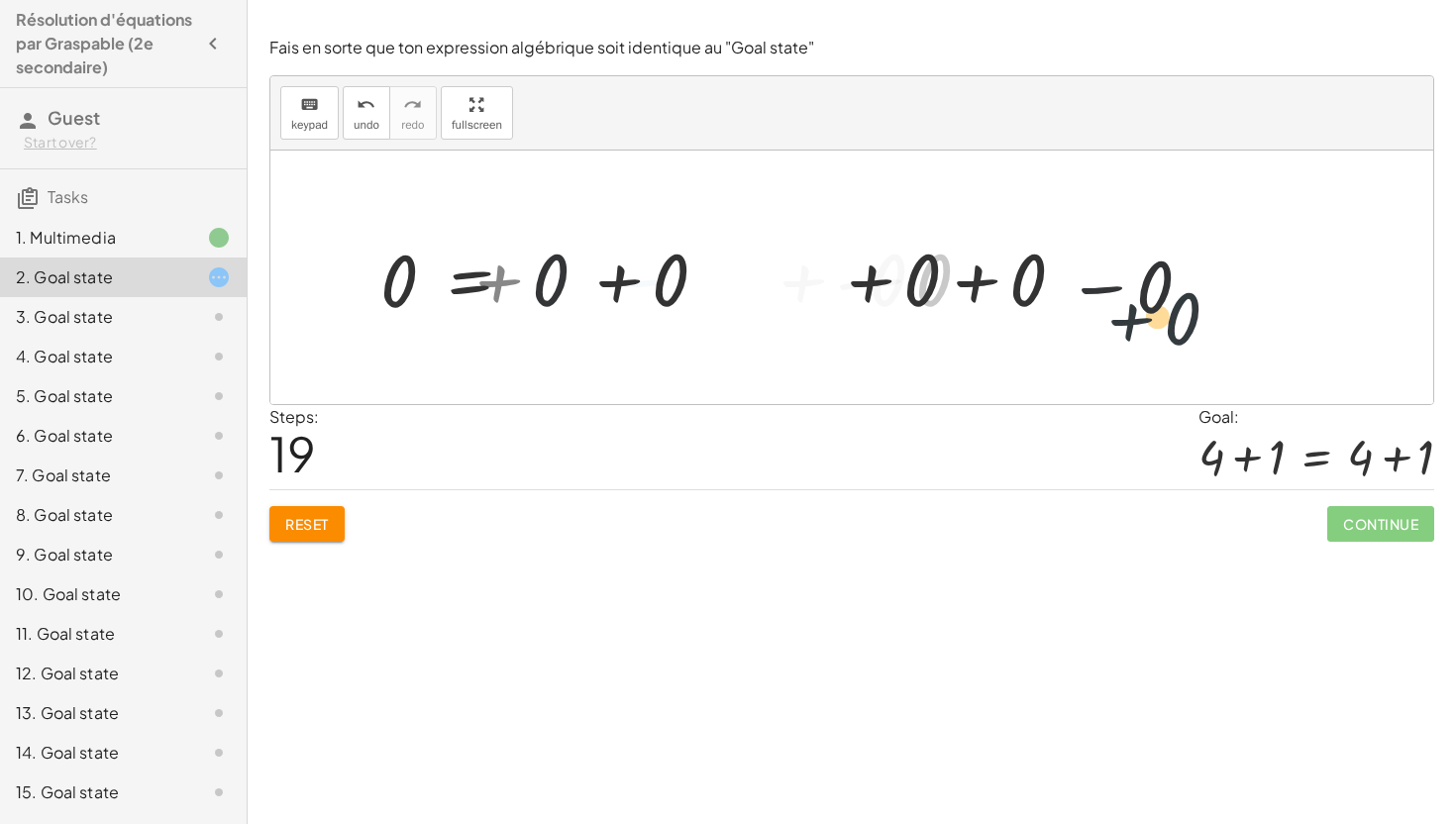 click on "4 = 4 + 4 − 4 = + 4 − 4 + 4 − 4 = 0 + 4 − 0 − 4 = + 0 − 0 + 4 − 4 = + 0 − 0 + 4 − 4 − 0 = + 0 − 0 − 0 + 4 − 4 − 0 = + 0 + -0 + 4 − 4 − 0 = 0 + 4 − 4 = 0 + 4 − 4 + 4 = + 0 + 4 + 4 − 4 + 4 = 4 + 4 + 0 = 4 4 = 4 0 = 0 − 0 + 0 = + 0 − 0 0 = + 0 − 0 + 0 + 0 = + 0 − 0 + 0 0 = + 0 − 0 + 0 + 0 + 0 = + 0 − 0 + 0 + 0 0 = + 0 − 0 + 0 + 0 + 0 + 0 = + 0 − 0 + 0 + 0 + 0 0 = + 0 − 0 + 0 + 0 + 0 + 0 − 0 = + 0 − 0 + 0 − 0 + 0 + 0 0 = + 0 − 0 + 0 − 0 + 0 + 0 0 = + 0 − 0 − 0 + 0 + 0 + 0 + 0 = + 0 − 0 + 0 − 0 + 0 + 0 0 = + 0 − 0 + 0 − 0 + 0 + 0 + 0 + 0 = + 0 − 0 + 0 + 0 − 0 + 0 + 0 0 = + 0 − 0 + 0 + 0 − 0 + 0 + 0 + 0 + 0 = + 0 − 0 + 0 + 0 + 0 − 0 + 0 + 0 − 0 + 0 + 0 + 0 − 0 − 0 − 0 − 0 − 0 + 0 = + 0 + 0 + 0 − -0 + 0 + 0 0 − 0 + 0 + − 0 + 0 − 0 − 0 + + 0 − 0 + 0 = + 0 − 0 + 0 + 0 + 0 − 0 + 0 + 0 0 = + 0 − 0 − 0 + 0 + 0 + 0 + 0 + 0 + 0 − 0 = + 0 − 0 − 0 + 0 + 0 + 0 − 0 + 0 + 0 0 = + 0 − 0 − 0 + 0 +" at bounding box center [917, 277] 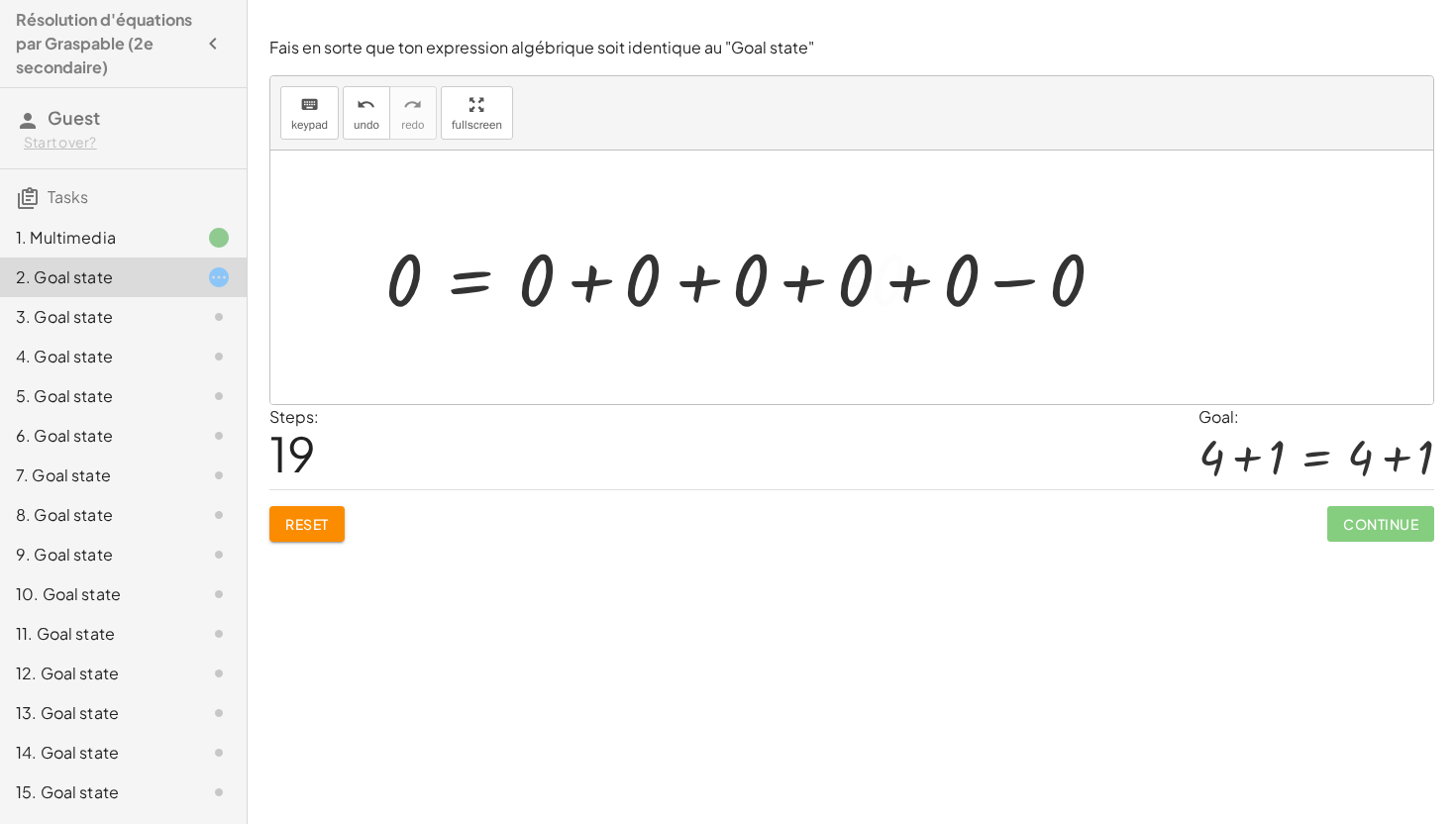 click on "4 = 4 + 4 − 4 = + 4 − 4 + 4 − 4 = 0 + 4 − 0 − 4 = + 0 − 0 + 4 − 4 = + 0 − 0 + 4 − 4 − 0 = + 0 − 0 − 0 + 4 − 4 − 0 = + 0 + -0 + 4 − 4 − 0 = 0 + 4 − 4 = 0 + 4 − 4 + 4 = + 0 + 4 + 4 − 4 + 4 = 4 + 4 + 0 = 4 4 = 4 0 = 0 − 0 + 0 = + 0 − 0 0 = + 0 − 0 + 0 + 0 = + 0 − 0 + 0 0 = + 0 − 0 + 0 + 0 + 0 = + 0 − 0 + 0 + 0 0 = + 0 − 0 + 0 + 0 + 0 + 0 = + 0 − 0 + 0 + 0 + 0 0 = + 0 − 0 + 0 + 0 + 0 + 0 − 0 = + 0 − 0 + 0 − 0 + 0 + 0 0 = + 0 − 0 + 0 − 0 + 0 + 0 0 = + 0 − 0 − 0 + 0 + 0 + 0 + 0 = + 0 − 0 + 0 − 0 + 0 + 0 0 = + 0 − 0 + 0 − 0 + 0 + 0 + 0 + 0 = + 0 − 0 + 0 + 0 − 0 + 0 + 0 0 = + 0 − 0 + 0 + 0 − 0 + 0 + 0 + 0 + 0 = + 0 − 0 + 0 + 0 + 0 − 0 + 0 + 0 − 0 + 0 + 0 + 0 − 0 − 0 − 0 − 0 − 0 + 0 = + 0 + 0 + 0 − -0 + 0 + 0 0 − 0 + 0 + − 0 + 0 − 0 − 0 + + 0 − 0 + 0 = + 0 − 0 + 0 + 0 + 0 − 0 + 0 + 0 0 = + 0 − 0 − 0 + 0 + 0 + 0 + 0 + 0 + 0 − 0 = + 0 − 0 − 0 + 0 + 0 + 0 − 0 + 0 + 0 0 = + 0 − 0 − 0 + 0 +" at bounding box center [917, 277] 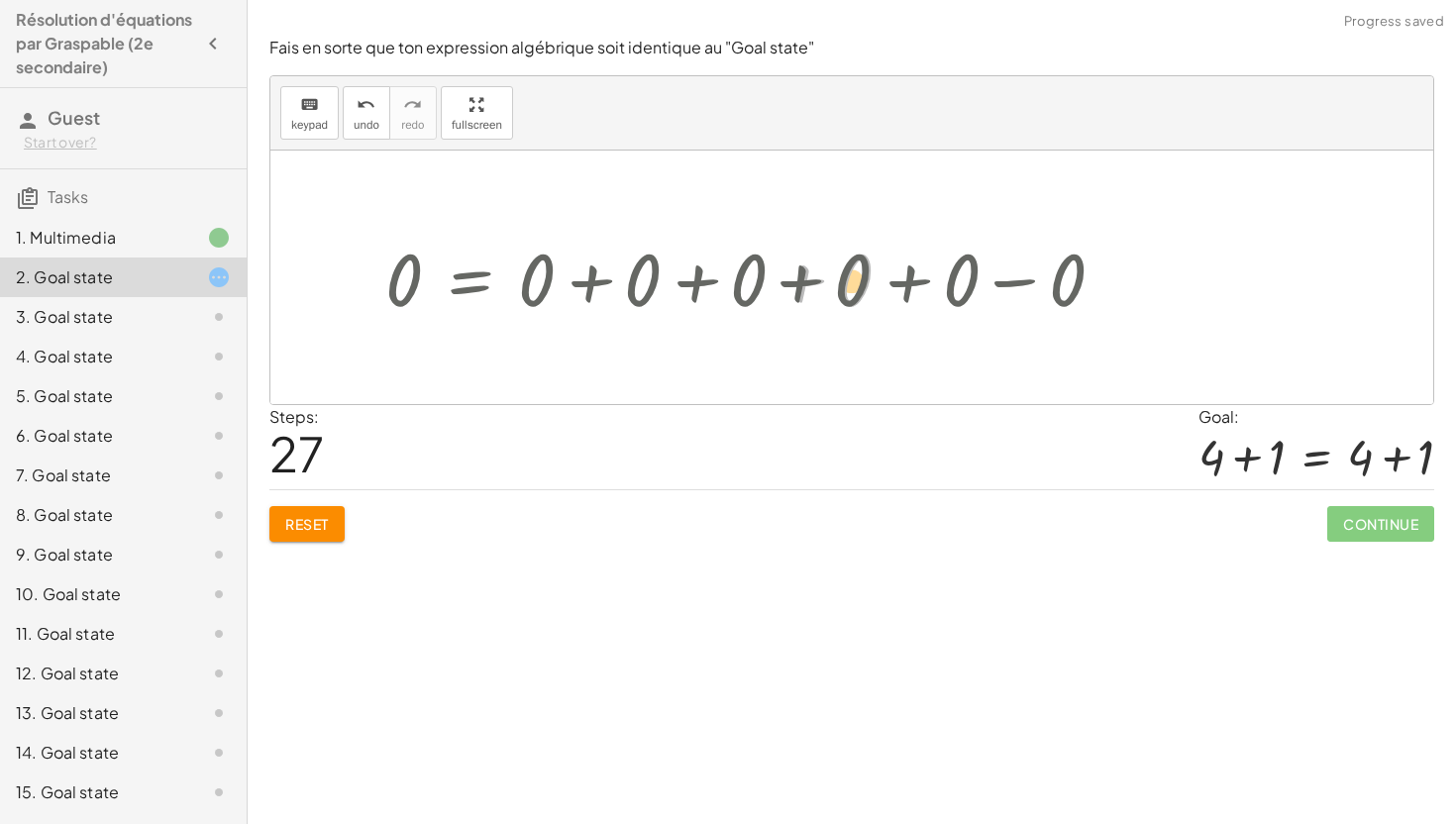 click on "4 = 4 + 4 − 4 = + 4 − 4 + 4 − 4 = 0 + 4 − 0 − 4 = + 0 − 0 + 4 − 4 = + 0 − 0 + 4 − 4 − 0 = + 0 − 0 − 0 + 4 − 4 − 0 = + 0 + -0 + 4 − 4 − 0 = 0 + 4 − 4 = 0 + 4 − 4 + 4 = + 0 + 4 + 4 − 4 + 4 = 4 + 4 + 0 = 4 4 = 4 0 = 0 − 0 + 0 = + 0 − 0 0 = + 0 − 0 + 0 + 0 = + 0 − 0 + 0 0 = + 0 − 0 + 0 + 0 + 0 = + 0 − 0 + 0 + 0 0 = + 0 − 0 + 0 + 0 + 0 + 0 = + 0 − 0 + 0 + 0 + 0 0 = + 0 − 0 + 0 + 0 + 0 + 0 − 0 = + 0 − 0 + 0 − 0 + 0 + 0 0 = + 0 − 0 + 0 − 0 + 0 + 0 0 = + 0 − 0 − 0 + 0 + 0 + 0 + 0 = + 0 − 0 + 0 − 0 + 0 + 0 0 = + 0 − 0 + 0 − 0 + 0 + 0 + 0 + 0 = + 0 − 0 + 0 + 0 − 0 + 0 + 0 0 = + 0 − 0 + 0 + 0 − 0 + 0 + 0 + 0 + 0 = + 0 − 0 + 0 + 0 + 0 − 0 + 0 + 0 0 = + 0 − 0 + 0 + 0 + 0 − 0 + 0 + 0 0 = + 0 − 0 − 0 + 0 + 0 + 0 + 0 + 0 + 0 − 0 = + 0 − 0 − 0 + 0 + 0 + 0 − 0 + 0 + 0 0 = + 0 − 0 − 0 + 0 + 0 + 0 − 0 + 0 + 0 − 0 + 0 = + 0 − 0 − 0 + 0 + 0 − 0 + 0 − 0 + 0 + 0 0 = + 0 − 0 − 0 + 0 + 0 − 0 + 0 − 0 + 0 + 0" at bounding box center [745, 277] 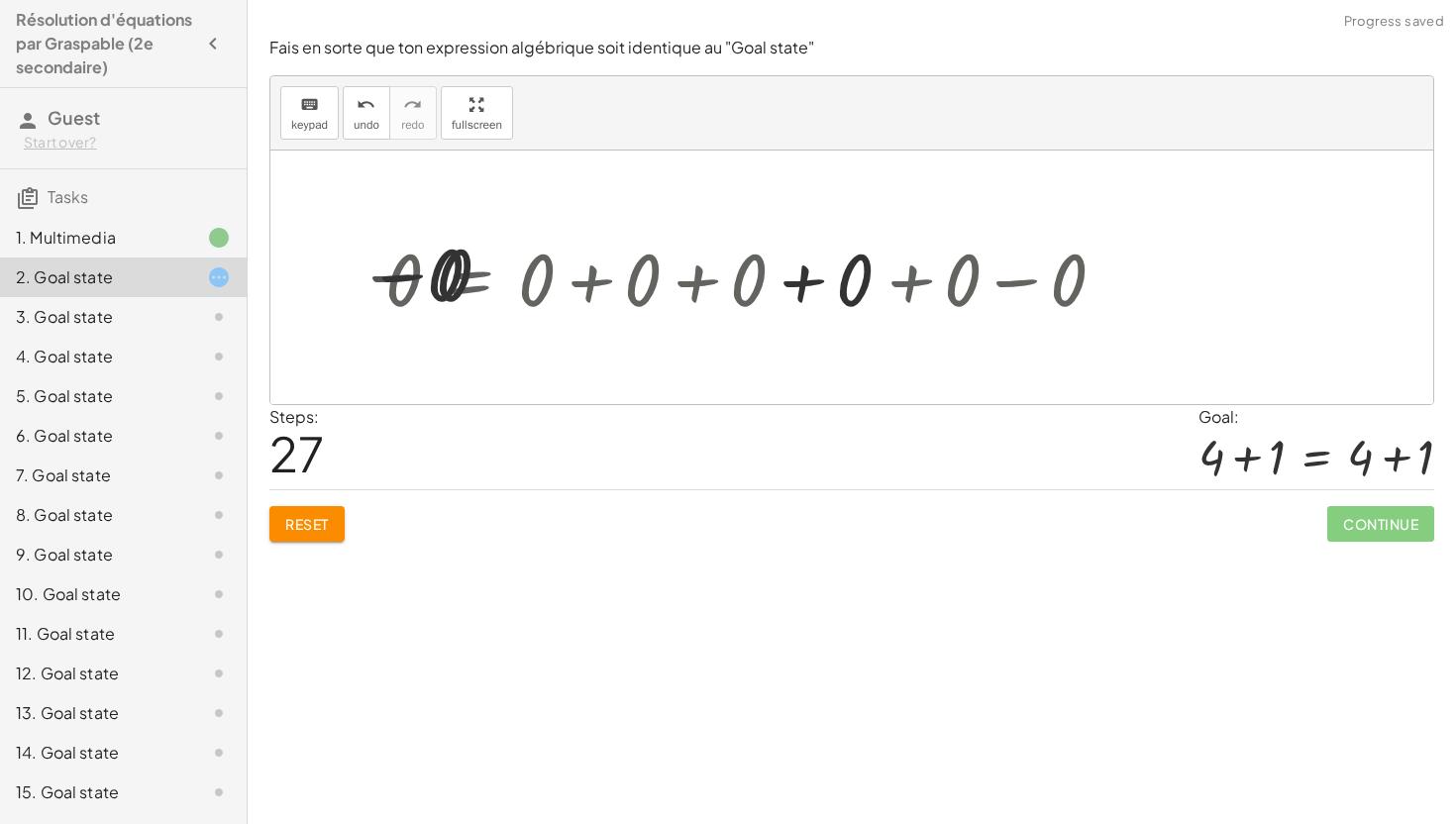click on "Résolution d'équations par Graspable (2e secondaire) Guest Start over? Tasks 1. Multimedia 2. Goal state 3. Goal state 4. Goal state 5. Goal state 6. Goal state 7. Goal state 8. Goal state 9. Goal state 10. Goal state 11. Goal state 12. Goal state 13. Goal state 14. Goal state 15. Goal state 16. Goal state 17. Goal state 18. Goal state 19. Goal state 20. Goal state 21. Goal state Clique et tiens le signe "="  dans l'équation pour effectuer une opération des deux côtés de l'égalité. Ce que tu ajoutes (+), enlève (-) multiplie (x) ou divise à "E" sera effectué des deux côtés de l'égalité. Regarde cette vidéo pour apprendre comment faire.  Continue Fais en sorte que ton expression algébrique soit identique au "Goal state" keyboard keypad undo undo redo redo fullscreen 4 = 4 + 4 − 4 = + 4 − 4 + 4 − 4 = 0 + 4 − 0 − 4 = + 0 − 0 + 4 − 4 = + 0 − 0 + 4 − 4 − 0 = + 0 − 0 − 0 + 4 − 4 − 0 = + 0 + -0 + 4 − 4 − 0 = 0 + 4 − 4 = 0 + 4 − 4 + 4 = + 0 + 4 + 4 − 4 + 4 = 4 +" 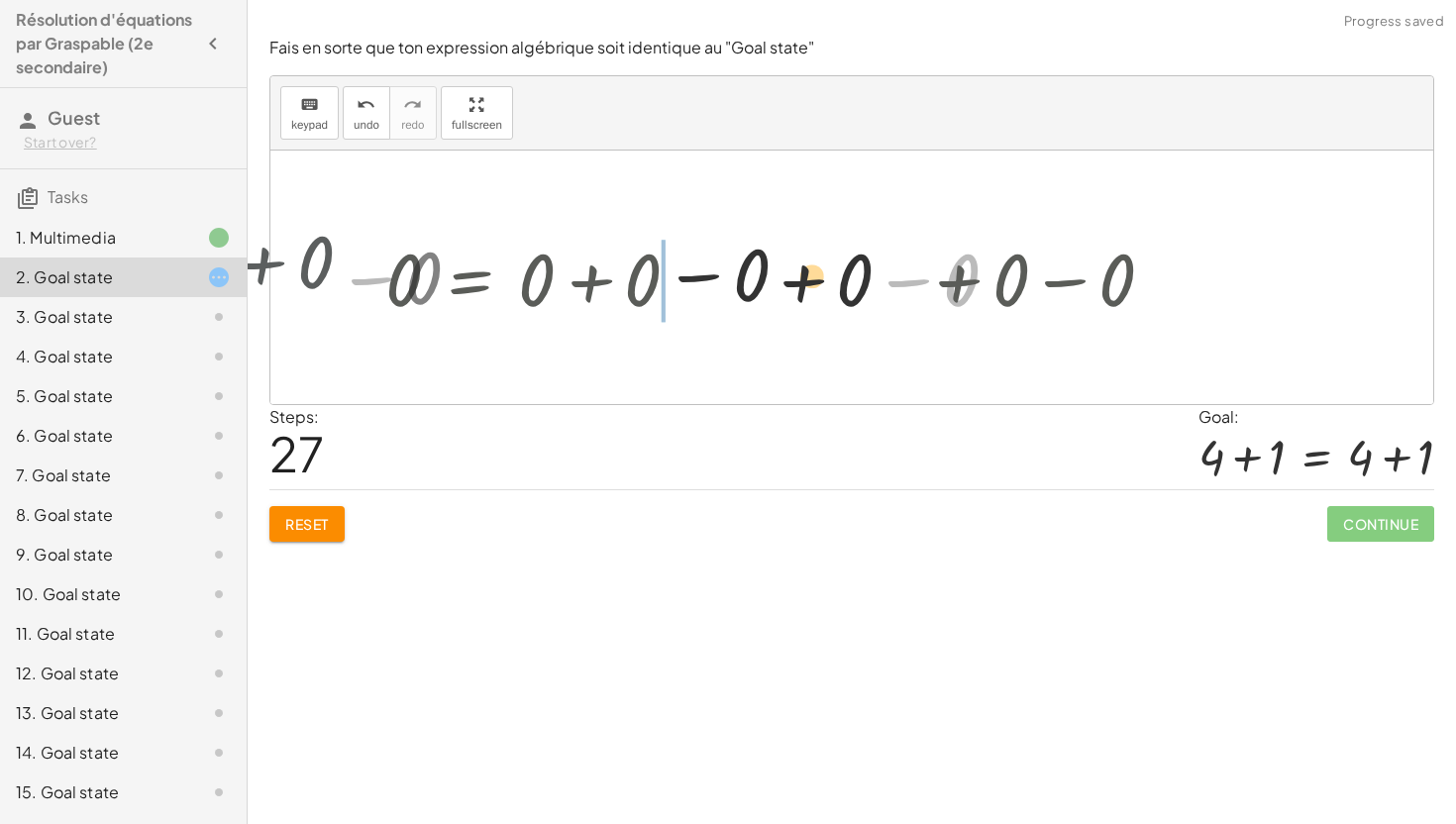 click at bounding box center [805, 277] 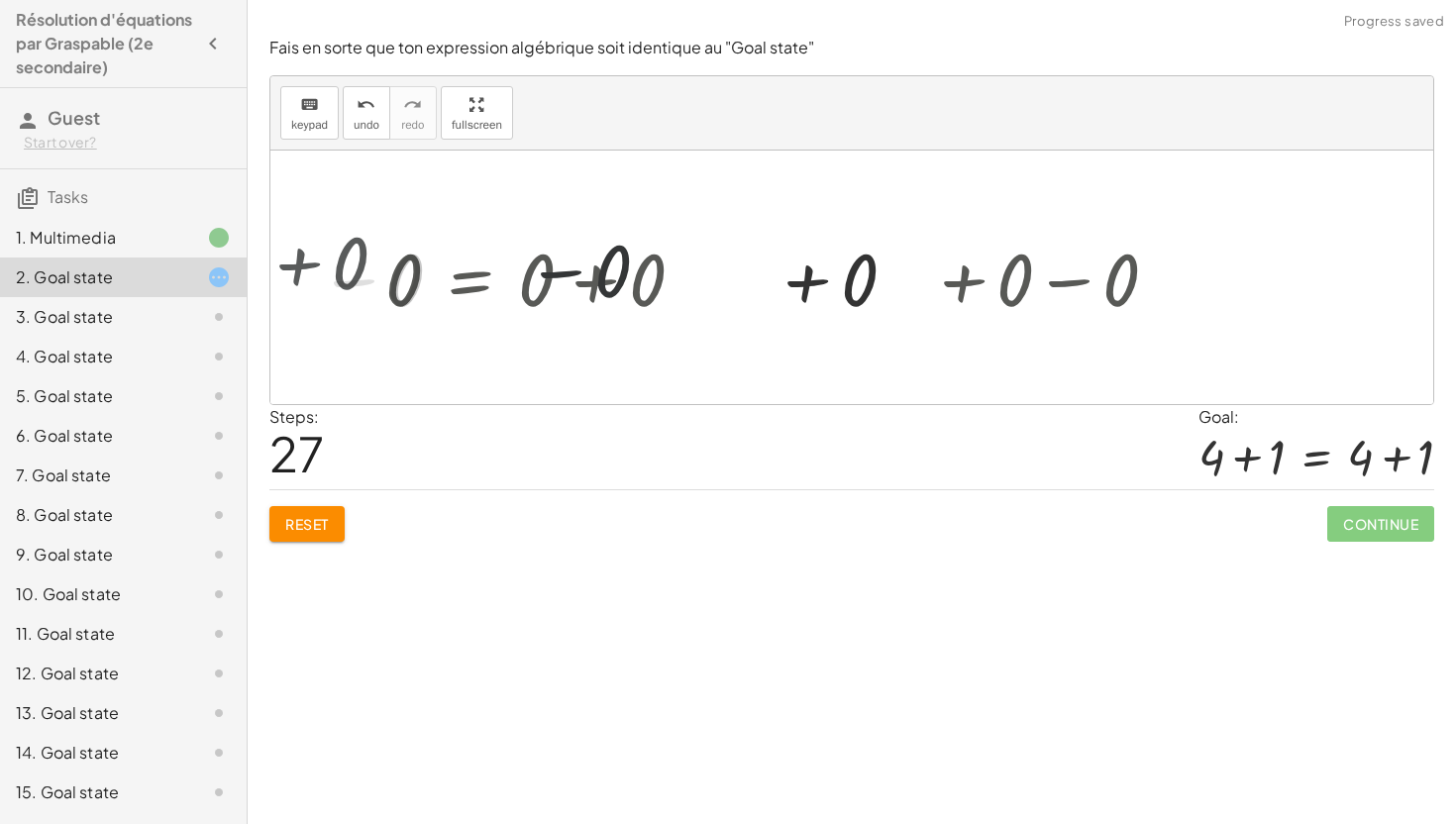 click at bounding box center (805, 277) 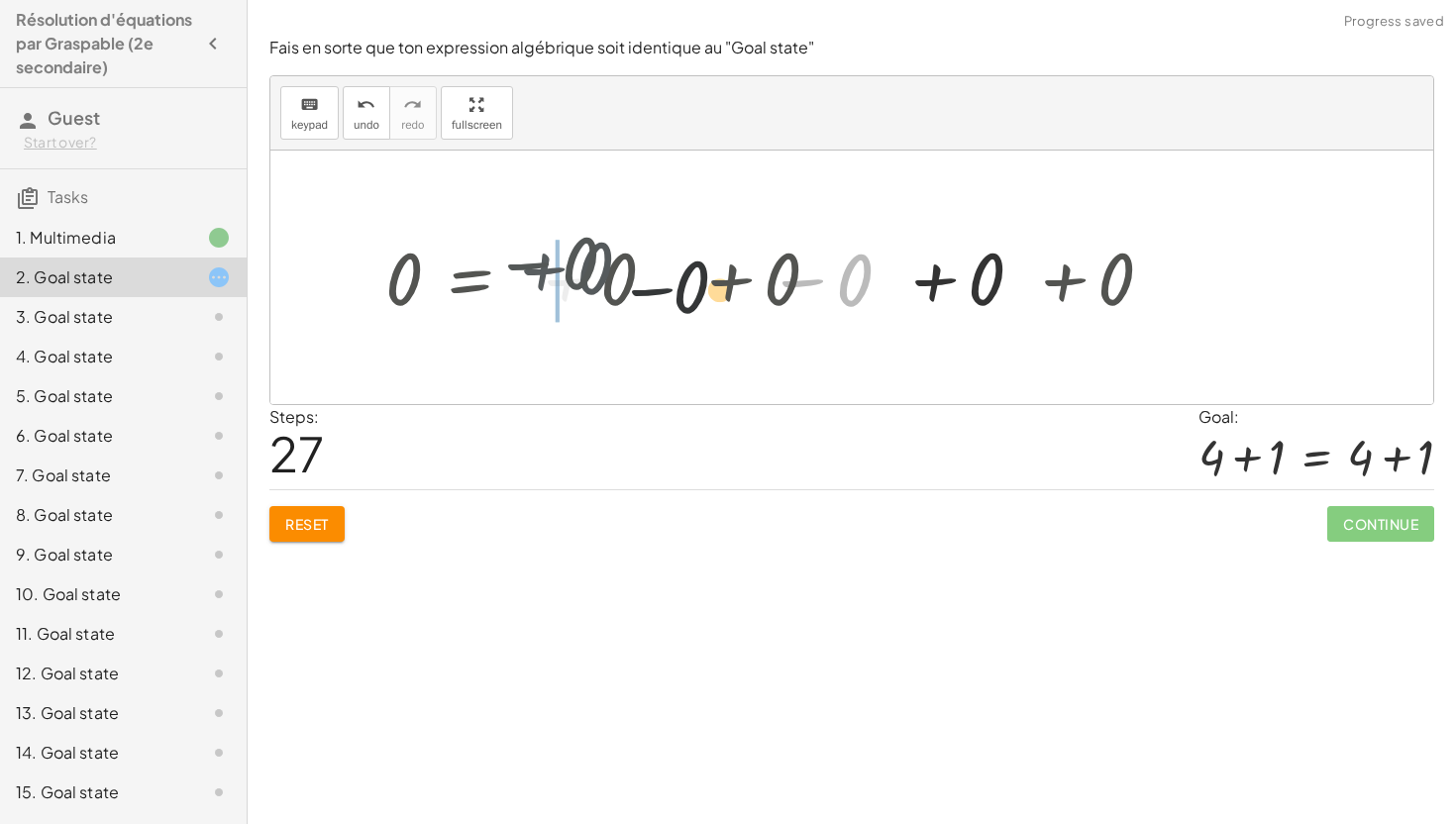 click at bounding box center [805, 277] 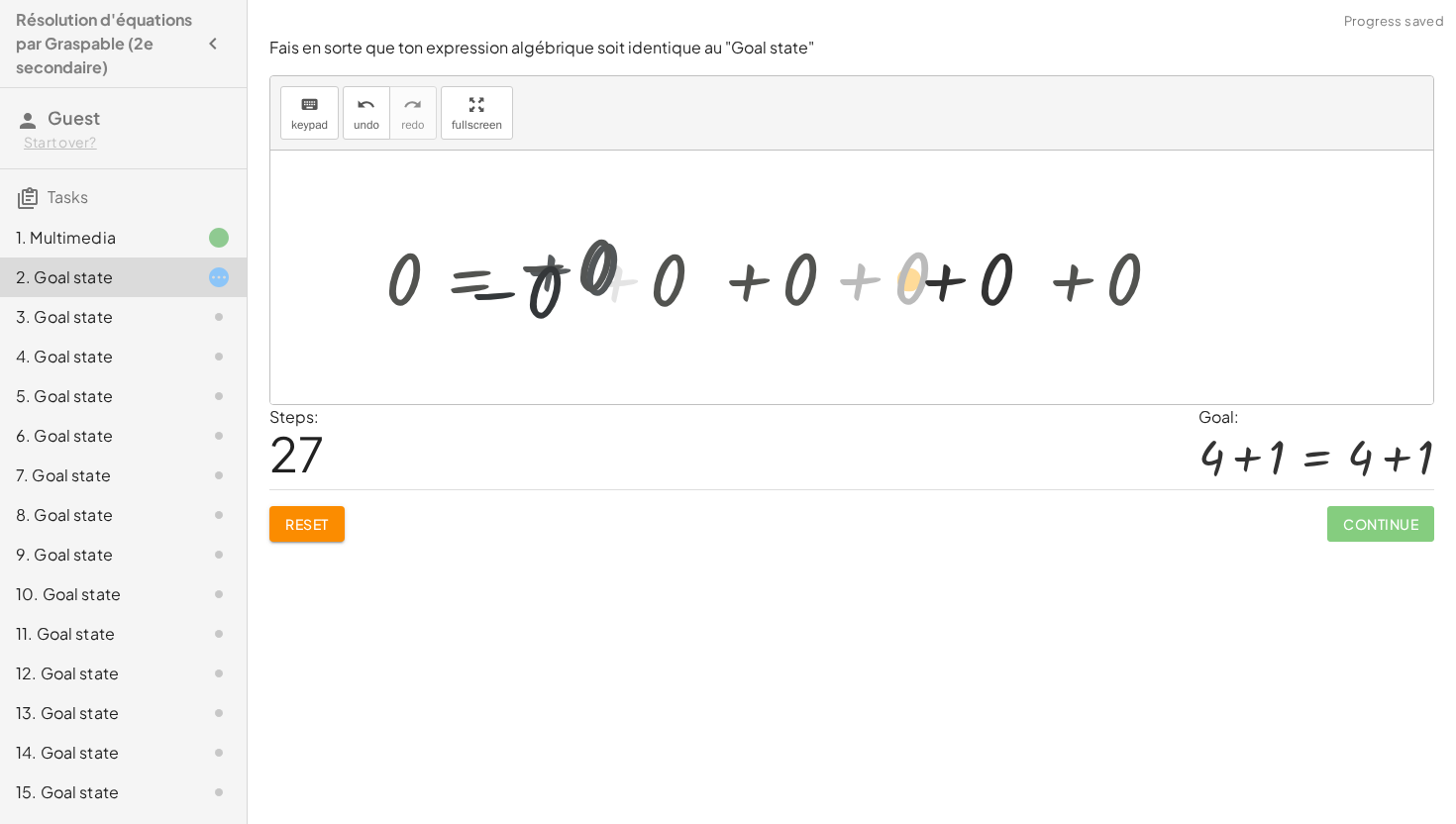 click on "4 = 4 + 4 − 4 = + 4 − 4 + 4 − 4 = 0 + 4 − 0 − 4 = + 0 − 0 + 4 − 4 = + 0 − 0 + 4 − 4 − 0 = + 0 − 0 − 0 + 4 − 4 − 0 = + 0 + -0 + 4 − 4 − 0 = 0 + 4 − 4 = 0 + 4 − 4 + 4 = + 0 + 4 + 4 − 4 + 4 = 4 + 4 + 0 = 4 4 = 4 0 = 0 − 0 + 0 = + 0 − 0 0 = + 0 − 0 + 0 + 0 = + 0 − 0 + 0 0 = + 0 − 0 + 0 + 0 + 0 = + 0 − 0 + 0 + 0 0 = + 0 − 0 + 0 + 0 + 0 + 0 = + 0 − 0 + 0 + 0 + 0 0 = + 0 − 0 + 0 + 0 + 0 + 0 − 0 = + 0 − 0 + 0 − 0 + 0 + 0 0 = + 0 − 0 + 0 − 0 + 0 + 0 0 = + 0 − 0 − 0 + 0 + 0 + 0 + 0 = + 0 − 0 + 0 − 0 + 0 + 0 0 = + 0 − 0 + 0 − 0 + 0 + 0 + 0 + 0 = + 0 − 0 + 0 + 0 − 0 + 0 + 0 0 = + 0 − 0 + 0 + 0 − 0 + 0 + 0 + 0 + 0 = + 0 − 0 + 0 + 0 + 0 − 0 + 0 + 0 0 = + 0 − 0 + 0 + 0 + 0 − 0 + 0 + 0 0 = + 0 − 0 − 0 + 0 + 0 + 0 + 0 + 0 + 0 − 0 = + 0 − 0 − 0 + 0 + 0 + 0 − 0 + 0 + 0 0 = + 0 − 0 − 0 + 0 + 0 + 0 − 0 + 0 + 0 − 0 + 0 = + 0 − 0 − 0 + 0 + 0 − 0 + 0 − 0 + 0 + 0 0 = + 0 − 0 − 0 + 0 + 0 − 0 + 0 − 0 + 0 + 0" at bounding box center [852, 277] 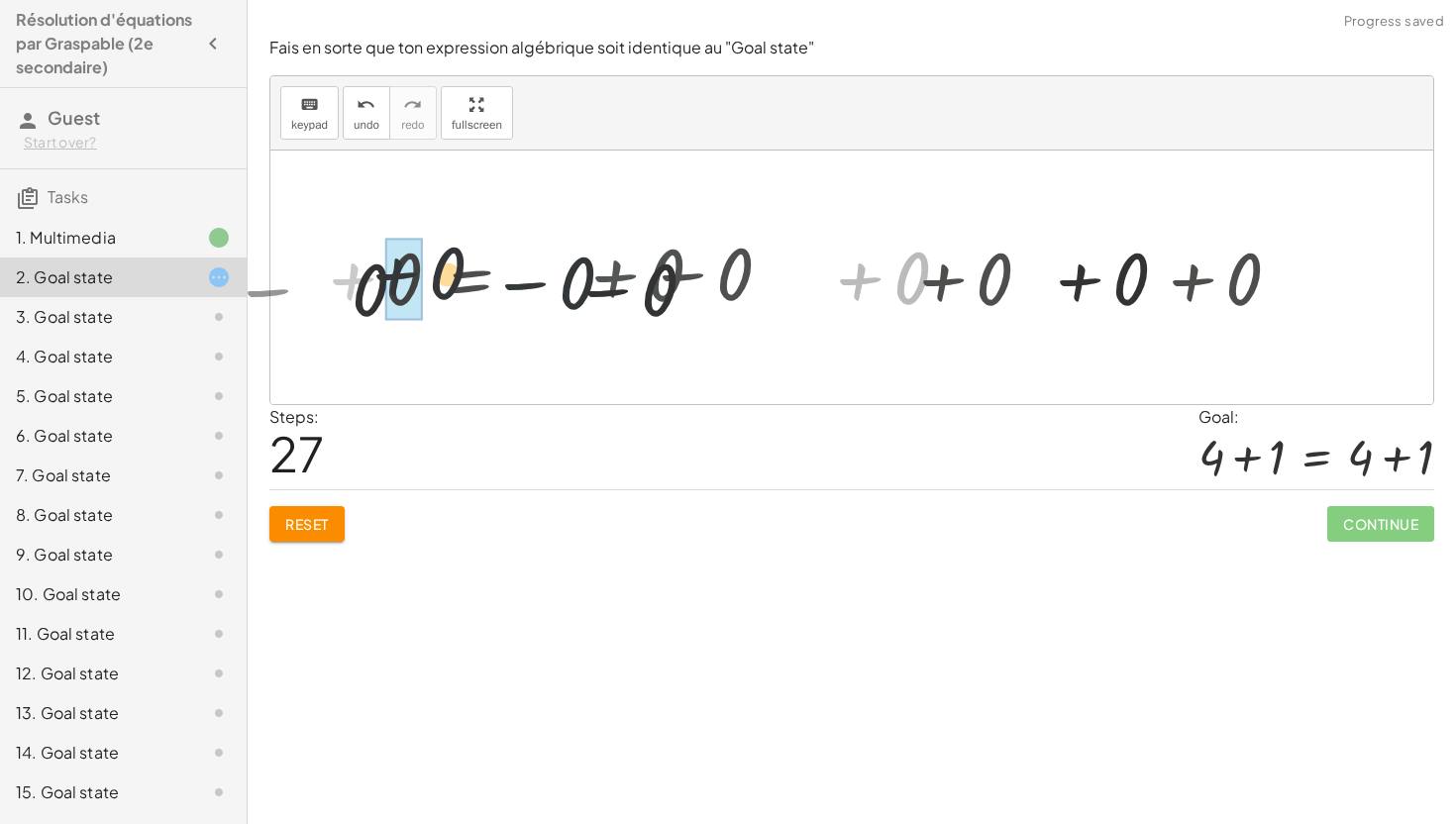 click at bounding box center [886, 277] 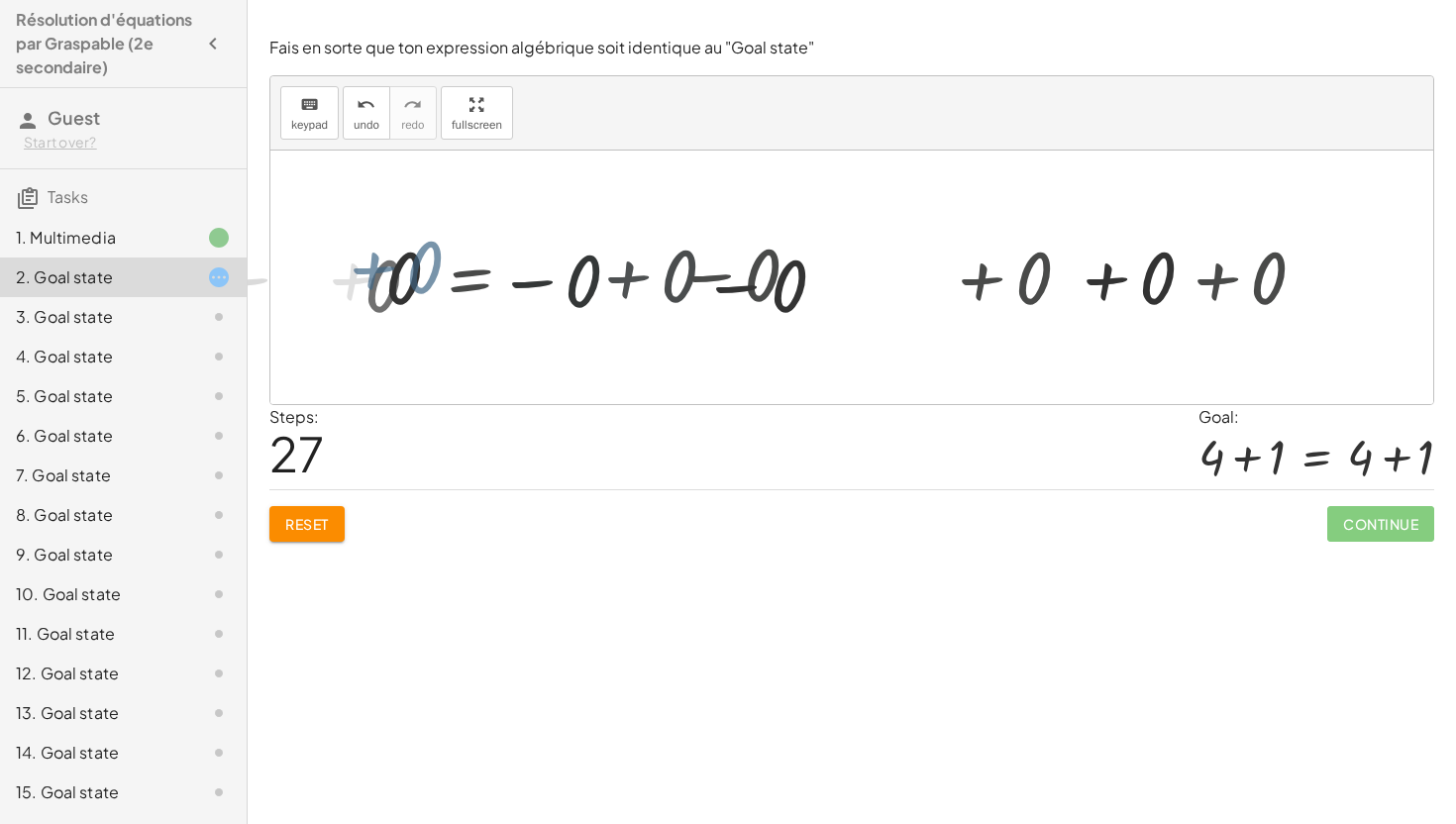 click on "4 = 4 + 4 − 4 = + 4 − 4 + 4 − 4 = 0 + 4 − 0 − 4 = + 0 − 0 + 4 − 4 = + 0 − 0 + 4 − 4 − 0 = + 0 − 0 − 0 + 4 − 4 − 0 = + 0 + -0 + 4 − 4 − 0 = 0 + 4 − 4 = 0 + 4 − 4 + 4 = + 0 + 4 + 4 − 4 + 4 = 4 + 4 + 0 = 4 4 = 4 0 = 0 − 0 + 0 = + 0 − 0 0 = + 0 − 0 + 0 + 0 = + 0 − 0 + 0 0 = + 0 − 0 + 0 + 0 + 0 = + 0 − 0 + 0 + 0 0 = + 0 − 0 + 0 + 0 + 0 + 0 = + 0 − 0 + 0 + 0 + 0 0 = + 0 − 0 + 0 + 0 + 0 + 0 − 0 = + 0 − 0 + 0 − 0 + 0 + 0 0 = + 0 − 0 + 0 − 0 + 0 + 0 0 = + 0 − 0 − 0 + 0 + 0 + 0 + 0 = + 0 − 0 + 0 − 0 + 0 + 0 0 = + 0 − 0 + 0 − 0 + 0 + 0 + 0 + 0 = + 0 − 0 + 0 + 0 − 0 + 0 + 0 0 = + 0 − 0 + 0 + 0 − 0 + 0 + 0 + 0 + 0 = + 0 − 0 + 0 + 0 + 0 − 0 + 0 + 0 0 = + 0 − 0 + 0 + 0 + 0 − 0 + 0 + 0 0 = + 0 − 0 − 0 + 0 + 0 + 0 + 0 + 0 + 0 − 0 = + 0 − 0 − 0 + 0 + 0 + 0 − 0 + 0 + 0 0 = + 0 − 0 − 0 + 0 + 0 + 0 − 0 + 0 + 0 − 0 + 0 = + 0 − 0 − 0 + 0 + 0 − 0 + 0 − 0 + 0 + 0 0 = + 0 − 0 − 0 + 0 + 0 − 0 + 0 − 0 + 0 + 0" at bounding box center (826, 277) 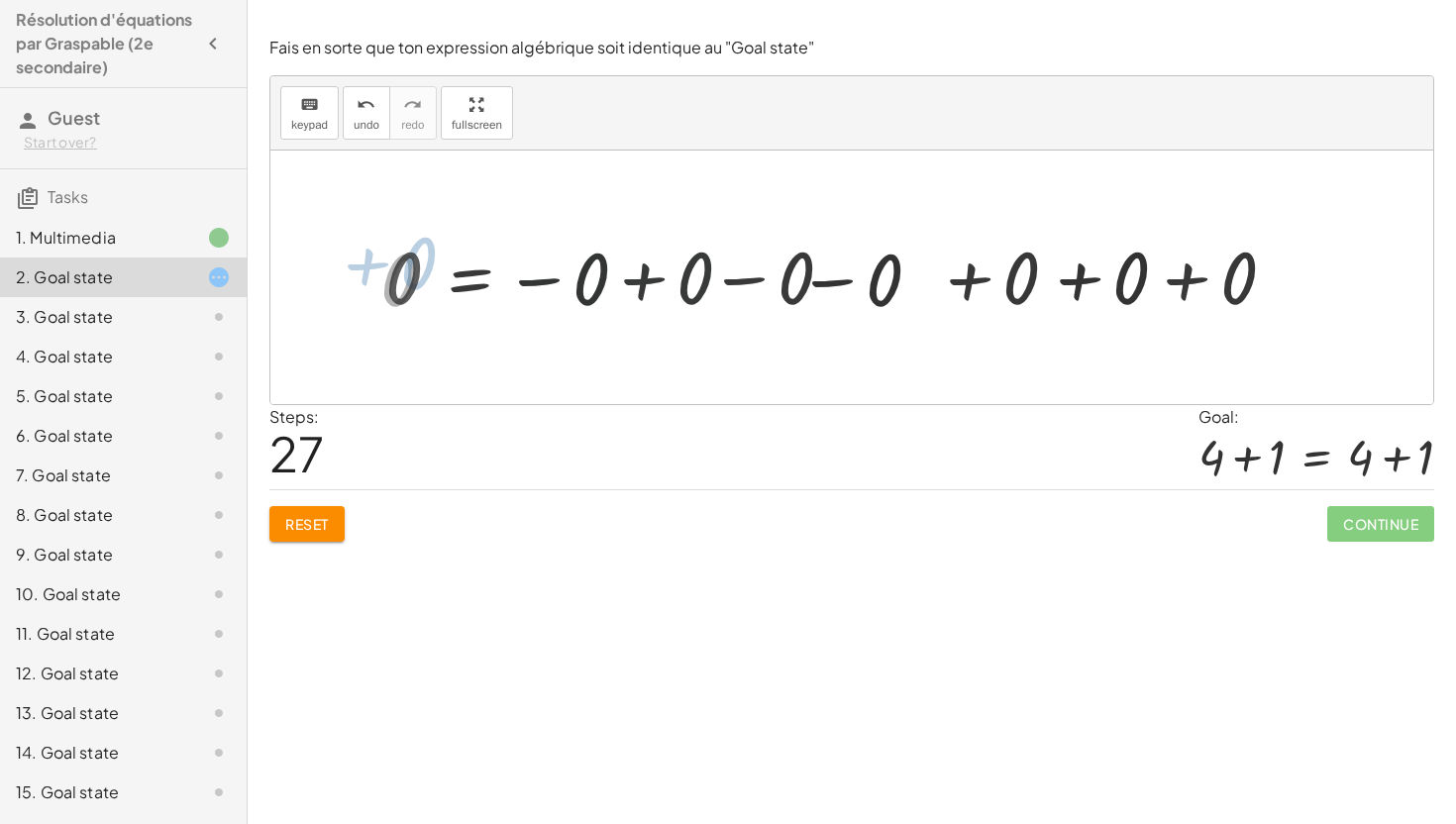 click on "4 = 4 + 4 − 4 = + 4 − 4 + 4 − 4 = 0 + 4 − 0 − 4 = + 0 − 0 + 4 − 4 = + 0 − 0 + 4 − 4 − 0 = + 0 − 0 − 0 + 4 − 4 − 0 = + 0 + -0 + 4 − 4 − 0 = 0 + 4 − 4 = 0 + 4 − 4 + 4 = + 0 + 4 + 4 − 4 + 4 = 4 + 4 + 0 = 4 4 = 4 0 = 0 − 0 + 0 = + 0 − 0 0 = + 0 − 0 + 0 + 0 = + 0 − 0 + 0 0 = + 0 − 0 + 0 + 0 + 0 = + 0 − 0 + 0 + 0 0 = + 0 − 0 + 0 + 0 + 0 + 0 = + 0 − 0 + 0 + 0 + 0 0 = + 0 − 0 + 0 + 0 + 0 + 0 − 0 = + 0 − 0 + 0 − 0 + 0 + 0 0 = + 0 − 0 + 0 − 0 + 0 + 0 0 = + 0 − 0 − 0 + 0 + 0 + 0 + 0 = + 0 − 0 + 0 − 0 + 0 + 0 0 = + 0 − 0 + 0 − 0 + 0 + 0 + 0 + 0 = + 0 − 0 + 0 + 0 − 0 + 0 + 0 0 = + 0 − 0 + 0 + 0 − 0 + 0 + 0 + 0 + 0 = + 0 − 0 + 0 + 0 + 0 − 0 + 0 + 0 0 = + 0 − 0 + 0 + 0 + 0 − 0 + 0 + 0 0 = + 0 − 0 − 0 + 0 + 0 + 0 + 0 + 0 + 0 − 0 = + 0 − 0 − 0 + 0 + 0 + 0 − 0 + 0 + 0 0 = + 0 − 0 − 0 + 0 + 0 + 0 − 0 + 0 + 0 − 0 + 0 = + 0 − 0 − 0 + 0 + 0 − 0 + 0 − 0 + 0 + 0 0 = + 0 − 0 − 0 + 0 + 0 − 0 + 0 − 0 + 0 + 0" at bounding box center [852, 277] 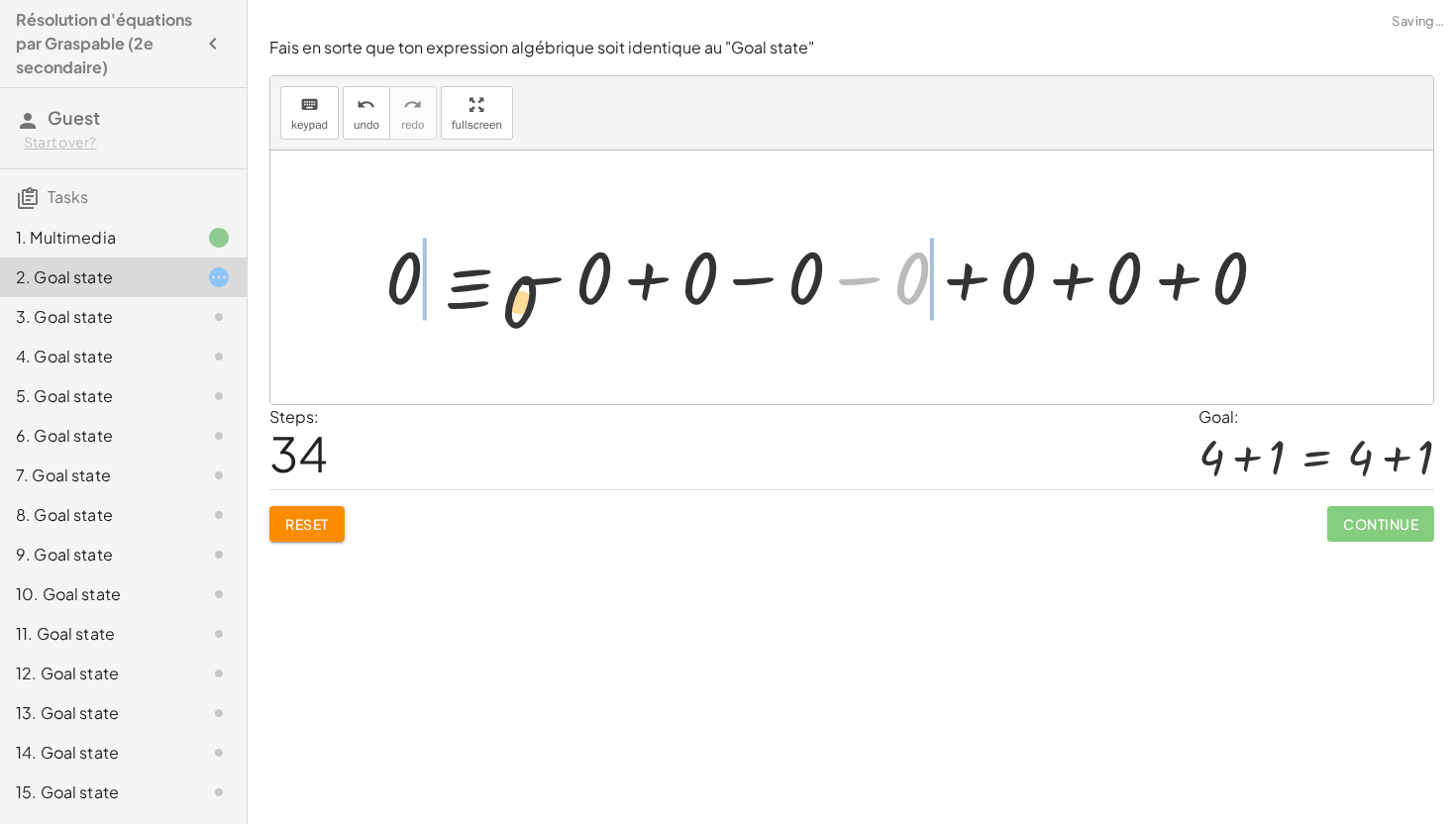 click at bounding box center (834, 277) 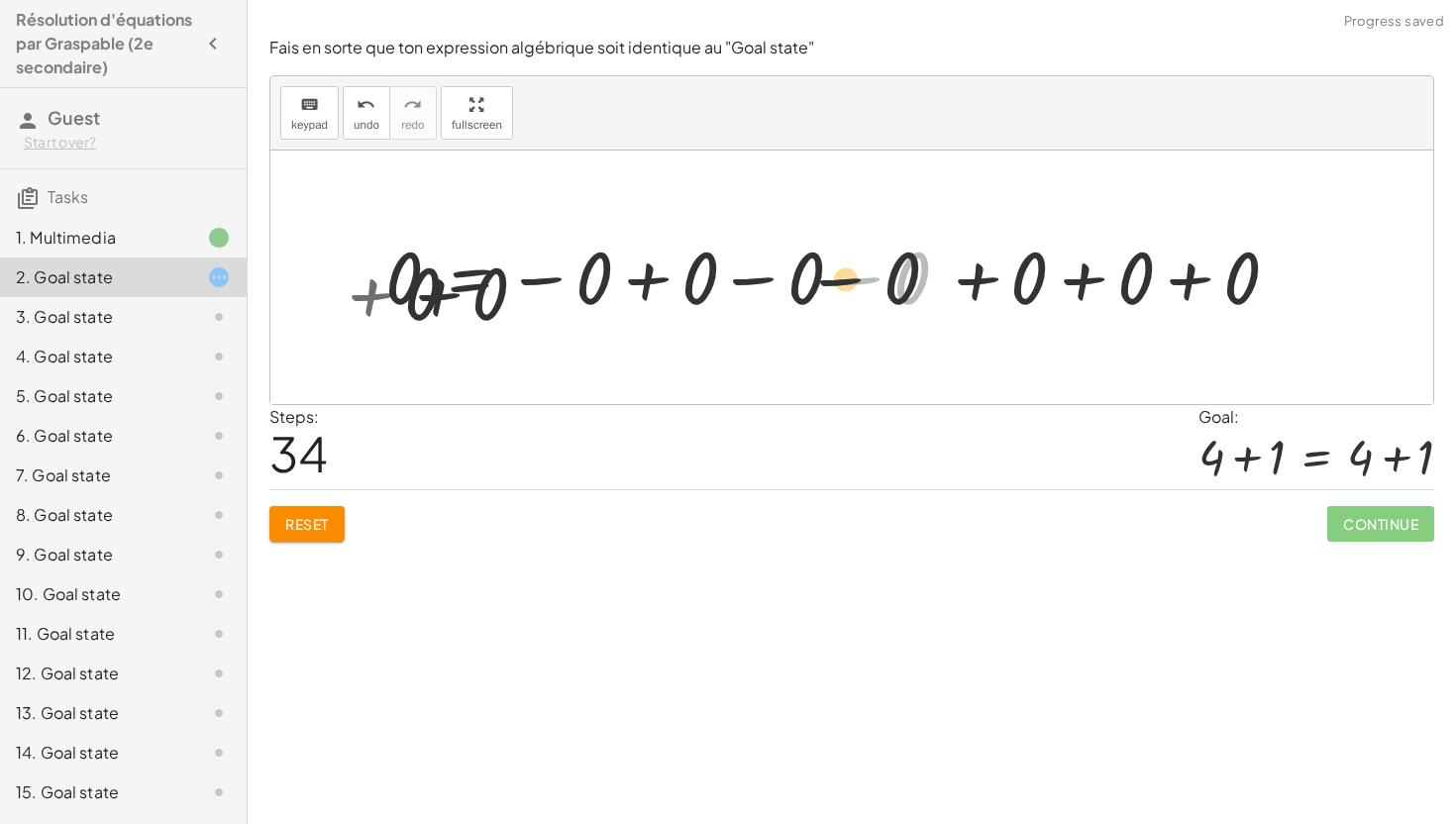 click at bounding box center [886, 277] 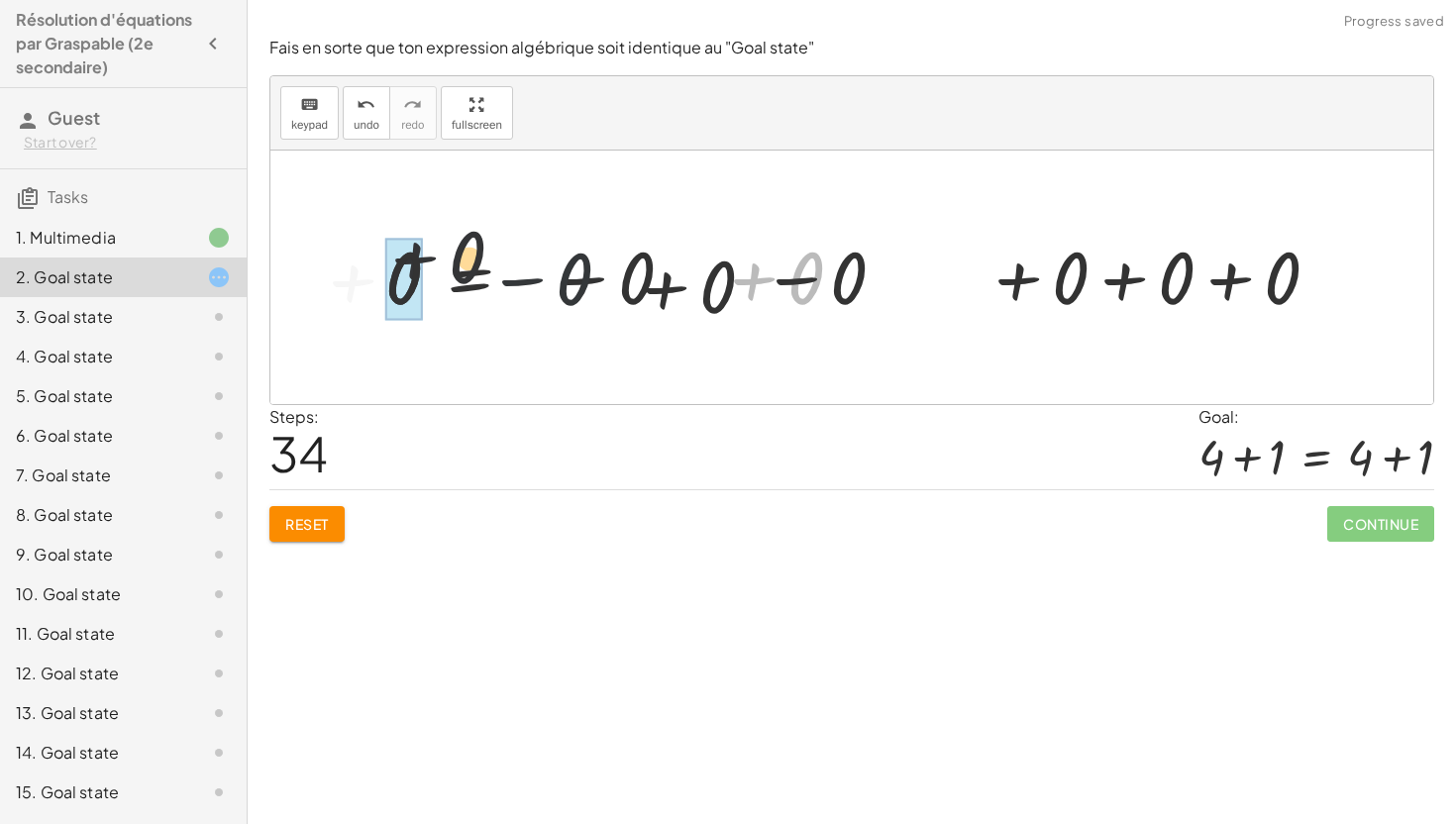 click on "4 = 4 + 4 − 4 = + 4 − 4 + 4 − 4 = 0 + 4 − 0 − 4 = + 0 − 0 + 4 − 4 = + 0 − 0 + 4 − 4 − 0 = + 0 − 0 − 0 + 4 − 4 − 0 = + 0 + -0 + 4 − 4 − 0 = 0 + 4 − 4 = 0 + 4 − 4 + 4 = + 0 + 4 + 4 − 4 + 4 = 4 + 4 + 0 = 4 4 = 4 0 = 0 − 0 + 0 = + 0 − 0 0 = + 0 − 0 + 0 + 0 = + 0 − 0 + 0 0 = + 0 − 0 + 0 + 0 + 0 = + 0 − 0 + 0 + 0 0 = + 0 − 0 + 0 + 0 + 0 + 0 = + 0 − 0 + 0 + 0 + 0 0 = + 0 − 0 + 0 + 0 + 0 + 0 − 0 = + 0 − 0 + 0 − 0 + 0 + 0 0 = + 0 − 0 + 0 − 0 + 0 + 0 0 = + 0 − 0 − 0 + 0 + 0 + 0 + 0 = + 0 − 0 + 0 − 0 + 0 + 0 0 = + 0 − 0 + 0 − 0 + 0 + 0 + 0 + 0 = + 0 − 0 + 0 + 0 − 0 + 0 + 0 0 = + 0 − 0 + 0 + 0 − 0 + 0 + 0 + 0 + 0 = + 0 − 0 + 0 + 0 + 0 − 0 + 0 + 0 0 = + 0 − 0 + 0 + 0 + 0 − 0 + 0 + 0 0 = + 0 − 0 − 0 + 0 + 0 + 0 + 0 + 0 + 0 − 0 = + 0 − 0 − 0 + 0 + 0 + 0 − 0 + 0 + 0 0 = + 0 − 0 − 0 + 0 + 0 + 0 − 0 + 0 + 0 − 0 + 0 = + 0 − 0 − 0 + 0 + 0 − 0 + 0 − 0 + 0 + 0 0 = + 0 − 0 − 0 + 0 + 0 − 0 + 0 − 0 + 0 + 0" at bounding box center (852, 277) 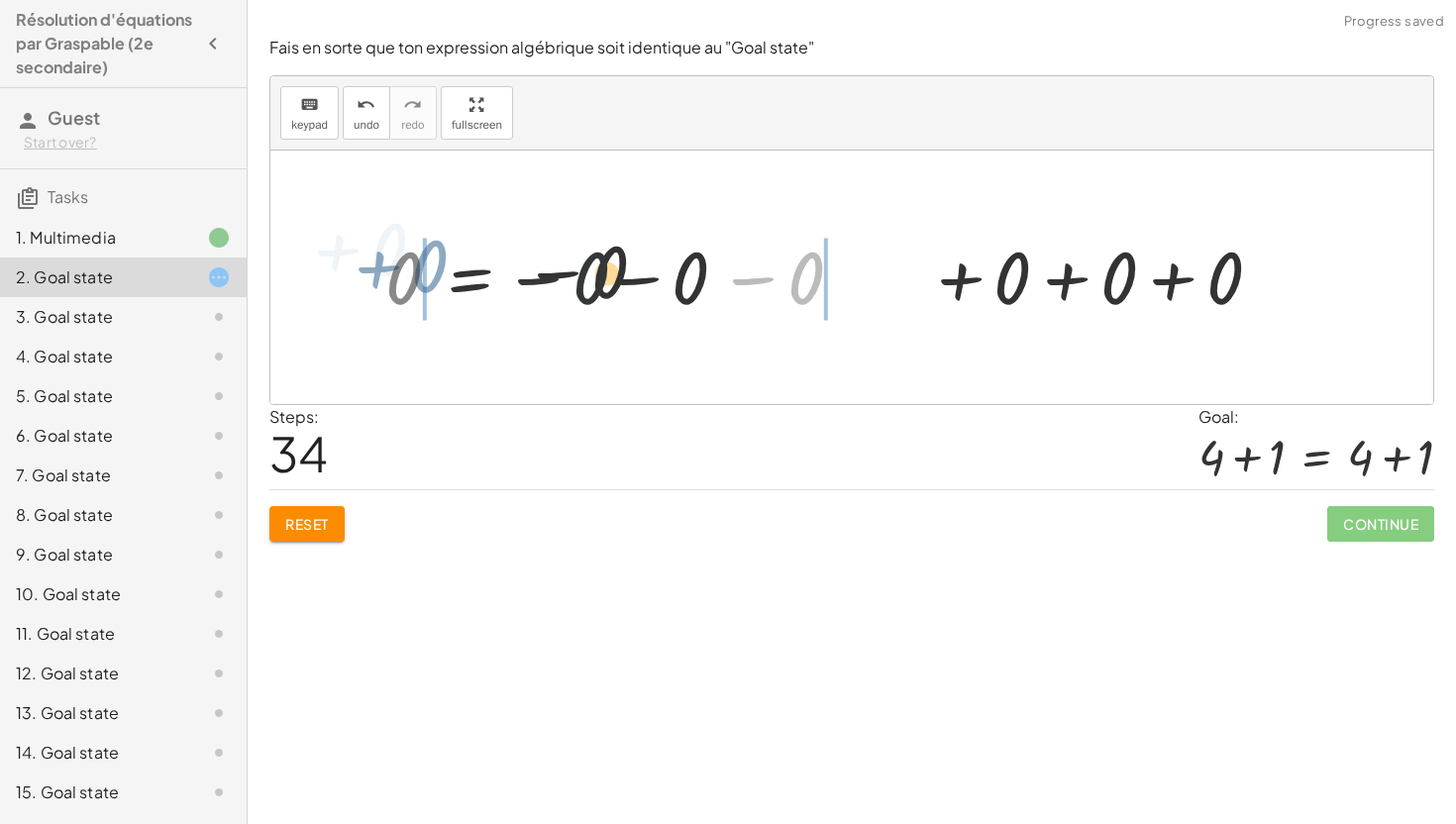 click on "Résolution d'équations par Graspable (2e secondaire) Guest Start over? Tasks 1. Multimedia 2. Goal state 3. Goal state 4. Goal state 5. Goal state 6. Goal state 7. Goal state 8. Goal state 9. Goal state 10. Goal state 11. Goal state 12. Goal state 13. Goal state 14. Goal state 15. Goal state 16. Goal state 17. Goal state 18. Goal state 19. Goal state 20. Goal state 21. Goal state Clique et tiens le signe "="  dans l'équation pour effectuer une opération des deux côtés de l'égalité. Ce que tu ajoutes (+), enlève (-) multiplie (x) ou divise à "E" sera effectué des deux côtés de l'égalité. Regarde cette vidéo pour apprendre comment faire.  Continue Fais en sorte que ton expression algébrique soit identique au "Goal state" keyboard keypad undo undo redo redo fullscreen 4 = 4 + 4 − 4 = + 4 − 4 + 4 − 4 = 0 + 4 − 0 − 4 = + 0 − 0 + 4 − 4 = + 0 − 0 + 4 − 4 − 0 = + 0 − 0 − 0 + 4 − 4 − 0 = + 0 + -0 + 4 − 4 − 0 = 0 + 4 − 4 = 0 + 4 − 4 + 4 = + 0 + 4 + 4 − 4 + 4 = 4 +" 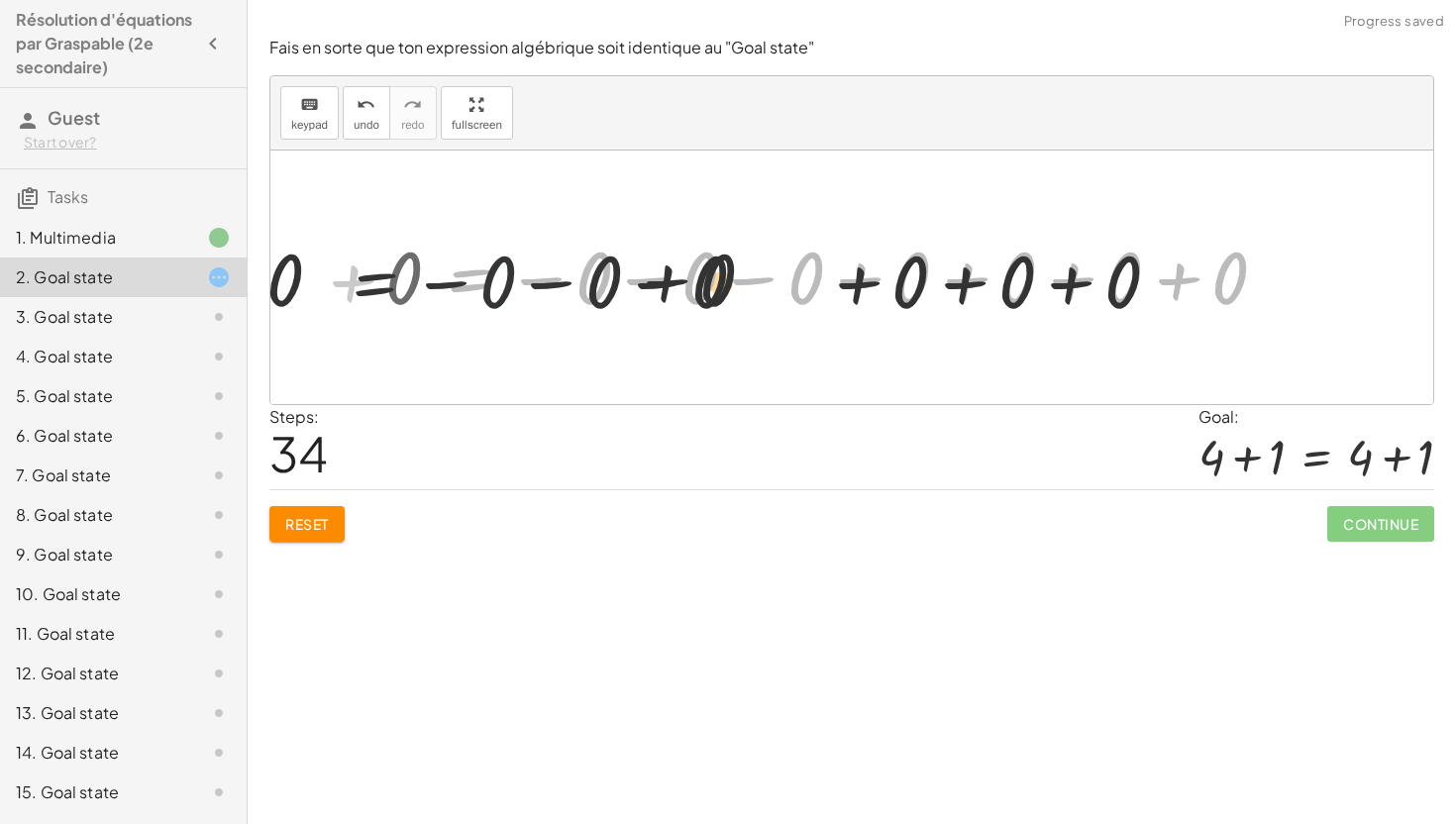 click on "Résolution d'équations par Graspable (2e secondaire) Guest Start over? Tasks 1. Multimedia 2. Goal state 3. Goal state 4. Goal state 5. Goal state 6. Goal state 7. Goal state 8. Goal state 9. Goal state 10. Goal state 11. Goal state 12. Goal state 13. Goal state 14. Goal state 15. Goal state 16. Goal state 17. Goal state 18. Goal state 19. Goal state 20. Goal state 21. Goal state Clique et tiens le signe "="  dans l'équation pour effectuer une opération des deux côtés de l'égalité. Ce que tu ajoutes (+), enlève (-) multiplie (x) ou divise à "E" sera effectué des deux côtés de l'égalité. Regarde cette vidéo pour apprendre comment faire.  Continue Fais en sorte que ton expression algébrique soit identique au "Goal state" keyboard keypad undo undo redo redo fullscreen 4 = 4 + 4 − 4 = + 4 − 4 + 4 − 4 = 0 + 4 − 0 − 4 = + 0 − 0 + 4 − 4 = + 0 − 0 + 4 − 4 − 0 = + 0 − 0 − 0 + 4 − 4 − 0 = + 0 + -0 + 4 − 4 − 0 = 0 + 4 − 4 = 0 + 4 − 4 + 4 = + 0 + 4 + 4 − 4 + 4 = 4 +" 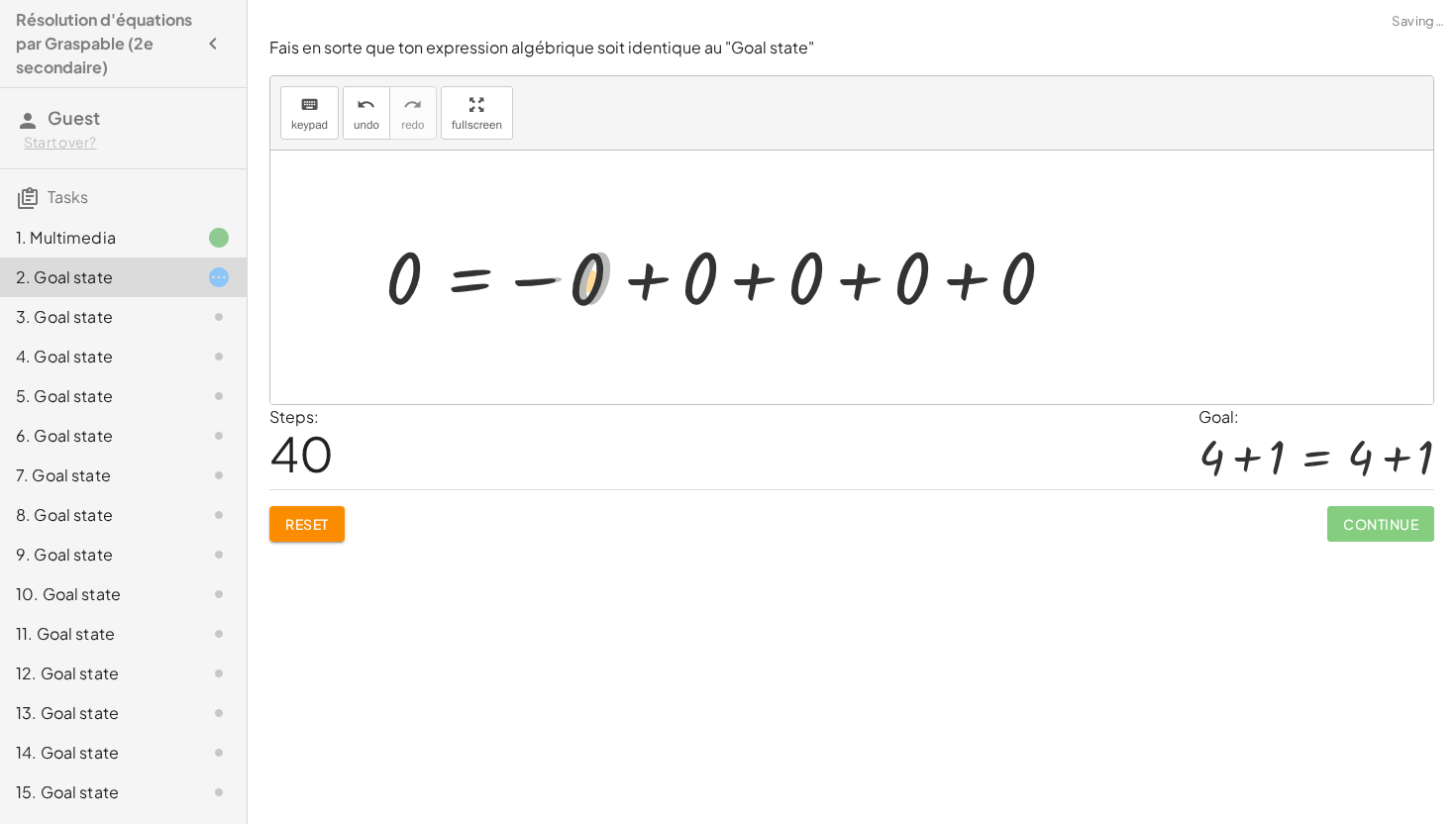 click at bounding box center [728, 277] 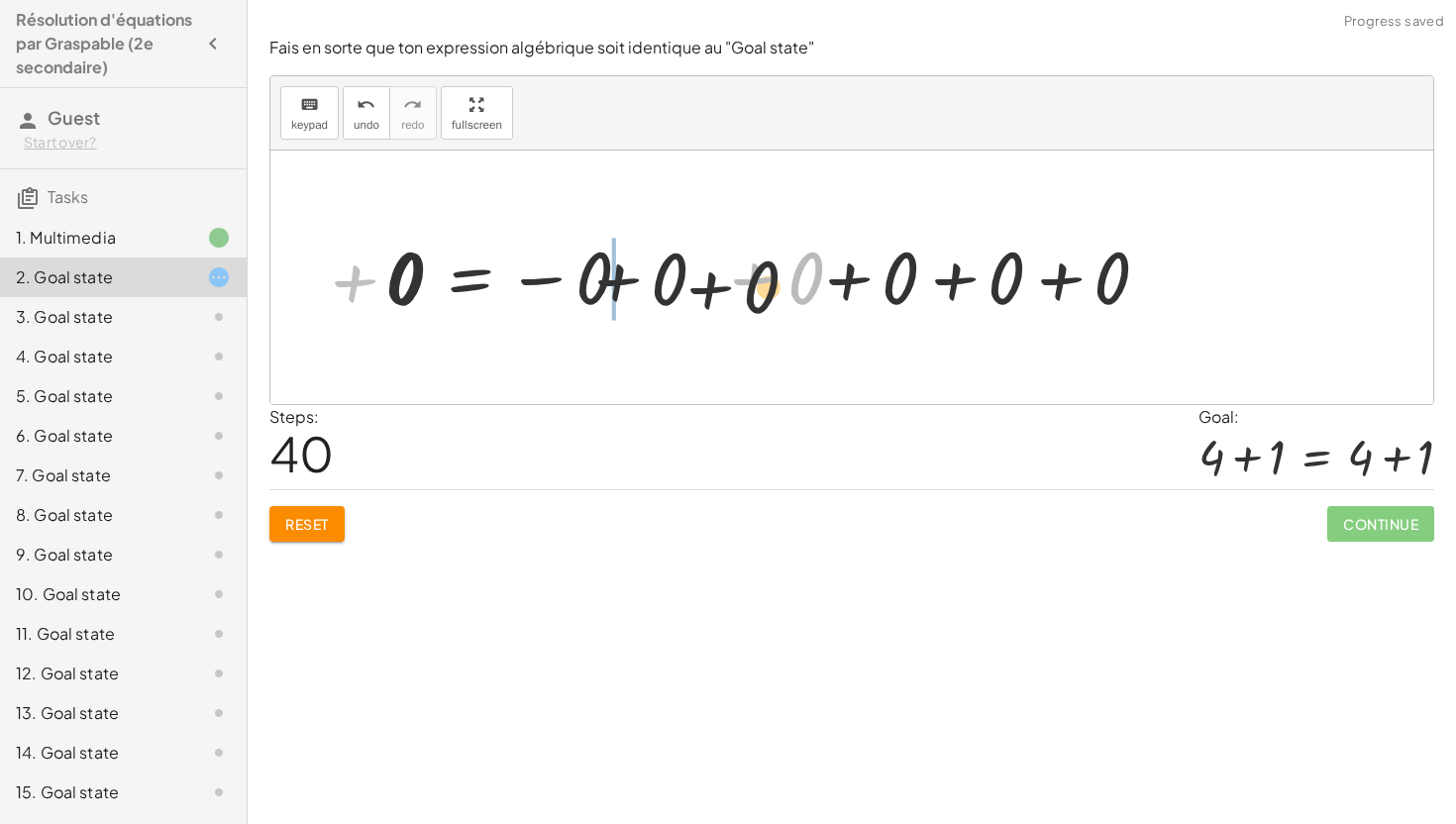 click at bounding box center (780, 277) 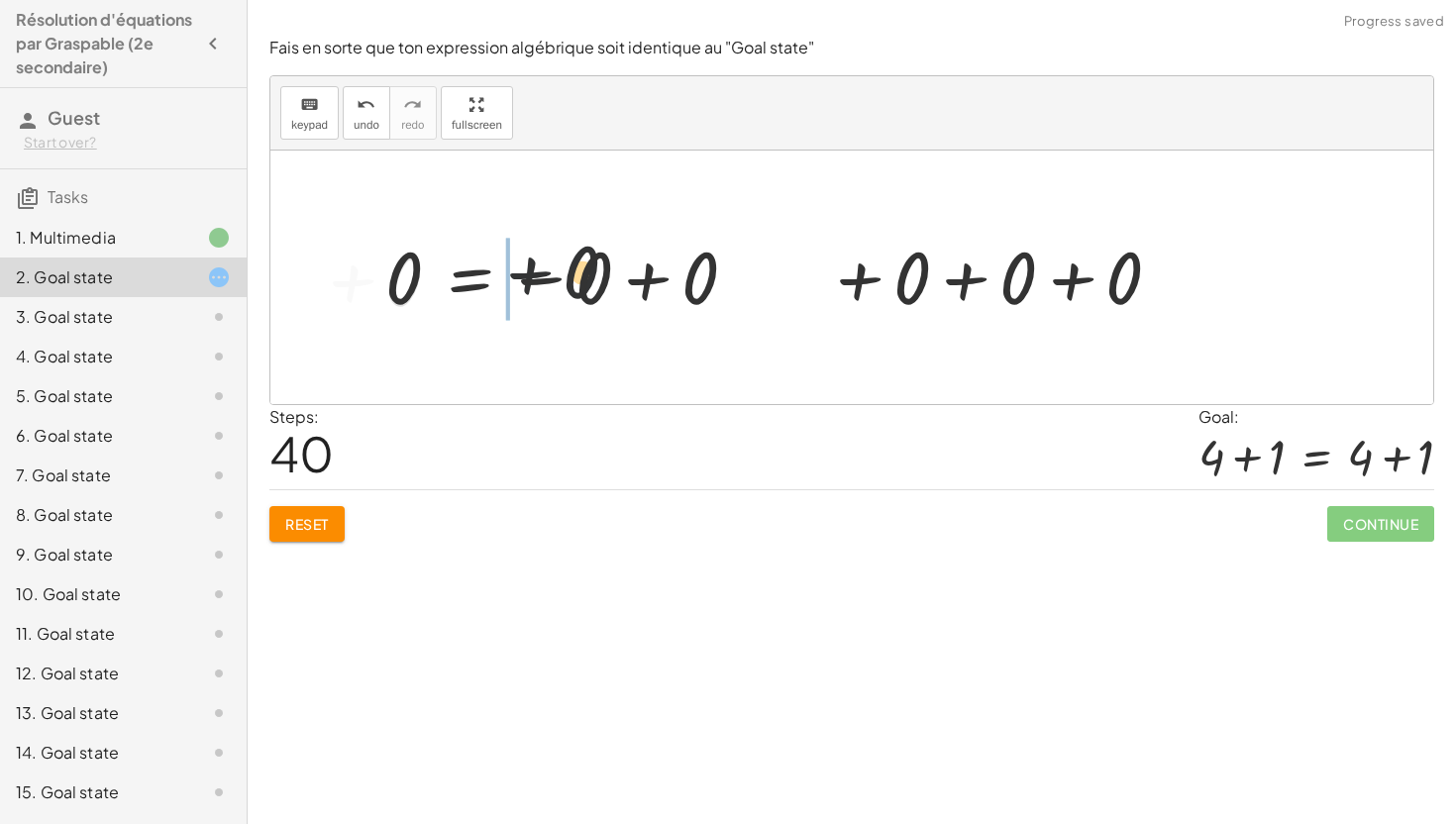 click at bounding box center (780, 277) 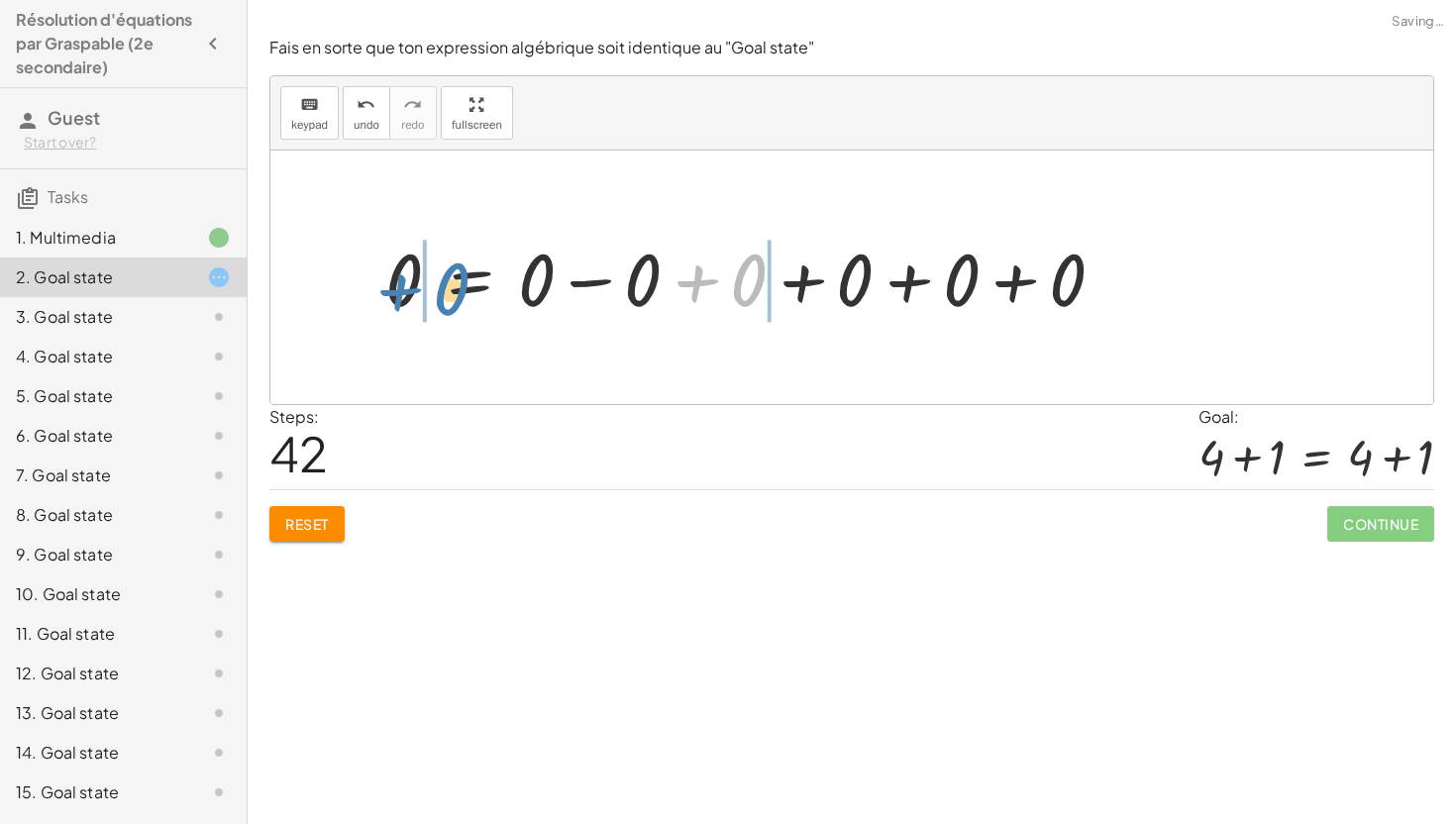 click at bounding box center (753, 277) 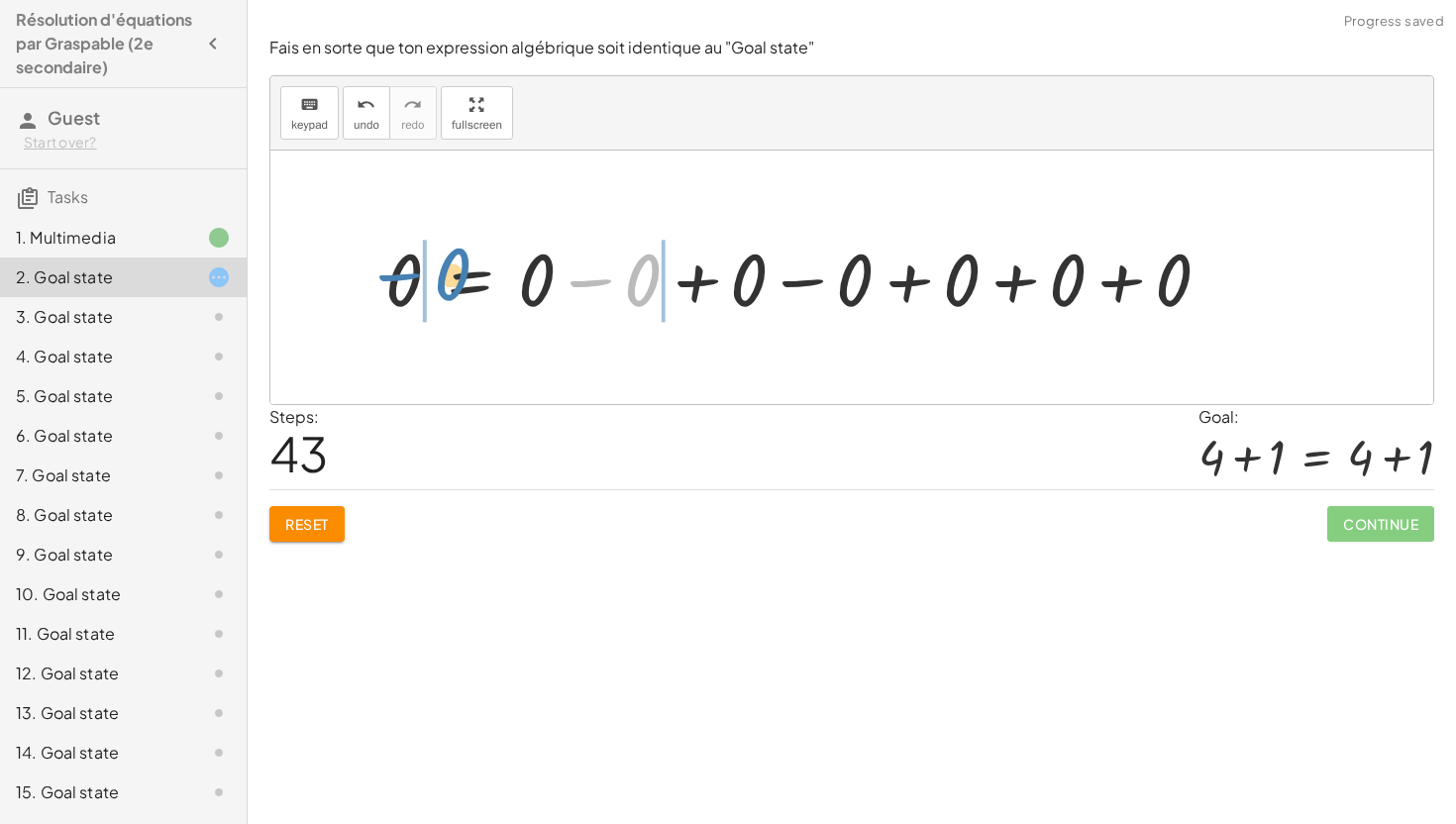click at bounding box center [805, 277] 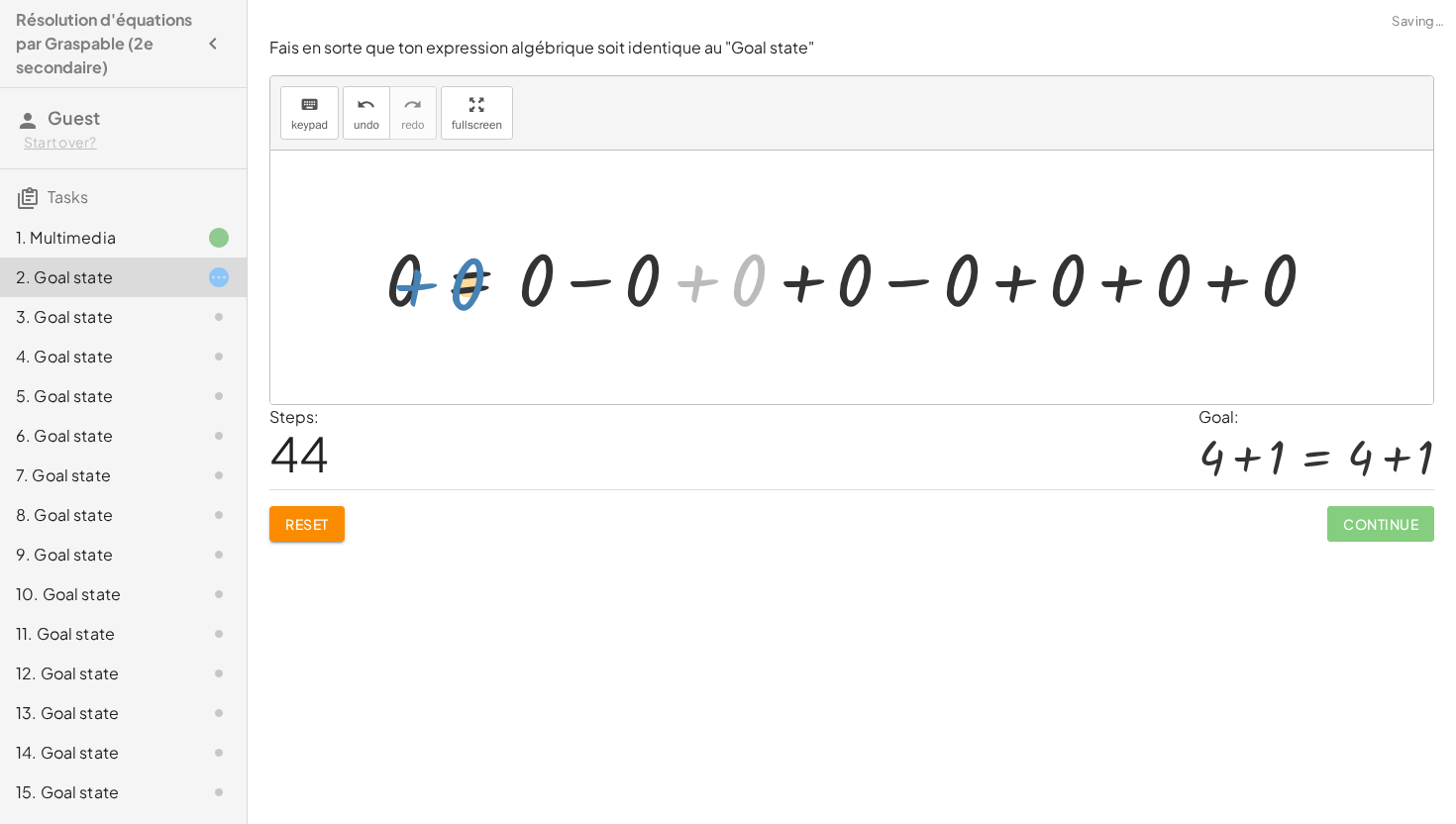 click at bounding box center [859, 277] 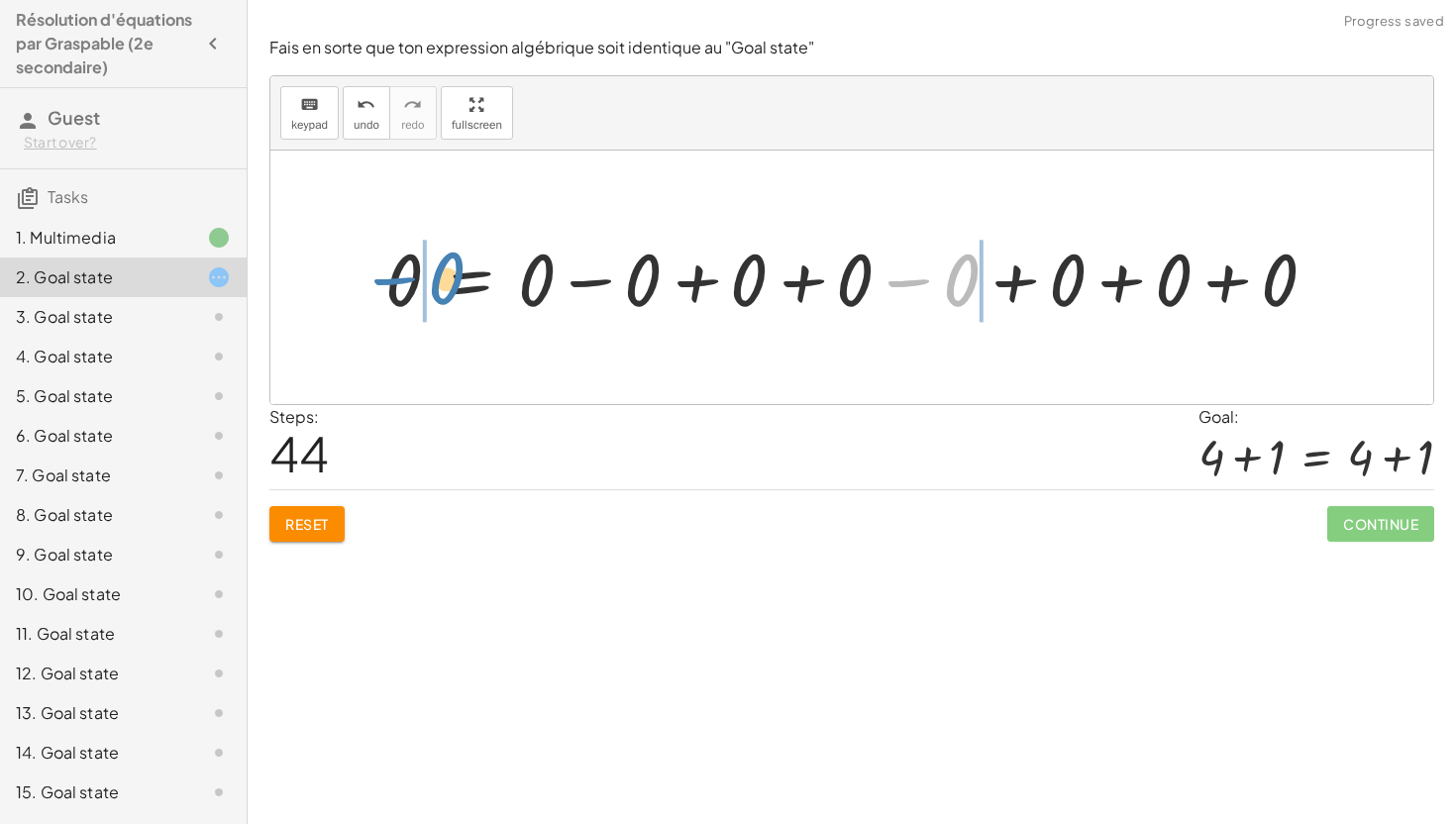 click on "4 = 4 + 4 − 4 = + 4 − 4 + 4 − 4 = 0 + 4 − 0 − 4 = + 0 − 0 + 4 − 4 = + 0 − 0 + 4 − 4 − 0 = + 0 − 0 − 0 + 4 − 4 − 0 = + 0 + -0 + 4 − 4 − 0 = 0 + 4 − 4 = 0 + 4 − 4 + 4 = + 0 + 4 + 4 − 4 + 4 = 4 + 4 + 0 = 4 4 = 4 0 = 0 − 0 + 0 = + 0 − 0 0 = + 0 − 0 + 0 + 0 = + 0 − 0 + 0 0 = + 0 − 0 + 0 + 0 + 0 = + 0 − 0 + 0 + 0 0 = + 0 − 0 + 0 + 0 + 0 + 0 = + 0 − 0 + 0 + 0 + 0 0 = + 0 − 0 + 0 + 0 + 0 + 0 − 0 = + 0 − 0 + 0 − 0 + 0 + 0 0 = + 0 − 0 + 0 − 0 + 0 + 0 0 = + 0 − 0 − 0 + 0 + 0 + 0 + 0 = + 0 − 0 + 0 − 0 + 0 + 0 0 = + 0 − 0 + 0 − 0 + 0 + 0 + 0 + 0 = + 0 − 0 + 0 + 0 − 0 + 0 + 0 0 = + 0 − 0 + 0 + 0 − 0 + 0 + 0 + 0 + 0 = + 0 − 0 + 0 + 0 + 0 − 0 + 0 + 0 0 = + 0 − 0 + 0 + 0 + 0 − 0 + 0 + 0 0 = + 0 − 0 − 0 + 0 + 0 + 0 + 0 + 0 + 0 − 0 = + 0 − 0 − 0 + 0 + 0 + 0 − 0 + 0 + 0 0 = + 0 − 0 − 0 + 0 + 0 + 0 − 0 + 0 + 0 − 0 + 0 = + 0 − 0 − 0 + 0 + 0 − 0 + 0 − 0 + 0 + 0 0 = + 0 − 0 − 0 + 0 + 0 − 0 + 0 − 0 + 0 + 0" at bounding box center [851, 277] 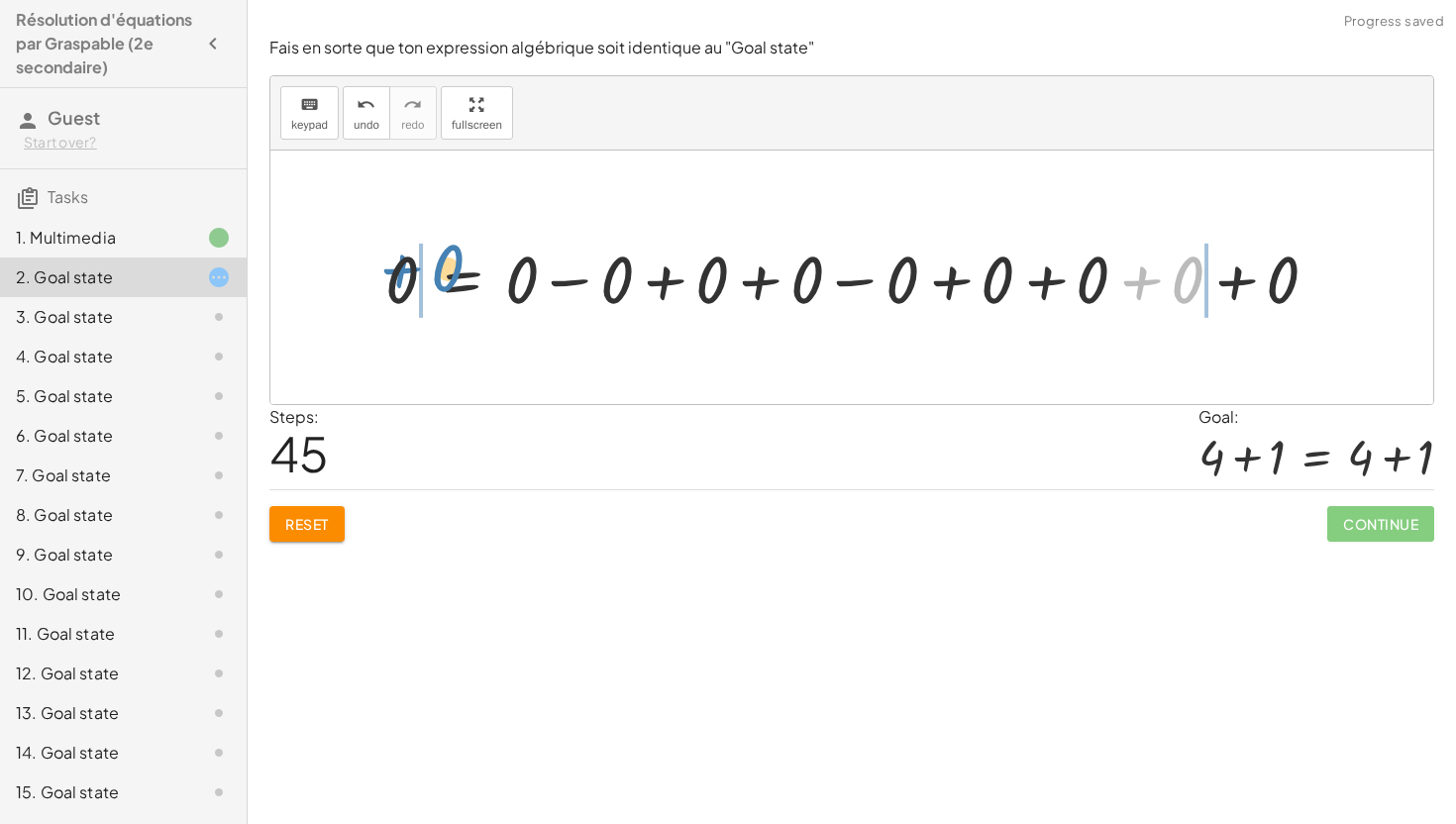 click at bounding box center [860, 277] 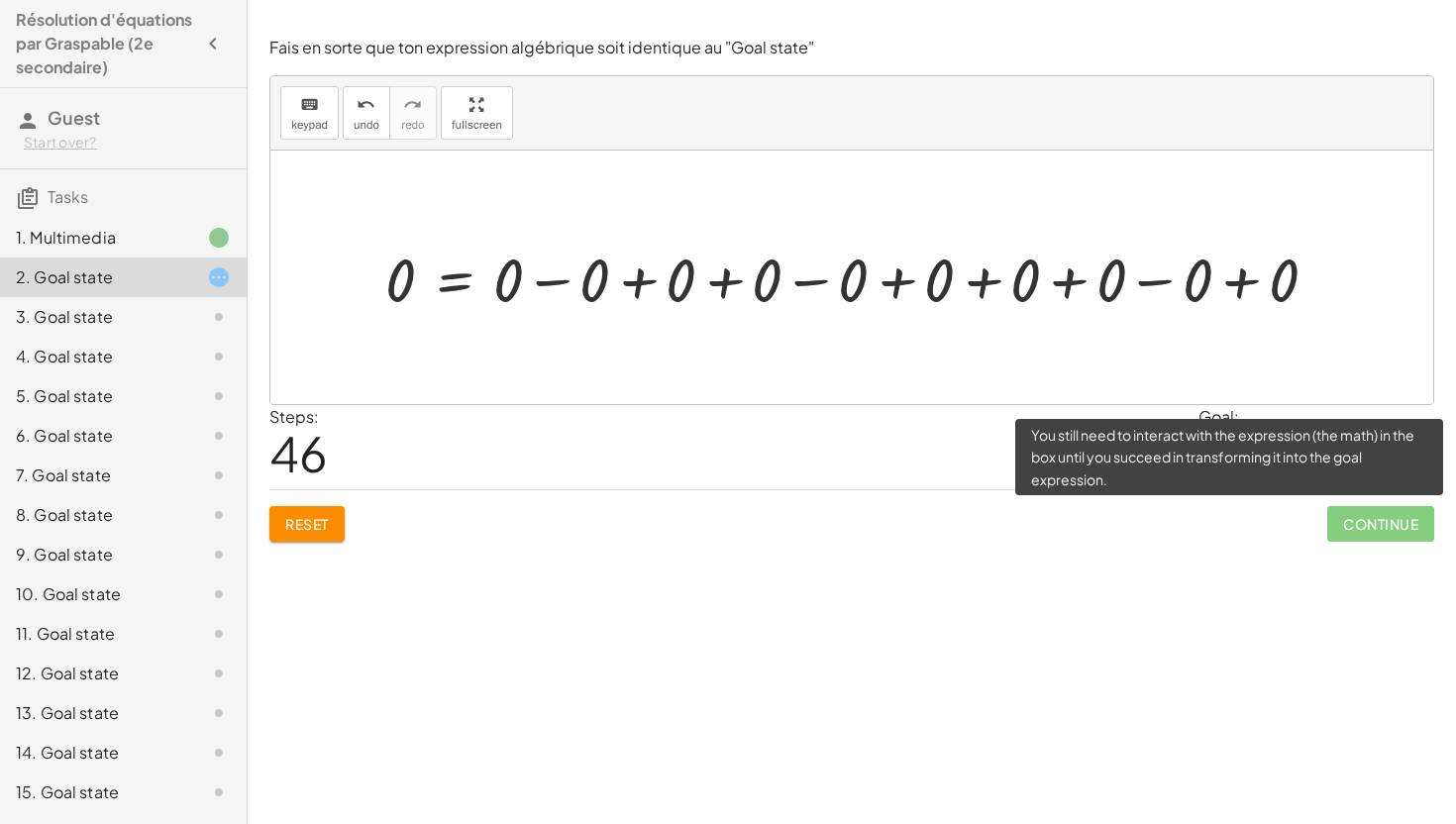 click on "Continue" 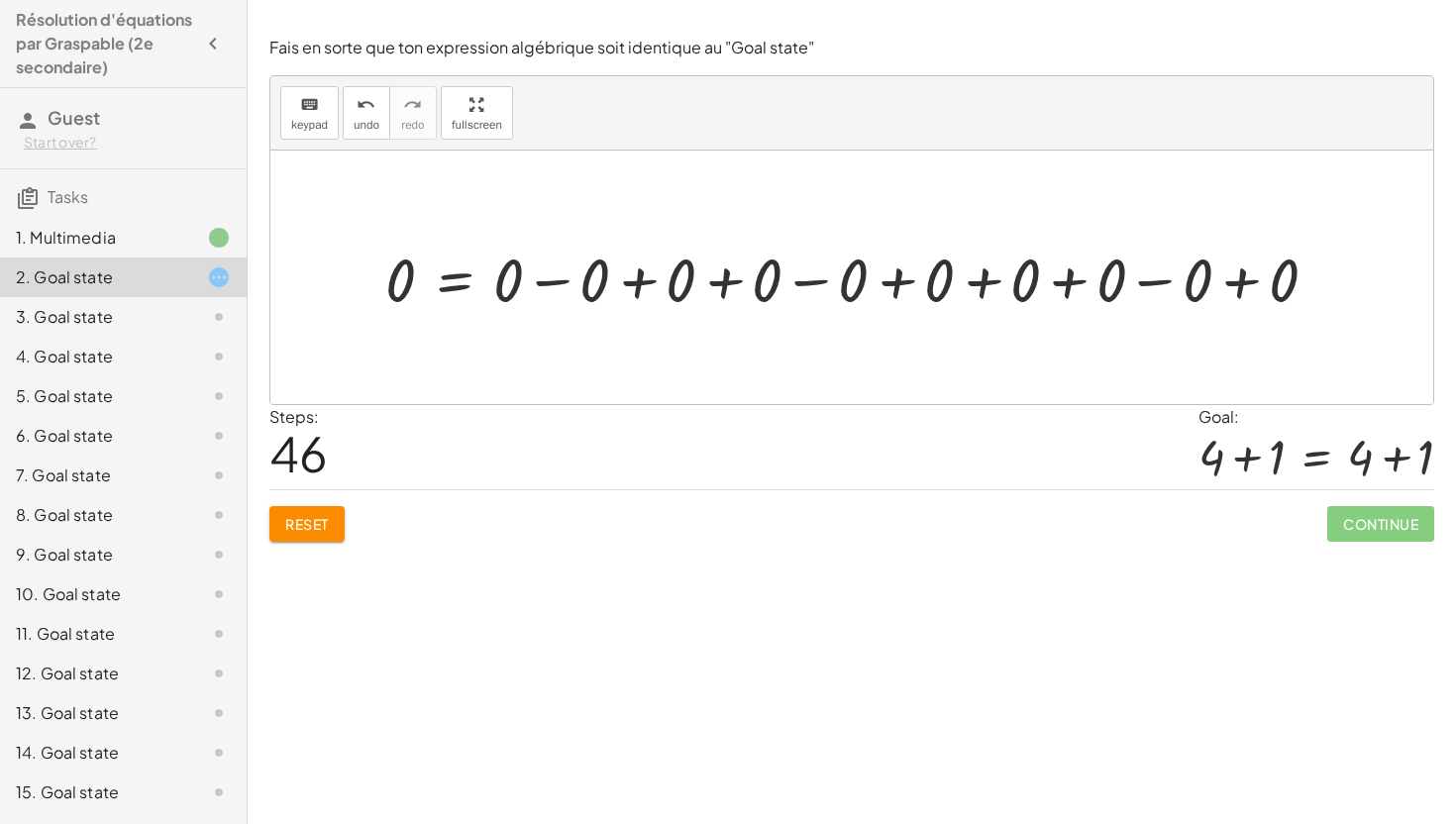 click on "Reset" at bounding box center [307, 524] 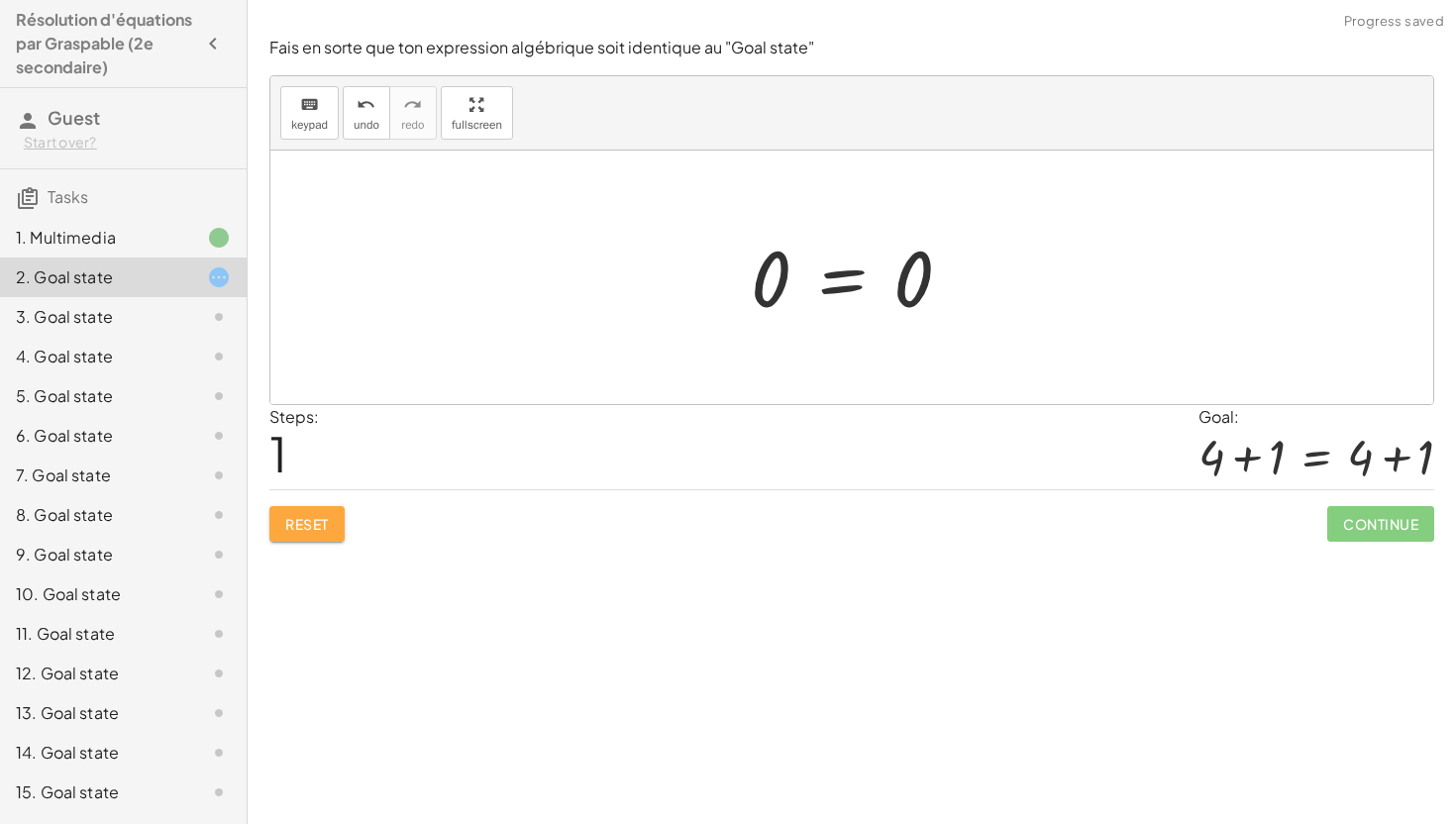 click on "Reset" at bounding box center [307, 524] 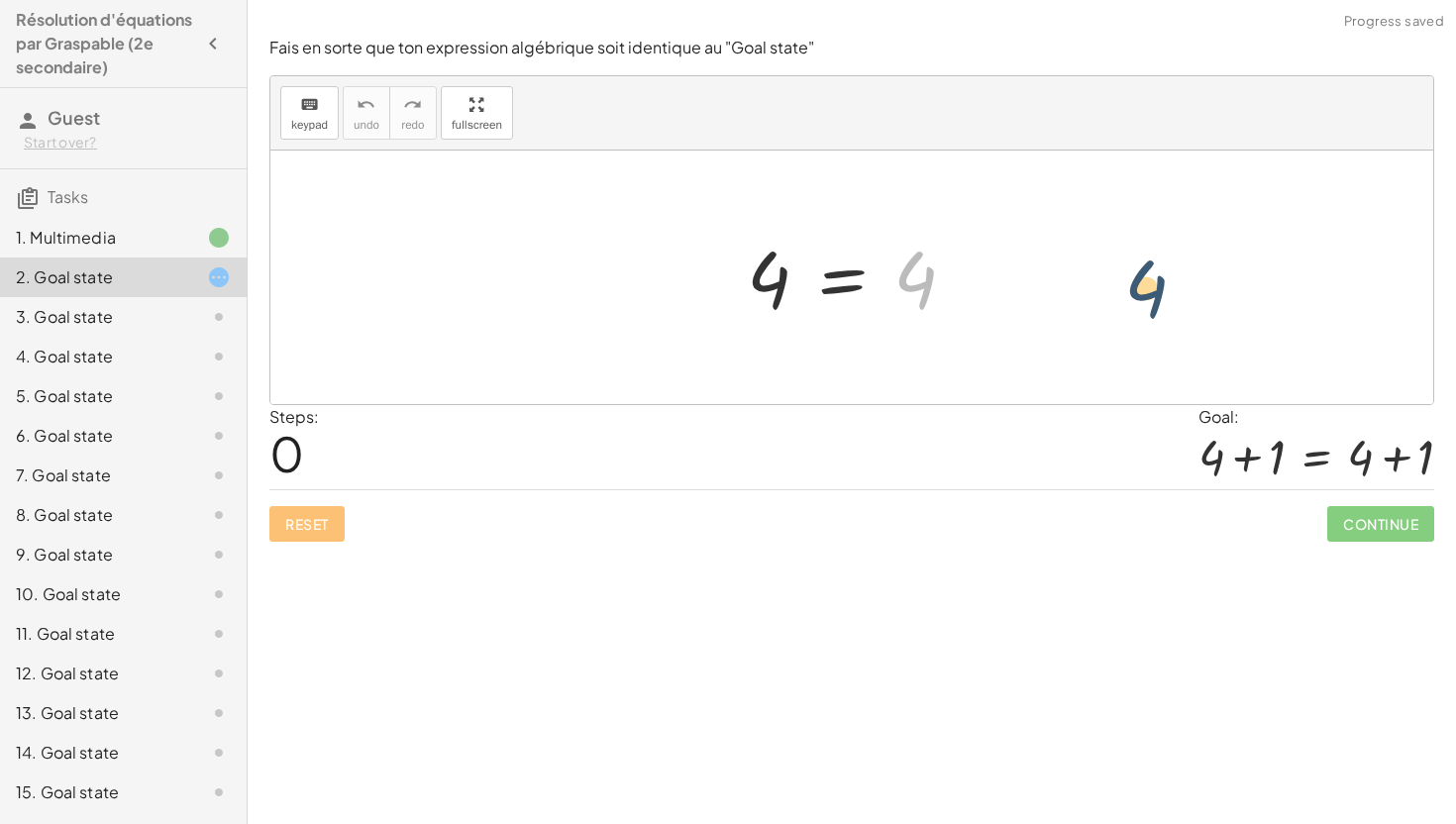 click on "4 4 = 4" at bounding box center [852, 277] 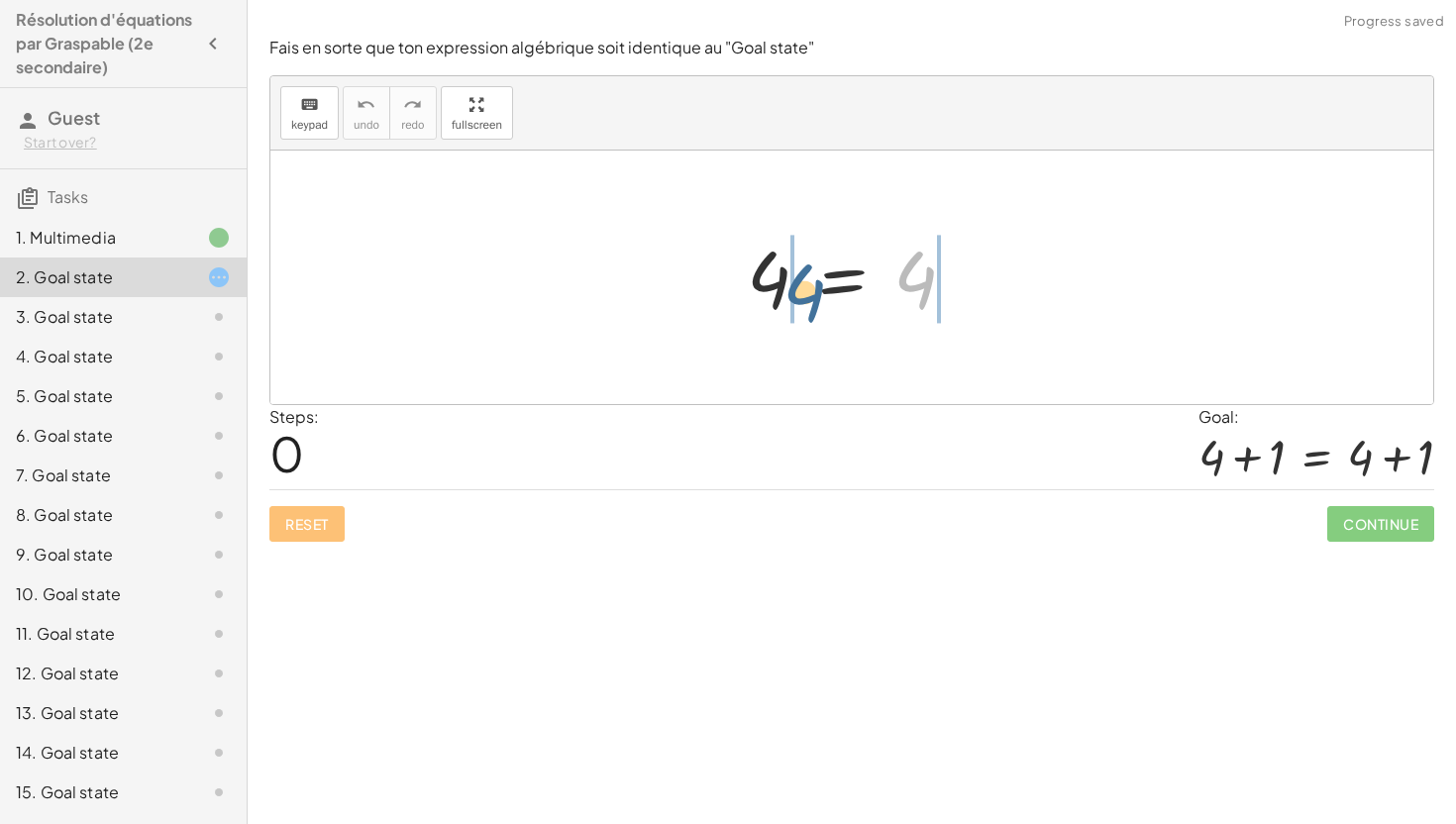 click at bounding box center [859, 277] 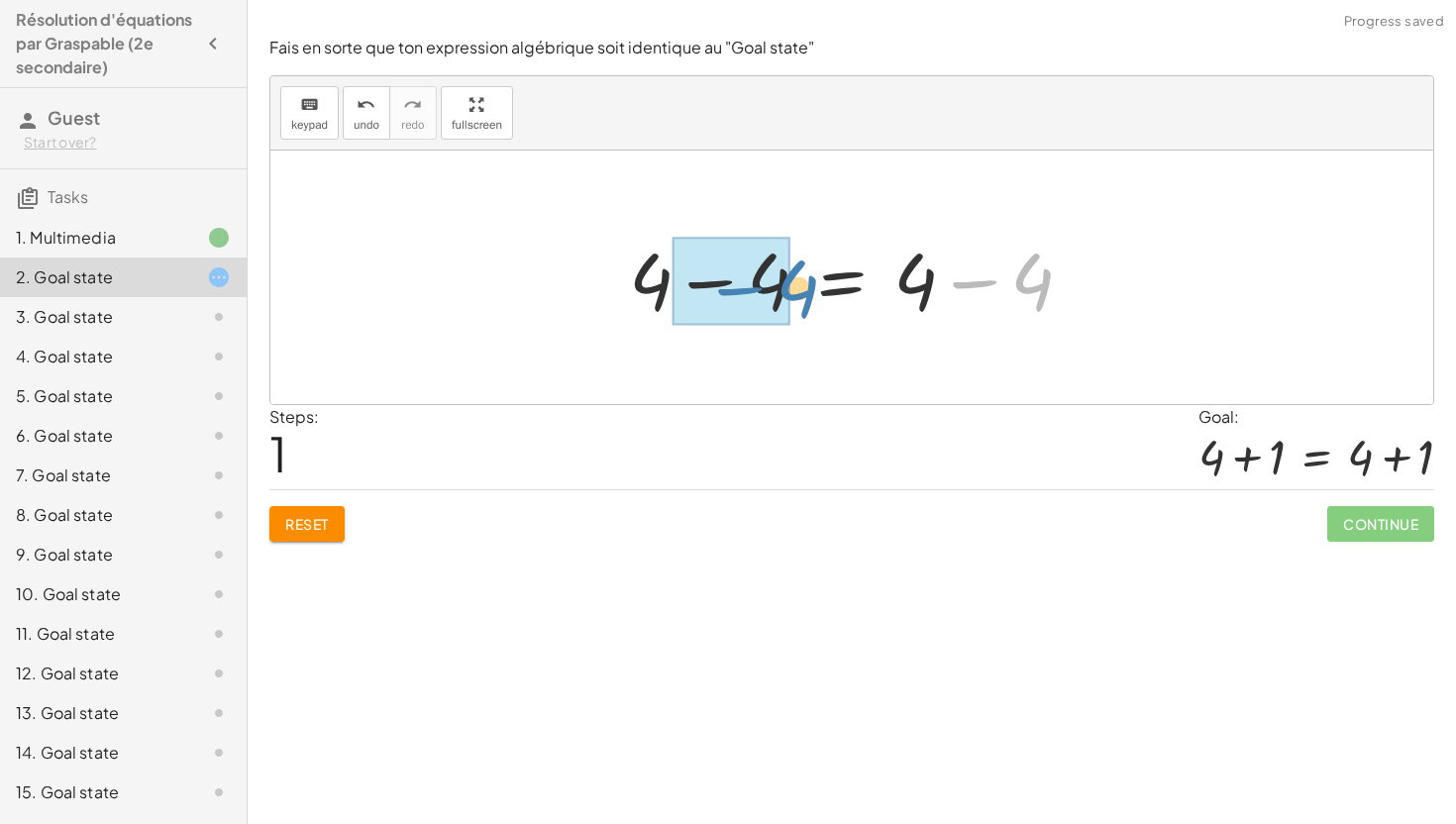 click at bounding box center (859, 277) 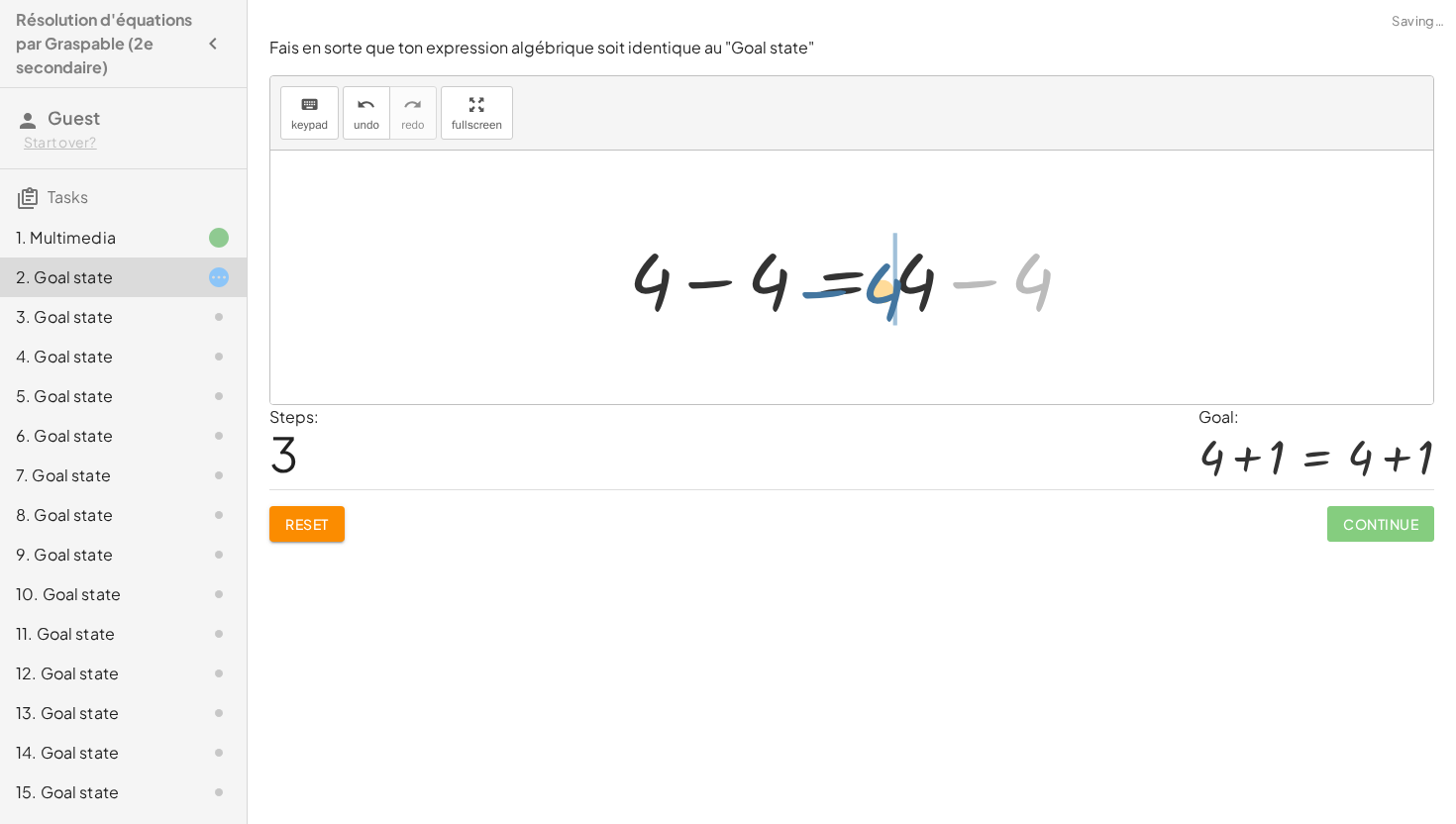 click at bounding box center [859, 277] 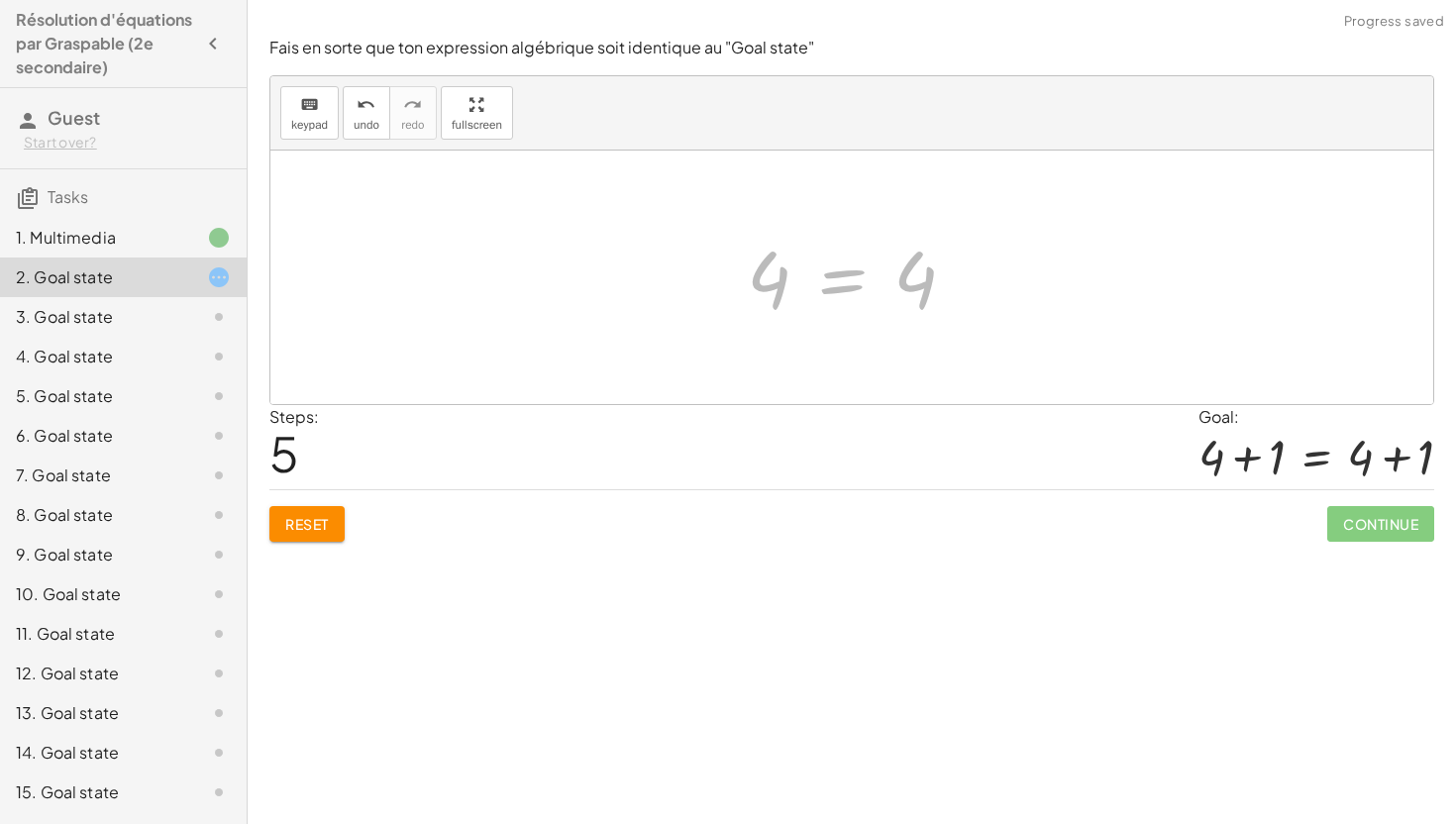 click on "Résolution d'équations par Graspable (2e secondaire) Guest Start over? Tasks 1. Multimedia 2. Goal state 3. Goal state 4. Goal state 5. Goal state 6. Goal state 7. Goal state 8. Goal state 9. Goal state 10. Goal state 11. Goal state 12. Goal state 13. Goal state 14. Goal state 15. Goal state 16. Goal state 17. Goal state 18. Goal state 19. Goal state 20. Goal state 21. Goal state Clique et tiens le signe "="  dans l'équation pour effectuer une opération des deux côtés de l'égalité. Ce que tu ajoutes (+), enlève (-) multiplie (x) ou divise à "E" sera effectué des deux côtés de l'égalité. Regarde cette vidéo pour apprendre comment faire.  Continue Fais en sorte que ton expression algébrique soit identique au "Goal state" keyboard keypad undo undo redo redo fullscreen 4 = 4 + 4 − 4 = + 4 − 4 4 = 4 + 4 − 4 = + 4 − 4 + 4 − 4 = − 4 + 4 4 = 4 = 4 4 × Steps:  5 Goal: + 4 + 1 = + 4 + 1 Reset   Continue  Fais en sorte que ton expression algébrique soit identique au "Goal state" keyboard" 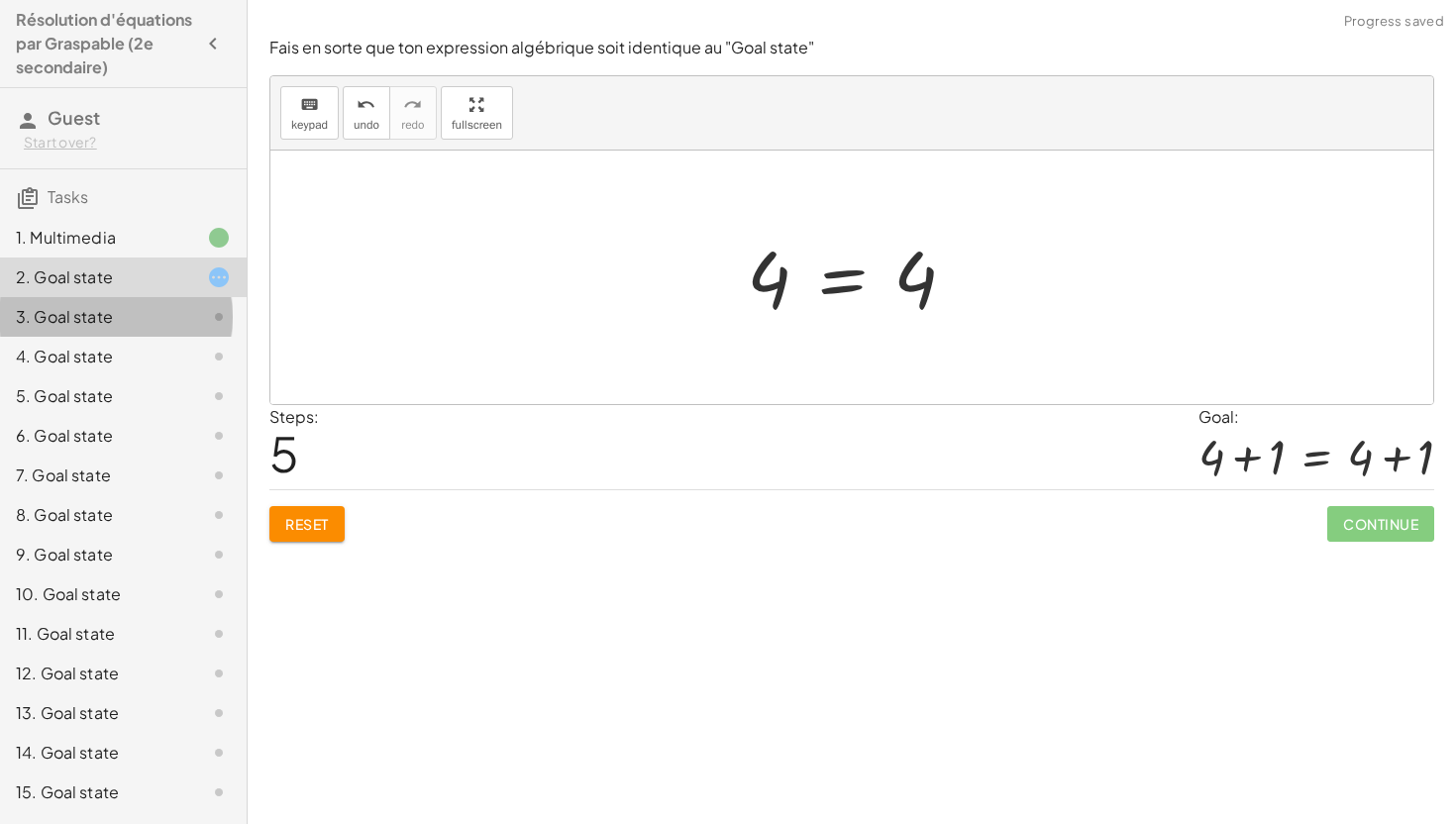 click on "3. Goal state" 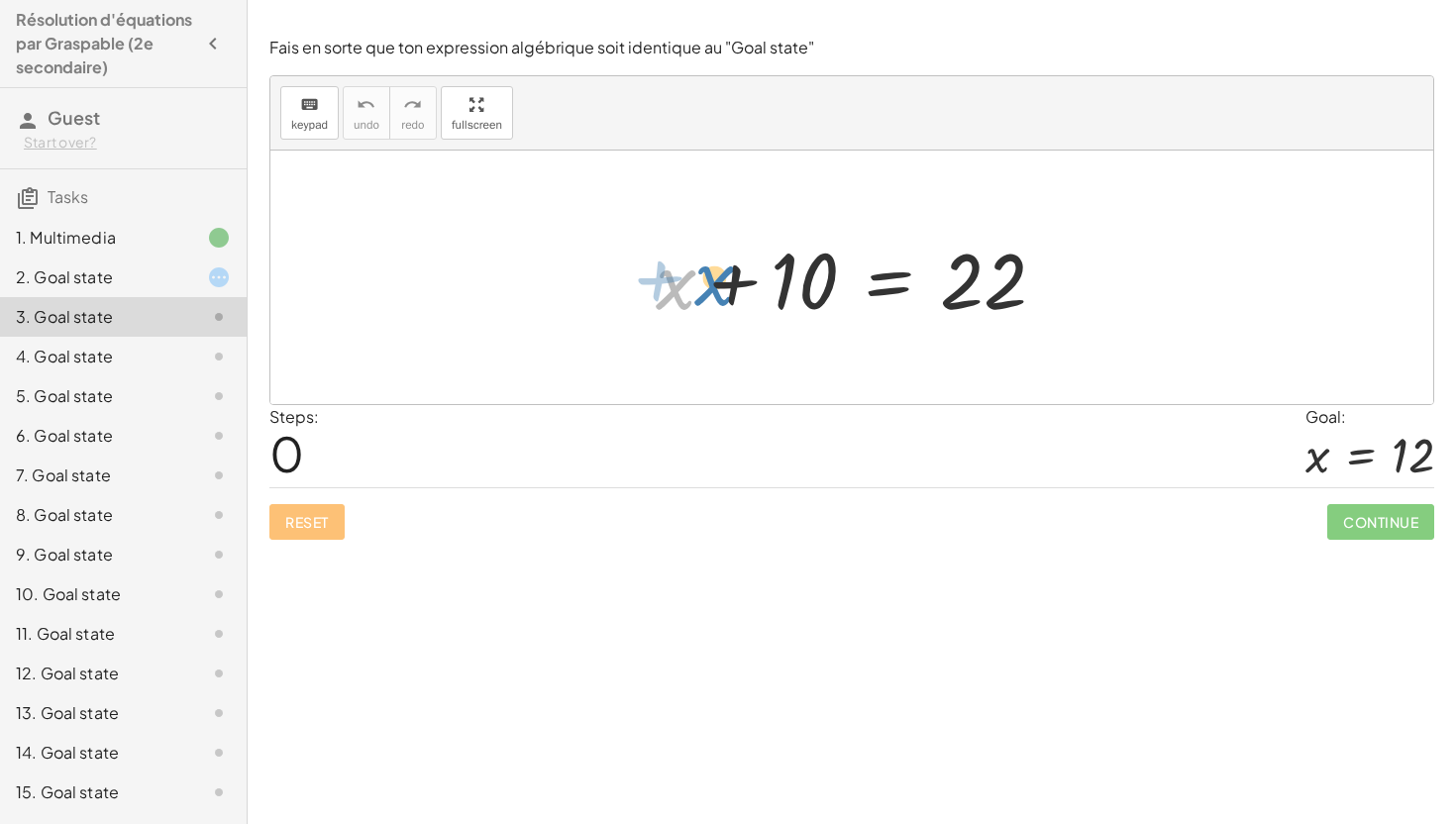 drag, startPoint x: 707, startPoint y: 287, endPoint x: 577, endPoint y: 288, distance: 130.00385 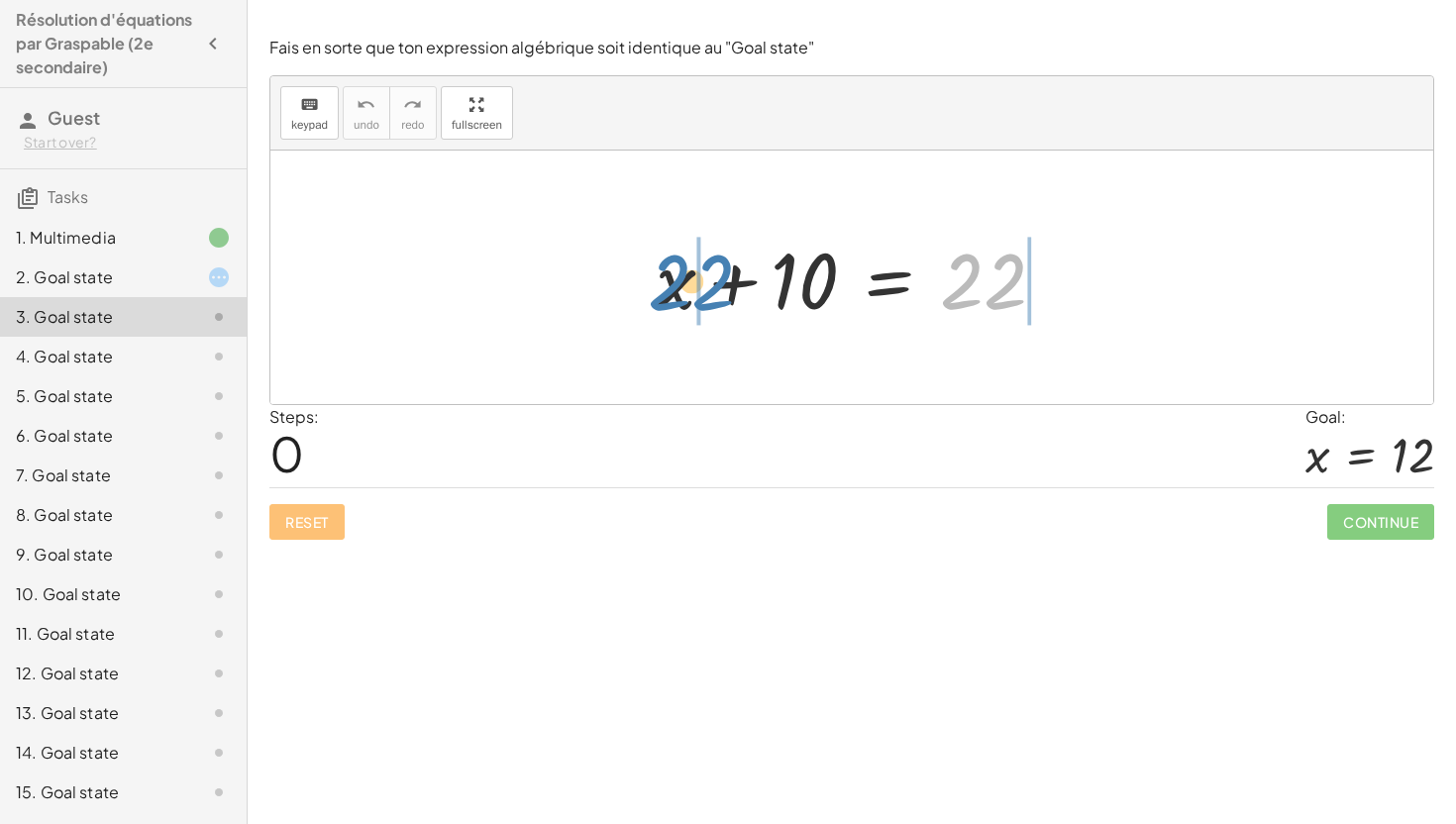 drag, startPoint x: 978, startPoint y: 274, endPoint x: 677, endPoint y: 274, distance: 301 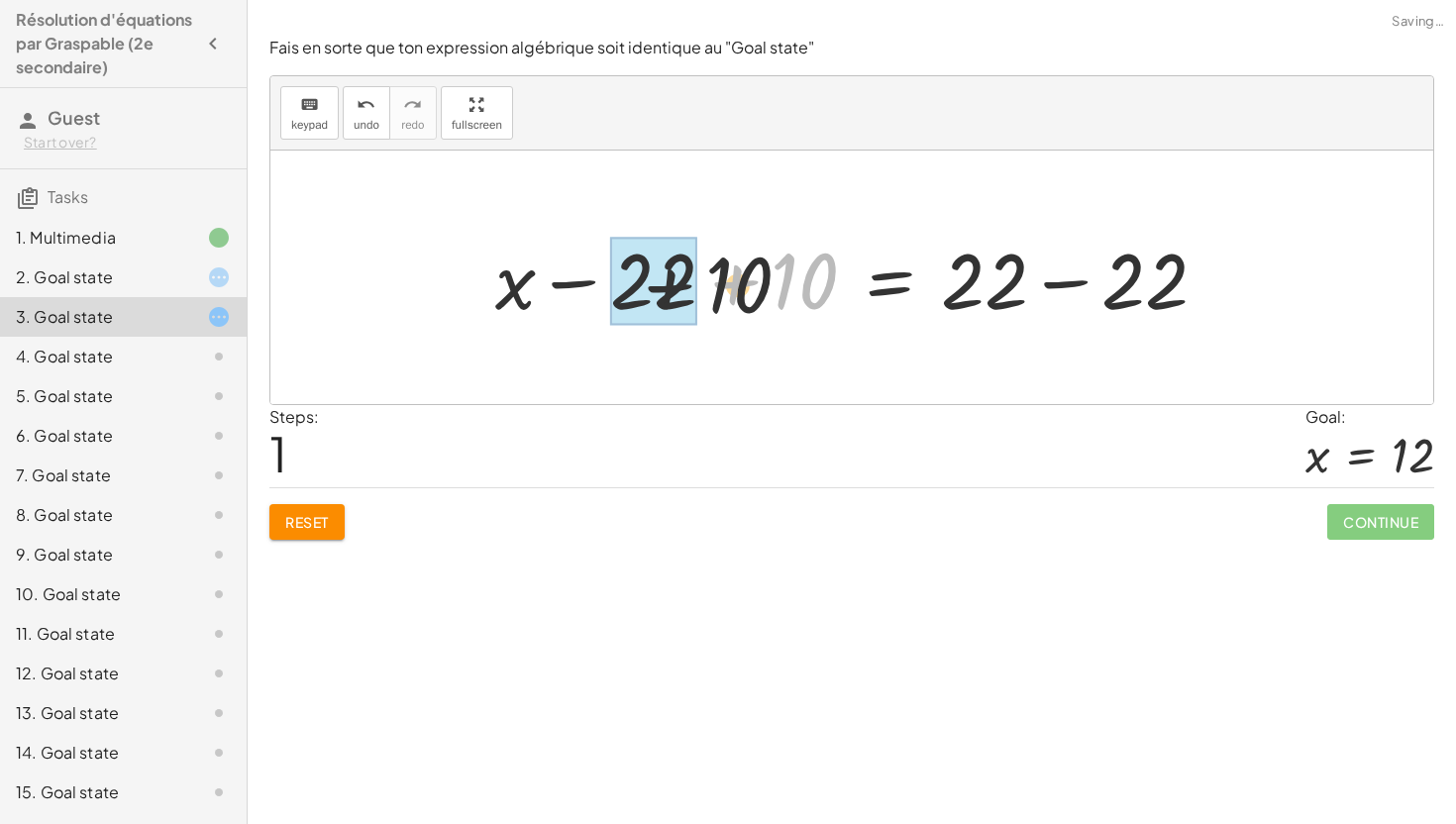 drag, startPoint x: 793, startPoint y: 282, endPoint x: 655, endPoint y: 284, distance: 138.01449 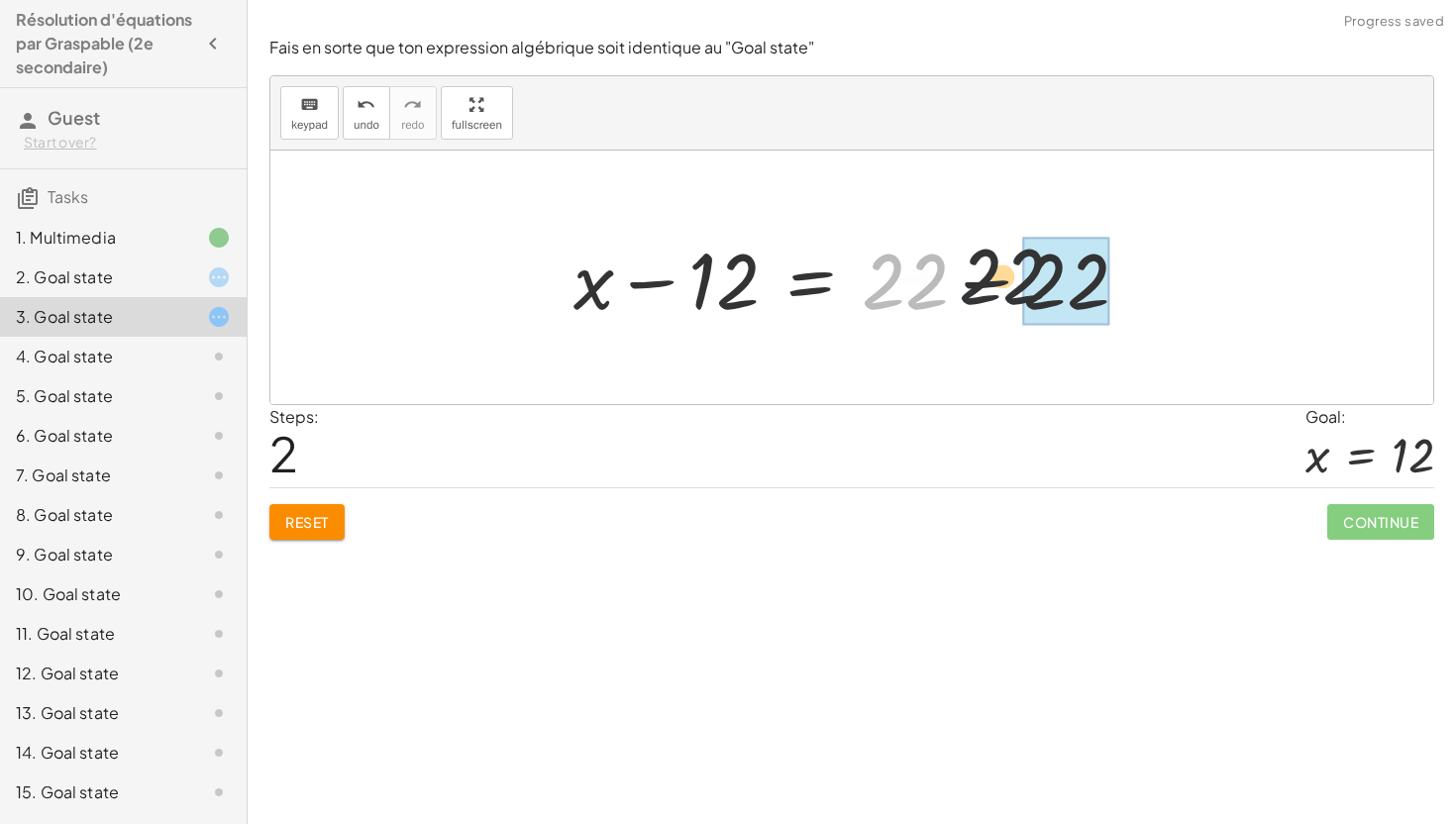 drag, startPoint x: 972, startPoint y: 286, endPoint x: 1065, endPoint y: 273, distance: 93.90421 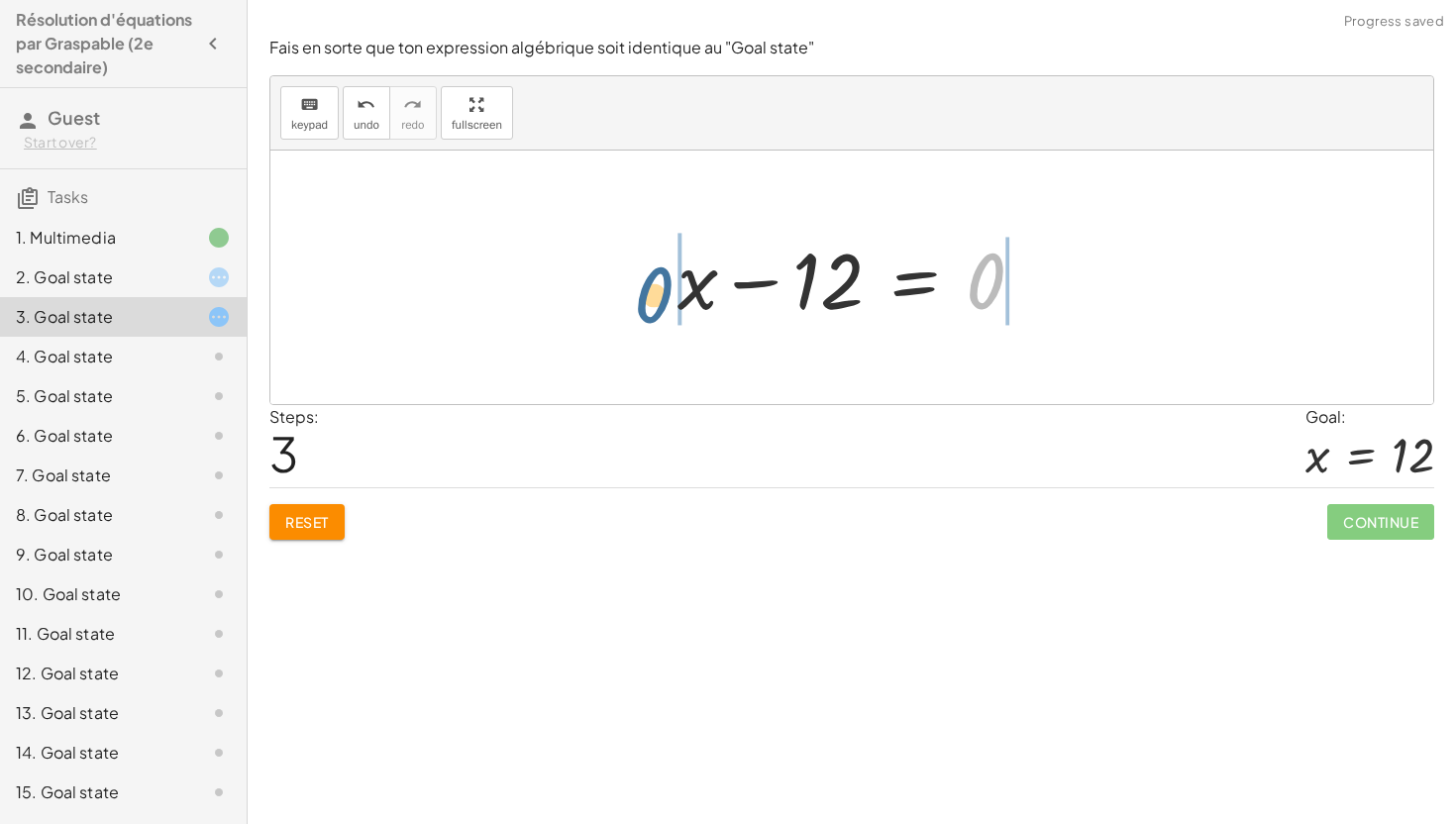 drag, startPoint x: 984, startPoint y: 277, endPoint x: 653, endPoint y: 291, distance: 331.29594 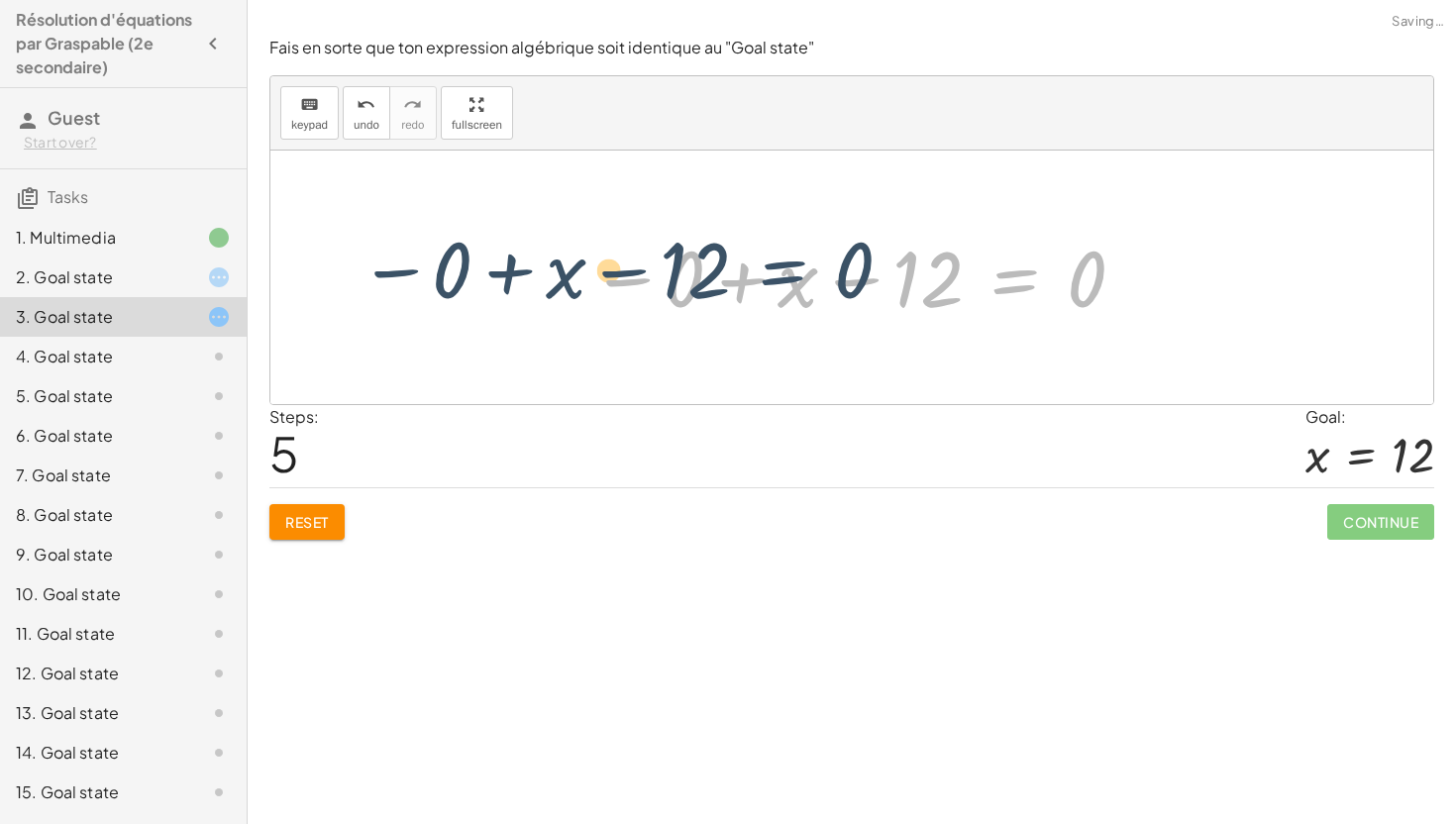 drag, startPoint x: 972, startPoint y: 275, endPoint x: 858, endPoint y: 272, distance: 114.03947 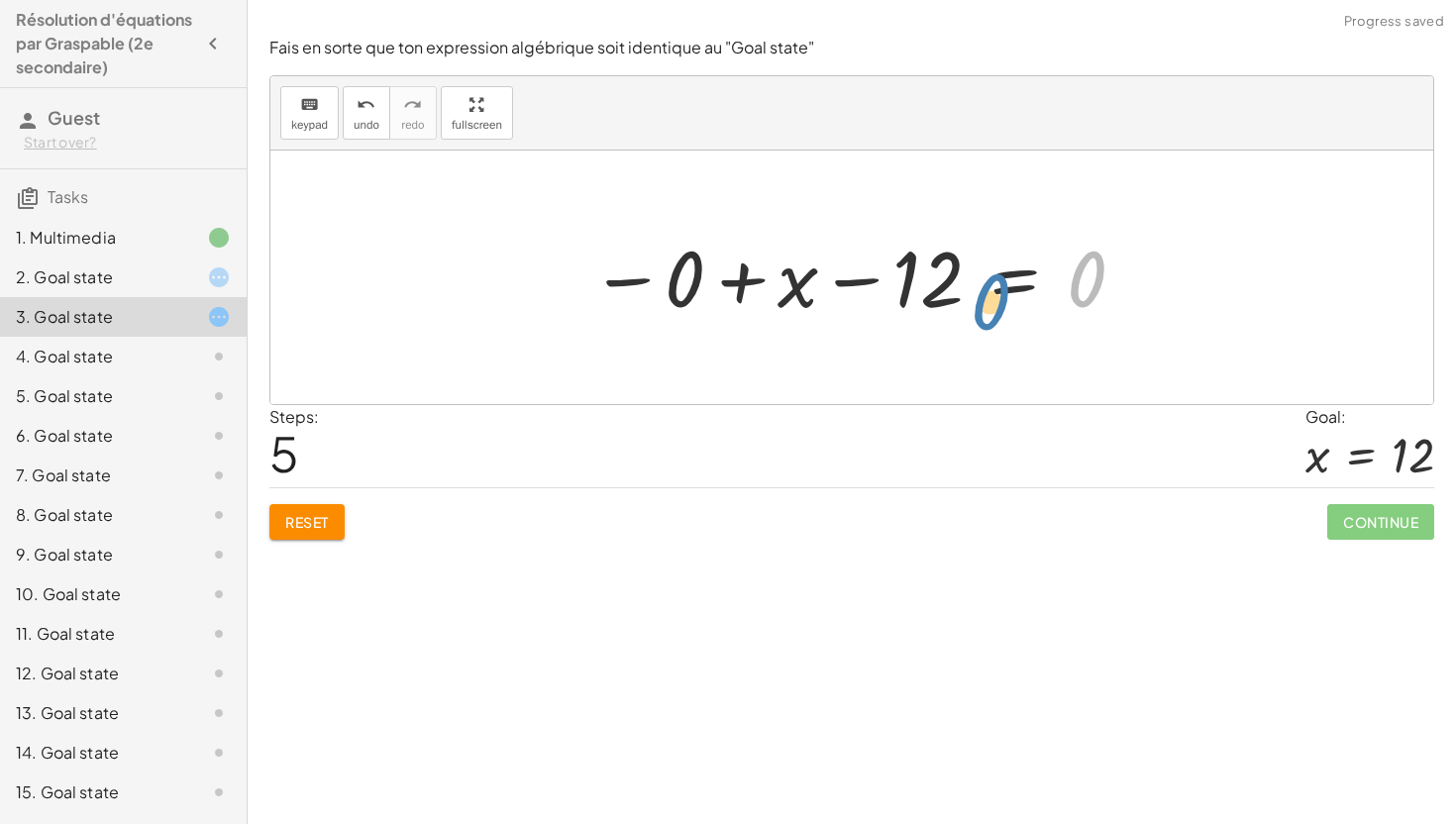 drag, startPoint x: 1093, startPoint y: 279, endPoint x: 1152, endPoint y: 290, distance: 60.016664 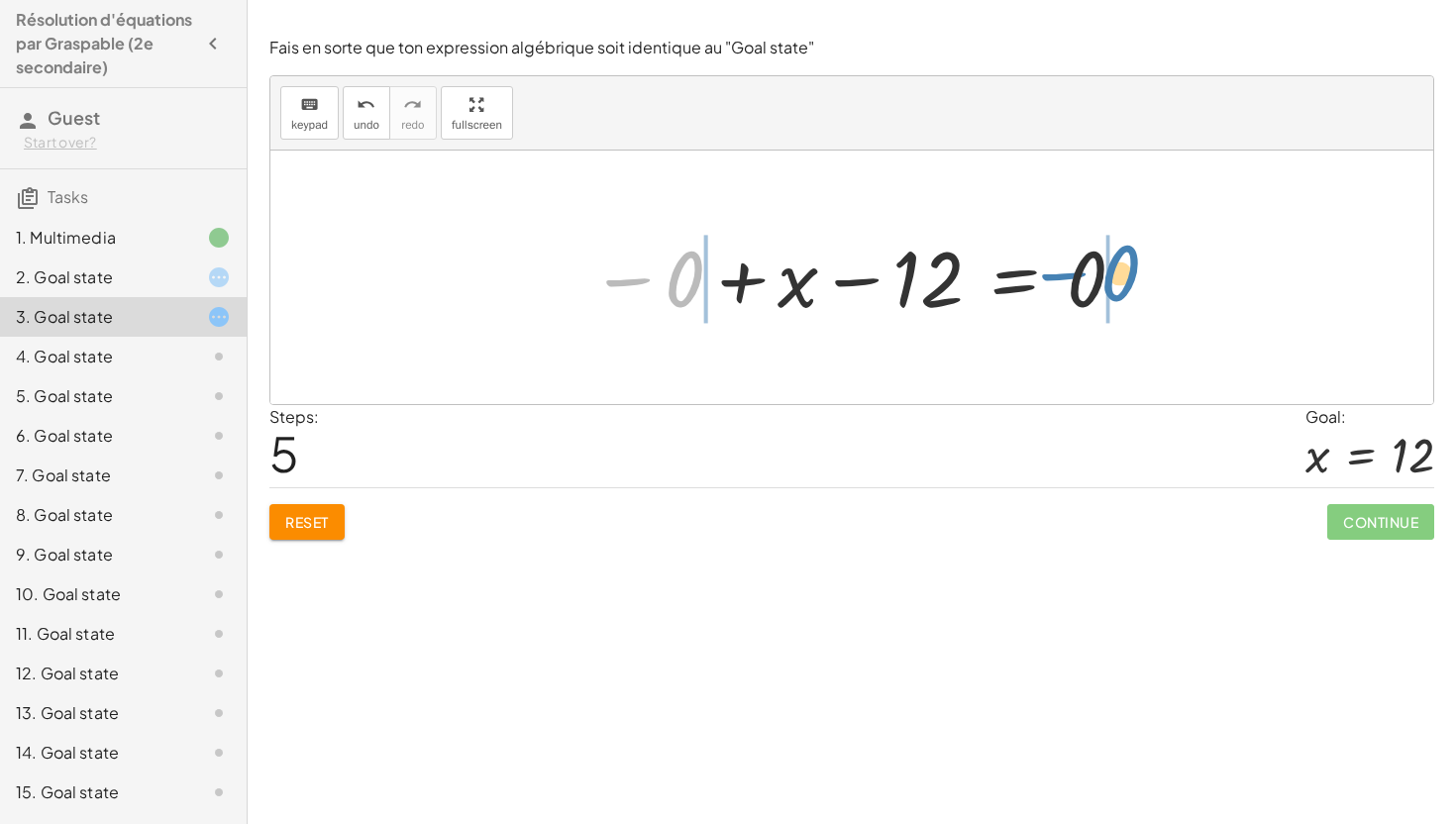 drag, startPoint x: 695, startPoint y: 282, endPoint x: 1123, endPoint y: 276, distance: 428.04205 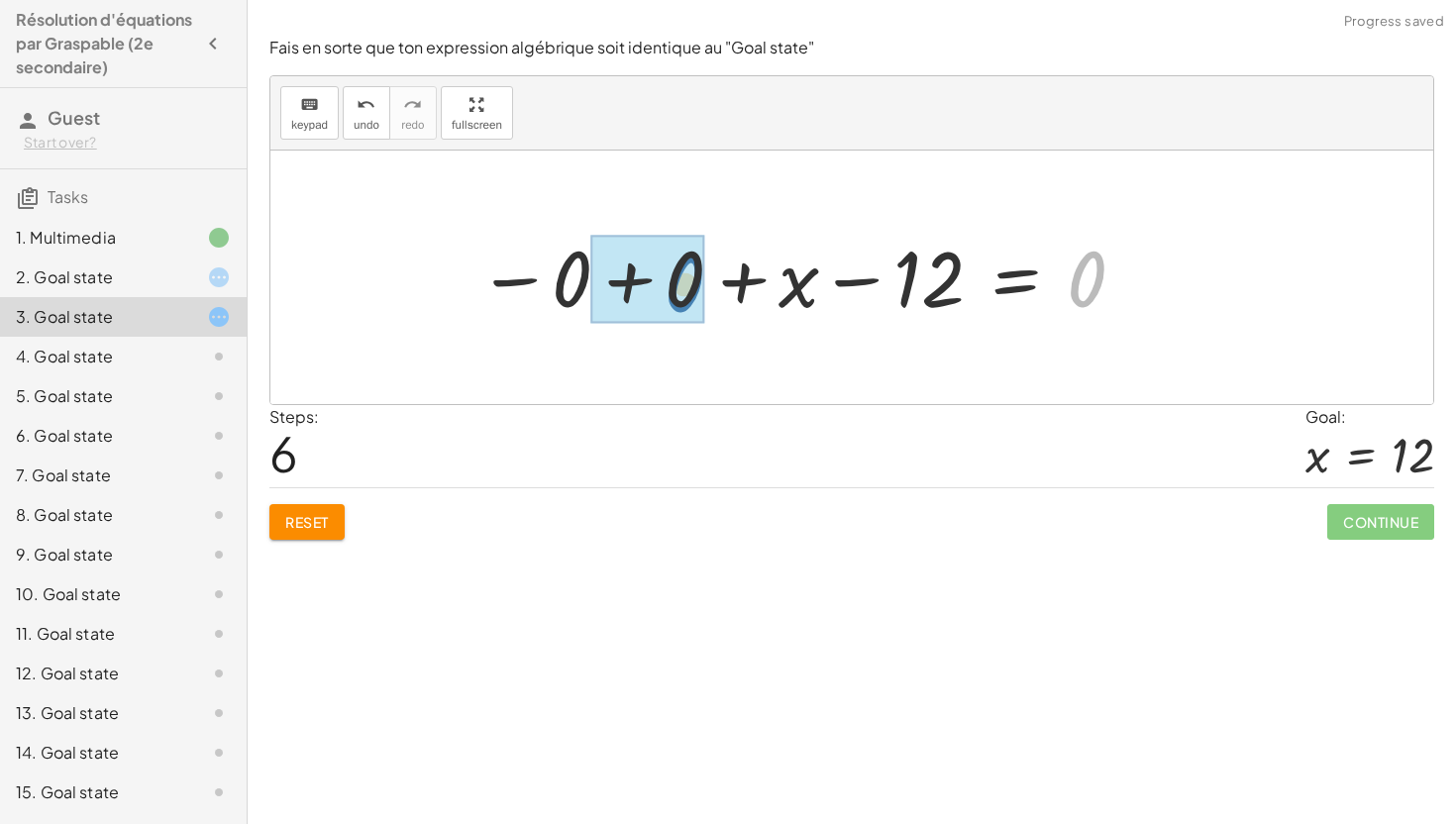 drag, startPoint x: 1084, startPoint y: 279, endPoint x: 694, endPoint y: 285, distance: 390.0462 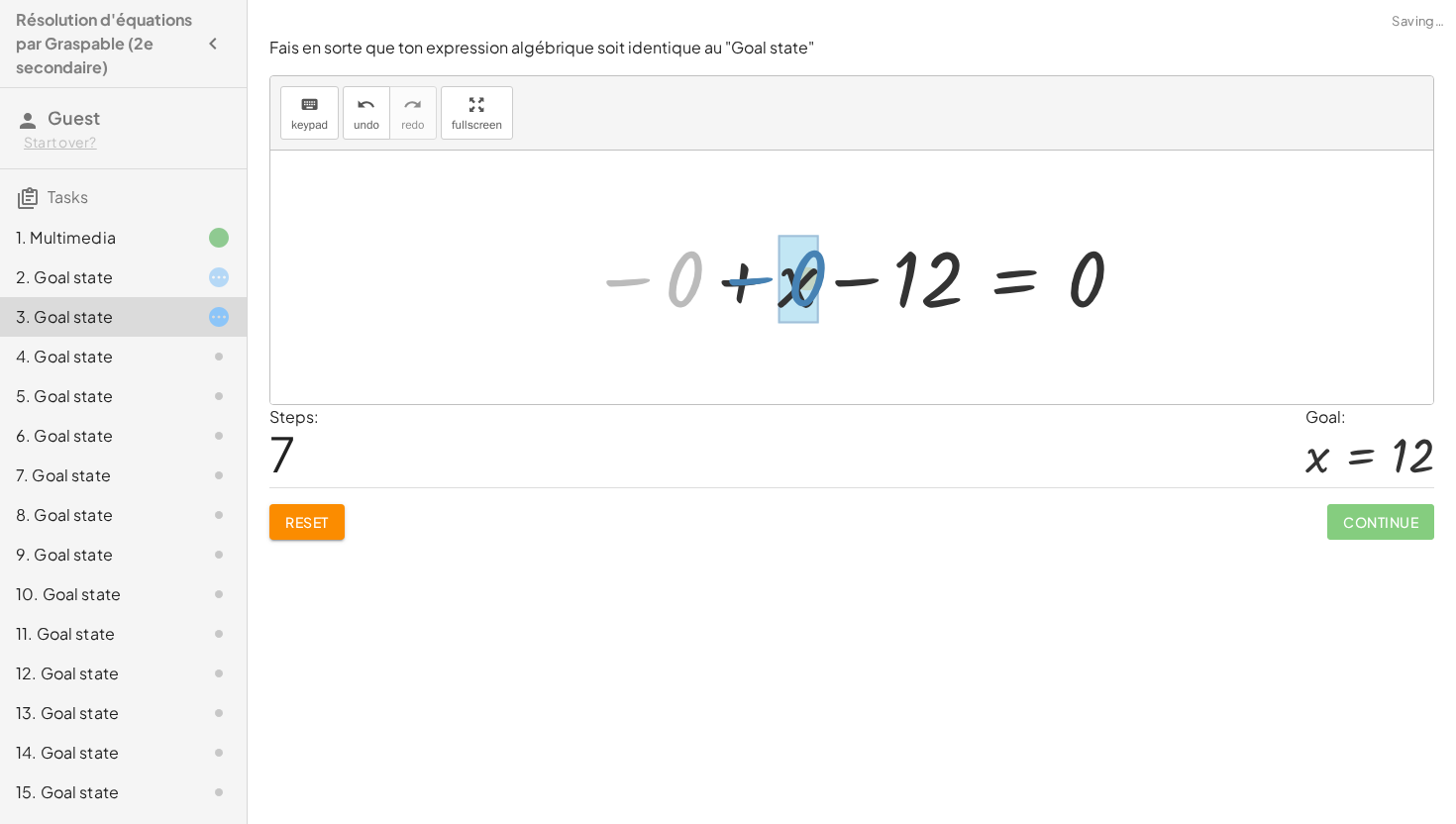 drag, startPoint x: 667, startPoint y: 277, endPoint x: 789, endPoint y: 276, distance: 122.004098 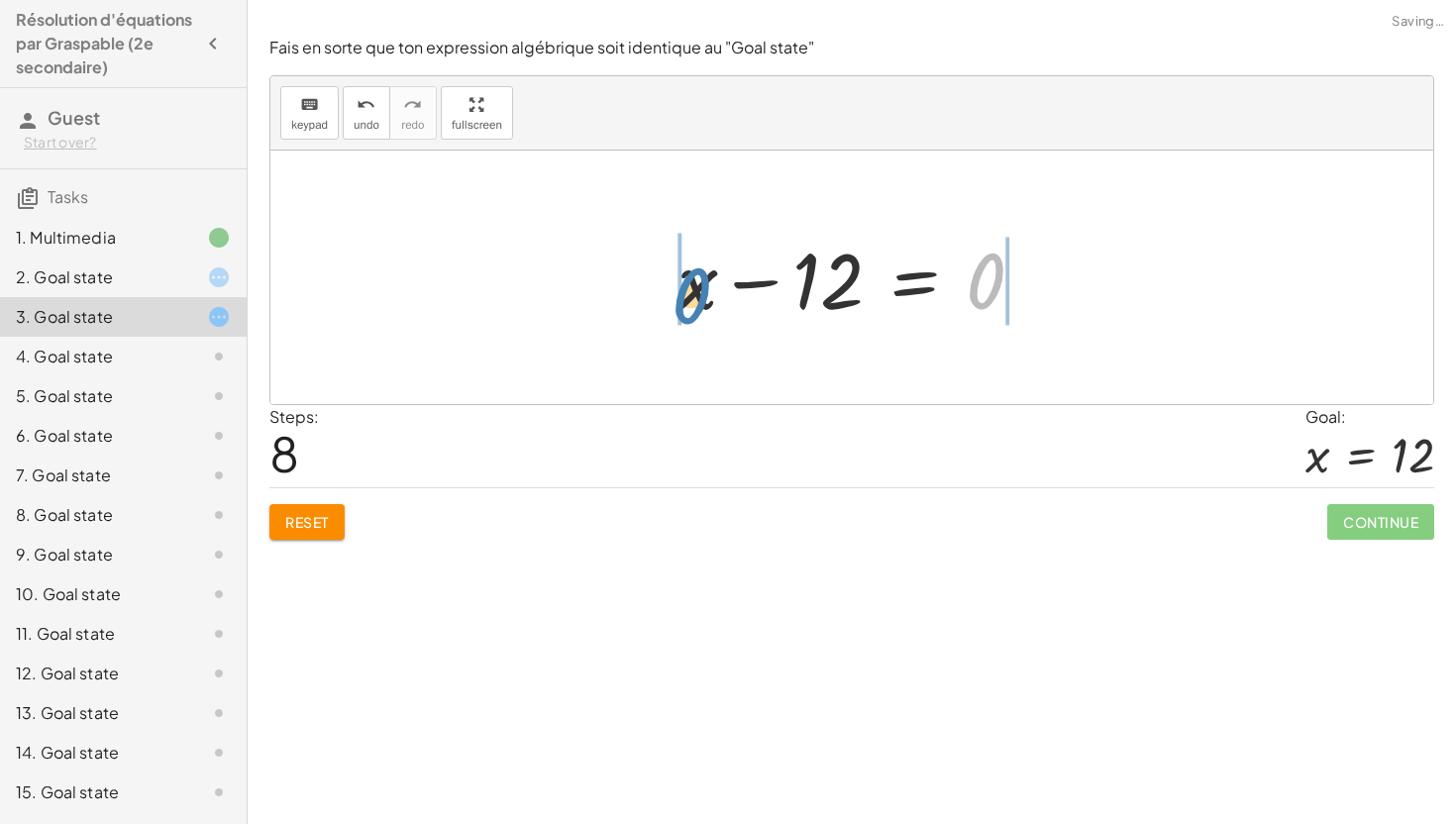 drag, startPoint x: 982, startPoint y: 275, endPoint x: 687, endPoint y: 290, distance: 295.38111 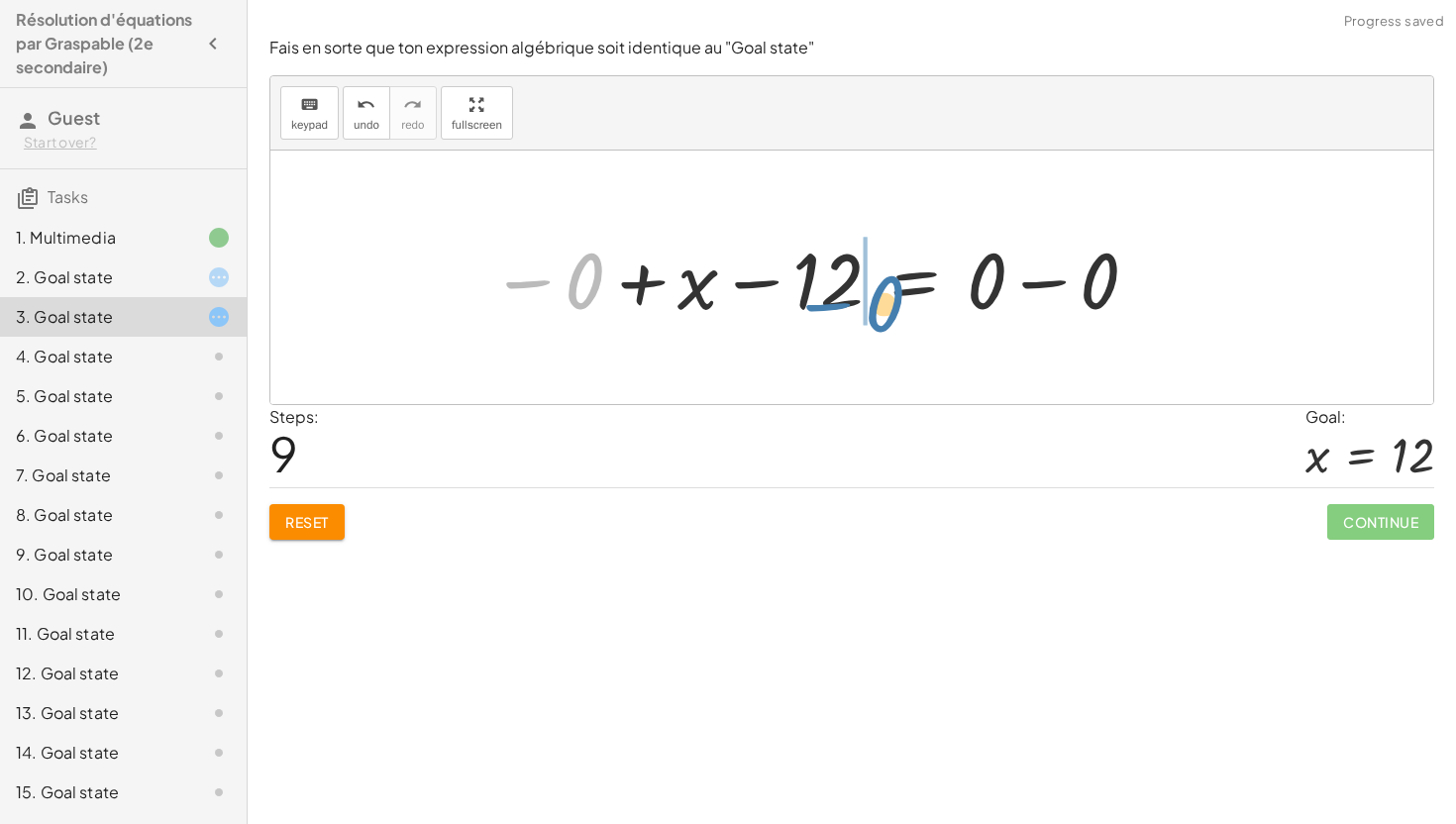 drag, startPoint x: 560, startPoint y: 286, endPoint x: 860, endPoint y: 310, distance: 300.958 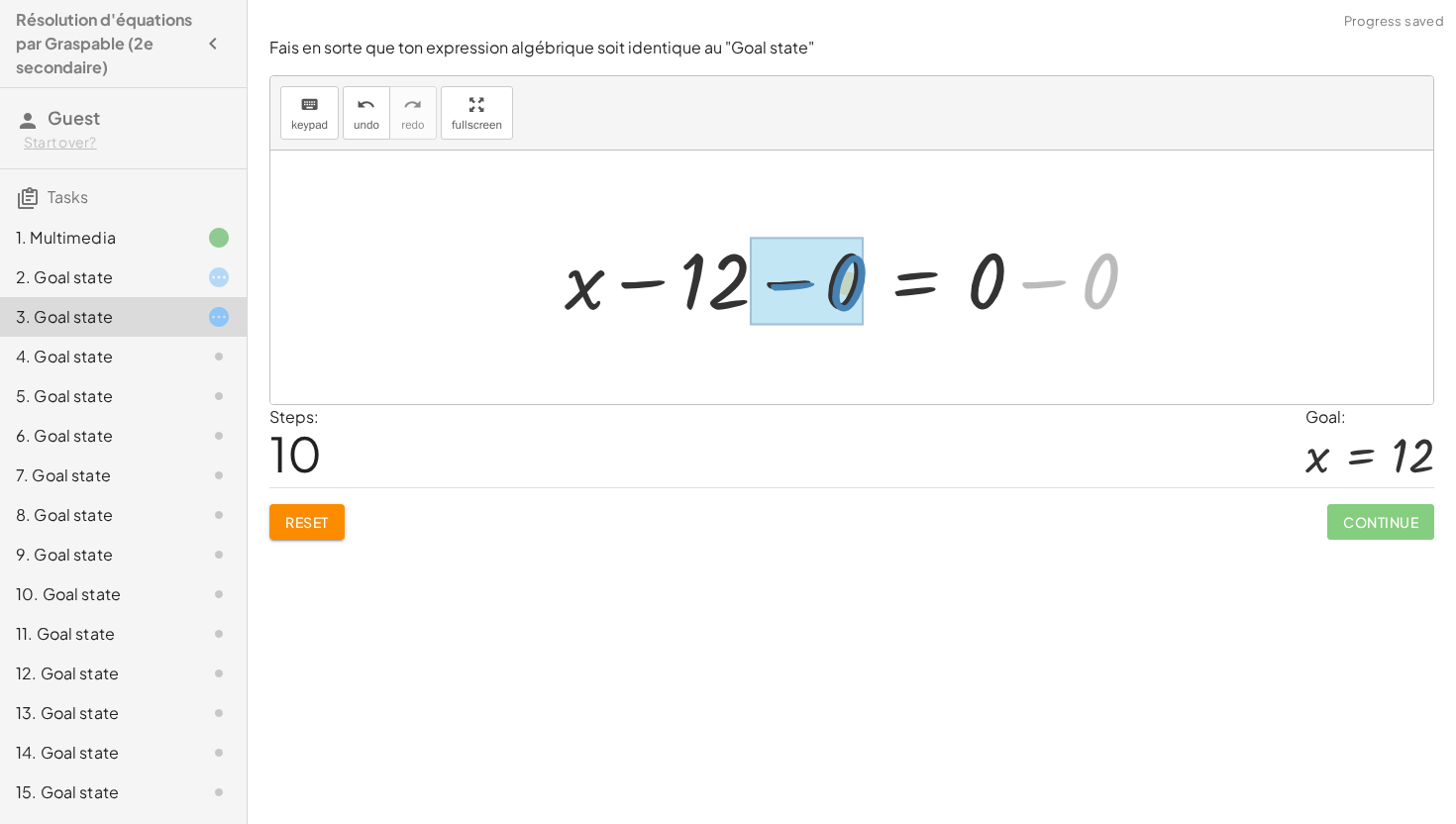 drag, startPoint x: 1097, startPoint y: 276, endPoint x: 842, endPoint y: 278, distance: 255.00784 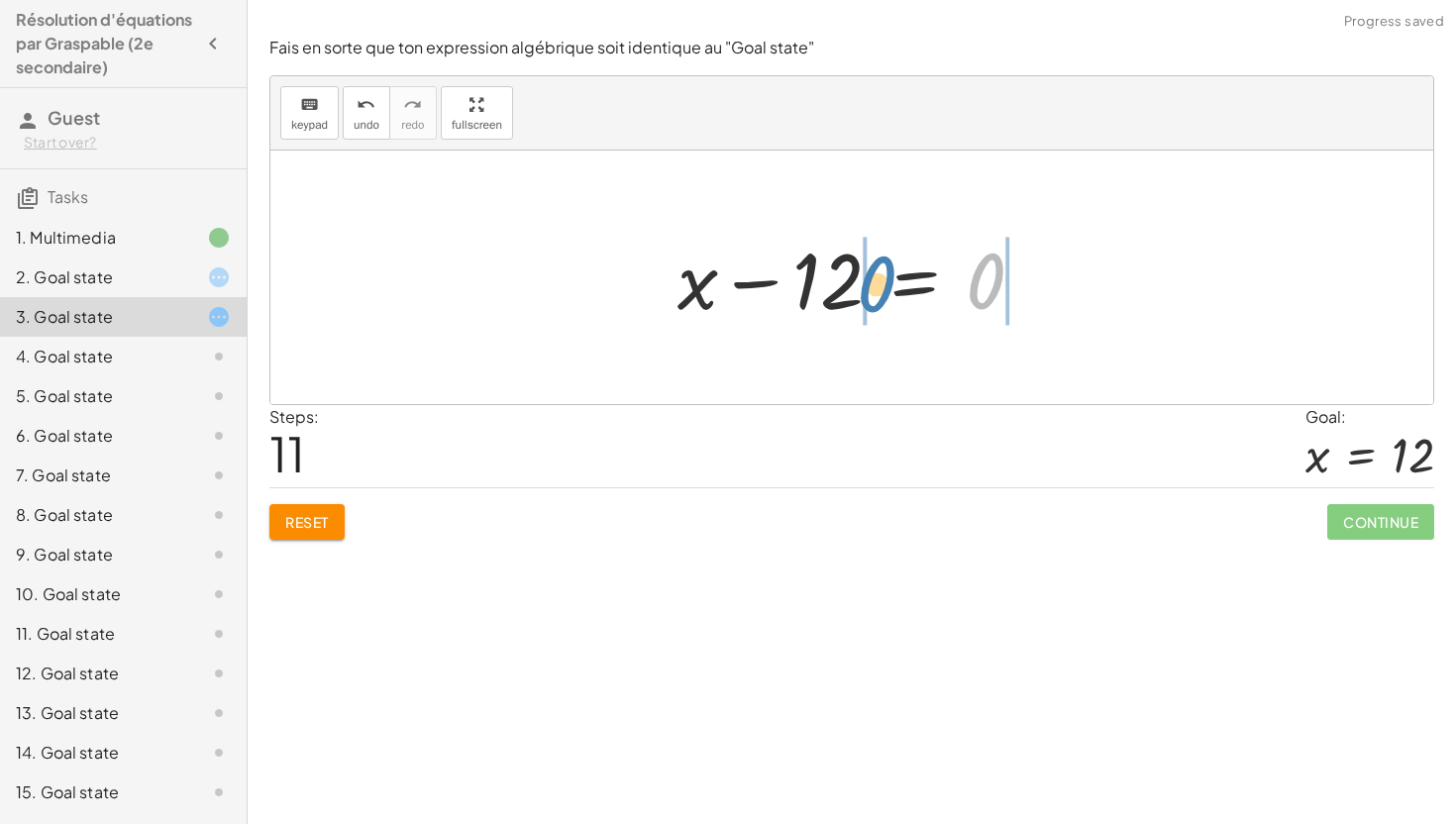 drag, startPoint x: 958, startPoint y: 289, endPoint x: 867, endPoint y: 290, distance: 91.00549 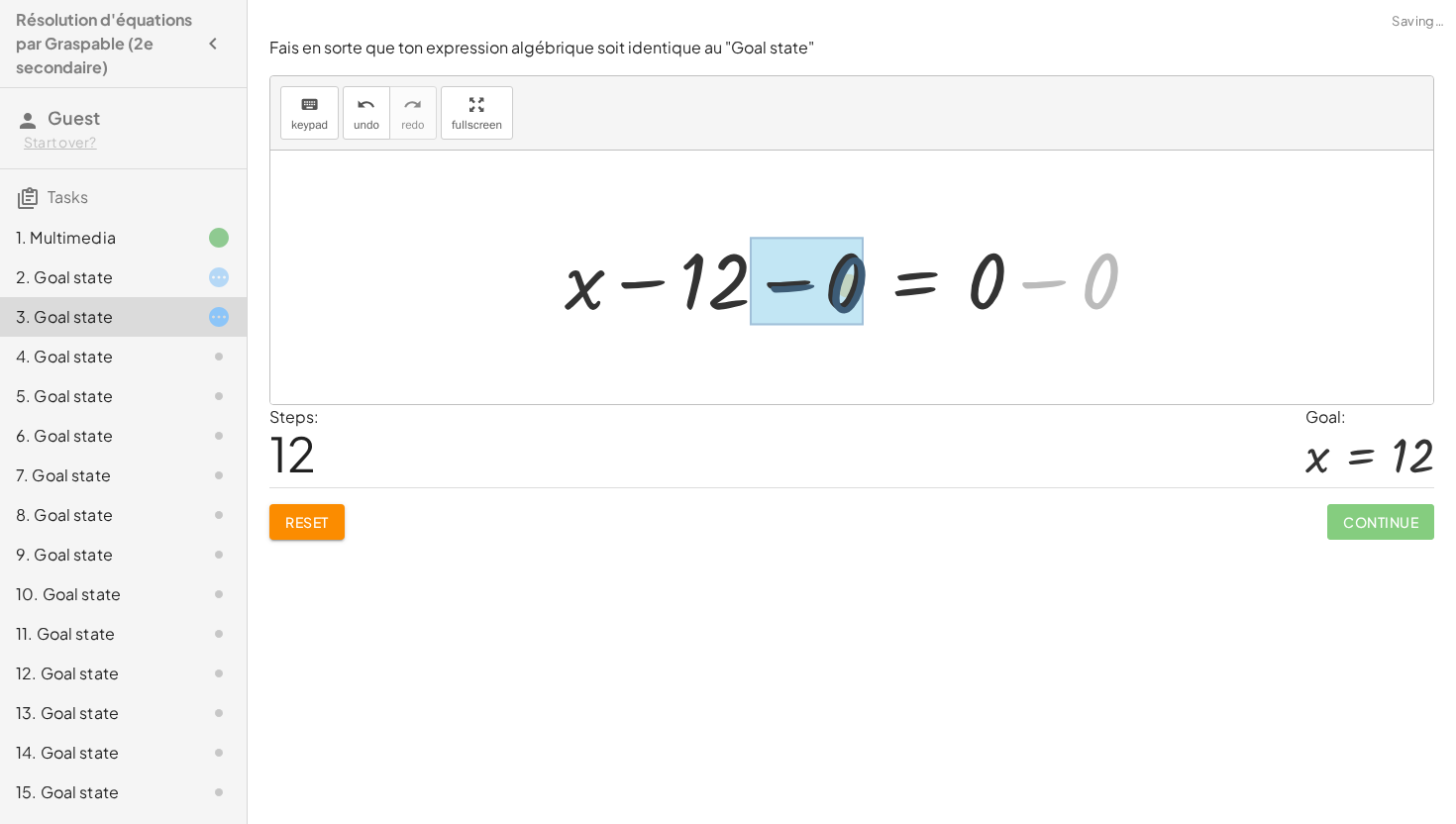 drag, startPoint x: 1099, startPoint y: 284, endPoint x: 844, endPoint y: 288, distance: 255.031 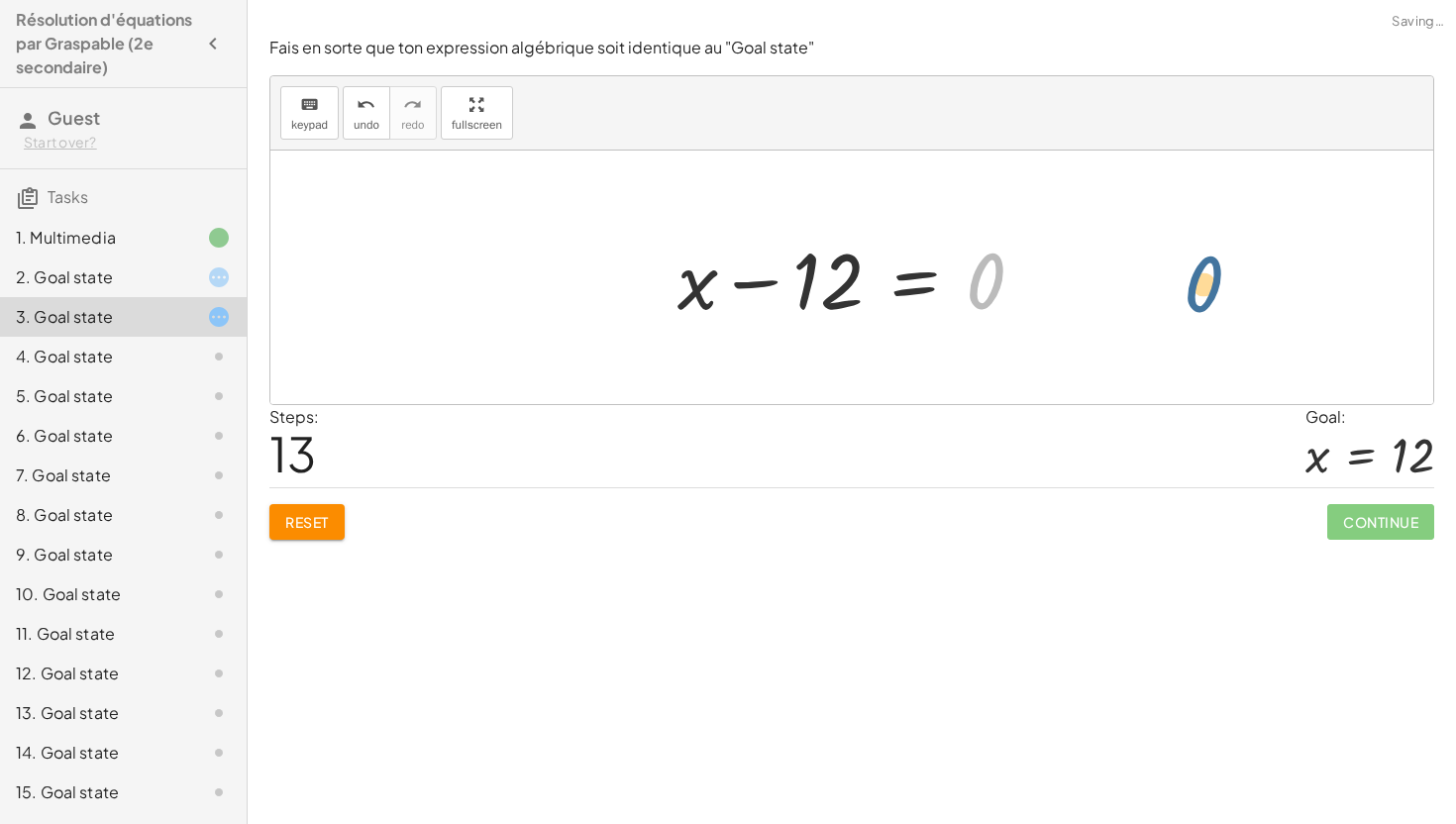 drag, startPoint x: 994, startPoint y: 285, endPoint x: 1209, endPoint y: 288, distance: 215.02093 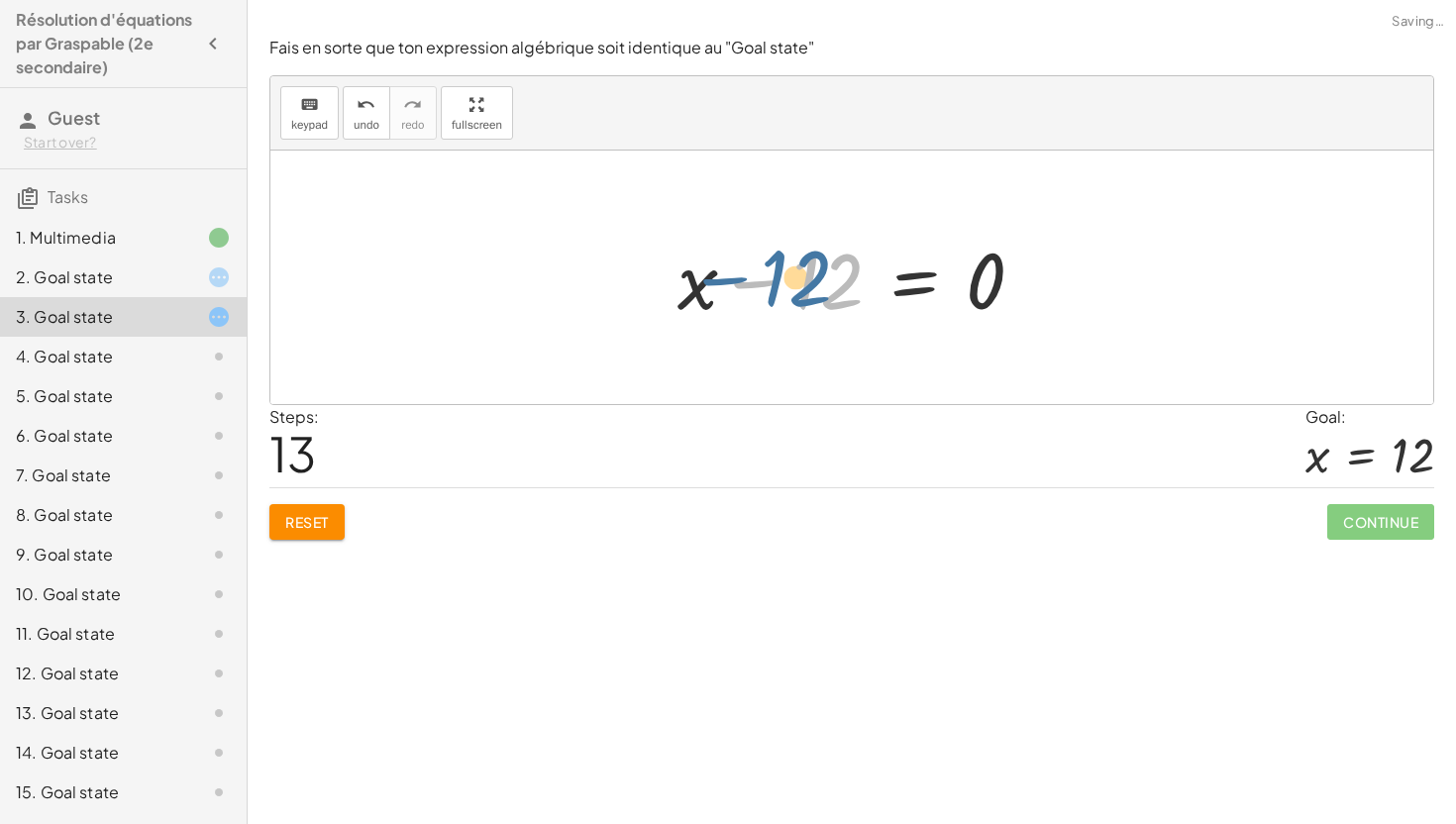 drag, startPoint x: 825, startPoint y: 302, endPoint x: 803, endPoint y: 299, distance: 22.203603 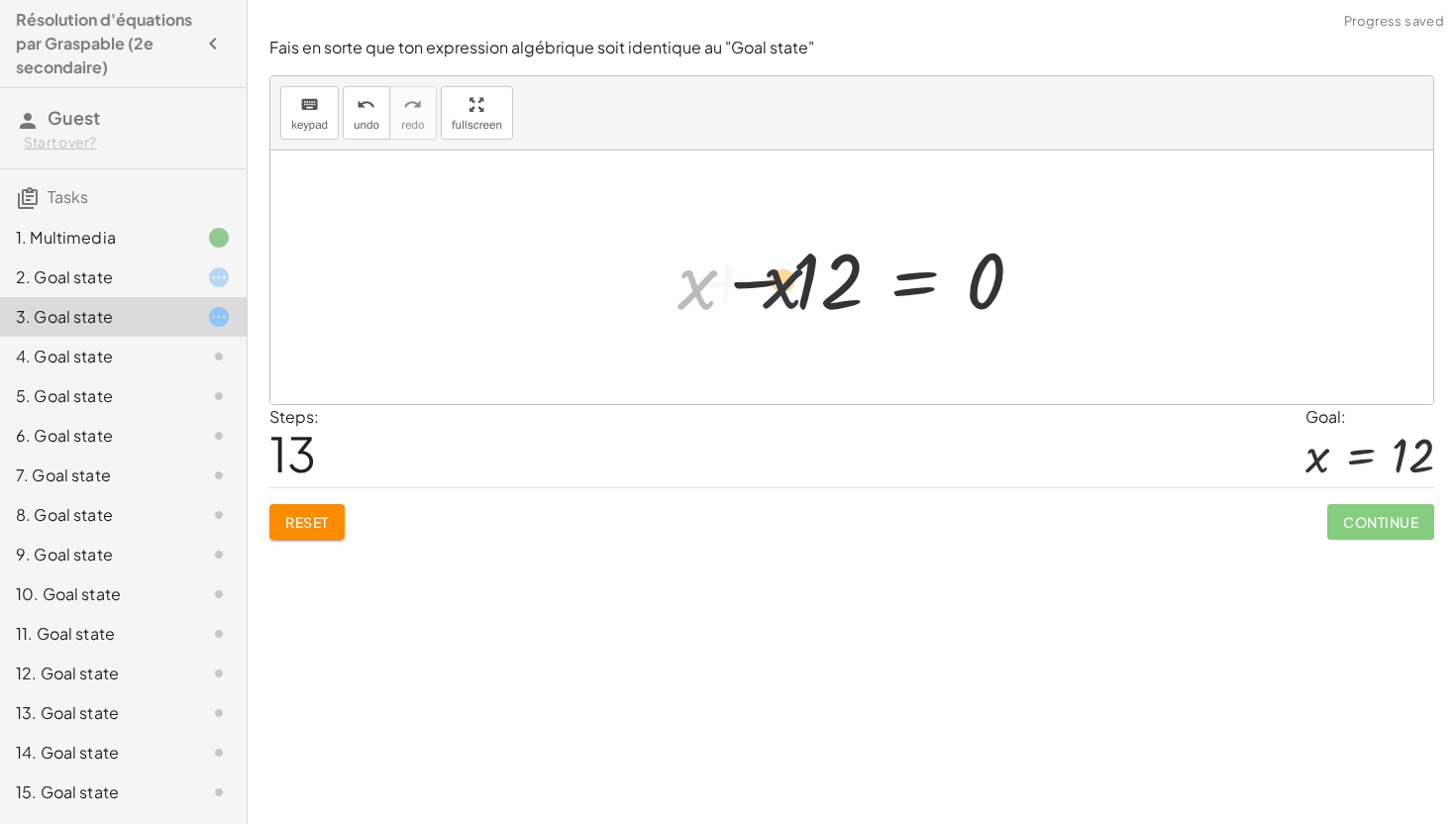 drag, startPoint x: 707, startPoint y: 294, endPoint x: 800, endPoint y: 293, distance: 93.00538 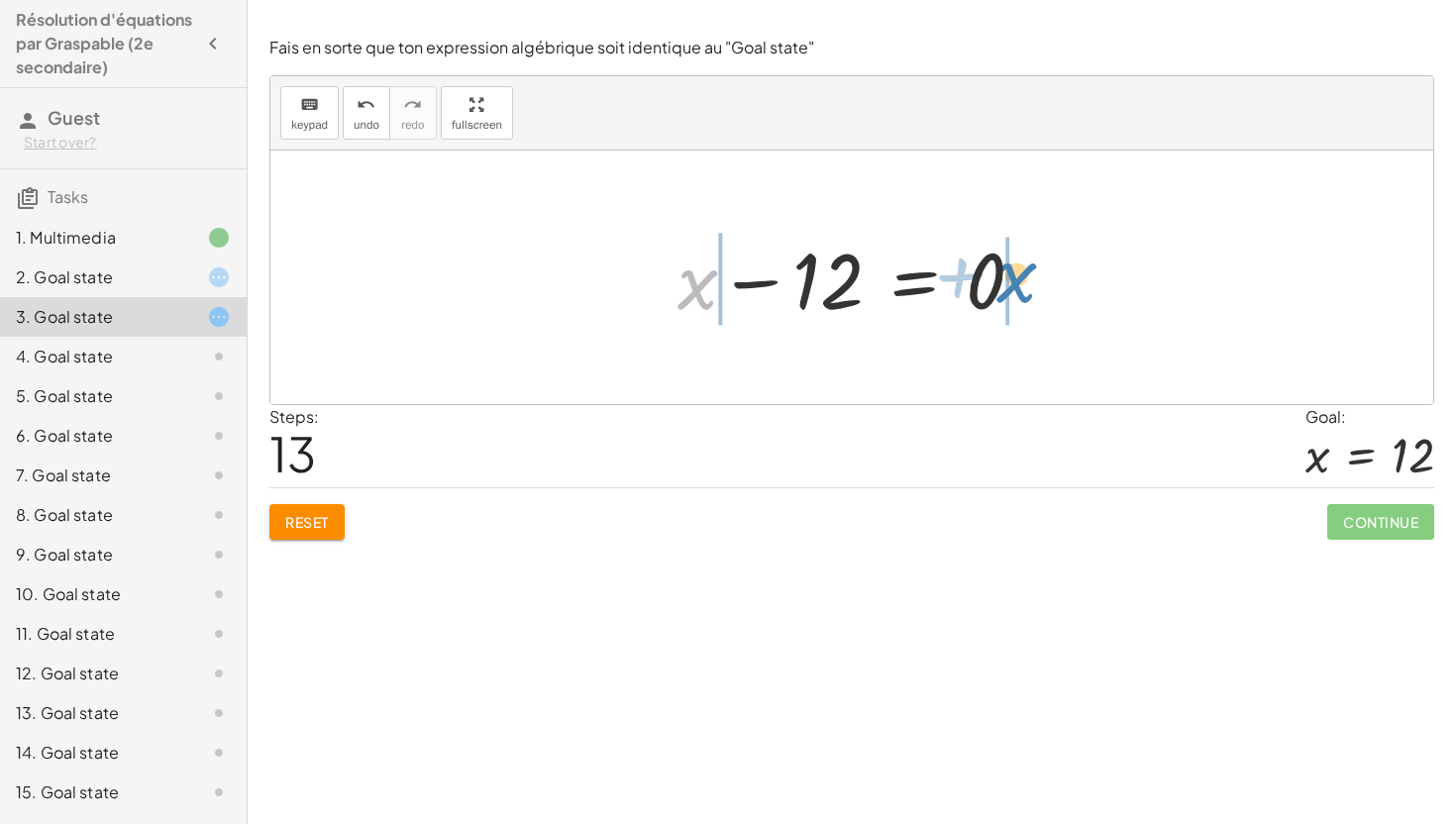 drag, startPoint x: 708, startPoint y: 280, endPoint x: 1008, endPoint y: 275, distance: 300.04166 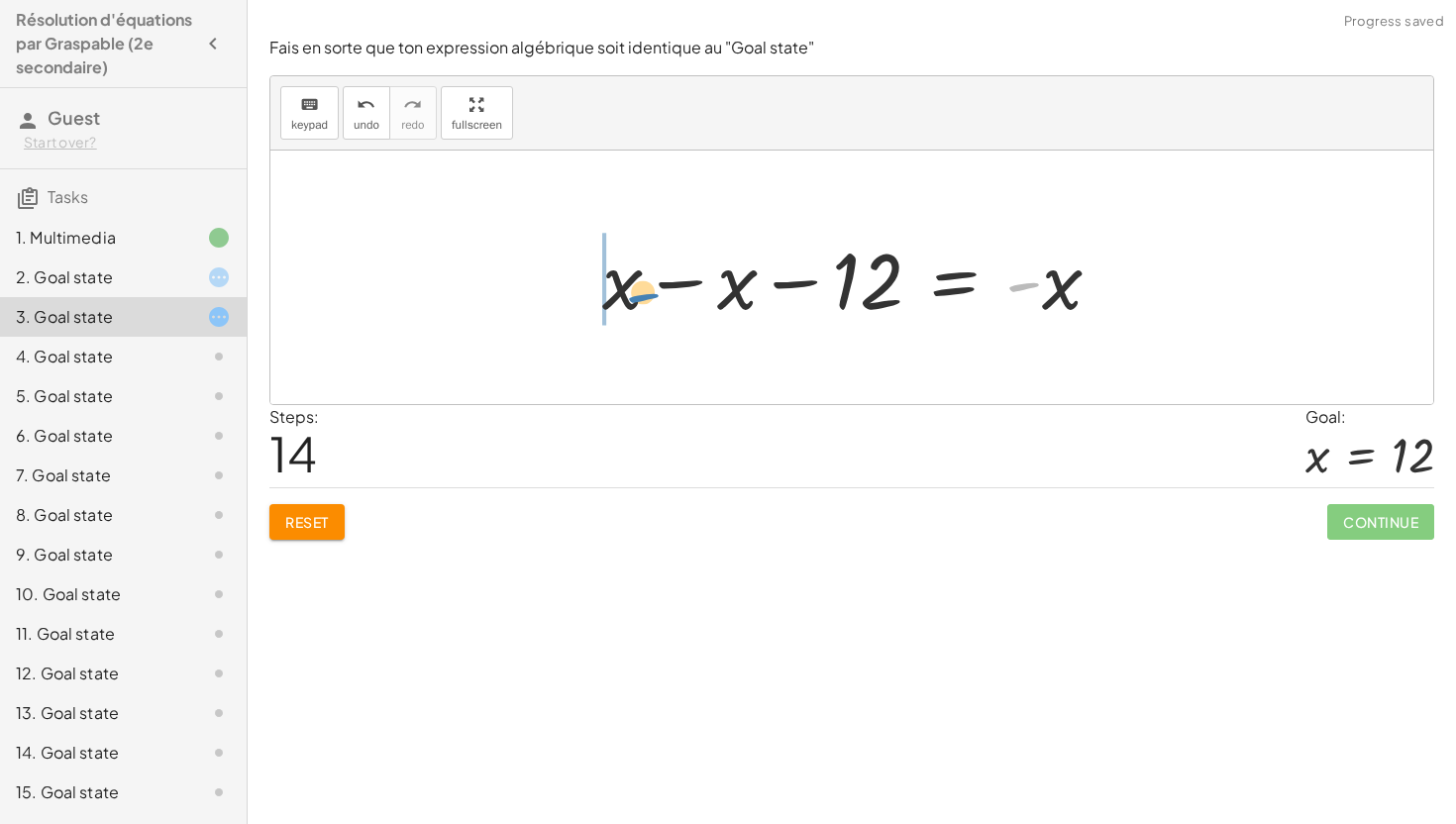 drag, startPoint x: 1015, startPoint y: 276, endPoint x: 632, endPoint y: 286, distance: 383.13053 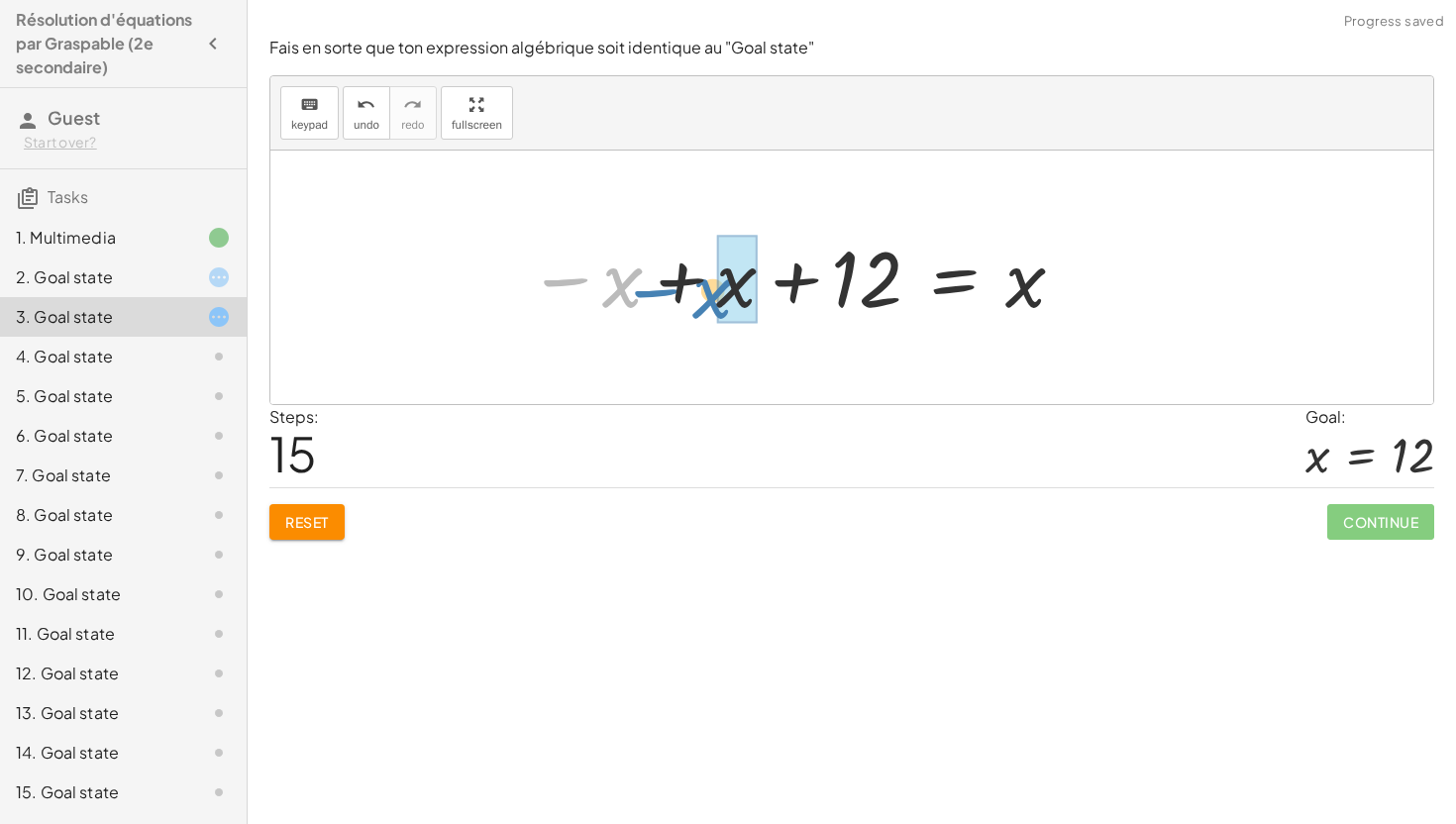drag, startPoint x: 622, startPoint y: 285, endPoint x: 714, endPoint y: 296, distance: 92.65528 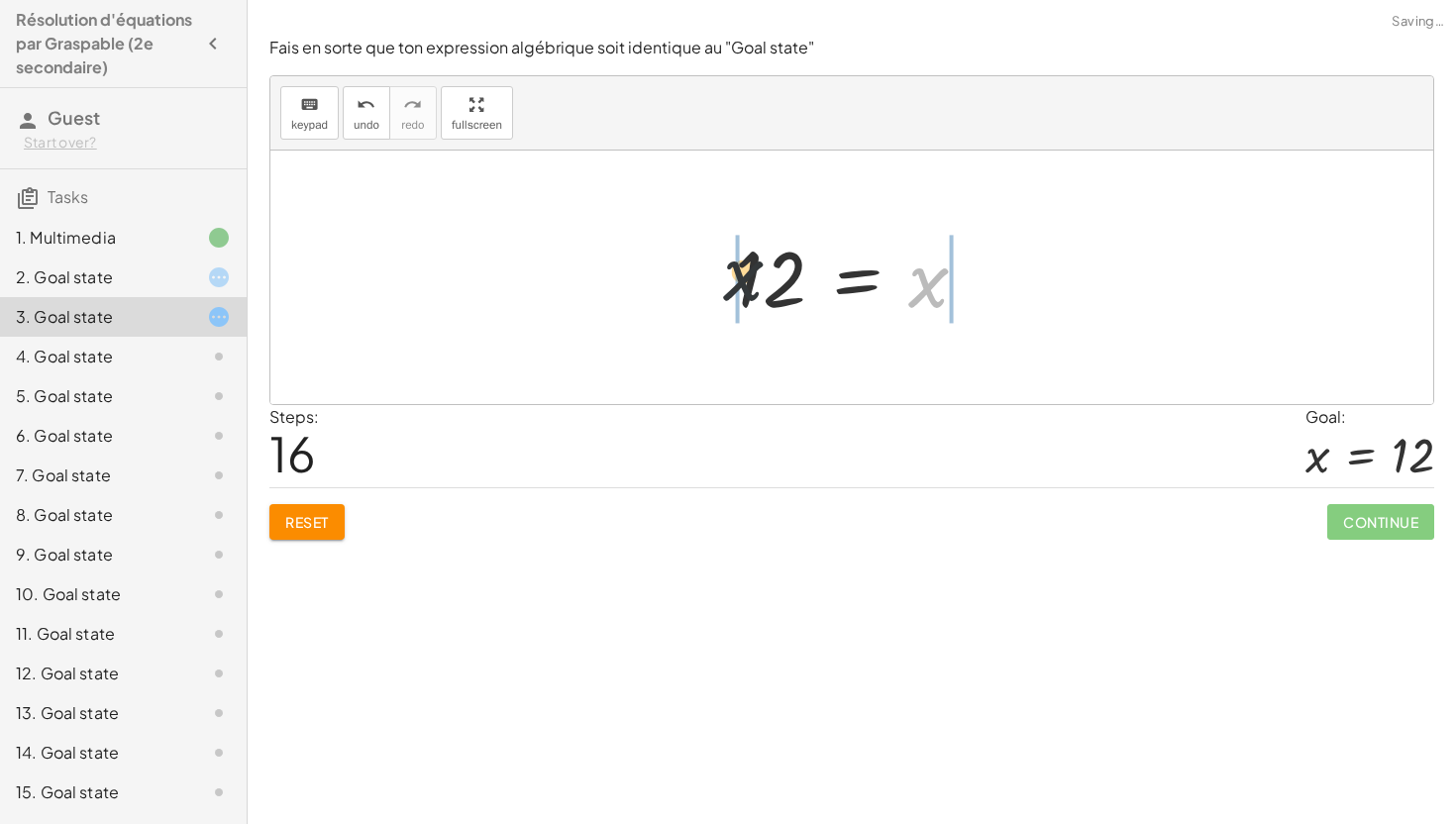 drag, startPoint x: 754, startPoint y: 284, endPoint x: 699, endPoint y: 285, distance: 55.00909 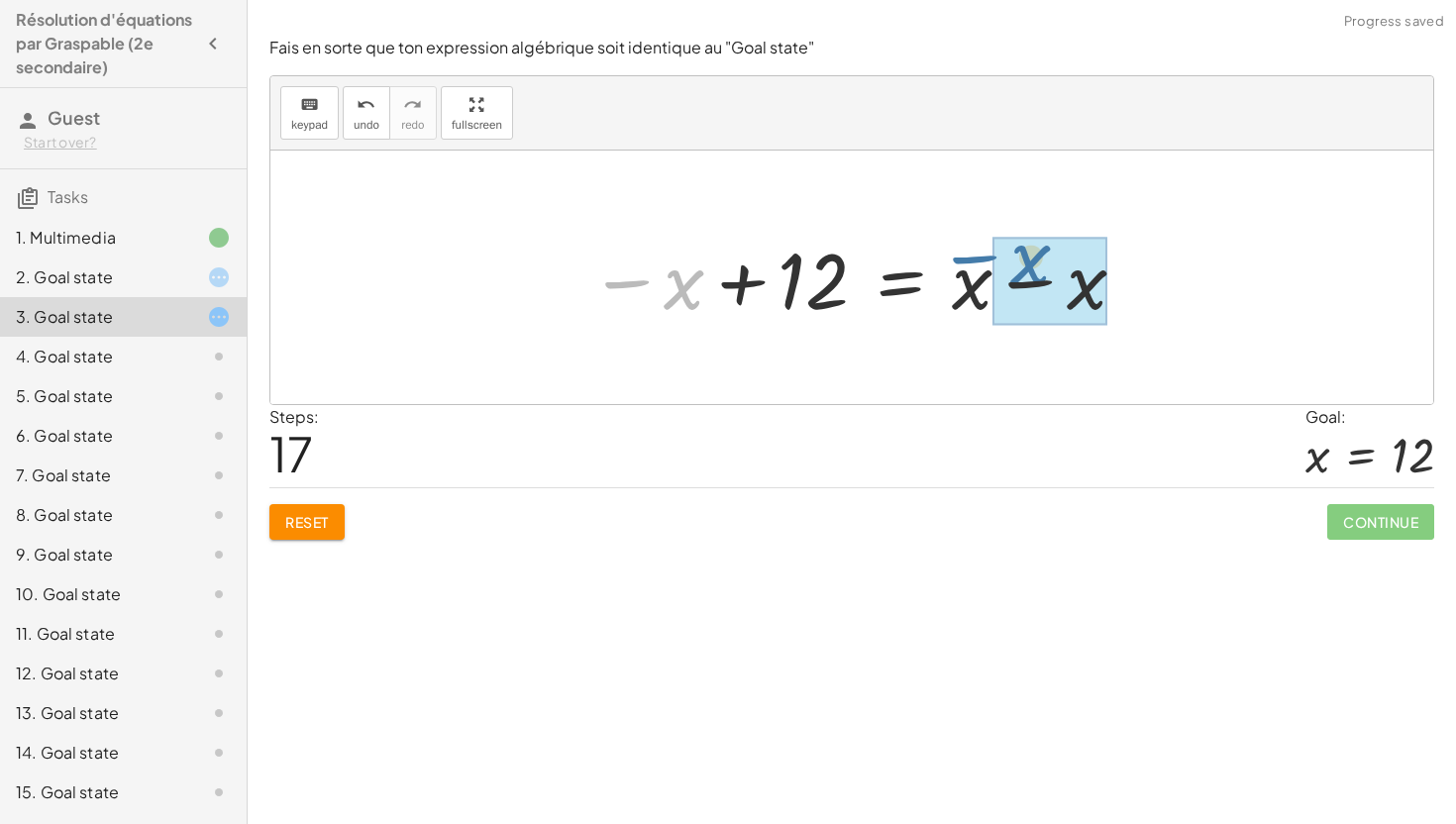 drag, startPoint x: 687, startPoint y: 286, endPoint x: 1035, endPoint y: 261, distance: 348.8968 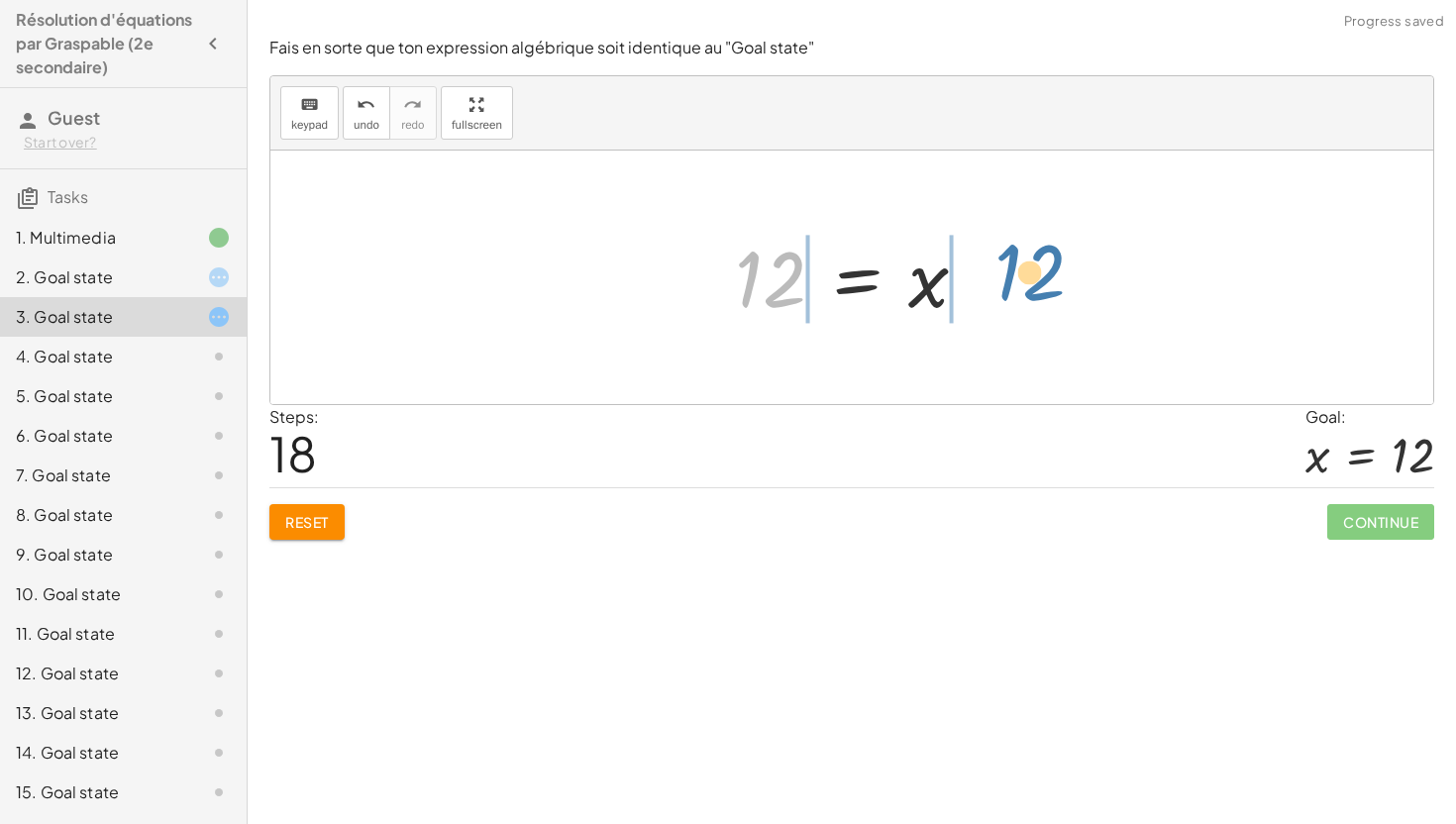 drag, startPoint x: 762, startPoint y: 284, endPoint x: 1021, endPoint y: 277, distance: 259.0946 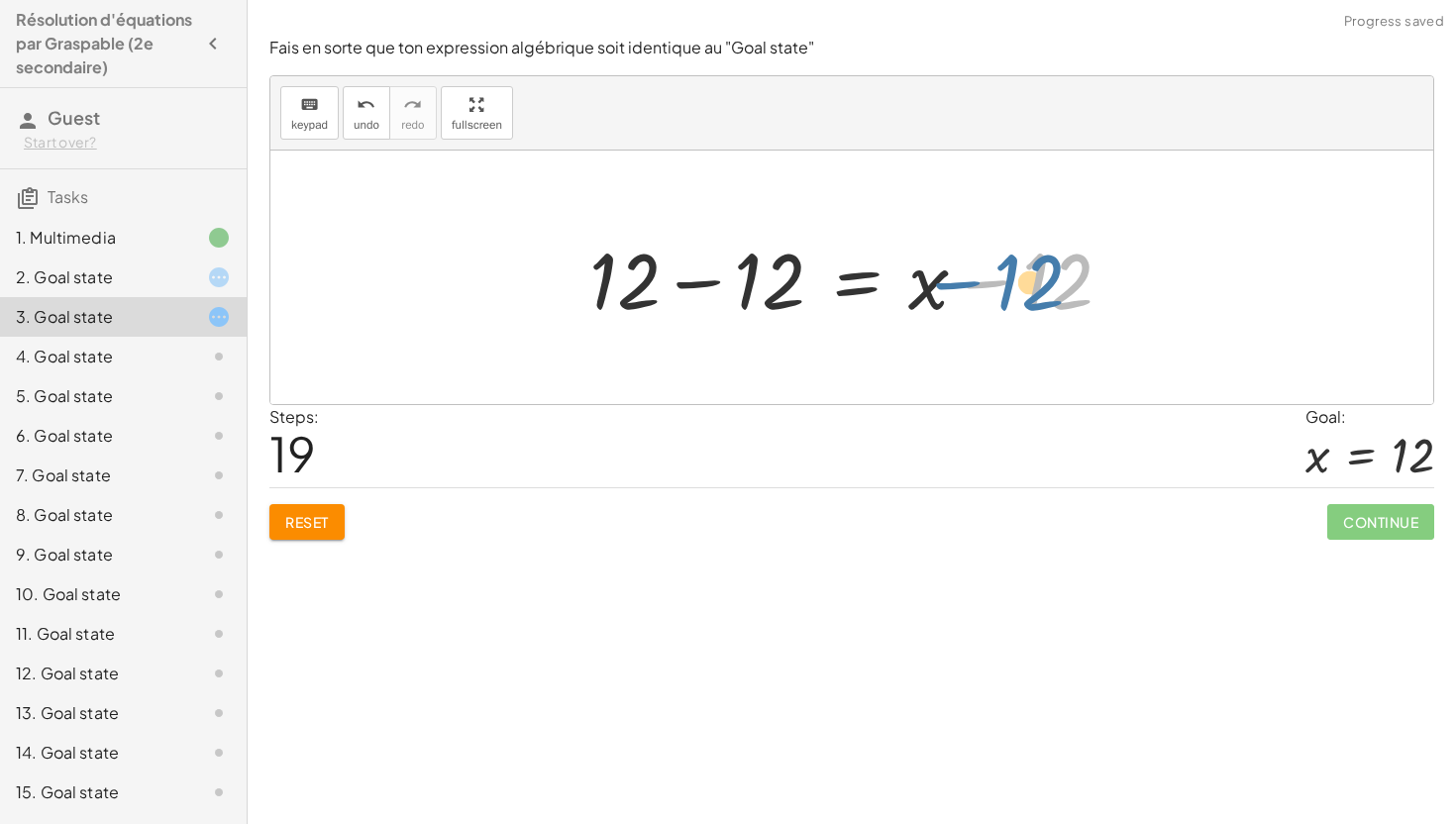 drag, startPoint x: 1072, startPoint y: 278, endPoint x: 1043, endPoint y: 279, distance: 29.017236 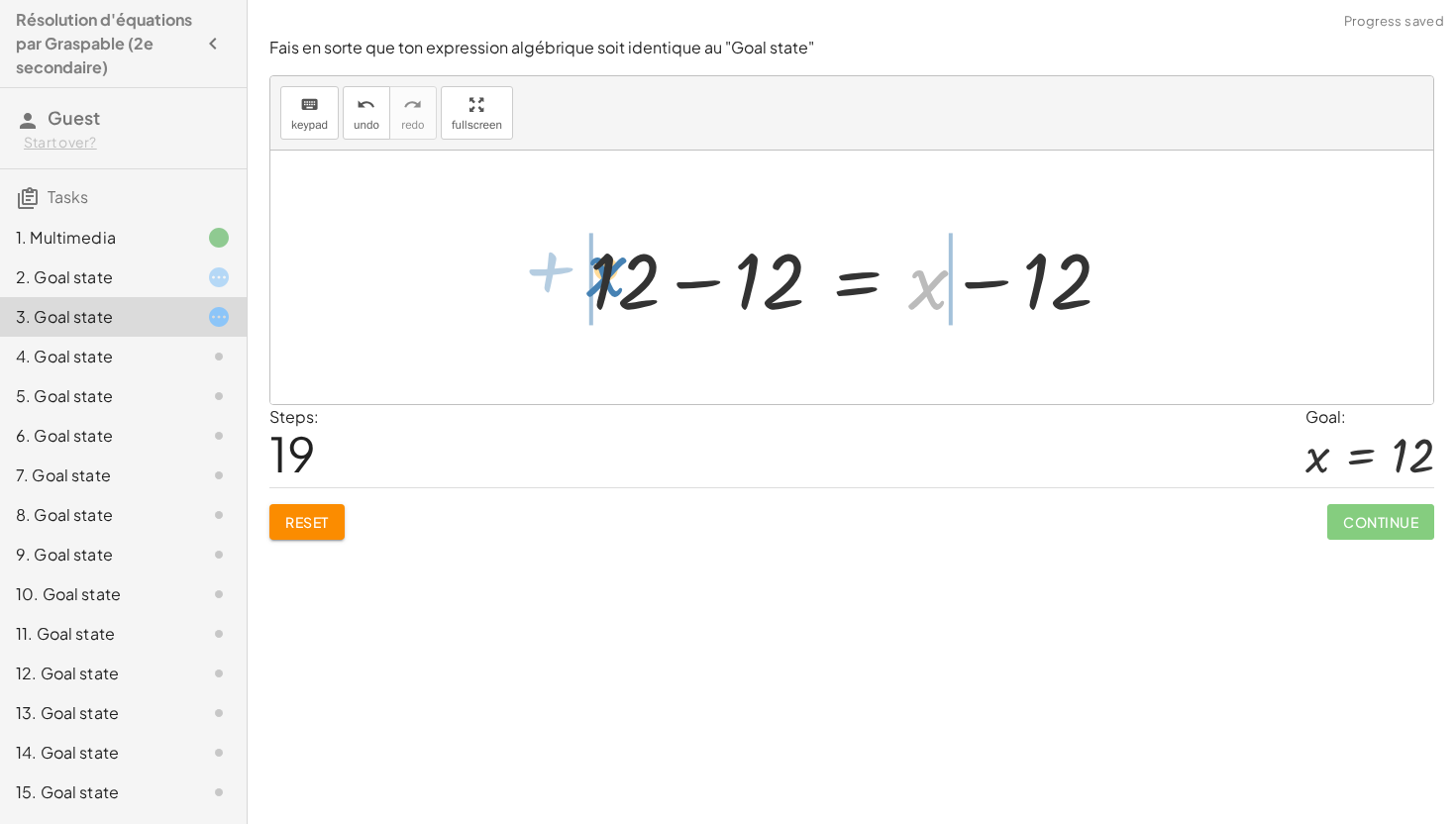 drag, startPoint x: 916, startPoint y: 288, endPoint x: 588, endPoint y: 275, distance: 328.2575 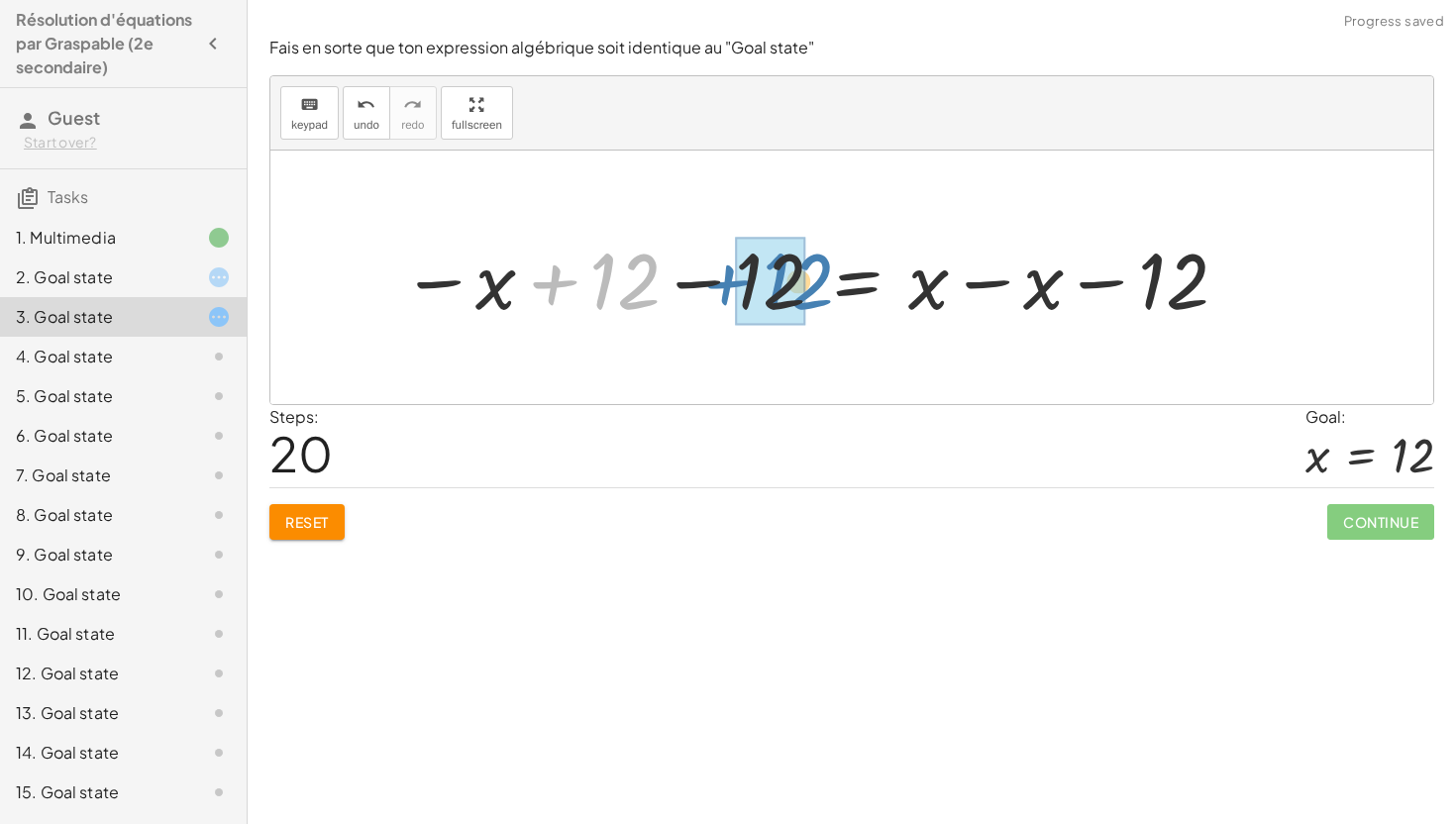 drag, startPoint x: 631, startPoint y: 284, endPoint x: 798, endPoint y: 284, distance: 167 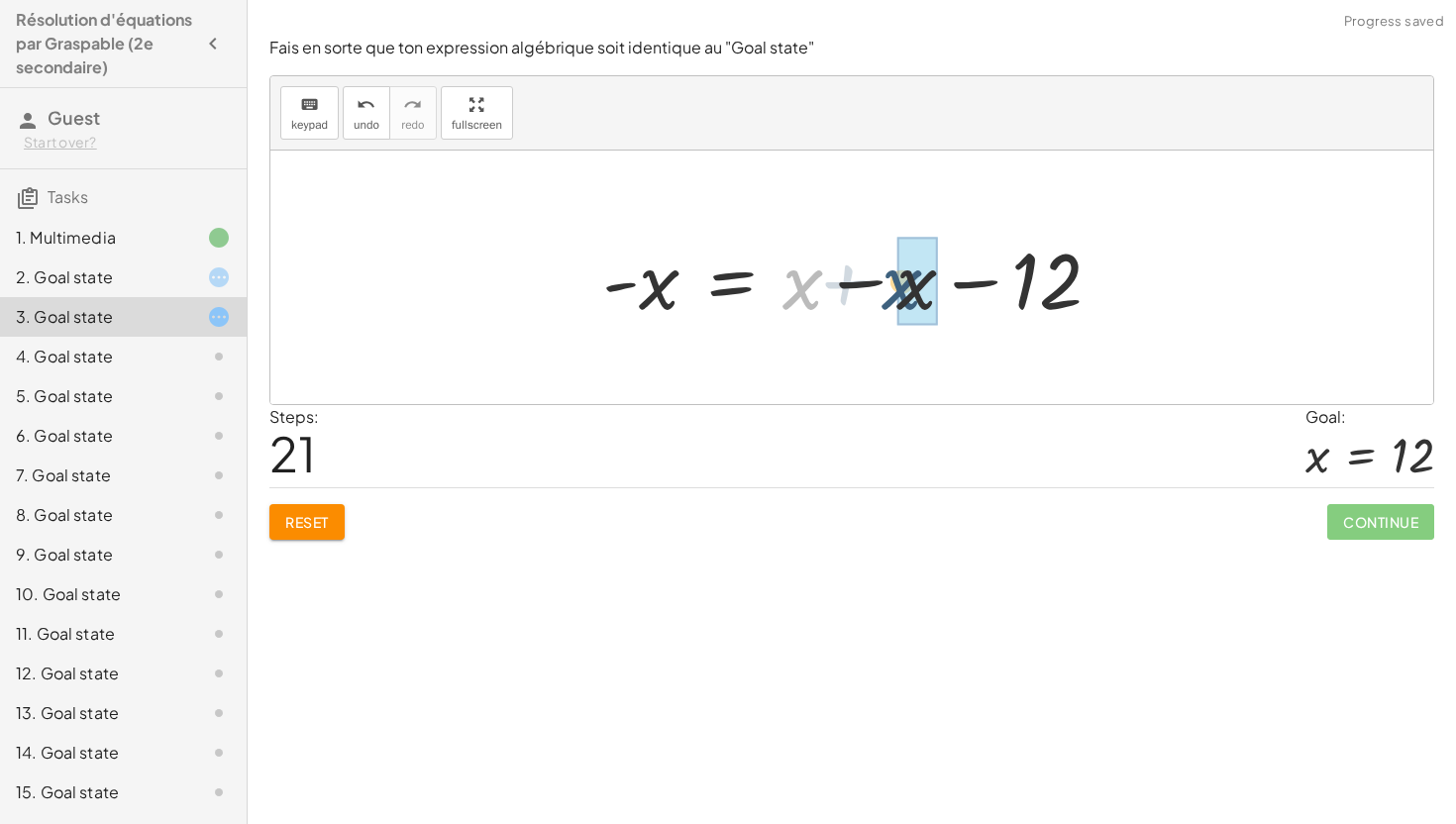 drag, startPoint x: 870, startPoint y: 290, endPoint x: 915, endPoint y: 289, distance: 45.01111 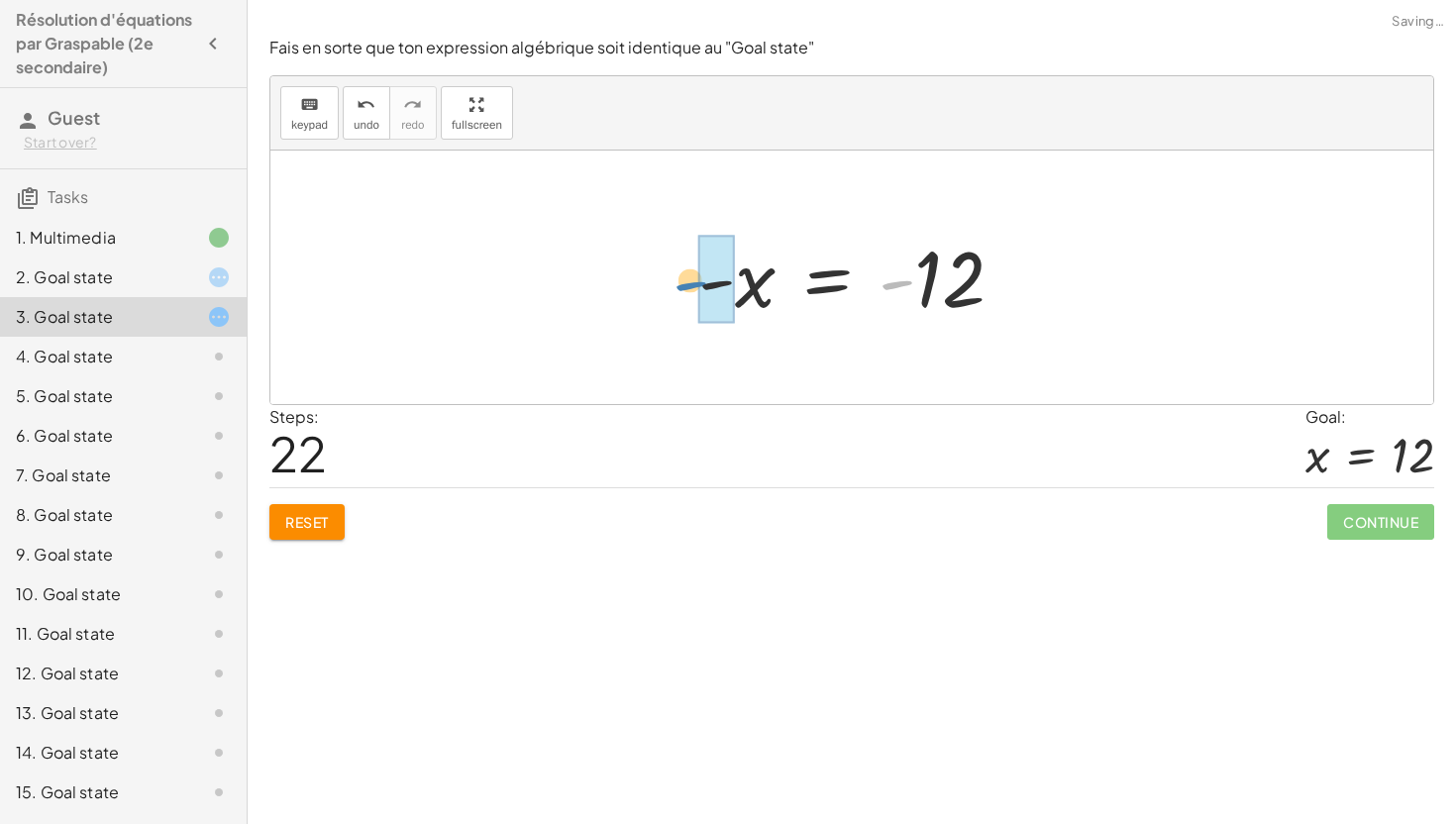 drag, startPoint x: 888, startPoint y: 278, endPoint x: 681, endPoint y: 279, distance: 207.0024 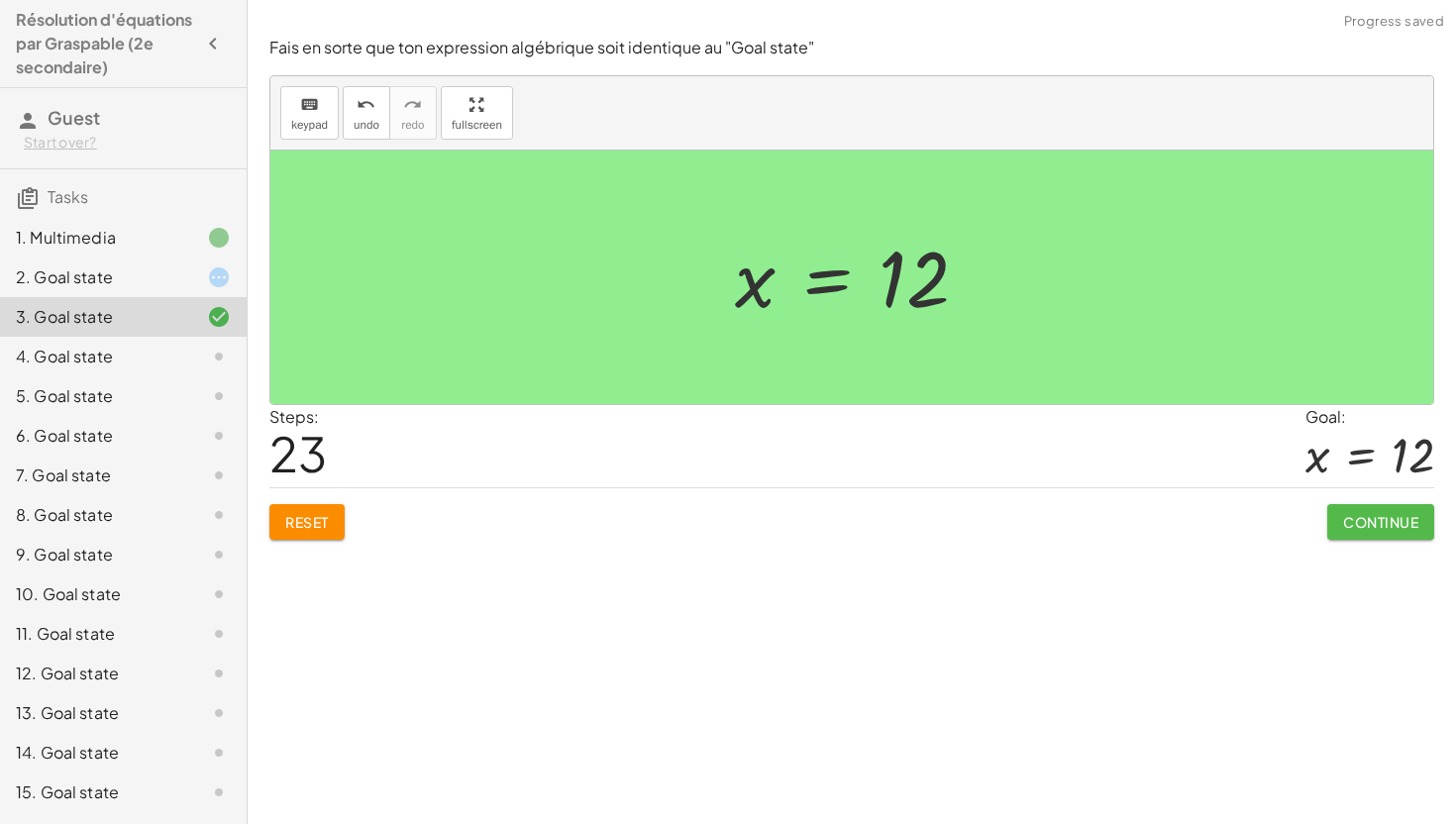 click on "Continue" 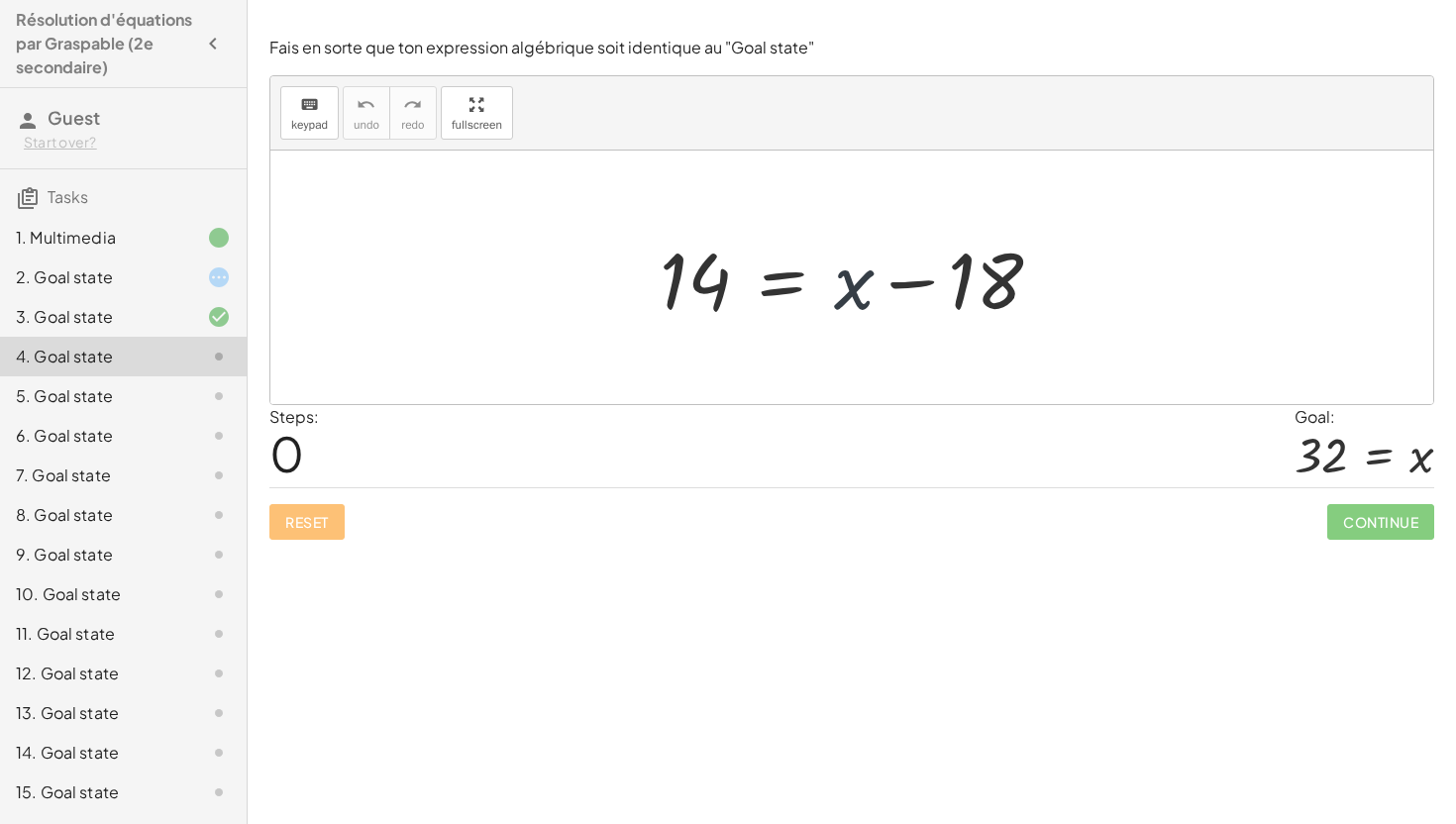 click at bounding box center [859, 277] 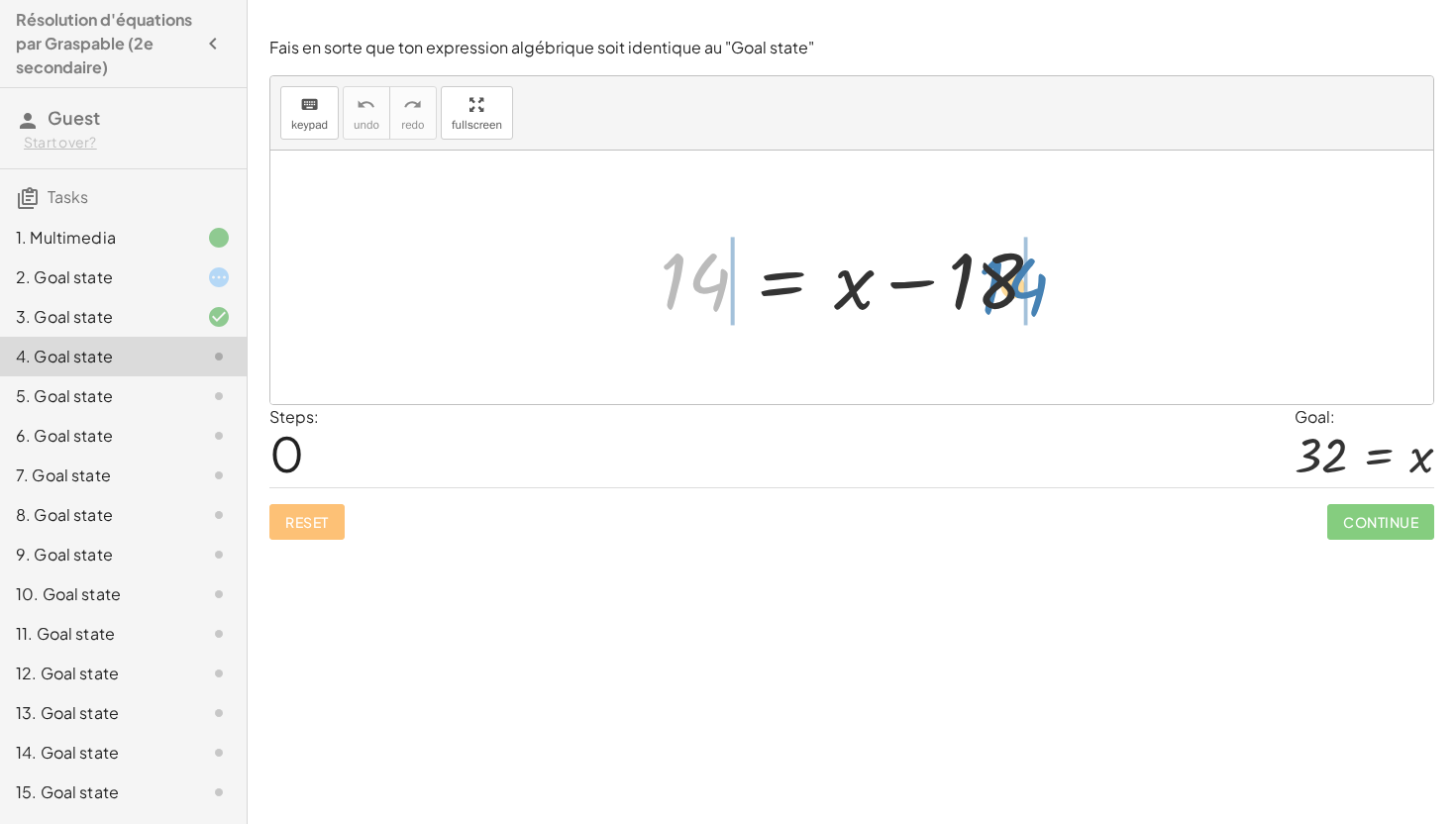 drag, startPoint x: 686, startPoint y: 278, endPoint x: 1005, endPoint y: 283, distance: 319.03918 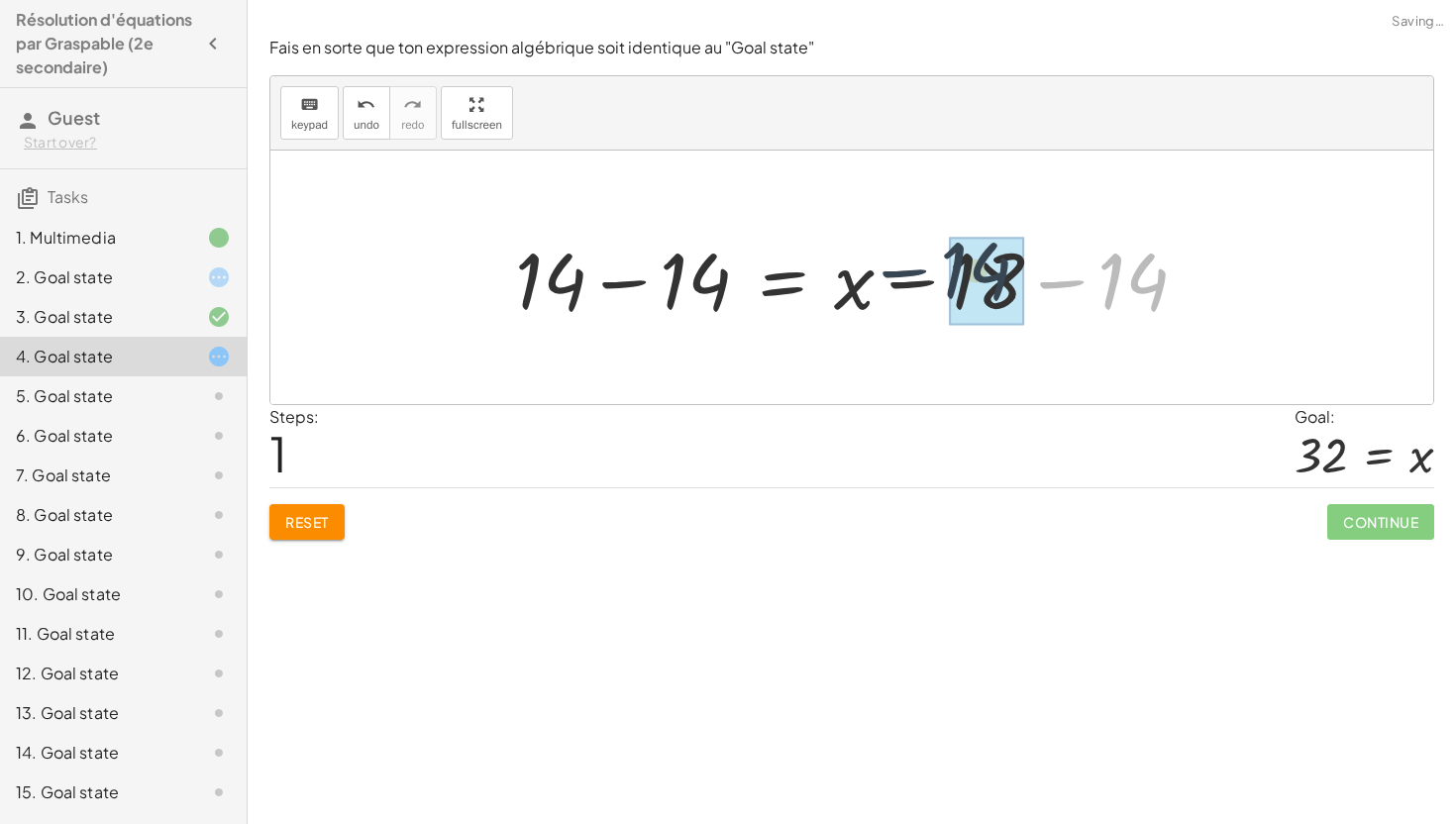 drag, startPoint x: 1030, startPoint y: 282, endPoint x: 966, endPoint y: 283, distance: 64.00781 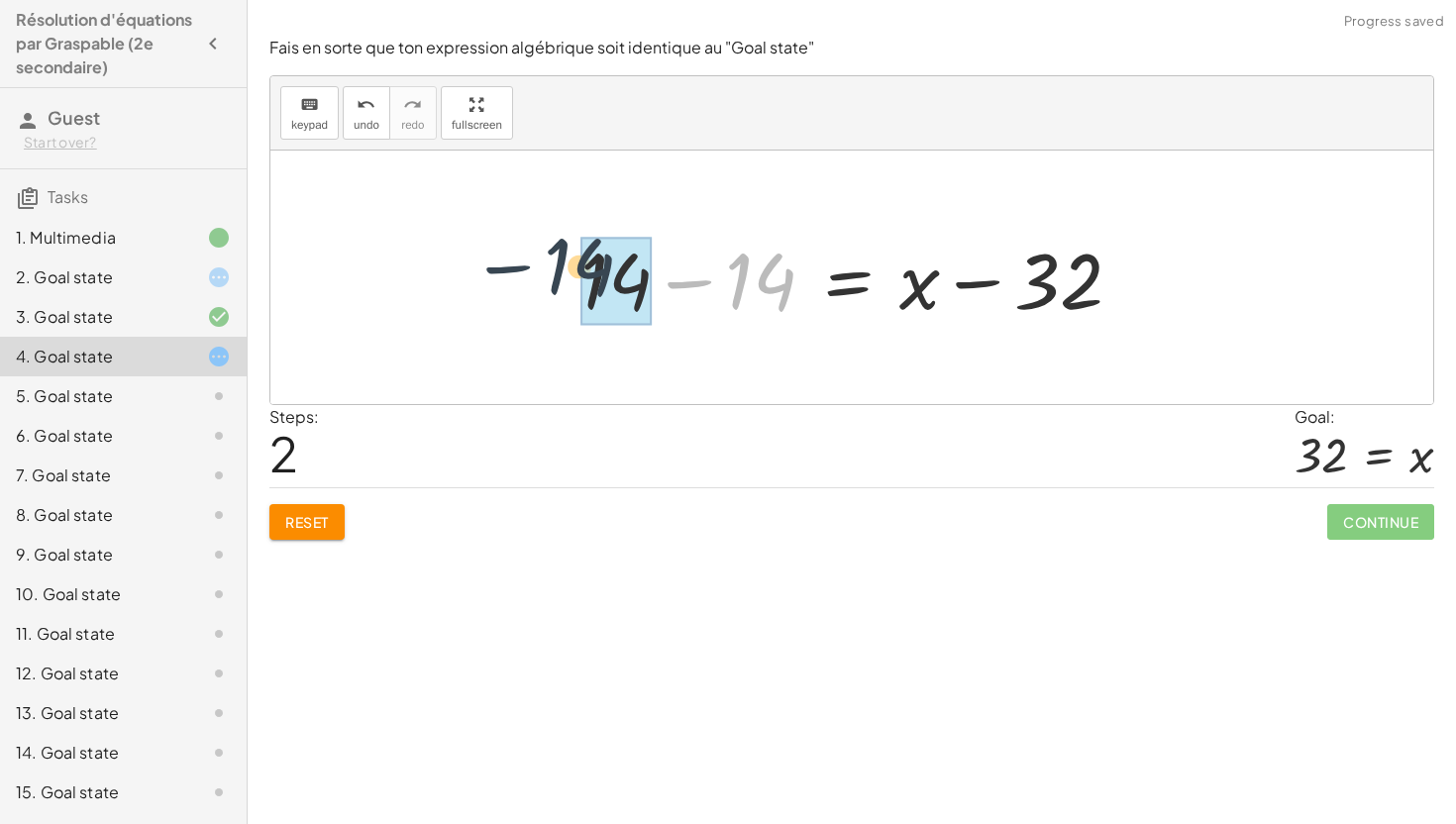 drag, startPoint x: 668, startPoint y: 289, endPoint x: 618, endPoint y: 280, distance: 50.803543 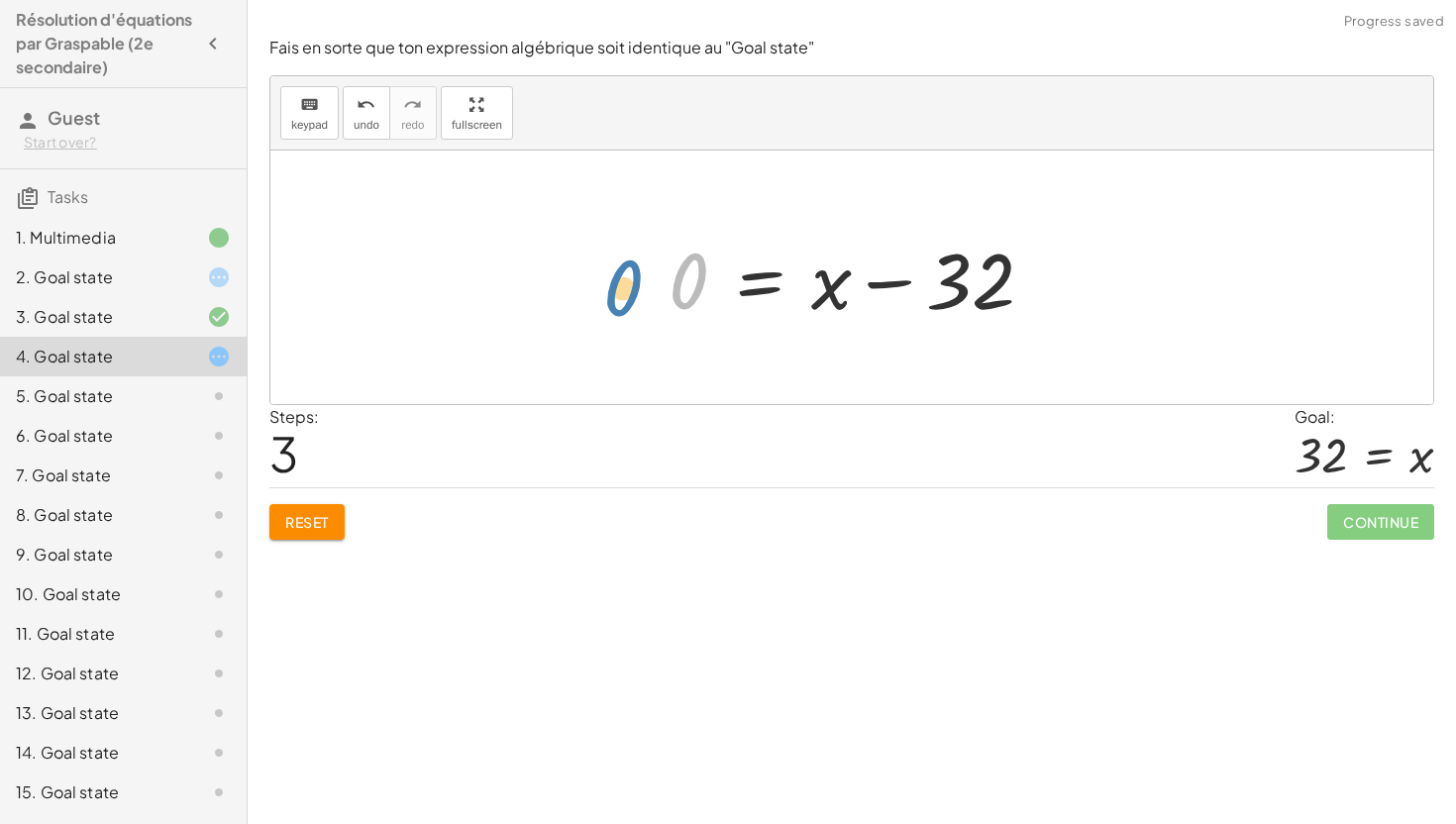 drag, startPoint x: 706, startPoint y: 284, endPoint x: 641, endPoint y: 291, distance: 65.37584 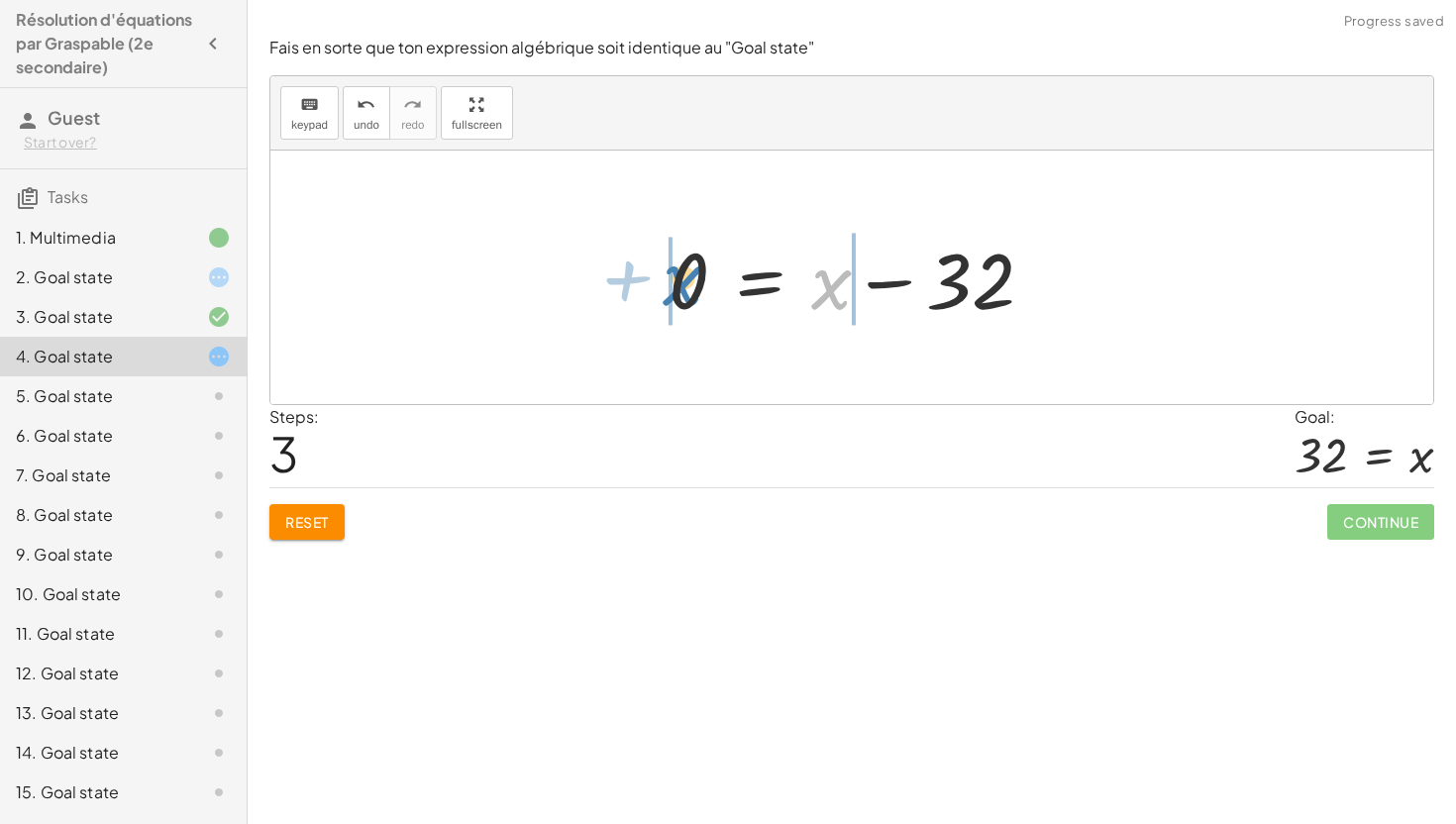 drag, startPoint x: 797, startPoint y: 289, endPoint x: 670, endPoint y: 285, distance: 127.063 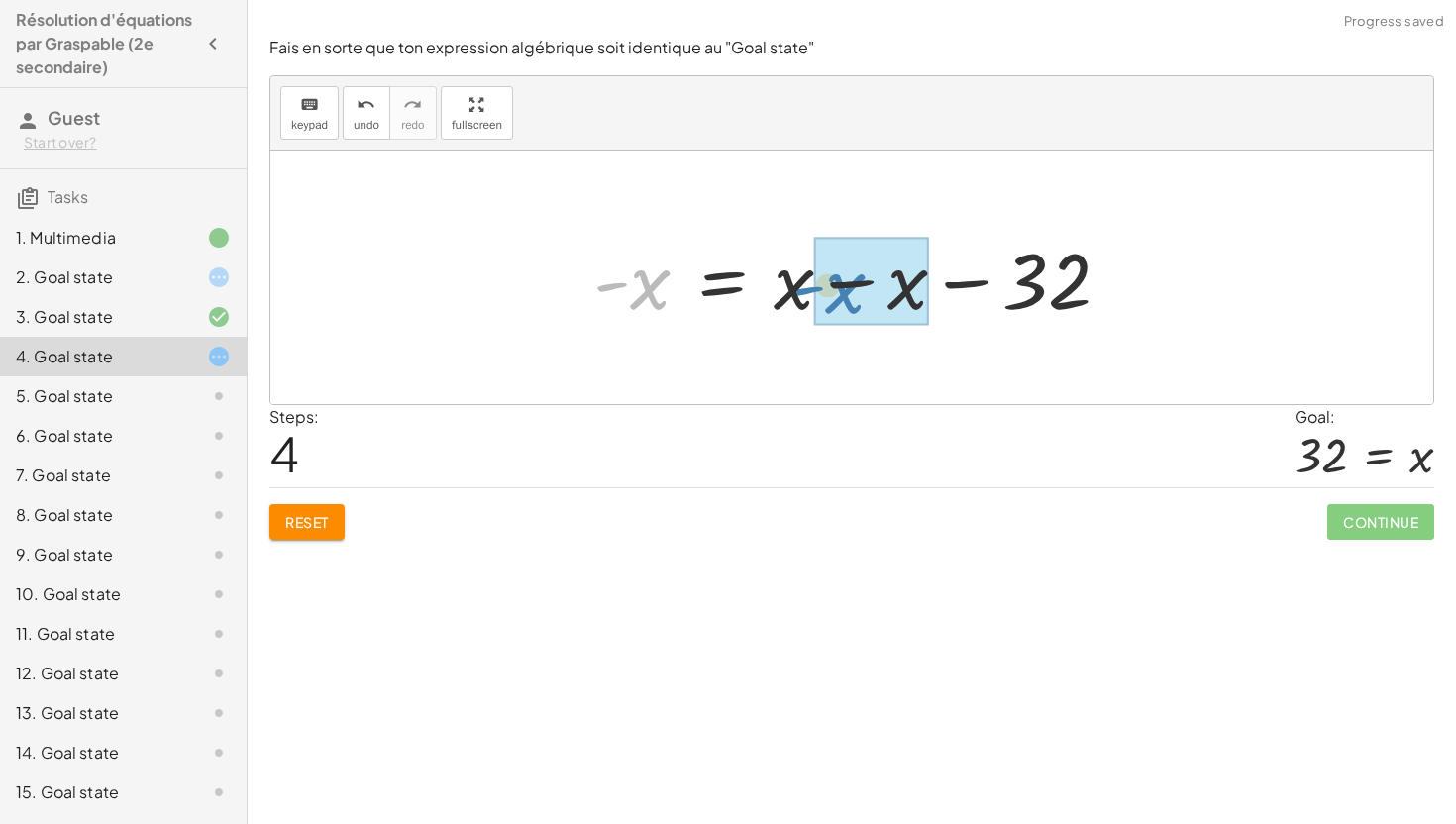 drag, startPoint x: 685, startPoint y: 290, endPoint x: 888, endPoint y: 295, distance: 203.06157 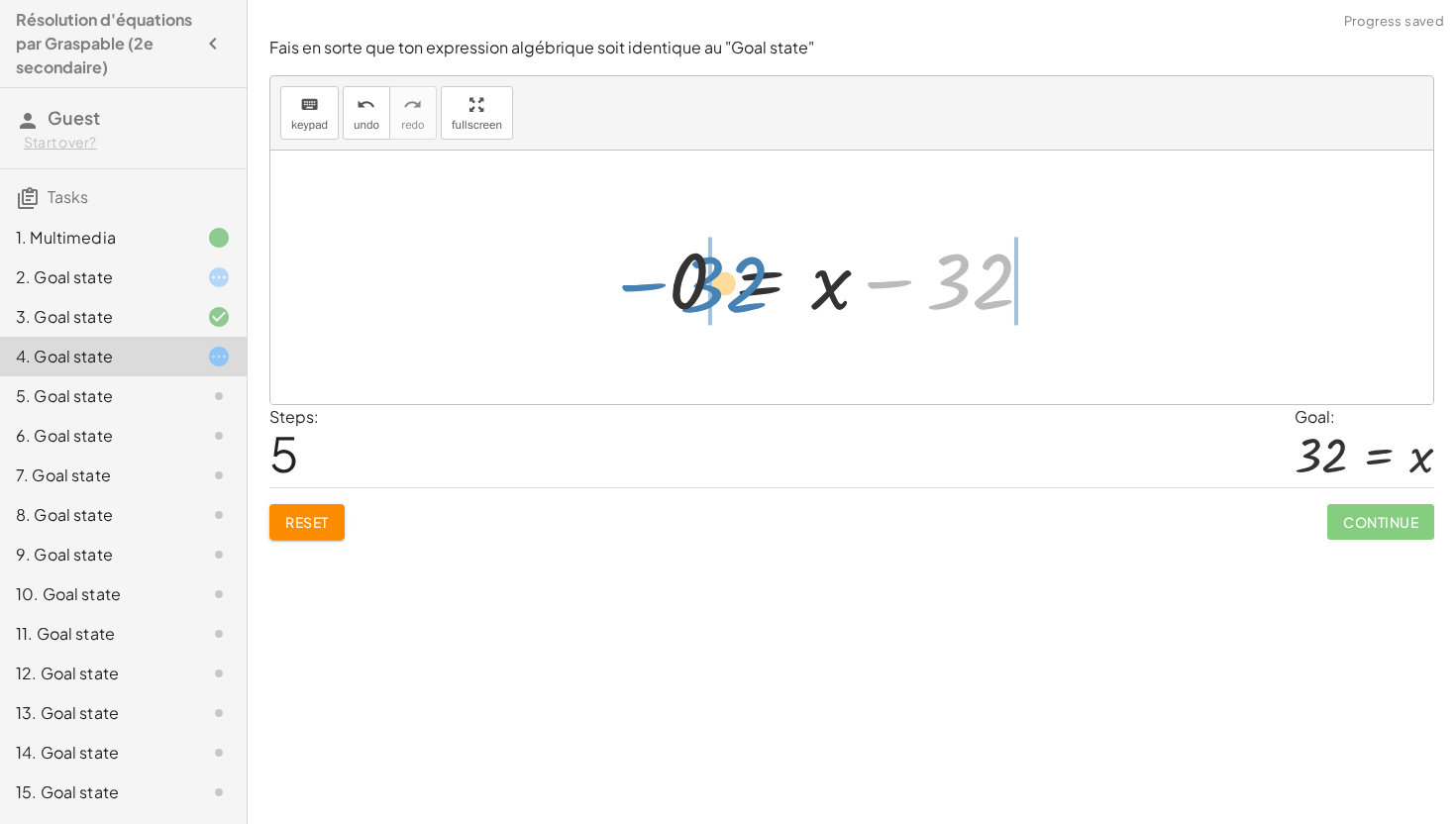 drag, startPoint x: 941, startPoint y: 274, endPoint x: 679, endPoint y: 276, distance: 262.00763 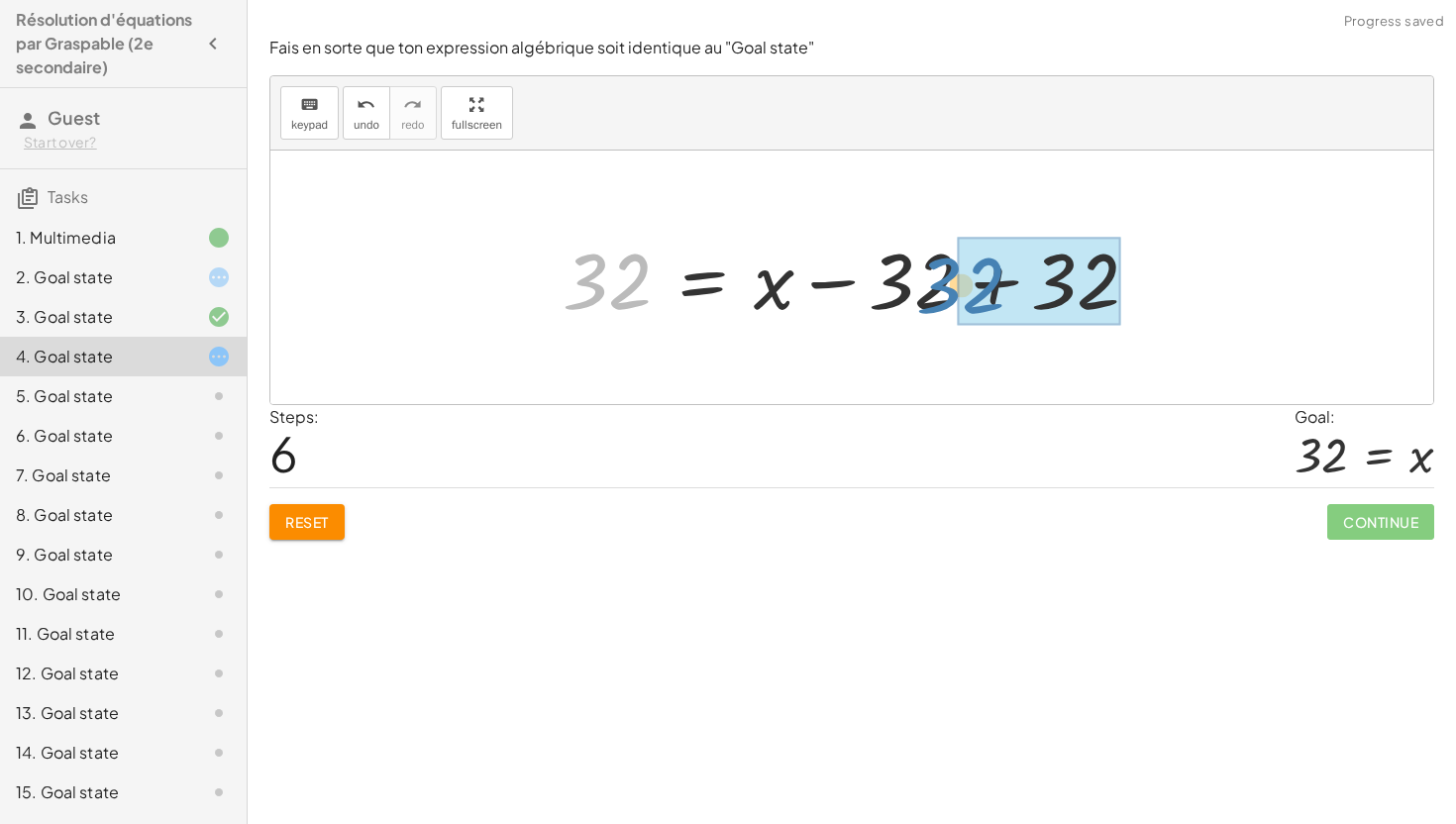 drag, startPoint x: 682, startPoint y: 281, endPoint x: 1124, endPoint y: 299, distance: 442.36636 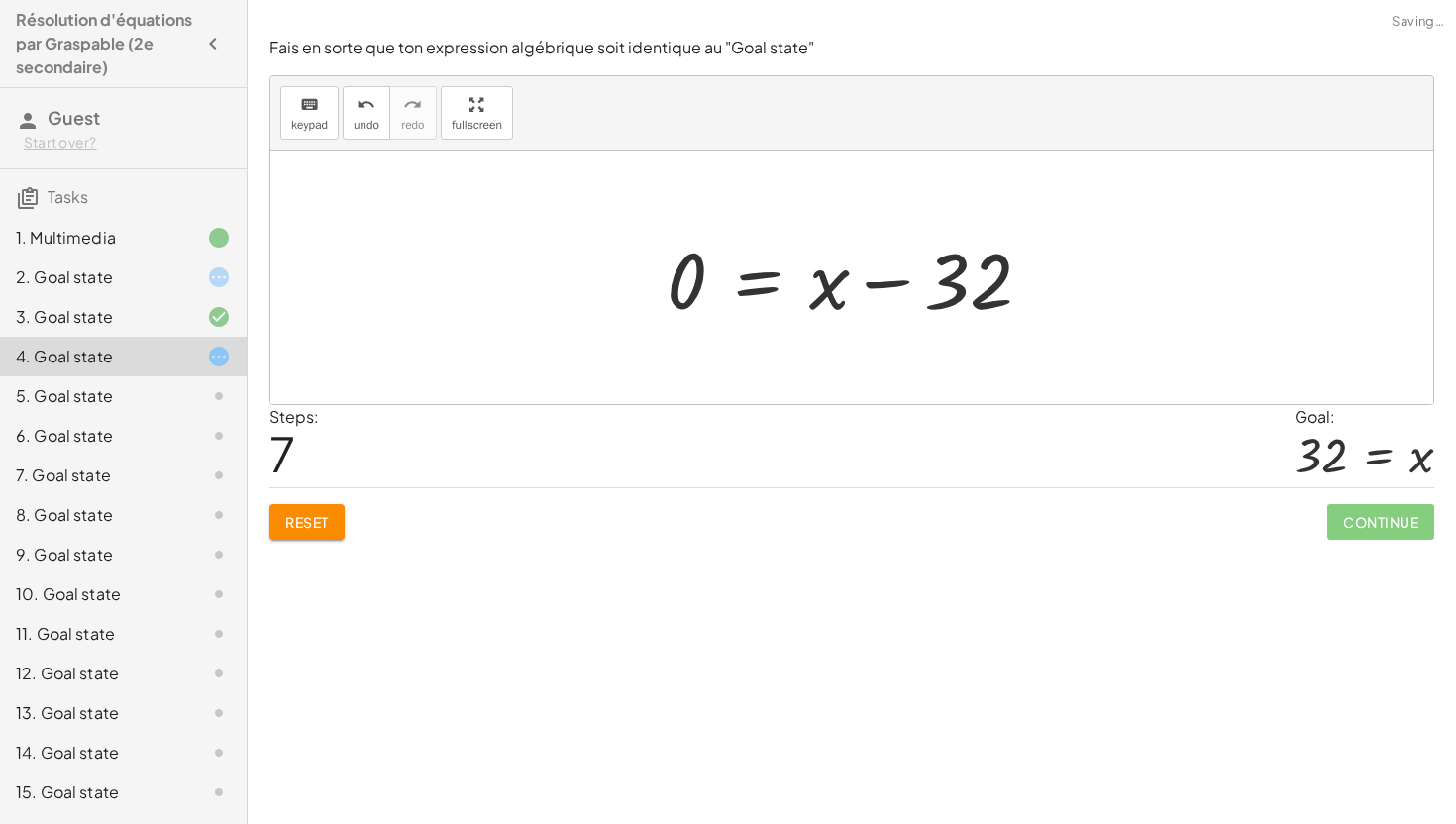 drag, startPoint x: 1096, startPoint y: 297, endPoint x: 959, endPoint y: 299, distance: 137.0146 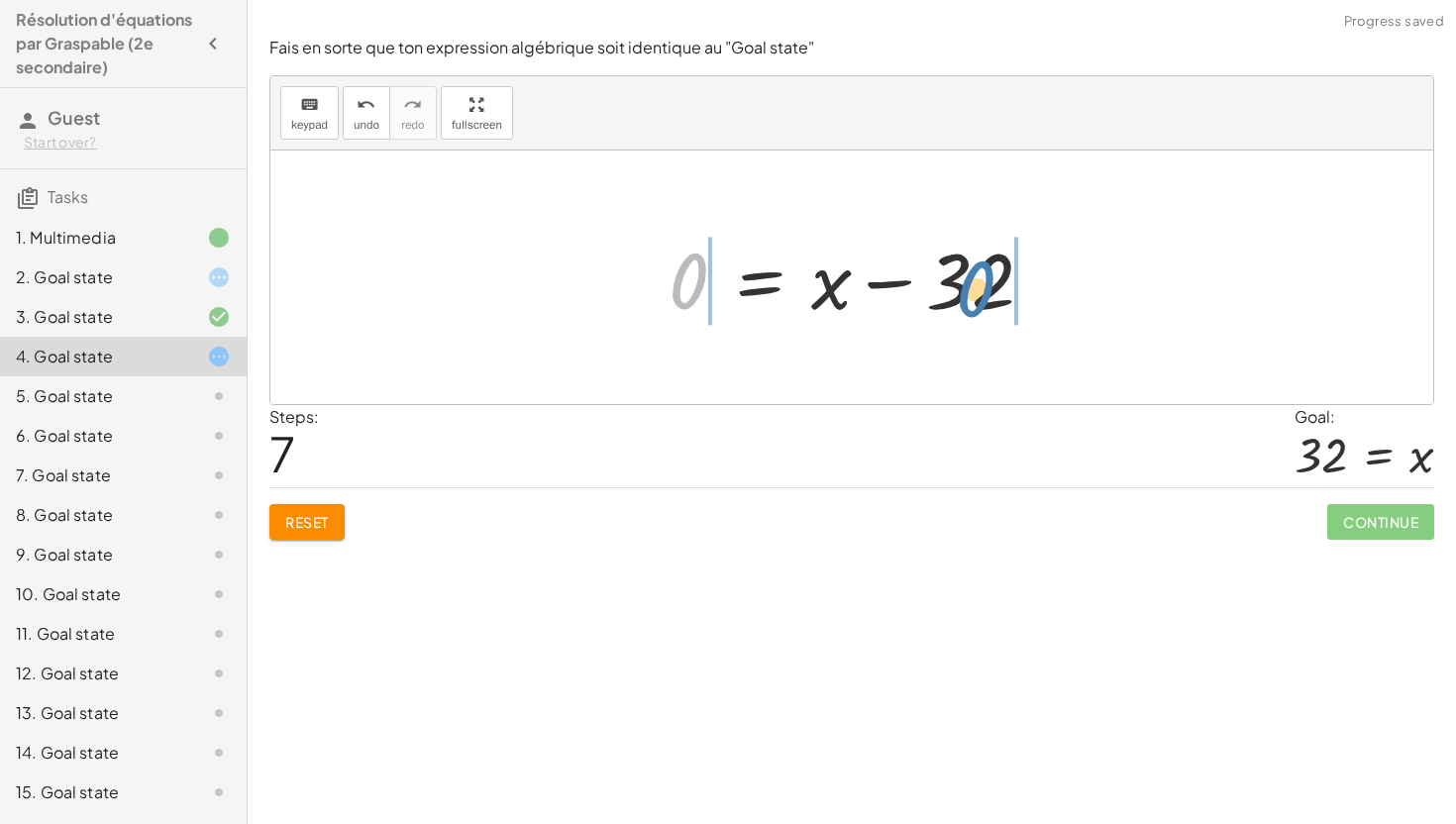 drag, startPoint x: 663, startPoint y: 278, endPoint x: 951, endPoint y: 286, distance: 288.11109 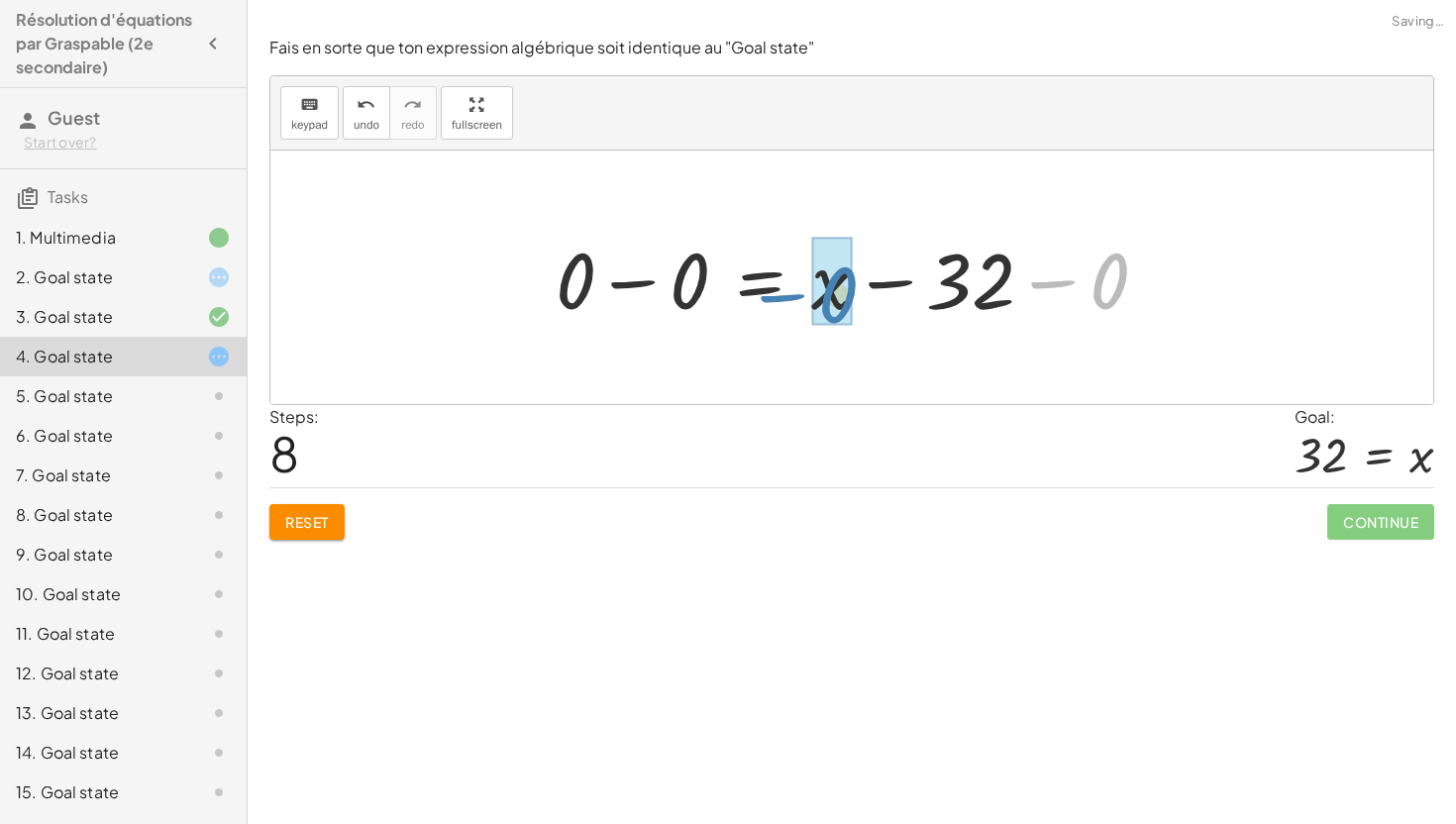 drag, startPoint x: 1113, startPoint y: 286, endPoint x: 842, endPoint y: 300, distance: 271.36138 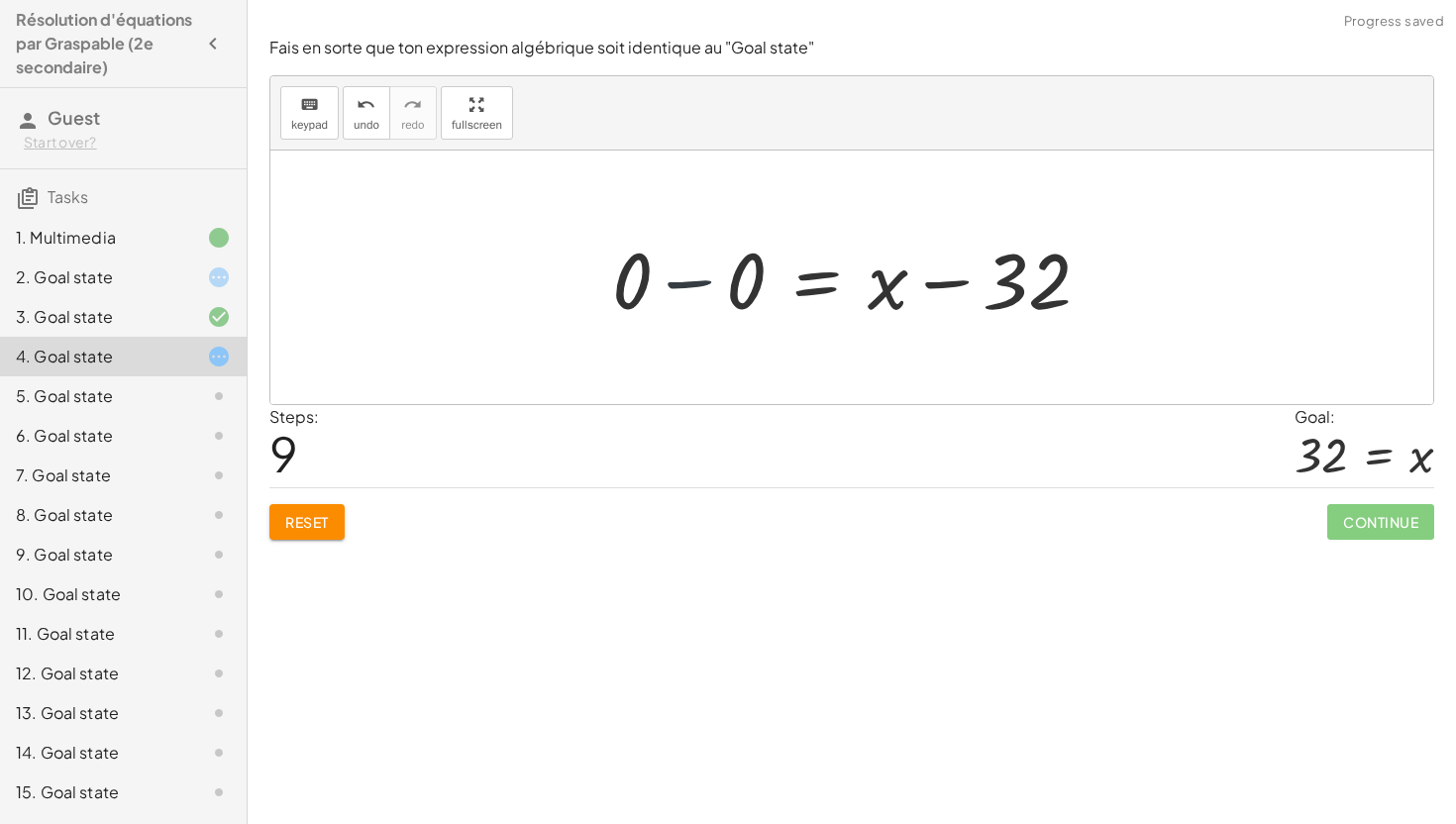 click at bounding box center [859, 277] 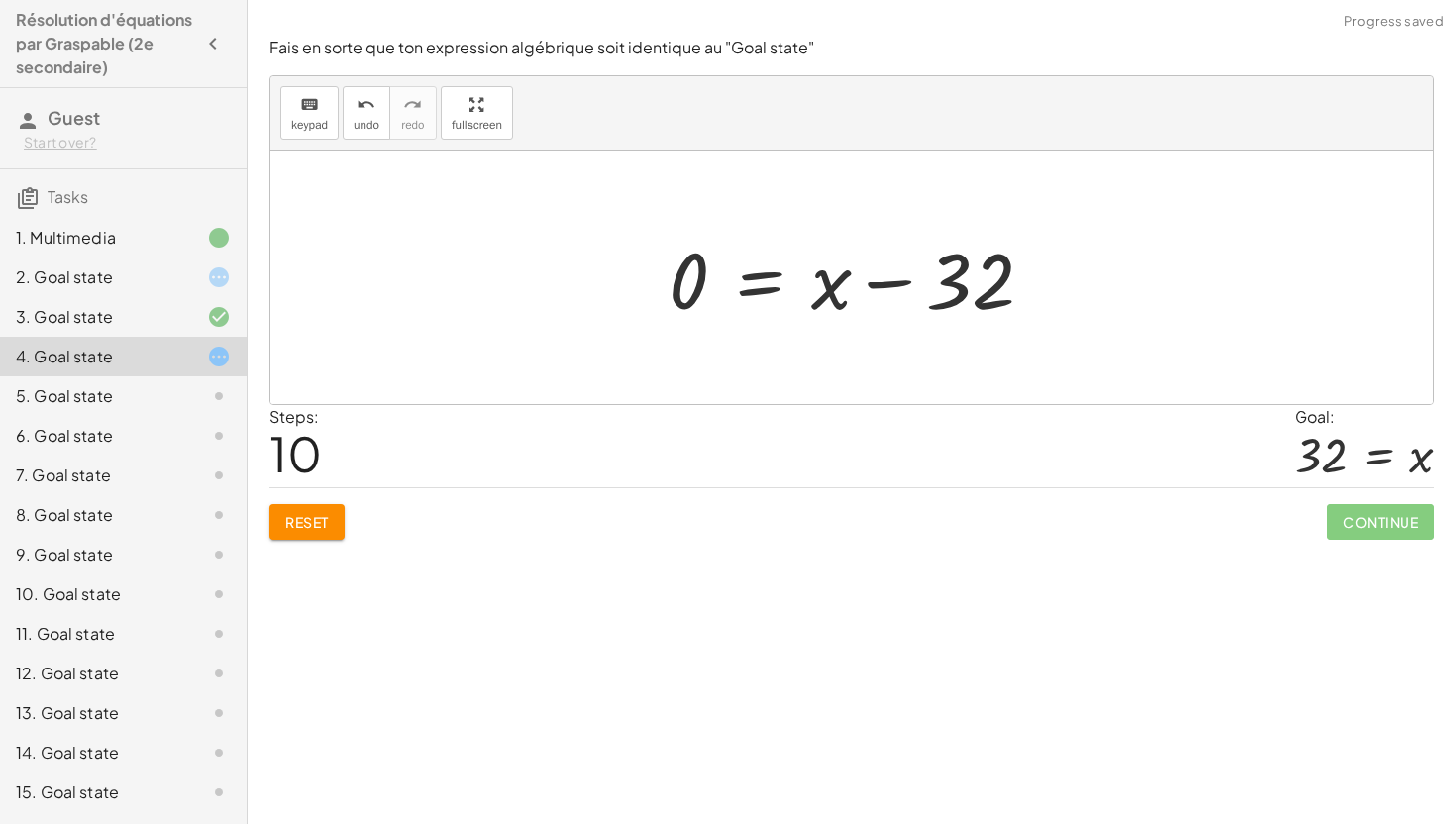 click at bounding box center [859, 277] 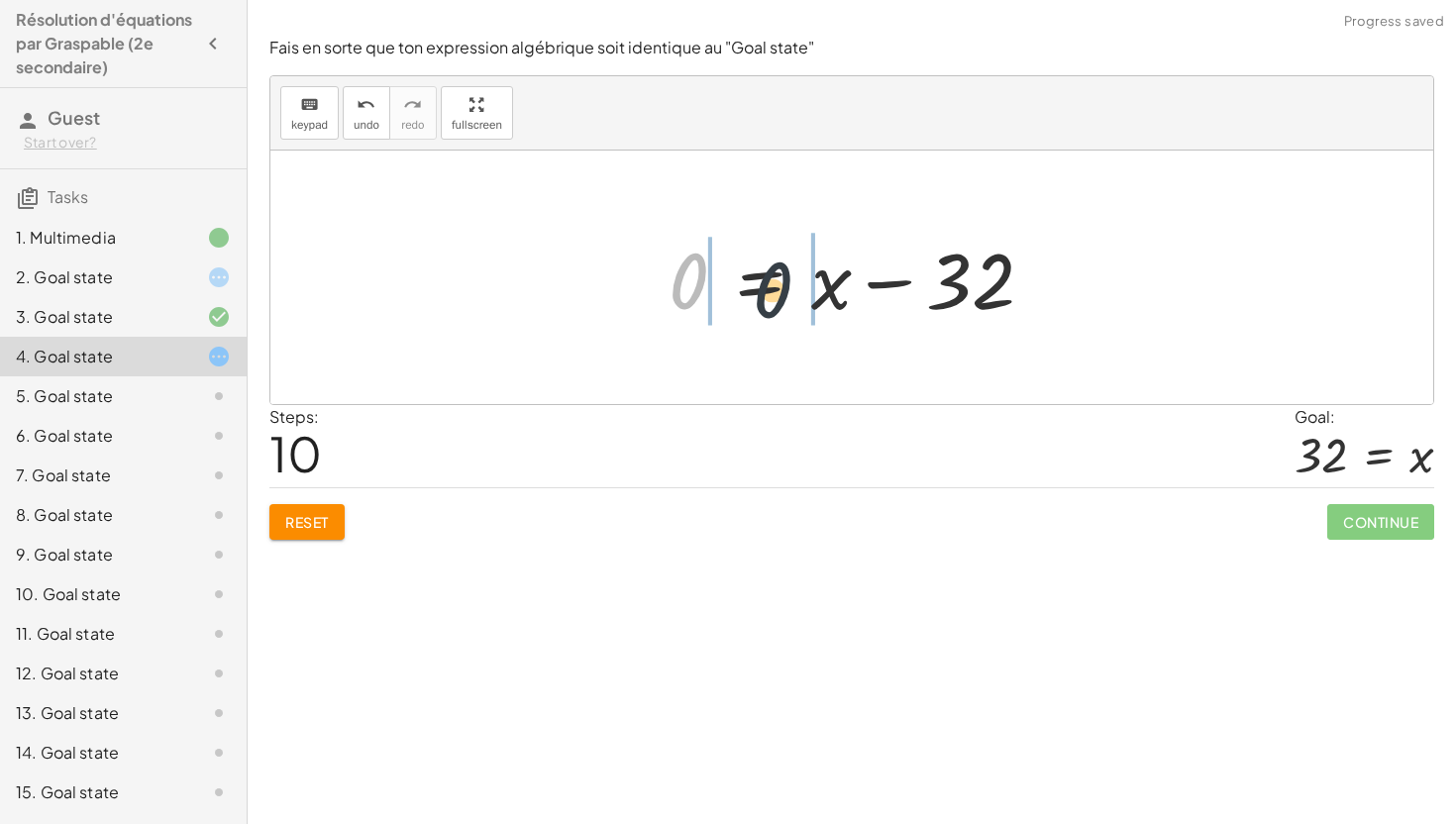 drag, startPoint x: 693, startPoint y: 281, endPoint x: 837, endPoint y: 293, distance: 144.4991 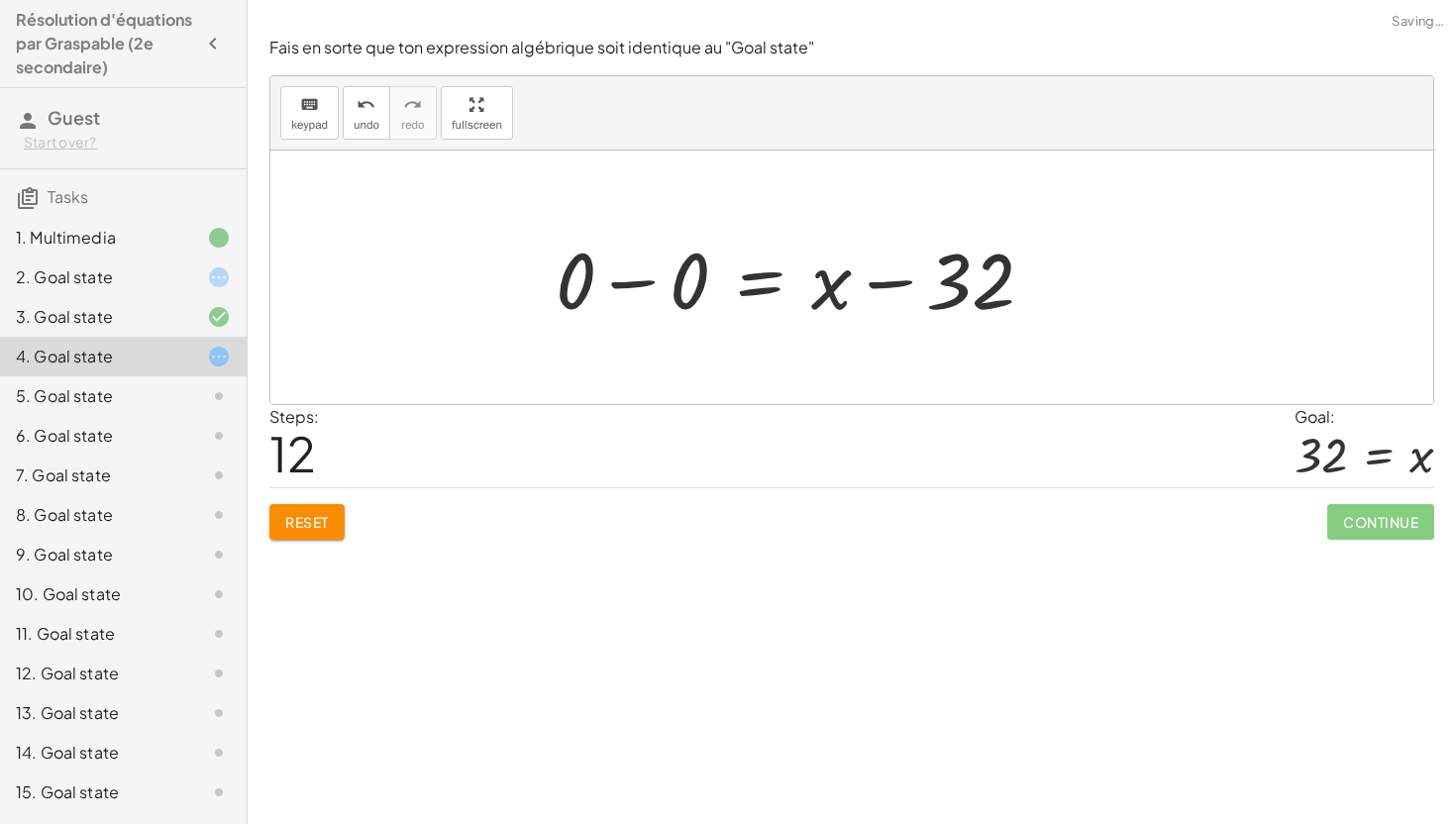 click at bounding box center (802, 277) 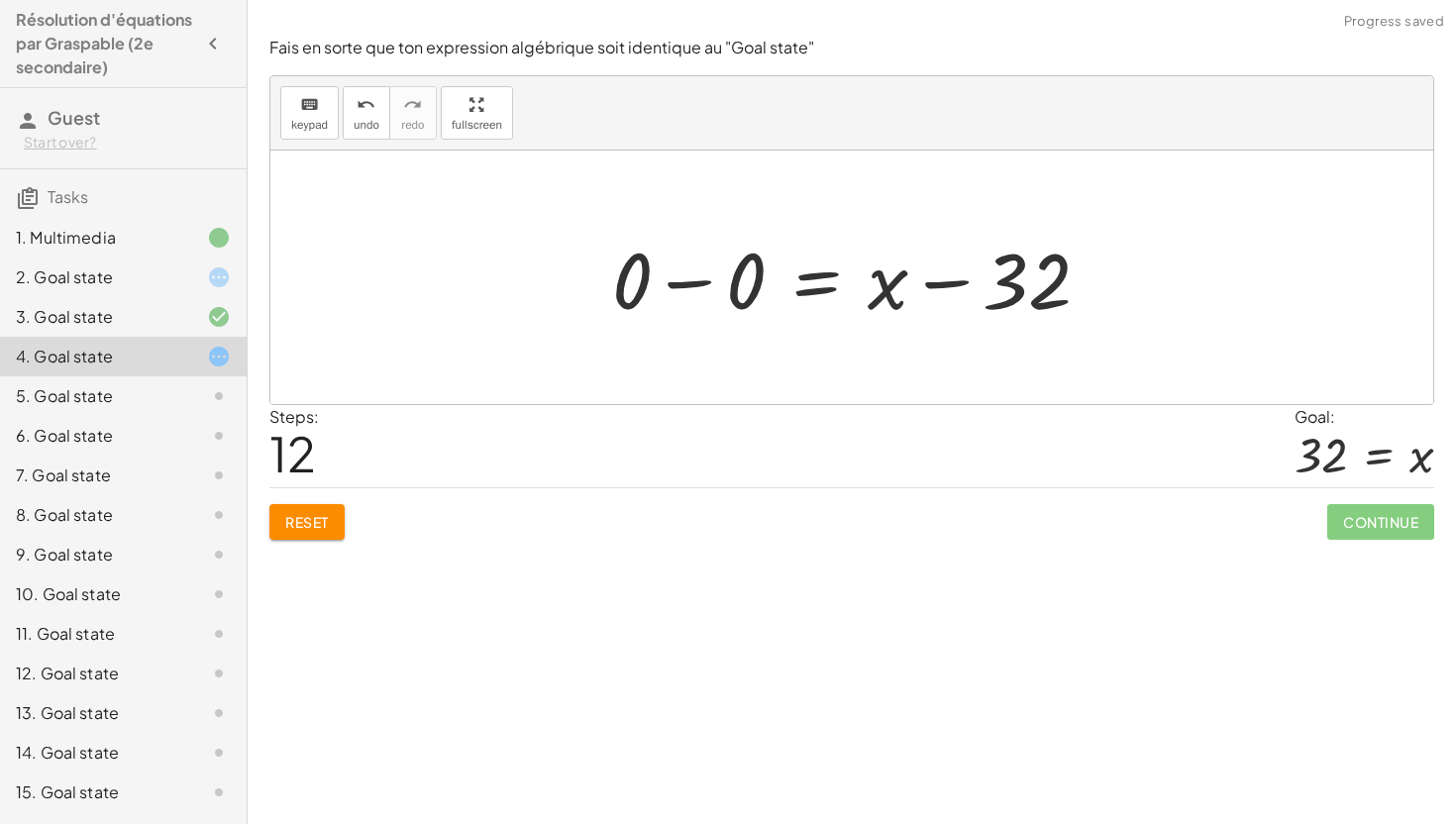 click at bounding box center [859, 277] 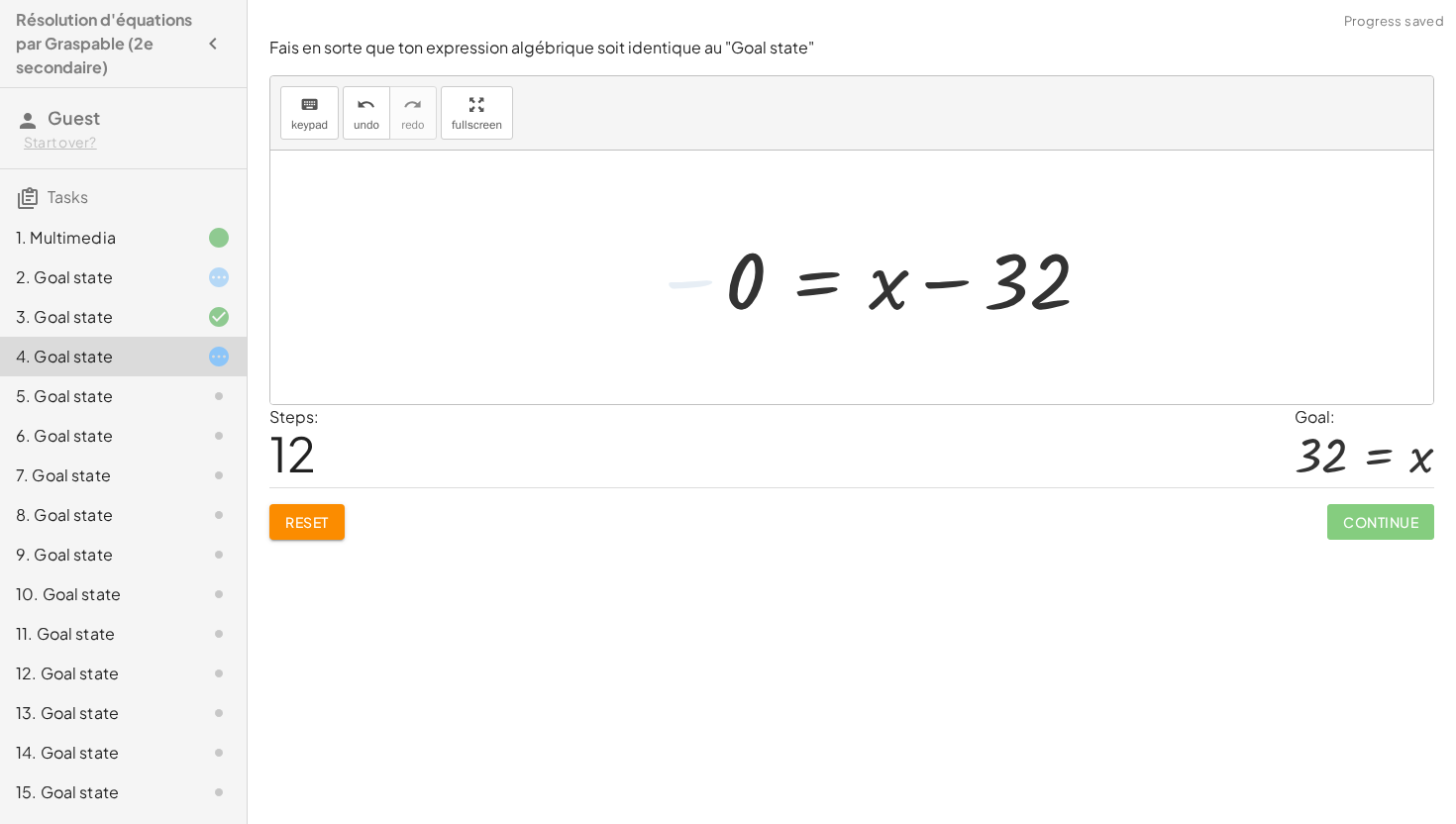 drag, startPoint x: 749, startPoint y: 281, endPoint x: 687, endPoint y: 283, distance: 62.03225 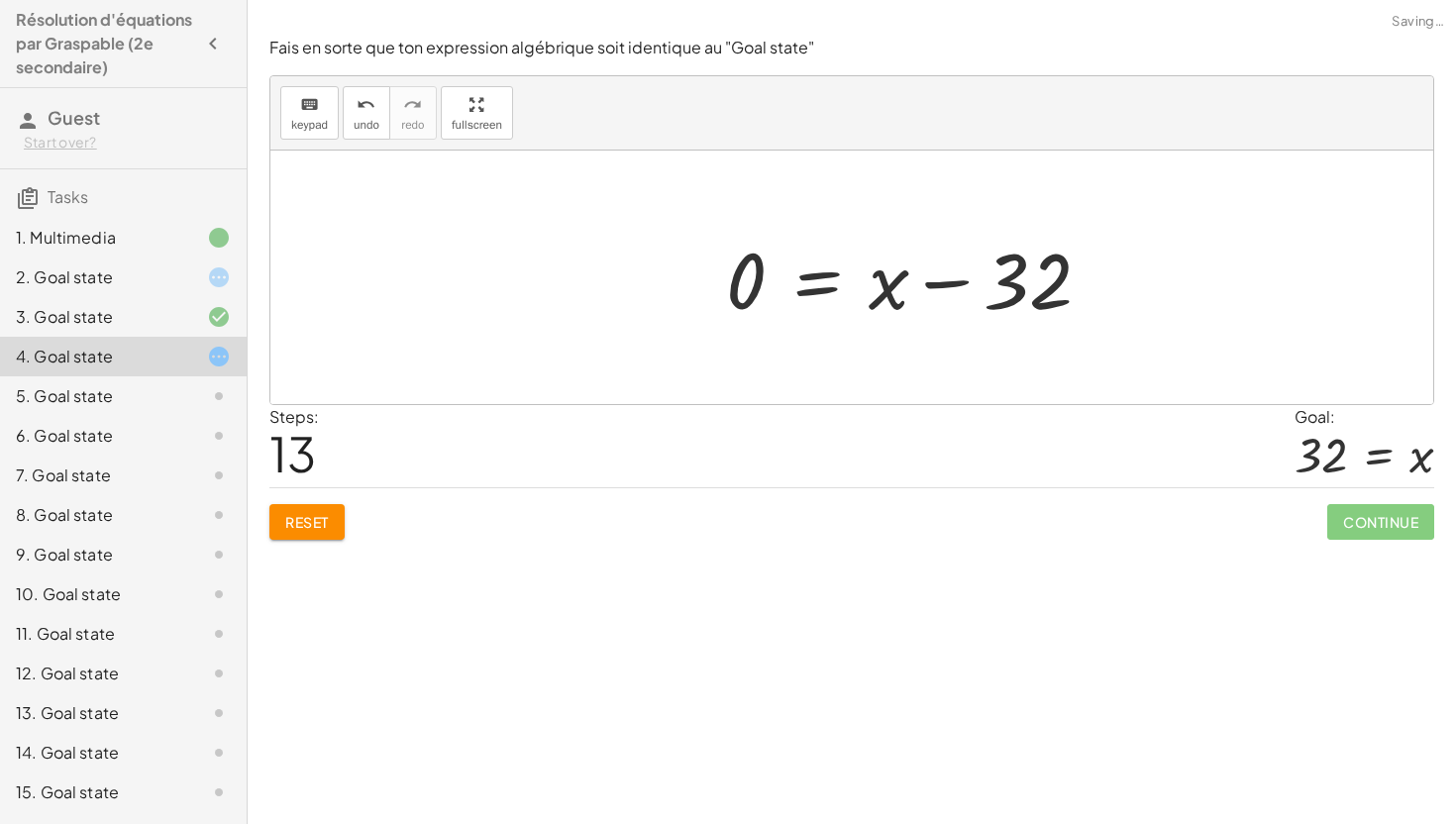 drag, startPoint x: 687, startPoint y: 283, endPoint x: 1023, endPoint y: 290, distance: 336.07291 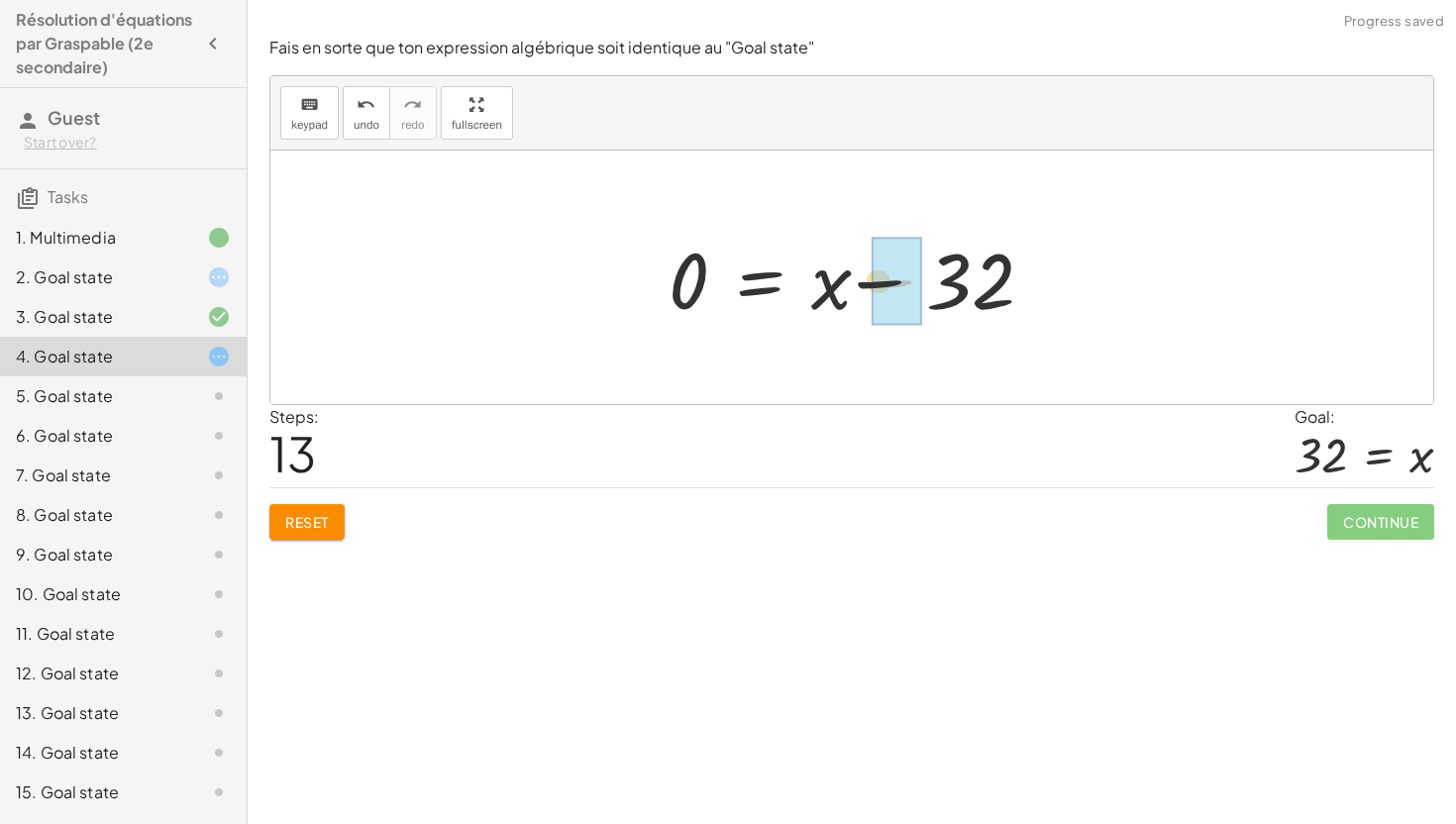 drag, startPoint x: 898, startPoint y: 291, endPoint x: 738, endPoint y: 280, distance: 160.37768 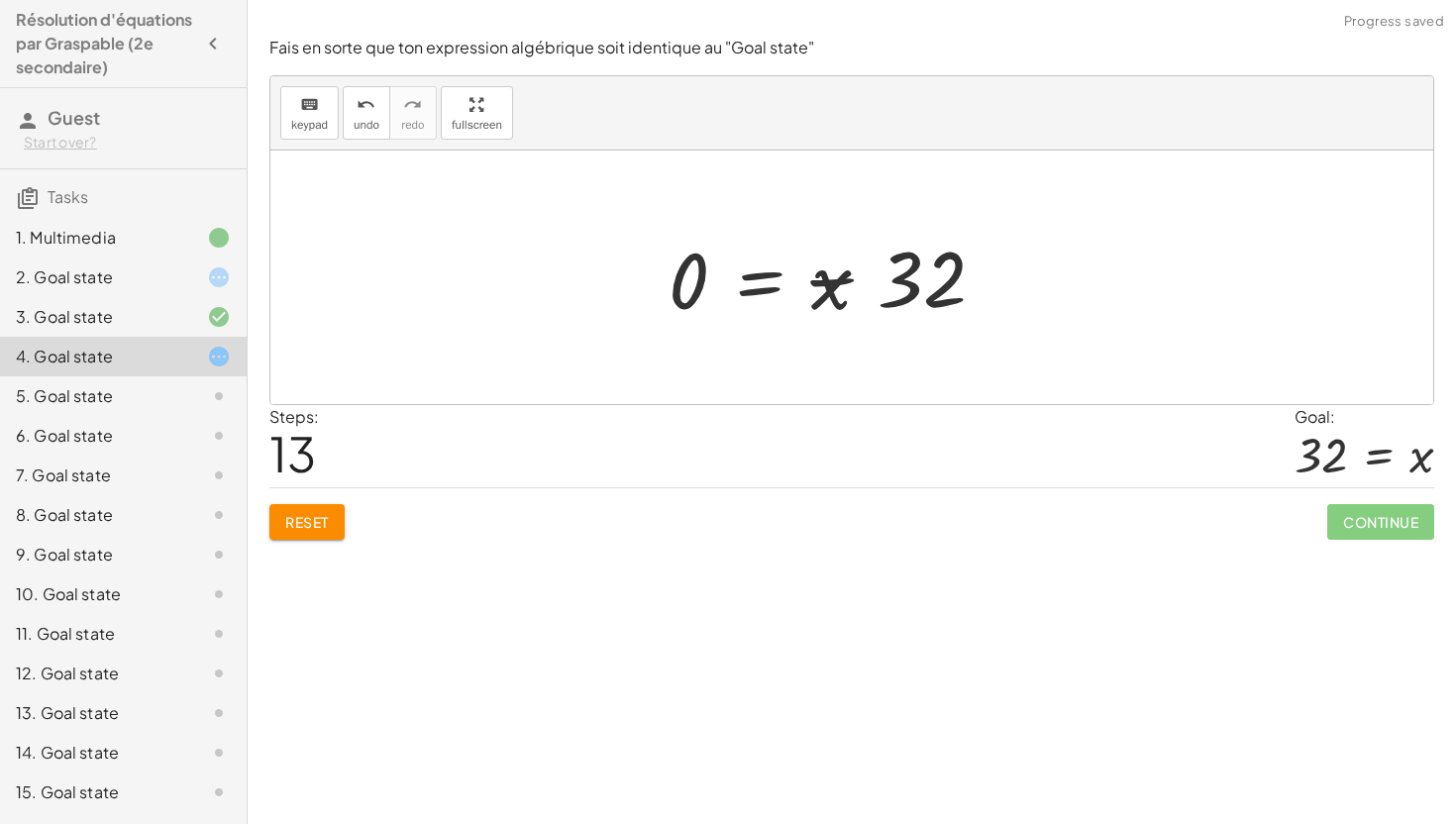 drag, startPoint x: 1227, startPoint y: 286, endPoint x: 811, endPoint y: 253, distance: 417.30684 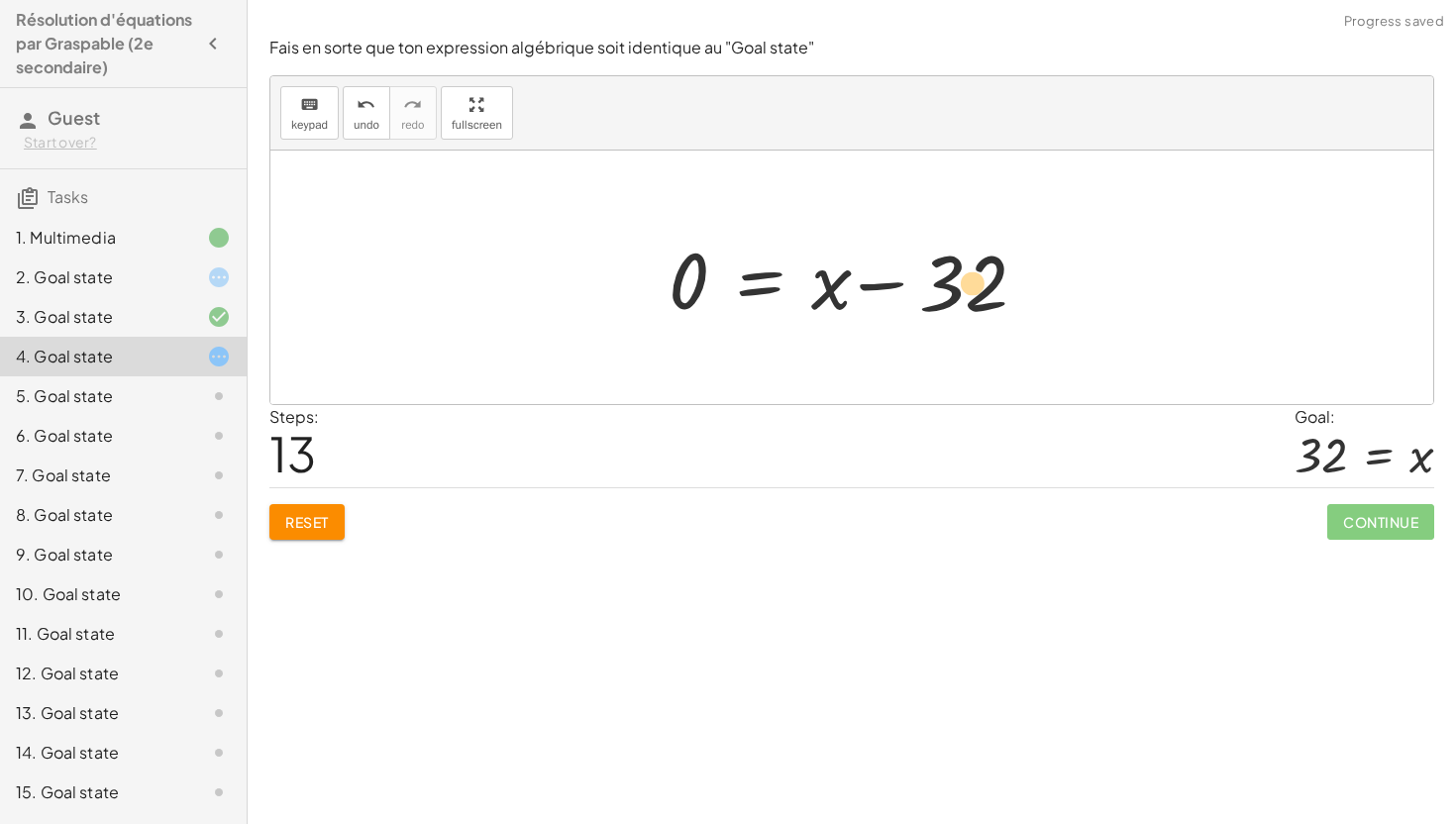 drag, startPoint x: 1052, startPoint y: 306, endPoint x: 850, endPoint y: 294, distance: 202.35612 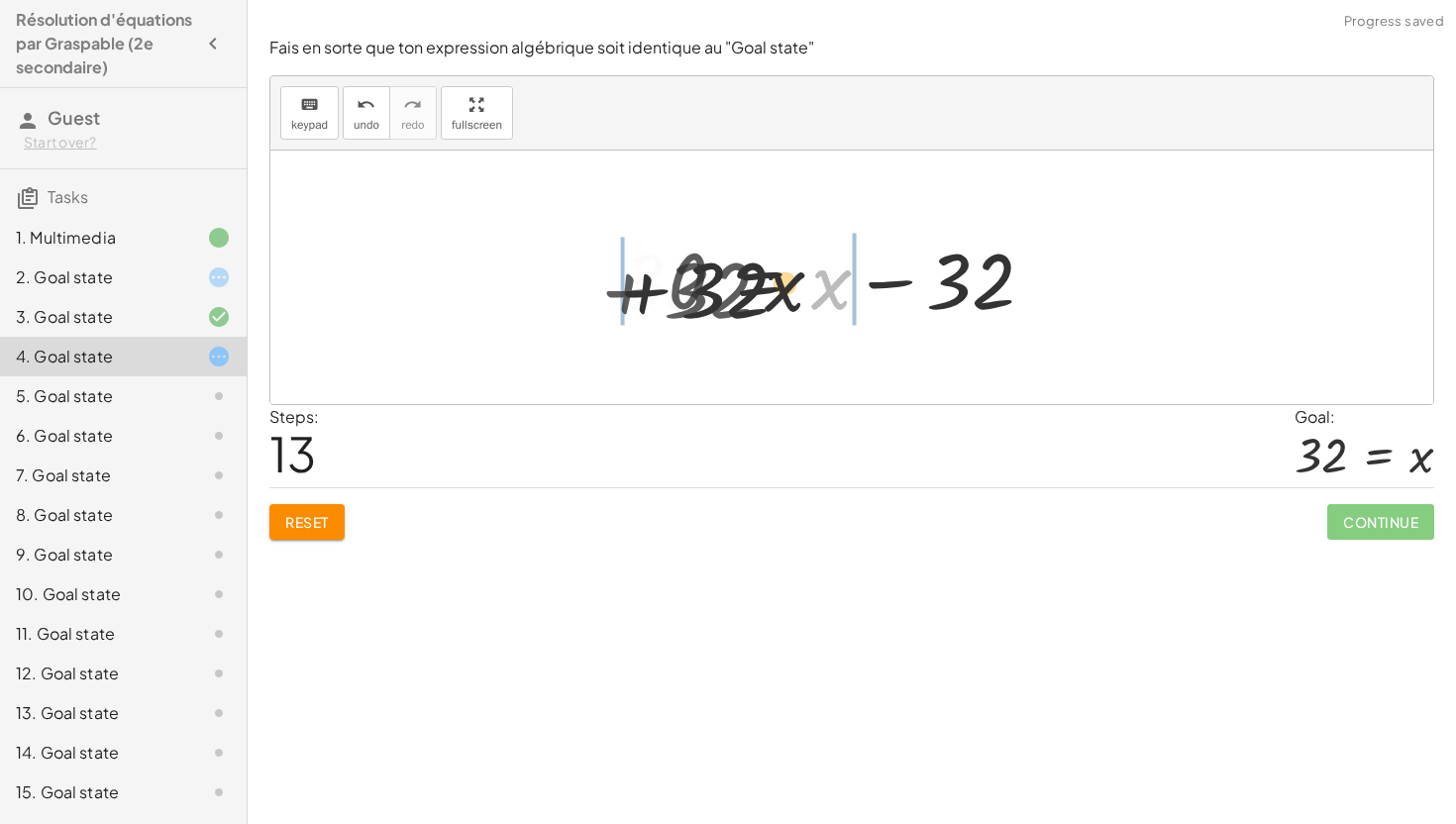 drag, startPoint x: 657, startPoint y: 293, endPoint x: 590, endPoint y: 290, distance: 67.06713 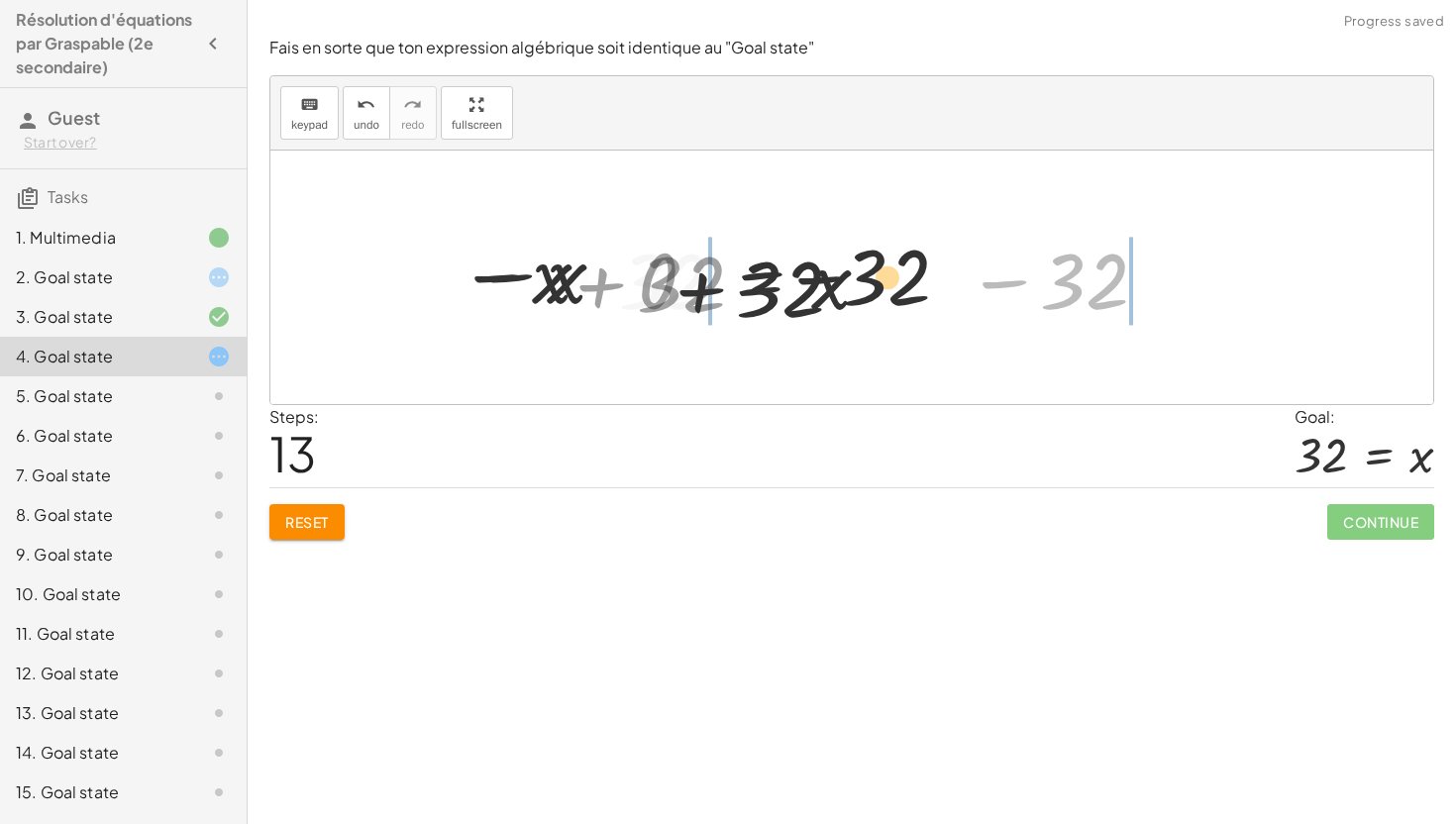 drag, startPoint x: 712, startPoint y: 318, endPoint x: 881, endPoint y: 314, distance: 169.04733 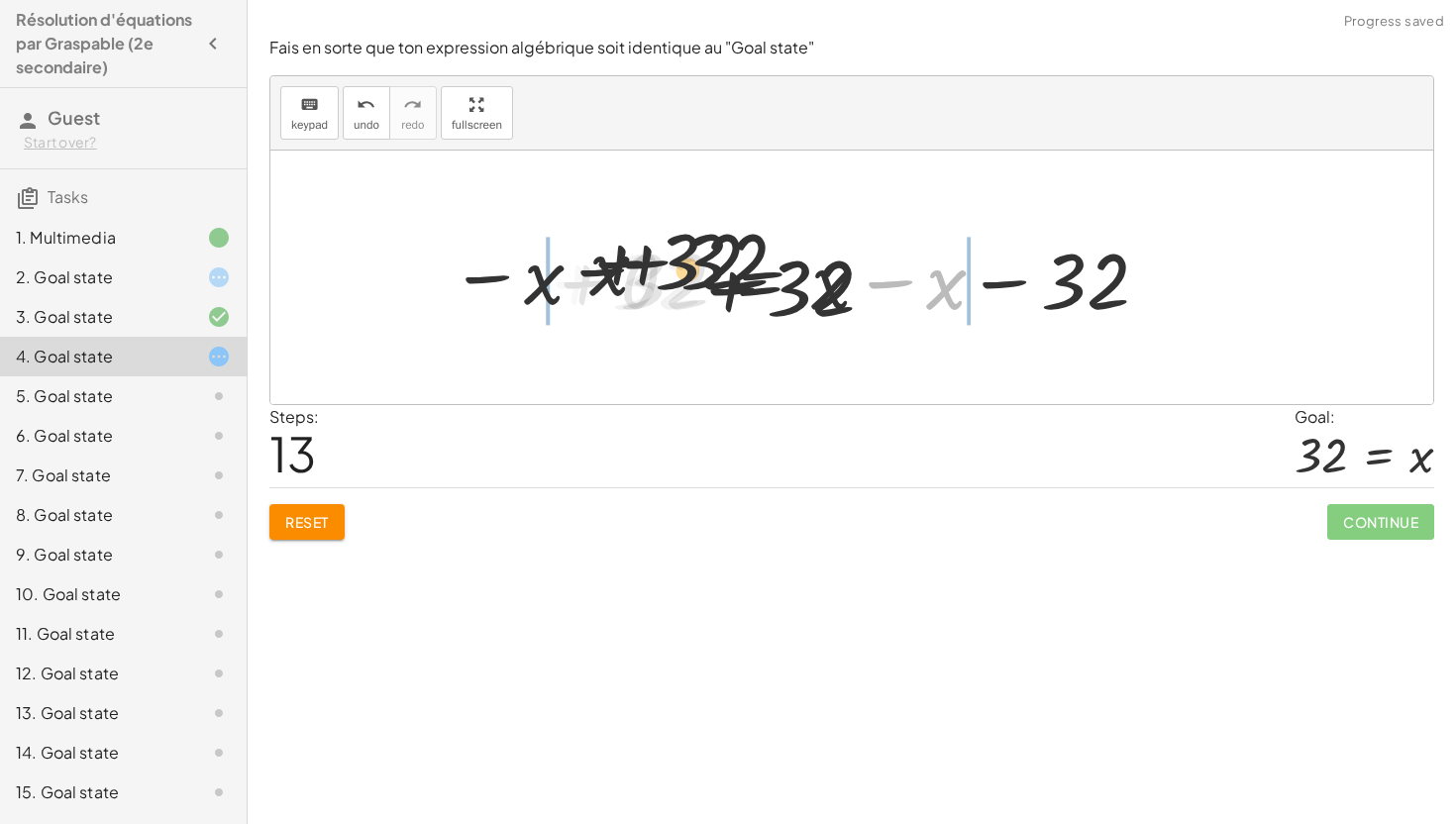drag, startPoint x: 496, startPoint y: 291, endPoint x: 509, endPoint y: 289, distance: 13.152946 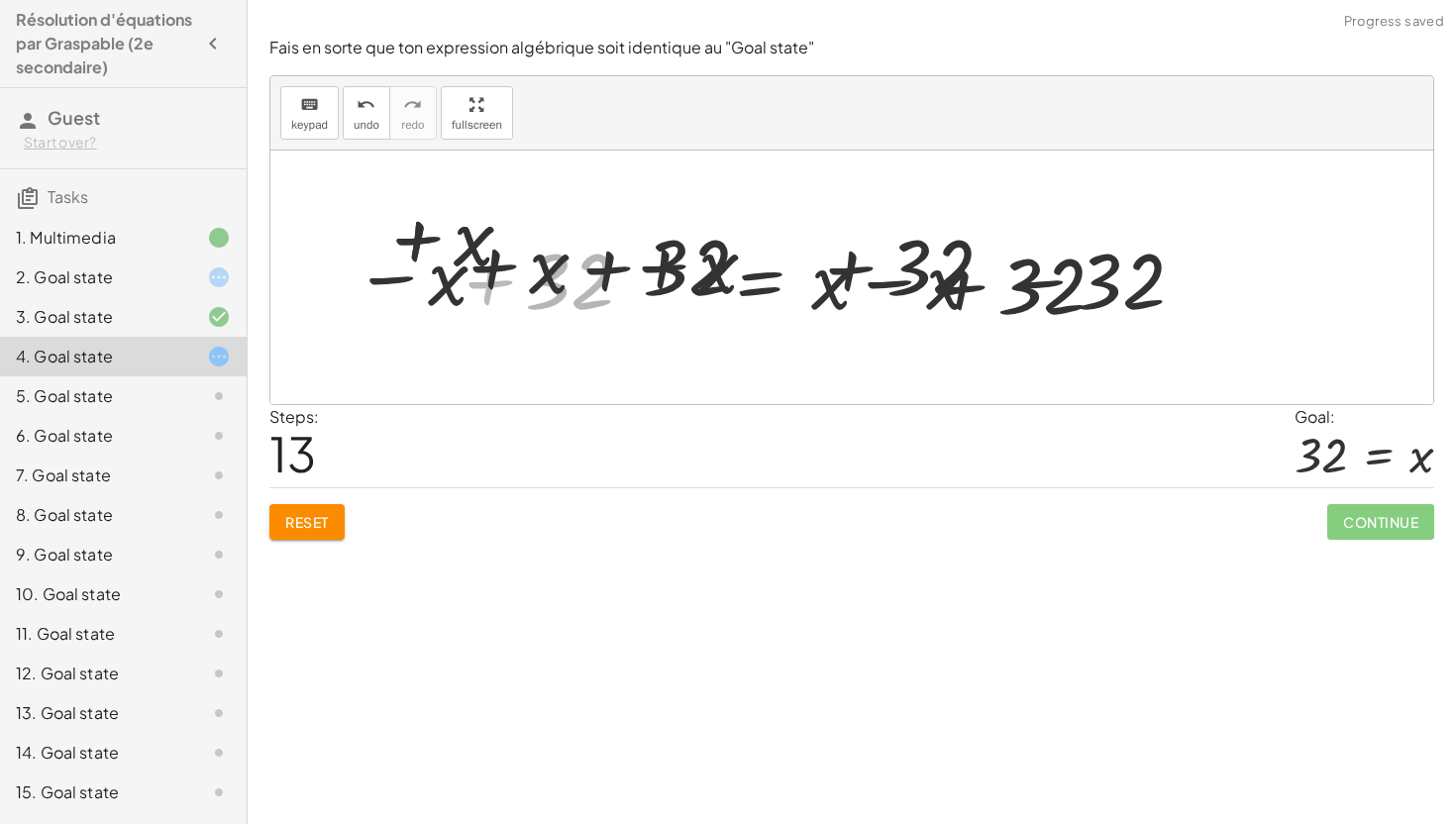 click on "14 = + x − 18 + 14 − 14 = + x − 18 − 14 + 14 − 14 = + x − 32 0 = + x − 32 − x + 0 = + x − x − 32 - x = + x − x − 32 0 = + x − 32 + 0 + 32 = + x − 32 + 32 32 = + x − 32 + 32 0 = + x − 32 + 0 − 0 = + x − 32 − 0 + 0 − 0 = + x − 32 0 = + x − 32 + 0 − 0 = − 0 + x − 32 + 0 − 0 = + x − 32 − 32 + x − 32 − x − x = + x − 32 0 + + 32 − 32 + 32 32 − x + + x − x + 32 − 32 + 32 + x − x + x + x − x + x 0 = + x − 32 + 0 + 32 = + x − 32 + 32 32 = + x − 32 + 32 − x + 32 = + x − x − 32 + 32 − x + 32 + 32 = + x − x − 32 + 32 + 32 − x + 32 + x + 32 = + x − x + x − 32 + 32 + 32" at bounding box center (865, 277) 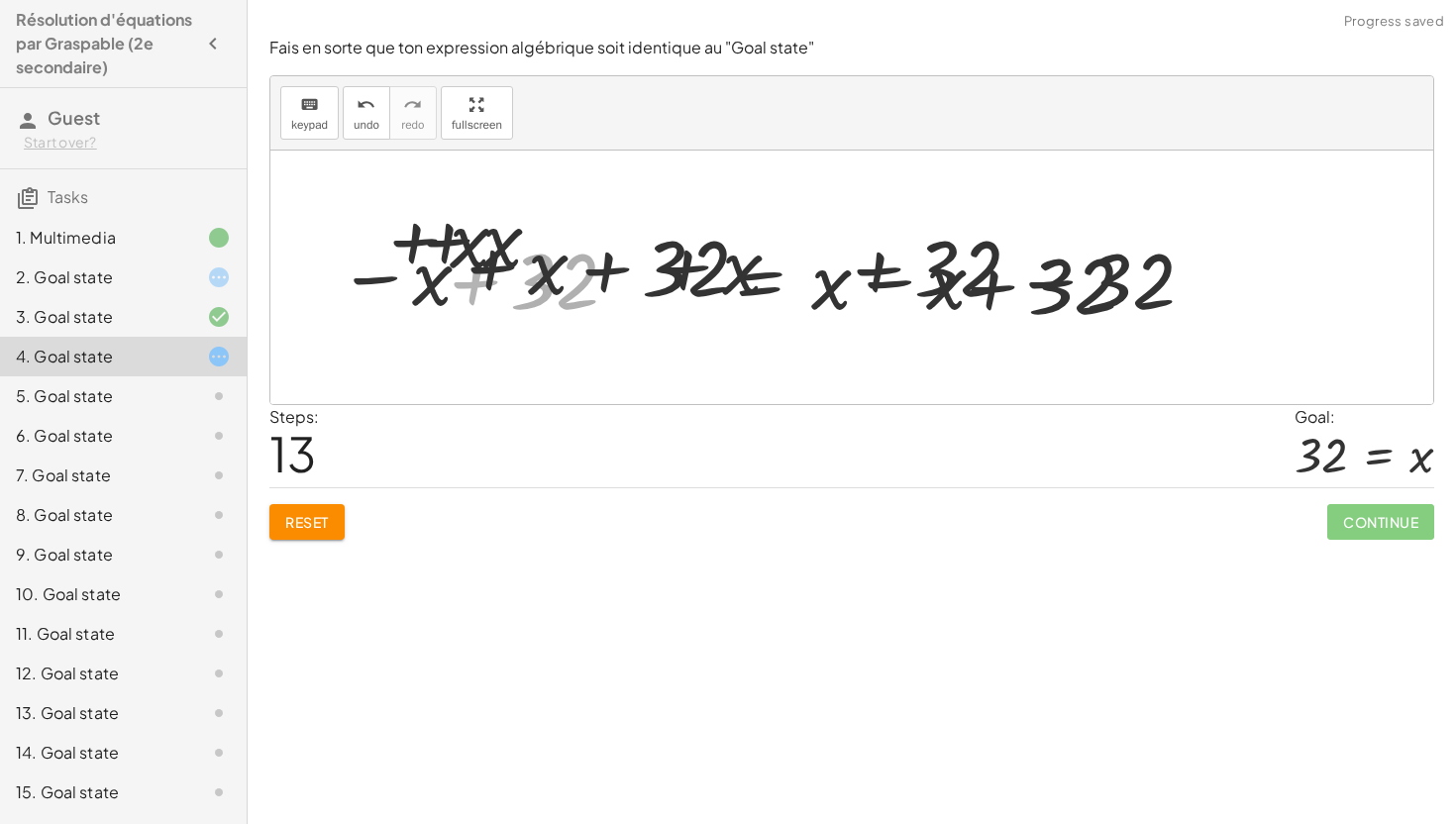 drag, startPoint x: 661, startPoint y: 291, endPoint x: 579, endPoint y: 260, distance: 87.66413 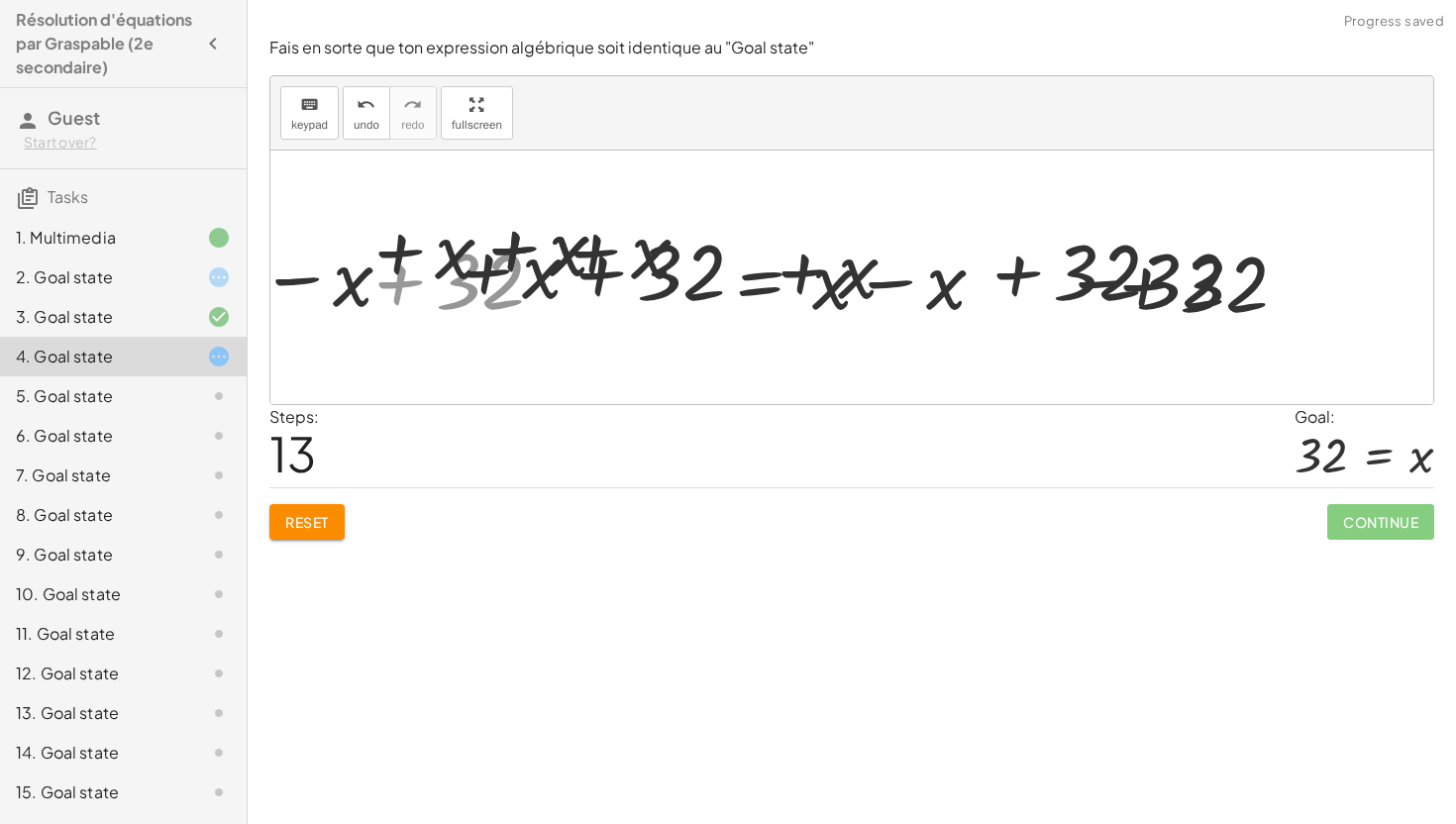 drag, startPoint x: 395, startPoint y: 242, endPoint x: 565, endPoint y: 240, distance: 170.01176 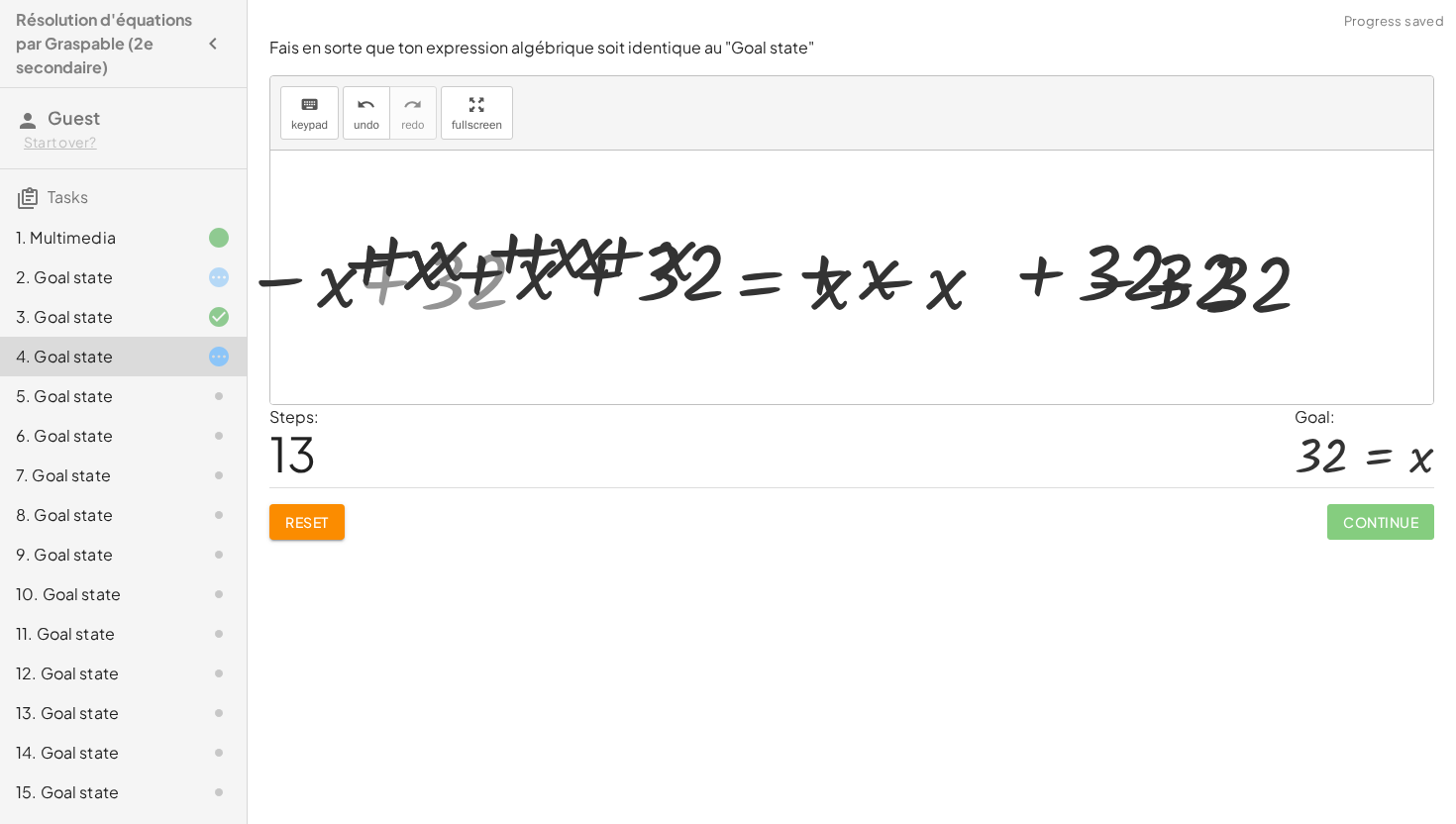 drag, startPoint x: 861, startPoint y: 251, endPoint x: 822, endPoint y: 240, distance: 40.5216 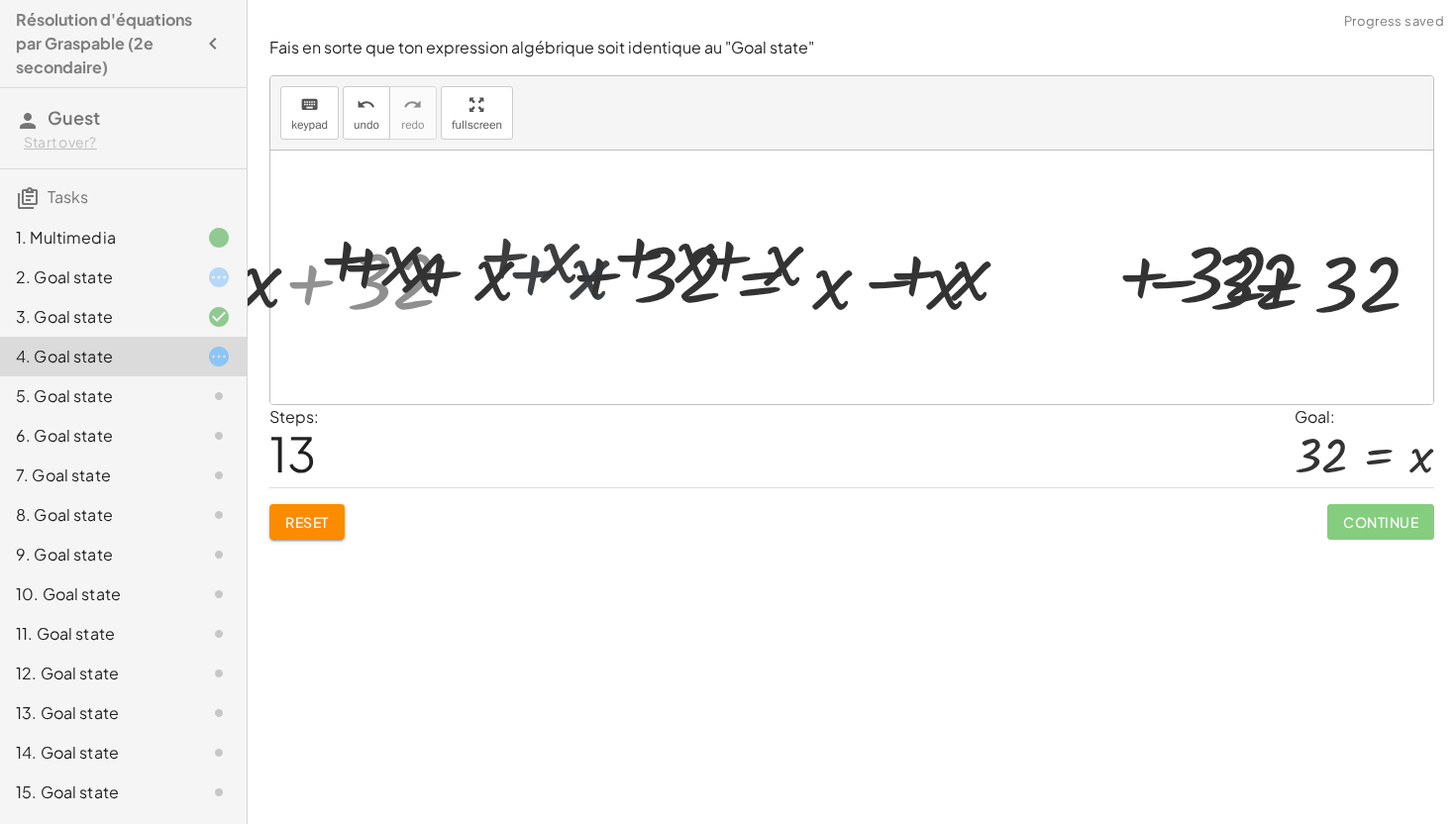 drag, startPoint x: 600, startPoint y: 249, endPoint x: 868, endPoint y: 258, distance: 268.15108 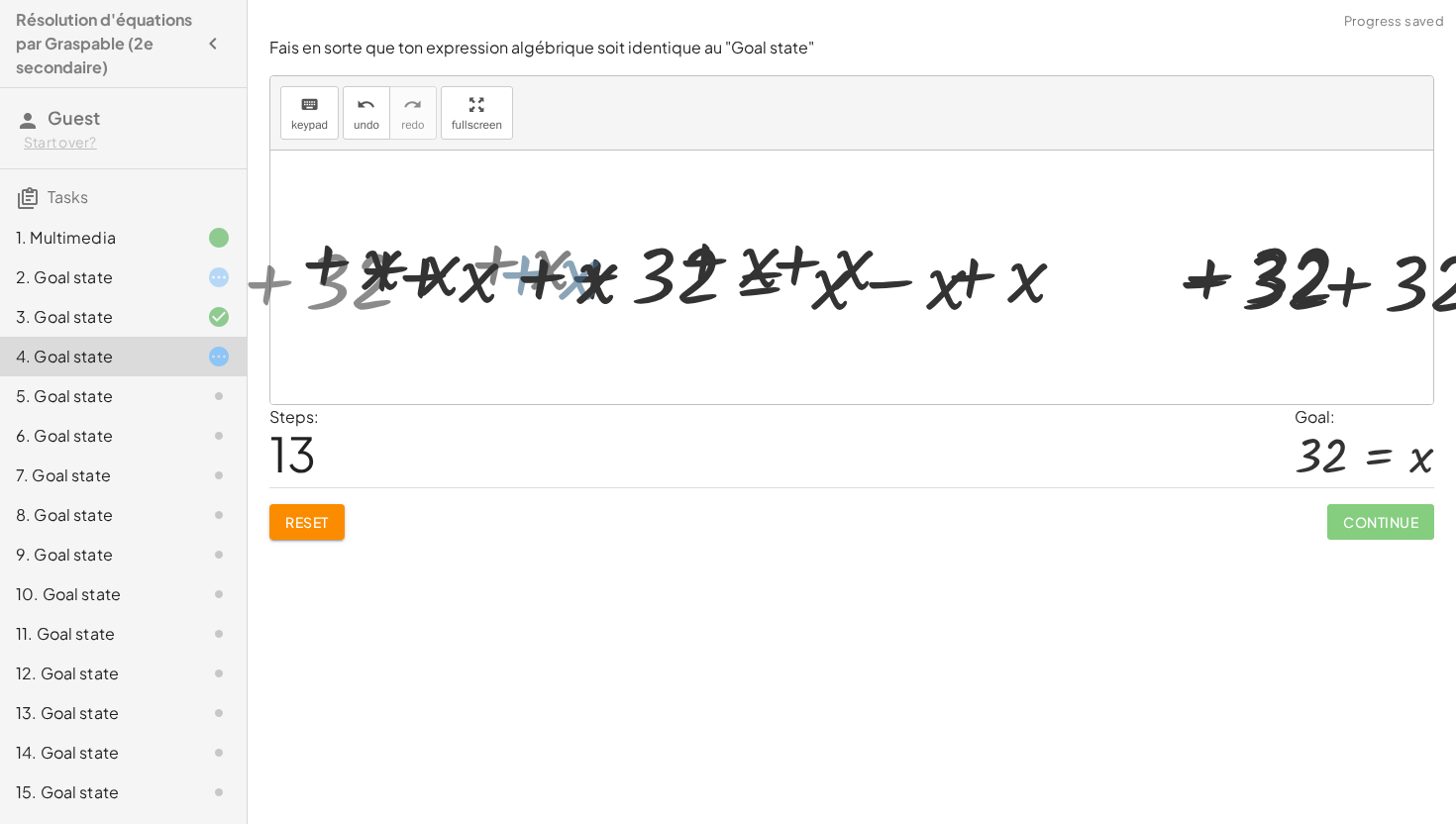 drag, startPoint x: 935, startPoint y: 271, endPoint x: 572, endPoint y: 229, distance: 365.4217 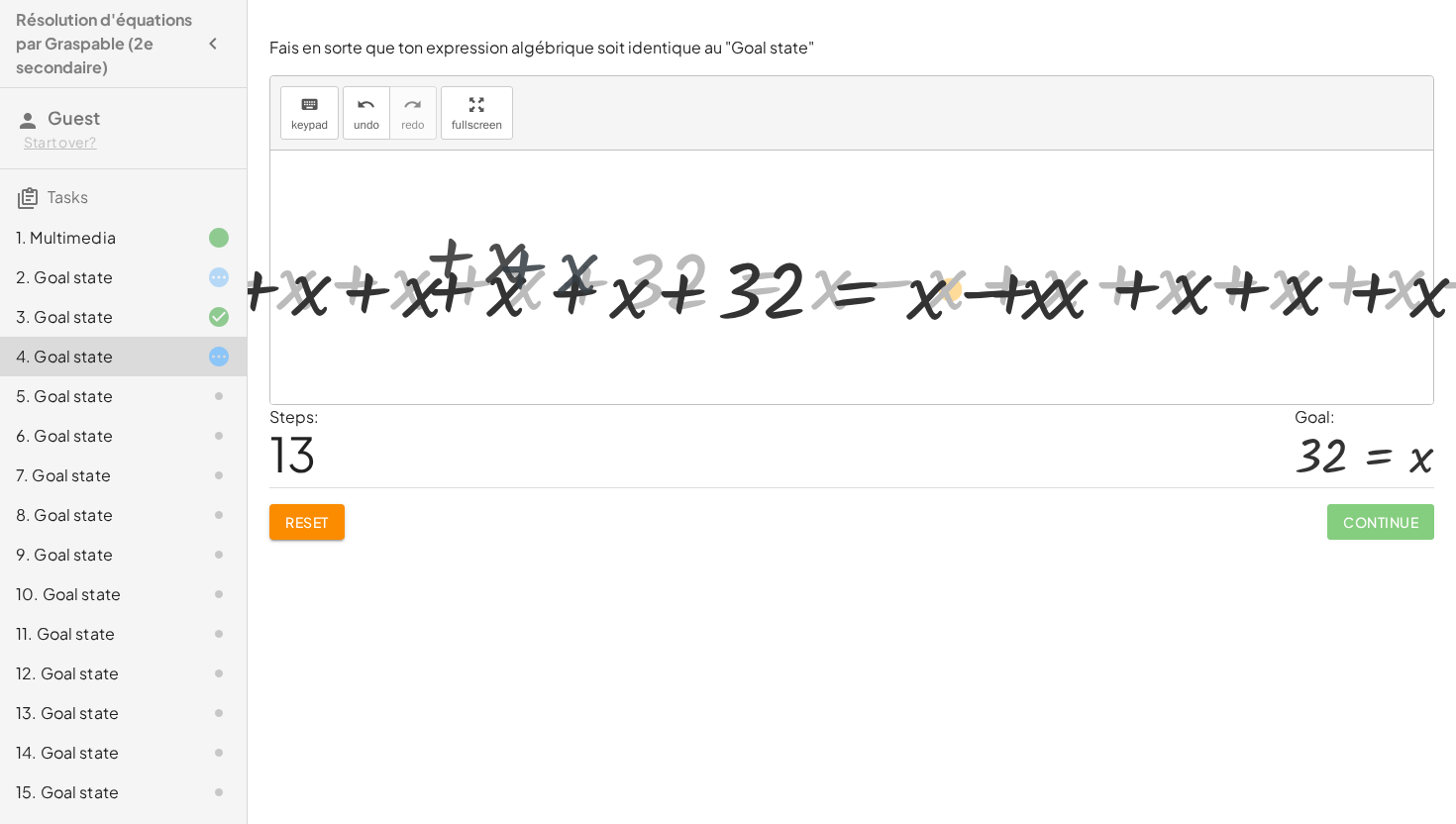 click at bounding box center [873, 277] 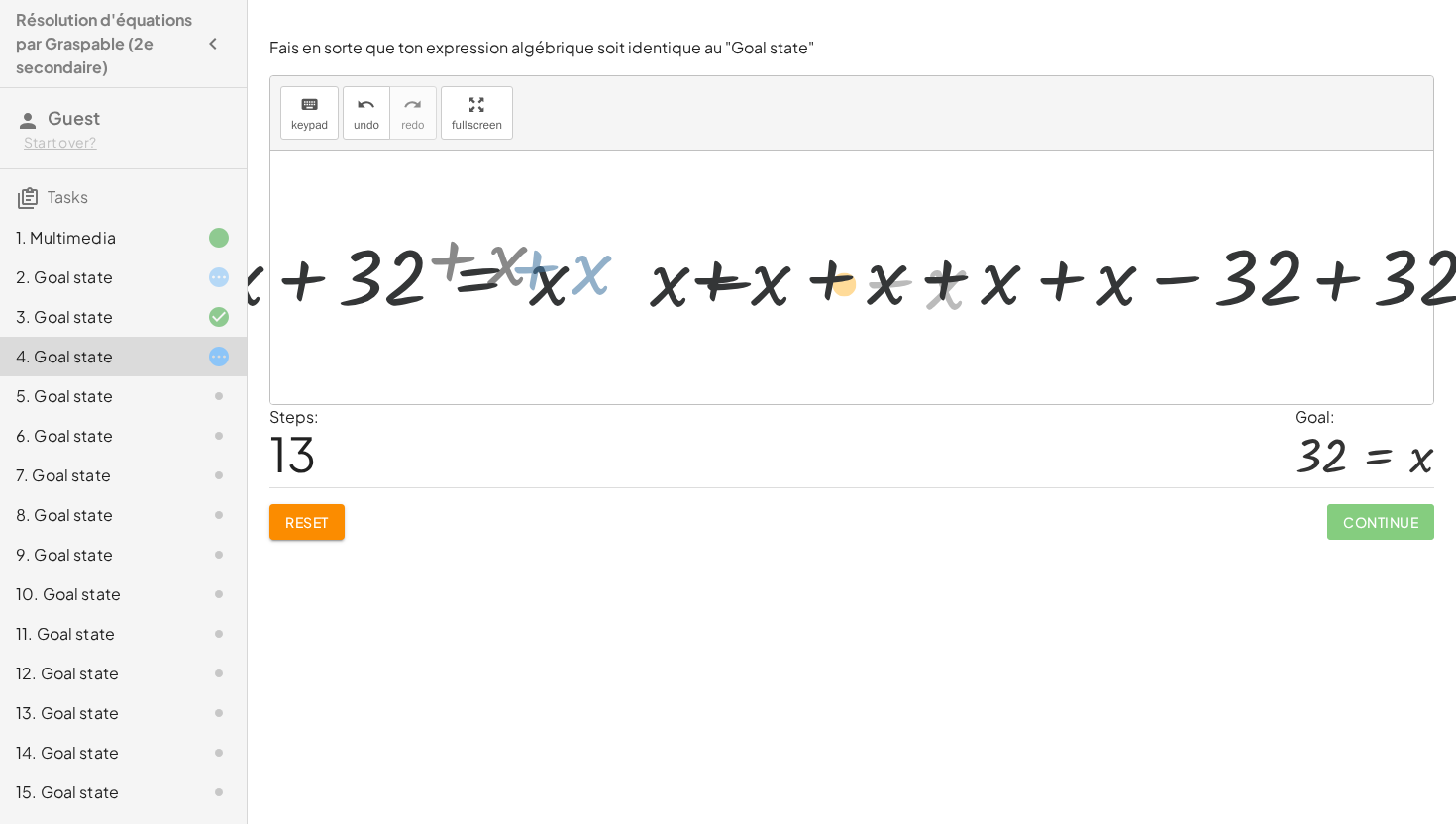 click at bounding box center (873, 277) 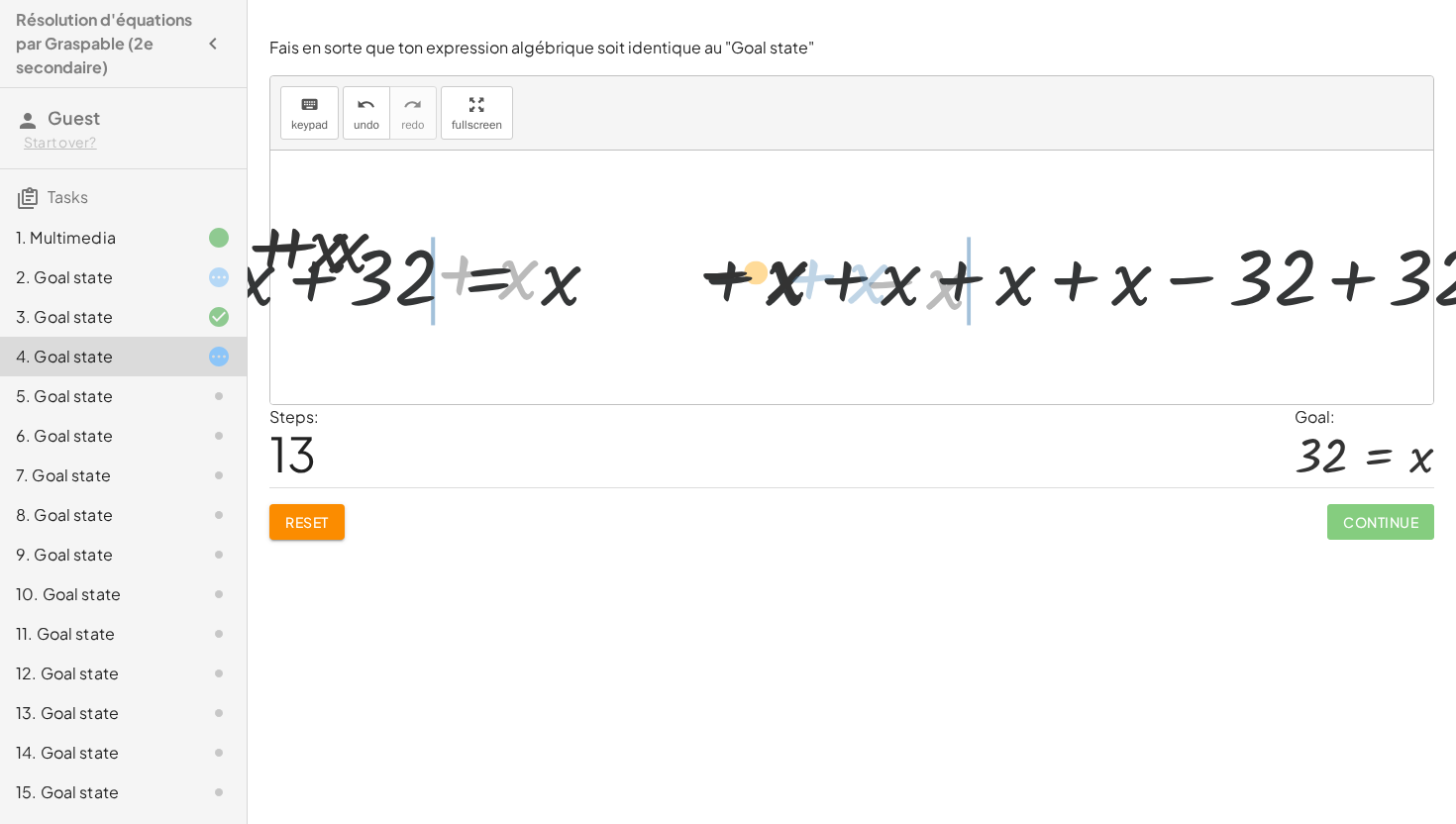 click on "14 = + x − 18 + 14 − 14 = + x − 18 − 14 + 14 − 14 = + x − 32 0 = + x − 32 − x + 0 = + x − x − 32 - x = + x − x − 32 0 = + x − 32 + 0 + 32 = + x − 32 + 32 32 = + x − 32 + 32 0 = + x − 32 + 0 − 0 = + x − 32 − 0 + 0 − 0 = + x − 32 0 = + x − 32 + 0 − 0 = − 0 + x − 32 + 0 − 0 = + x − 32 − 32 + x − 32 − x − x − x − x + x − x − x + x − x + 32 + x + x + x + x + 32 = + x − x + x + x + x + x − 32 + 32 + 32 − x = + x − 32 0 + + 32 − 32 + 32 32 − x + + x − x + 32 − 32 + 32 + x − x + x + x − x + x + x − x + x + x − x + x + x − x + x + x − x + x + x − x + x 0 = + x − 32 + 0 + 32 = + x − 32 + 32 32 = + x − 32 + 32 − x + 32 = + x − x − 32 + 32 − x + 32 + 32 = + x − x − 32 + 32 + 32 − x + 32 + x + 32 = + x − x + x − 32 + 32 + 32 − x + 32 + x + x + 32 = + x − x + x + x − 32 + 32 + 32 − x + 32 + x + x + x + 32 = + x − x + x + x + x − 32 + 32 + 32 − x + 32 + x + x + x + x + 32 = + x − x +" at bounding box center [1170, 277] 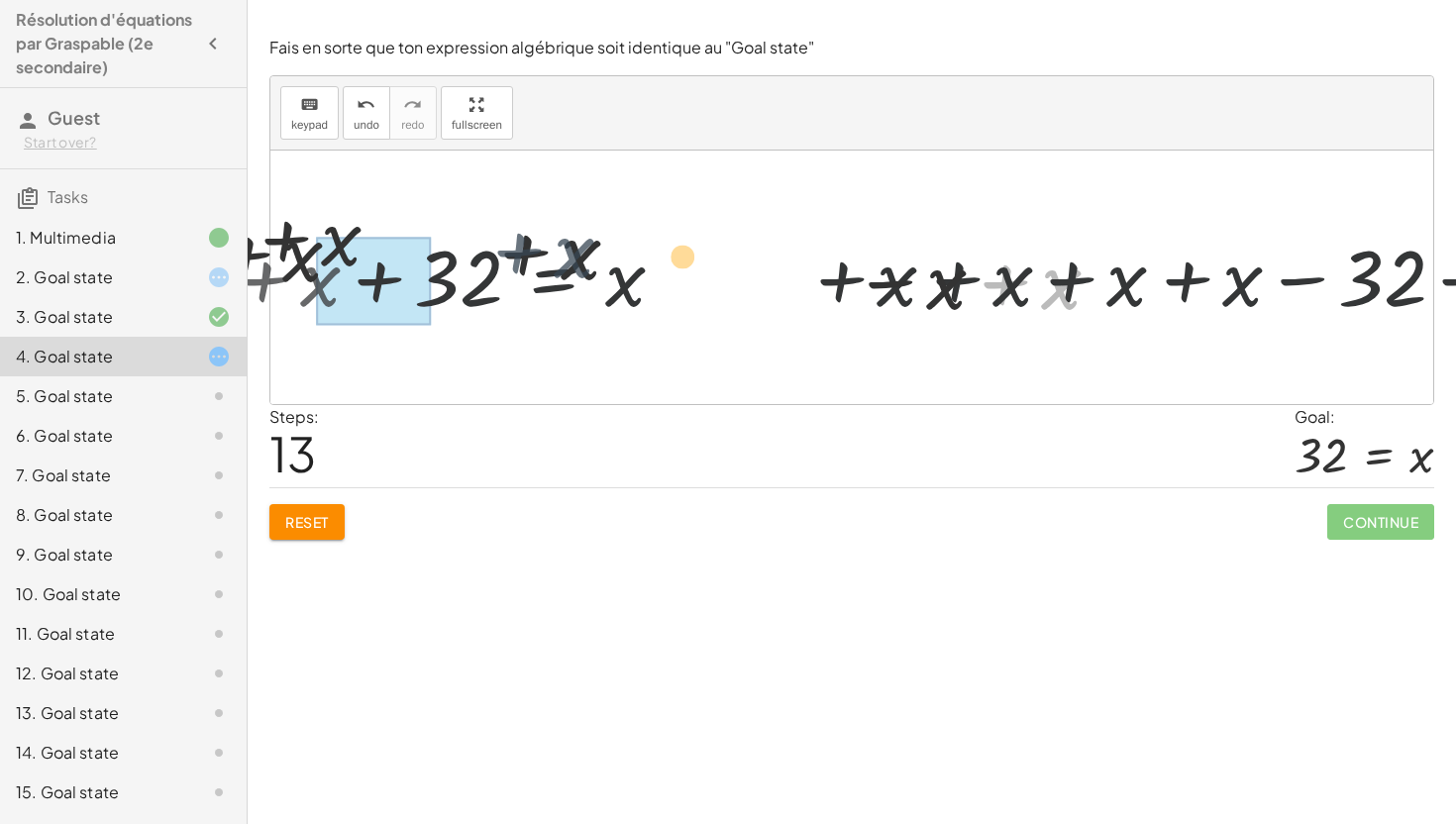click at bounding box center (872, 277) 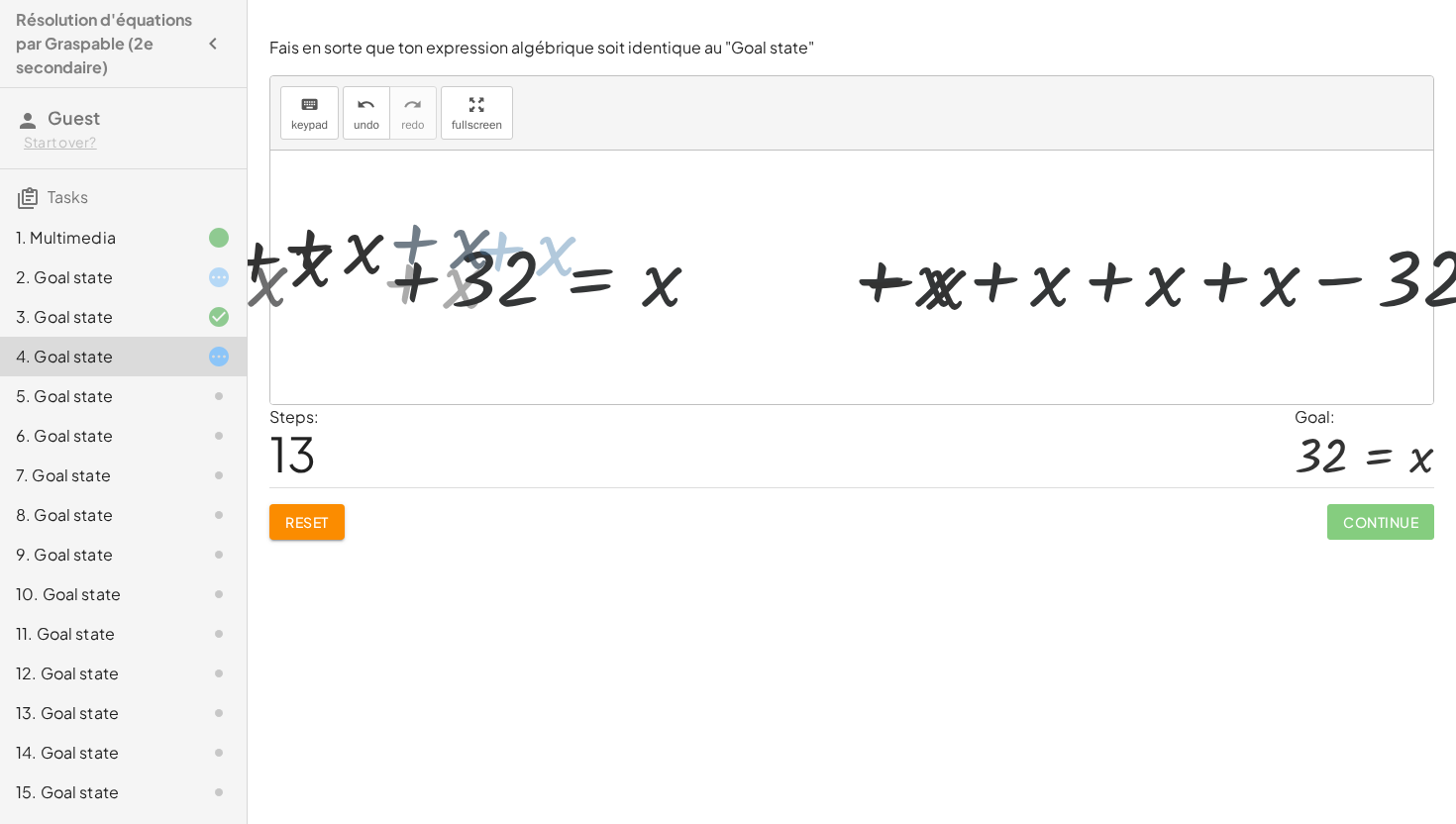 click on "14 = + x − 18 + 14 − 14 = + x − 18 − 14 + 14 − 14 = + x − 32 0 = + x − 32 − x + 0 = + x − x − 32 - x = + x − x − 32 0 = + x − 32 + 0 + 32 = + x − 32 + 32 32 = + x − 32 + 32 0 = + x − 32 + 0 − 0 = + x − 32 − 0 + 0 − 0 = + x − 32 0 = + x − 32 + 0 − 0 = − 0 + x − 32 + 0 − 0 = + x − 32 − 32 + x − 32 − x − x − x − x + x − x − x + x − x + 32 + x + x + x + x + 32 = + x − x + x + x + x + x − 32 + 32 + 32 − x + x + x = + x − 32 0 + + 32 − 32 + 32 32 − x + + x − x + 32 − 32 + 32 + x − x + x + x − x + x + x − x + x + x − x + x + x − x + x + x − x + x + x − x + x + x − x + x 0 = + x − 32 + 0 + 32 = + x − 32 + 32 32 = + x − 32 + 32 − x + 32 = + x − x − 32 + 32 − x + 32 + 32 = + x − x − 32 + 32 + 32 − x + 32 + x + 32 = + x − x + x − 32 + 32 + 32 − x + 32 + x + x + 32 = + x − x + x + x − 32 + 32 + 32 − x + 32 + x + x + x + 32 = + x − x + x + x + x − 32 + 32 + 32 − x + 32 + x + x + x +" at bounding box center [865, 277] 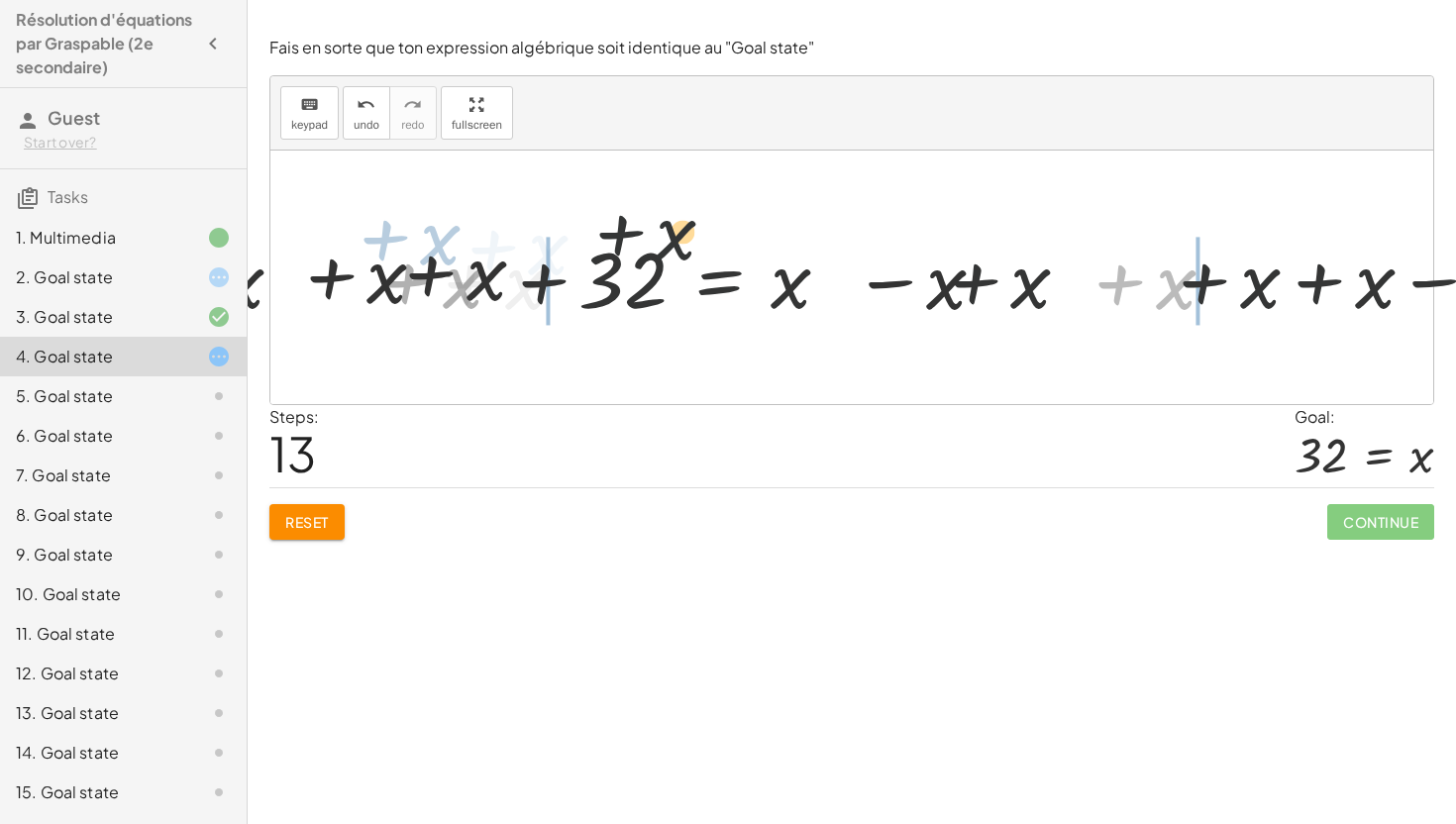 click at bounding box center (873, 277) 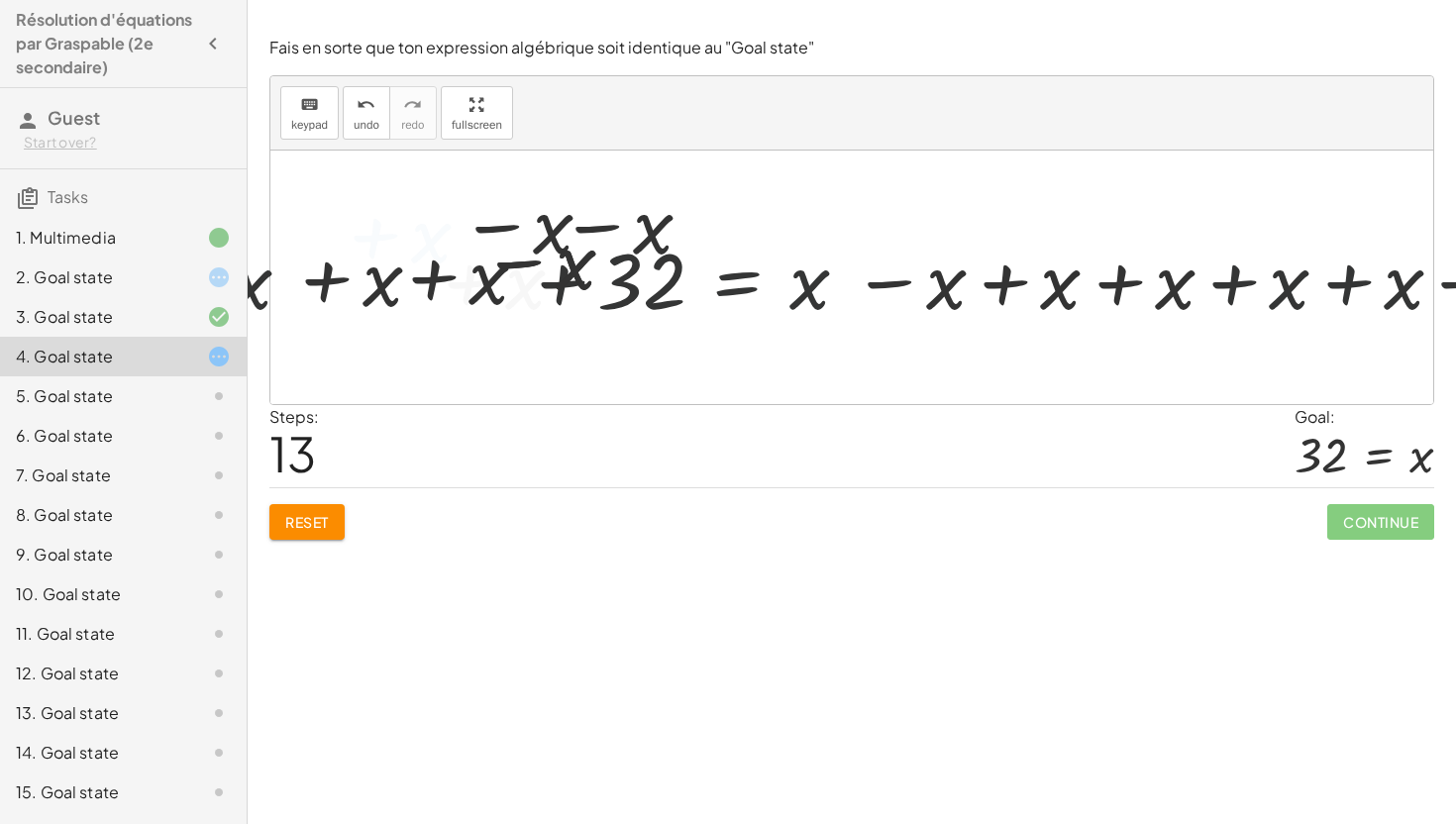 click on "14 = + x − 18 + 14 − 14 = + x − 18 − 14 + 14 − 14 = + x − 32 0 = + x − 32 − x + 0 = + x − x − 32 - x = + x − x − 32 0 = + x − 32 + 0 + 32 = + x − 32 + 32 32 = + x − 32 + 32 0 = + x − 32 + 0 − 0 = + x − 32 − 0 + 0 − 0 = + x − 32 0 = + x − 32 + 0 − 0 = − 0 + x − 32 + 0 − 0 = + x − 32 − 32 + x − 32 − x − x − x − x + x − x − x + x − x + 32 + x + x + x + x + 32 = + x − x + x + x + x + x − 32 + 32 + 32 − x + x + x + x + x = + x − 32 0 + + 32 − 32 + 32 32 − x + + x − x + 32 − 32 + 32 + x − x + x + x − x + x + x − x + x + x − x + x + x − x + x + x − x + x + x − x + x + x − x + x − x + x − x − x + x − x 0 = + x − 32 + 0 + 32 = + x − 32 + 32 32 = + x − 32 + 32 − x + 32 = + x − x − 32 + 32 − x + 32 + 32 = + x − x − 32 + 32 + 32 − x + 32 + x + 32 = + x − x + x − 32 + 32 + 32 − x + 32 + x + x + 32 = + x − x + x + x − 32 + 32 + 32 − x + 32 + x + x + x + 32 = + x − x + x + x + x +" at bounding box center [1227, 277] 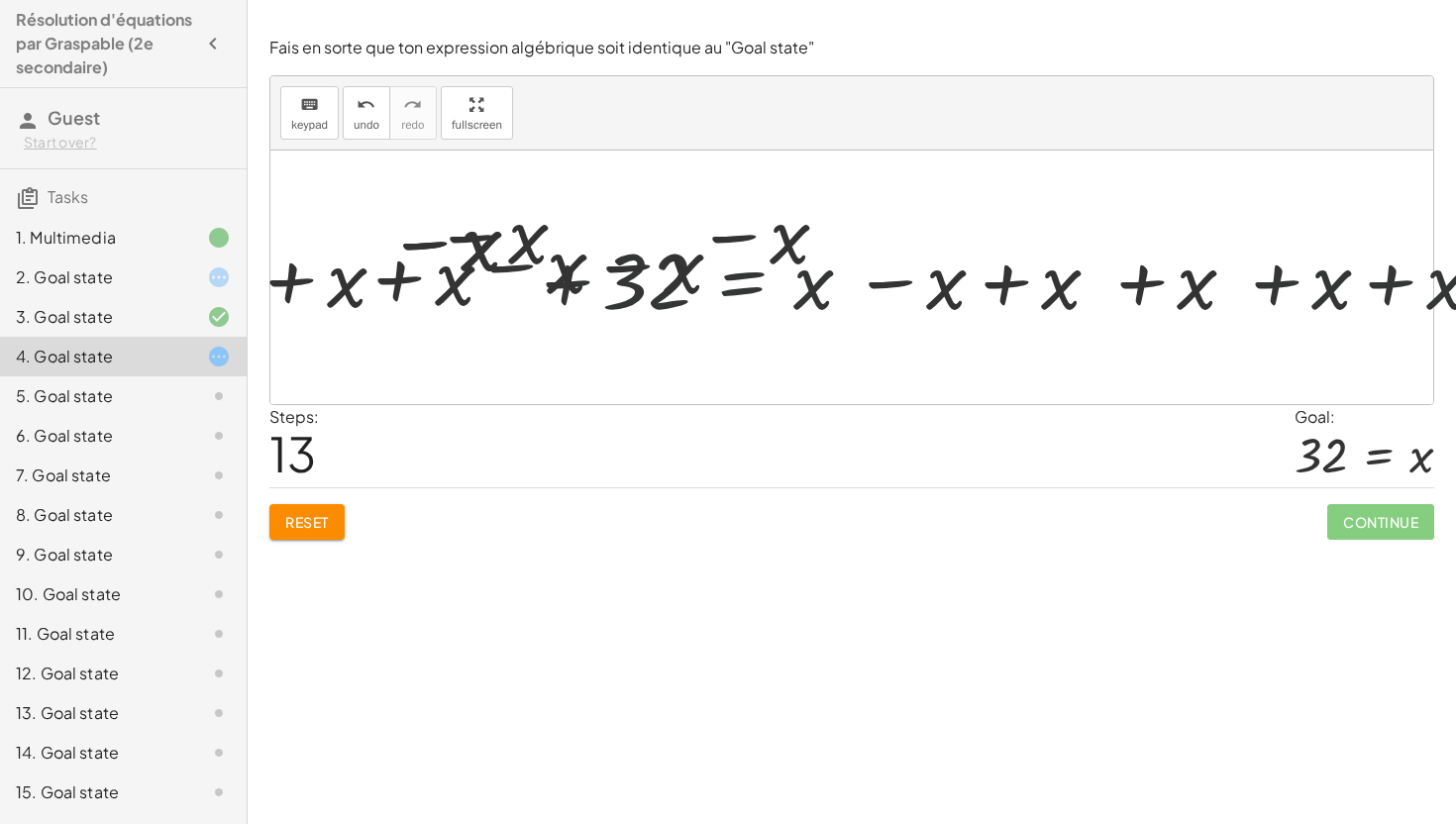 click on "14 = + x − 18 + 14 − 14 = + x − 18 − 14 + 14 − 14 = + x − 32 0 = + x − 32 − x + 0 = + x − x − 32 - x = + x − x − 32 0 = + x − 32 + 0 + 32 = + x − 32 + 32 32 = + x − 32 + 32 0 = + x − 32 + 0 − 0 = + x − 32 − 0 + 0 − 0 = + x − 32 0 = + x − 32 + 0 − 0 = − 0 + x − 32 + 0 − 0 = + x − 32 − 32 + x − 32 − x − x − x − x + x − x − x + x − x + 32 + x + x + x + x + 32 = + x − x + x + x + x + x − 32 + 32 + 32 − x + x + x + x + x + x = + x − 32 0 + + 32 − 32 + 32 32 − x + + x − x + 32 − 32 + 32 + x − x + x + x − x + x + x − x + x + x − x + x + x − x + x + x − x + x + x − x + x + x − x + x − x + x − x − x + x − x − x + x − x 0 = + x − 32 + 0 + 32 = + x − 32 + 32 32 = + x − 32 + 32 − x + 32 = + x − x − 32 + 32 − x + 32 + 32 = + x − x − 32 + 32 + 32 − x + 32 + x + 32 = + x − x + x − 32 + 32 + 32 − x + 32 + x + x + 32 = + x − x + x + x − 32 + 32 + 32 − x + 32 + x + x + x + 32 = + x" at bounding box center [1285, 277] 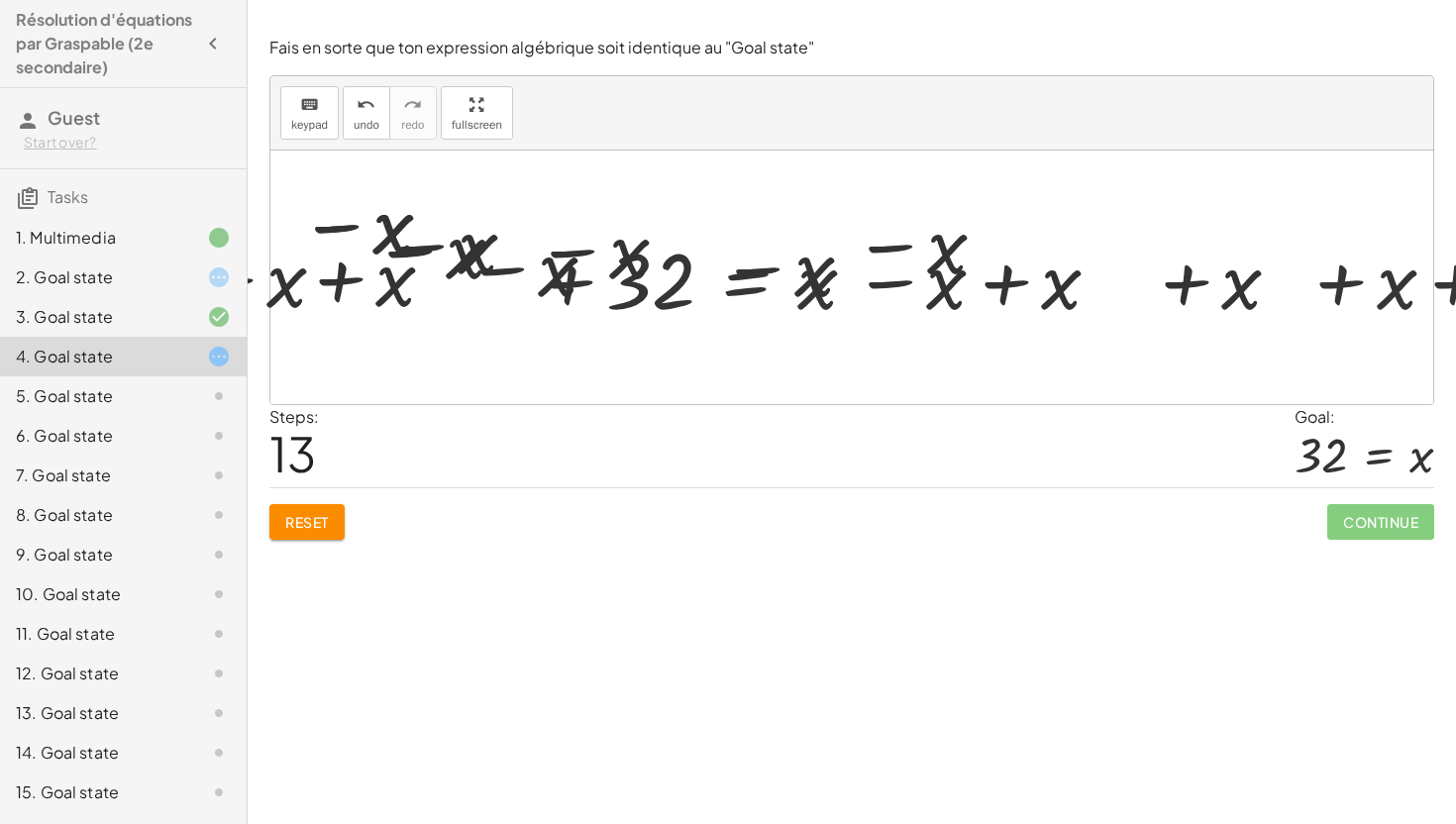 click on "14 = + x − 18 + 14 − 14 = + x − 18 − 14 + 14 − 14 = + x − 32 0 = + x − 32 − x + 0 = + x − x − 32 - x = + x − x − 32 0 = + x − 32 + 0 + 32 = + x − 32 + 32 32 = + x − 32 + 32 0 = + x − 32 + 0 − 0 = + x − 32 − 0 + 0 − 0 = + x − 32 0 = + x − 32 + 0 − 0 = − 0 + x − 32 + 0 − 0 = + x − 32 − 32 + x − 32 − x − x − x − x + x − x − x + x − x + 32 + x + x + x + x + 32 = + x − x + x + x + x + x − 32 + 32 + 32 − x + x + x + x + x + x + x = + x − 32 0 + + 32 − 32 + 32 32 − x + + x − x + 32 − 32 + 32 + x − x + x + x − x + x + x − x + x + x − x + x + x − x + x + x − x + x + x − x + x + x − x + x − x + x − x − x + x − x − x + x − x − x + x − x 0 = + x − 32 + 0 + 32 = + x − 32 + 32 32 = + x − 32 + 32 − x + 32 = + x − x − 32 + 32 − x + 32 + 32 = + x − x − 32 + 32 + 32 − x + 32 + x + 32 = + x − x + x − 32 + 32 + 32 − x + 32 + x + x + 32 = + x − x + x + x − 32 + 32 + 32 − x + 32 +" at bounding box center [865, 277] 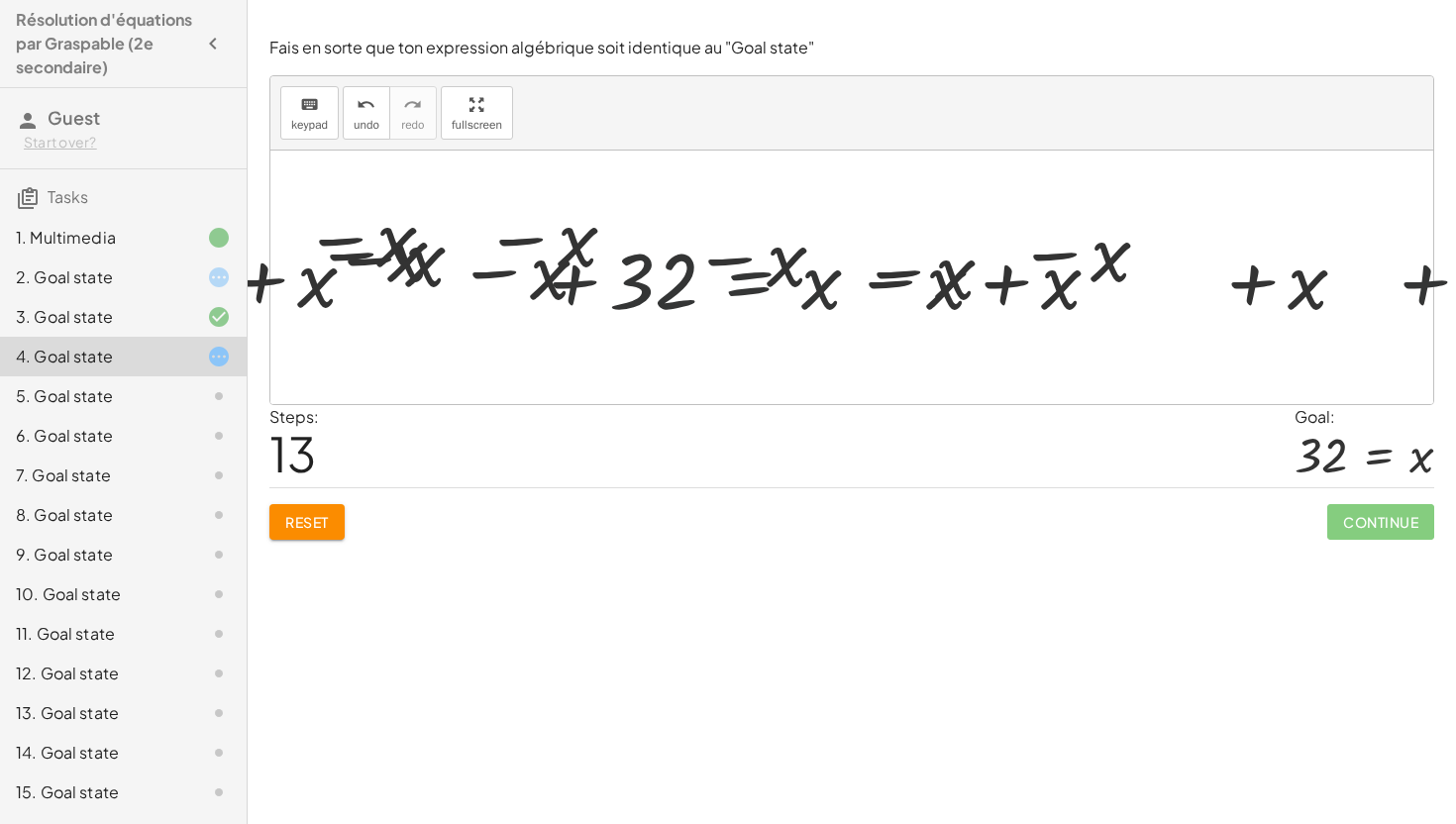 click on "14 = + x − 18 + 14 − 14 = + x − 18 − 14 + 14 − 14 = + x − 32 0 = + x − 32 − x + 0 = + x − x − 32 - x = + x − x − 32 0 = + x − 32 + 0 + 32 = + x − 32 + 32 32 = + x − 32 + 32 0 = + x − 32 + 0 − 0 = + x − 32 − 0 + 0 − 0 = + x − 32 0 = + x − 32 + 0 − 0 = − 0 + x − 32 + 0 − 0 = + x − 32 − 32 + x − 32 − x − x − x − x + x − x − x + x − x + 32 + x + x + x + x + 32 = + x − x + x + x + x + x − 32 + 32 + 32 − x + x + x + x + x + x + x = + x − 32 0 + + 32 − 32 + 32 32 − x + + x − x + 32 − 32 + 32 + x − x + x + x − x + x + x − x + x + x − x + x + x − x + x + x − x + x + x − x + x + x − x + x − x + x − x − x + x − x − x + x − x − x + x − x 0 = + x − 32 + 0 + 32 = + x − 32 + 32 32 = + x − 32 + 32 − x + 32 = + x − x − 32 + 32 − x + 32 + 32 = + x − x − 32 + 32 + 32 − x + 32 + x + 32 = + x − x + x − 32 + 32 + 32 − x + 32 + x + x + 32 = + x − x + x + x − 32 + 32 + 32 − x + 32 +" at bounding box center [1342, 277] 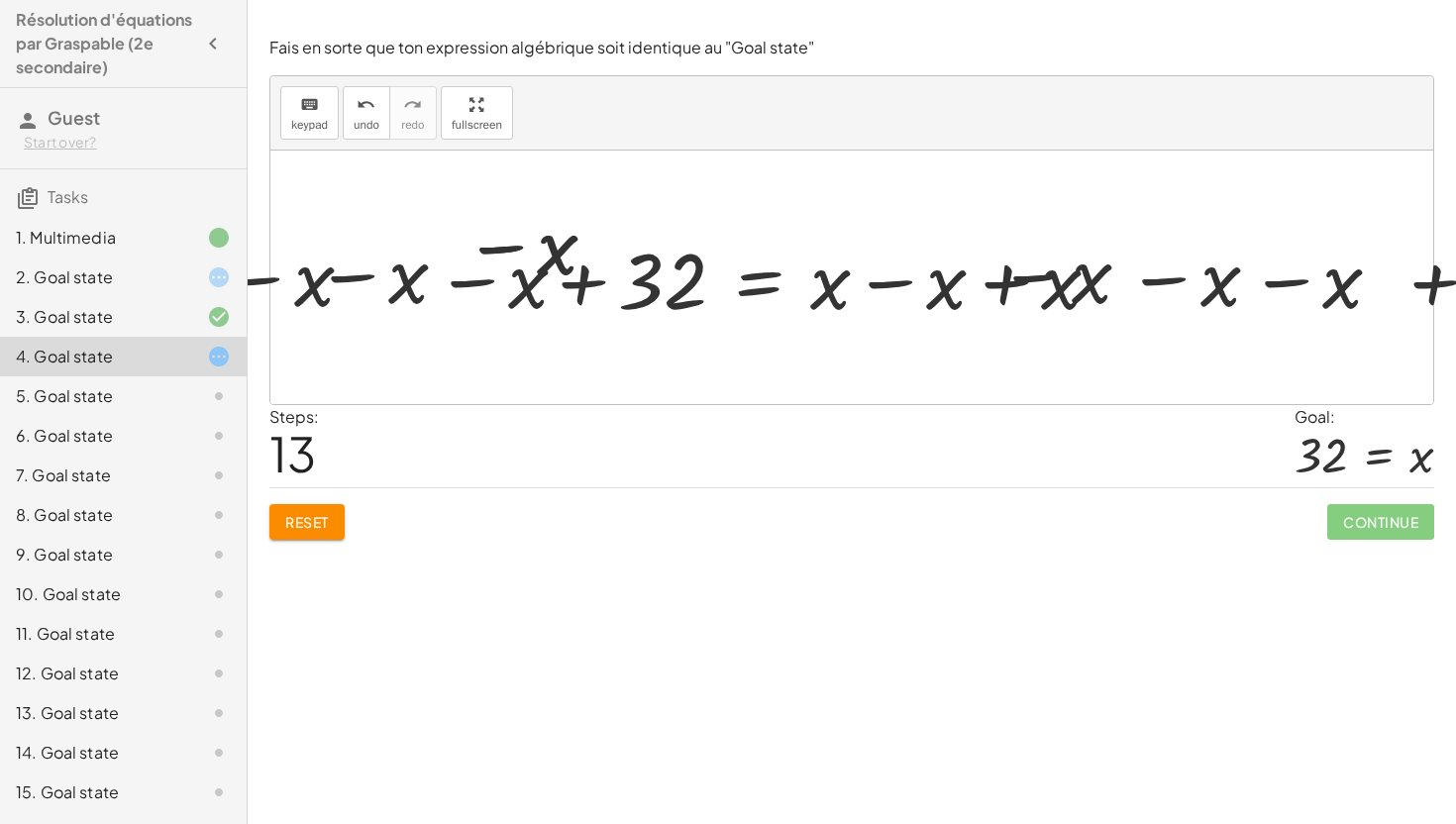 click on "14 = + x − 18 + 14 − 14 = + x − 18 − 14 + 14 − 14 = + x − 32 0 = + x − 32 − x + 0 = + x − x − 32 - x = + x − x − 32 0 = + x − 32 + 0 + 32 = + x − 32 + 32 32 = + x − 32 + 32 0 = + x − 32 + 0 − 0 = + x − 32 − 0 + 0 − 0 = + x − 32 0 = + x − 32 + 0 − 0 = − 0 + x − 32 + 0 − 0 = + x − 32 − 32 + x − 32 − x − x − x − x + x − x − x + x − x + 32 + x + x + x + x + 32 = + x − x + x + x + x + x − 32 + 32 + 32 − x + x + x + x + x + x + x + x = + x − 32 0 + + 32 − 32 + 32 32 − x + + x − x + 32 − 32 + 32 + x − x + x + x − x + x + x − x + x + x − x + x + x − x + x + x − x + x + x − x + x + x − x + x − x + x − x − x + x − x − x + x − x − x + x − x − x + x − x 0 = + x − 32 + 0 + 32 = + x − 32 + 32 32 = + x − 32 + 32 − x + 32 = + x − x − 32 + 32 − x + 32 + 32 = + x − x − 32 + 32 + 32 − x + 32 + x + 32 = + x − x + x − 32 + 32 + 32 − x + 32 + x + x + 32 = + x − x + x + x − 32 + +" at bounding box center (1400, 277) 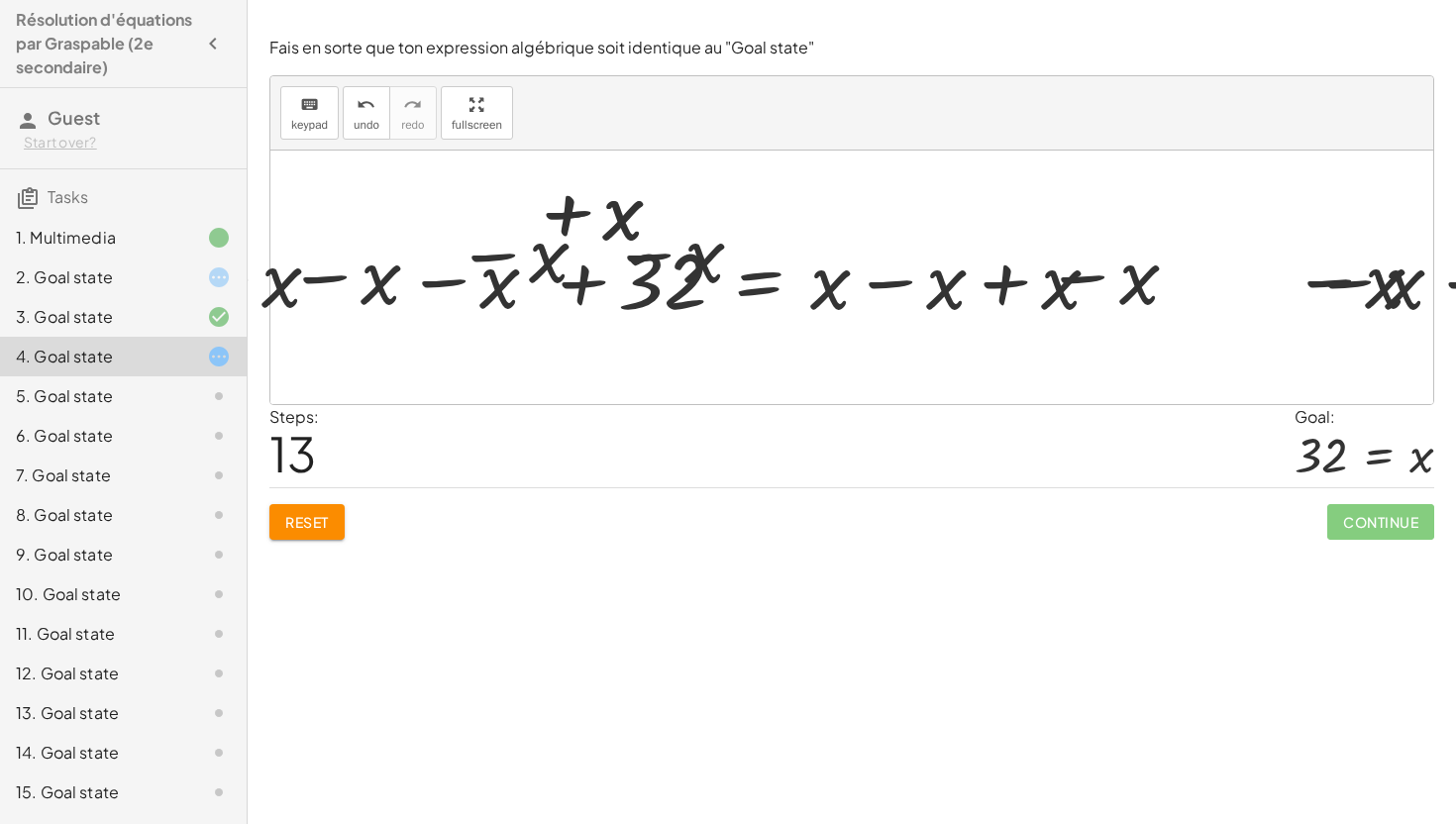 click on "14 = + x − 18 + 14 − 14 = + x − 18 − 14 + 14 − 14 = + x − 32 0 = + x − 32 − x + 0 = + x − x − 32 - x = + x − x − 32 0 = + x − 32 + 0 + 32 = + x − 32 + 32 32 = + x − 32 + 32 0 = + x − 32 + 0 − 0 = + x − 32 − 0 + 0 − 0 = + x − 32 0 = + x − 32 + 0 − 0 = − 0 + x − 32 + 0 − 0 = + x − 32 − 32 + x − 32 − x − x − x − x + x − x − x + x − x + 32 + x + x + x + x + 32 = + x − x + x + x + x + x − 32 + 32 + 32 − x + x + x + x + x + x + x + x − x = + x − 32 0 + + 32 − 32 + 32 32 − x + + x − x + 32 − 32 + 32 + x − x + x + x − x + x + x − x + x + x − x + x + x − x + x + x − x + x + x − x + x + x − x + x − x + x − x − x + x − x − x + x − x − x + x − x − x + x − x + x − x + x 0 = + x − 32 + 0 + 32 = + x − 32 + 32 32 = + x − 32 + 32 − x + 32 = + x − x − 32 + 32 − x + 32 + 32 = + x − x − 32 + 32 + 32 − x + 32 + x + 32 = + x − x + x − 32 + 32 + 32 − x + 32 + x + x + 32 = + x −" at bounding box center [1457, 277] 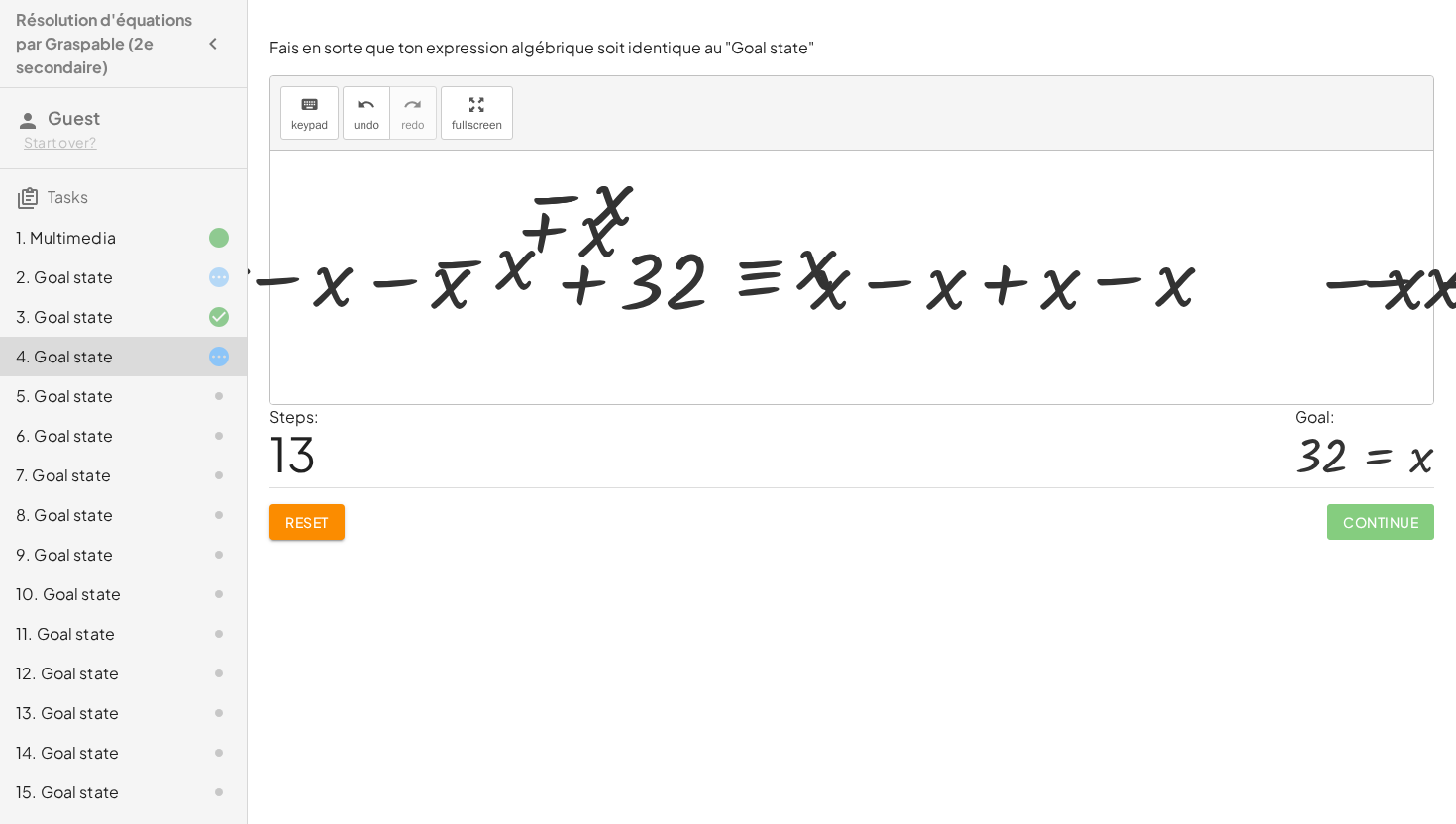 click on "14 = + x − 18 + 14 − 14 = + x − 18 − 14 + 14 − 14 = + x − 32 0 = + x − 32 − x + 0 = + x − x − 32 - x = + x − x − 32 0 = + x − 32 + 0 + 32 = + x − 32 + 32 32 = + x − 32 + 32 0 = + x − 32 + 0 − 0 = + x − 32 − 0 + 0 − 0 = + x − 32 0 = + x − 32 + 0 − 0 = − 0 + x − 32 + 0 − 0 = + x − 32 − 32 + x − 32 − x − x − x − x + x − x − x + x − x + 32 + x + x + x + x + 32 = + x − x + x + x + x + x − 32 + 32 + 32 − x + x + x + x + x + x + x + x − x + x = + x − 32 0 + + 32 − 32 + 32 32 − x + + x − x + 32 − 32 + 32 + x − x + x + x − x + x + x − x + x + x − x + x + x − x + x + x − x + x + x − x + x + x − x + x − x + x − x − x + x − x − x + x − x − x + x − x − x + x − x + x − x + x − x + x − x 0 = + x − 32 + 0 + 32 = + x − 32 + 32 32 = + x − 32 + 32 − x + 32 = + x − x − 32 + 32 − x + 32 + 32 = + x − x − 32 + 32 + 32 − x + 32 + x + 32 = + x − x + x − 32 + 32 + 32 − x + 32 + x" at bounding box center [1513, 277] 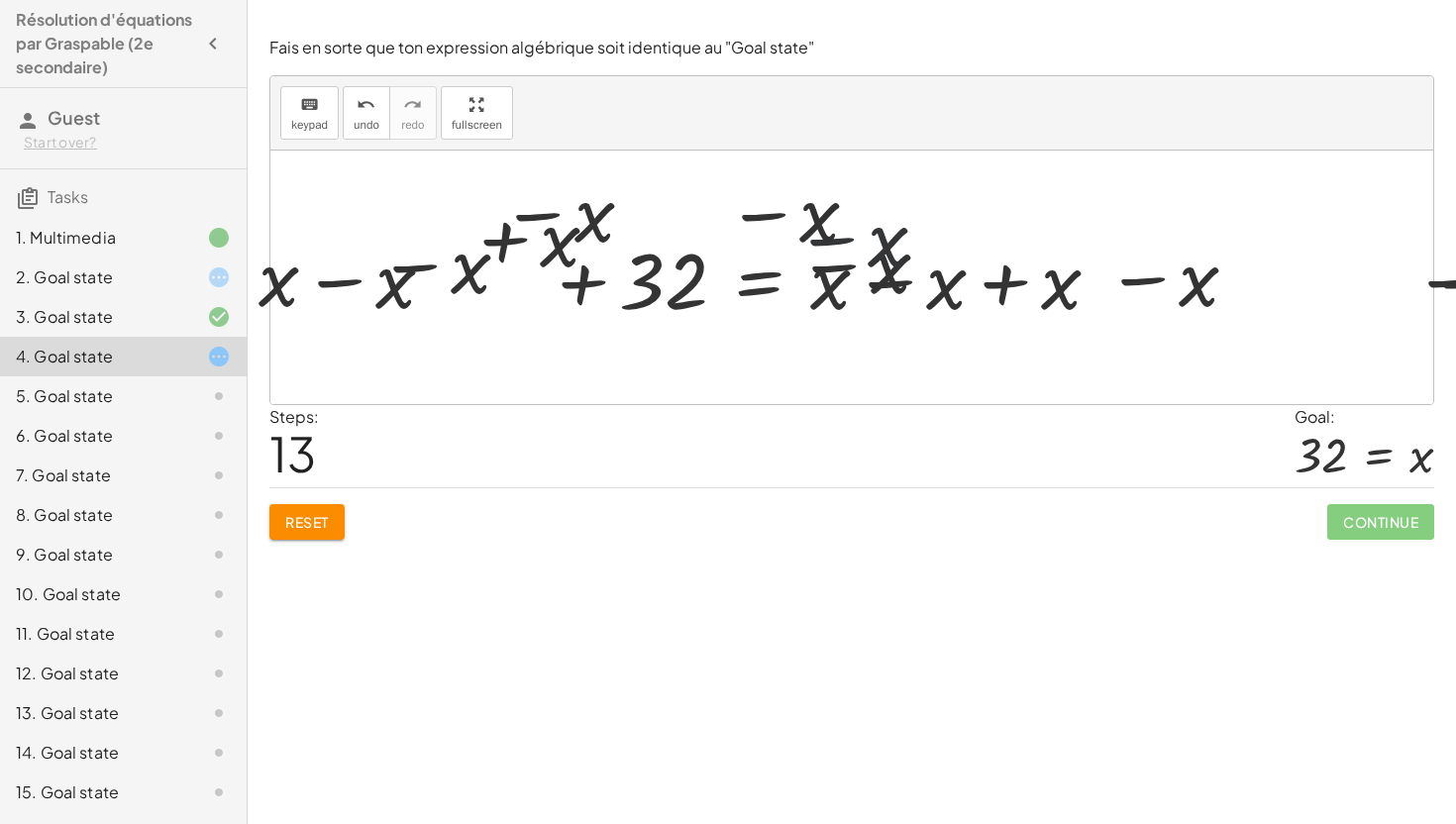 click on "14 = + x − 18 + 14 − 14 = + x − 18 − 14 + 14 − 14 = + x − 32 0 = + x − 32 − x + 0 = + x − x − 32 - x = + x − x − 32 0 = + x − 32 + 0 + 32 = + x − 32 + 32 32 = + x − 32 + 32 0 = + x − 32 + 0 − 0 = + x − 32 − 0 + 0 − 0 = + x − 32 0 = + x − 32 + 0 − 0 = − 0 + x − 32 + 0 − 0 = + x − 32 − 32 + x − 32 − x − x − x − x + x − x − x + x − x + 32 + x + x + x + x + 32 = + x − x + x + x + x + x − 32 + 32 + 32 − x + x + x + x + x + x + x + x − x + x − x = + x − 32 0 + + 32 − 32 + 32 32 − x + + x − x + 32 − 32 + 32 + x − x + x + x − x + x + x − x + x + x − x + x + x − x + x + x − x + x + x − x + x + x − x + x − x + x − x − x + x − x − x + x − x − x + x − x − x + x − x + x − x + x − x + x − x 0 = + x − 32 + 0 + 32 = + x − 32 + 32 32 = + x − 32 + 32 − x + 32 = + x − x − 32 + 32 − x + 32 + 32 = + x − x − 32 + 32 + 32 − x + 32 + x + 32 = + x − x + x − 32 + 32 + 32 − x +" at bounding box center (1544, 277) 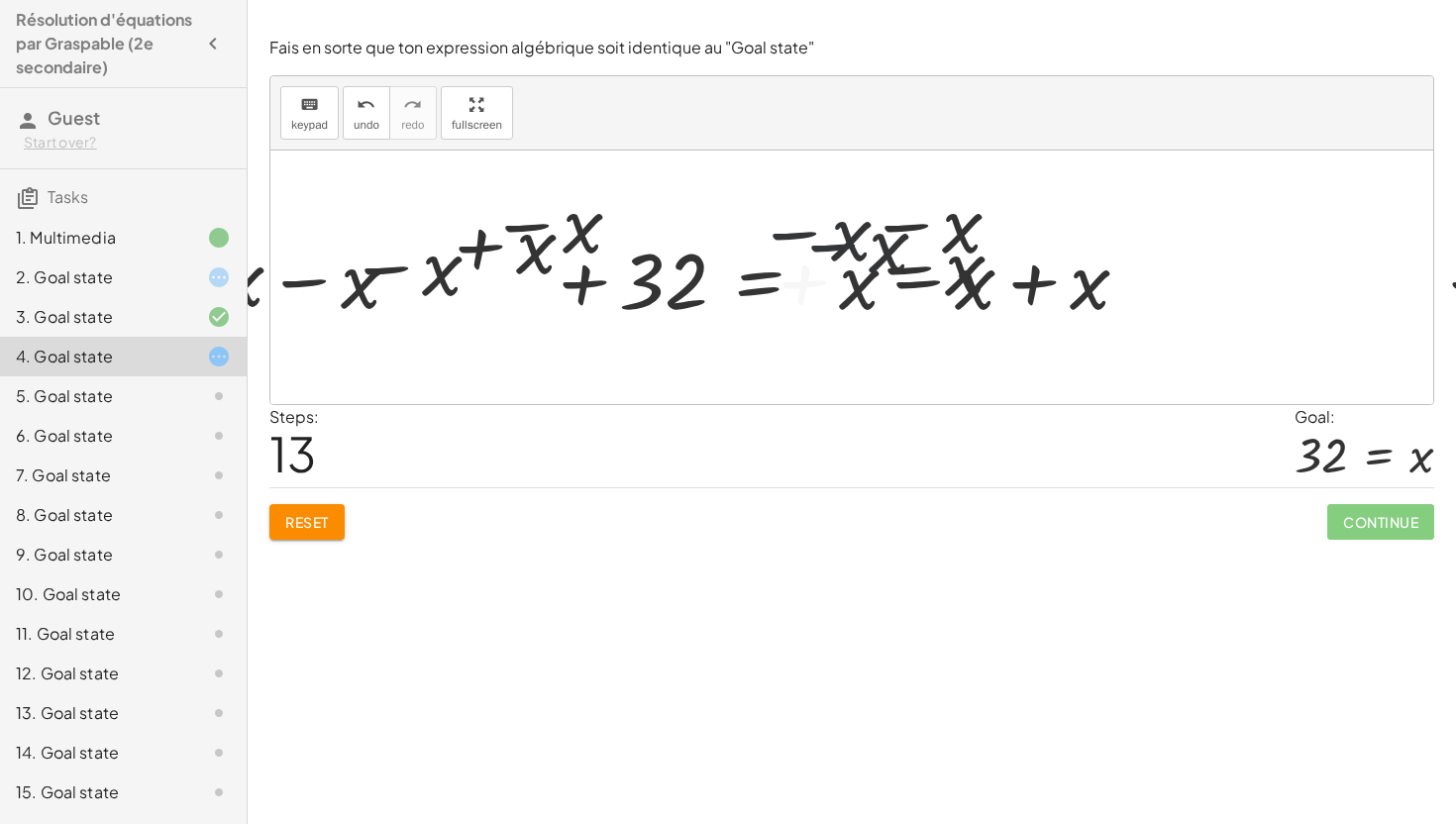 click at bounding box center (902, 277) 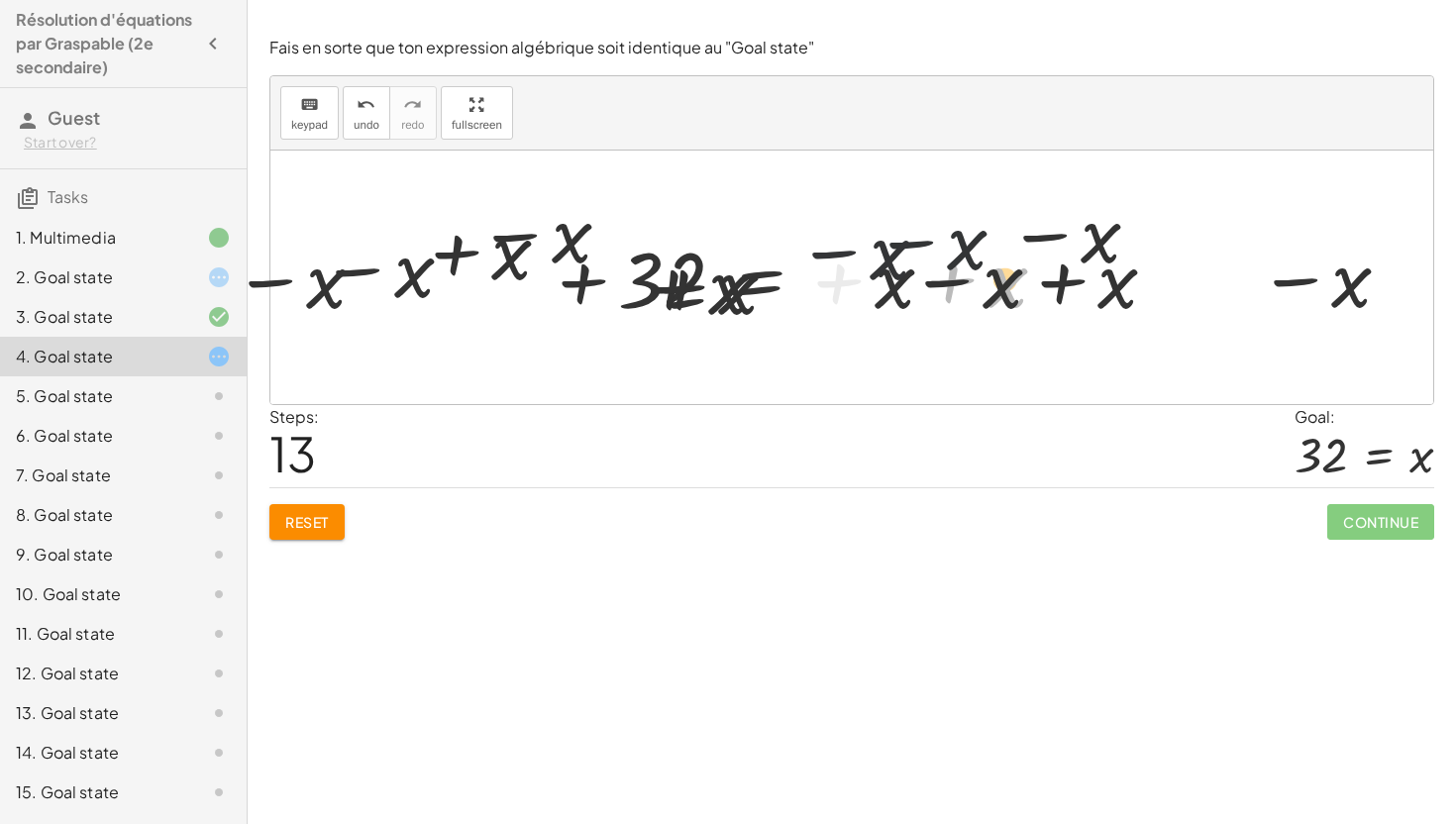 click at bounding box center [903, 277] 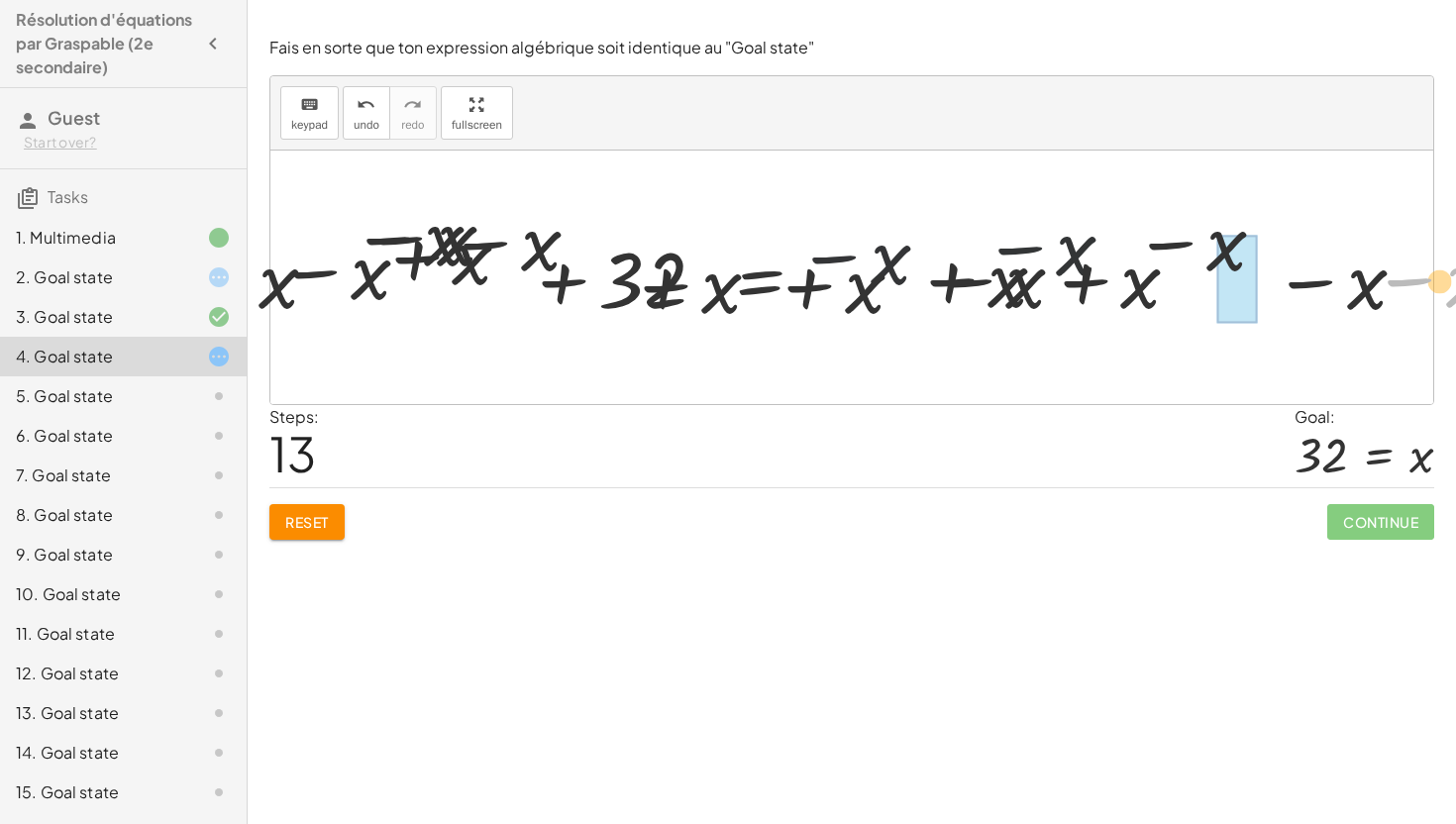 click on "14 = + x − 18 + 14 − 14 = + x − 18 − 14 + 14 − 14 = + x − 32 0 = + x − 32 − x + 0 = + x − x − 32 - x = + x − x − 32 0 = + x − 32 + 0 + 32 = + x − 32 + 32 32 = + x − 32 + 32 0 = + x − 32 + 0 − 0 = + x − 32 − 0 + 0 − 0 = + x − 32 0 = + x − 32 + 0 − 0 = − 0 + x − 32 + 0 − 0 = + x − 32 − 32 + x − 32 − x − x − x − x + x − x − x + x − x + 32 + x + x + x + x + 32 = + x − x + x + x + x + x − 32 + 32 + 32 − x + x + x + x + x + x + x + x − x + x − x − x − x + x − x = + x − 32 0 + + 32 − 32 + 32 32 − x + + x − x + 32 − 32 + 32 + x − x + x + x − x + x + x − x + x + x − x + x + x − x + x + x − x + x + x − x + x + x − x + x − x + x − x − x + x − x − x + x − x − x + x − x − x + x − x + x − x + x − x + x − x + x − x + x − x + x − x 0 = + x − 32 + 0 + 32 = + x − 32 + 32 32 = + x − 32 + 32 − x + 32 = + x − x − 32 + 32 − x + 32 + 32 = + x − x − 32 + 32 + 32 − x + +" at bounding box center (1659, 277) 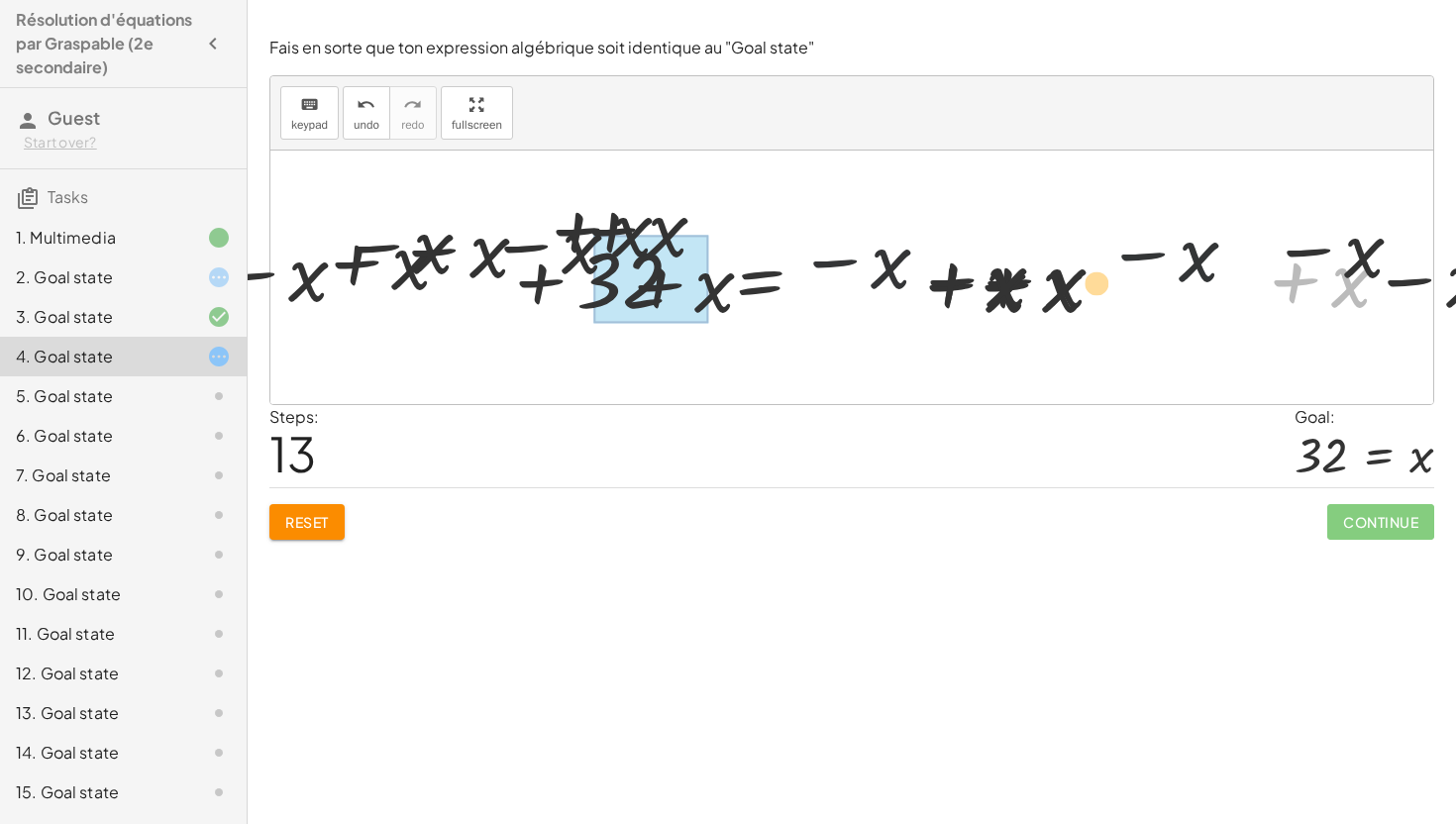 click on "14 = + x − 18 + 14 − 14 = + x − 18 − 14 + 14 − 14 = + x − 32 0 = + x − 32 − x + 0 = + x − x − 32 - x = + x − x − 32 0 = + x − 32 + 0 + 32 = + x − 32 + 32 32 = + x − 32 + 32 0 = + x − 32 + 0 − 0 = + x − 32 − 0 + 0 − 0 = + x − 32 0 = + x − 32 + 0 − 0 = − 0 + x − 32 + 0 − 0 = + x − 32 − 32 + x − 32 − x − x − x − x + x − x − x + x − x + 32 + x + x + x + x + 32 = + x − x + x + x + x + x − 32 + 32 + 32 − x + x + x + x + x + x + x + x − x + x − x − x − x + x − x + x = + x − 32 0 + + 32 − 32 + 32 32 − x + + x − x + 32 − 32 + 32 + x − x + x + x − x + x + x − x + x + x − x + x + x − x + x + x − x + x + x − x + x + x − x + x − x + x − x − x + x − x − x + x − x − x + x − x − x + x − x + x − x + x − x + x − x + x − x + x − x + x − x + x − x + x 0 = + x − 32 + 0 + 32 = + x − 32 + 32 32 = + x − 32 + 32 − x + 32 = + x − x − 32 + 32 − x + 32 + 32 = + x − x − 32 +" at bounding box center (1716, 277) 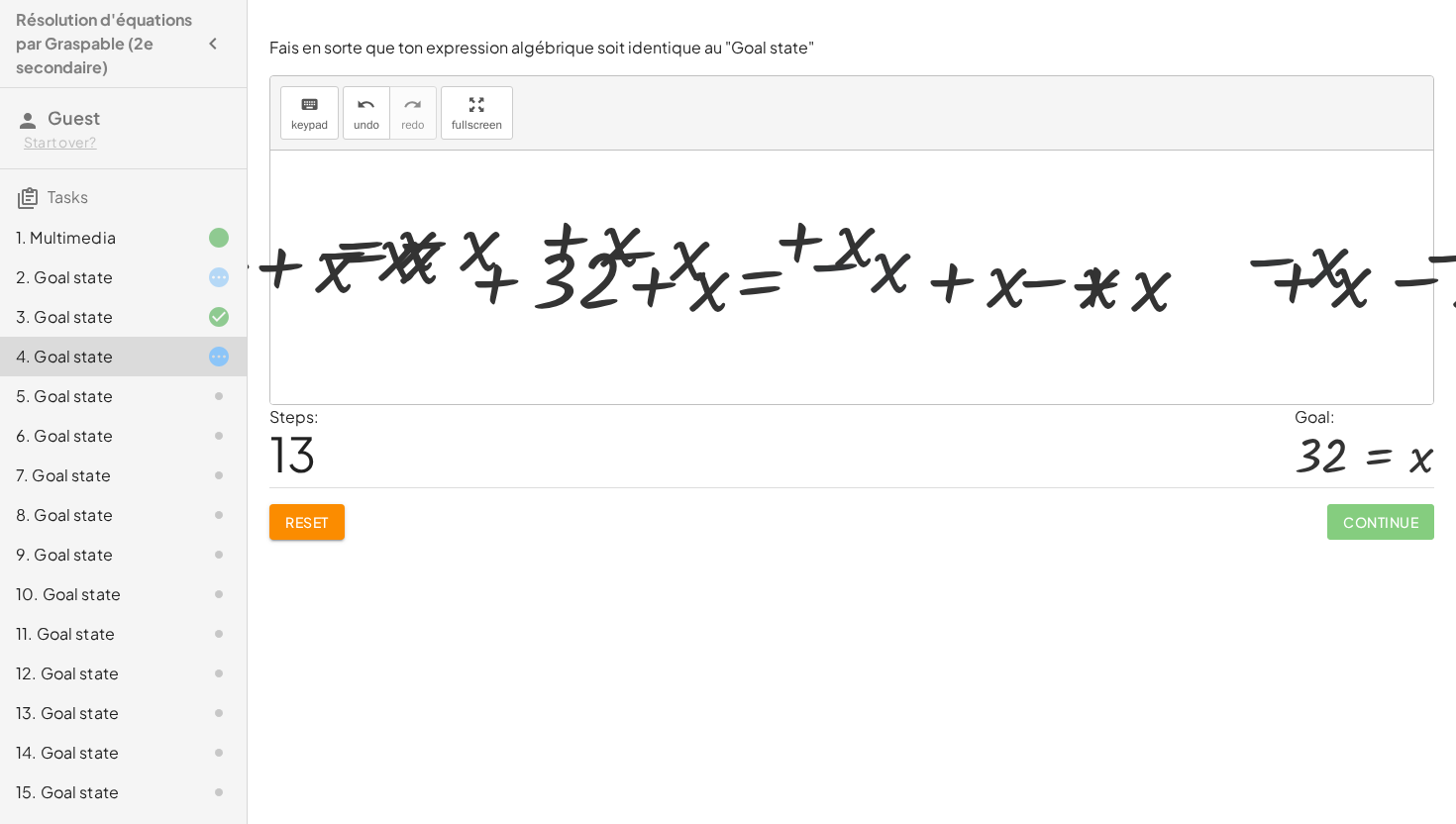 click at bounding box center [1774, 277] 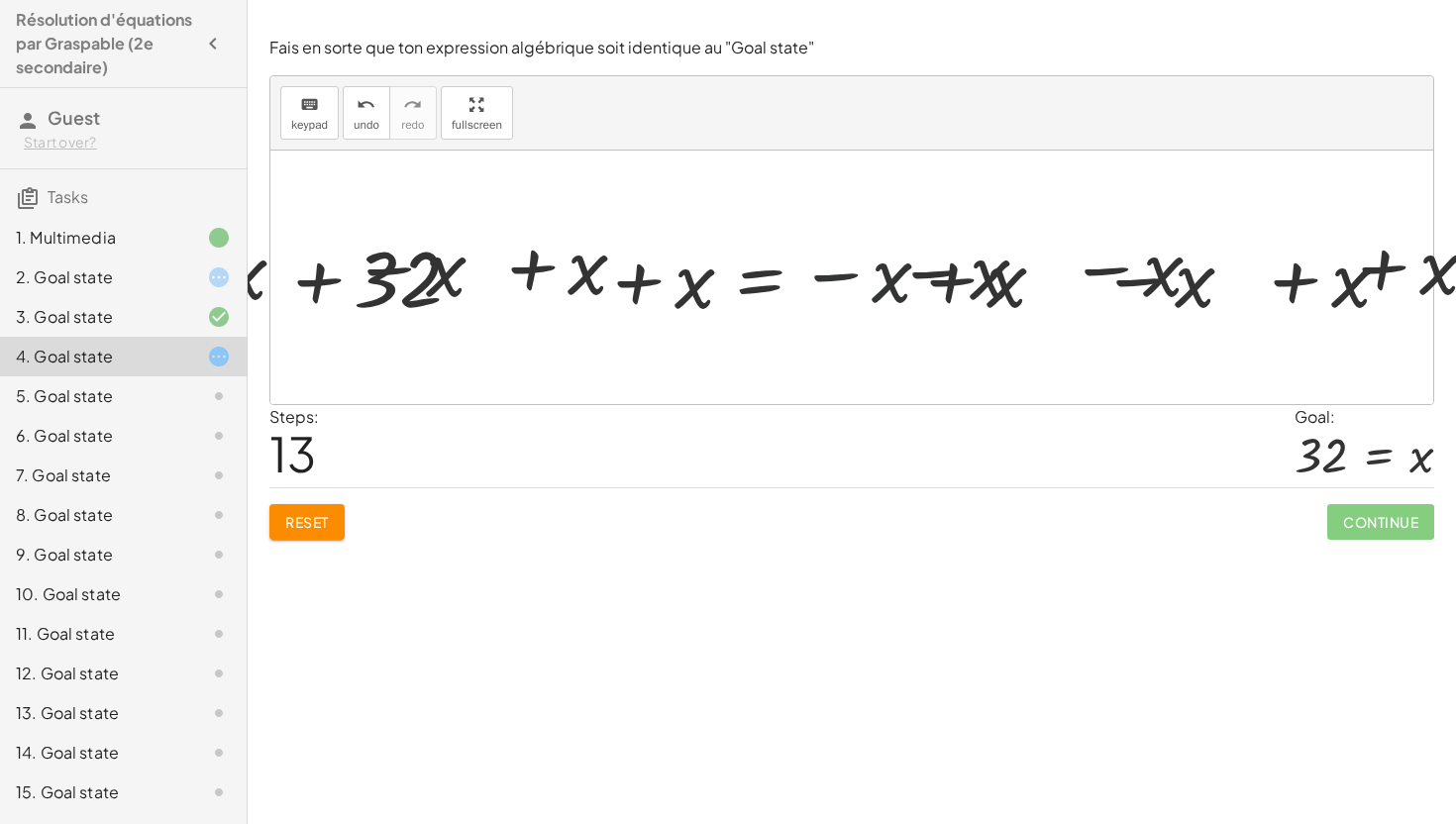 click at bounding box center (1774, 277) 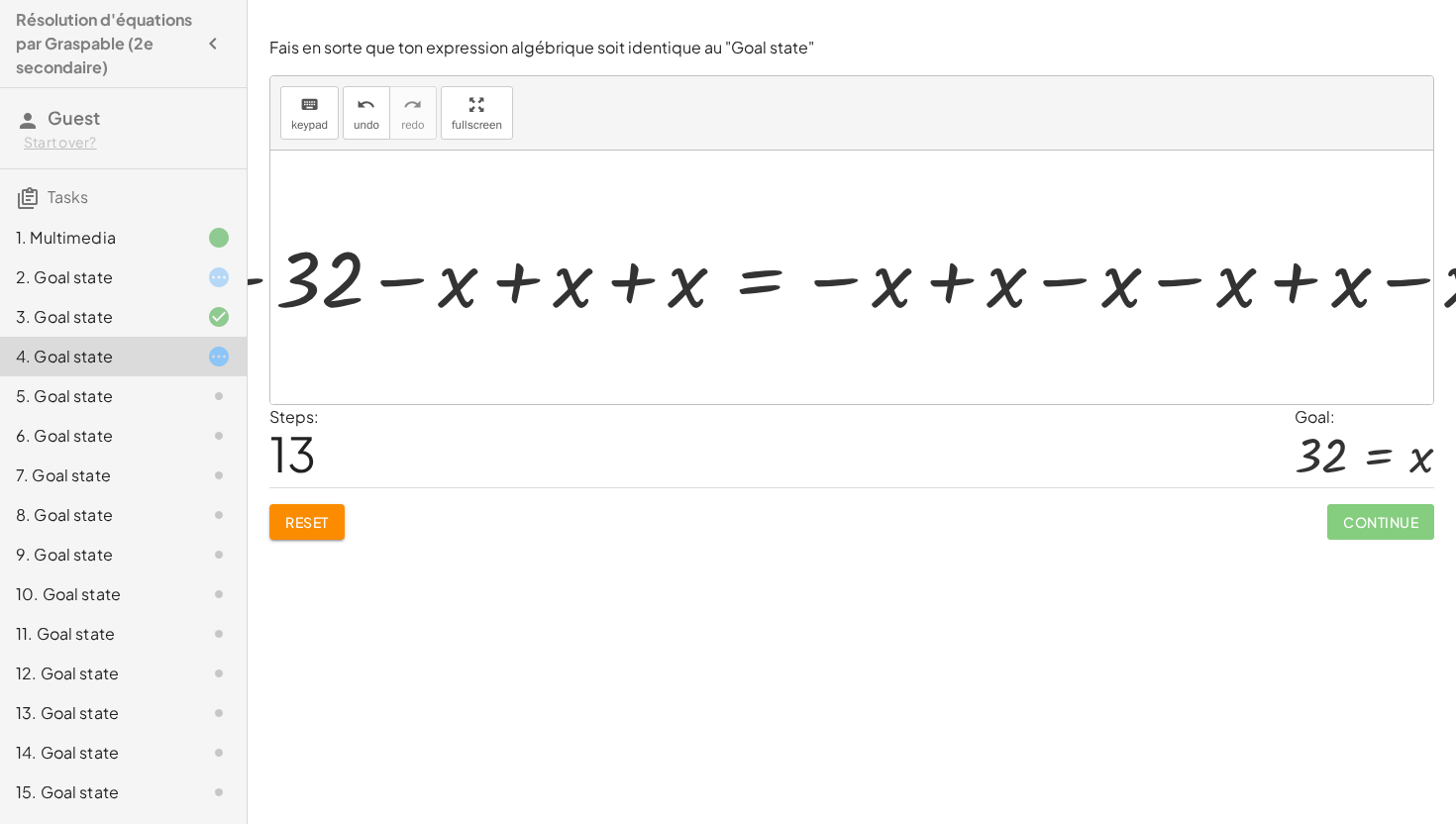 click on "14 = + x − 18 + 14 − 14 = + x − 18 − 14 + 14 − 14 = + x − 32 0 = + x − 32 − x + 0 = + x − x − 32 - x = + x − x − 32 0 = + x − 32 + 0 + 32 = + x − 32 + 32 32 = + x − 32 + 32 0 = + x − 32 + 0 − 0 = + x − 32 − 0 + 0 − 0 = + x − 32 0 = + x − 32 + 0 − 0 = − 0 + x − 32 + 0 − 0 = + x − 32 − 32 + x − 32 − x − x − x − x + x − x − x + x − x + 32 + x + x + x + x + 32 = + x − x + x + x + x + x − 32 + 32 + 32 − x + x + x + x + x + x + x + x − x + x − x − x − x + x − x + x = + x − 32 0 + + 32 − 32 + 32 32 − x + + x − x + 32 − 32 + 32 + x − x + x + x − x + x + x − x + x + x − x + x + x − x + x + x − x + x + x − x + x + x − x + x − x + x − x − x + x − x − x + x − x − x + x − x − x + x − x + x − x + x − x + x − x + x − x + x − x + x − x + x − x + x − x + x − x 0 = + x − 32 + 0 + 32 = + x − 32 + 32 32 = + x − 32 + 32 − x + 32 = + x − x − 32 + 32 − x + 32 + 32 = +" at bounding box center [1774, 277] 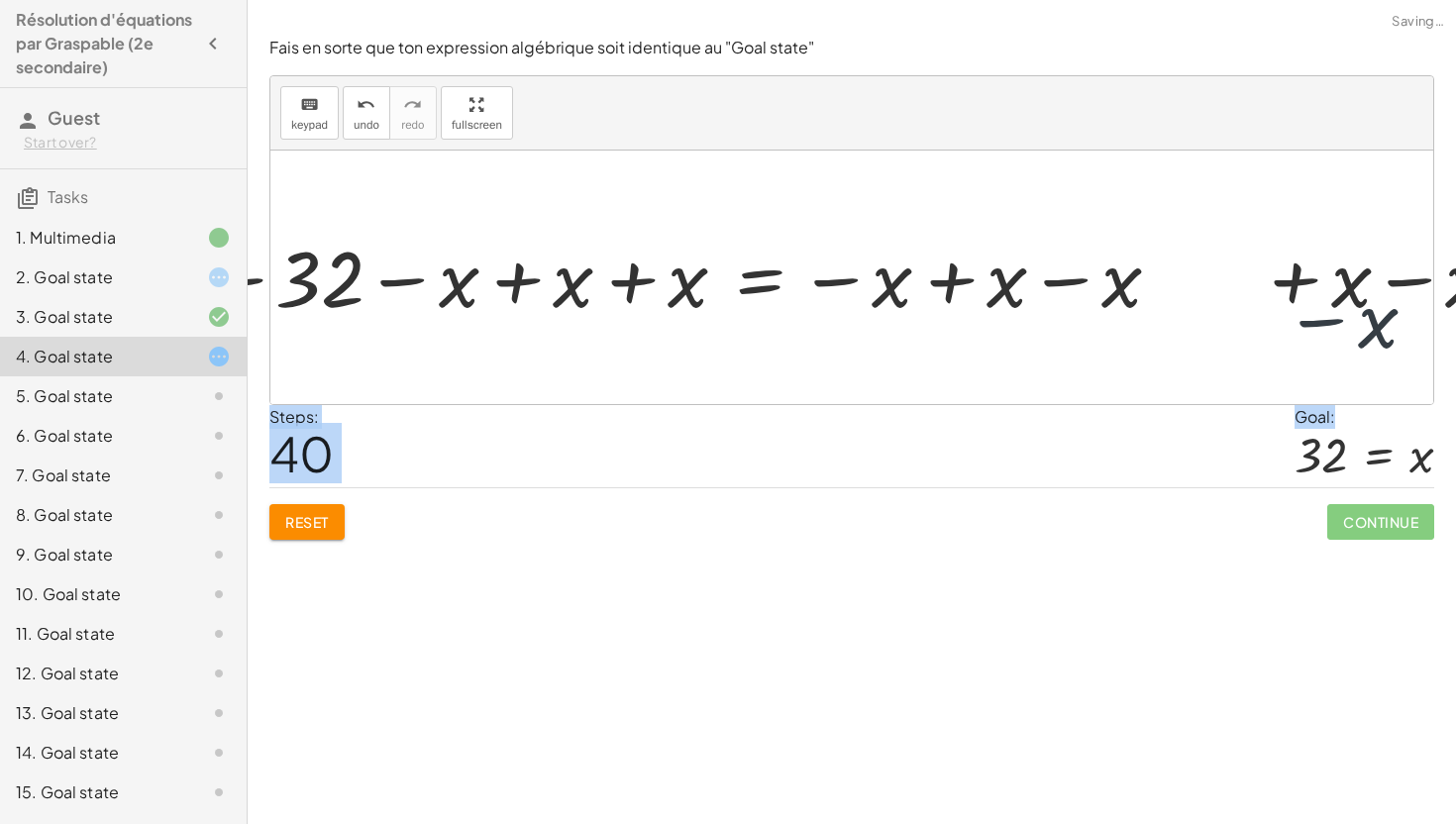 click on "Clique et tiens le signe "="  dans l'équation pour effectuer une opération des deux côtés de l'égalité. Ce que tu ajoutes (+), enlève (-) multiplie (x) ou divise à "E" sera effectué des deux côtés de l'égalité. Regarde cette vidéo pour apprendre comment faire.  Continue Fais en sorte que ton expression algébrique soit identique au "Goal state" keyboard keypad undo undo redo redo fullscreen 4 = 4 + 4 − 4 = + 4 − 4 4 = 4 + 4 − 4 = + 4 − 4 + 4 − 4 = − 4 + 4 = 4 4 × Steps:  5 Goal: + 4 + 1 = + 4 + 1 Reset   Continue  Fais en sorte que ton expression algébrique soit identique au "Goal state" keyboard keypad undo undo redo redo fullscreen + x + 10 = 22 + x − 22 + 10 = + 22 − 22 + x − 12 = + 22 − 22 + x − 12 = 0 − 0 + x − 12 = + 0 − 0 − 0 + x − 12 = 0 − 0 + 0 + x − 12 = + 0 + 0 − 0 + 0 + x − 12 = 0 − 0 + x − 12 = 0 + x − 12 = 0 − 0 + x − 12 = + 0 − 0 + x − 12 − 0 = + 0 − 0 + x − 12 = 0 + x − 12 − 0 = + 0 − 0 + x − 12 = 0 + x − x" 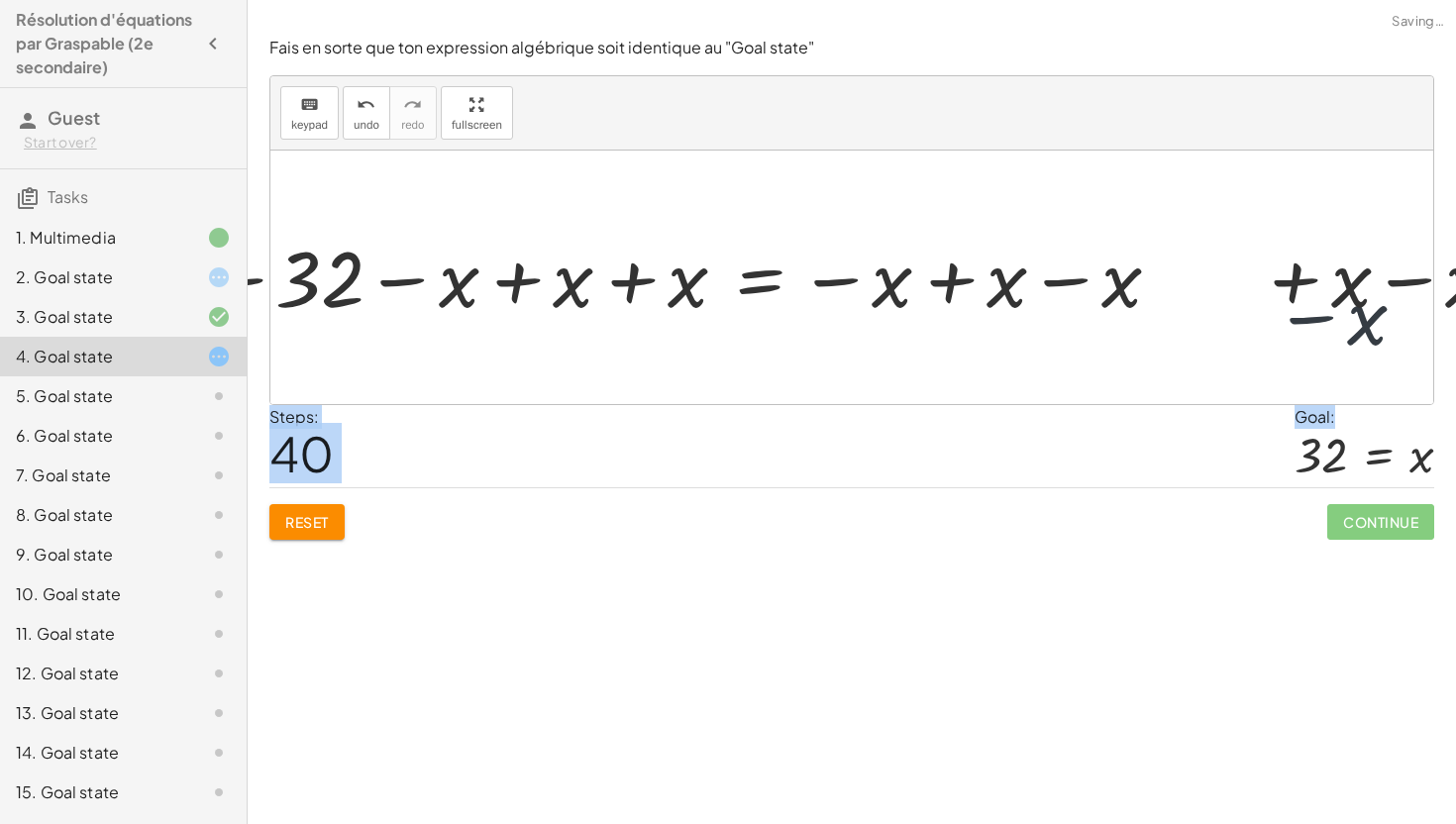 click at bounding box center [902, 277] 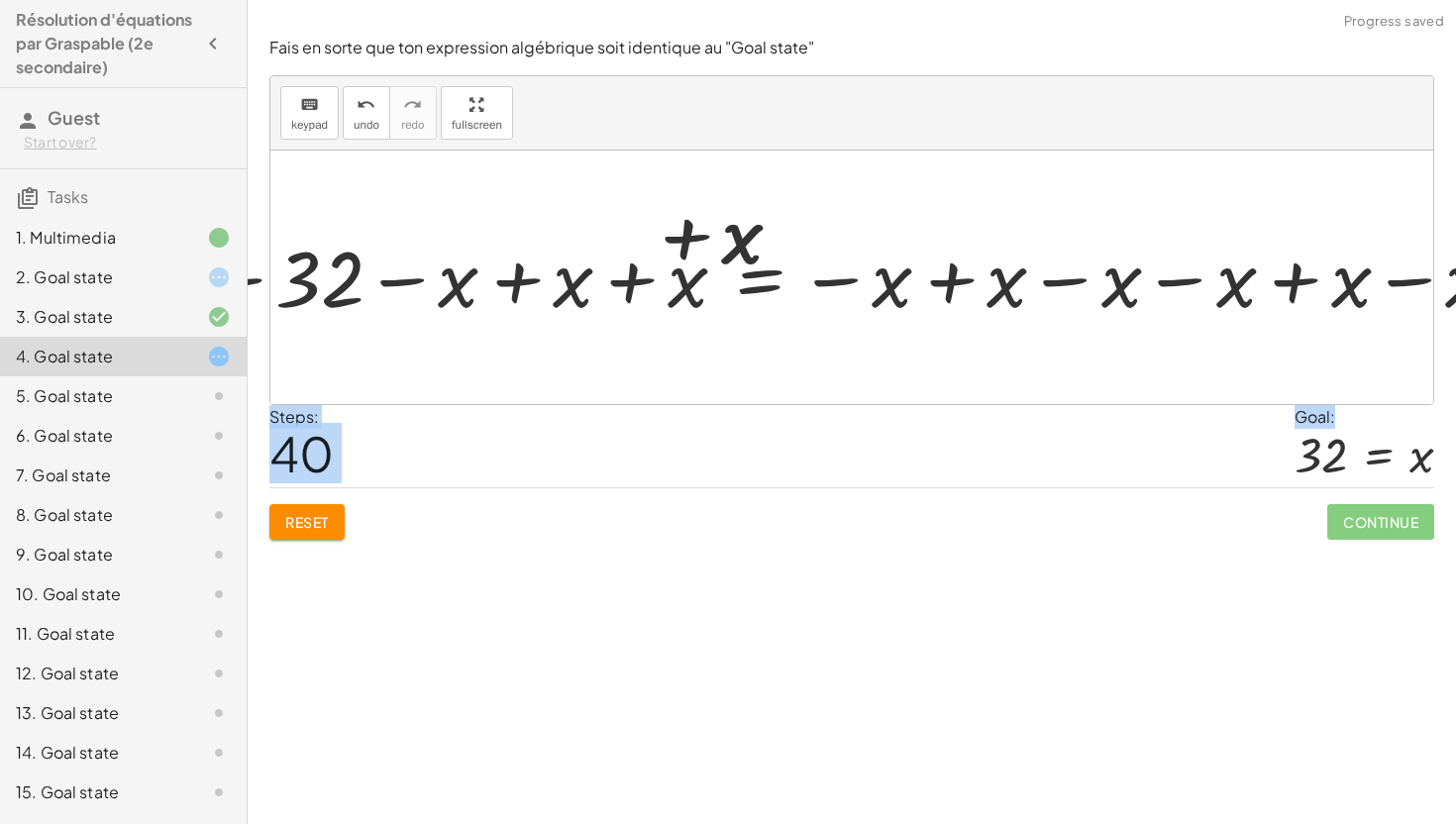 click on "14 = + x − 18 + 14 − 14 = + x − 18 − 14 + 14 − 14 = + x − 32 0 = + x − 32 − x + 0 = + x − x − 32 - x = + x − x − 32 0 = + x − 32 + 0 + 32 = + x − 32 + 32 32 = + x − 32 + 32 0 = + x − 32 + 0 − 0 = + x − 32 − 0 + 0 − 0 = + x − 32 0 = + x − 32 + 0 − 0 = − 0 + x − 32 + 0 − 0 = + x − 32 0 = + x − 32 + 0 + 32 = + x − 32 + 32 32 = + x − 32 + 32 − x + 32 = + x − x − 32 + 32 − x + 32 + 32 = + x − x − 32 + 32 + 32 − x + 32 + x + 32 = + x − x + x − 32 + 32 + 32 − x + 32 + x + x + 32 = + x − x + x + x − 32 + 32 + 32 − x + 32 + x + x + x + 32 = + x − x + x + x + x − 32 + 32 + 32 − x + 32 + x + x + x + x + 32 = + x − x + x + x + x + x − 32 + 32 + 32 − x + 32 + x + x + x + 32 = + x − x + x + x + x − 32 + 32 + 32 − x + 32 + x + x + x + x + 32 = + x − x + x + x + x + x − 32 + 32 + 32 − x + 32 + x + x + x + x + x + 32 = + x − x + x + x + x + x + x − 32 + 32 + 32 − x + 32 + x + x + x + x + 32 = + x − x + x + x +" at bounding box center [1831, 277] 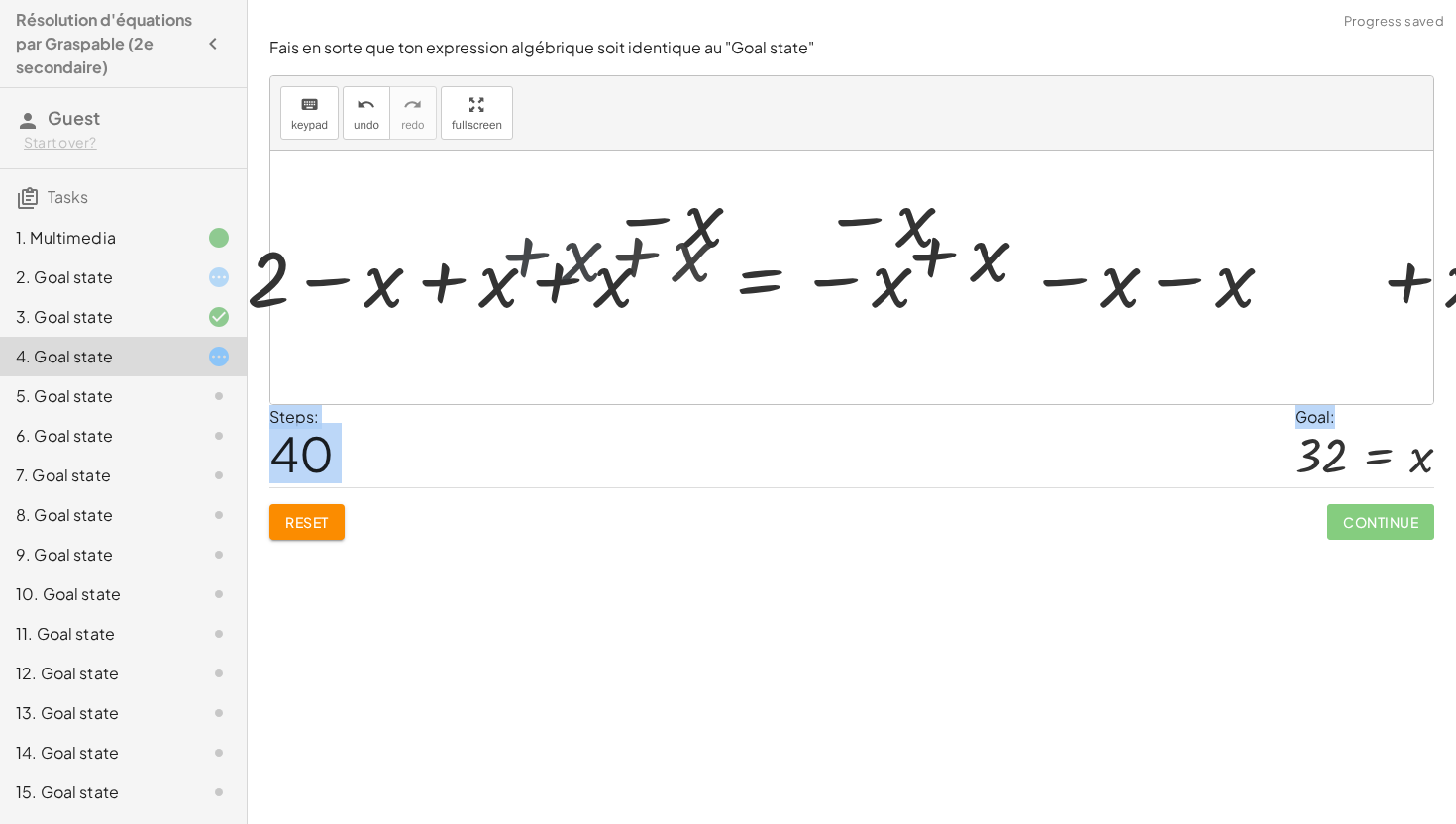 click at bounding box center [902, 277] 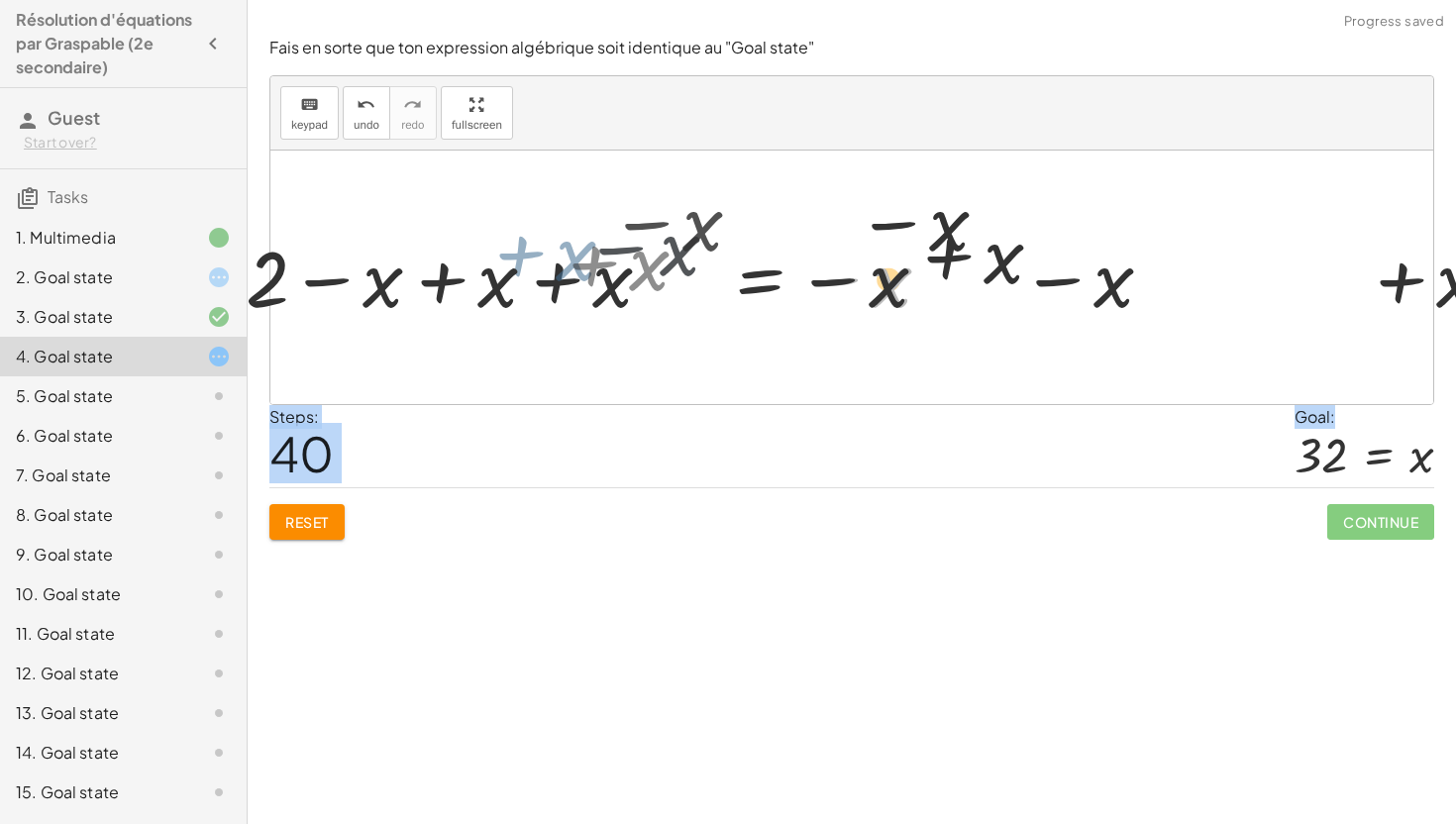 click on "Résolution d'équations par Graspable (2e secondaire) Guest Start over? Tasks 1. Multimedia 2. Goal state 3. Goal state 4. Goal state 5. Goal state 6. Goal state 7. Goal state 8. Goal state 9. Goal state 10. Goal state 11. Goal state 12. Goal state 13. Goal state 14. Goal state 15. Goal state 16. Goal state 17. Goal state 18. Goal state 19. Goal state 20. Goal state 21. Goal state Clique et tiens le signe "="  dans l'équation pour effectuer une opération des deux côtés de l'égalité. Ce que tu ajoutes (+), enlève (-) multiplie (x) ou divise à "E" sera effectué des deux côtés de l'égalité. Regarde cette vidéo pour apprendre comment faire.  Continue Fais en sorte que ton expression algébrique soit identique au "Goal state" keyboard keypad undo undo redo redo fullscreen 4 = 4 + 4 − 4 = + 4 − 4 4 = 4 + 4 − 4 = + 4 − 4 + 4 − 4 = − 4 + 4 = 4 4 × Steps:  5 Goal: + 4 + 1 = + 4 + 1 Reset   Continue  Fais en sorte que ton expression algébrique soit identique au "Goal state" keyboard keypad" 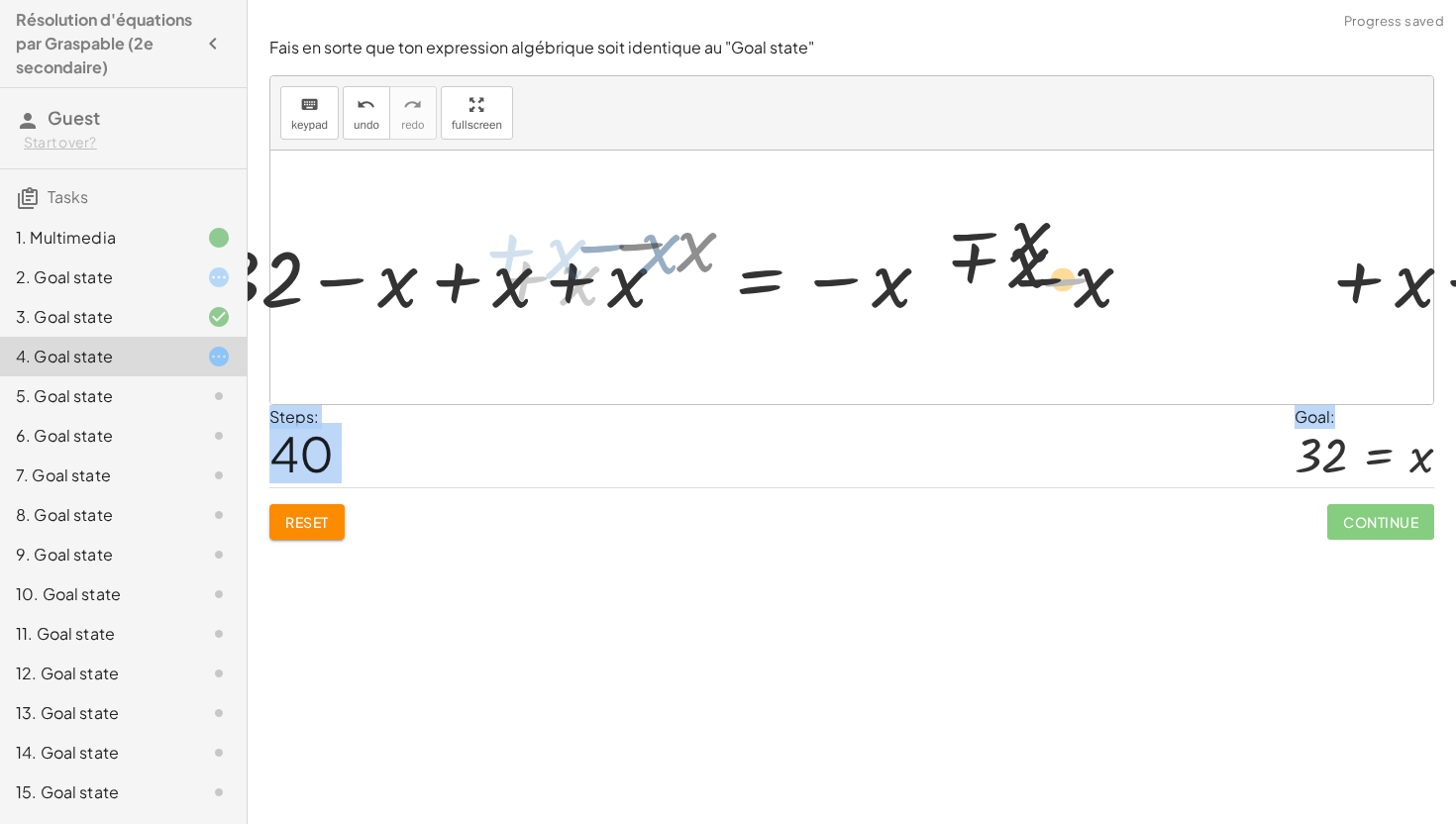 click on "14 = + x − 18 + 14 − 14 = + x − 18 − 14 + 14 − 14 = + x − 32 0 = + x − 32 − x + 0 = + x − x − 32 - x = + x − x − 32 0 = + x − 32 + 0 + 32 = + x − 32 + 32 32 = + x − 32 + 32 0 = + x − 32 + 0 − 0 = + x − 32 − 0 + 0 − 0 = + x − 32 0 = + x − 32 + 0 − 0 = − 0 + x − 32 + 0 − 0 = + x − 32 0 = + x − 32 + 0 + 32 = + x − 32 + 32 32 = + x − 32 + 32 − x + 32 = + x − x − 32 + 32 − x + 32 + 32 = + x − x − 32 + 32 + 32 − x + 32 + x + 32 = + x − x + x − 32 + 32 + 32 − x + 32 + x + x + 32 = + x − x + x + x − 32 + 32 + 32 − x + 32 + x + x + x + 32 = + x − x + x + x + x − 32 + 32 + 32 − x + 32 + x + x + x + x + 32 = + x − x + x + x + x + x − 32 + 32 + 32 − x + 32 + x + x + x + 32 = + x − x + x + x + x − 32 + 32 + 32 − x + 32 + x + x + x + x + 32 = + x − x + x + x + x + x − 32 + 32 + 32 − x + 32 + x + x + x + x + x + 32 = + x − x + x + x + x + x + x − 32 + 32 + 32 − x + 32 + x + x + x + x + 32 = + x − x + x + x +" at bounding box center [1888, 277] 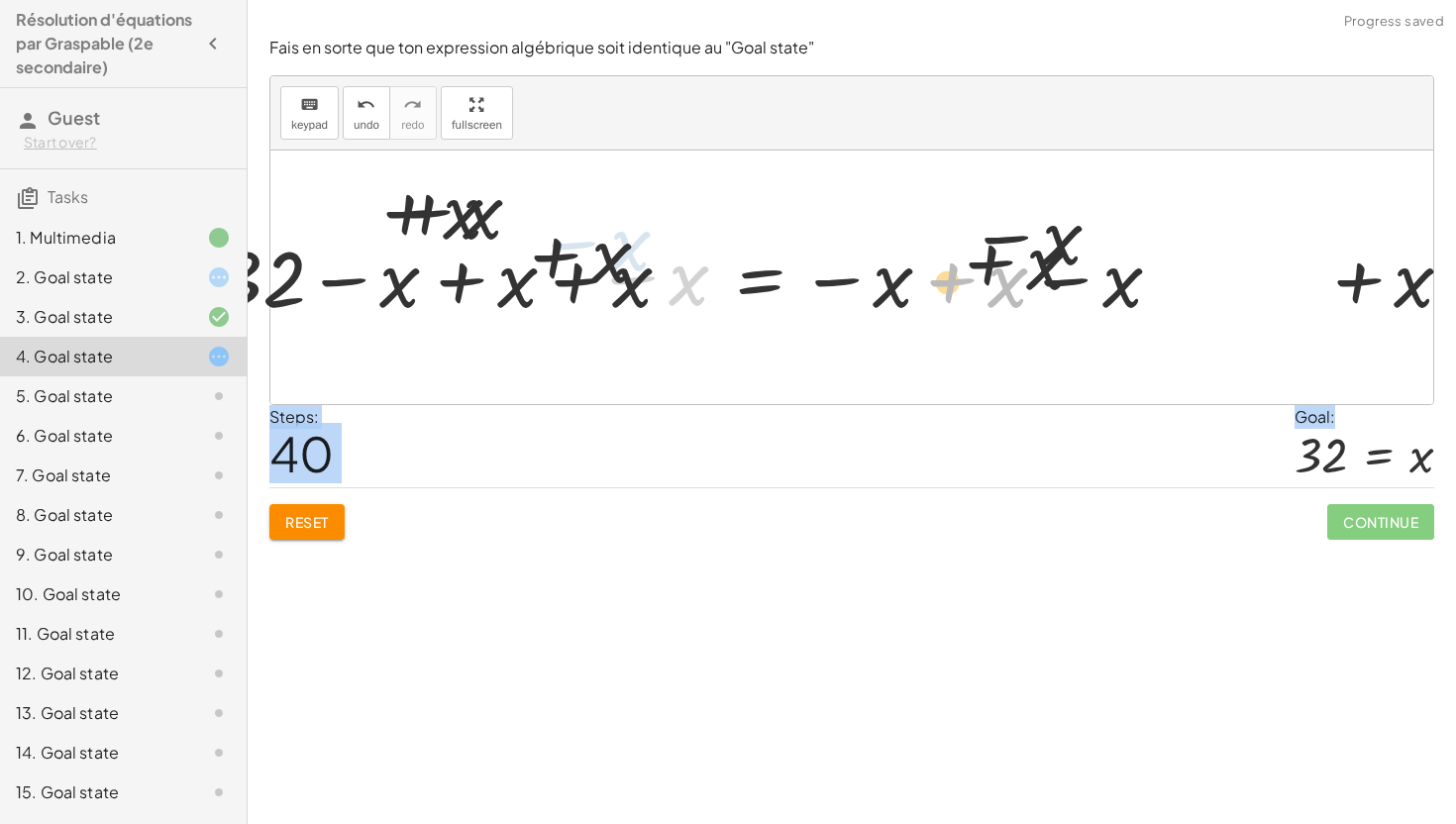 click on "14 = + x − 18 + 14 − 14 = + x − 18 − 14 + 14 − 14 = + x − 32 0 = + x − 32 − x + 0 = + x − x − 32 - x = + x − x − 32 0 = + x − 32 + 0 + 32 = + x − 32 + 32 32 = + x − 32 + 32 0 = + x − 32 + 0 − 0 = + x − 32 − 0 + 0 − 0 = + x − 32 0 = + x − 32 + 0 − 0 = − 0 + x − 32 + 0 − 0 = + x − 32 0 = + x − 32 + 0 + 32 = + x − 32 + 32 32 = + x − 32 + 32 − x + 32 = + x − x − 32 + 32 − x + 32 + 32 = + x − x − 32 + 32 + 32 − x + 32 + x + 32 = + x − x + x − 32 + 32 + 32 − x + 32 + x + x + 32 = + x − x + x + x − 32 + 32 + 32 − x + 32 + x + x + x + 32 = + x − x + x + x + x − 32 + 32 + 32 − x + 32 + x + x + x + x + 32 = + x − x + x + x + x + x − 32 + 32 + 32 − x + 32 + x + x + x + 32 = + x − x + x + x + x − 32 + 32 + 32 − x + 32 + x + x + x + x + 32 = + x − x + x + x + x + x − 32 + 32 + 32 − x + 32 + x + x + x + x + x + 32 = + x − x + x + x + x + x + x − 32 + 32 + 32 − x + 32 + x + x + x + x + 32 = + x − x + x + x +" at bounding box center [1888, 277] 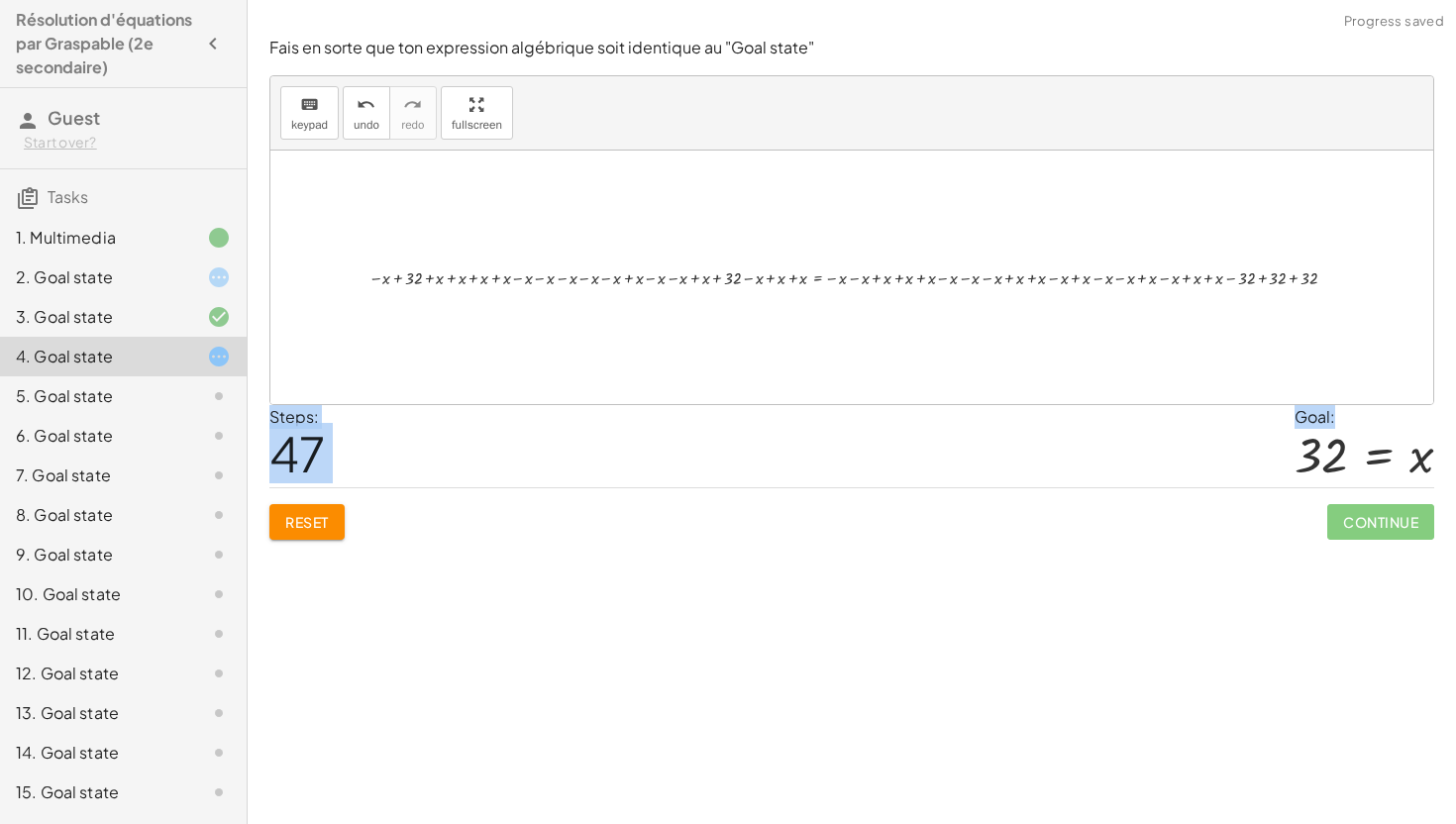 click at bounding box center (859, 276) 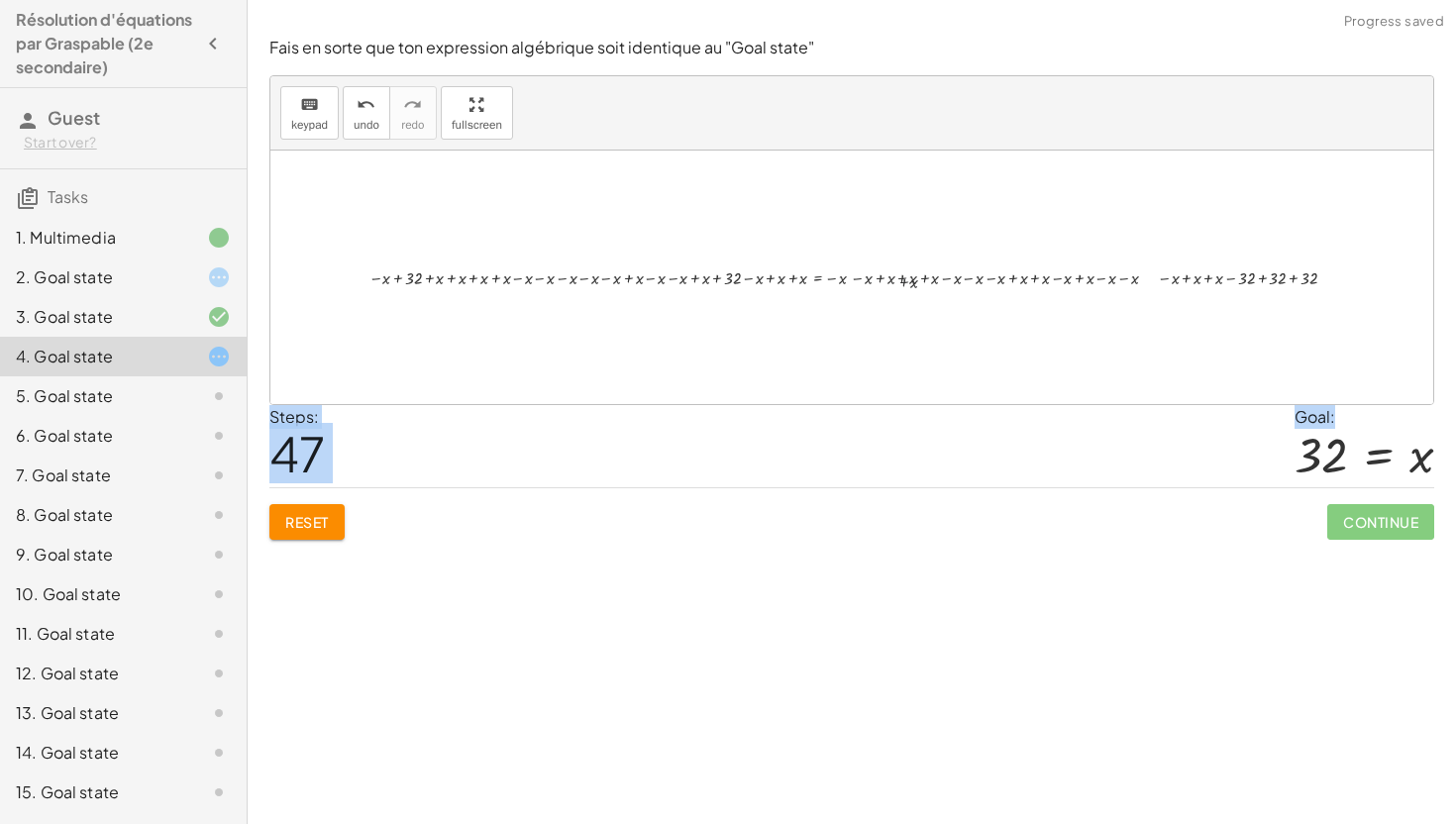 click on "14 = + x − 18 + 14 − 14 = + x − 18 − 14 + 14 − 14 = + x − 32 0 = + x − 32 − x + 0 = + x − x − 32 - x = + x − x − 32 0 = + x − 32 + 0 + 32 = + x − 32 + 32 32 = + x − 32 + 32 0 = + x − 32 + 0 − 0 = + x − 32 − 0 + 0 − 0 = + x − 32 0 = + x − 32 + 0 − 0 = − 0 + x − 32 + 0 − 0 = + x − 32 0 = + x − 32 + 0 + 32 = + x − 32 + 32 32 = + x − 32 + 32 − x + 32 = + x − x − 32 + 32 − x + 32 + 32 = + x − x − 32 + 32 + 32 − x + 32 + x + 32 = + x − x + x − 32 + 32 + 32 − x + 32 + x + x + 32 = + x − x + x + x − 32 + 32 + 32 − x + 32 + x + x + x + 32 = + x − x + x + x + x − 32 + 32 + 32 − x + 32 + x + x + x + x + 32 = + x − x + x + x + x + x − 32 + 32 + 32 − x + 32 + x + x + x + 32 = + x − x + x + x + x − 32 + 32 + 32 − x + 32 + x + x + x + x + 32 = + x − x + x + x + x + x − 32 + 32 + 32 − x + 32 + x + x + x + x + x + 32 = + x − x + x + x + x + x + x − 32 + 32 + 32 − x + 32 + x + x + x + x + 32 = + x − x + x + x +" at bounding box center [852, 277] 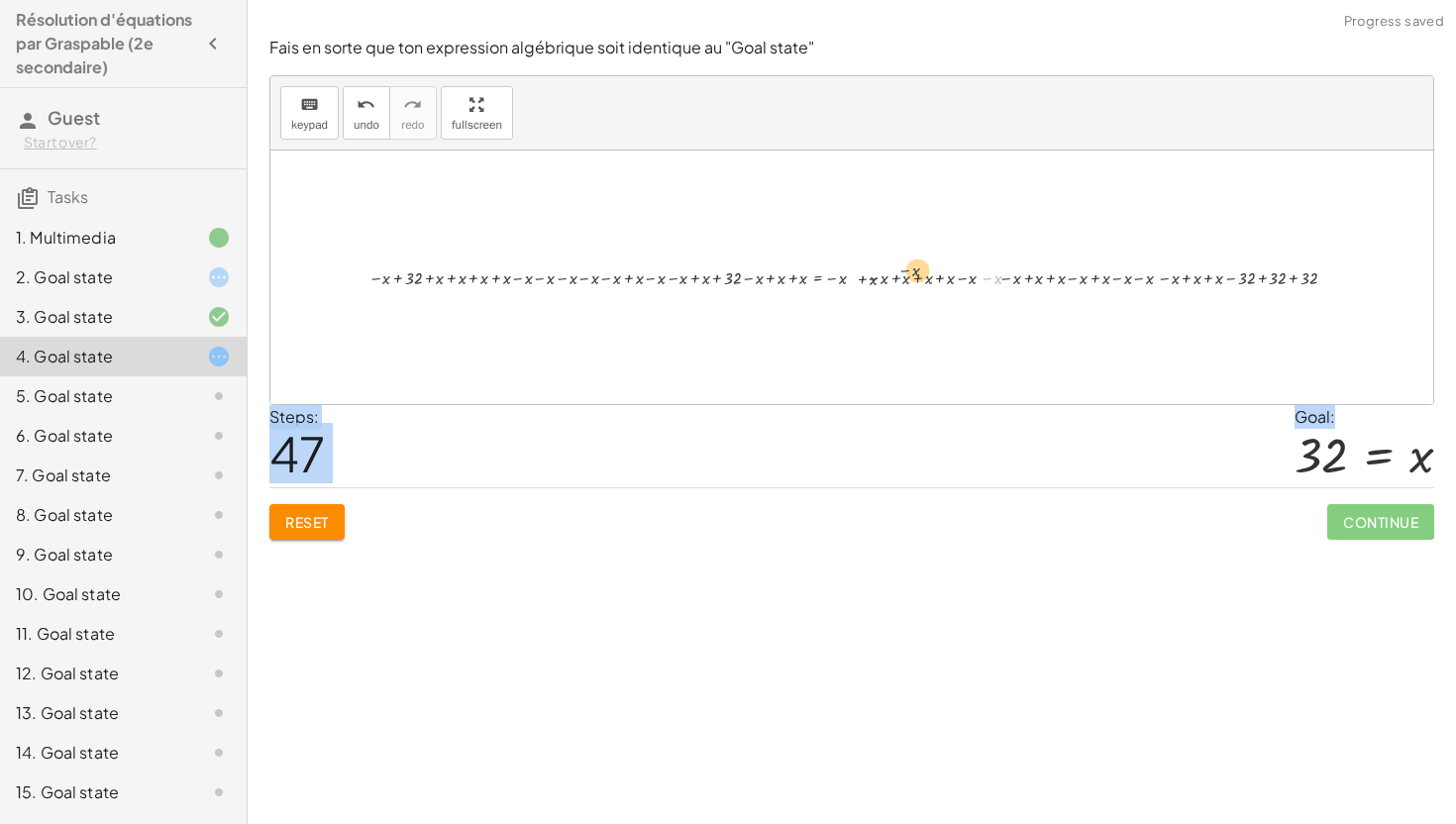 click on "14 = + x − 18 + 14 − 14 = + x − 18 − 14 + 14 − 14 = + x − 32 0 = + x − 32 − x + 0 = + x − x − 32 - x = + x − x − 32 0 = + x − 32 + 0 + 32 = + x − 32 + 32 32 = + x − 32 + 32 0 = + x − 32 + 0 − 0 = + x − 32 − 0 + 0 − 0 = + x − 32 0 = + x − 32 + 0 − 0 = − 0 + x − 32 + 0 − 0 = + x − 32 0 = + x − 32 + 0 + 32 = + x − 32 + 32 32 = + x − 32 + 32 − x + 32 = + x − x − 32 + 32 − x + 32 + 32 = + x − x − 32 + 32 + 32 − x + 32 + x + 32 = + x − x + x − 32 + 32 + 32 − x + 32 + x + x + 32 = + x − x + x + x − 32 + 32 + 32 − x + 32 + x + x + x + 32 = + x − x + x + x + x − 32 + 32 + 32 − x + 32 + x + x + x + x + 32 = + x − x + x + x + x + x − 32 + 32 + 32 − x + 32 + x + x + x + 32 = + x − x + x + x + x − 32 + 32 + 32 − x + 32 + x + x + x + x + 32 = + x − x + x + x + x + x − 32 + 32 + 32 − x + 32 + x + x + x + x + x + 32 = + x − x + x + x + x + x + x − 32 + 32 + 32 − x + 32 + x + x + x + x + 32 = + x − x + x + x +" at bounding box center (852, 277) 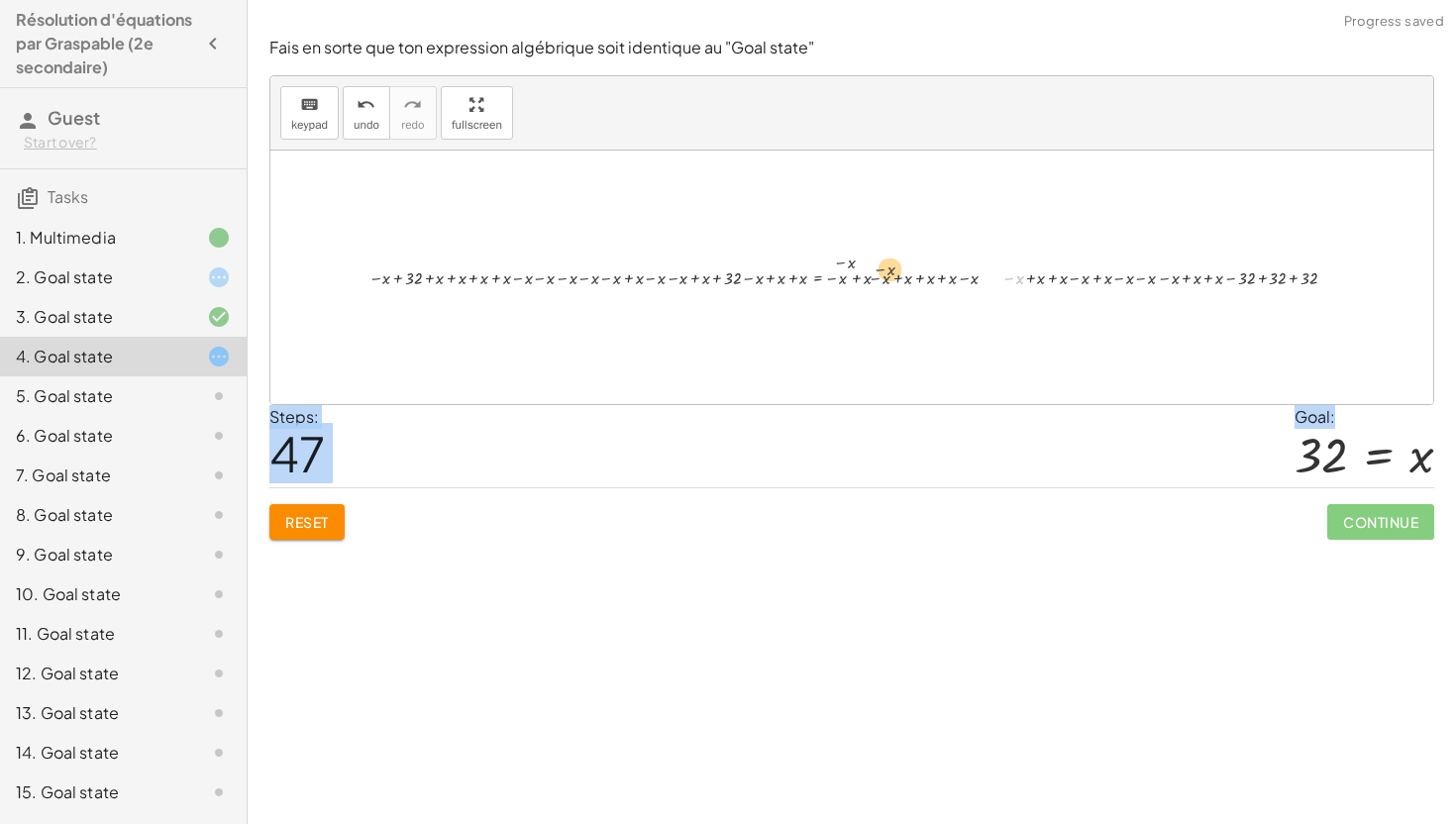 click on "14 = + x − 18 + 14 − 14 = + x − 18 − 14 + 14 − 14 = + x − 32 0 = + x − 32 − x + 0 = + x − x − 32 - x = + x − x − 32 0 = + x − 32 + 0 + 32 = + x − 32 + 32 32 = + x − 32 + 32 0 = + x − 32 + 0 − 0 = + x − 32 − 0 + 0 − 0 = + x − 32 0 = + x − 32 + 0 − 0 = − 0 + x − 32 + 0 − 0 = + x − 32 0 = + x − 32 + 0 + 32 = + x − 32 + 32 32 = + x − 32 + 32 − x + 32 = + x − x − 32 + 32 − x + 32 + 32 = + x − x − 32 + 32 + 32 − x + 32 + x + 32 = + x − x + x − 32 + 32 + 32 − x + 32 + x + x + 32 = + x − x + x + x − 32 + 32 + 32 − x + 32 + x + x + x + 32 = + x − x + x + x + x − 32 + 32 + 32 − x + 32 + x + x + x + x + 32 = + x − x + x + x + x + x − 32 + 32 + 32 − x + 32 + x + x + x + 32 = + x − x + x + x + x − 32 + 32 + 32 − x + 32 + x + x + x + x + 32 = + x − x + x + x + x + x − 32 + 32 + 32 − x + 32 + x + x + x + x + x + 32 = + x − x + x + x + x + x + x − 32 + 32 + 32 − x + 32 + x + x + x + x + 32 = + x − x + x + x +" at bounding box center (852, 277) 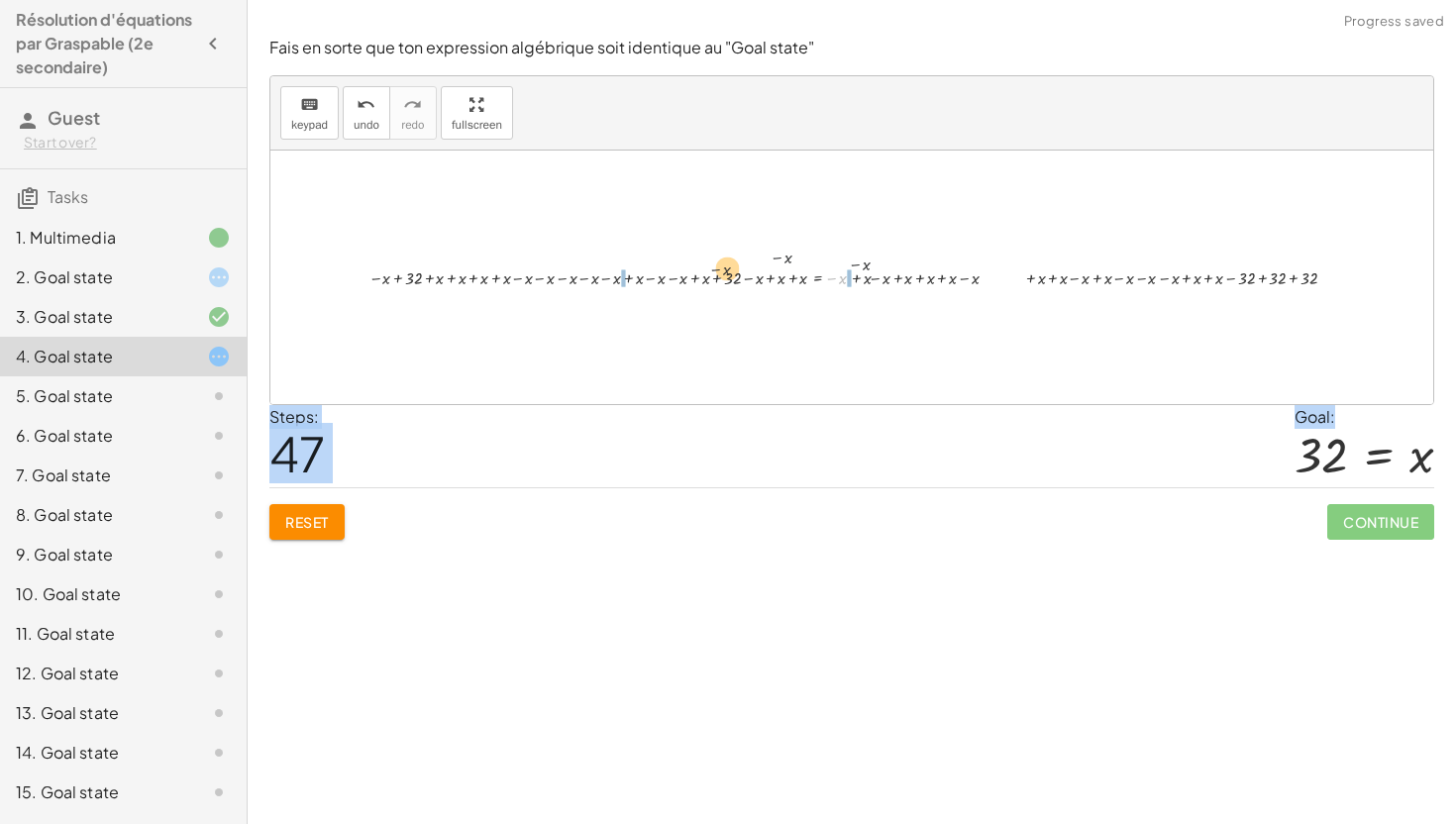 click on "14 = + x − 18 + 14 − 14 = + x − 18 − 14 + 14 − 14 = + x − 32 0 = + x − 32 − x + 0 = + x − x − 32 - x = + x − x − 32 0 = + x − 32 + 0 + 32 = + x − 32 + 32 32 = + x − 32 + 32 0 = + x − 32 + 0 − 0 = + x − 32 − 0 + 0 − 0 = + x − 32 0 = + x − 32 + 0 − 0 = − 0 + x − 32 + 0 − 0 = + x − 32 0 = + x − 32 + 0 + 32 = + x − 32 + 32 32 = + x − 32 + 32 − x + 32 = + x − x − 32 + 32 − x + 32 + 32 = + x − x − 32 + 32 + 32 − x + 32 + x + 32 = + x − x + x − 32 + 32 + 32 − x + 32 + x + x + 32 = + x − x + x + x − 32 + 32 + 32 − x + 32 + x + x + x + 32 = + x − x + x + x + x − 32 + 32 + 32 − x + 32 + x + x + x + x + 32 = + x − x + x + x + x + x − 32 + 32 + 32 − x + 32 + x + x + x + 32 = + x − x + x + x + x − 32 + 32 + 32 − x + 32 + x + x + x + x + 32 = + x − x + x + x + x + x − 32 + 32 + 32 − x + 32 + x + x + x + x + x + 32 = + x − x + x + x + x + x + x − 32 + 32 + 32 − x + 32 + x + x + x + x + 32 = + x − x + x + x +" at bounding box center (852, 277) 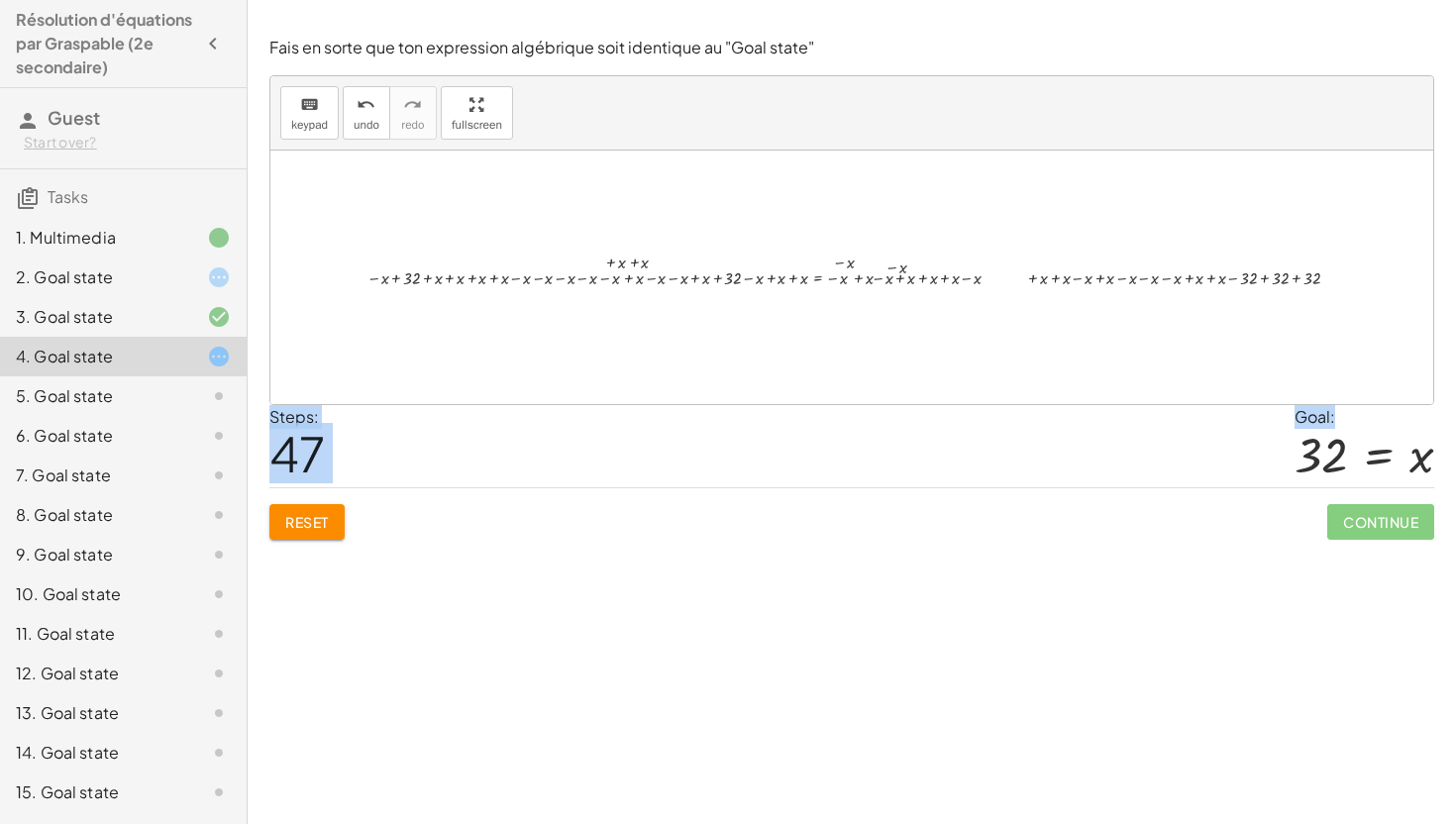 click at bounding box center (852, 277) 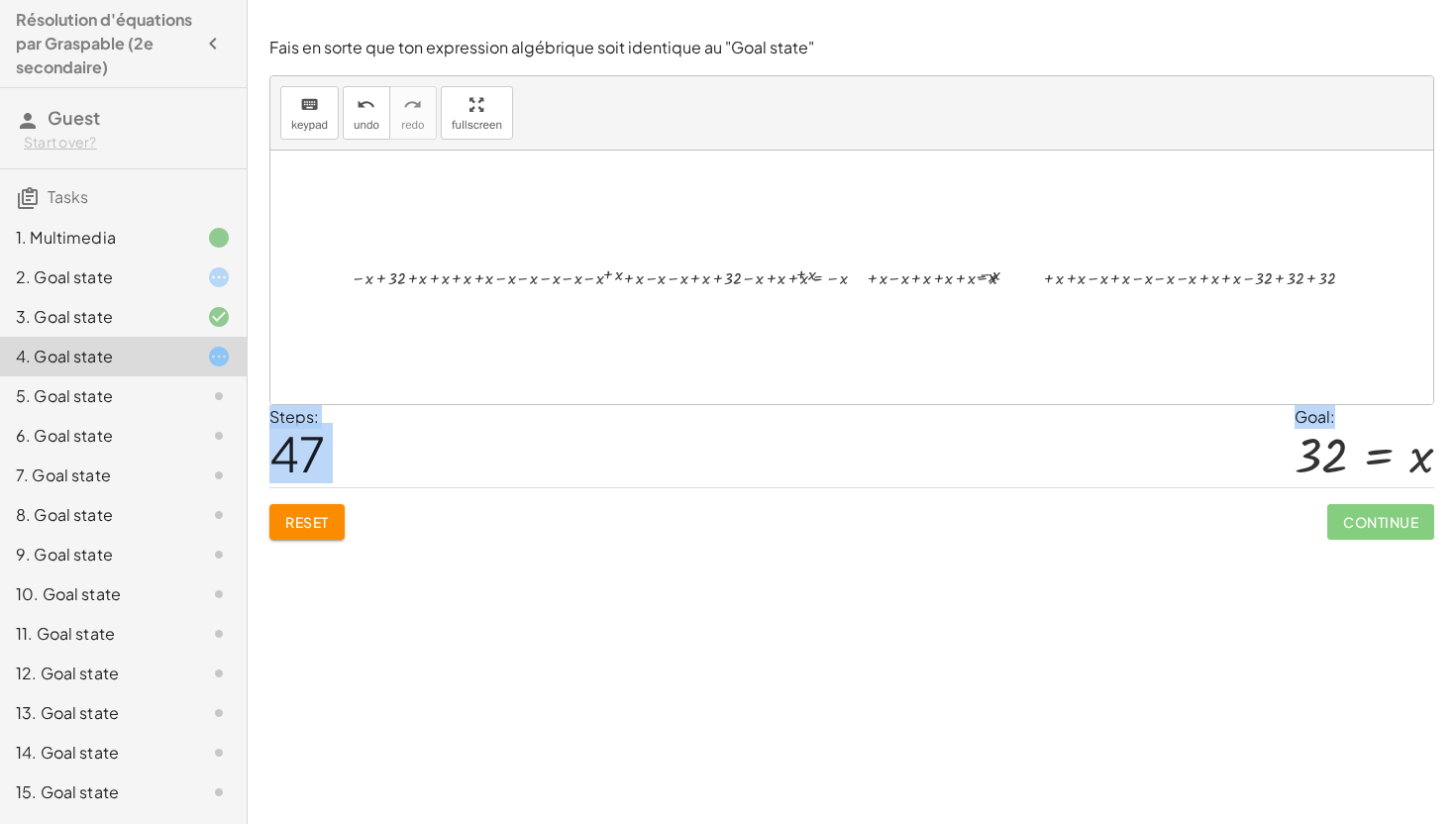 click at bounding box center (852, 277) 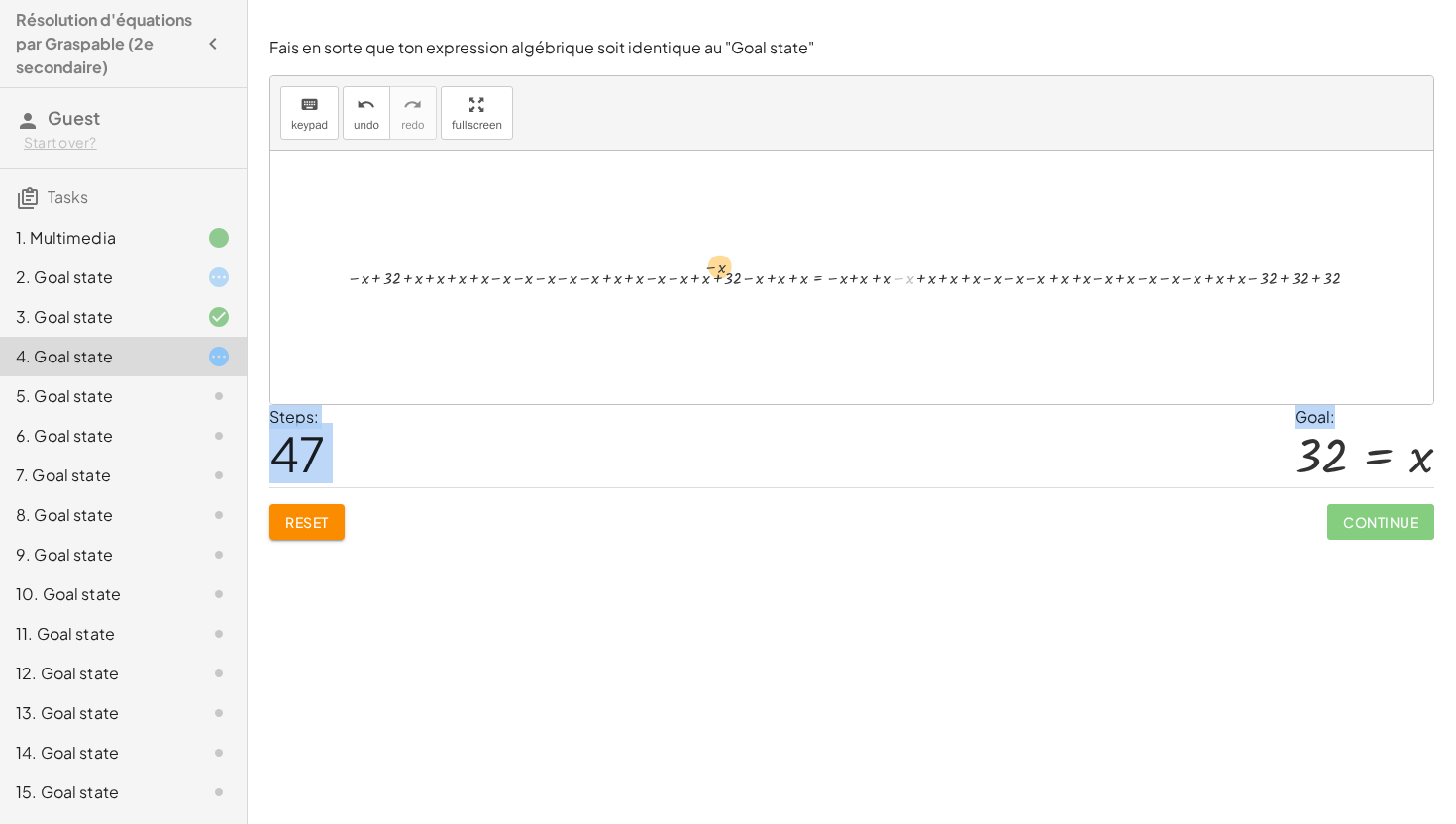 click on "14 = + x − 18 + 14 − 14 = + x − 18 − 14 + 14 − 14 = + x − 32 0 = + x − 32 − x + 0 = + x − x − 32 - x = + x − x − 32 0 = + x − 32 + 0 + 32 = + x − 32 + 32 32 = + x − 32 + 32 0 = + x − 32 + 0 − 0 = + x − 32 − 0 + 0 − 0 = + x − 32 0 = + x − 32 + 0 − 0 = − 0 + x − 32 + 0 − 0 = + x − 32 0 = + x − 32 + 0 + 32 = + x − 32 + 32 32 = + x − 32 + 32 − x + 32 = + x − x − 32 + 32 − x + 32 + 32 = + x − x − 32 + 32 + 32 − x + 32 + x + 32 = + x − x + x − 32 + 32 + 32 − x + 32 + x + x + 32 = + x − x + x + x − 32 + 32 + 32 − x + 32 + x + x + x + 32 = + x − x + x + x + x − 32 + 32 + 32 − x + 32 + x + x + x + x + 32 = + x − x + x + x + x + x − 32 + 32 + 32 − x + 32 + x + x + x + 32 = + x − x + x + x + x − 32 + 32 + 32 − x + 32 + x + x + x + x + 32 = + x − x + x + x + x + x − 32 + 32 + 32 − x + 32 + x + x + x + x + x + 32 = + x − x + x + x + x + x + x − 32 + 32 + 32 − x + 32 + x + x + x + x + 32 = + x − x + x + x +" at bounding box center [852, 277] 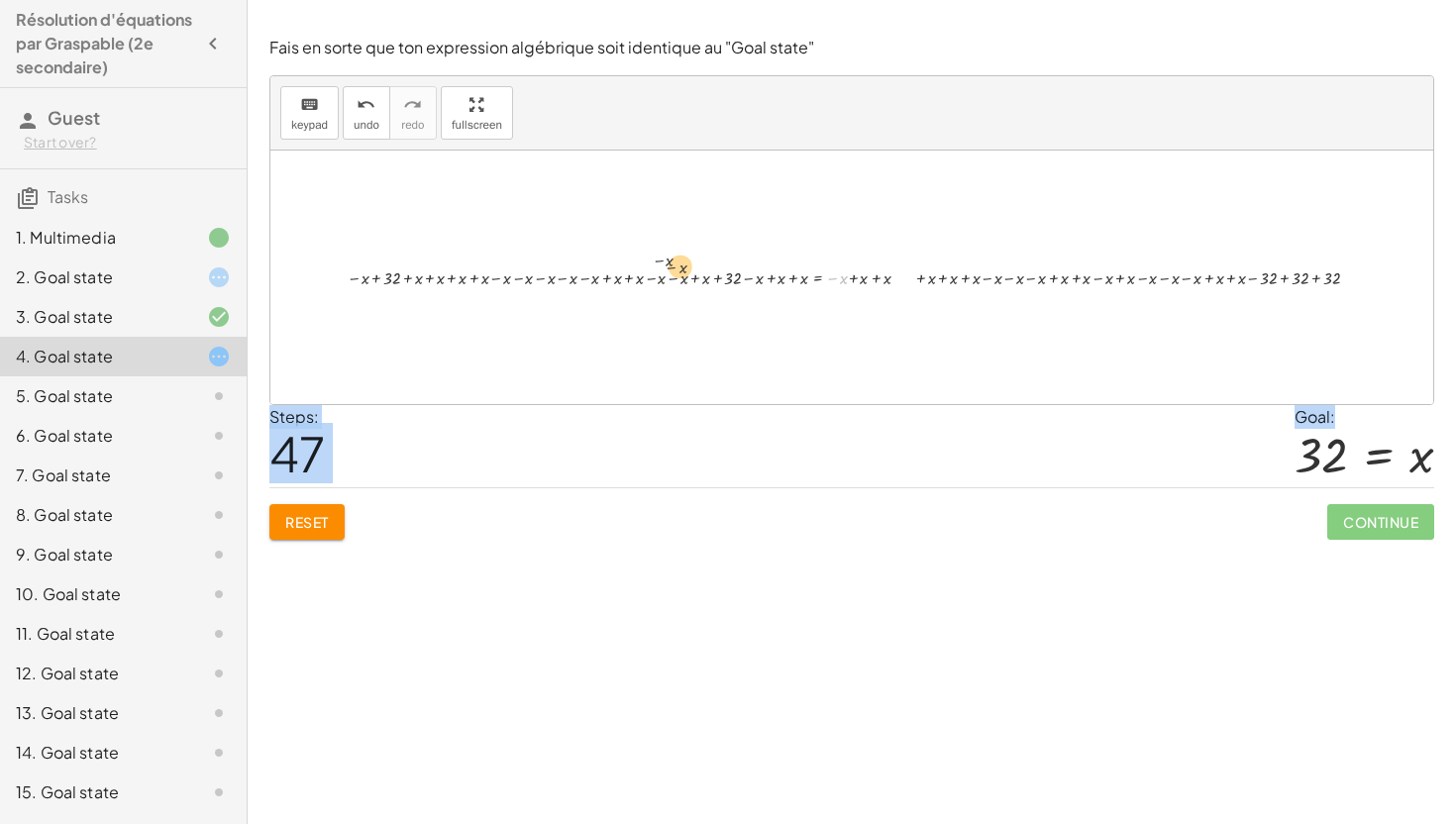 click on "14 = + x − 18 + 14 − 14 = + x − 18 − 14 + 14 − 14 = + x − 32 0 = + x − 32 − x + 0 = + x − x − 32 - x = + x − x − 32 0 = + x − 32 + 0 + 32 = + x − 32 + 32 32 = + x − 32 + 32 0 = + x − 32 + 0 − 0 = + x − 32 − 0 + 0 − 0 = + x − 32 0 = + x − 32 + 0 − 0 = − 0 + x − 32 + 0 − 0 = + x − 32 0 = + x − 32 + 0 + 32 = + x − 32 + 32 32 = + x − 32 + 32 − x + 32 = + x − x − 32 + 32 − x + 32 + 32 = + x − x − 32 + 32 + 32 − x + 32 + x + 32 = + x − x + x − 32 + 32 + 32 − x + 32 + x + x + 32 = + x − x + x + x − 32 + 32 + 32 − x + 32 + x + x + x + 32 = + x − x + x + x + x − 32 + 32 + 32 − x + 32 + x + x + x + x + 32 = + x − x + x + x + x + x − 32 + 32 + 32 − x + 32 + x + x + x + 32 = + x − x + x + x + x − 32 + 32 + 32 − x + 32 + x + x + x + x + 32 = + x − x + x + x + x + x − 32 + 32 + 32 − x + 32 + x + x + x + x + x + 32 = + x − x + x + x + x + x + x − 32 + 32 + 32 − x + 32 + x + x + x + x + 32 = + x − x + x + x +" at bounding box center [852, 276] 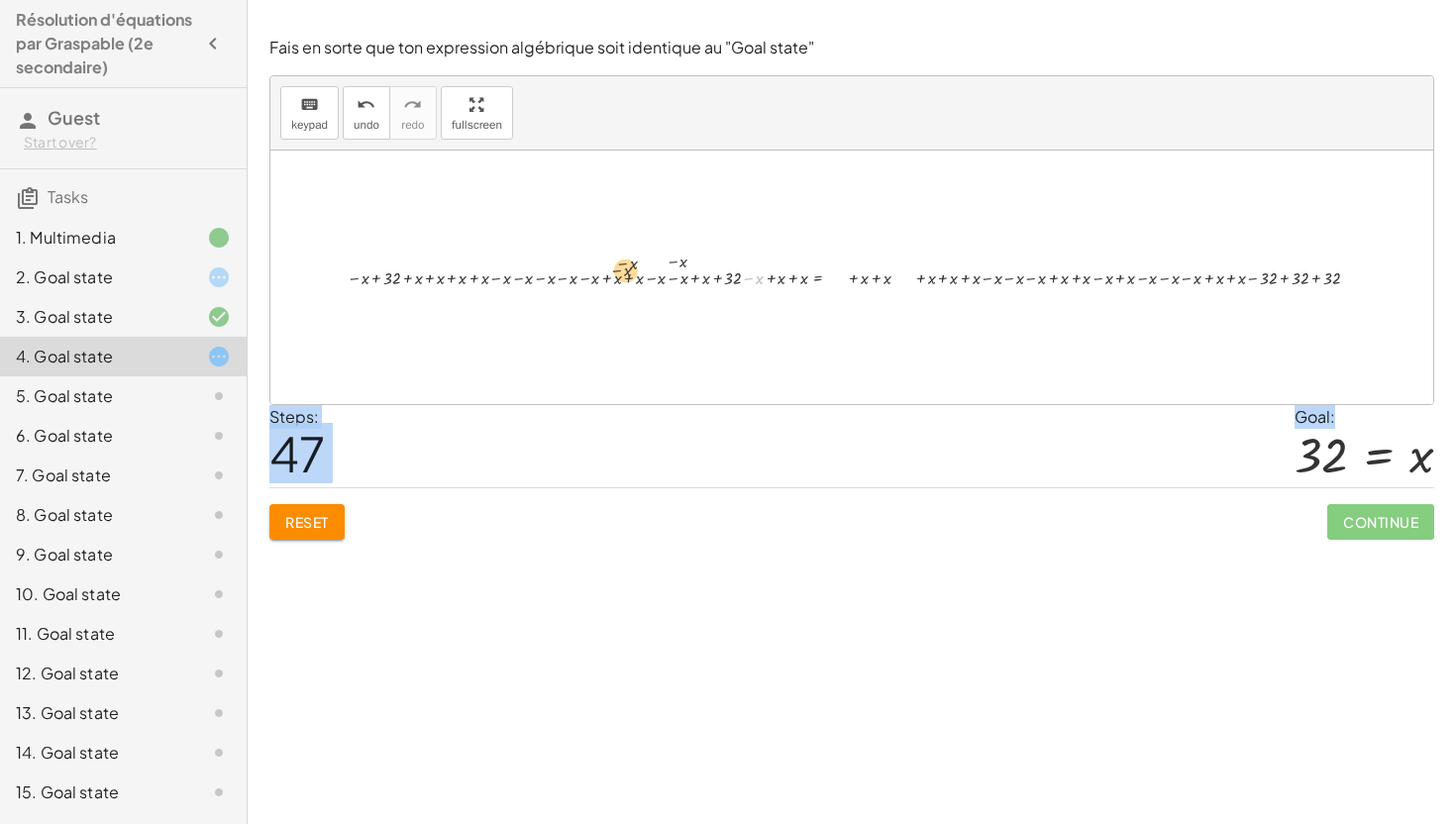 click at bounding box center (860, 276) 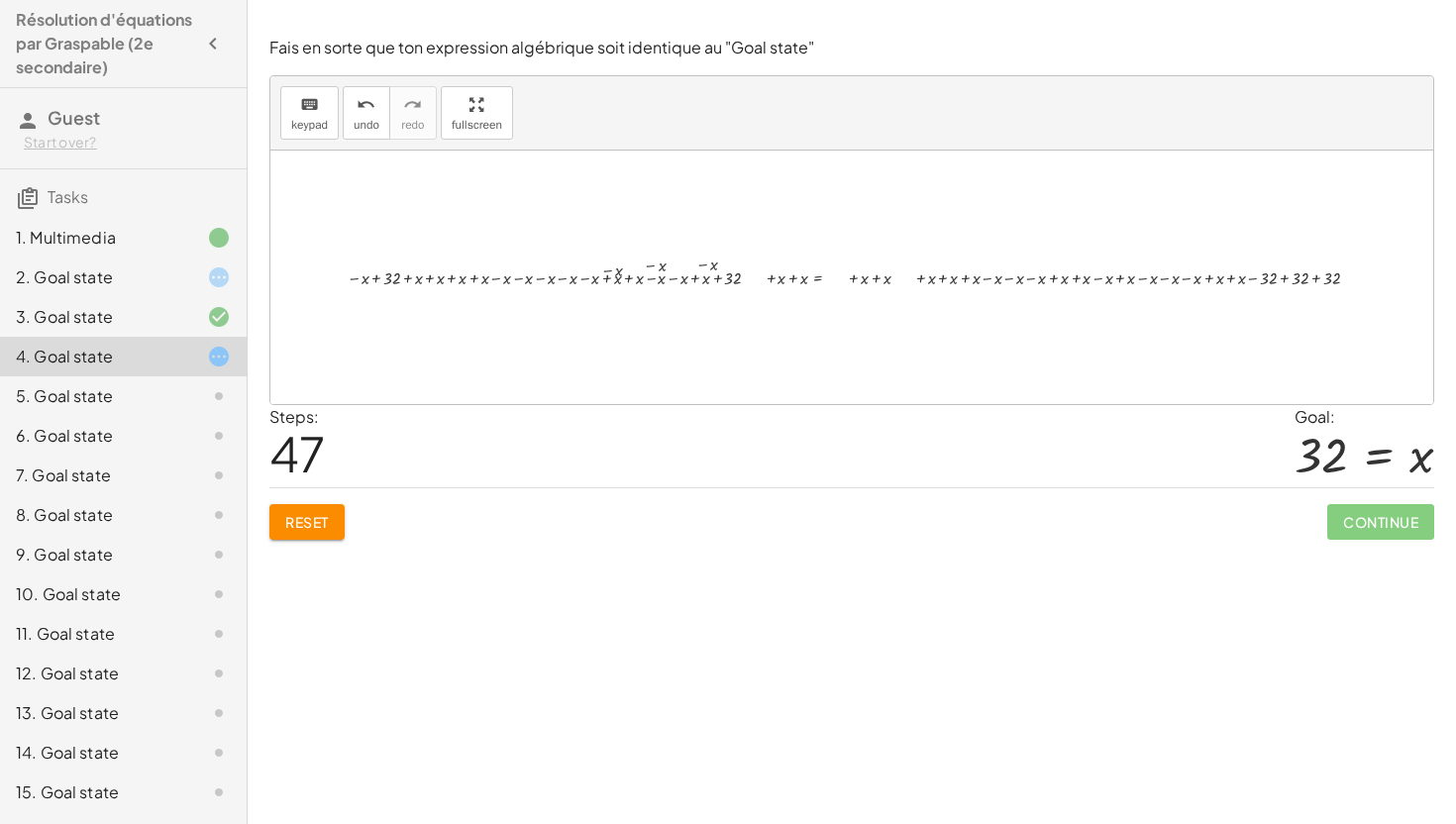 click on "14 = + x − 18 + 14 − 14 = + x − 18 − 14 + 14 − 14 = + x − 32 0 = + x − 32 − x + 0 = + x − x − 32 - x = + x − x − 32 0 = + x − 32 + 0 + 32 = + x − 32 + 32 32 = + x − 32 + 32 0 = + x − 32 + 0 − 0 = + x − 32 − 0 + 0 − 0 = + x − 32 0 = + x − 32 + 0 − 0 = − 0 + x − 32 + 0 − 0 = + x − 32 0 = + x − 32 + 0 + 32 = + x − 32 + 32 32 = + x − 32 + 32 − x + 32 = + x − x − 32 + 32 − x + 32 + 32 = + x − x − 32 + 32 + 32 − x + 32 + x + 32 = + x − x + x − 32 + 32 + 32 − x + 32 + x + x + 32 = + x − x + x + x − 32 + 32 + 32 − x + 32 + x + x + x + 32 = + x − x + x + x + x − 32 + 32 + 32 − x + 32 + x + x + x + x + 32 = + x − x + x + x + x + x − 32 + 32 + 32 − x + 32 + x + x + x + 32 = + x − x + x + x + x − 32 + 32 + 32 − x + 32 + x + x + x + x + 32 = + x − x + x + x + x + x − 32 + 32 + 32 − x + 32 + x + x + x + x + x + 32 = + x − x + x + x + x + x + x − 32 + 32 + 32 − x + 32 + x + x + x + x + 32 = + x − x + x + x +" at bounding box center (852, 277) 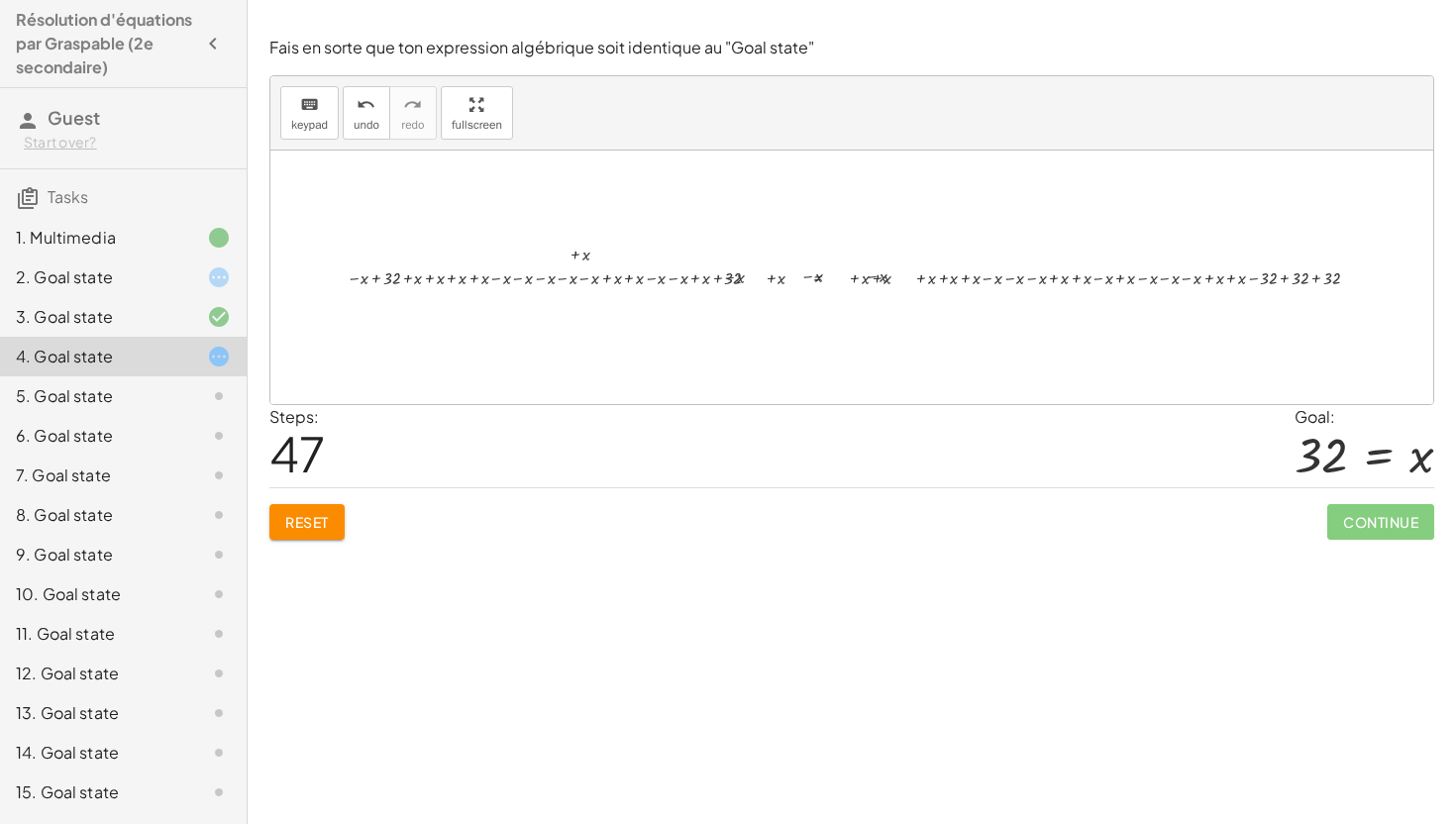 click at bounding box center (852, 277) 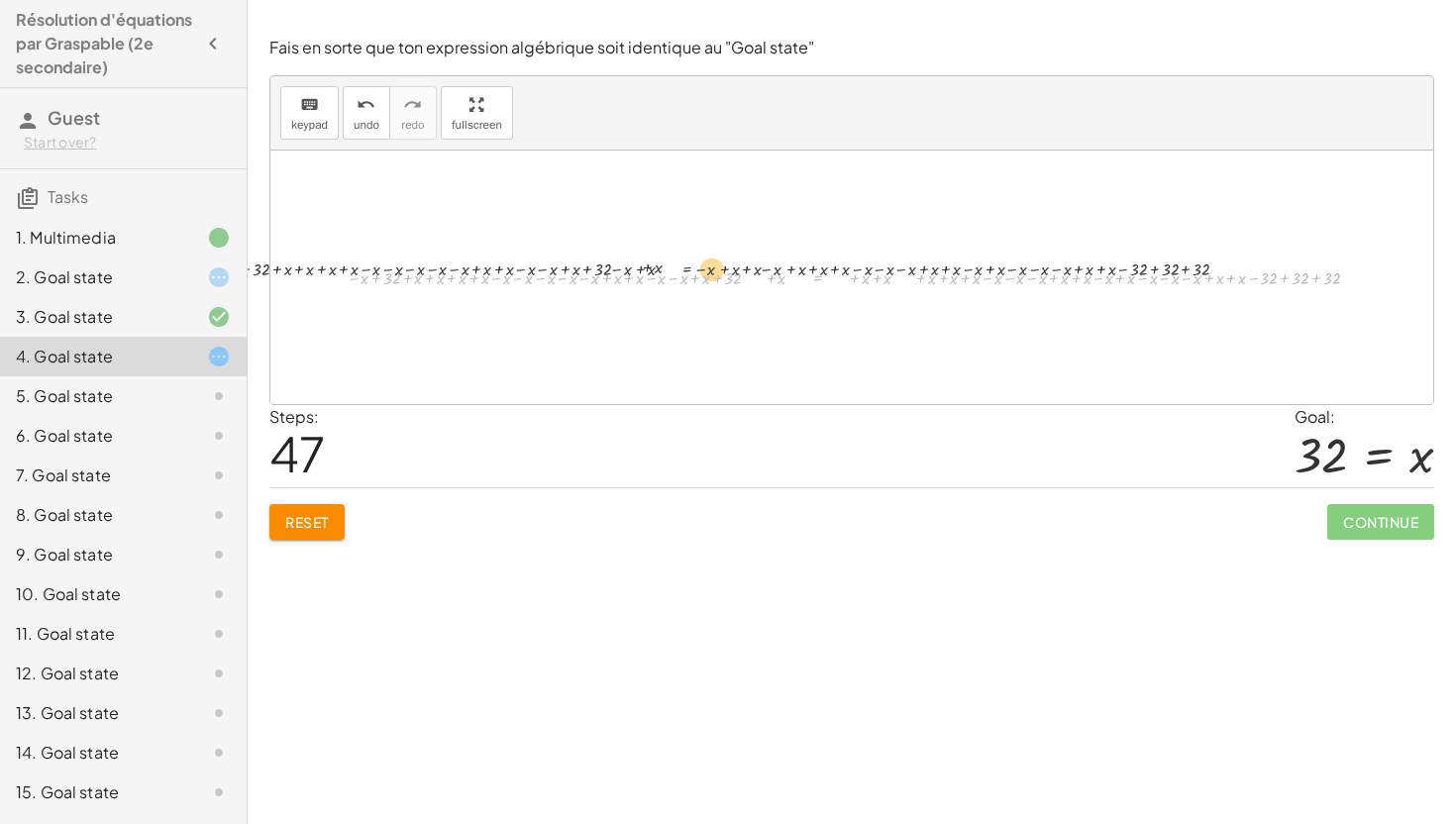 click at bounding box center [860, 276] 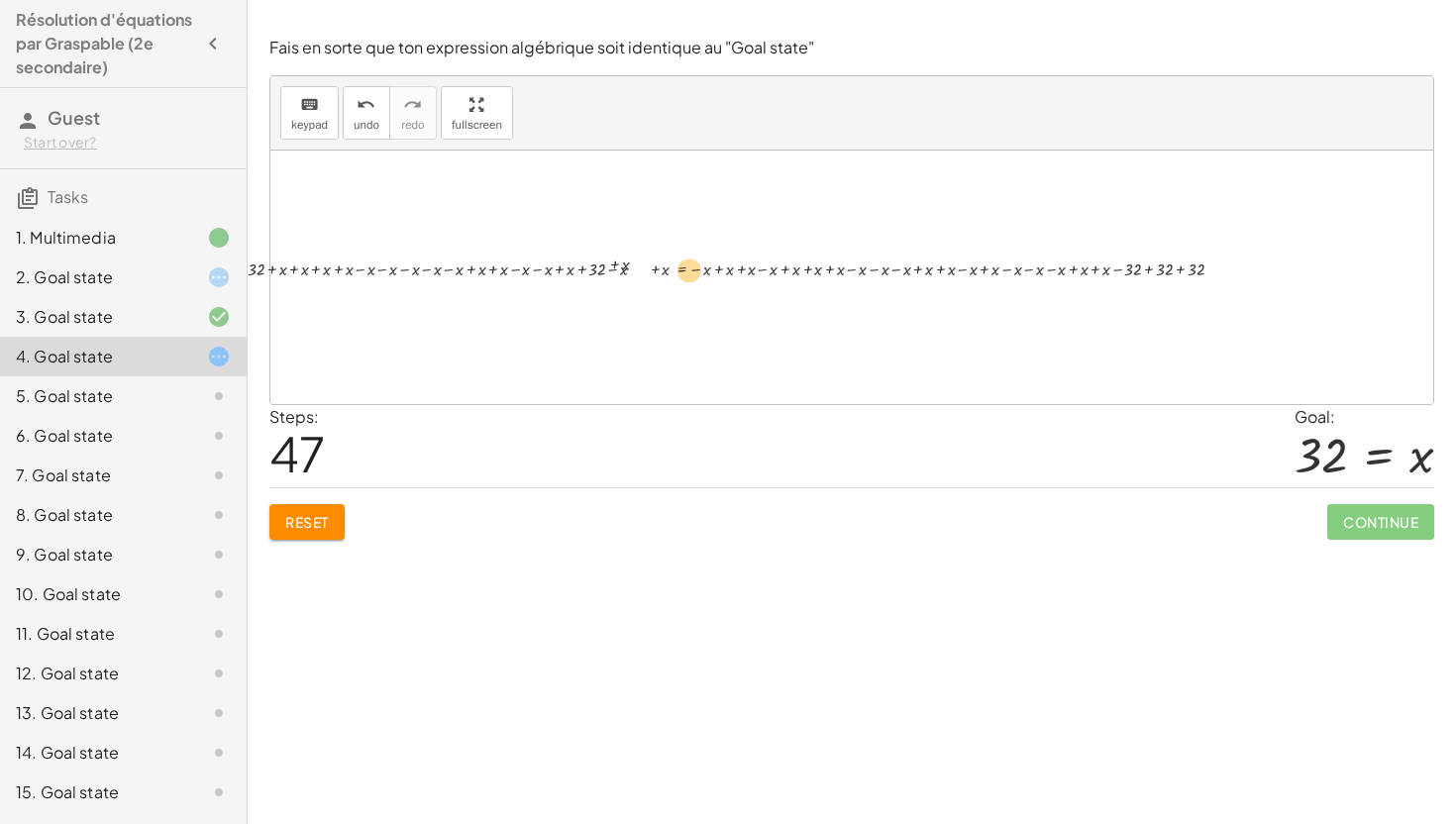 click on "14 = + x − 18 + 14 − 14 = + x − 18 − 14 + 14 − 14 = + x − 32 0 = + x − 32 − x + 0 = + x − x − 32 - x = + x − x − 32 0 = + x − 32 + 0 + 32 = + x − 32 + 32 32 = + x − 32 + 32 0 = + x − 32 + 0 − 0 = + x − 32 − 0 + 0 − 0 = + x − 32 0 = + x − 32 + 0 − 0 = − 0 + x − 32 + 0 − 0 = + x − 32 0 = + x − 32 + 0 + 32 = + x − 32 + 32 32 = + x − 32 + 32 − x + 32 = + x − x − 32 + 32 − x + 32 + 32 = + x − x − 32 + 32 + 32 − x + 32 + x + 32 = + x − x + x − 32 + 32 + 32 − x + 32 + x + x + 32 = + x − x + x + x − 32 + 32 + 32 − x + 32 + x + x + x + 32 = + x − x + x + x + x − 32 + 32 + 32 − x + 32 + x + x + x + x + 32 = + x − x + x + x + x + x − 32 + 32 + 32 − x + 32 + x + x + x + 32 = + x − x + x + x + x − 32 + 32 + 32 − x + 32 + x + x + x + x + 32 = + x − x + x + x + x + x − 32 + 32 + 32 − x + 32 + x + x + x + x + x + 32 = + x − x + x + x + x + x + x − 32 + 32 + 32 − x + 32 + x + x + x + x + 32 = + x − x + x + x +" at bounding box center [852, 277] 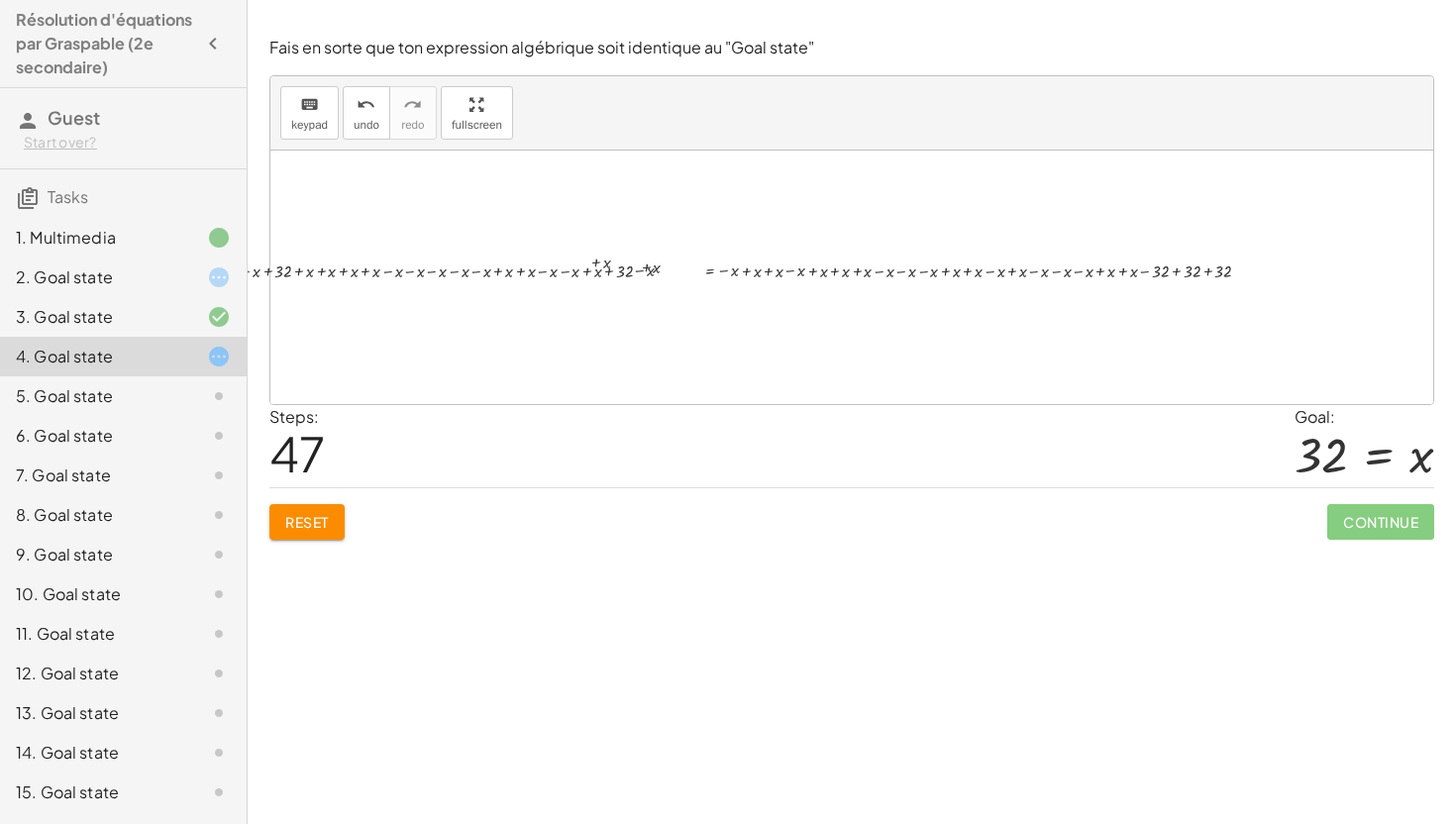 click on "14 = + x − 18 + 14 − 14 = + x − 18 − 14 + 14 − 14 = + x − 32 0 = + x − 32 − x + 0 = + x − x − 32 - x = + x − x − 32 0 = + x − 32 + 0 + 32 = + x − 32 + 32 32 = + x − 32 + 32 0 = + x − 32 + 0 − 0 = + x − 32 − 0 + 0 − 0 = + x − 32 0 = + x − 32 + 0 − 0 = − 0 + x − 32 + 0 − 0 = + x − 32 0 = + x − 32 + 0 + 32 = + x − 32 + 32 32 = + x − 32 + 32 − x + 32 = + x − x − 32 + 32 − x + 32 + 32 = + x − x − 32 + 32 + 32 − x + 32 + x + 32 = + x − x + x − 32 + 32 + 32 − x + 32 + x + x + 32 = + x − x + x + x − 32 + 32 + 32 − x + 32 + x + x + x + 32 = + x − x + x + x + x − 32 + 32 + 32 − x + 32 + x + x + x + x + 32 = + x − x + x + x + x + x − 32 + 32 + 32 − x + 32 + x + x + x + 32 = + x − x + x + x + x − 32 + 32 + 32 − x + 32 + x + x + x + x + 32 = + x − x + x + x + x + x − 32 + 32 + 32 − x + 32 + x + x + x + x + x + 32 = + x − x + x + x + x + x + x − 32 + 32 + 32 − x + 32 + x + x + x + x + 32 = + x − x + x + x +" at bounding box center (852, 277) 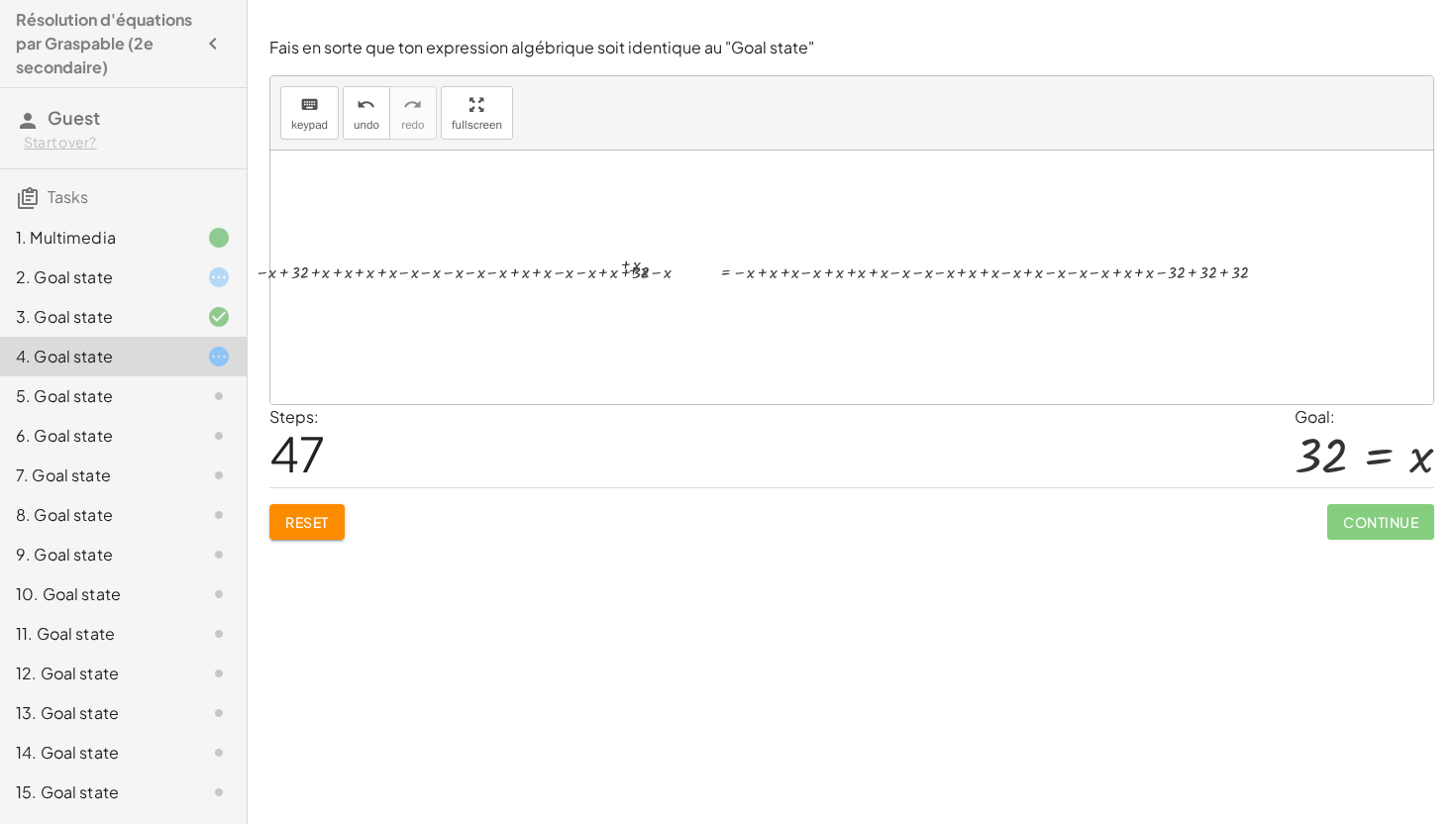 click on "14 = + x − 18 + 14 − 14 = + x − 18 − 14 + 14 − 14 = + x − 32 0 = + x − 32 − x + 0 = + x − x − 32 - x = + x − x − 32 0 = + x − 32 + 0 + 32 = + x − 32 + 32 32 = + x − 32 + 32 0 = + x − 32 + 0 − 0 = + x − 32 − 0 + 0 − 0 = + x − 32 0 = + x − 32 + 0 − 0 = − 0 + x − 32 + 0 − 0 = + x − 32 0 = + x − 32 + 0 + 32 = + x − 32 + 32 32 = + x − 32 + 32 − x + 32 = + x − x − 32 + 32 − x + 32 + 32 = + x − x − 32 + 32 + 32 − x + 32 + x + 32 = + x − x + x − 32 + 32 + 32 − x + 32 + x + x + 32 = + x − x + x + x − 32 + 32 + 32 − x + 32 + x + x + x + 32 = + x − x + x + x + x − 32 + 32 + 32 − x + 32 + x + x + x + x + 32 = + x − x + x + x + x + x − 32 + 32 + 32 − x + 32 + x + x + x + 32 = + x − x + x + x + x − 32 + 32 + 32 − x + 32 + x + x + x + x + 32 = + x − x + x + x + x + x − 32 + 32 + 32 − x + 32 + x + x + x + x + x + 32 = + x − x + x + x + x + x + x − 32 + 32 + 32 − x + 32 + x + x + x + x + 32 = + x − x + x + x +" at bounding box center [852, 277] 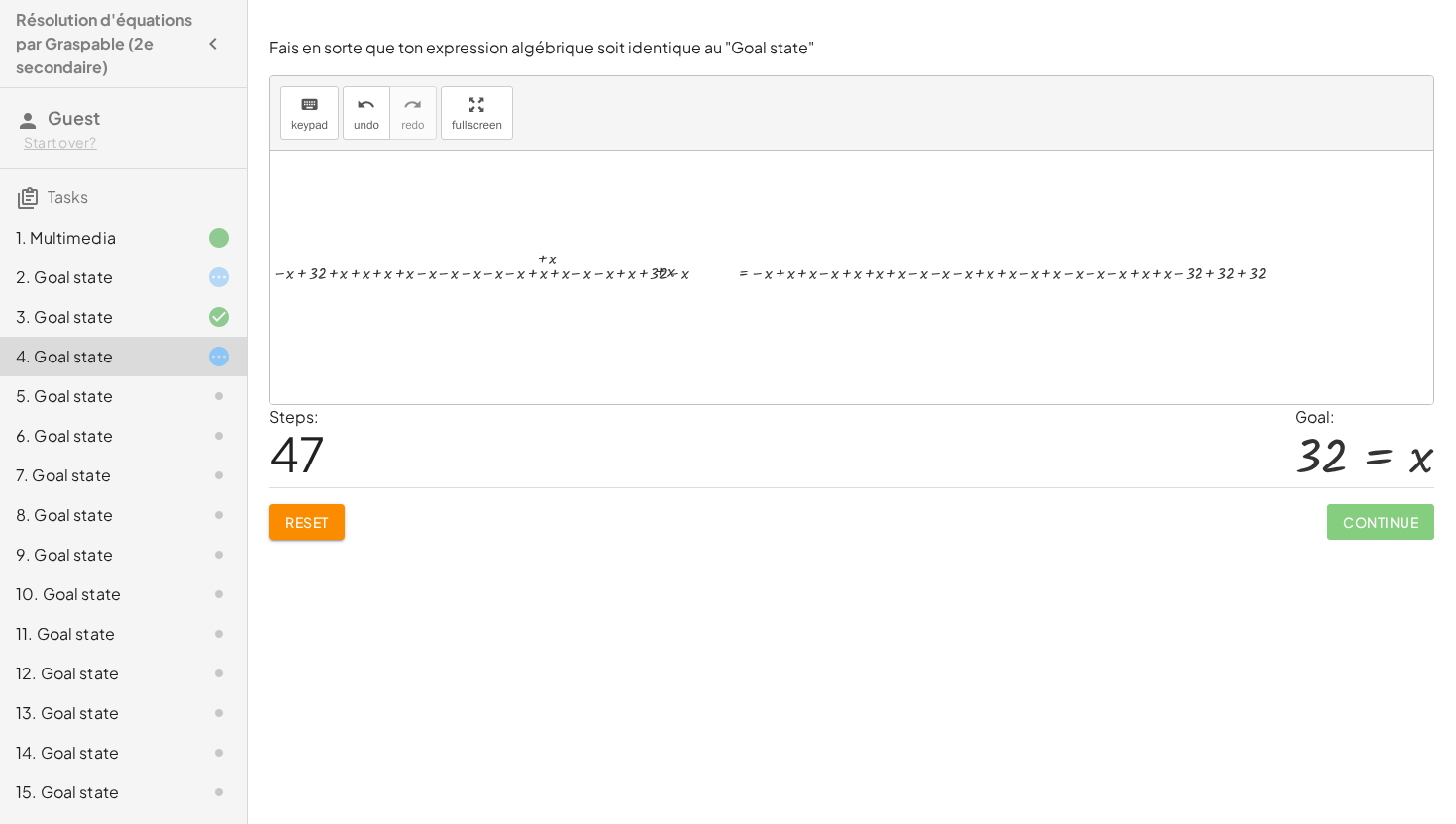 click on "14 = + x − 18 + 14 − 14 = + x − 18 − 14 + 14 − 14 = + x − 32 0 = + x − 32 − x + 0 = + x − x − 32 - x = + x − x − 32 0 = + x − 32 + 0 + 32 = + x − 32 + 32 32 = + x − 32 + 32 0 = + x − 32 + 0 − 0 = + x − 32 − 0 + 0 − 0 = + x − 32 0 = + x − 32 + 0 − 0 = − 0 + x − 32 + 0 − 0 = + x − 32 0 = + x − 32 + 0 + 32 = + x − 32 + 32 32 = + x − 32 + 32 − x + 32 = + x − x − 32 + 32 − x + 32 + 32 = + x − x − 32 + 32 + 32 − x + 32 + x + 32 = + x − x + x − 32 + 32 + 32 − x + 32 + x + x + 32 = + x − x + x + x − 32 + 32 + 32 − x + 32 + x + x + x + 32 = + x − x + x + x + x − 32 + 32 + 32 − x + 32 + x + x + x + x + 32 = + x − x + x + x + x + x − 32 + 32 + 32 − x + 32 + x + x + x + 32 = + x − x + x + x + x − 32 + 32 + 32 − x + 32 + x + x + x + x + 32 = + x − x + x + x + x + x − 32 + 32 + 32 − x + 32 + x + x + x + x + x + 32 = + x − x + x + x + x + x + x − 32 + 32 + 32 − x + 32 + x + x + x + x + 32 = + x − x + x + x +" at bounding box center (852, 277) 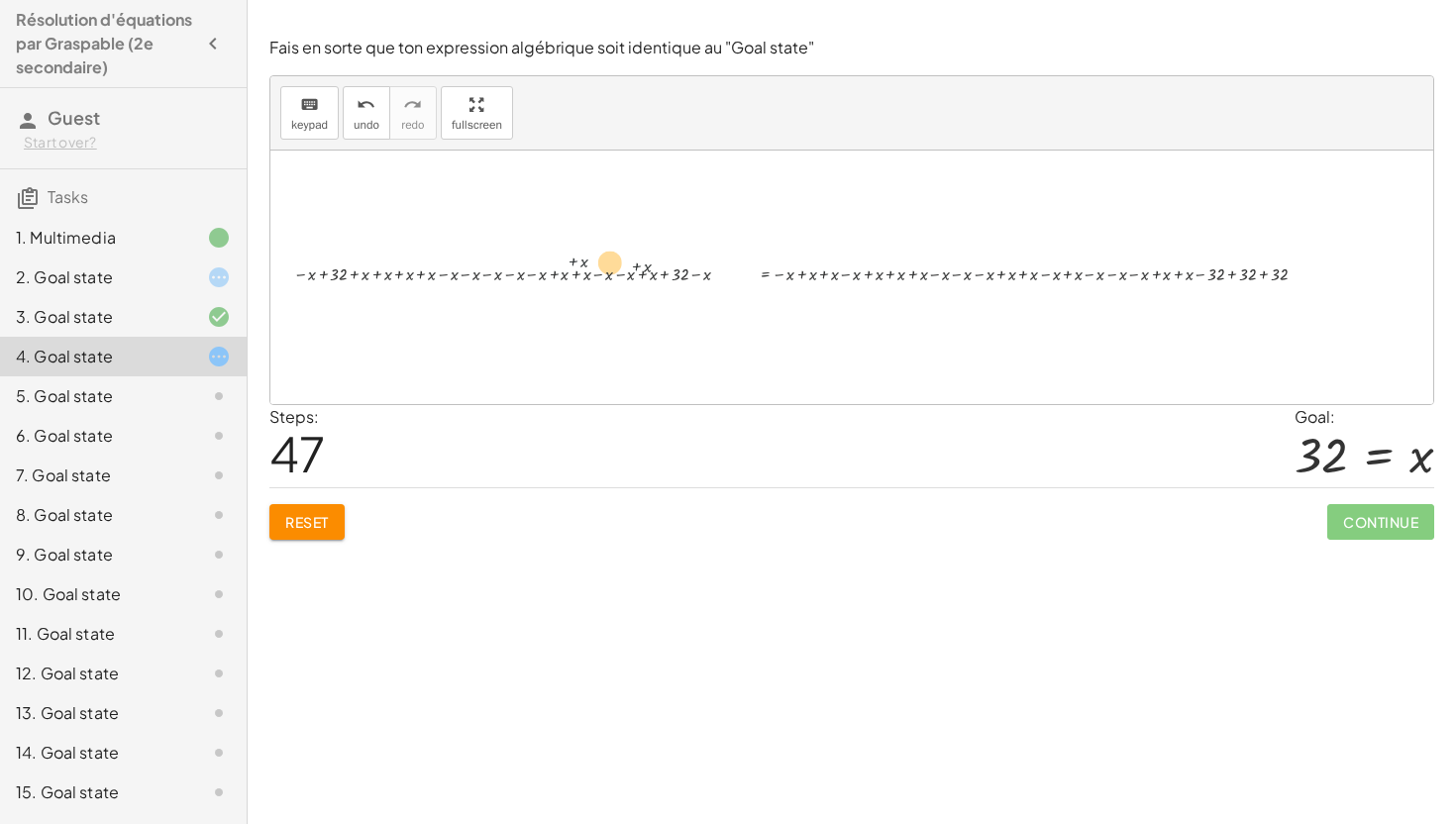 click on "14 = + x − 18 + 14 − 14 = + x − 18 − 14 + 14 − 14 = + x − 32 0 = + x − 32 − x + 0 = + x − x − 32 - x = + x − x − 32 0 = + x − 32 + 0 + 32 = + x − 32 + 32 32 = + x − 32 + 32 0 = + x − 32 + 0 − 0 = + x − 32 − 0 + 0 − 0 = + x − 32 0 = + x − 32 + 0 − 0 = − 0 + x − 32 + 0 − 0 = + x − 32 0 = + x − 32 + 0 + 32 = + x − 32 + 32 32 = + x − 32 + 32 − x + 32 = + x − x − 32 + 32 − x + 32 + 32 = + x − x − 32 + 32 + 32 − x + 32 + x + 32 = + x − x + x − 32 + 32 + 32 − x + 32 + x + x + 32 = + x − x + x + x − 32 + 32 + 32 − x + 32 + x + x + x + 32 = + x − x + x + x + x − 32 + 32 + 32 − x + 32 + x + x + x + x + 32 = + x − x + x + x + x + x − 32 + 32 + 32 − x + 32 + x + x + x + 32 = + x − x + x + x + x − 32 + 32 + 32 − x + 32 + x + x + x + x + 32 = + x − x + x + x + x + x − 32 + 32 + 32 − x + 32 + x + x + x + x + x + 32 = + x − x + x + x + x + x + x − 32 + 32 + 32 − x + 32 + x + x + x + x + 32 = + x − x + x + x +" at bounding box center [852, 277] 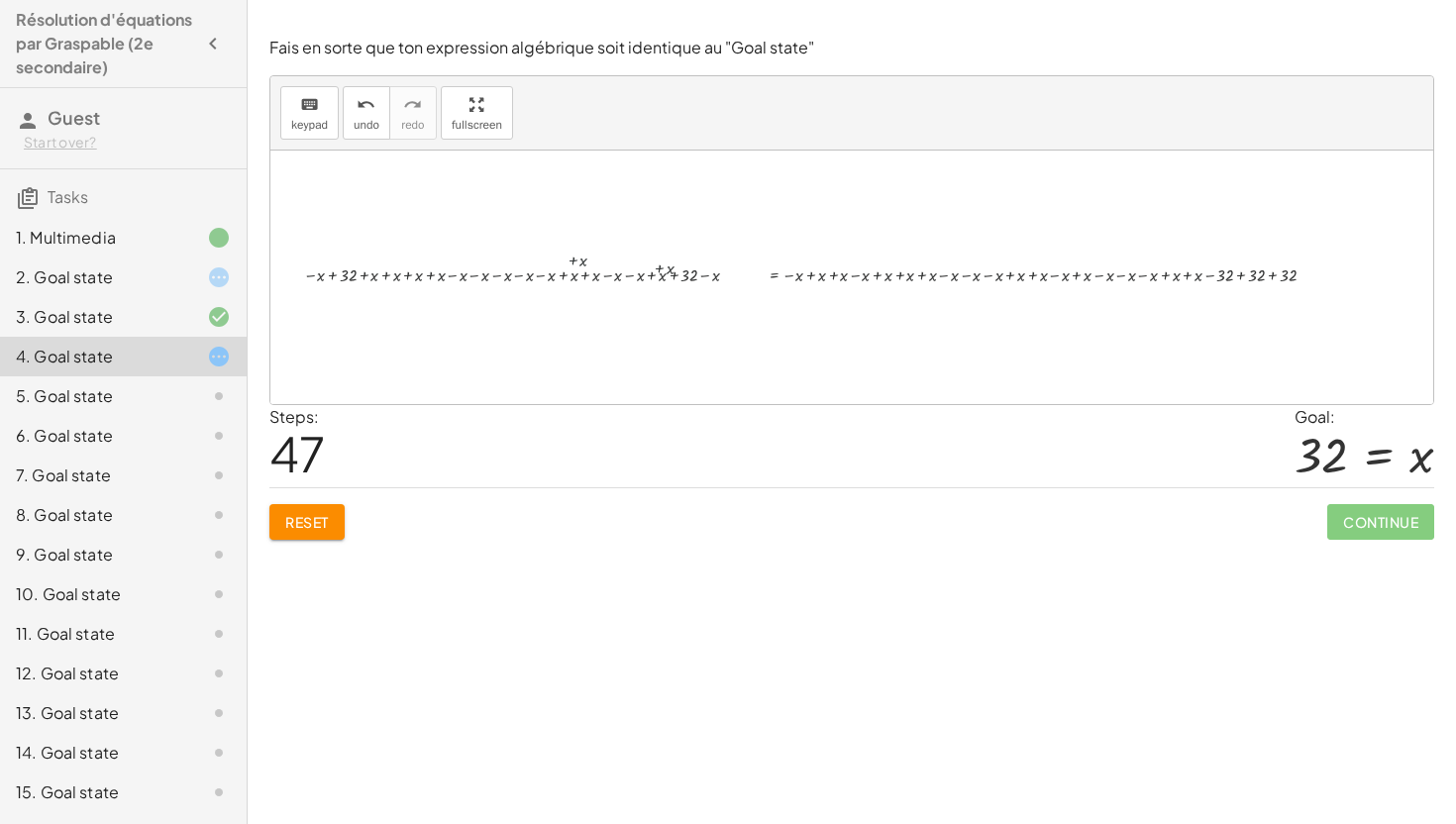 click on "14 = + x − 18 + 14 − 14 = + x − 18 − 14 + 14 − 14 = + x − 32 0 = + x − 32 − x + 0 = + x − x − 32 - x = + x − x − 32 0 = + x − 32 + 0 + 32 = + x − 32 + 32 32 = + x − 32 + 32 0 = + x − 32 + 0 − 0 = + x − 32 − 0 + 0 − 0 = + x − 32 0 = + x − 32 + 0 − 0 = − 0 + x − 32 + 0 − 0 = + x − 32 0 = + x − 32 + 0 + 32 = + x − 32 + 32 32 = + x − 32 + 32 − x + 32 = + x − x − 32 + 32 − x + 32 + 32 = + x − x − 32 + 32 + 32 − x + 32 + x + 32 = + x − x + x − 32 + 32 + 32 − x + 32 + x + x + 32 = + x − x + x + x − 32 + 32 + 32 − x + 32 + x + x + x + 32 = + x − x + x + x + x − 32 + 32 + 32 − x + 32 + x + x + x + x + 32 = + x − x + x + x + x + x − 32 + 32 + 32 − x + 32 + x + x + x + 32 = + x − x + x + x + x − 32 + 32 + 32 − x + 32 + x + x + x + x + 32 = + x − x + x + x + x + x − 32 + 32 + 32 − x + 32 + x + x + x + x + x + 32 = + x − x + x + x + x + x + x − 32 + 32 + 32 − x + 32 + x + x + x + x + 32 = + x − x + x + x +" at bounding box center (852, 276) 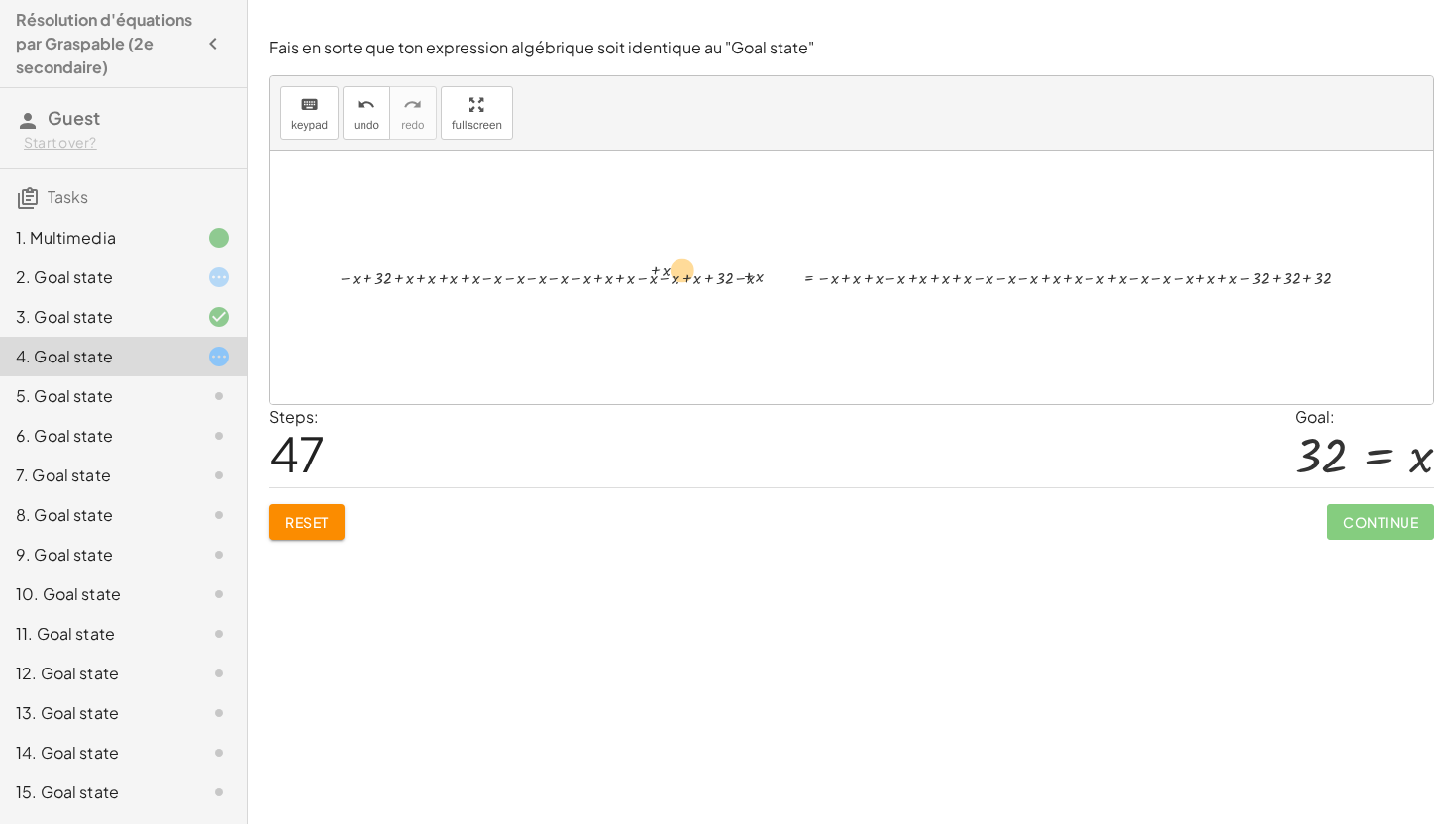 click on "14 = + x − 18 + 14 − 14 = + x − 18 − 14 + 14 − 14 = + x − 32 0 = + x − 32 − x + 0 = + x − x − 32 - x = + x − x − 32 0 = + x − 32 + 0 + 32 = + x − 32 + 32 32 = + x − 32 + 32 0 = + x − 32 + 0 − 0 = + x − 32 − 0 + 0 − 0 = + x − 32 0 = + x − 32 + 0 − 0 = − 0 + x − 32 + 0 − 0 = + x − 32 0 = + x − 32 + 0 + 32 = + x − 32 + 32 32 = + x − 32 + 32 − x + 32 = + x − x − 32 + 32 − x + 32 + 32 = + x − x − 32 + 32 + 32 − x + 32 + x + 32 = + x − x + x − 32 + 32 + 32 − x + 32 + x + x + 32 = + x − x + x + x − 32 + 32 + 32 − x + 32 + x + x + x + 32 = + x − x + x + x + x − 32 + 32 + 32 − x + 32 + x + x + x + x + 32 = + x − x + x + x + x + x − 32 + 32 + 32 − x + 32 + x + x + x + 32 = + x − x + x + x + x − 32 + 32 + 32 − x + 32 + x + x + x + x + 32 = + x − x + x + x + x + x − 32 + 32 + 32 − x + 32 + x + x + x + x + x + 32 = + x − x + x + x + x + x + x − 32 + 32 + 32 − x + 32 + x + x + x + x + 32 = + x − x + x + x +" at bounding box center (852, 277) 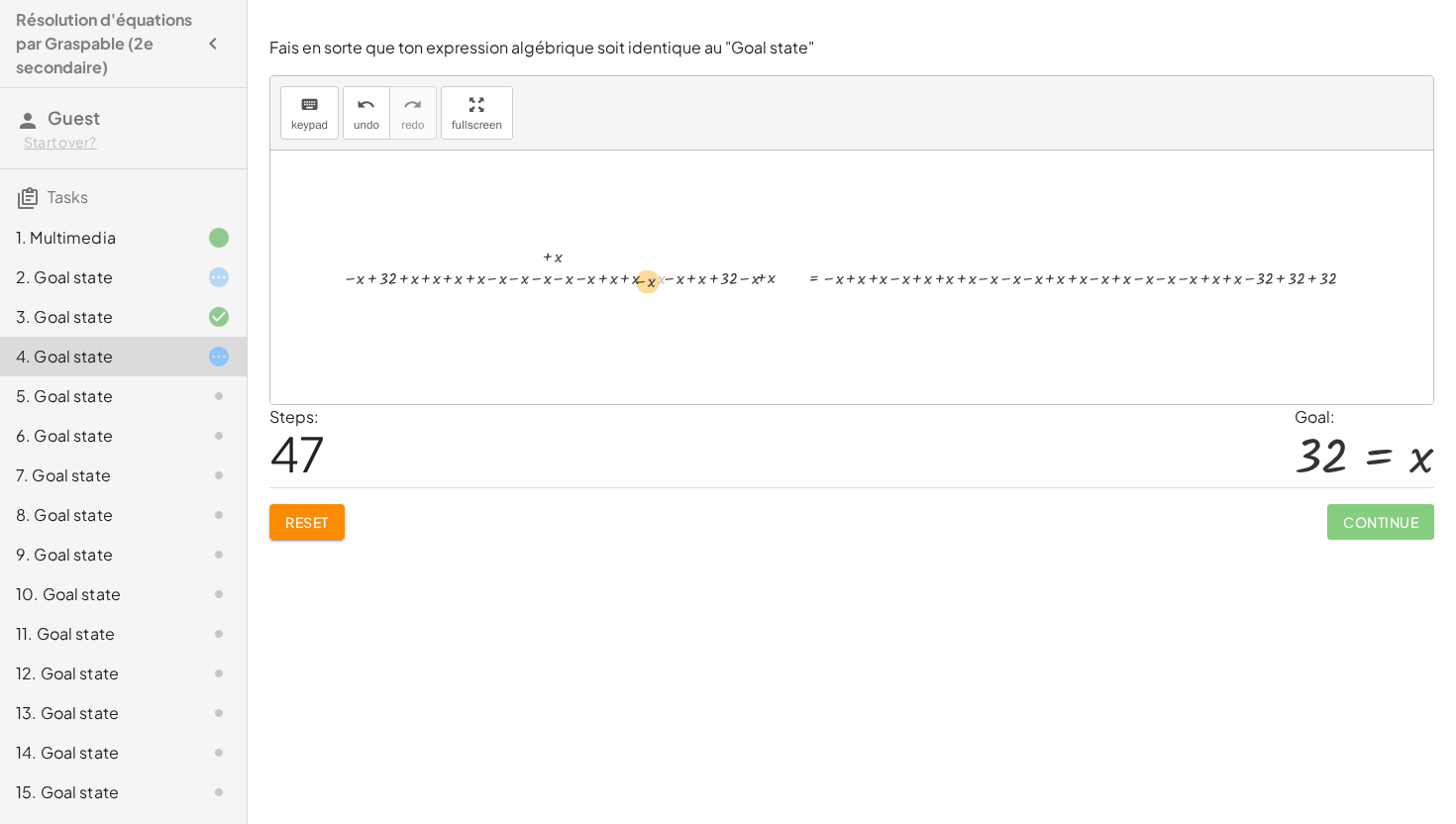 click at bounding box center [860, 276] 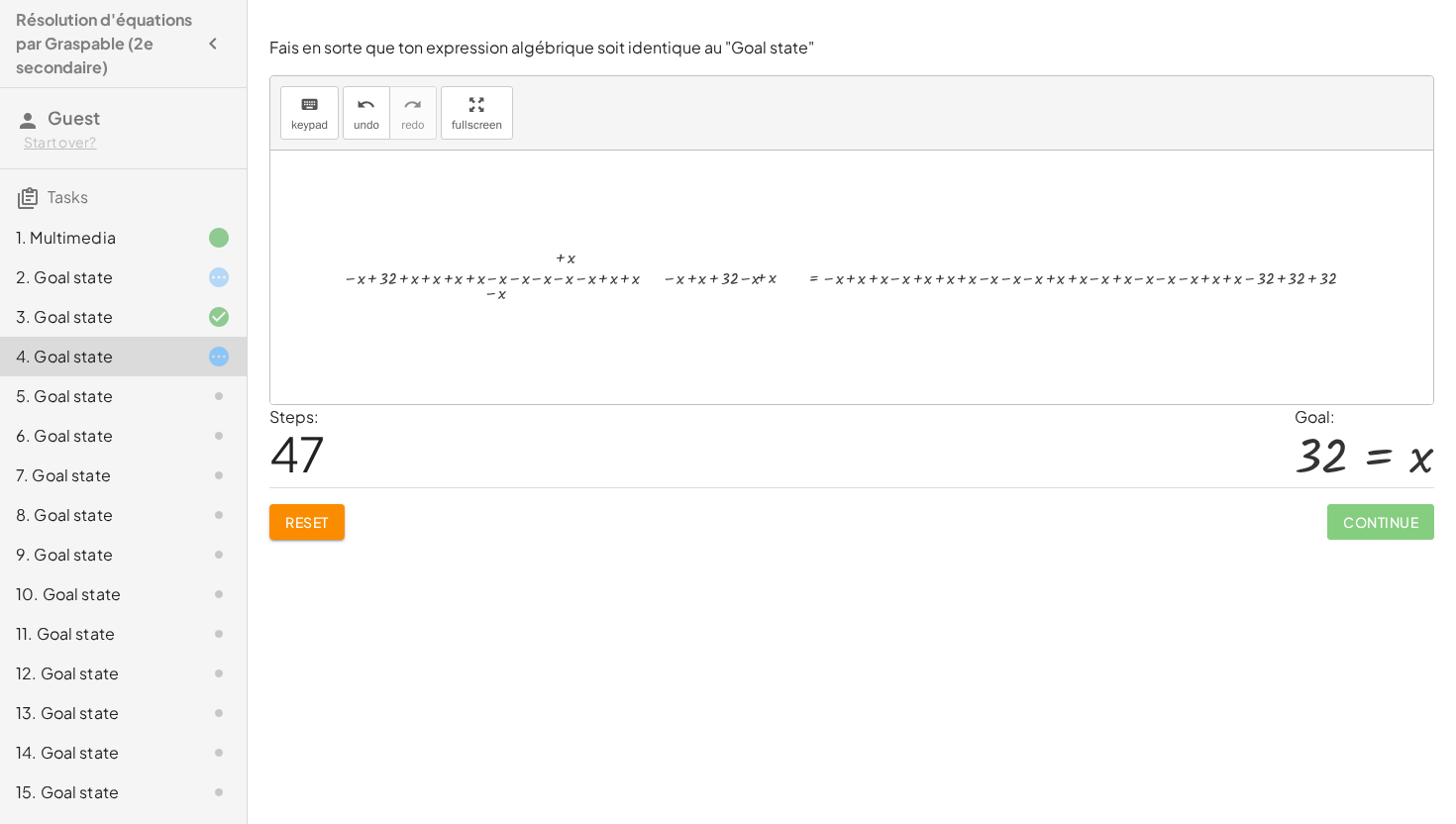 click on "14 = + x − 18 + 14 − 14 = + x − 18 − 14 + 14 − 14 = + x − 32 0 = + x − 32 − x + 0 = + x − x − 32 - x = + x − x − 32 0 = + x − 32 + 0 + 32 = + x − 32 + 32 32 = + x − 32 + 32 0 = + x − 32 + 0 − 0 = + x − 32 − 0 + 0 − 0 = + x − 32 0 = + x − 32 + 0 − 0 = − 0 + x − 32 + 0 − 0 = + x − 32 0 = + x − 32 + 0 + 32 = + x − 32 + 32 32 = + x − 32 + 32 − x + 32 = + x − x − 32 + 32 − x + 32 + 32 = + x − x − 32 + 32 + 32 − x + 32 + x + 32 = + x − x + x − 32 + 32 + 32 − x + 32 + x + x + 32 = + x − x + x + x − 32 + 32 + 32 − x + 32 + x + x + x + 32 = + x − x + x + x + x − 32 + 32 + 32 − x + 32 + x + x + x + x + 32 = + x − x + x + x + x + x − 32 + 32 + 32 − x + 32 + x + x + x + 32 = + x − x + x + x + x − 32 + 32 + 32 − x + 32 + x + x + x + x + 32 = + x − x + x + x + x + x − 32 + 32 + 32 − x + 32 + x + x + x + x + x + 32 = + x − x + x + x + x + x + x − 32 + 32 + 32 − x + 32 + x + x + x + x + 32 = + x − x + x + x +" at bounding box center (852, 277) 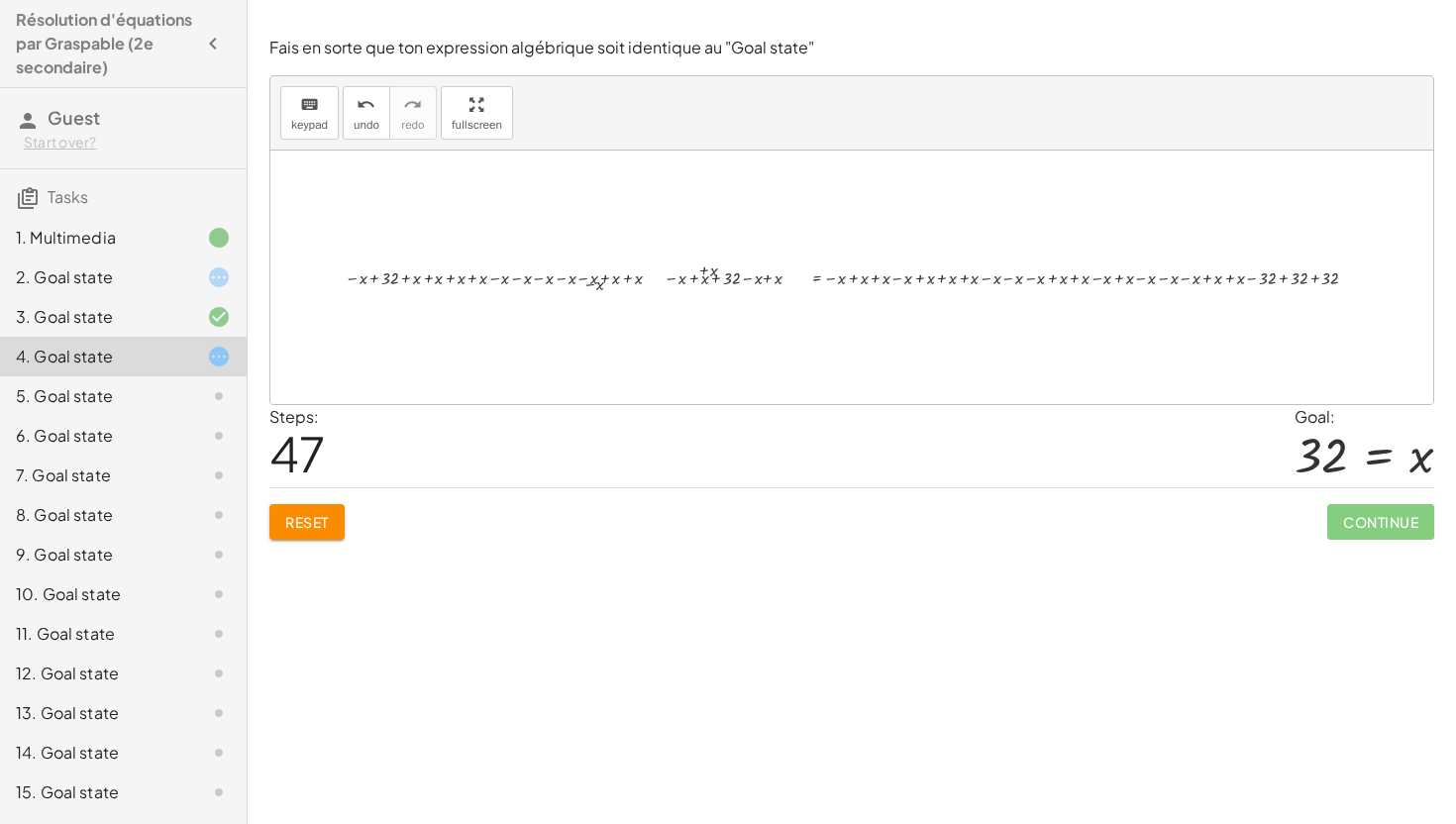click at bounding box center (860, 276) 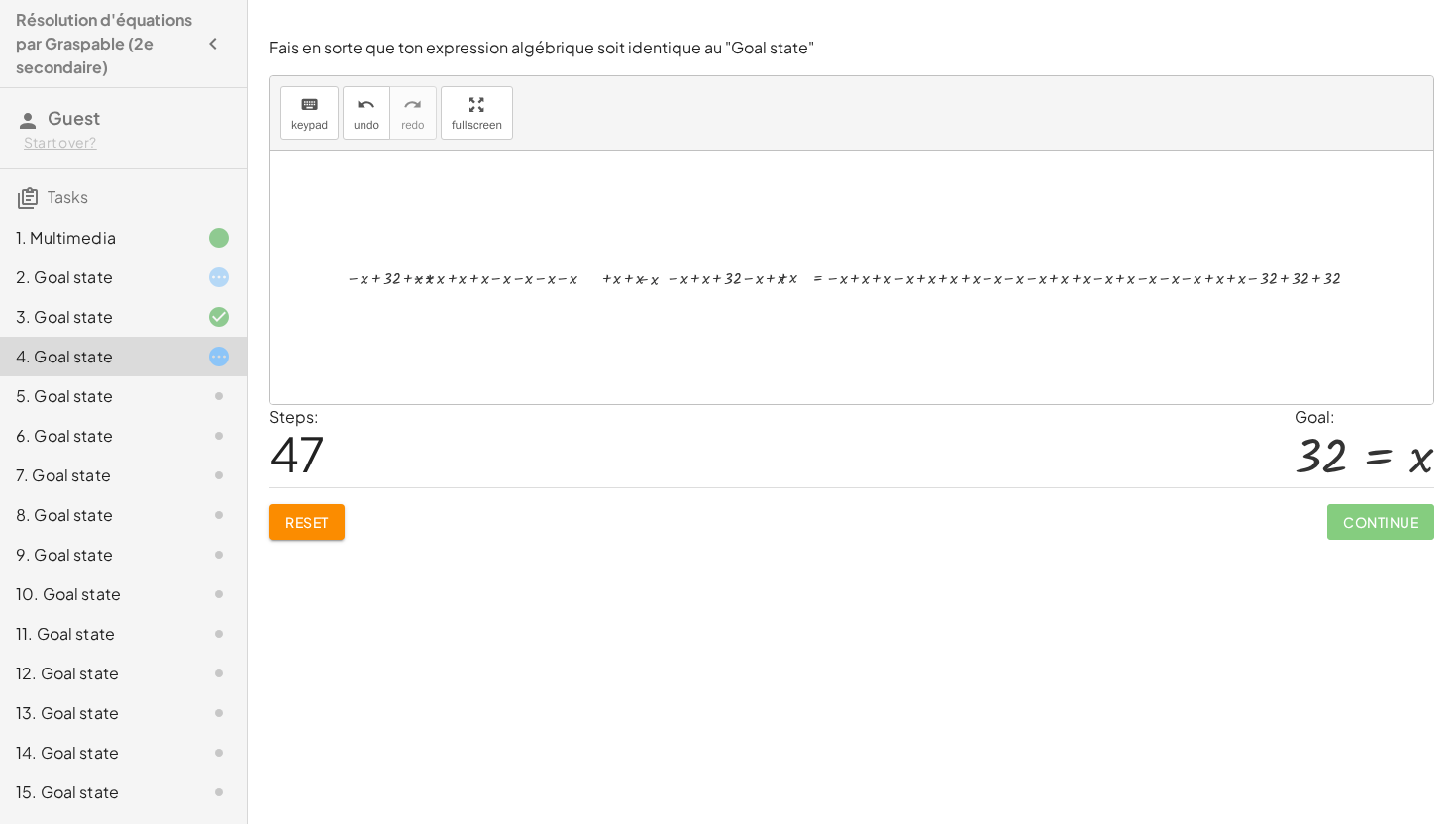 click on "14 = + x − 18 + 14 − 14 = + x − 18 − 14 + 14 − 14 = + x − 32 0 = + x − 32 − x + 0 = + x − x − 32 - x = + x − x − 32 0 = + x − 32 + 0 + 32 = + x − 32 + 32 32 = + x − 32 + 32 0 = + x − 32 + 0 − 0 = + x − 32 − 0 + 0 − 0 = + x − 32 0 = + x − 32 + 0 − 0 = − 0 + x − 32 + 0 − 0 = + x − 32 0 = + x − 32 + 0 + 32 = + x − 32 + 32 32 = + x − 32 + 32 − x + 32 = + x − x − 32 + 32 − x + 32 + 32 = + x − x − 32 + 32 + 32 − x + 32 + x + 32 = + x − x + x − 32 + 32 + 32 − x + 32 + x + x + 32 = + x − x + x + x − 32 + 32 + 32 − x + 32 + x + x + x + 32 = + x − x + x + x + x − 32 + 32 + 32 − x + 32 + x + x + x + x + 32 = + x − x + x + x + x + x − 32 + 32 + 32 − x + 32 + x + x + x + 32 = + x − x + x + x + x − 32 + 32 + 32 − x + 32 + x + x + x + x + 32 = + x − x + x + x + x + x − 32 + 32 + 32 − x + 32 + x + x + x + x + x + 32 = + x − x + x + x + x + x + x − 32 + 32 + 32 − x + 32 + x + x + x + x + 32 = + x − x + x + x +" at bounding box center [852, 277] 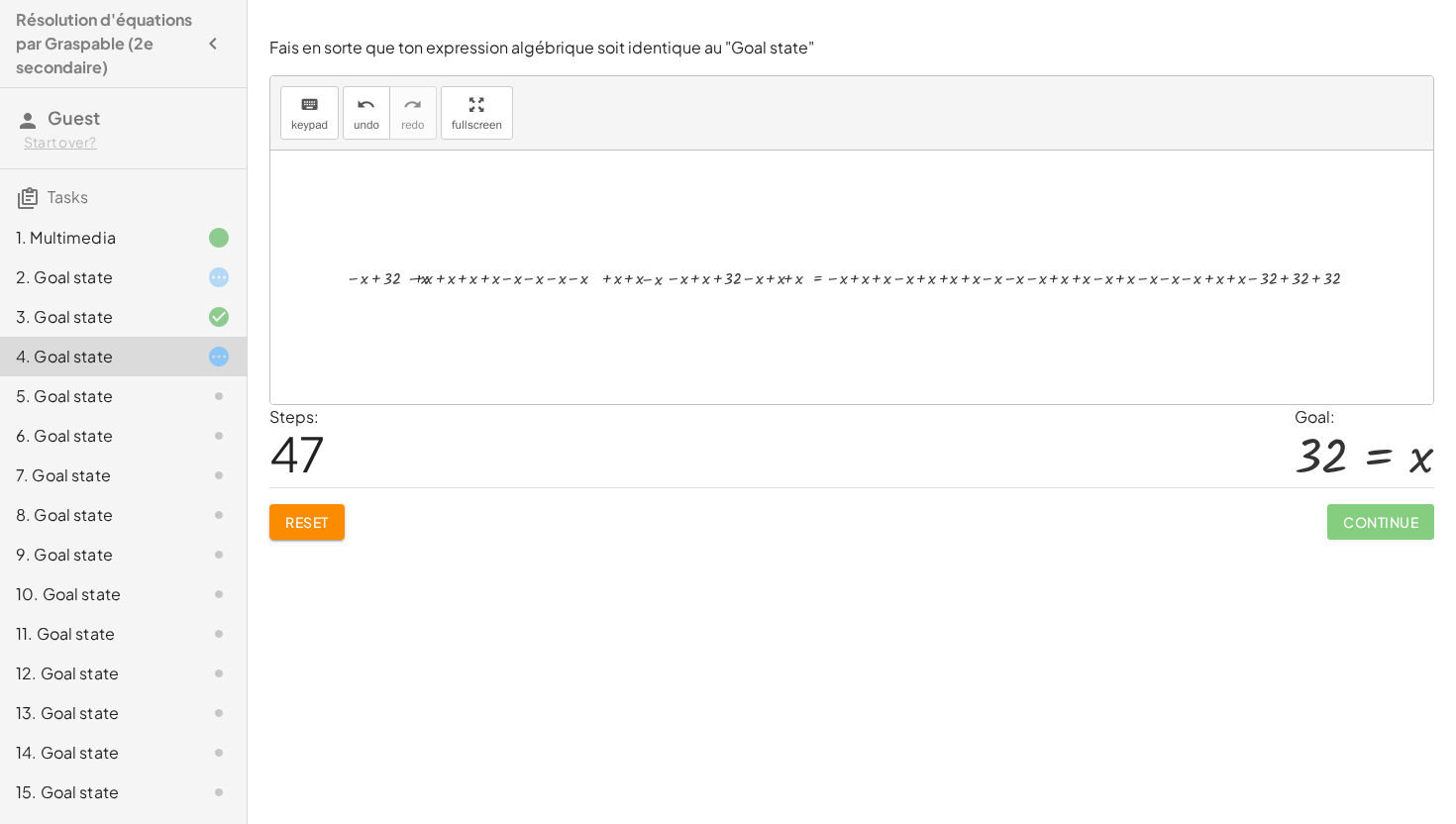 click at bounding box center (860, 276) 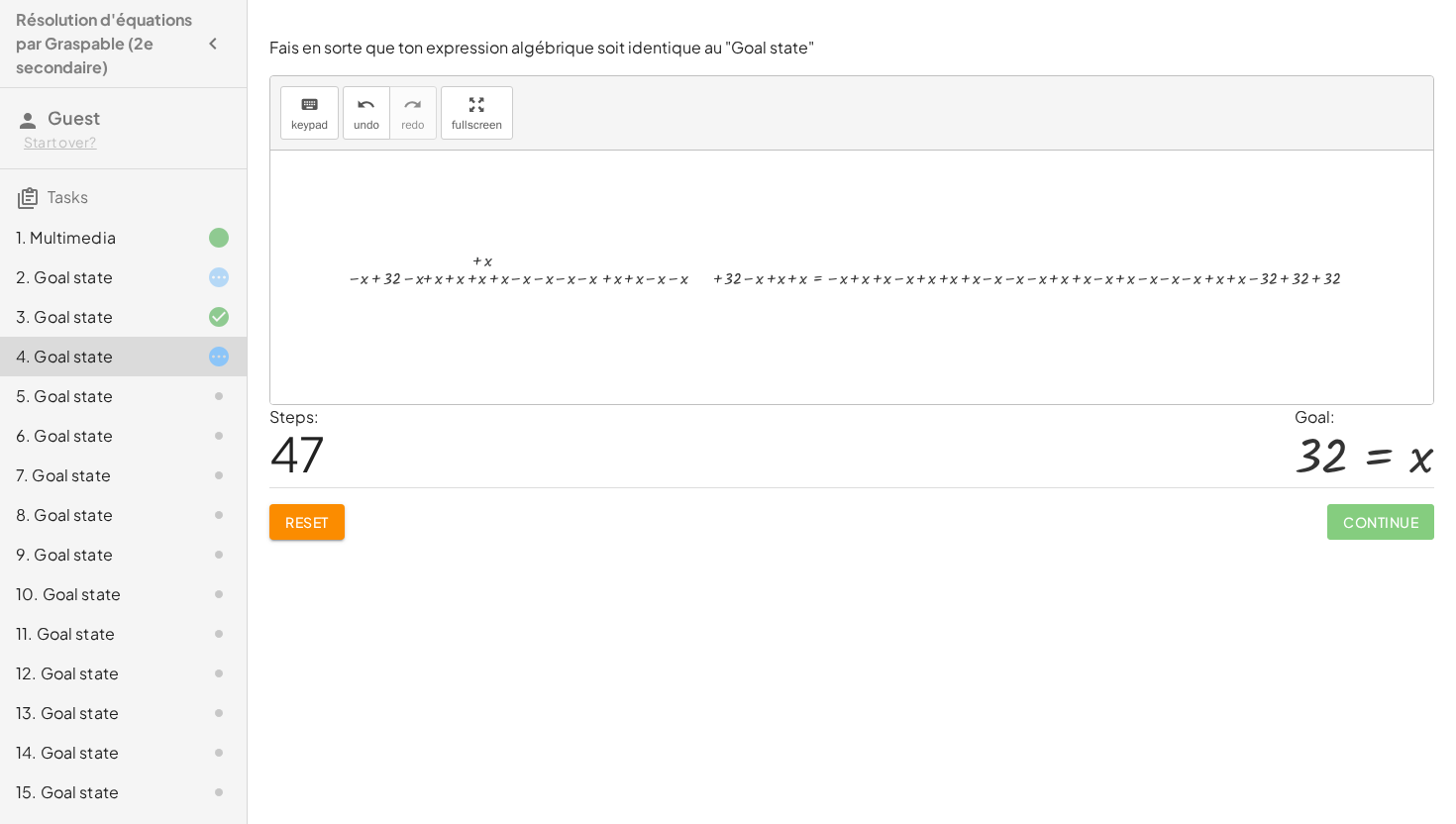 click on "14 = + x − 18 + 14 − 14 = + x − 18 − 14 + 14 − 14 = + x − 32 0 = + x − 32 − x + 0 = + x − x − 32 - x = + x − x − 32 0 = + x − 32 + 0 + 32 = + x − 32 + 32 32 = + x − 32 + 32 0 = + x − 32 + 0 − 0 = + x − 32 − 0 + 0 − 0 = + x − 32 0 = + x − 32 + 0 − 0 = − 0 + x − 32 + 0 − 0 = + x − 32 0 = + x − 32 + 0 + 32 = + x − 32 + 32 32 = + x − 32 + 32 − x + 32 = + x − x − 32 + 32 − x + 32 + 32 = + x − x − 32 + 32 + 32 − x + 32 + x + 32 = + x − x + x − 32 + 32 + 32 − x + 32 + x + x + 32 = + x − x + x + x − 32 + 32 + 32 − x + 32 + x + x + x + 32 = + x − x + x + x + x − 32 + 32 + 32 − x + 32 + x + x + x + x + 32 = + x − x + x + x + x + x − 32 + 32 + 32 − x + 32 + x + x + x + 32 = + x − x + x + x + x − 32 + 32 + 32 − x + 32 + x + x + x + x + 32 = + x − x + x + x + x + x − 32 + 32 + 32 − x + 32 + x + x + x + x + x + 32 = + x − x + x + x + x + x + x − 32 + 32 + 32 − x + 32 + x + x + x + x + 32 = + x − x + x + x +" at bounding box center (852, 276) 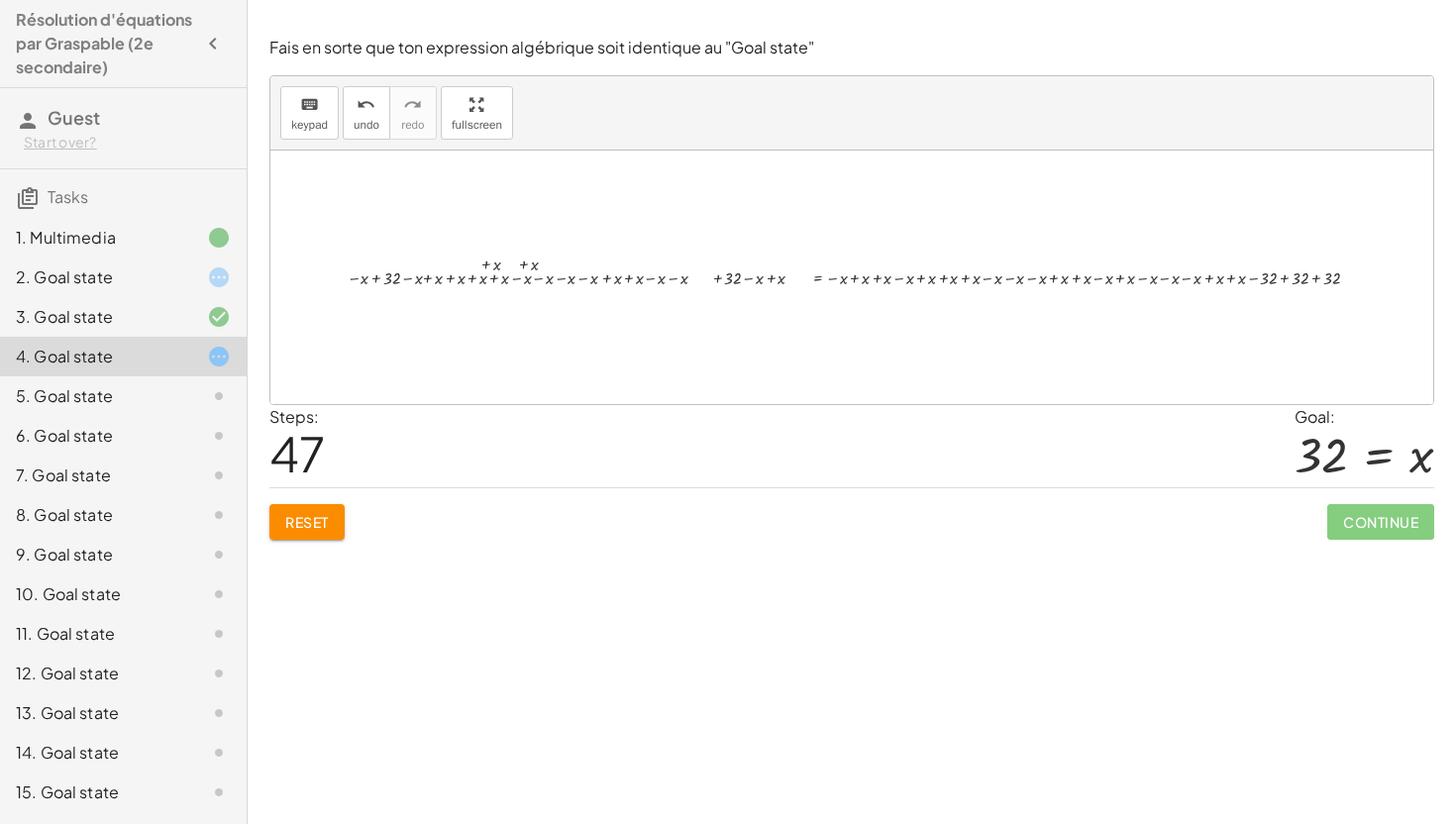click at bounding box center (860, 276) 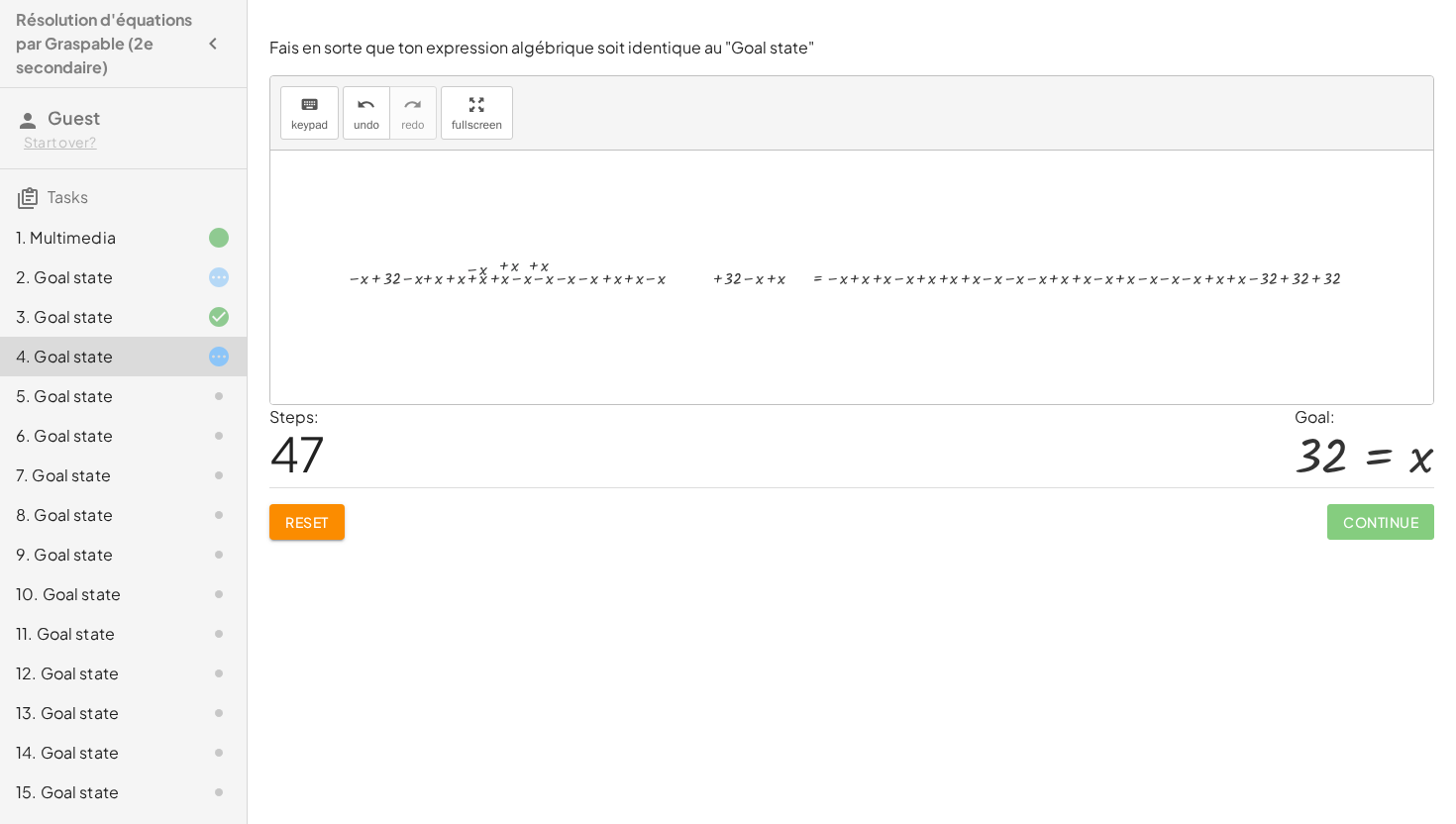 click on "14 = + x − 18 + 14 − 14 = + x − 18 − 14 + 14 − 14 = + x − 32 0 = + x − 32 − x + 0 = + x − x − 32 - x = + x − x − 32 0 = + x − 32 + 0 + 32 = + x − 32 + 32 32 = + x − 32 + 32 0 = + x − 32 + 0 − 0 = + x − 32 − 0 + 0 − 0 = + x − 32 0 = + x − 32 + 0 − 0 = − 0 + x − 32 + 0 − 0 = + x − 32 0 = + x − 32 + 0 + 32 = + x − 32 + 32 32 = + x − 32 + 32 − x + 32 = + x − x − 32 + 32 − x + 32 + 32 = + x − x − 32 + 32 + 32 − x + 32 + x + 32 = + x − x + x − 32 + 32 + 32 − x + 32 + x + x + 32 = + x − x + x + x − 32 + 32 + 32 − x + 32 + x + x + x + 32 = + x − x + x + x + x − 32 + 32 + 32 − x + 32 + x + x + x + x + 32 = + x − x + x + x + x + x − 32 + 32 + 32 − x + 32 + x + x + x + 32 = + x − x + x + x + x − 32 + 32 + 32 − x + 32 + x + x + x + x + 32 = + x − x + x + x + x + x − 32 + 32 + 32 − x + 32 + x + x + x + x + x + 32 = + x − x + x + x + x + x + x − 32 + 32 + 32 − x + 32 + x + x + x + x + 32 = + x − x + x + x +" at bounding box center (852, 276) 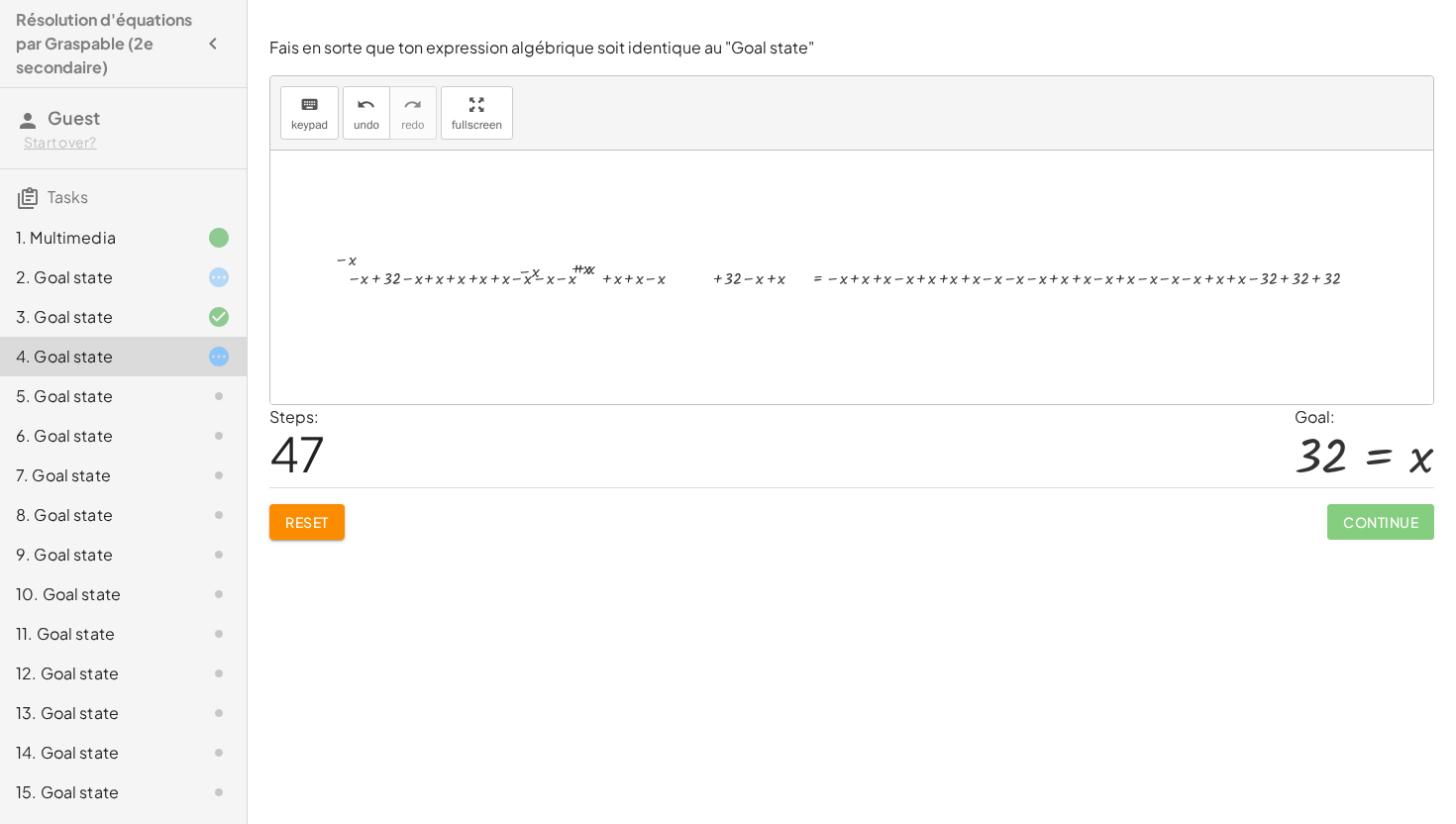 click on "14 = + x − 18 + 14 − 14 = + x − 18 − 14 + 14 − 14 = + x − 32 0 = + x − 32 − x + 0 = + x − x − 32 - x = + x − x − 32 0 = + x − 32 + 0 + 32 = + x − 32 + 32 32 = + x − 32 + 32 0 = + x − 32 + 0 − 0 = + x − 32 − 0 + 0 − 0 = + x − 32 0 = + x − 32 + 0 − 0 = − 0 + x − 32 + 0 − 0 = + x − 32 0 = + x − 32 + 0 + 32 = + x − 32 + 32 32 = + x − 32 + 32 − x + 32 = + x − x − 32 + 32 − x + 32 + 32 = + x − x − 32 + 32 + 32 − x + 32 + x + 32 = + x − x + x − 32 + 32 + 32 − x + 32 + x + x + 32 = + x − x + x + x − 32 + 32 + 32 − x + 32 + x + x + x + 32 = + x − x + x + x + x − 32 + 32 + 32 − x + 32 + x + x + x + x + 32 = + x − x + x + x + x + x − 32 + 32 + 32 − x + 32 + x + x + x + 32 = + x − x + x + x + x − 32 + 32 + 32 − x + 32 + x + x + x + x + 32 = + x − x + x + x + x + x − 32 + 32 + 32 − x + 32 + x + x + x + x + x + 32 = + x − x + x + x + x + x + x − 32 + 32 + 32 − x + 32 + x + x + x + x + 32 = + x − x + x + x +" at bounding box center [852, 276] 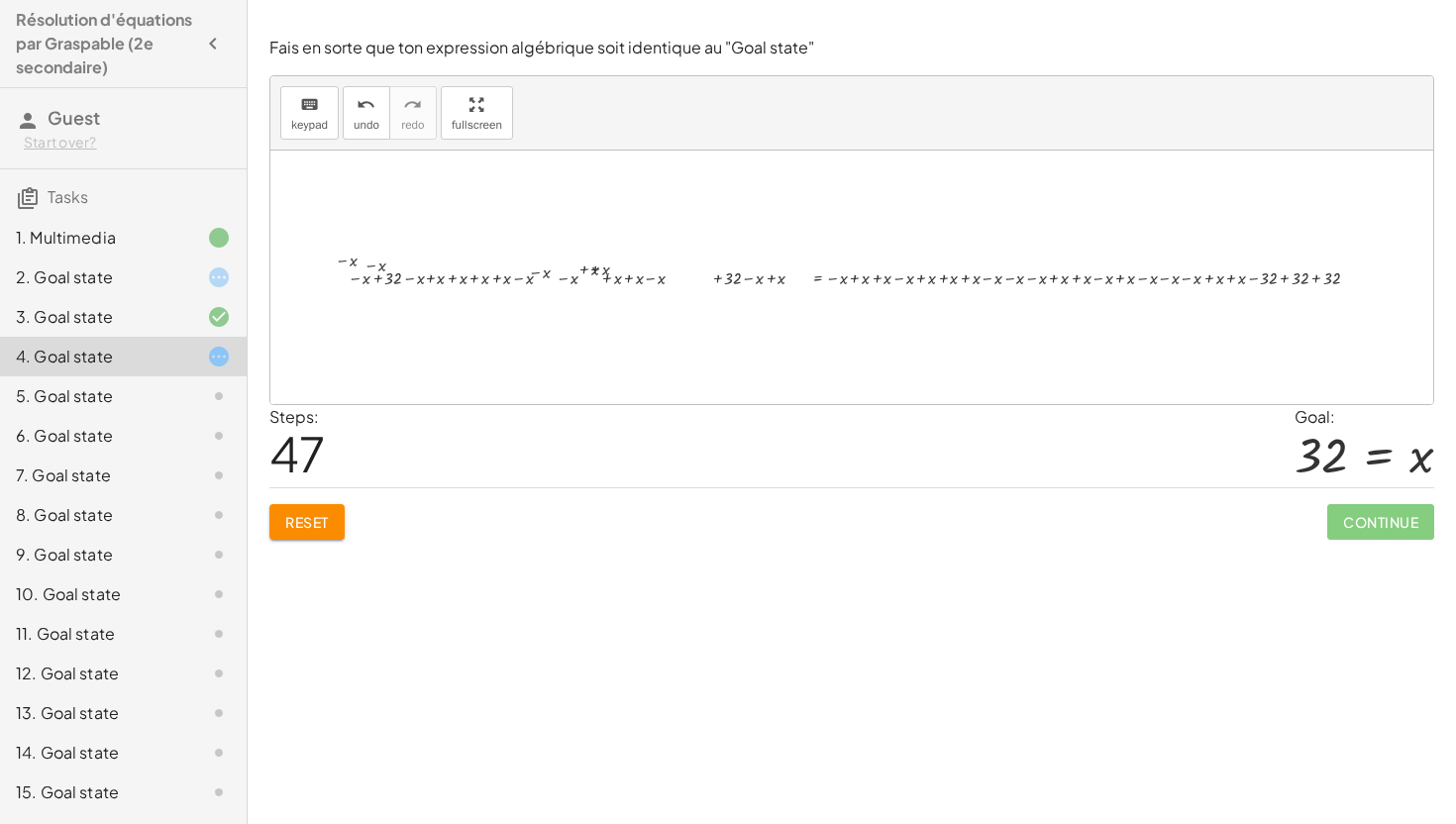 click on "Résolution d'équations par Graspable (2e secondaire) Guest Start over? Tasks 1. Multimedia 2. Goal state 3. Goal state 4. Goal state 5. Goal state 6. Goal state 7. Goal state 8. Goal state 9. Goal state 10. Goal state 11. Goal state 12. Goal state 13. Goal state 14. Goal state 15. Goal state 16. Goal state 17. Goal state 18. Goal state 19. Goal state 20. Goal state 21. Goal state Clique et tiens le signe "="  dans l'équation pour effectuer une opération des deux côtés de l'égalité. Ce que tu ajoutes (+), enlève (-) multiplie (x) ou divise à "E" sera effectué des deux côtés de l'égalité. Regarde cette vidéo pour apprendre comment faire.  Continue Fais en sorte que ton expression algébrique soit identique au "Goal state" keyboard keypad undo undo redo redo fullscreen 4 = 4 + 4 − 4 = + 4 − 4 4 = 4 + 4 − 4 = + 4 − 4 + 4 − 4 = − 4 + 4 = 4 4 × Steps:  5 Goal: + 4 + 1 = + 4 + 1 Reset   Continue  Fais en sorte que ton expression algébrique soit identique au "Goal state" keyboard keypad" 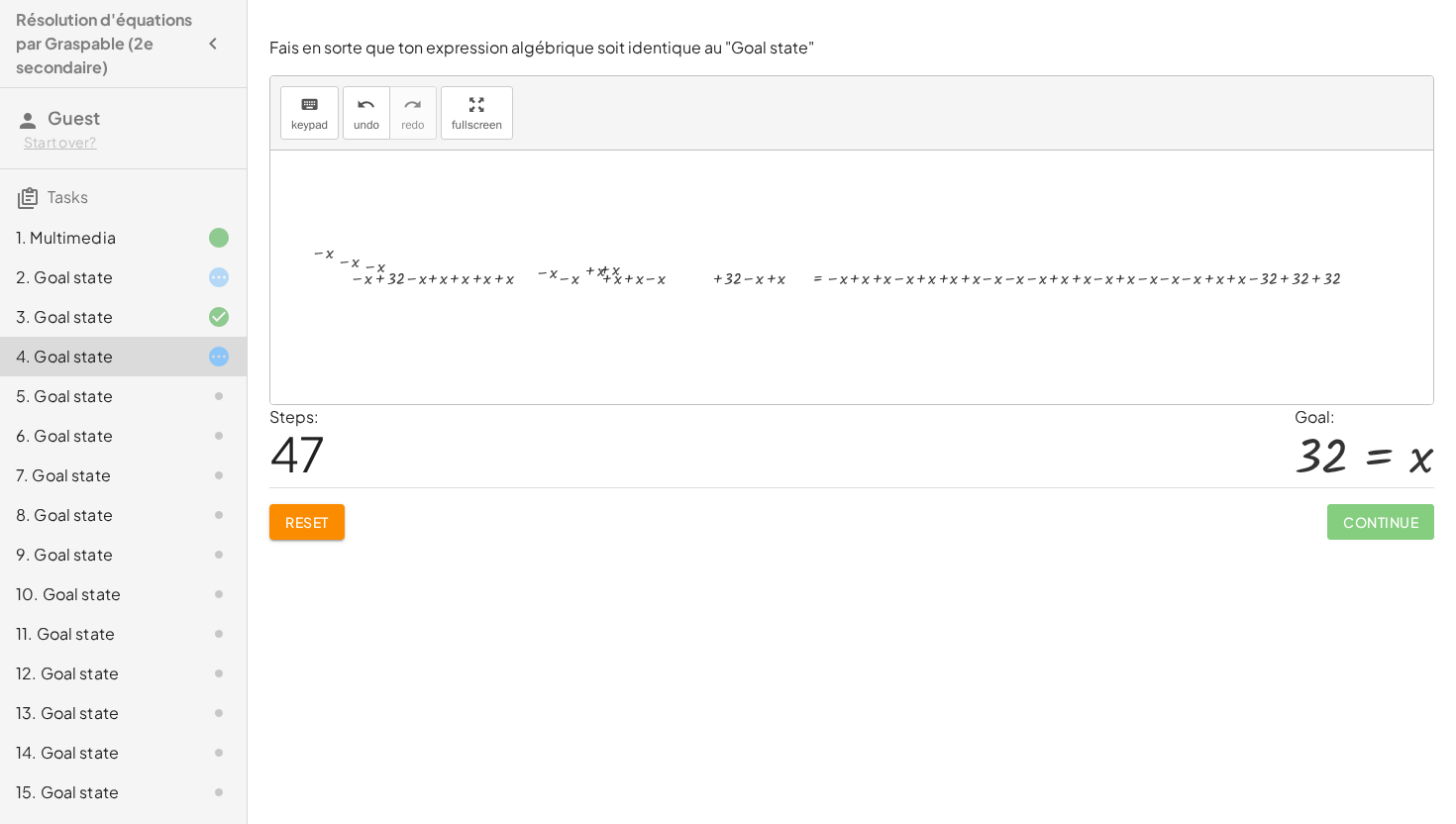 click on "Résolution d'équations par Graspable (2e secondaire) Guest Start over? Tasks 1. Multimedia 2. Goal state 3. Goal state 4. Goal state 5. Goal state 6. Goal state 7. Goal state 8. Goal state 9. Goal state 10. Goal state 11. Goal state 12. Goal state 13. Goal state 14. Goal state 15. Goal state 16. Goal state 17. Goal state 18. Goal state 19. Goal state 20. Goal state 21. Goal state Clique et tiens le signe "="  dans l'équation pour effectuer une opération des deux côtés de l'égalité. Ce que tu ajoutes (+), enlève (-) multiplie (x) ou divise à "E" sera effectué des deux côtés de l'égalité. Regarde cette vidéo pour apprendre comment faire.  Continue Fais en sorte que ton expression algébrique soit identique au "Goal state" keyboard keypad undo undo redo redo fullscreen 4 = 4 + 4 − 4 = + 4 − 4 4 = 4 + 4 − 4 = + 4 − 4 + 4 − 4 = − 4 + 4 = 4 4 × Steps:  5 Goal: + 4 + 1 = + 4 + 1 Reset   Continue  Fais en sorte que ton expression algébrique soit identique au "Goal state" keyboard keypad" 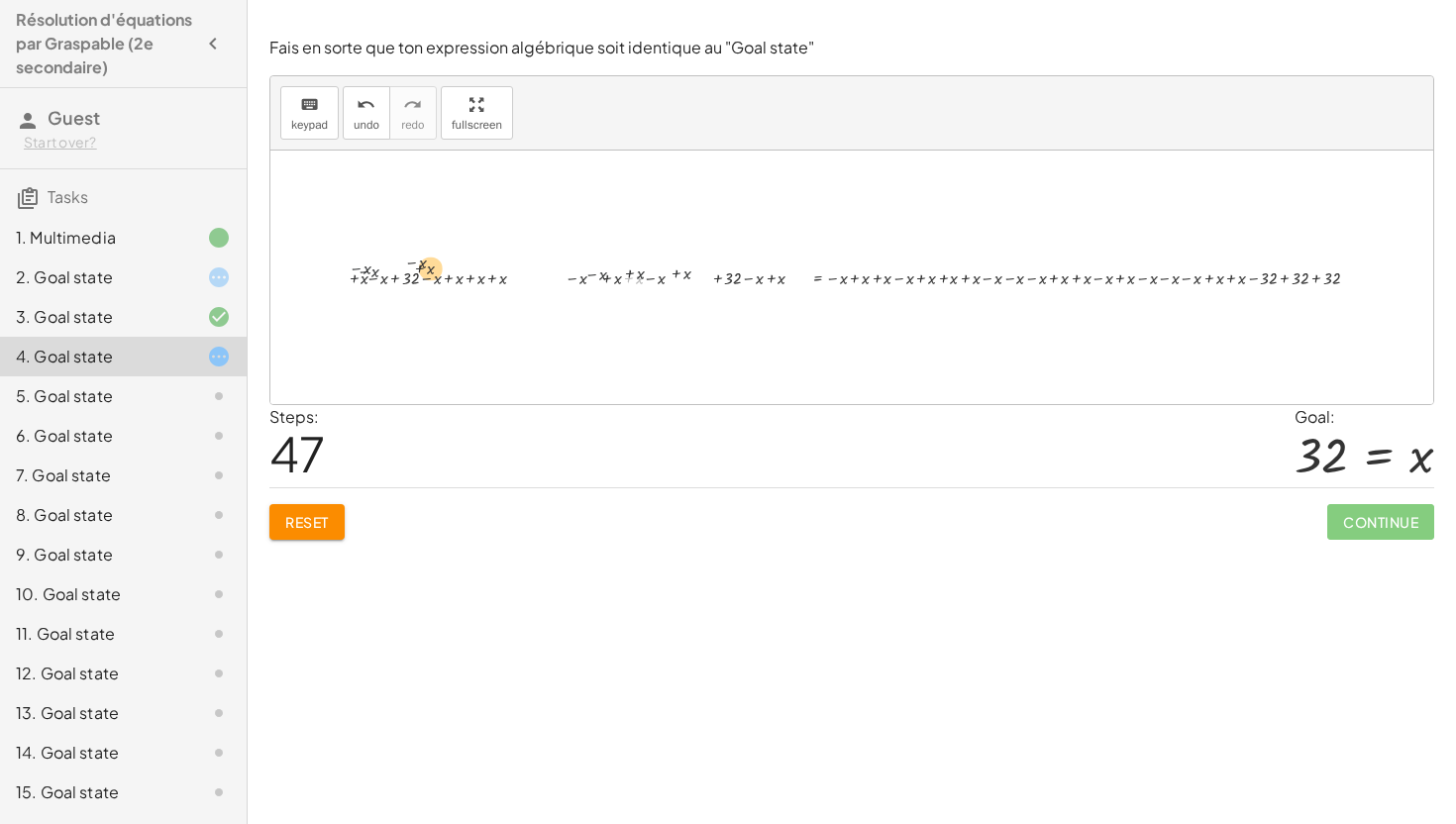 click on "14 = + x − 18 + 14 − 14 = + x − 18 − 14 + 14 − 14 = + x − 32 0 = + x − 32 − x + 0 = + x − x − 32 - x = + x − x − 32 0 = + x − 32 + 0 + 32 = + x − 32 + 32 32 = + x − 32 + 32 0 = + x − 32 + 0 − 0 = + x − 32 − 0 + 0 − 0 = + x − 32 0 = + x − 32 + 0 − 0 = − 0 + x − 32 + 0 − 0 = + x − 32 0 = + x − 32 + 0 + 32 = + x − 32 + 32 32 = + x − 32 + 32 − x + 32 = + x − x − 32 + 32 − x + 32 + 32 = + x − x − 32 + 32 + 32 − x + 32 + x + 32 = + x − x + x − 32 + 32 + 32 − x + 32 + x + x + 32 = + x − x + x + x − 32 + 32 + 32 − x + 32 + x + x + x + 32 = + x − x + x + x + x − 32 + 32 + 32 − x + 32 + x + x + x + x + 32 = + x − x + x + x + x + x − 32 + 32 + 32 − x + 32 + x + x + x + 32 = + x − x + x + x + x − 32 + 32 + 32 − x + 32 + x + x + x + x + 32 = + x − x + x + x + x + x − 32 + 32 + 32 − x + 32 + x + x + x + x + x + 32 = + x − x + x + x + x + x + x − 32 + 32 + 32 − x + 32 + x + x + x + x + 32 = + x − x + x + x +" at bounding box center (852, 277) 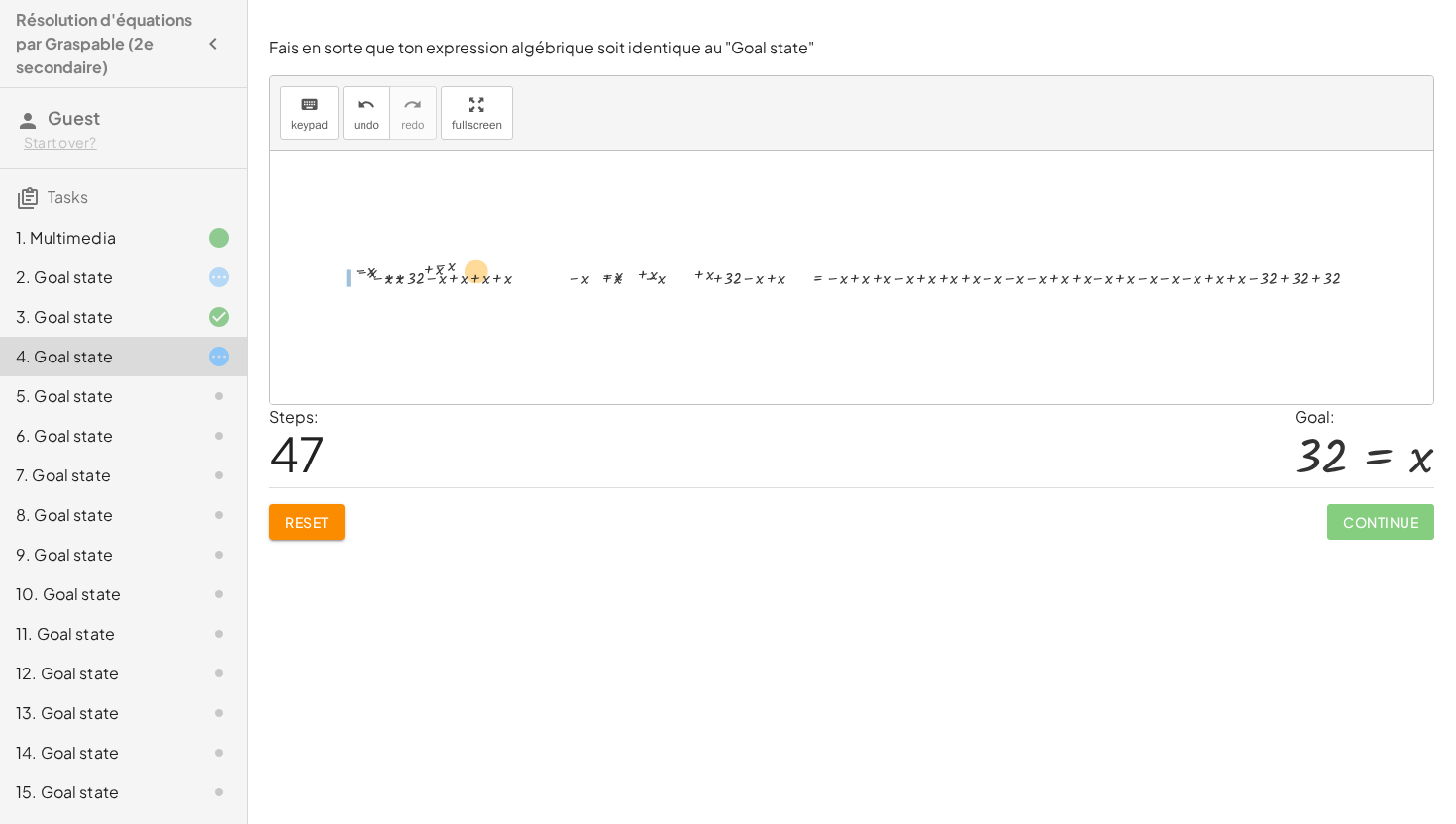 click on "14 = + x − 18 + 14 − 14 = + x − 18 − 14 + 14 − 14 = + x − 32 0 = + x − 32 − x + 0 = + x − x − 32 - x = + x − x − 32 0 = + x − 32 + 0 + 32 = + x − 32 + 32 32 = + x − 32 + 32 0 = + x − 32 + 0 − 0 = + x − 32 − 0 + 0 − 0 = + x − 32 0 = + x − 32 + 0 − 0 = − 0 + x − 32 + 0 − 0 = + x − 32 0 = + x − 32 + 0 + 32 = + x − 32 + 32 32 = + x − 32 + 32 − x + 32 = + x − x − 32 + 32 − x + 32 + 32 = + x − x − 32 + 32 + 32 − x + 32 + x + 32 = + x − x + x − 32 + 32 + 32 − x + 32 + x + x + 32 = + x − x + x + x − 32 + 32 + 32 − x + 32 + x + x + x + 32 = + x − x + x + x + x − 32 + 32 + 32 − x + 32 + x + x + x + x + 32 = + x − x + x + x + x + x − 32 + 32 + 32 − x + 32 + x + x + x + 32 = + x − x + x + x + x − 32 + 32 + 32 − x + 32 + x + x + x + x + 32 = + x − x + x + x + x + x − 32 + 32 + 32 − x + 32 + x + x + x + x + x + 32 = + x − x + x + x + x + x + x − 32 + 32 + 32 − x + 32 + x + x + x + x + 32 = + x − x + x + x +" at bounding box center (852, 276) 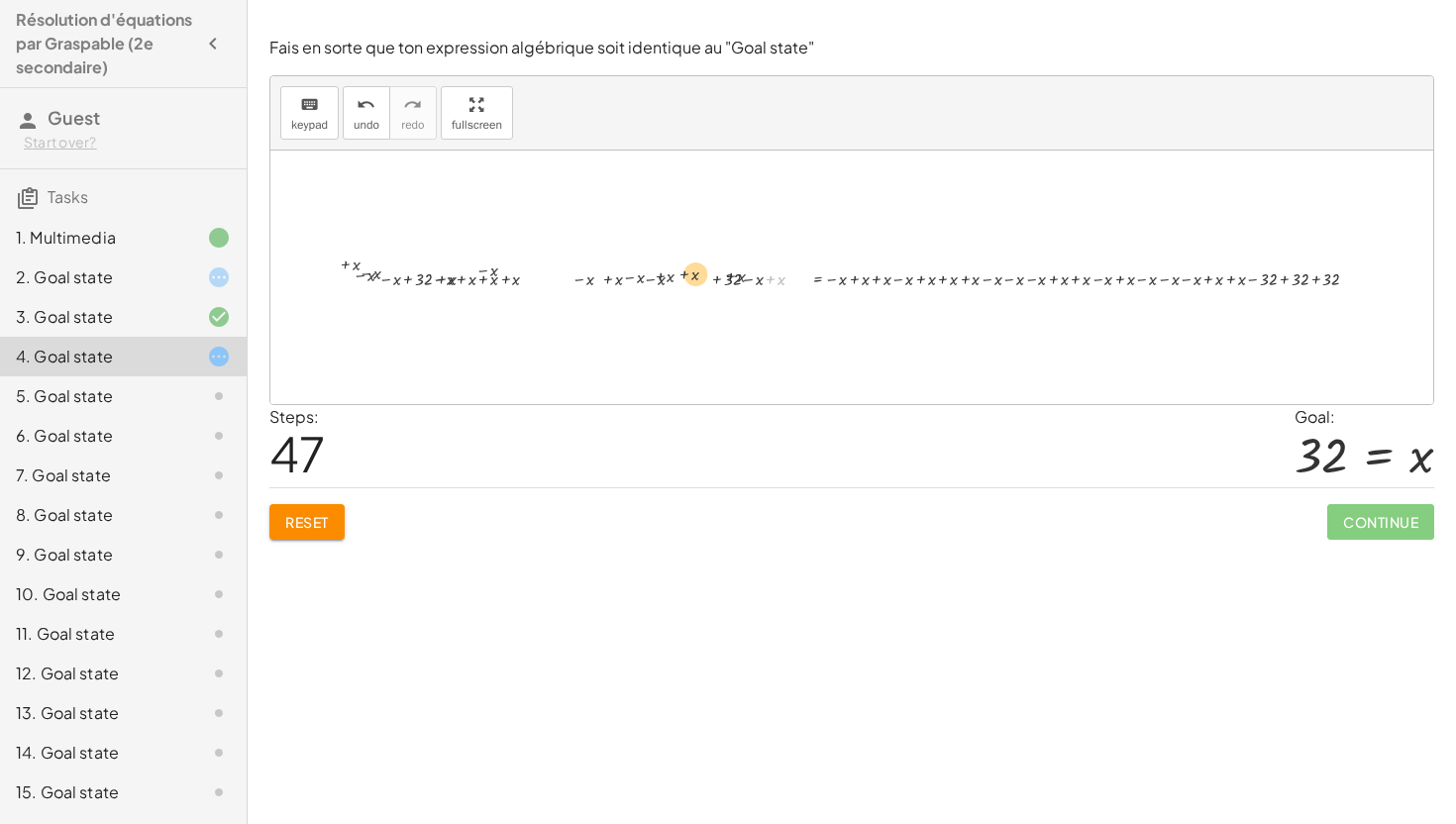 click on "14 = + x − 18 + 14 − 14 = + x − 18 − 14 + 14 − 14 = + x − 32 0 = + x − 32 − x + 0 = + x − x − 32 - x = + x − x − 32 0 = + x − 32 + 0 + 32 = + x − 32 + 32 32 = + x − 32 + 32 0 = + x − 32 + 0 − 0 = + x − 32 − 0 + 0 − 0 = + x − 32 0 = + x − 32 + 0 − 0 = − 0 + x − 32 + 0 − 0 = + x − 32 0 = + x − 32 + 0 + 32 = + x − 32 + 32 32 = + x − 32 + 32 − x + 32 = + x − x − 32 + 32 − x + 32 + 32 = + x − x − 32 + 32 + 32 − x + 32 + x + 32 = + x − x + x − 32 + 32 + 32 − x + 32 + x + x + 32 = + x − x + x + x − 32 + 32 + 32 − x + 32 + x + x + x + 32 = + x − x + x + x + x − 32 + 32 + 32 − x + 32 + x + x + x + x + 32 = + x − x + x + x + x + x − 32 + 32 + 32 − x + 32 + x + x + x + 32 = + x − x + x + x + x − 32 + 32 + 32 − x + 32 + x + x + x + x + 32 = + x − x + x + x + x + x − 32 + 32 + 32 − x + 32 + x + x + x + x + x + 32 = + x − x + x + x + x + x + x − 32 + 32 + 32 − x + 32 + x + x + x + x + 32 = + x − x + x + x +" at bounding box center (852, 277) 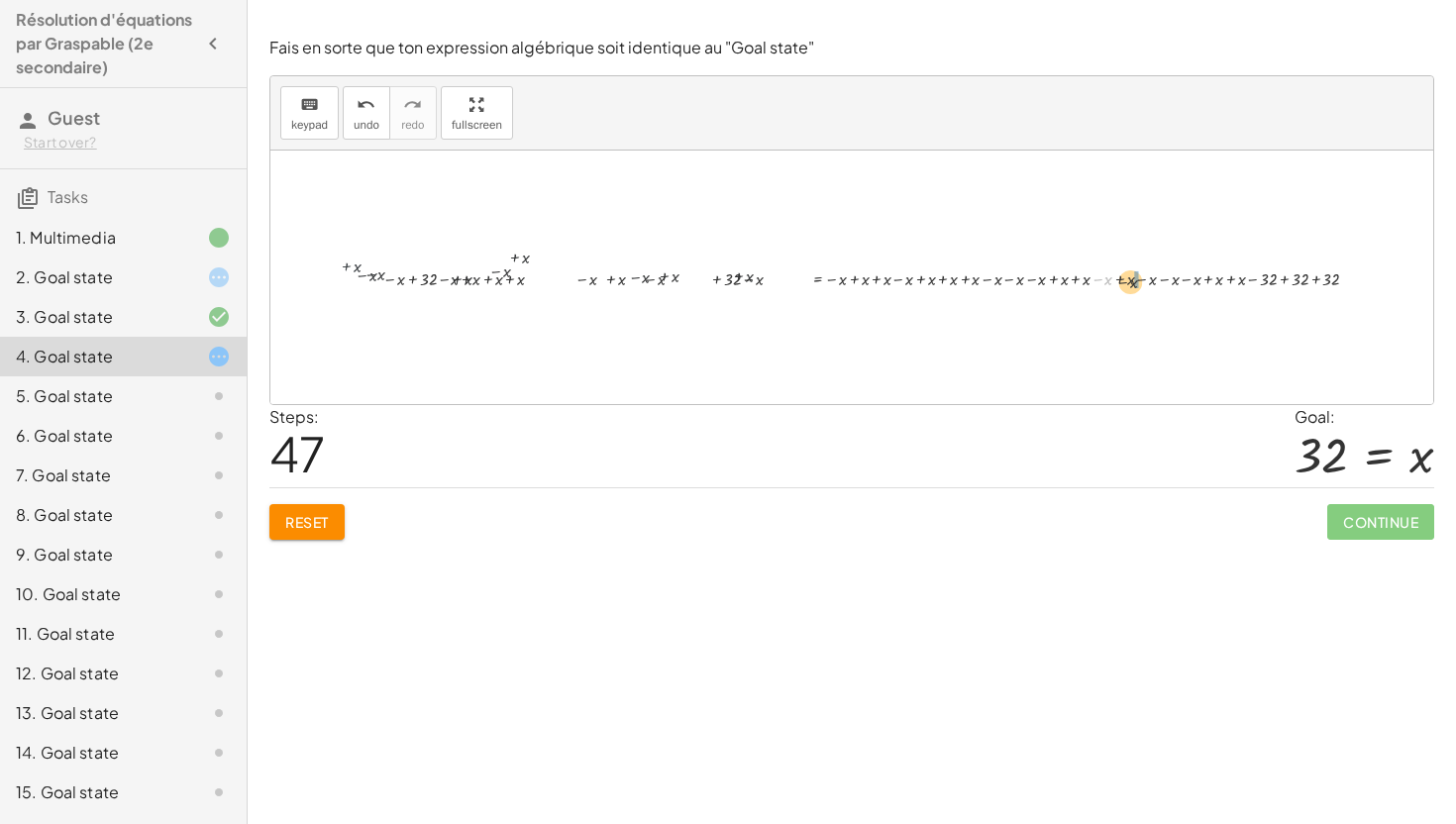 click on "14 = + x − 18 + 14 − 14 = + x − 18 − 14 + 14 − 14 = + x − 32 0 = + x − 32 − x + 0 = + x − x − 32 - x = + x − x − 32 0 = + x − 32 + 0 + 32 = + x − 32 + 32 32 = + x − 32 + 32 0 = + x − 32 + 0 − 0 = + x − 32 − 0 + 0 − 0 = + x − 32 0 = + x − 32 + 0 − 0 = − 0 + x − 32 + 0 − 0 = + x − 32 0 = + x − 32 + 0 + 32 = + x − 32 + 32 32 = + x − 32 + 32 − x + 32 = + x − x − 32 + 32 − x + 32 + 32 = + x − x − 32 + 32 + 32 − x + 32 + x + 32 = + x − x + x − 32 + 32 + 32 − x + 32 + x + x + 32 = + x − x + x + x − 32 + 32 + 32 − x + 32 + x + x + x + 32 = + x − x + x + x + x − 32 + 32 + 32 − x + 32 + x + x + x + x + 32 = + x − x + x + x + x + x − 32 + 32 + 32 − x + 32 + x + x + x + 32 = + x − x + x + x + x − 32 + 32 + 32 − x + 32 + x + x + x + x + 32 = + x − x + x + x + x + x − 32 + 32 + 32 − x + 32 + x + x + x + x + x + 32 = + x − x + x + x + x + x + x − 32 + 32 + 32 − x + 32 + x + x + x + x + 32 = + x − x + x + x +" at bounding box center (852, 277) 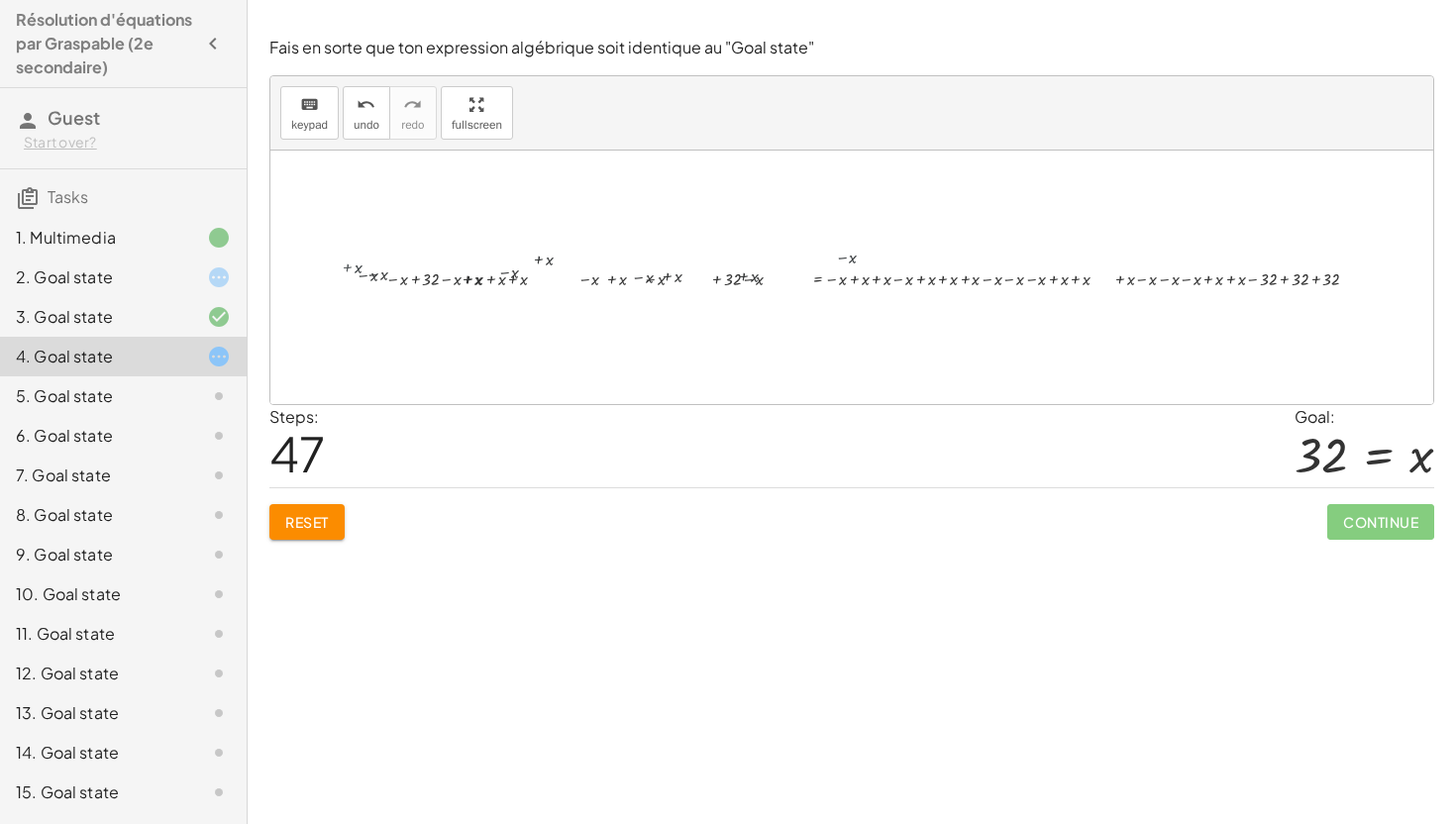 click on "14 = + x − 18 + 14 − 14 = + x − 18 − 14 + 14 − 14 = + x − 32 0 = + x − 32 − x + 0 = + x − x − 32 - x = + x − x − 32 0 = + x − 32 + 0 + 32 = + x − 32 + 32 32 = + x − 32 + 32 0 = + x − 32 + 0 − 0 = + x − 32 − 0 + 0 − 0 = + x − 32 0 = + x − 32 + 0 − 0 = − 0 + x − 32 + 0 − 0 = + x − 32 0 = + x − 32 + 0 + 32 = + x − 32 + 32 32 = + x − 32 + 32 − x + 32 = + x − x − 32 + 32 − x + 32 + 32 = + x − x − 32 + 32 + 32 − x + 32 + x + 32 = + x − x + x − 32 + 32 + 32 − x + 32 + x + x + 32 = + x − x + x + x − 32 + 32 + 32 − x + 32 + x + x + x + 32 = + x − x + x + x + x − 32 + 32 + 32 − x + 32 + x + x + x + x + 32 = + x − x + x + x + x + x − 32 + 32 + 32 − x + 32 + x + x + x + 32 = + x − x + x + x + x − 32 + 32 + 32 − x + 32 + x + x + x + x + 32 = + x − x + x + x + x + x − 32 + 32 + 32 − x + 32 + x + x + x + x + x + 32 = + x − x + x + x + x + x + x − 32 + 32 + 32 − x + 32 + x + x + x + x + 32 = + x − x + x + x +" at bounding box center [852, 277] 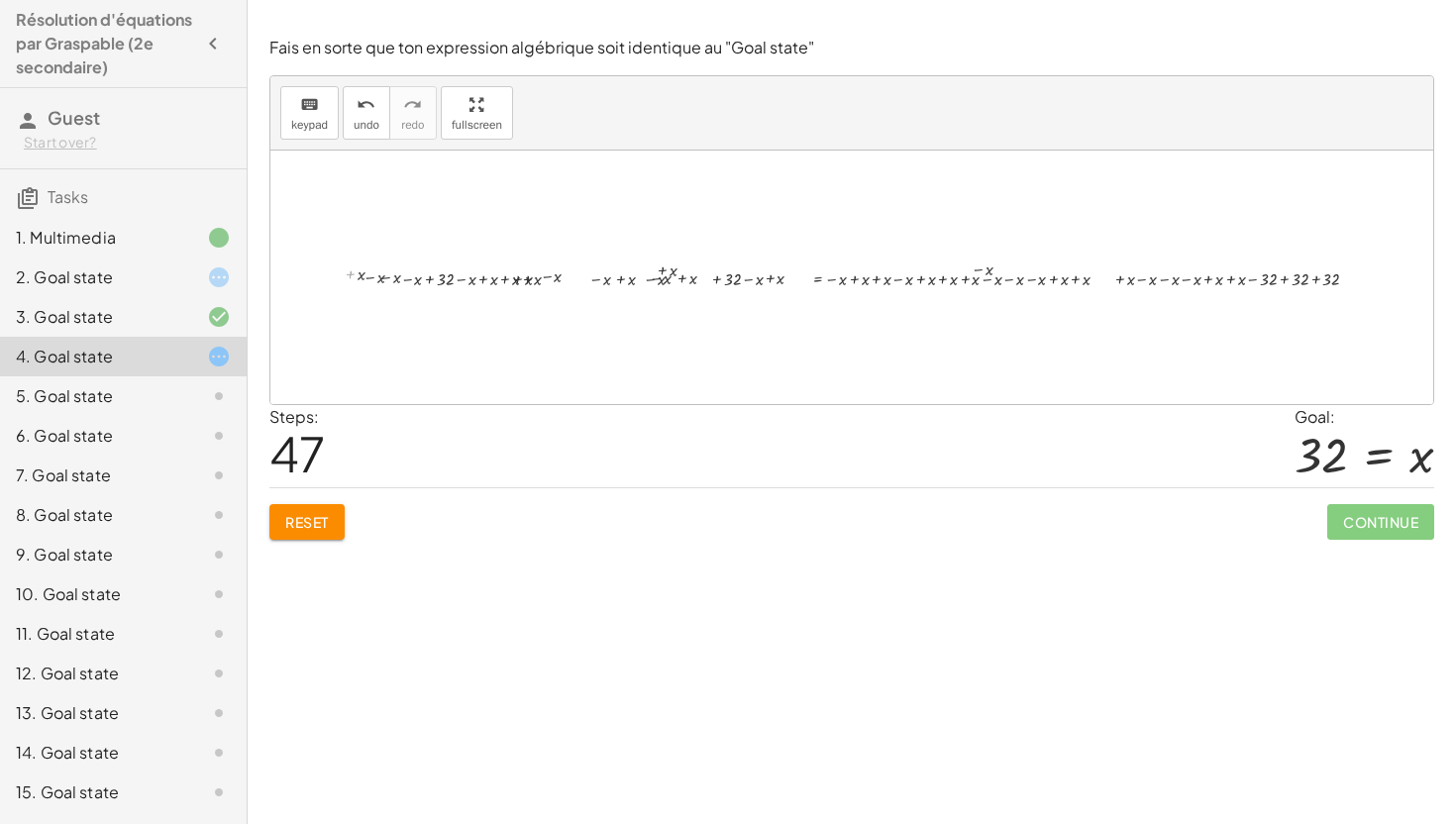 click on "14 = + x − 18 + 14 − 14 = + x − 18 − 14 + 14 − 14 = + x − 32 0 = + x − 32 − x + 0 = + x − x − 32 - x = + x − x − 32 0 = + x − 32 + 0 + 32 = + x − 32 + 32 32 = + x − 32 + 32 0 = + x − 32 + 0 − 0 = + x − 32 − 0 + 0 − 0 = + x − 32 0 = + x − 32 + 0 − 0 = − 0 + x − 32 + 0 − 0 = + x − 32 0 = + x − 32 + 0 + 32 = + x − 32 + 32 32 = + x − 32 + 32 − x + 32 = + x − x − 32 + 32 − x + 32 + 32 = + x − x − 32 + 32 + 32 − x + 32 + x + 32 = + x − x + x − 32 + 32 + 32 − x + 32 + x + x + 32 = + x − x + x + x − 32 + 32 + 32 − x + 32 + x + x + x + 32 = + x − x + x + x + x − 32 + 32 + 32 − x + 32 + x + x + x + x + 32 = + x − x + x + x + x + x − 32 + 32 + 32 − x + 32 + x + x + x + 32 = + x − x + x + x + x − 32 + 32 + 32 − x + 32 + x + x + x + x + 32 = + x − x + x + x + x + x − 32 + 32 + 32 − x + 32 + x + x + x + x + x + 32 = + x − x + x + x + x + x + x − 32 + 32 + 32 − x + 32 + x + x + x + x + 32 = + x − x + x + x +" at bounding box center [852, 277] 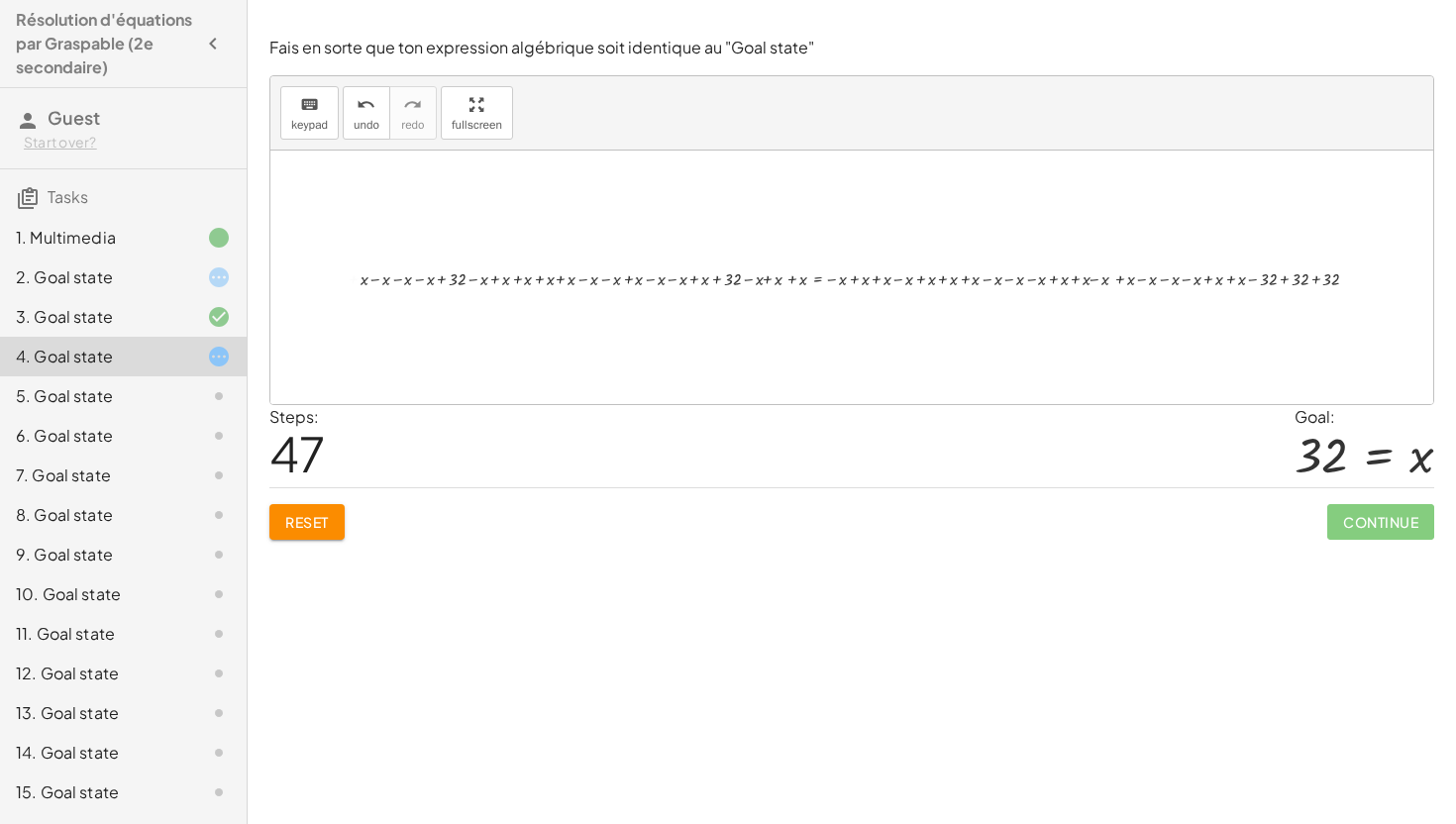 click at bounding box center (868, 277) 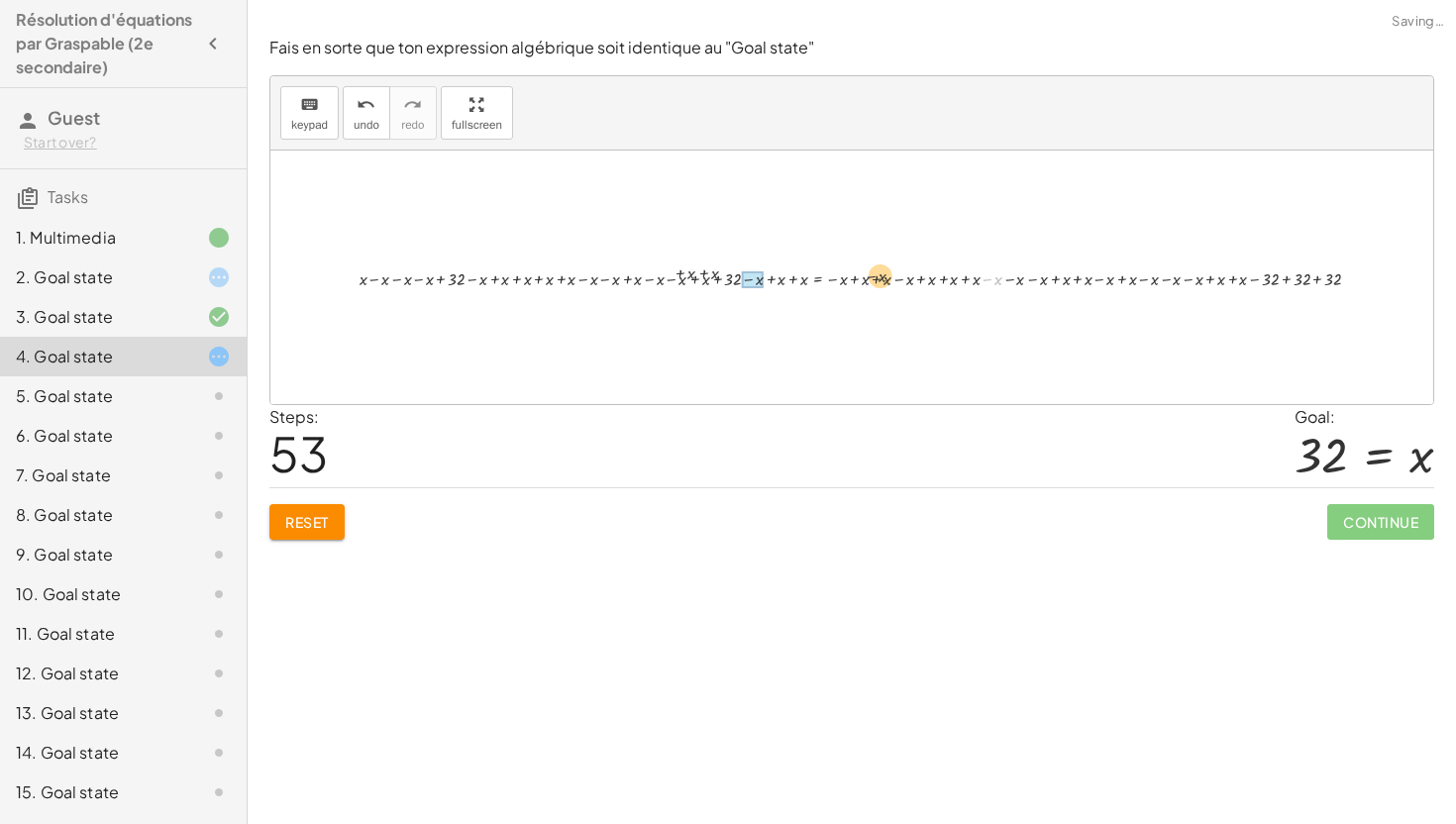 click at bounding box center (868, 277) 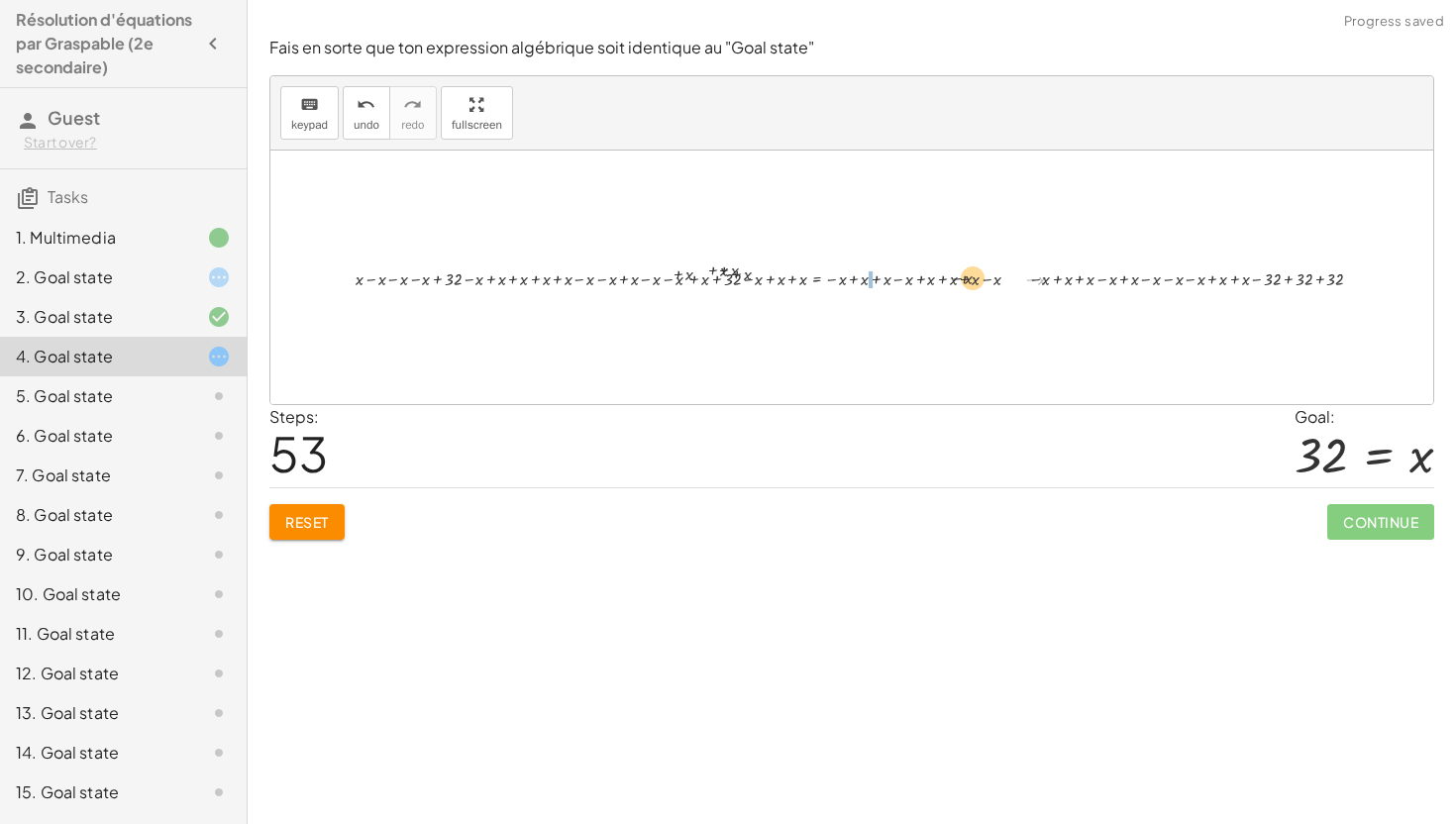 click at bounding box center (867, 277) 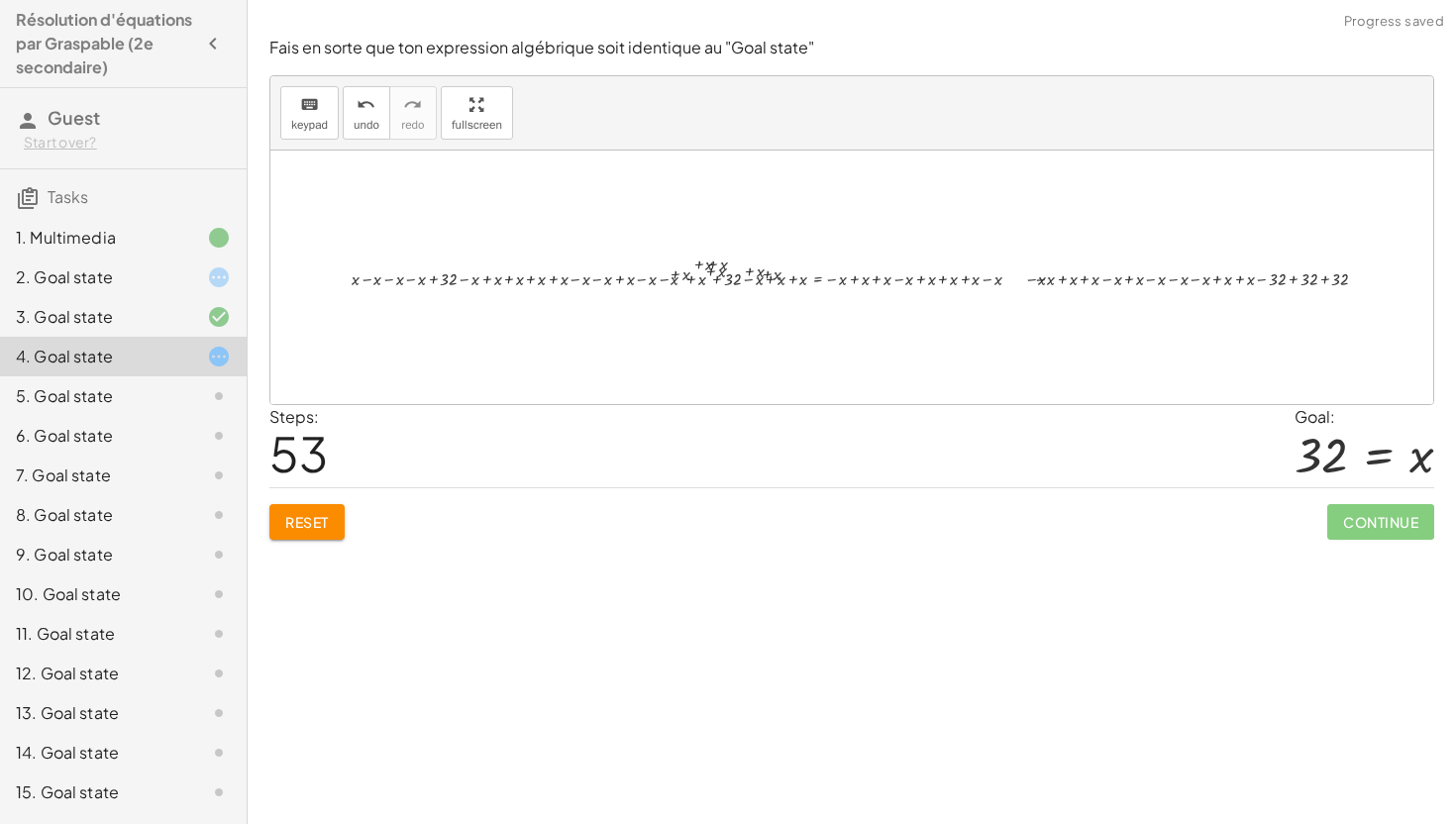 click on "14 = + x − 18 + 14 − 14 = + x − 18 − 14 + 14 − 14 = + x − 32 0 = + x − 32 − x + 0 = + x − x − 32 - x = + x − x − 32 0 = + x − 32 + 0 + 32 = + x − 32 + 32 32 = + x − 32 + 32 0 = + x − 32 + 0 − 0 = + x − 32 − 0 + 0 − 0 = + x − 32 0 = + x − 32 + 0 − 0 = − 0 + x − 32 + 0 − 0 = + x − 32 0 = + x − 32 + 0 + 32 = + x − 32 + 32 32 = + x − 32 + 32 − x + 32 = + x − x − 32 + 32 − x + 32 + 32 = + x − x − 32 + 32 + 32 − x + 32 + x + 32 = + x − x + x − 32 + 32 + 32 − x + 32 + x + x + 32 = + x − x + x + x − 32 + 32 + 32 − x + 32 + x + x + x + 32 = + x − x + x + x + x − 32 + 32 + 32 − x + 32 + x + x + x + x + 32 = + x − x + x + x + x + x − 32 + 32 + 32 − x + 32 + x + x + x + 32 = + x − x + x + x + x − 32 + 32 + 32 − x + 32 + x + x + x + x + 32 = + x − x + x + x + x + x − 32 + 32 + 32 − x + 32 + x + x + x + x + x + 32 = + x − x + x + x + x + x + x − 32 + 32 + 32 − x + 32 + x + x + x + x + 32 = + x − x + x + x +" at bounding box center (866, 277) 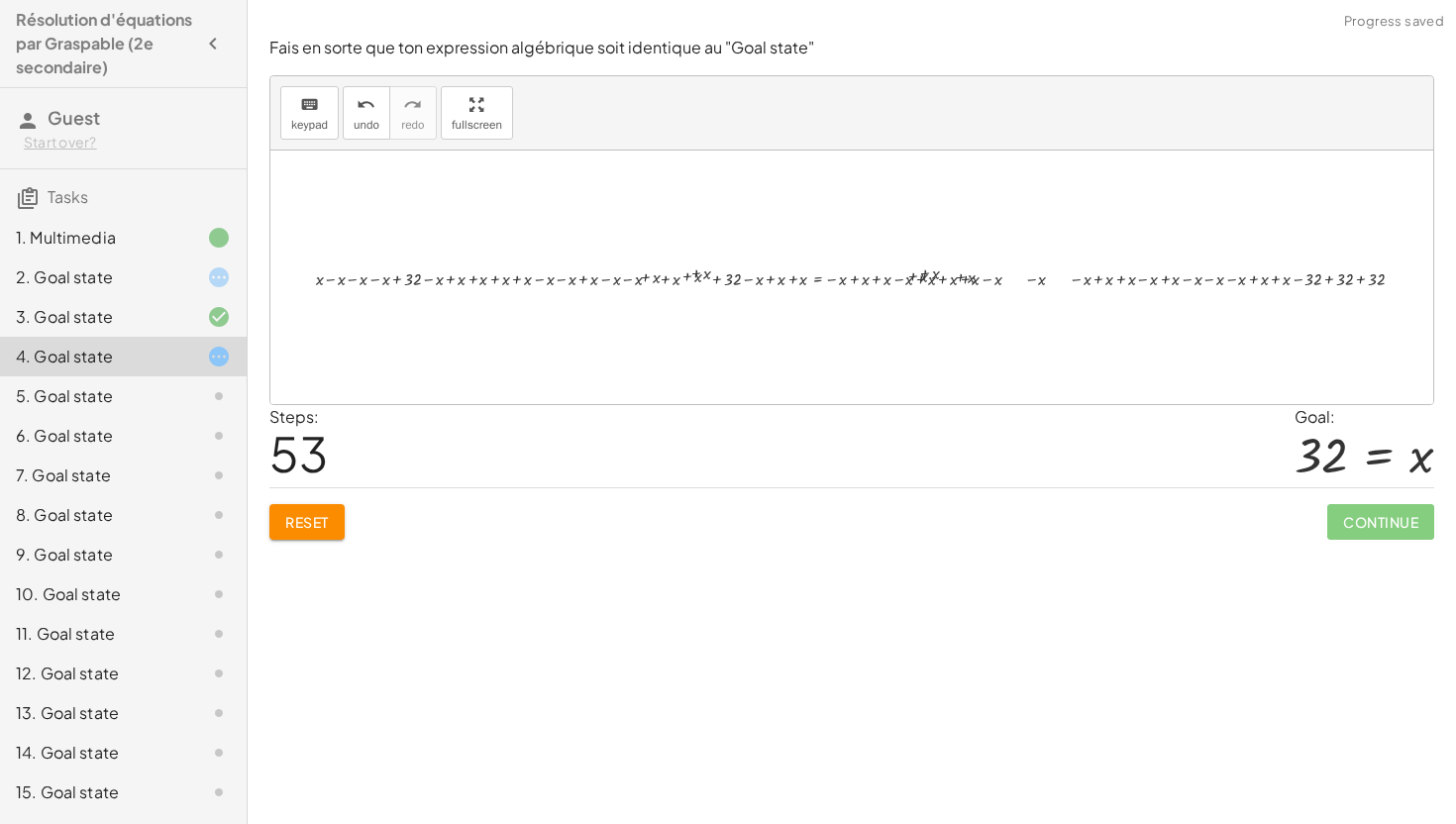 click at bounding box center (868, 277) 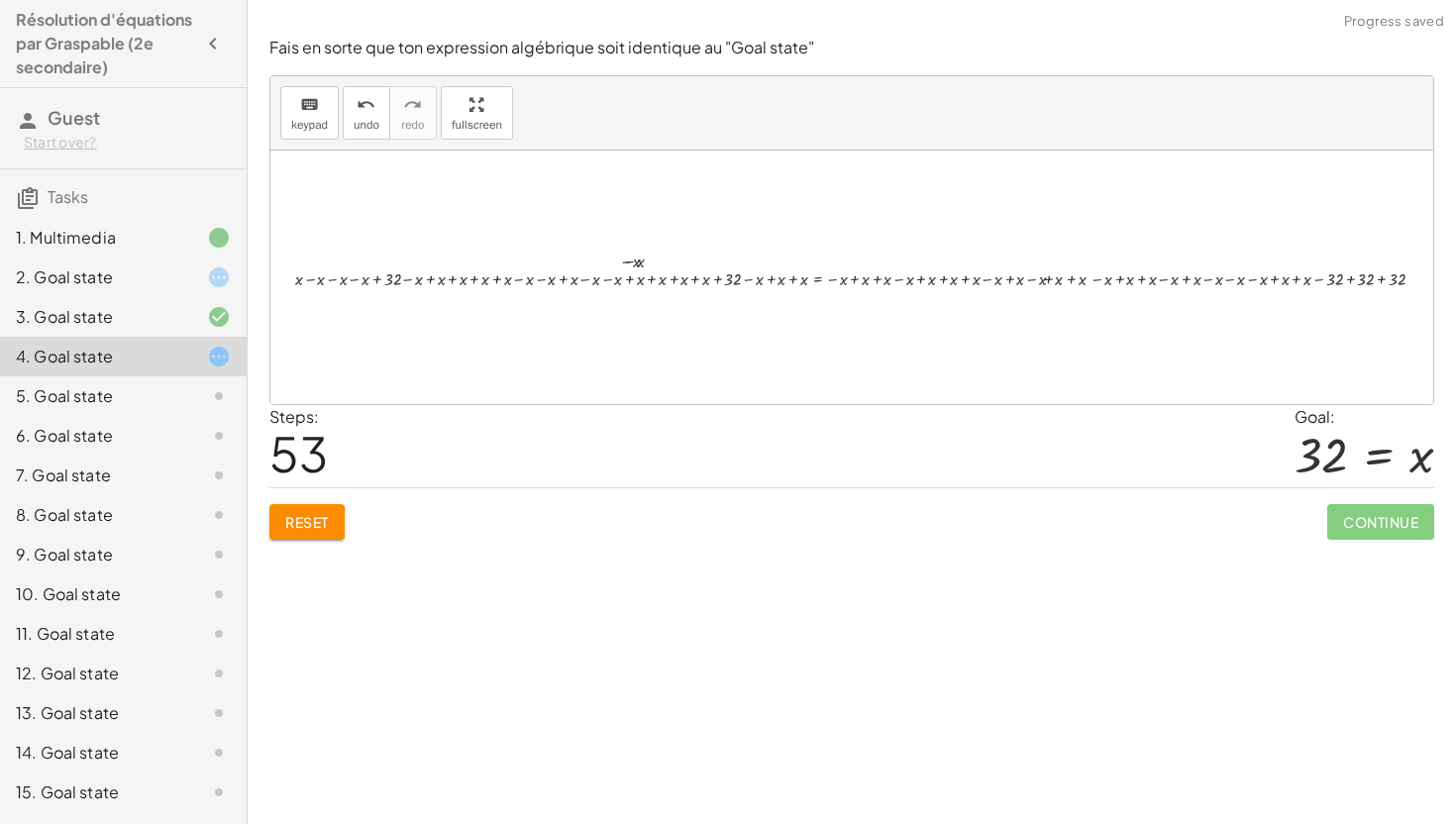 click on "14 = + x − 18 + 14 − 14 = + x − 18 − 14 + 14 − 14 = + x − 32 0 = + x − 32 − x + 0 = + x − x − 32 - x = + x − x − 32 0 = + x − 32 + 0 + 32 = + x − 32 + 32 32 = + x − 32 + 32 0 = + x − 32 + 0 − 0 = + x − 32 − 0 + 0 − 0 = + x − 32 0 = + x − 32 + 0 − 0 = − 0 + x − 32 + 0 − 0 = + x − 32 0 = + x − 32 + 0 + 32 = + x − 32 + 32 32 = + x − 32 + 32 − x + 32 = + x − x − 32 + 32 − x + 32 + 32 = + x − x − 32 + 32 + 32 − x + 32 + x + 32 = + x − x + x − 32 + 32 + 32 − x + 32 + x + x + 32 = + x − x + x + x − 32 + 32 + 32 − x + 32 + x + x + x + 32 = + x − x + x + x + x − 32 + 32 + 32 − x + 32 + x + x + x + x + 32 = + x − x + x + x + x + x − 32 + 32 + 32 − x + 32 + x + x + x + 32 = + x − x + x + x + x − 32 + 32 + 32 − x + 32 + x + x + x + x + 32 = + x − x + x + x + x + x − 32 + 32 + 32 − x + 32 + x + x + x + x + x + 32 = + x − x + x + x + x + x + x − 32 + 32 + 32 − x + 32 + x + x + x + x + 32 = + x − x + x + x +" at bounding box center [861, 277] 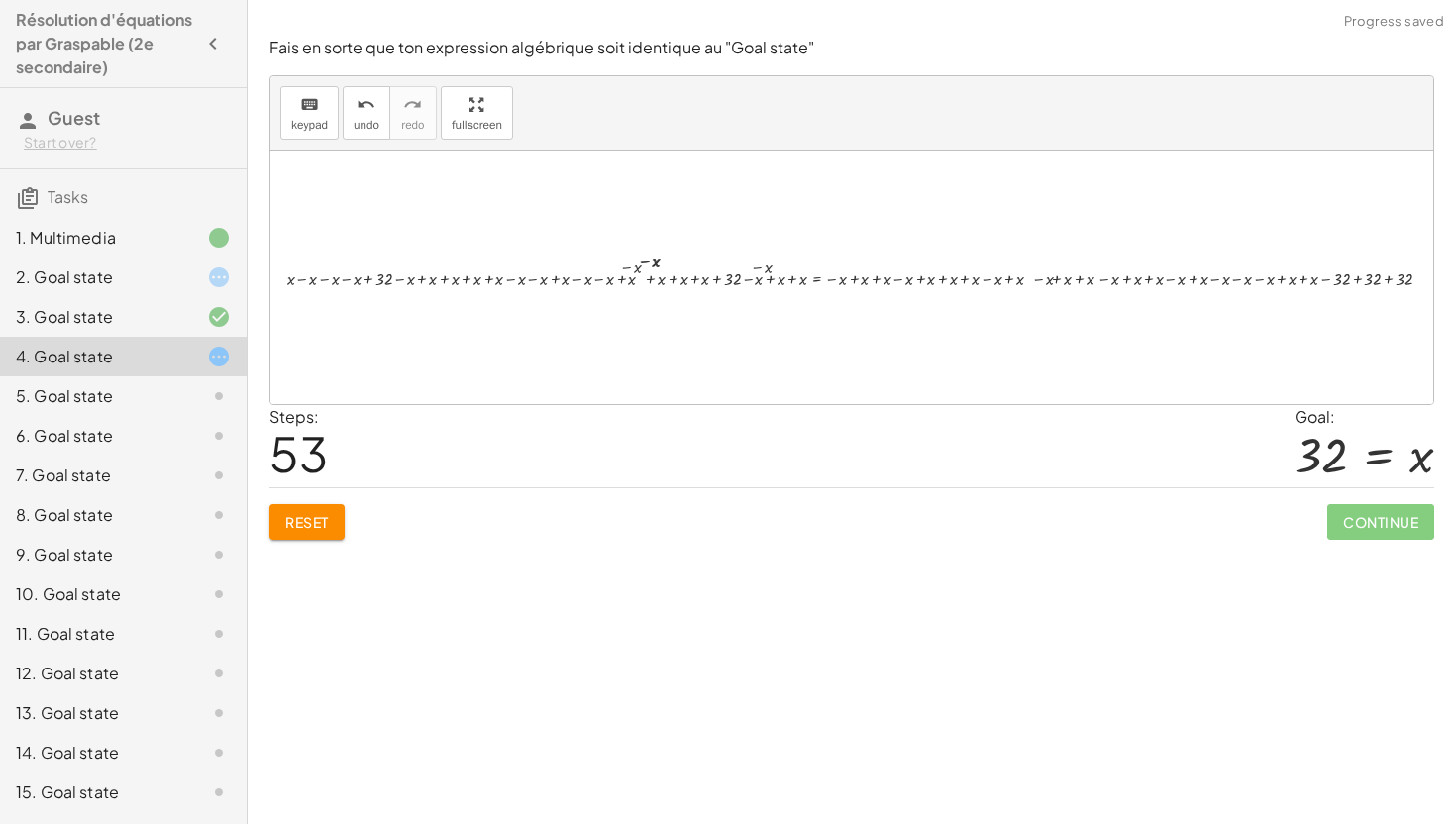 click at bounding box center [867, 277] 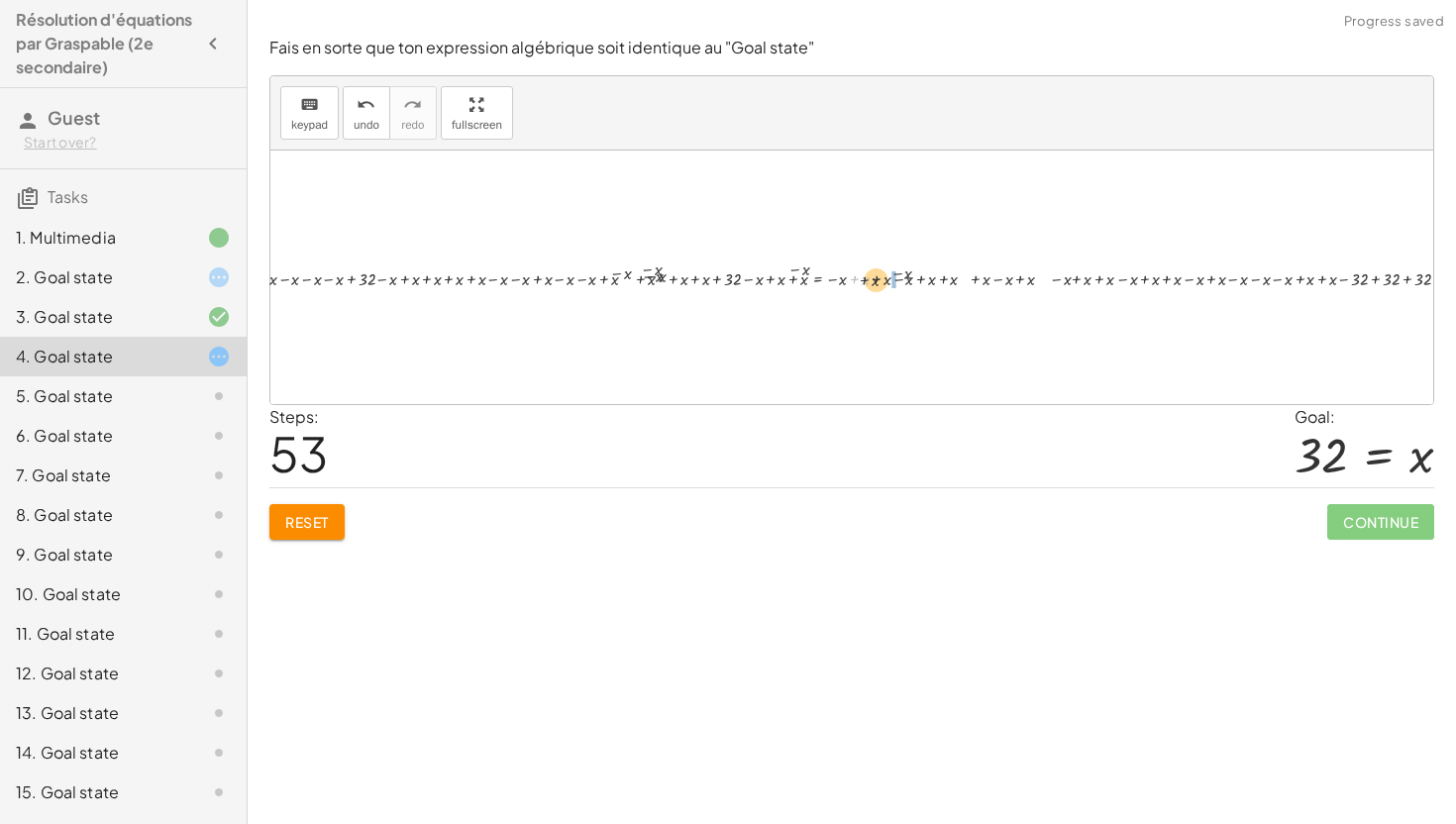 click at bounding box center [868, 277] 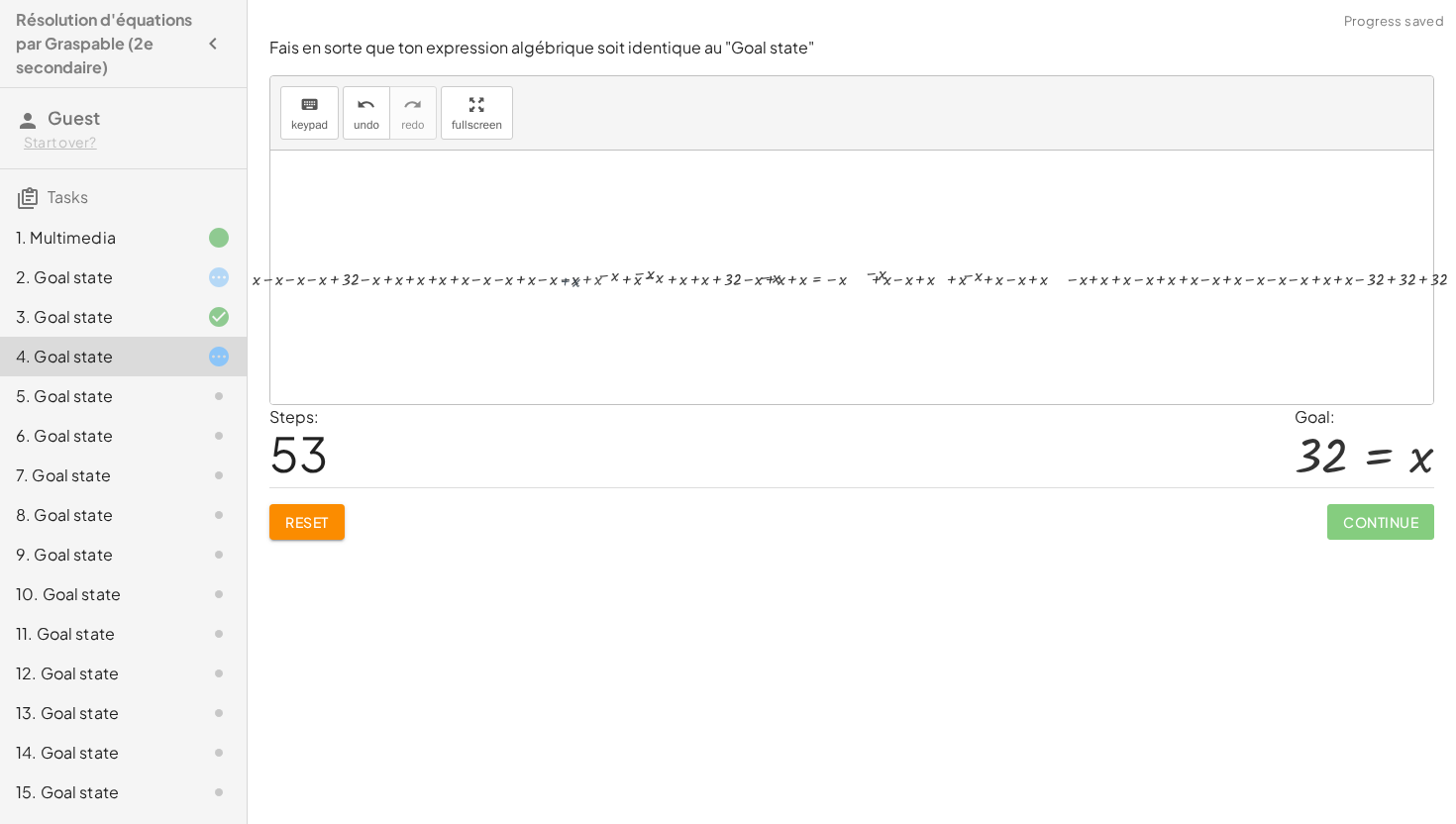 click at bounding box center [867, 277] 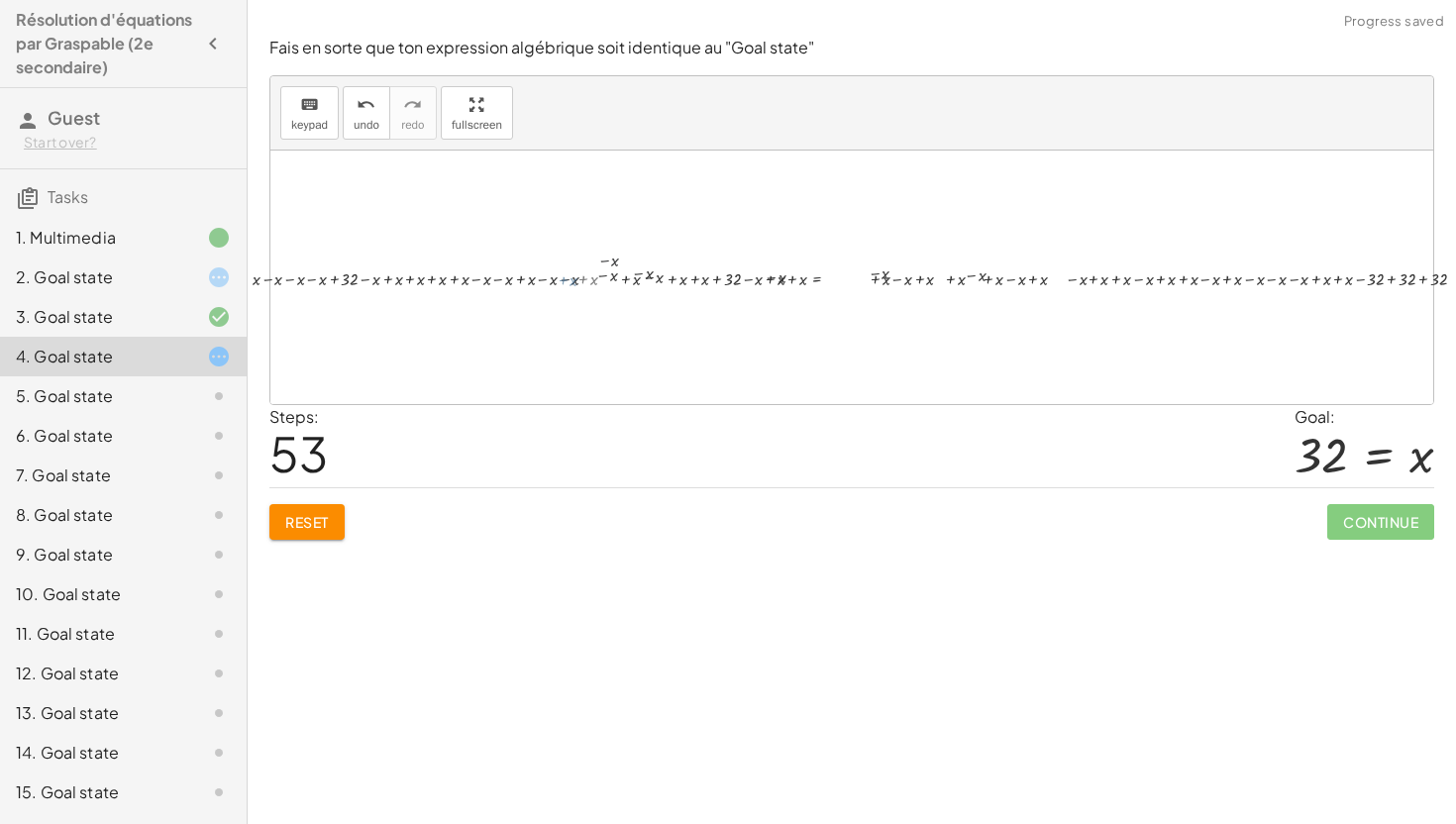 click on "14 = + x − 18 + 14 − 14 = + x − 18 − 14 + 14 − 14 = + x − 32 0 = + x − 32 − x + 0 = + x − x − 32 - x = + x − x − 32 0 = + x − 32 + 0 + 32 = + x − 32 + 32 32 = + x − 32 + 32 0 = + x − 32 + 0 − 0 = + x − 32 − 0 + 0 − 0 = + x − 32 0 = + x − 32 + 0 − 0 = − 0 + x − 32 + 0 − 0 = + x − 32 0 = + x − 32 + 0 + 32 = + x − 32 + 32 32 = + x − 32 + 32 − x + 32 = + x − x − 32 + 32 − x + 32 + 32 = + x − x − 32 + 32 + 32 − x + 32 + x + 32 = + x − x + x − 32 + 32 + 32 − x + 32 + x + x + 32 = + x − x + x + x − 32 + 32 + 32 − x + 32 + x + x + x + 32 = + x − x + x + x + x − 32 + 32 + 32 − x + 32 + x + x + x + x + 32 = + x − x + x + x + x + x − 32 + 32 + 32 − x + 32 + x + x + x + 32 = + x − x + x + x + x − 32 + 32 + 32 − x + 32 + x + x + x + x + 32 = + x − x + x + x + x + x − 32 + 32 + 32 − x + 32 + x + x + x + x + x + 32 = + x − x + x + x + x + x + x − 32 + 32 + 32 − x + 32 + x + x + x + x + 32 = + x − x + x + x +" at bounding box center (860, 277) 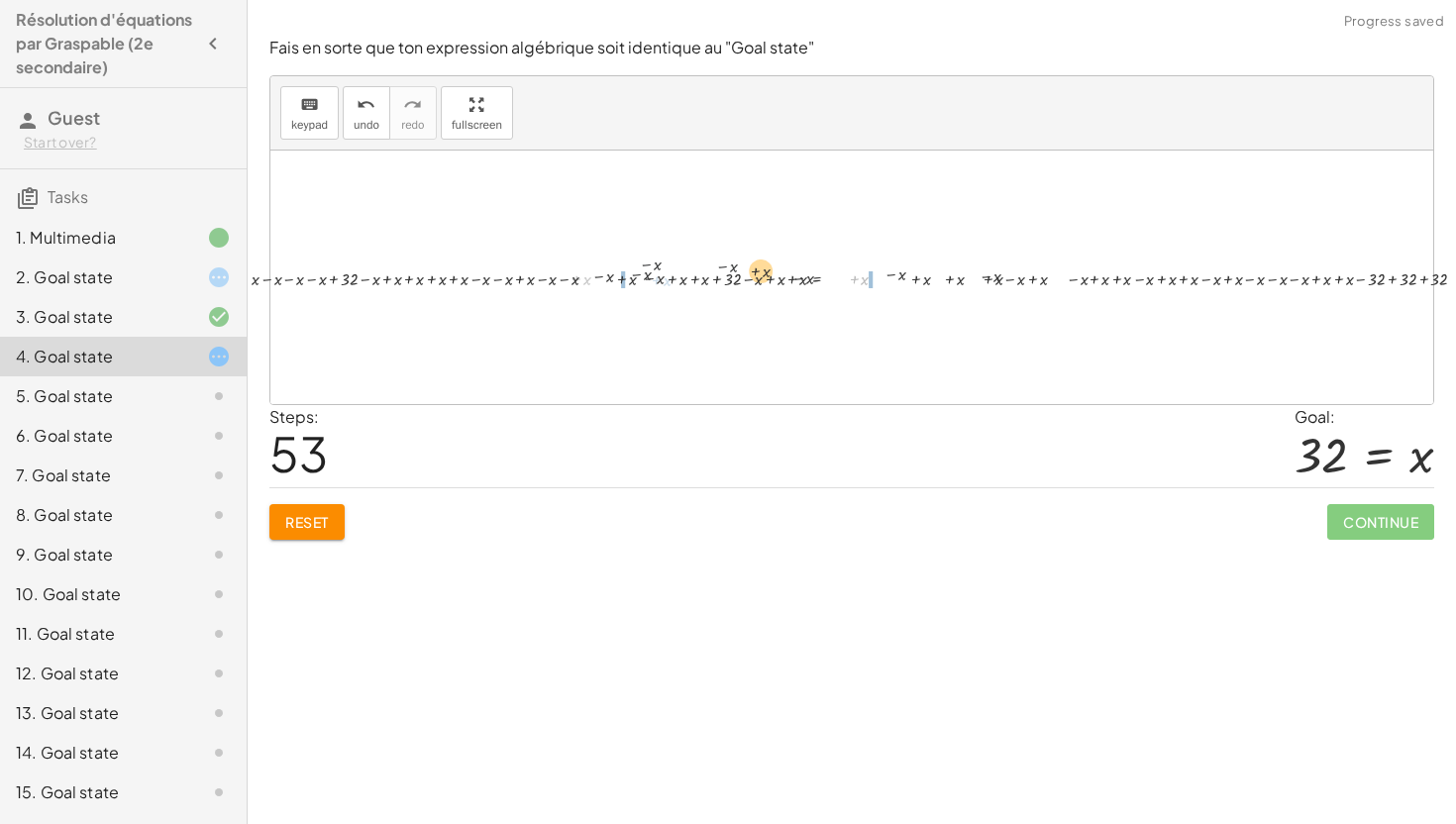 click on "14 = + x − 18 + 14 − 14 = + x − 18 − 14 + 14 − 14 = + x − 32 0 = + x − 32 − x + 0 = + x − x − 32 - x = + x − x − 32 0 = + x − 32 + 0 + 32 = + x − 32 + 32 32 = + x − 32 + 32 0 = + x − 32 + 0 − 0 = + x − 32 − 0 + 0 − 0 = + x − 32 0 = + x − 32 + 0 − 0 = − 0 + x − 32 + 0 − 0 = + x − 32 0 = + x − 32 + 0 + 32 = + x − 32 + 32 32 = + x − 32 + 32 − x + 32 = + x − x − 32 + 32 − x + 32 + 32 = + x − x − 32 + 32 + 32 − x + 32 + x + 32 = + x − x + x − 32 + 32 + 32 − x + 32 + x + x + 32 = + x − x + x + x − 32 + 32 + 32 − x + 32 + x + x + x + 32 = + x − x + x + x + x − 32 + 32 + 32 − x + 32 + x + x + x + x + 32 = + x − x + x + x + x + x − 32 + 32 + 32 − x + 32 + x + x + x + 32 = + x − x + x + x + x − 32 + 32 + 32 − x + 32 + x + x + x + x + 32 = + x − x + x + x + x + x − 32 + 32 + 32 − x + 32 + x + x + x + x + x + 32 = + x − x + x + x + x + x + x − 32 + 32 + 32 − x + 32 + x + x + x + x + 32 = + x − x + x + x +" at bounding box center (898, 277) 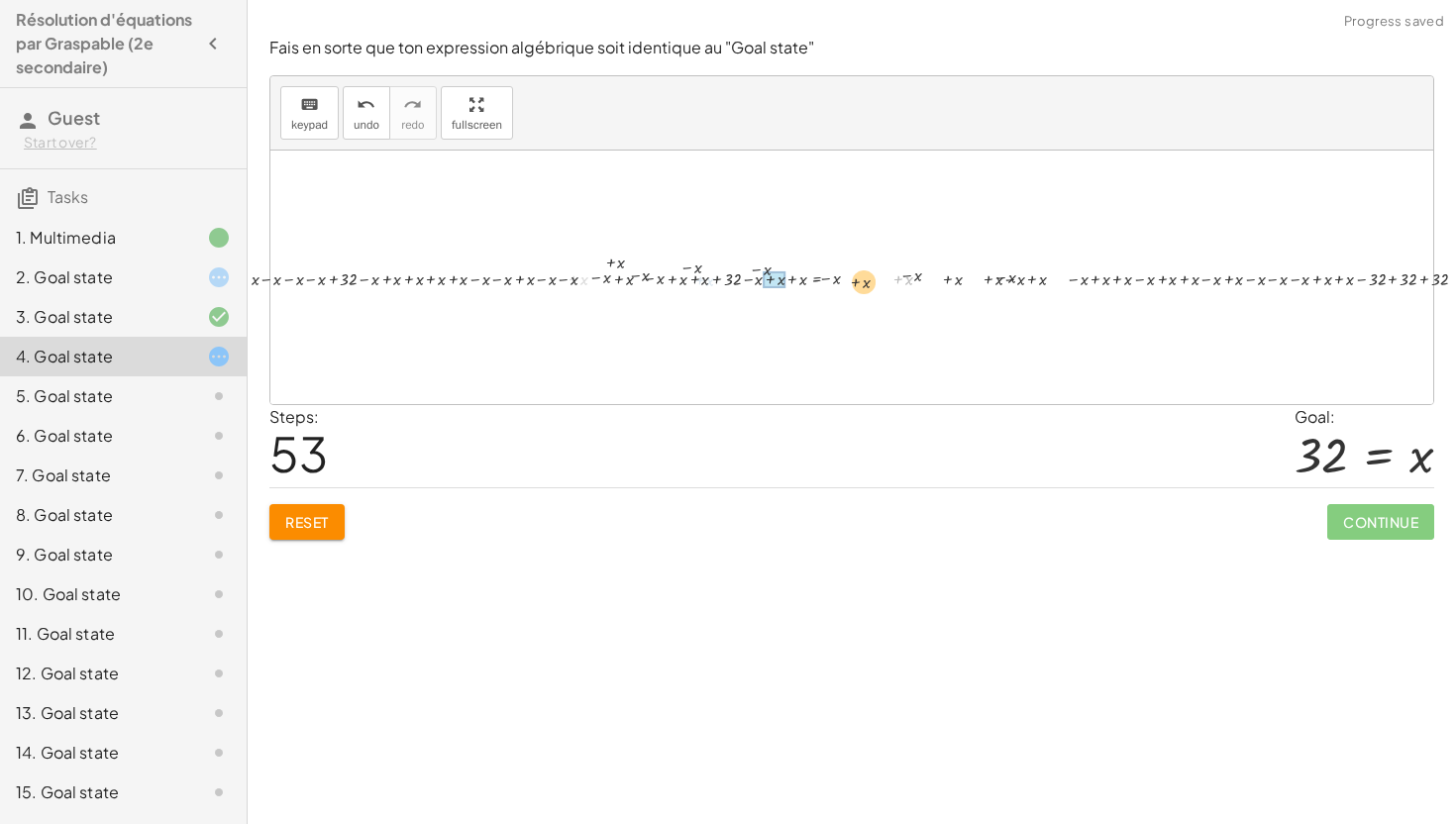 click at bounding box center [867, 277] 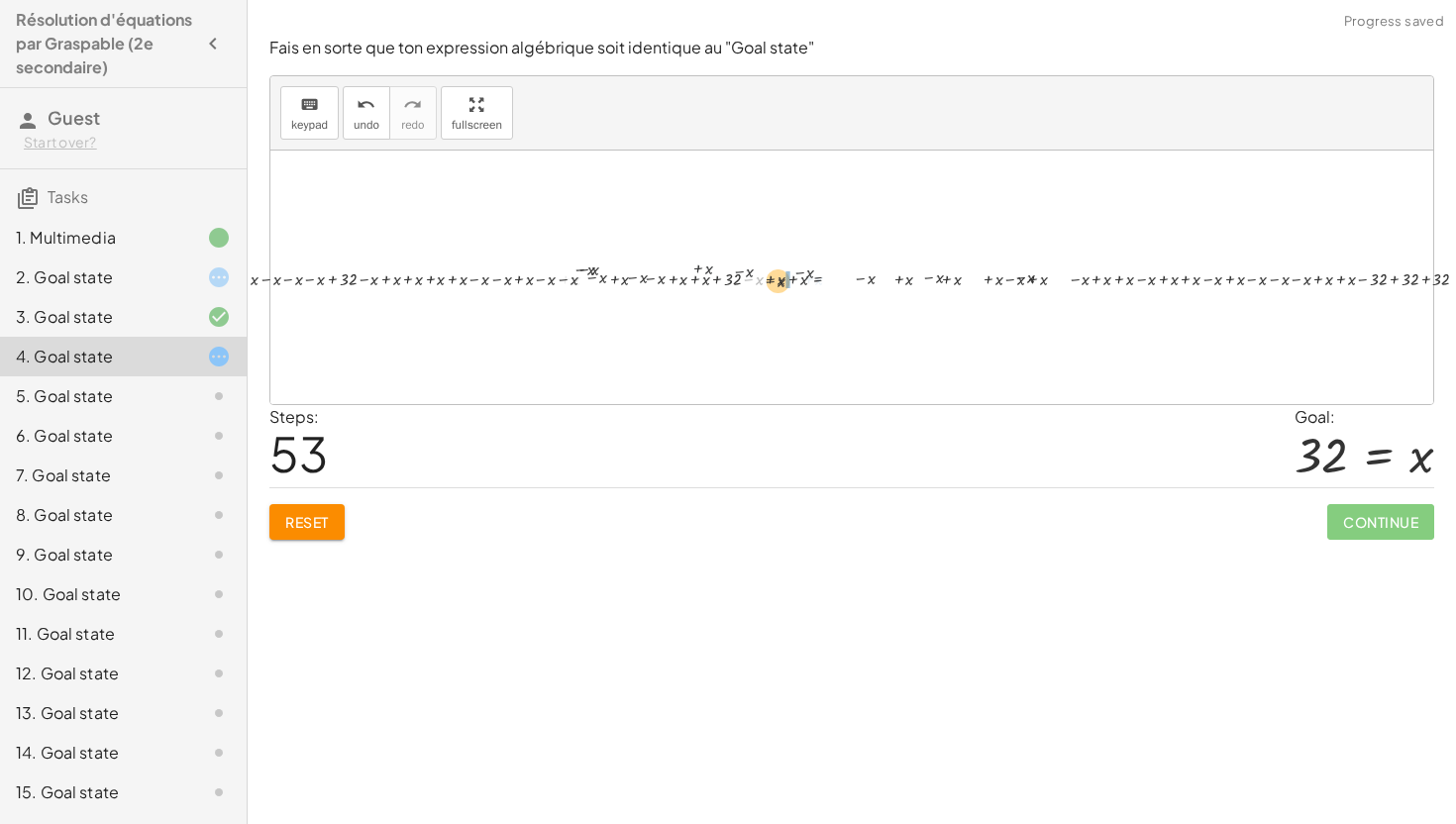 click at bounding box center [868, 277] 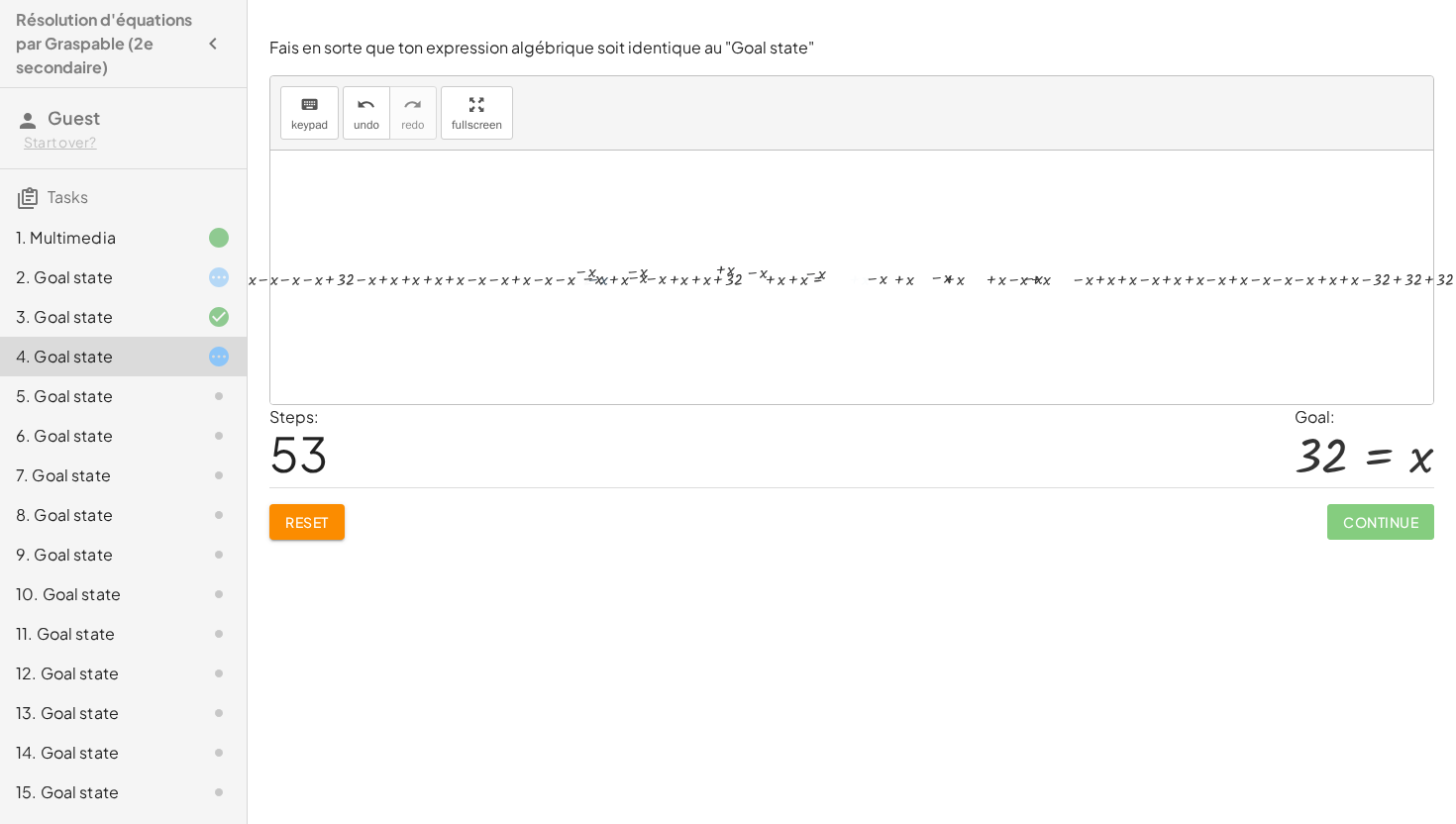 click on "14 = + x − 18 + 14 − 14 = + x − 18 − 14 + 14 − 14 = + x − 32 0 = + x − 32 − x + 0 = + x − x − 32 - x = + x − x − 32 0 = + x − 32 + 0 + 32 = + x − 32 + 32 32 = + x − 32 + 32 0 = + x − 32 + 0 − 0 = + x − 32 − 0 + 0 − 0 = + x − 32 0 = + x − 32 + 0 − 0 = − 0 + x − 32 + 0 − 0 = + x − 32 0 = + x − 32 + 0 + 32 = + x − 32 + 32 32 = + x − 32 + 32 − x + 32 = + x − x − 32 + 32 − x + 32 + 32 = + x − x − 32 + 32 + 32 − x + 32 + x + 32 = + x − x + x − 32 + 32 + 32 − x + 32 + x + x + 32 = + x − x + x + x − 32 + 32 + 32 − x + 32 + x + x + x + 32 = + x − x + x + x + x − 32 + 32 + 32 − x + 32 + x + x + x + x + 32 = + x − x + x + x + x + x − 32 + 32 + 32 − x + 32 + x + x + x + 32 = + x − x + x + x + x − 32 + 32 + 32 − x + 32 + x + x + x + x + 32 = + x − x + x + x + x + x − 32 + 32 + 32 − x + 32 + x + x + x + x + x + 32 = + x − x + x + x + x + x + x − 32 + 32 + 32 − x + 32 + x + x + x + x + 32 = + x − x + x + x +" at bounding box center [867, 277] 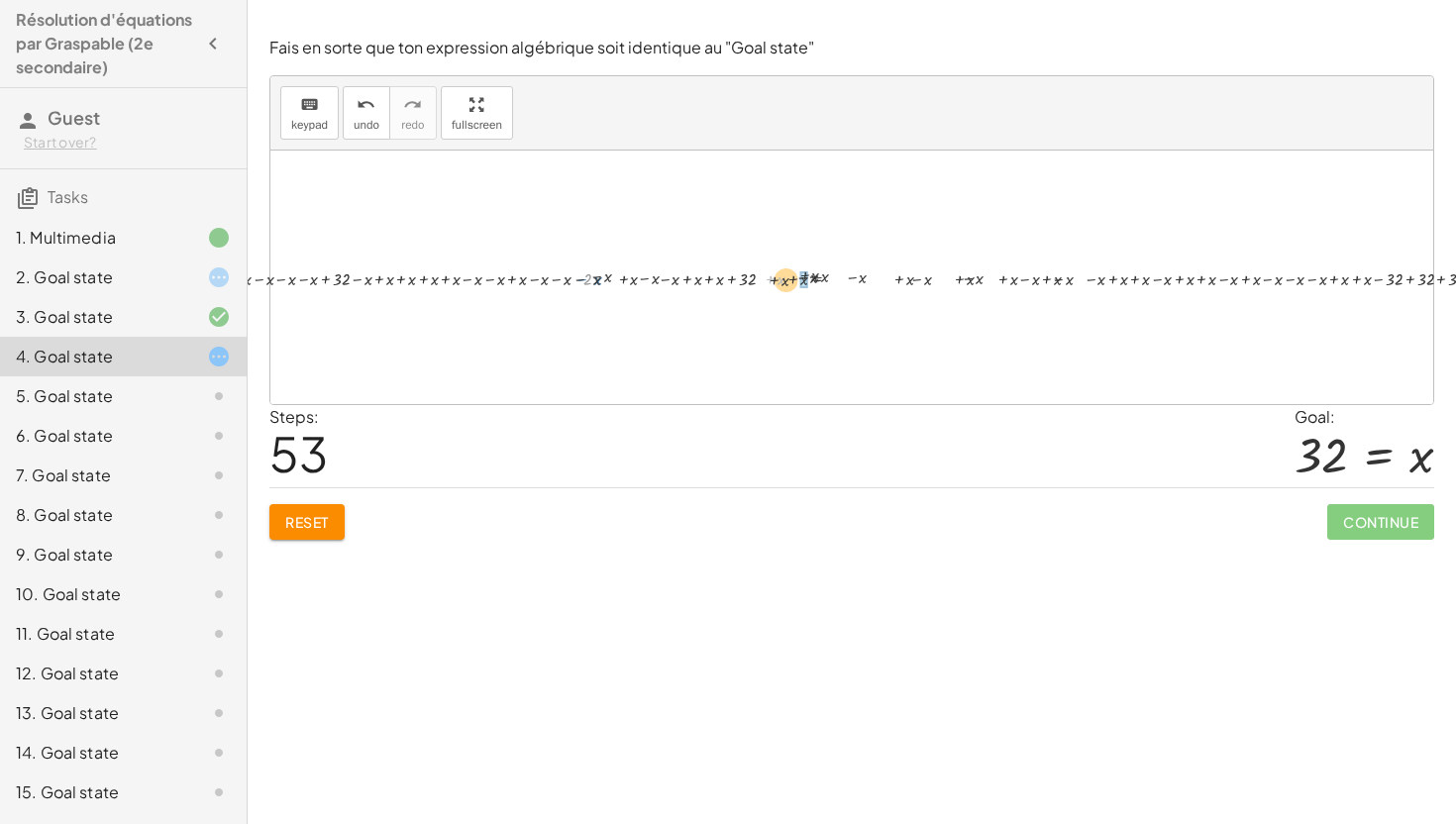 click at bounding box center (875, 277) 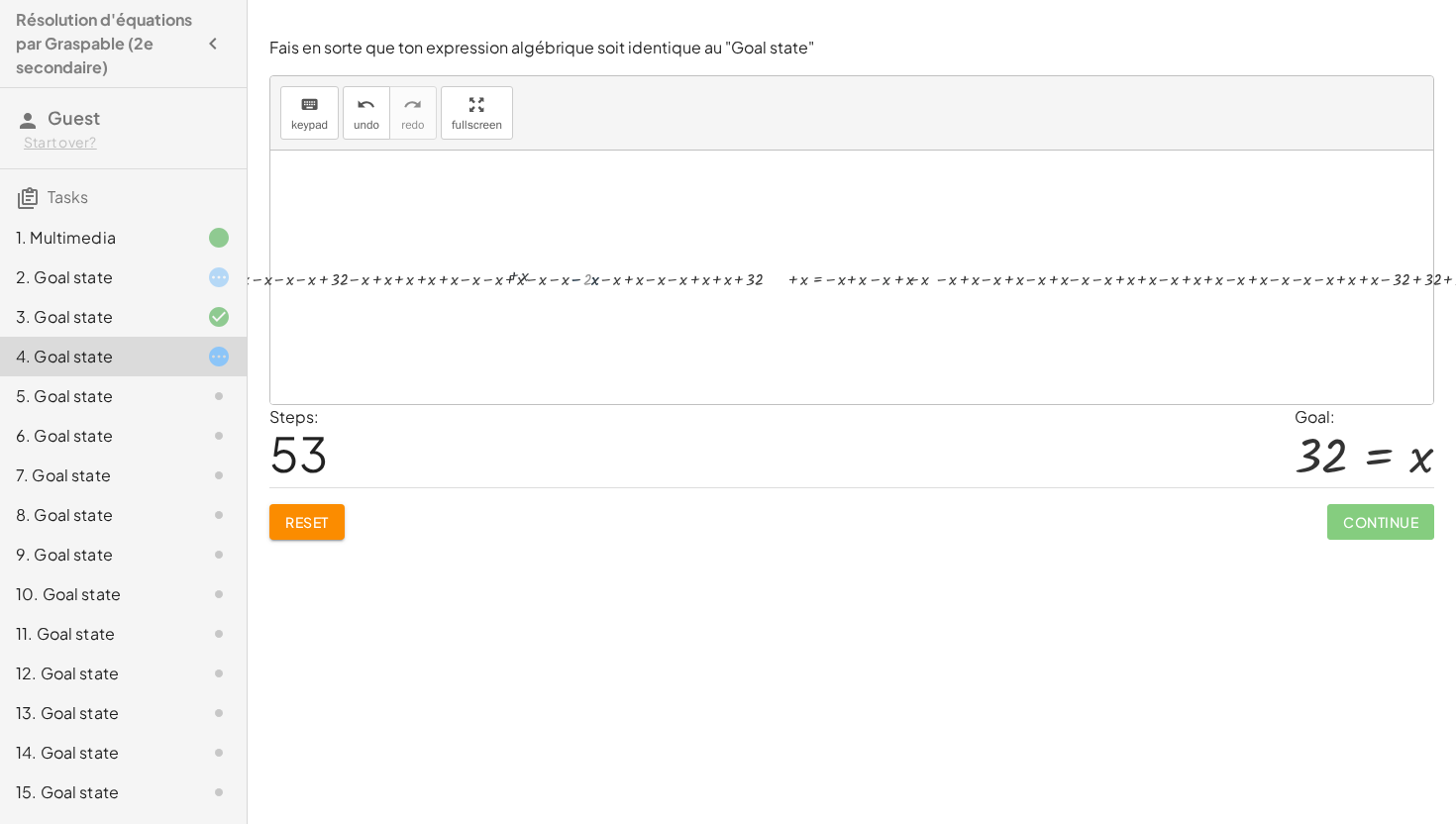 click at bounding box center (875, 277) 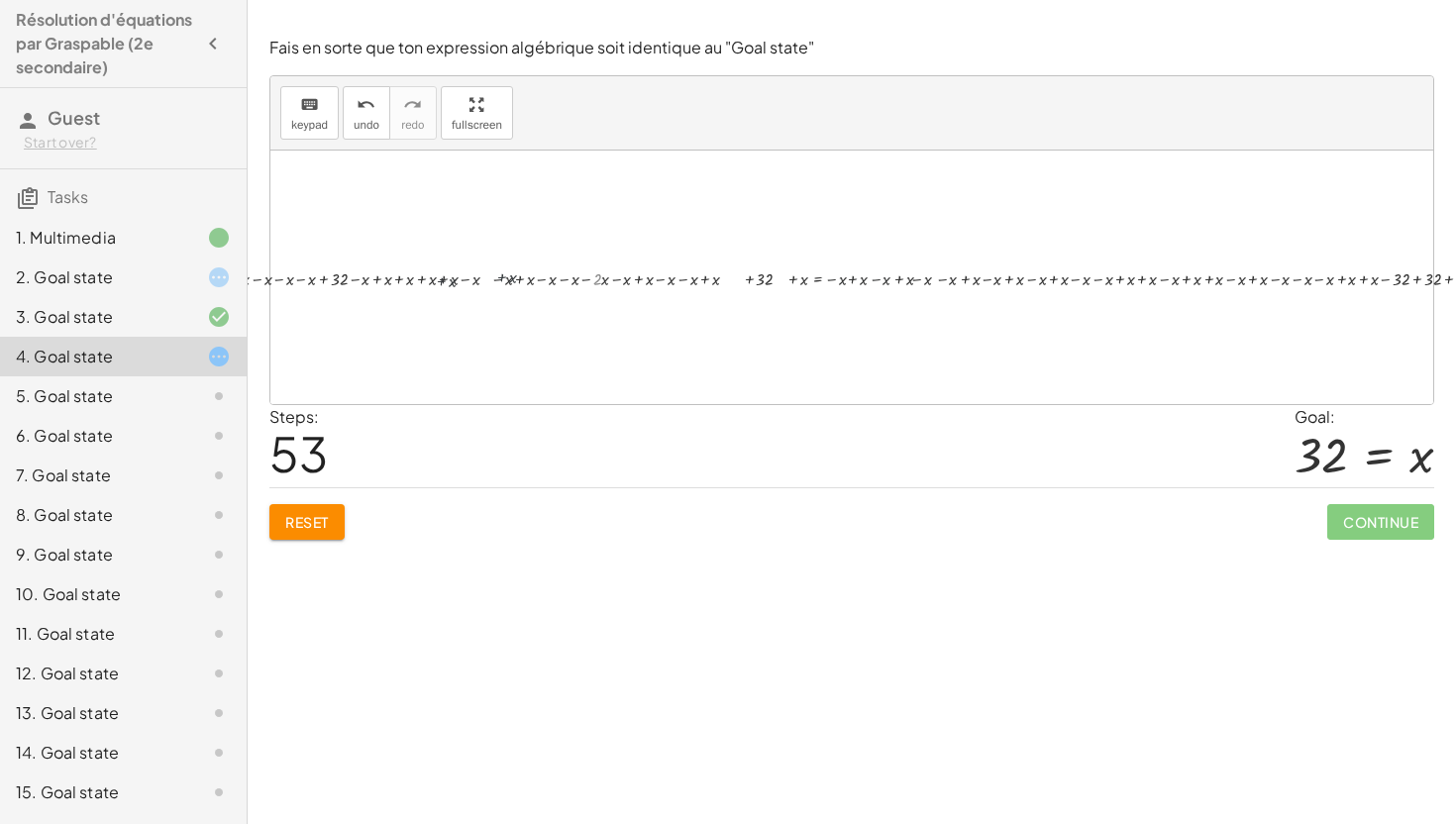 click on "14 = + x − 18 + 14 − 14 = + x − 18 − 14 + 14 − 14 = + x − 32 0 = + x − 32 − x + 0 = + x − x − 32 - x = + x − x − 32 0 = + x − 32 + 0 + 32 = + x − 32 + 32 32 = + x − 32 + 32 0 = + x − 32 + 0 − 0 = + x − 32 − 0 + 0 − 0 = + x − 32 0 = + x − 32 + 0 − 0 = − 0 + x − 32 + 0 − 0 = + x − 32 0 = + x − 32 + 0 + 32 = + x − 32 + 32 32 = + x − 32 + 32 − x + 32 = + x − x − 32 + 32 − x + 32 + 32 = + x − x − 32 + 32 + 32 − x + 32 + x + 32 = + x − x + x − 32 + 32 + 32 − x + 32 + x + x + 32 = + x − x + x + x − 32 + 32 + 32 − x + 32 + x + x + x + 32 = + x − x + x + x + x − 32 + 32 + 32 − x + 32 + x + x + x + x + 32 = + x − x + x + x + x + x − 32 + 32 + 32 − x + 32 + x + x + x + 32 = + x − x + x + x + x − 32 + 32 + 32 − x + 32 + x + x + x + x + 32 = + x − x + x + x + x + x − 32 + 32 + 32 − x + 32 + x + x + x + x + x + 32 = + x − x + x + x + x + x + x − 32 + 32 + 32 − x + 32 + x + x + x + x + 32 = + x − x + x + x +" at bounding box center (898, 277) 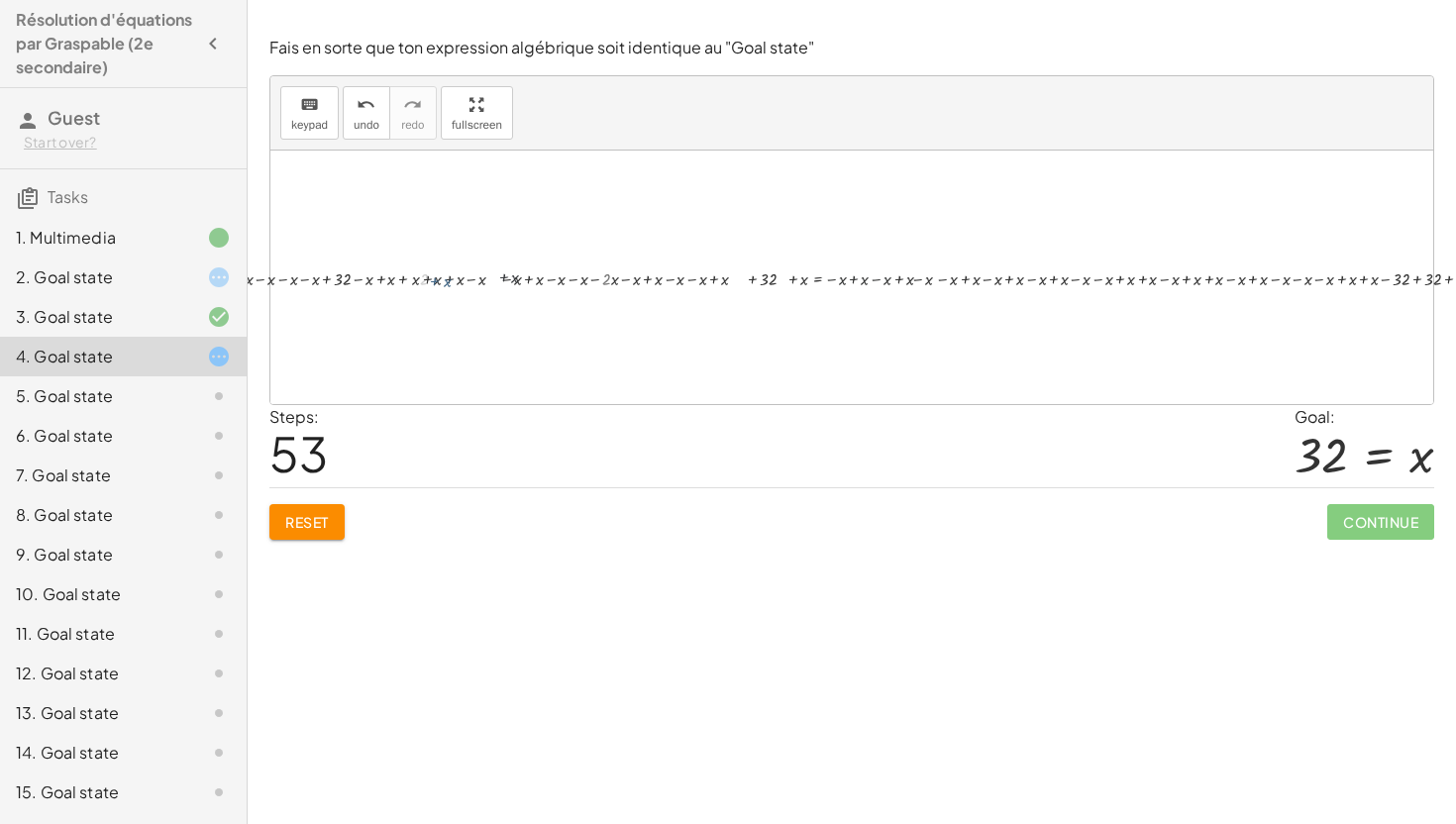 click on "14 = + x − 18 + 14 − 14 = + x − 18 − 14 + 14 − 14 = + x − 32 0 = + x − 32 − x + 0 = + x − x − 32 - x = + x − x − 32 0 = + x − 32 + 0 + 32 = + x − 32 + 32 32 = + x − 32 + 32 0 = + x − 32 + 0 − 0 = + x − 32 − 0 + 0 − 0 = + x − 32 0 = + x − 32 + 0 − 0 = − 0 + x − 32 + 0 − 0 = + x − 32 0 = + x − 32 + 0 + 32 = + x − 32 + 32 32 = + x − 32 + 32 − x + 32 = + x − x − 32 + 32 − x + 32 + 32 = + x − x − 32 + 32 + 32 − x + 32 + x + 32 = + x − x + x − 32 + 32 + 32 − x + 32 + x + x + 32 = + x − x + x + x − 32 + 32 + 32 − x + 32 + x + x + x + 32 = + x − x + x + x + x − 32 + 32 + 32 − x + 32 + x + x + x + x + 32 = + x − x + x + x + x + x − 32 + 32 + 32 − x + 32 + x + x + x + 32 = + x − x + x + x + x − 32 + 32 + 32 − x + 32 + x + x + x + x + 32 = + x − x + x + x + x + x − 32 + 32 + 32 − x + 32 + x + x + x + x + x + 32 = + x − x + x + x + x + x + x − 32 + 32 + 32 − x + 32 + x + x + x + x + 32 = + x − x + x + x +" at bounding box center [874, 277] 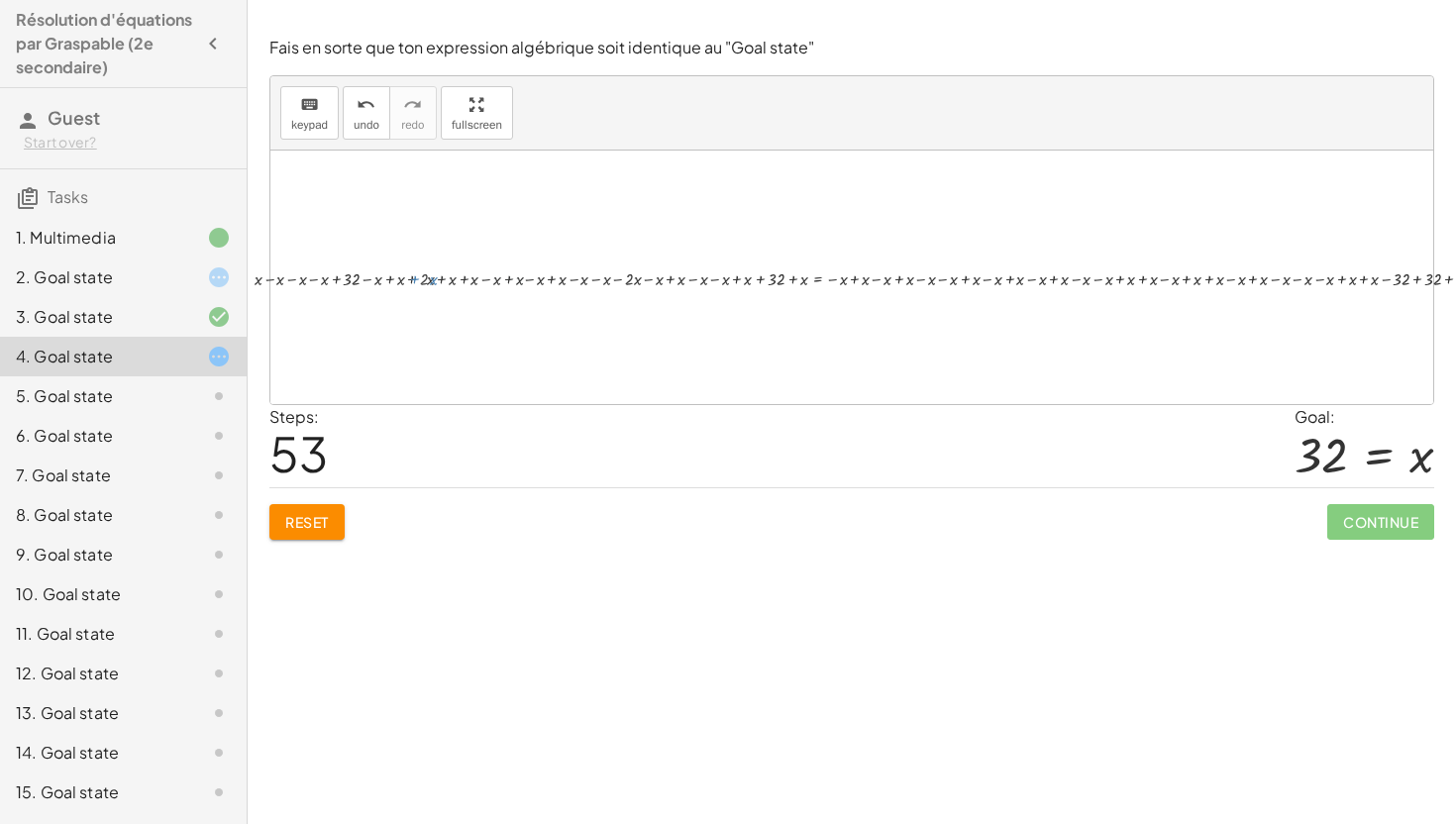 click at bounding box center (882, 277) 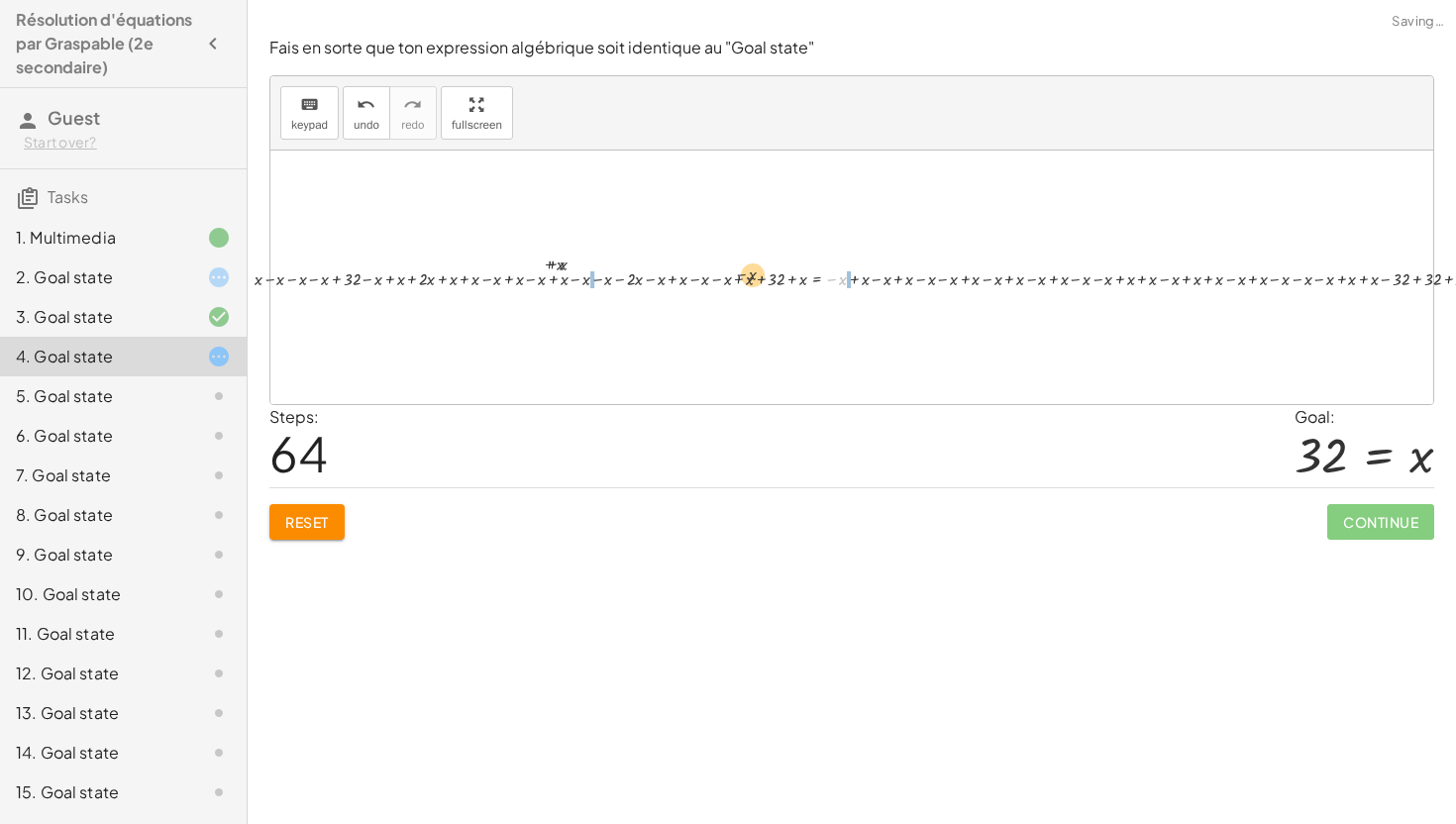 click on "14 = + x − 18 + 14 − 14 = + x − 18 − 14 + 14 − 14 = + x − 32 0 = + x − 32 − x + 0 = + x − x − 32 - x = + x − x − 32 0 = + x − 32 + 0 + 32 = + x − 32 + 32 32 = + x − 32 + 32 0 = + x − 32 + 0 − 0 = + x − 32 − 0 + 0 − 0 = + x − 32 0 = + x − 32 + 0 − 0 = − 0 + x − 32 + 0 − 0 = + x − 32 0 = + x − 32 + 0 + 32 = + x − 32 + 32 32 = + x − 32 + 32 − x + 32 = + x − x − 32 + 32 − x + 32 + 32 = + x − x − 32 + 32 + 32 − x + 32 + x + 32 = + x − x + x − 32 + 32 + 32 − x + 32 + x + x + 32 = + x − x + x + x − 32 + 32 + 32 − x + 32 + x + x + x + 32 = + x − x + x + x + x − 32 + 32 + 32 − x + 32 + x + x + x + x + 32 = + x − x + x + x + x + x − 32 + 32 + 32 − x + 32 + x + x + x + 32 = + x − x + x + x + x − 32 + 32 + 32 − x + 32 + x + x + x + x + 32 = + x − x + x + x + x + x − 32 + 32 + 32 − x + 32 + x + x + x + x + x + 32 = + x − x + x + x + x + x + x − 32 + 32 + 32 − x + 32 + x + x + x + x + 32 = + x − x + x + x +" at bounding box center [874, 277] 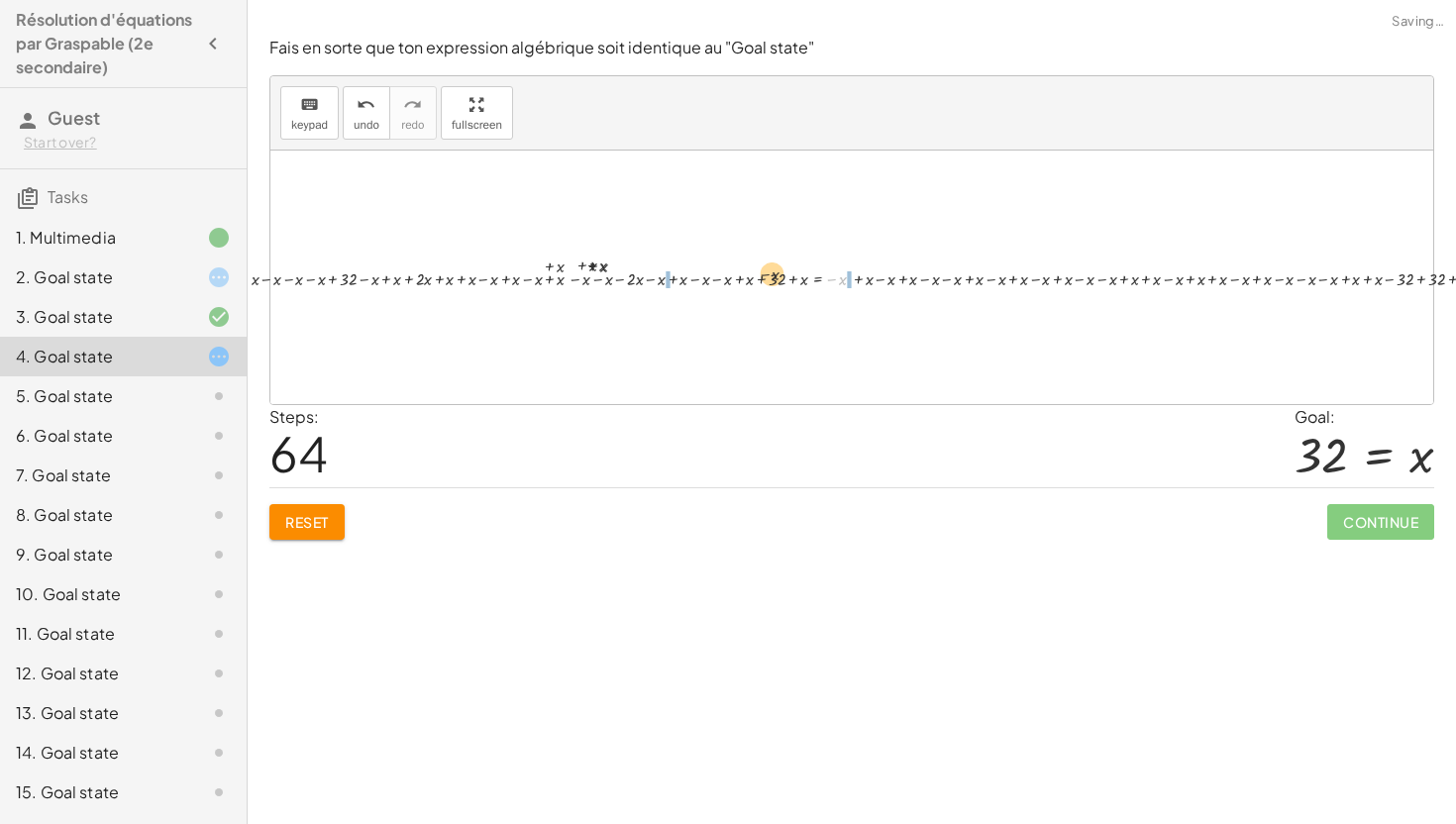 click on "14 = + x − 18 + 14 − 14 = + x − 18 − 14 + 14 − 14 = + x − 32 0 = + x − 32 − x + 0 = + x − x − 32 - x = + x − x − 32 0 = + x − 32 + 0 + 32 = + x − 32 + 32 32 = + x − 32 + 32 0 = + x − 32 + 0 − 0 = + x − 32 − 0 + 0 − 0 = + x − 32 0 = + x − 32 + 0 − 0 = − 0 + x − 32 + 0 − 0 = + x − 32 0 = + x − 32 + 0 + 32 = + x − 32 + 32 32 = + x − 32 + 32 − x + 32 = + x − x − 32 + 32 − x + 32 + 32 = + x − x − 32 + 32 + 32 − x + 32 + x + 32 = + x − x + x − 32 + 32 + 32 − x + 32 + x + x + 32 = + x − x + x + x − 32 + 32 + 32 − x + 32 + x + x + x + 32 = + x − x + x + x + x − 32 + 32 + 32 − x + 32 + x + x + x + x + 32 = + x − x + x + x + x + x − 32 + 32 + 32 − x + 32 + x + x + x + 32 = + x − x + x + x + x − 32 + 32 + 32 − x + 32 + x + x + x + x + 32 = + x − x + x + x + x + x − 32 + 32 + 32 − x + 32 + x + x + x + x + x + 32 = + x − x + x + x + x + x + x − 32 + 32 + 32 − x + 32 + x + x + x + x + 32 = + x − x + x + x +" at bounding box center [874, 277] 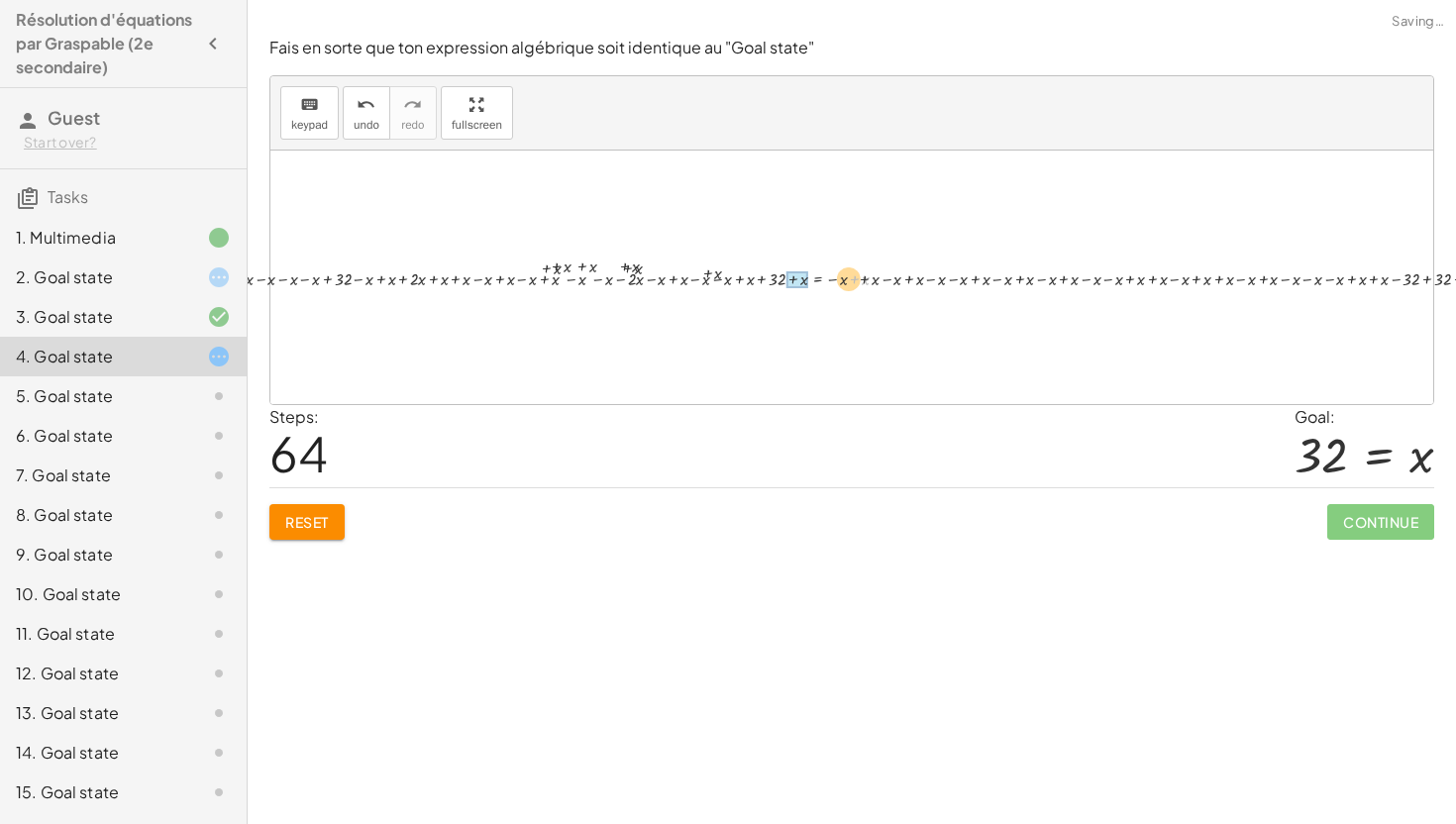 click at bounding box center [882, 277] 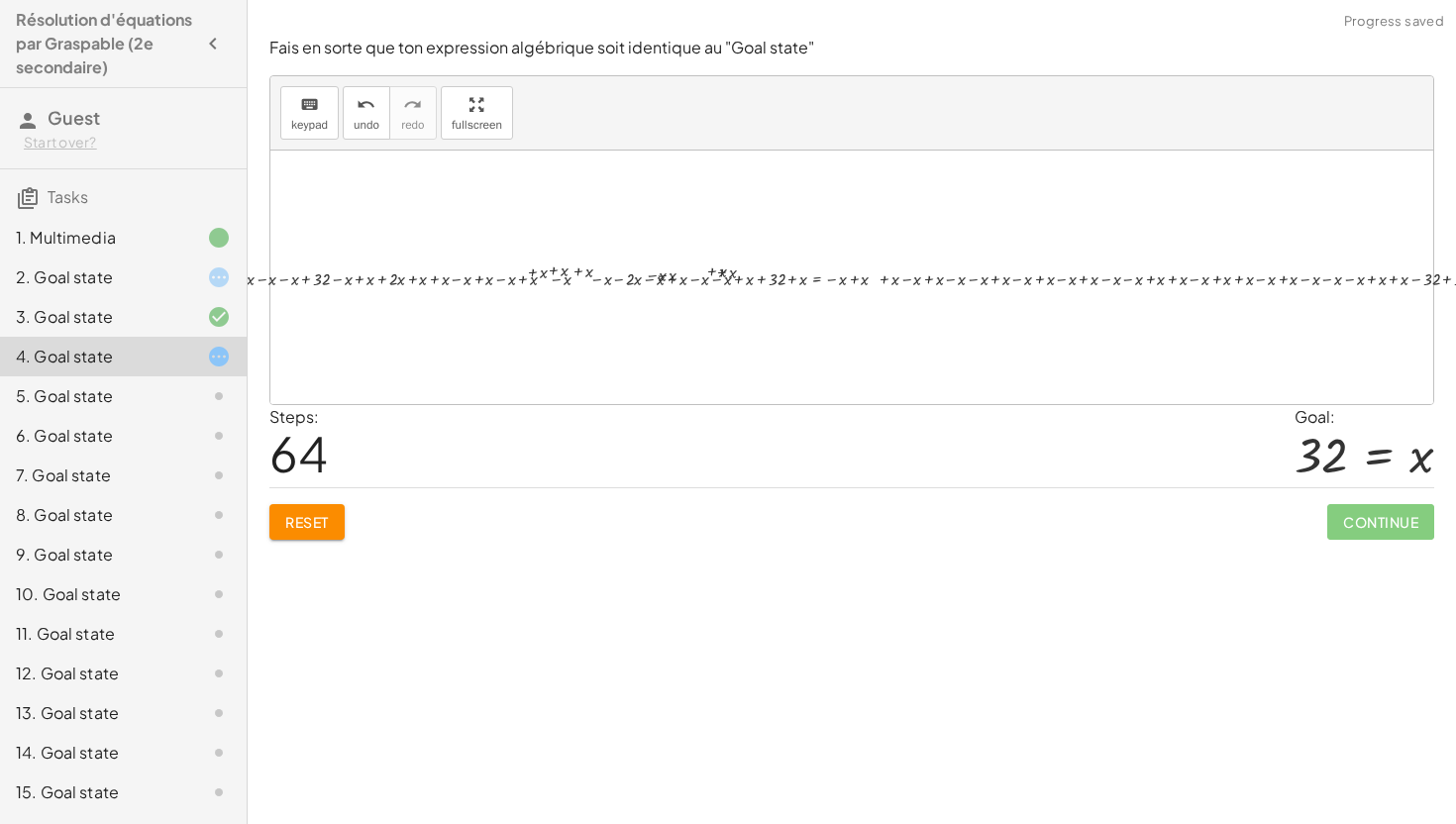 click on "14 = + x − 18 + 14 − 14 = + x − 18 − 14 + 14 − 14 = + x − 32 0 = + x − 32 − x + 0 = + x − x − 32 - x = + x − x − 32 0 = + x − 32 + 0 + 32 = + x − 32 + 32 32 = + x − 32 + 32 0 = + x − 32 + 0 − 0 = + x − 32 − 0 + 0 − 0 = + x − 32 0 = + x − 32 + 0 − 0 = − 0 + x − 32 + 0 − 0 = + x − 32 0 = + x − 32 + 0 + 32 = + x − 32 + 32 32 = + x − 32 + 32 − x + 32 = + x − x − 32 + 32 − x + 32 + 32 = + x − x − 32 + 32 + 32 − x + 32 + x + 32 = + x − x + x − 32 + 32 + 32 − x + 32 + x + x + 32 = + x − x + x + x − 32 + 32 + 32 − x + 32 + x + x + x + 32 = + x − x + x + x + x − 32 + 32 + 32 − x + 32 + x + x + x + x + 32 = + x − x + x + x + x + x − 32 + 32 + 32 − x + 32 + x + x + x + 32 = + x − x + x + x + x − 32 + 32 + 32 − x + 32 + x + x + x + x + 32 = + x − x + x + x + x + x − 32 + 32 + 32 − x + 32 + x + x + x + x + x + 32 = + x − x + x + x + x + x + x − 32 + 32 + 32 − x + 32 + x + x + x + x + 32 = + x − x + x + x +" at bounding box center [874, 277] 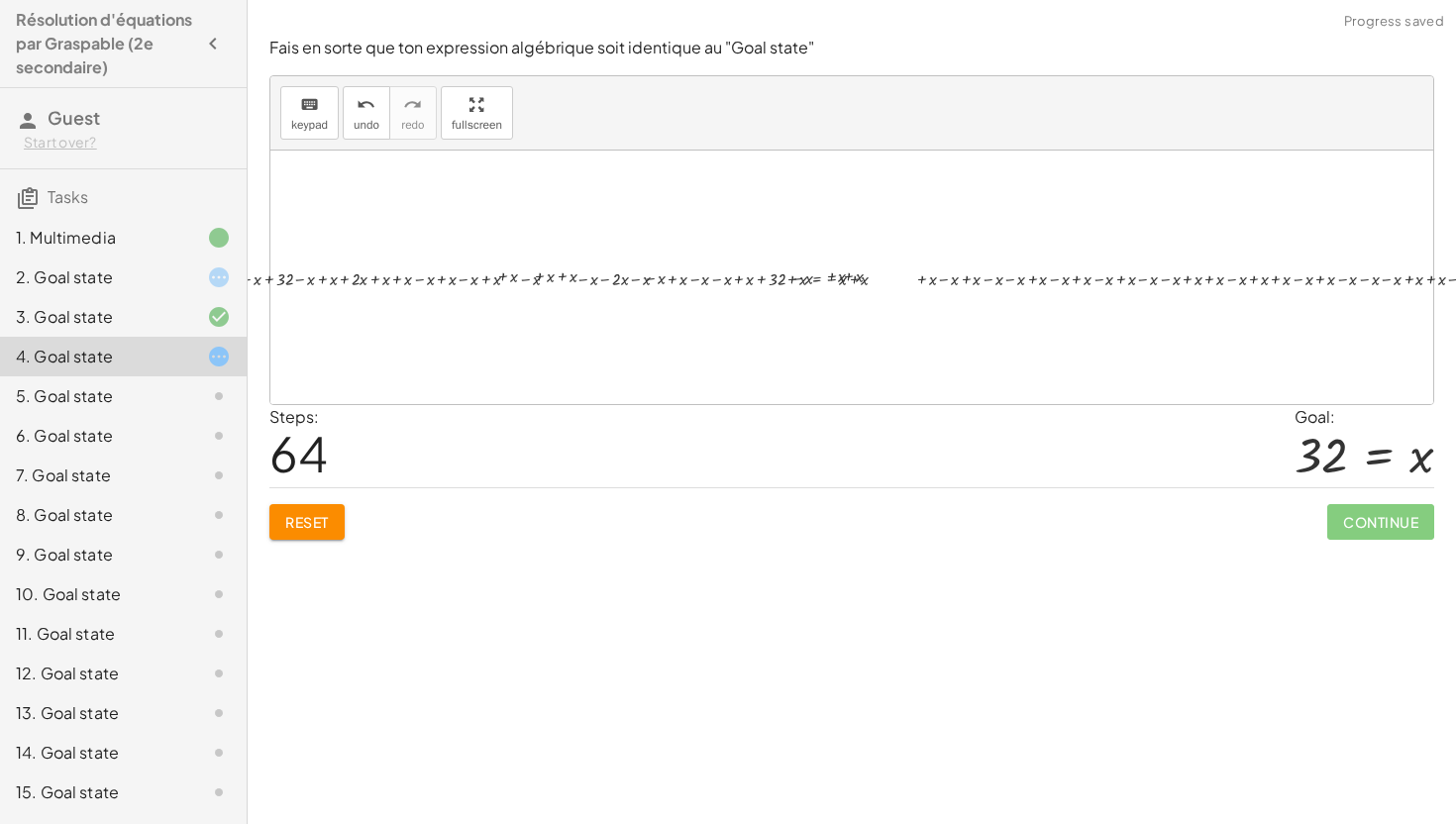 click on "14 = + x − 18 + 14 − 14 = + x − 18 − 14 + 14 − 14 = + x − 32 0 = + x − 32 − x + 0 = + x − x − 32 - x = + x − x − 32 0 = + x − 32 + 0 + 32 = + x − 32 + 32 32 = + x − 32 + 32 0 = + x − 32 + 0 − 0 = + x − 32 − 0 + 0 − 0 = + x − 32 0 = + x − 32 + 0 − 0 = − 0 + x − 32 + 0 − 0 = + x − 32 0 = + x − 32 + 0 + 32 = + x − 32 + 32 32 = + x − 32 + 32 − x + 32 = + x − x − 32 + 32 − x + 32 + 32 = + x − x − 32 + 32 + 32 − x + 32 + x + 32 = + x − x + x − 32 + 32 + 32 − x + 32 + x + x + 32 = + x − x + x + x − 32 + 32 + 32 − x + 32 + x + x + x + 32 = + x − x + x + x + x − 32 + 32 + 32 − x + 32 + x + x + x + x + 32 = + x − x + x + x + x + x − 32 + 32 + 32 − x + 32 + x + x + x + 32 = + x − x + x + x + x − 32 + 32 + 32 − x + 32 + x + x + x + x + 32 = + x − x + x + x + x + x − 32 + 32 + 32 − x + 32 + x + x + x + x + x + 32 = + x − x + x + x + x + x + x − 32 + 32 + 32 − x + 32 + x + x + x + x + 32 = + x − x + x + x +" at bounding box center [874, 277] 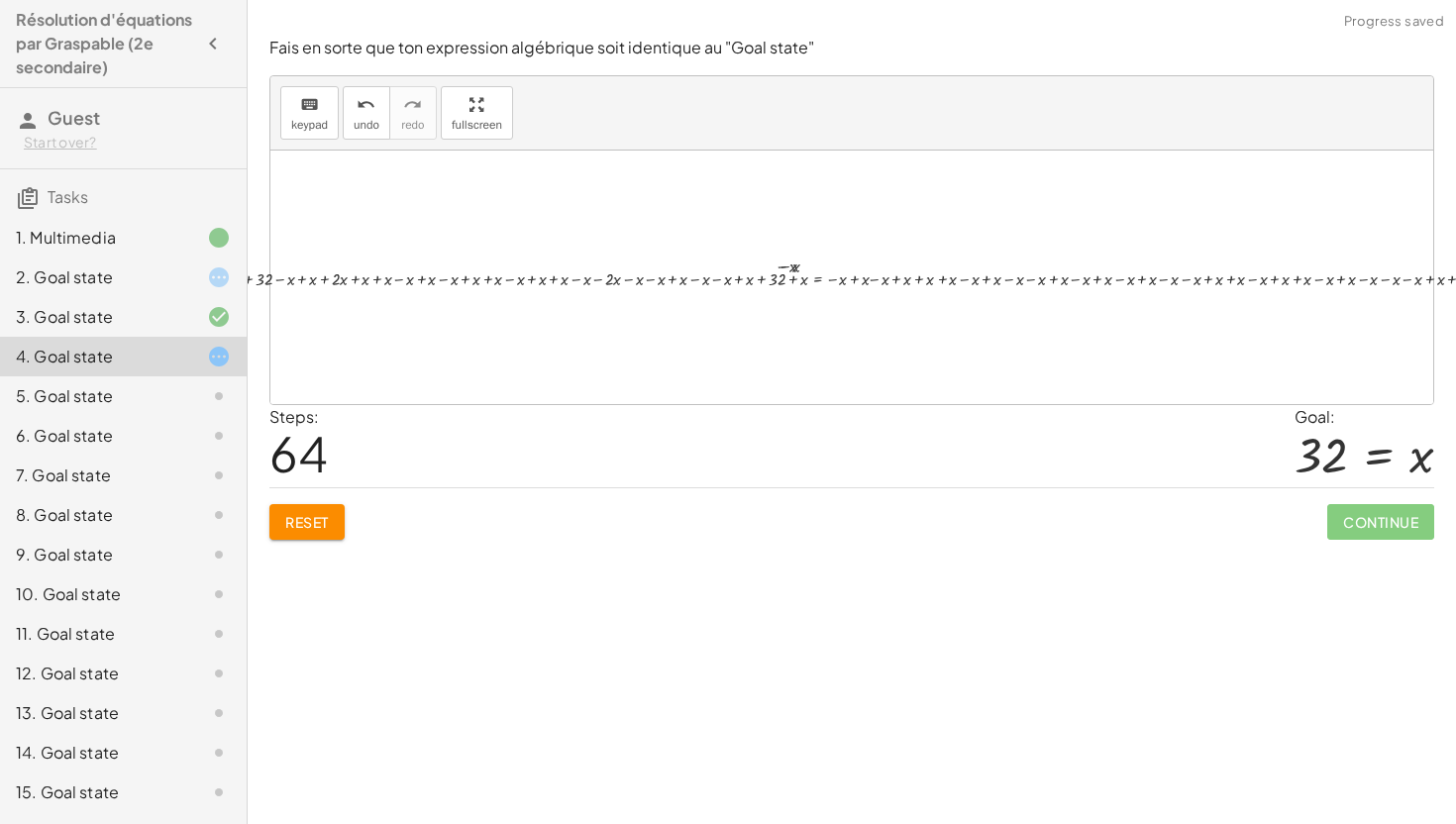 click on "14 = + x − 18 + 14 − 14 = + x − 18 − 14 + 14 − 14 = + x − 32 0 = + x − 32 − x + 0 = + x − x − 32 - x = + x − x − 32 0 = + x − 32 + 0 + 32 = + x − 32 + 32 32 = + x − 32 + 32 0 = + x − 32 + 0 − 0 = + x − 32 − 0 + 0 − 0 = + x − 32 0 = + x − 32 + 0 − 0 = − 0 + x − 32 + 0 − 0 = + x − 32 0 = + x − 32 + 0 + 32 = + x − 32 + 32 32 = + x − 32 + 32 − x + 32 = + x − x − 32 + 32 − x + 32 + 32 = + x − x − 32 + 32 + 32 − x + 32 + x + 32 = + x − x + x − 32 + 32 + 32 − x + 32 + x + x + 32 = + x − x + x + x − 32 + 32 + 32 − x + 32 + x + x + x + 32 = + x − x + x + x + x − 32 + 32 + 32 − x + 32 + x + x + x + x + 32 = + x − x + x + x + x + x − 32 + 32 + 32 − x + 32 + x + x + x + 32 = + x − x + x + x + x − 32 + 32 + 32 − x + 32 + x + x + x + x + 32 = + x − x + x + x + x + x − 32 + 32 + 32 − x + 32 + x + x + x + x + x + 32 = + x − x + x + x + x + x + x − 32 + 32 + 32 − x + 32 + x + x + x + x + 32 = + x − x + x + x +" at bounding box center (954, 277) 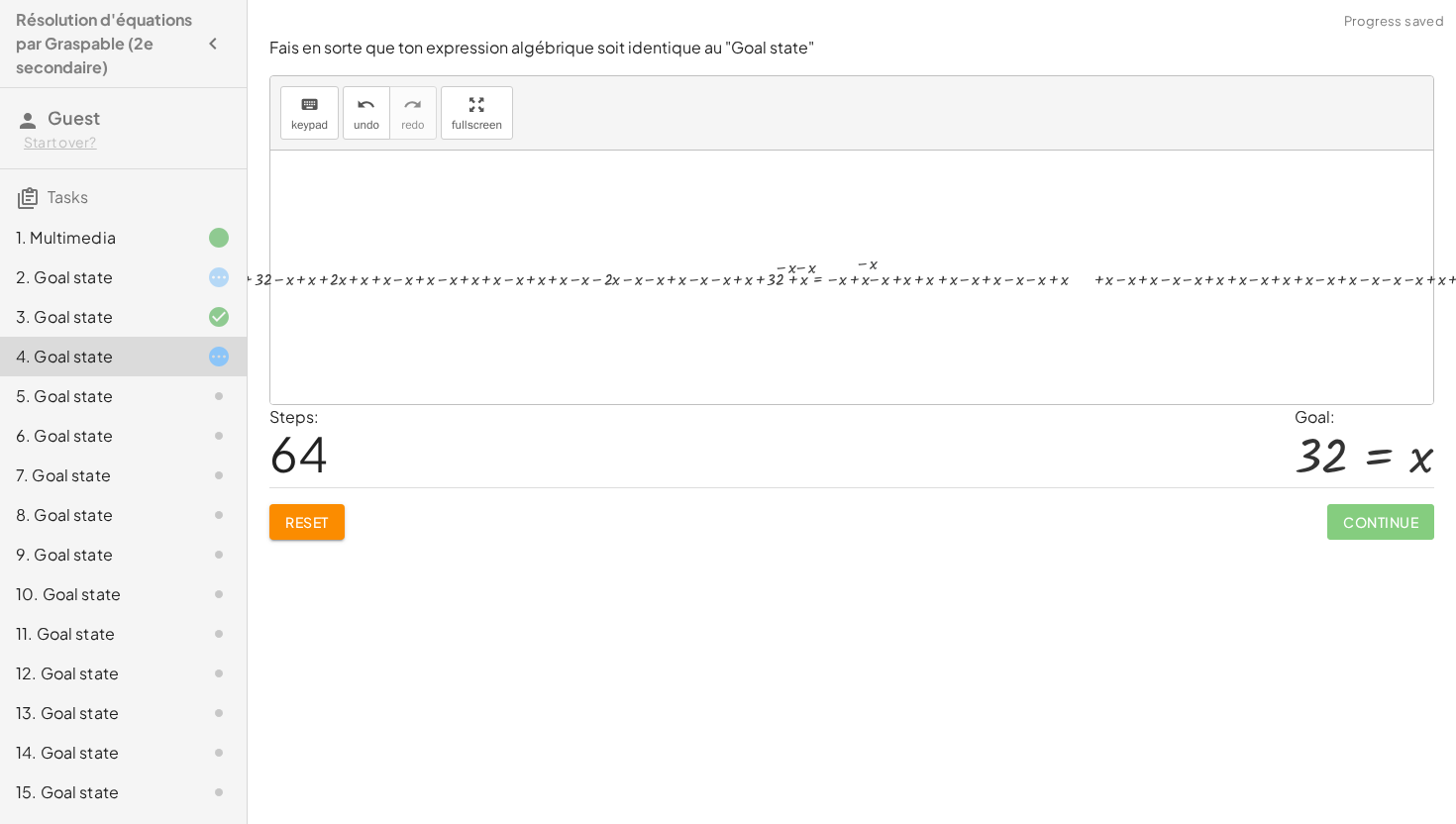 click on "14 = + x − 18 + 14 − 14 = + x − 18 − 14 + 14 − 14 = + x − 32 0 = + x − 32 − x + 0 = + x − x − 32 - x = + x − x − 32 0 = + x − 32 + 0 + 32 = + x − 32 + 32 32 = + x − 32 + 32 0 = + x − 32 + 0 − 0 = + x − 32 − 0 + 0 − 0 = + x − 32 0 = + x − 32 + 0 − 0 = − 0 + x − 32 + 0 − 0 = + x − 32 0 = + x − 32 + 0 + 32 = + x − 32 + 32 32 = + x − 32 + 32 − x + 32 = + x − x − 32 + 32 − x + 32 + 32 = + x − x − 32 + 32 + 32 − x + 32 + x + 32 = + x − x + x − 32 + 32 + 32 − x + 32 + x + x + 32 = + x − x + x + x − 32 + 32 + 32 − x + 32 + x + x + x + 32 = + x − x + x + x + x − 32 + 32 + 32 − x + 32 + x + x + x + x + 32 = + x − x + x + x + x + x − 32 + 32 + 32 − x + 32 + x + x + x + 32 = + x − x + x + x + x − 32 + 32 + 32 − x + 32 + x + x + x + x + 32 = + x − x + x + x + x + x − 32 + 32 + 32 − x + 32 + x + x + x + x + x + 32 = + x − x + x + x + x + x + x − 32 + 32 + 32 − x + 32 + x + x + x + x + 32 = + x − x + x + x +" at bounding box center [874, 277] 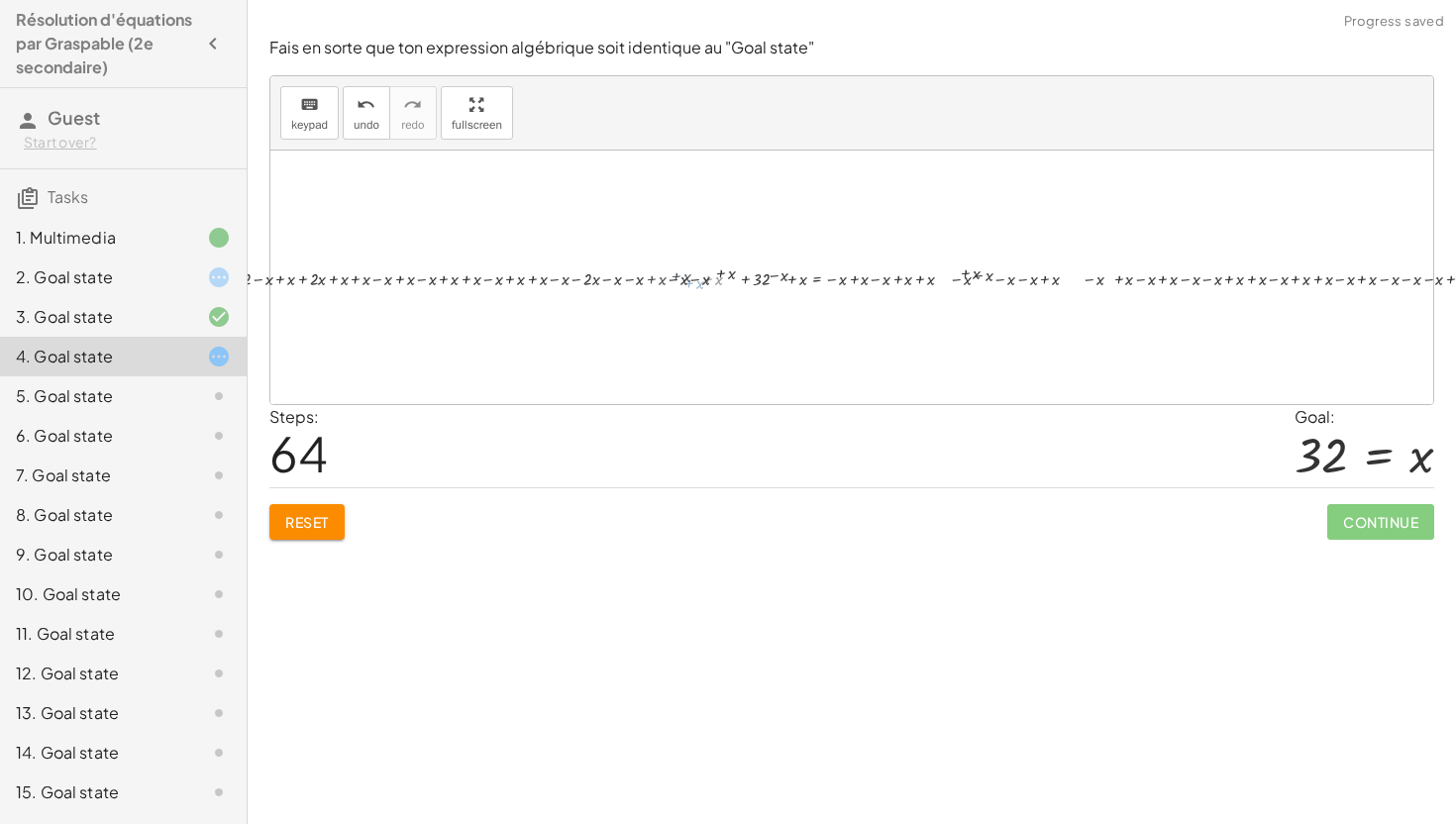 click at bounding box center (881, 277) 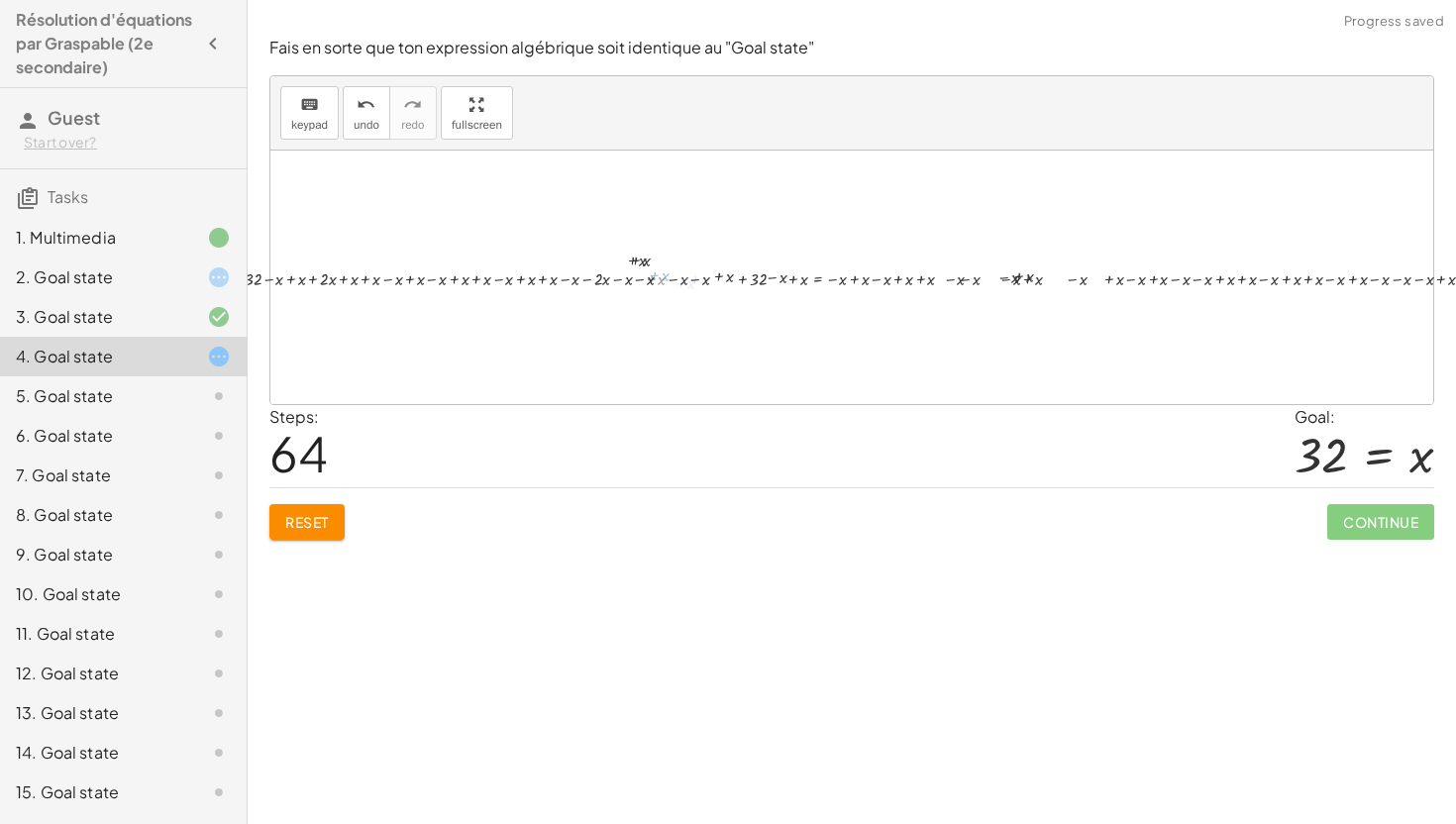 click at bounding box center (882, 277) 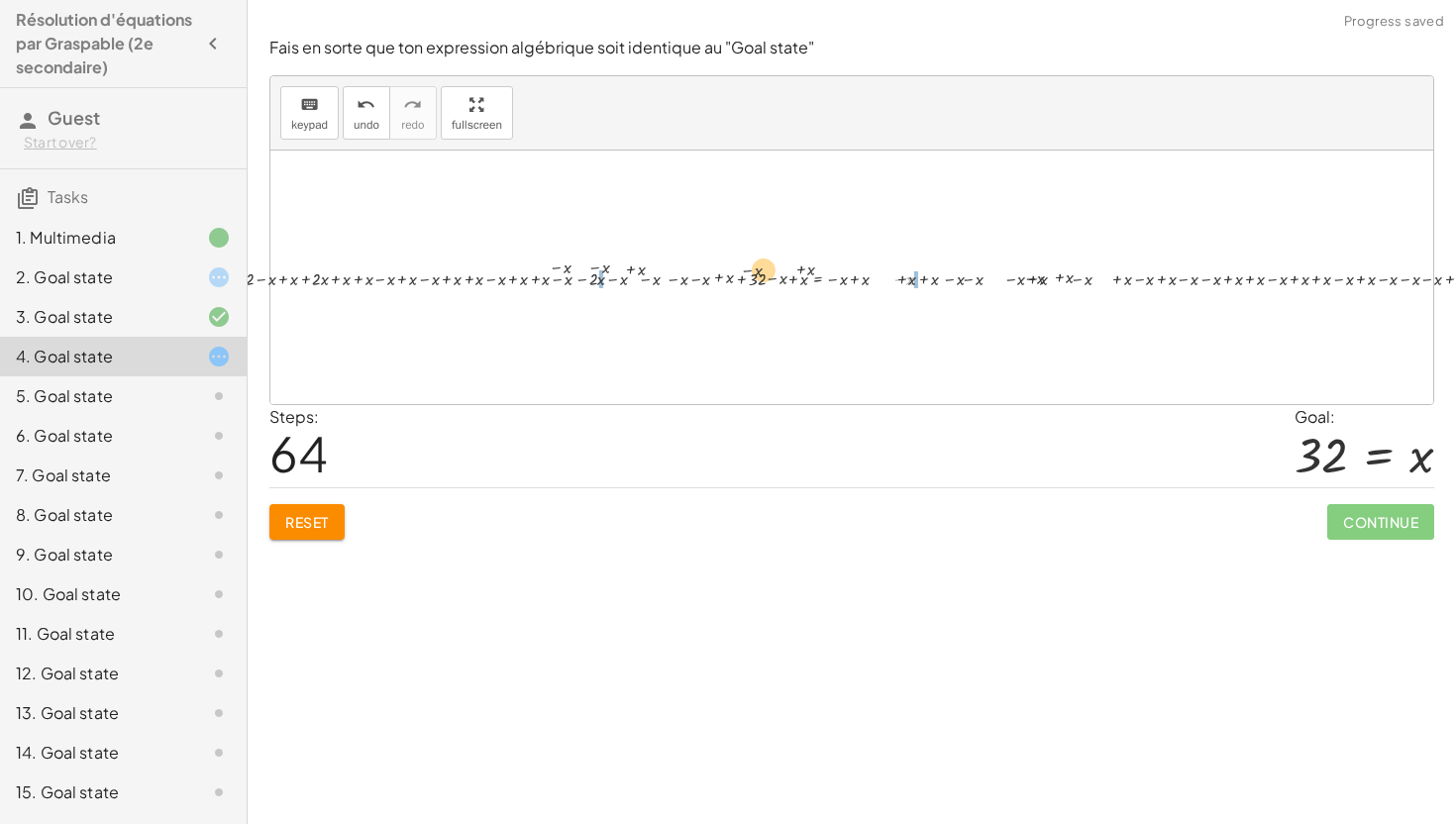 click at bounding box center [882, 277] 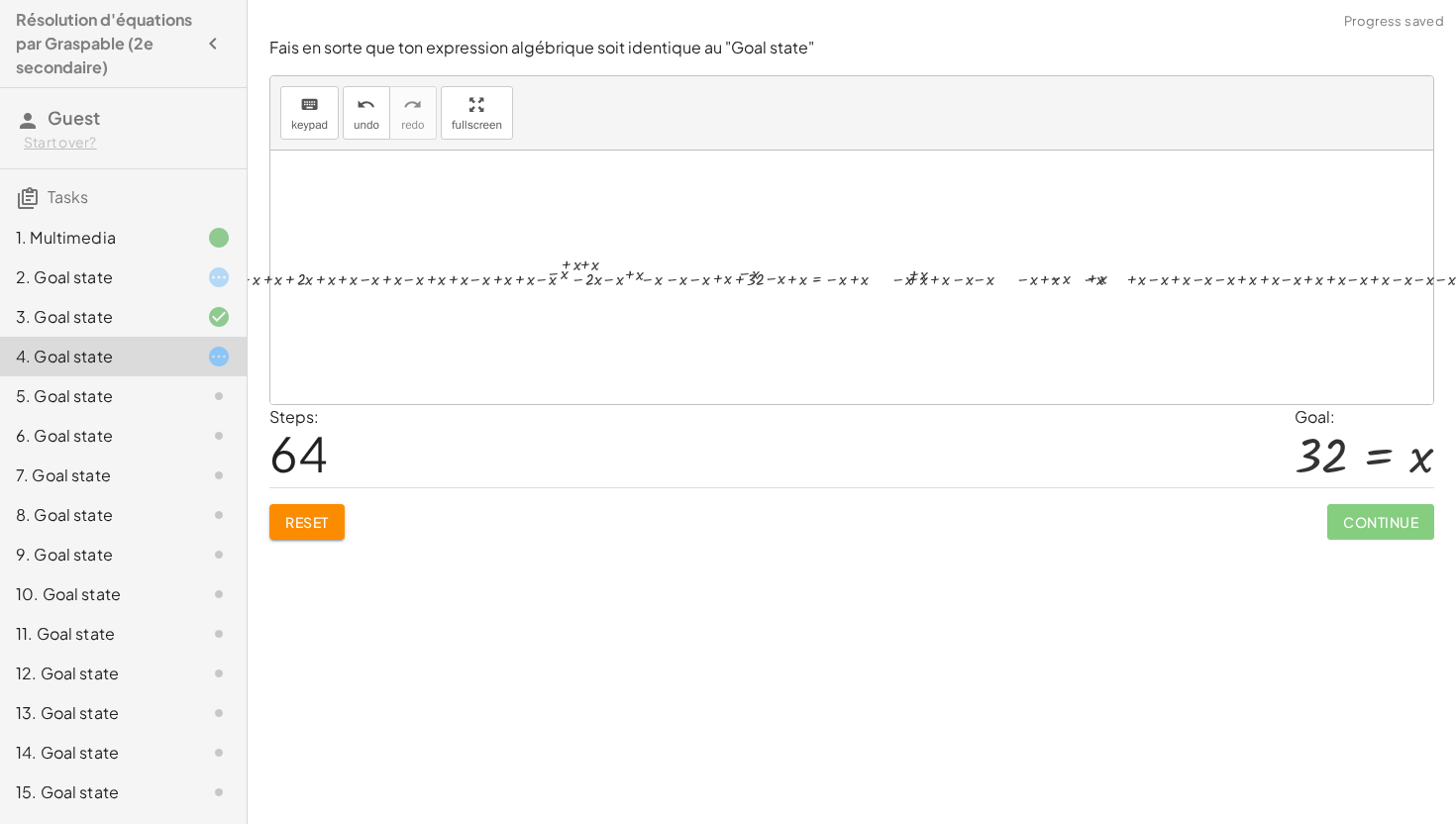 click on "14 = + x − 18 + 14 − 14 = + x − 18 − 14 + 14 − 14 = + x − 32 0 = + x − 32 − x + 0 = + x − x − 32 - x = + x − x − 32 0 = + x − 32 + 0 + 32 = + x − 32 + 32 32 = + x − 32 + 32 0 = + x − 32 + 0 − 0 = + x − 32 − 0 + 0 − 0 = + x − 32 0 = + x − 32 + 0 − 0 = − 0 + x − 32 + 0 − 0 = + x − 32 0 = + x − 32 + 0 + 32 = + x − 32 + 32 32 = + x − 32 + 32 − x + 32 = + x − x − 32 + 32 − x + 32 + 32 = + x − x − 32 + 32 + 32 − x + 32 + x + 32 = + x − x + x − 32 + 32 + 32 − x + 32 + x + x + 32 = + x − x + x + x − 32 + 32 + 32 − x + 32 + x + x + x + 32 = + x − x + x + x + x − 32 + 32 + 32 − x + 32 + x + x + x + x + 32 = + x − x + x + x + x + x − 32 + 32 + 32 − x + 32 + x + x + x + 32 = + x − x + x + x + x − 32 + 32 + 32 − x + 32 + x + x + x + x + 32 = + x − x + x + x + x + x − 32 + 32 + 32 − x + 32 + x + x + x + x + x + 32 = + x − x + x + x + x + x + x − 32 + 32 + 32 − x + 32 + x + x + x + x + 32 = + x − x + x + x +" at bounding box center (874, 277) 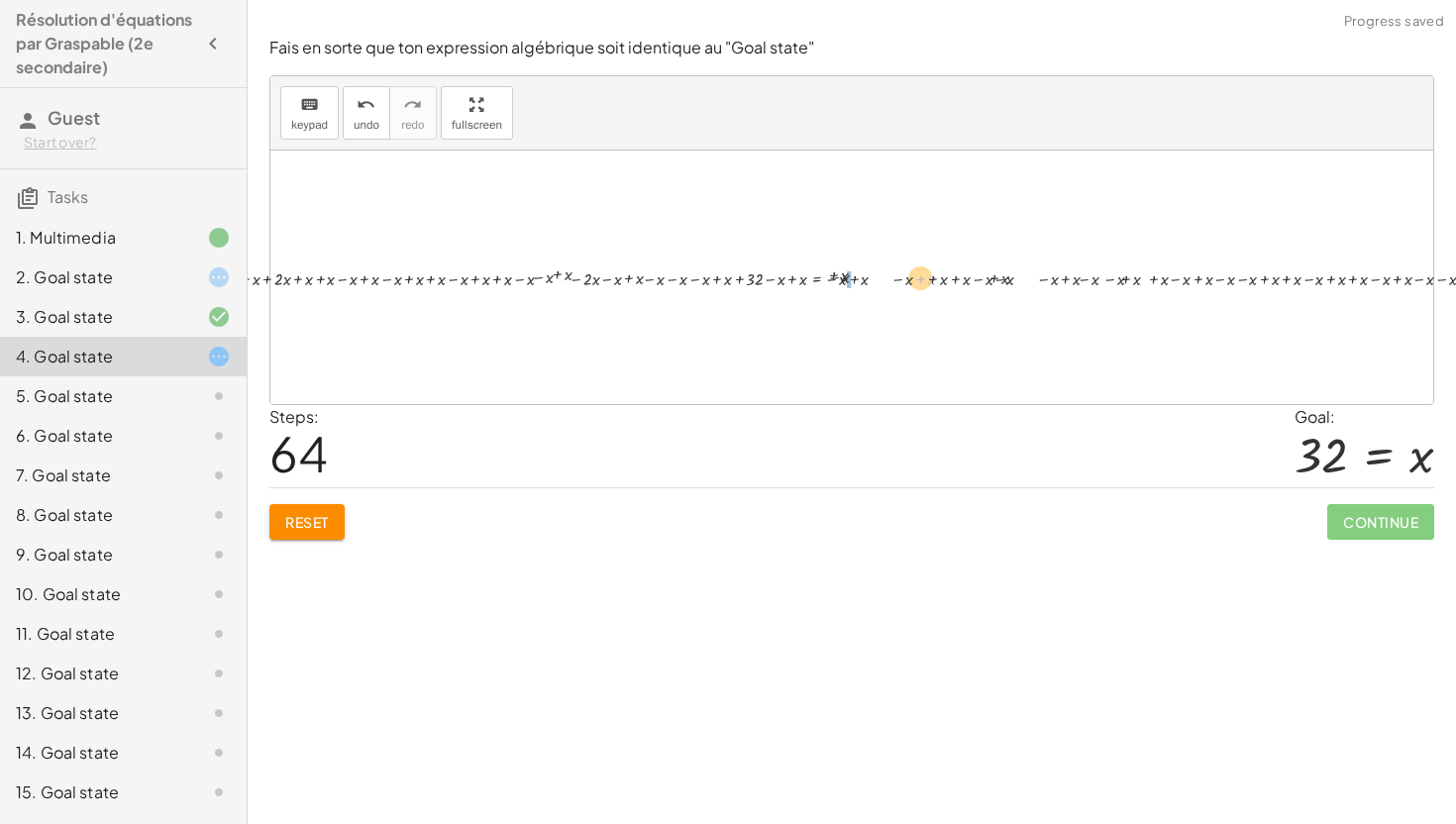click at bounding box center (881, 277) 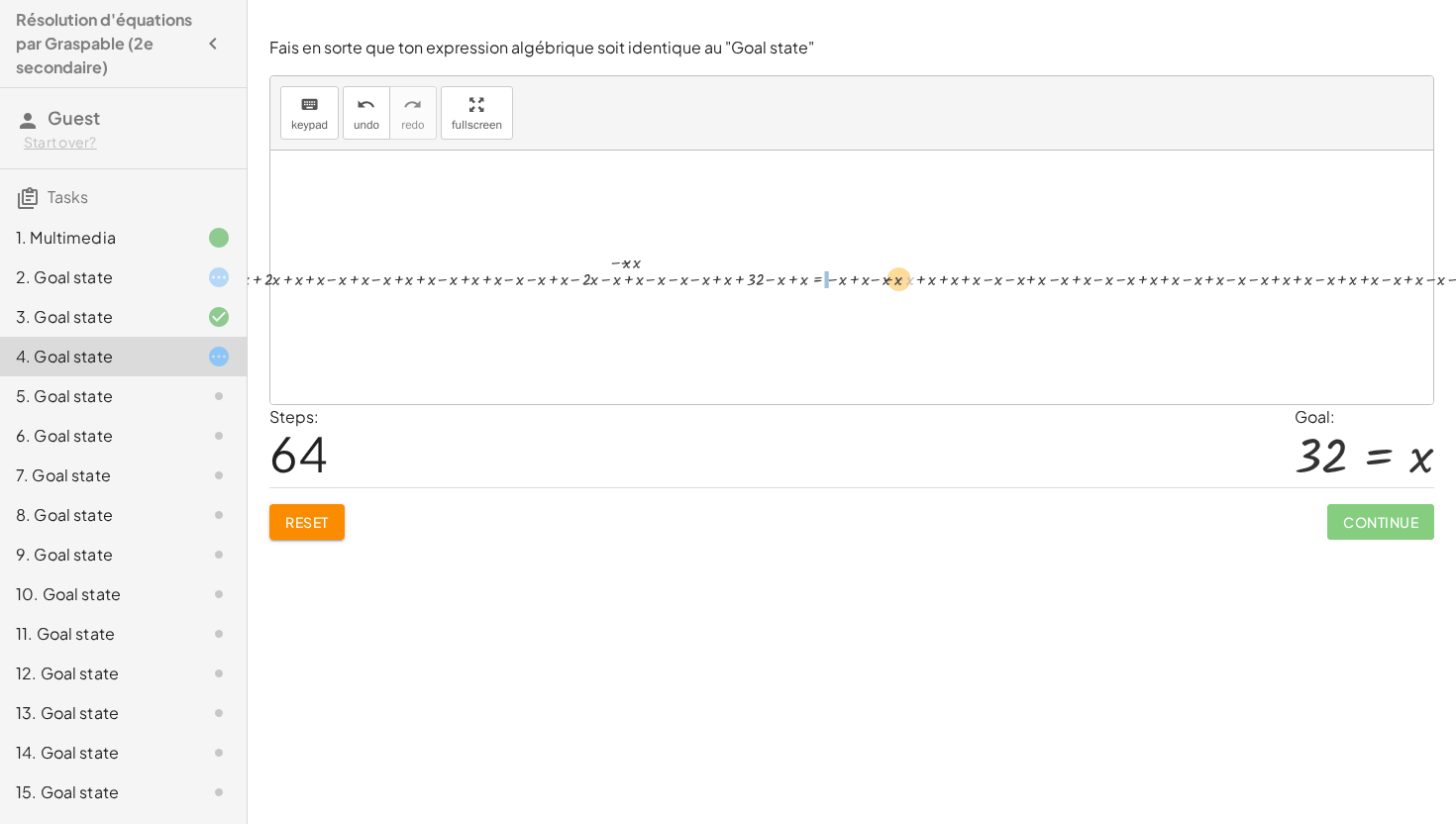 click at bounding box center [882, 277] 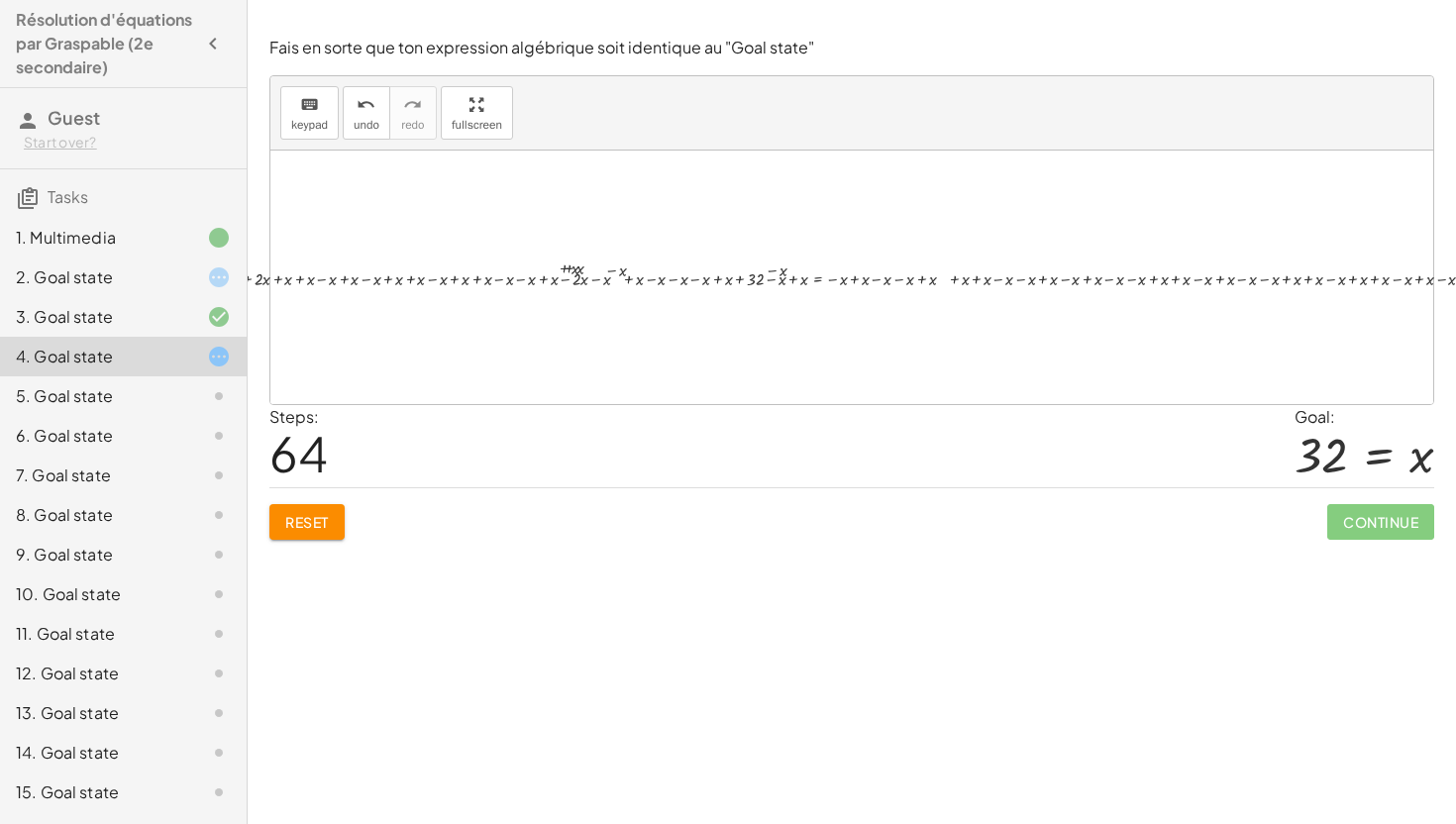 click on "14 = + x − 18 + 14 − 14 = + x − 18 − 14 + 14 − 14 = + x − 32 0 = + x − 32 − x + 0 = + x − x − 32 - x = + x − x − 32 0 = + x − 32 + 0 + 32 = + x − 32 + 32 32 = + x − 32 + 32 0 = + x − 32 + 0 − 0 = + x − 32 − 0 + 0 − 0 = + x − 32 0 = + x − 32 + 0 − 0 = − 0 + x − 32 + 0 − 0 = + x − 32 0 = + x − 32 + 0 + 32 = + x − 32 + 32 32 = + x − 32 + 32 − x + 32 = + x − x − 32 + 32 − x + 32 + 32 = + x − x − 32 + 32 + 32 − x + 32 + x + 32 = + x − x + x − 32 + 32 + 32 − x + 32 + x + x + 32 = + x − x + x + x − 32 + 32 + 32 − x + 32 + x + x + x + 32 = + x − x + x + x + x − 32 + 32 + 32 − x + 32 + x + x + x + x + 32 = + x − x + x + x + x + x − 32 + 32 + 32 − x + 32 + x + x + x + 32 = + x − x + x + x + x − 32 + 32 + 32 − x + 32 + x + x + x + x + 32 = + x − x + x + x + x + x − 32 + 32 + 32 − x + 32 + x + x + x + x + x + 32 = + x − x + x + x + x + x + x − 32 + 32 + 32 − x + 32 + x + x + x + x + 32 = + x − x + x + x +" at bounding box center [875, 277] 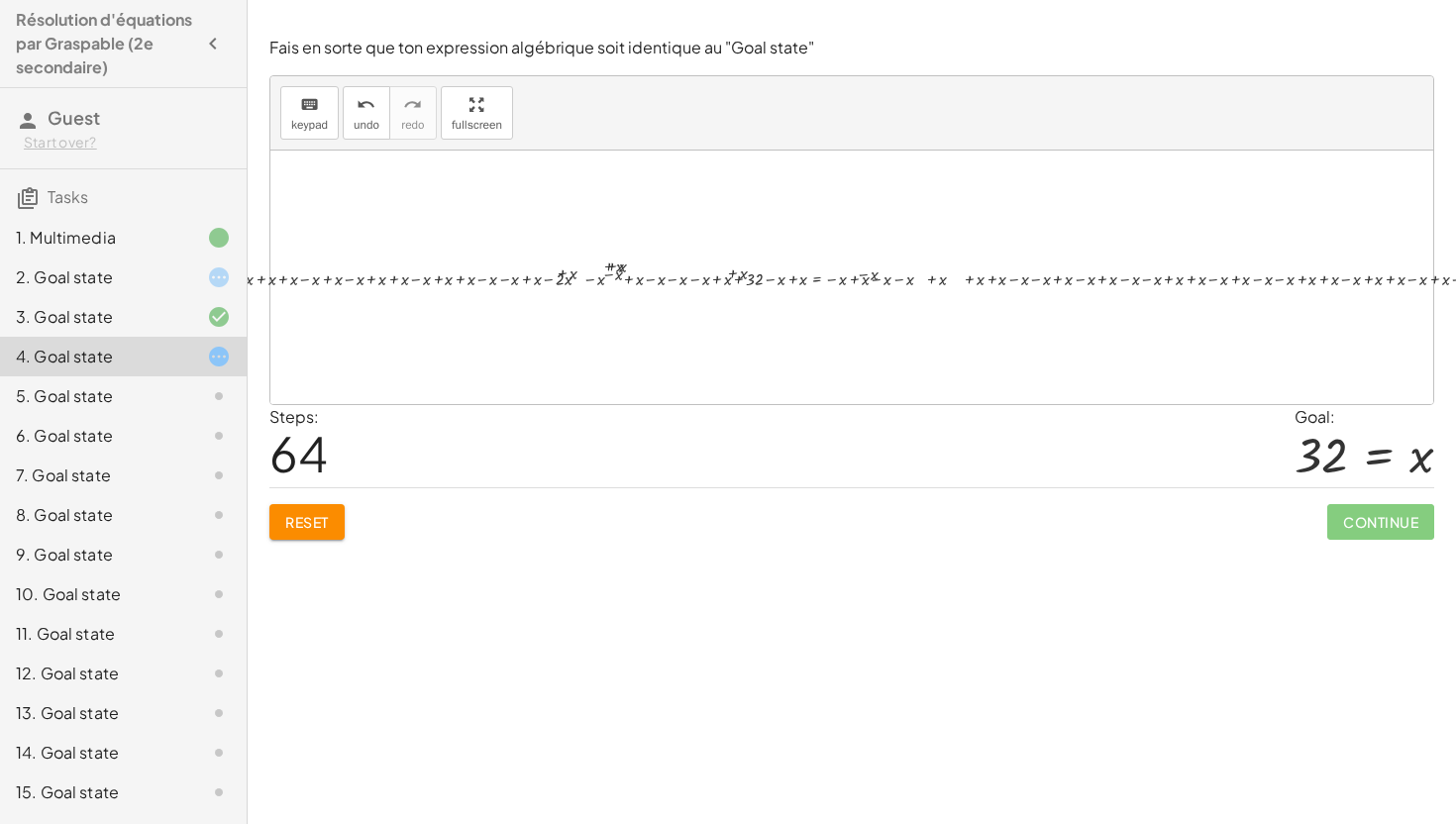 click on "14 = + x − 18 + 14 − 14 = + x − 18 − 14 + 14 − 14 = + x − 32 0 = + x − 32 − x + 0 = + x − x − 32 - x = + x − x − 32 0 = + x − 32 + 0 + 32 = + x − 32 + 32 32 = + x − 32 + 32 0 = + x − 32 + 0 − 0 = + x − 32 − 0 + 0 − 0 = + x − 32 0 = + x − 32 + 0 − 0 = − 0 + x − 32 + 0 − 0 = + x − 32 0 = + x − 32 + 0 + 32 = + x − 32 + 32 32 = + x − 32 + 32 − x + 32 = + x − x − 32 + 32 − x + 32 + 32 = + x − x − 32 + 32 + 32 − x + 32 + x + 32 = + x − x + x − 32 + 32 + 32 − x + 32 + x + x + 32 = + x − x + x + x − 32 + 32 + 32 − x + 32 + x + x + x + 32 = + x − x + x + x + x − 32 + 32 + 32 − x + 32 + x + x + x + x + 32 = + x − x + x + x + x + x − 32 + 32 + 32 − x + 32 + x + x + x + 32 = + x − x + x + x + x − 32 + 32 + 32 − x + 32 + x + x + x + x + 32 = + x − x + x + x + x + x − 32 + 32 + 32 − x + 32 + x + x + x + x + x + 32 = + x − x + x + x + x + x + x − 32 + 32 + 32 − x + 32 + x + x + x + x + 32 = + x − x + x + x +" at bounding box center (874, 277) 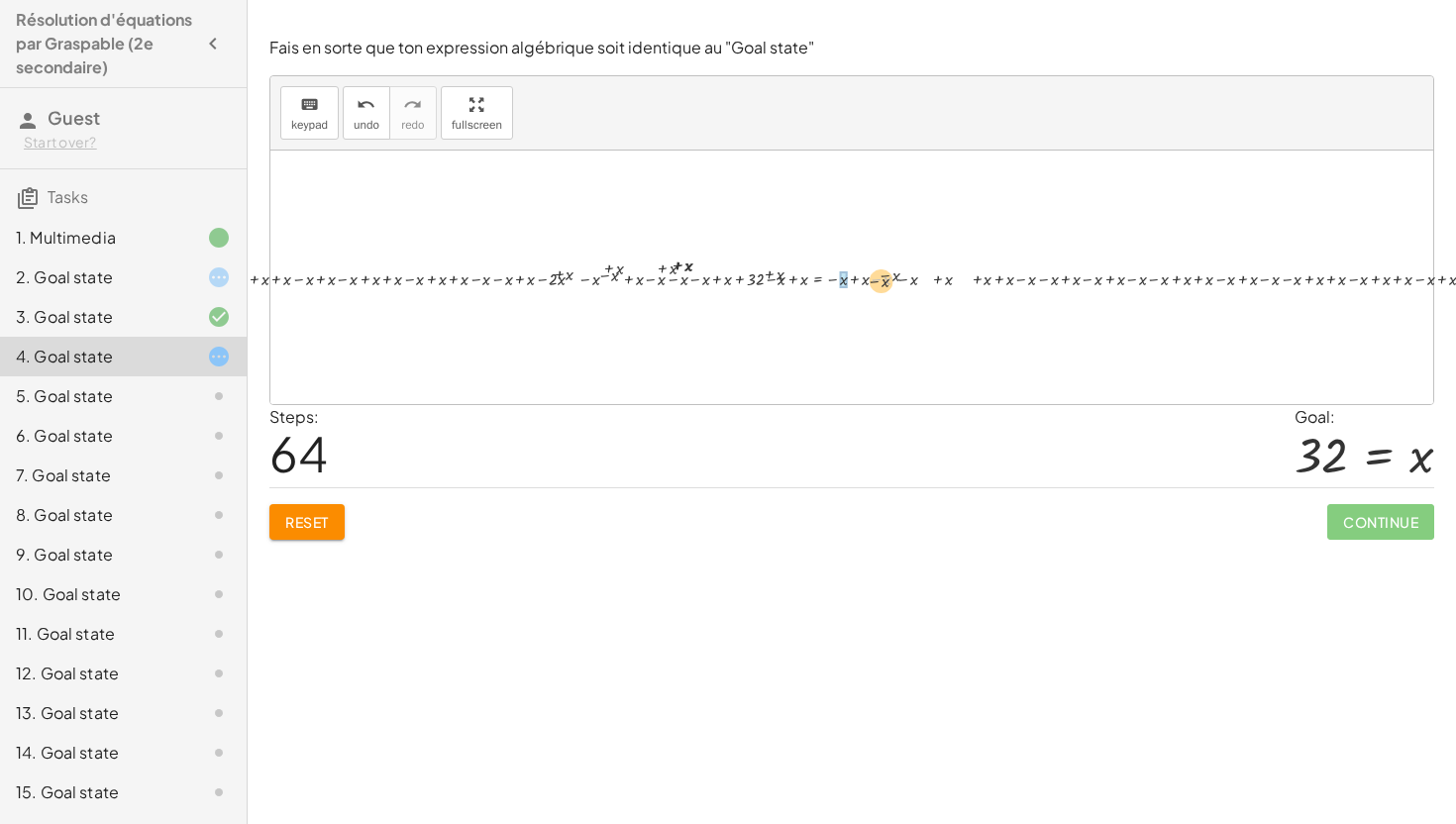 click on "14 = + x − 18 + 14 − 14 = + x − 18 − 14 + 14 − 14 = + x − 32 0 = + x − 32 − x + 0 = + x − x − 32 - x = + x − x − 32 0 = + x − 32 + 0 + 32 = + x − 32 + 32 32 = + x − 32 + 32 0 = + x − 32 + 0 − 0 = + x − 32 − 0 + 0 − 0 = + x − 32 0 = + x − 32 + 0 − 0 = − 0 + x − 32 + 0 − 0 = + x − 32 0 = + x − 32 + 0 + 32 = + x − 32 + 32 32 = + x − 32 + 32 − x + 32 = + x − x − 32 + 32 − x + 32 + 32 = + x − x − 32 + 32 + 32 − x + 32 + x + 32 = + x − x + x − 32 + 32 + 32 − x + 32 + x + x + 32 = + x − x + x + x − 32 + 32 + 32 − x + 32 + x + x + x + 32 = + x − x + x + x + x − 32 + 32 + 32 − x + 32 + x + x + x + x + 32 = + x − x + x + x + x + x − 32 + 32 + 32 − x + 32 + x + x + x + 32 = + x − x + x + x + x − 32 + 32 + 32 − x + 32 + x + x + x + x + 32 = + x − x + x + x + x + x − 32 + 32 + 32 − x + 32 + x + x + x + x + x + 32 = + x − x + x + x + x + x + x − 32 + 32 + 32 − x + 32 + x + x + x + x + 32 = + x − x + x + x +" at bounding box center [1020, 277] 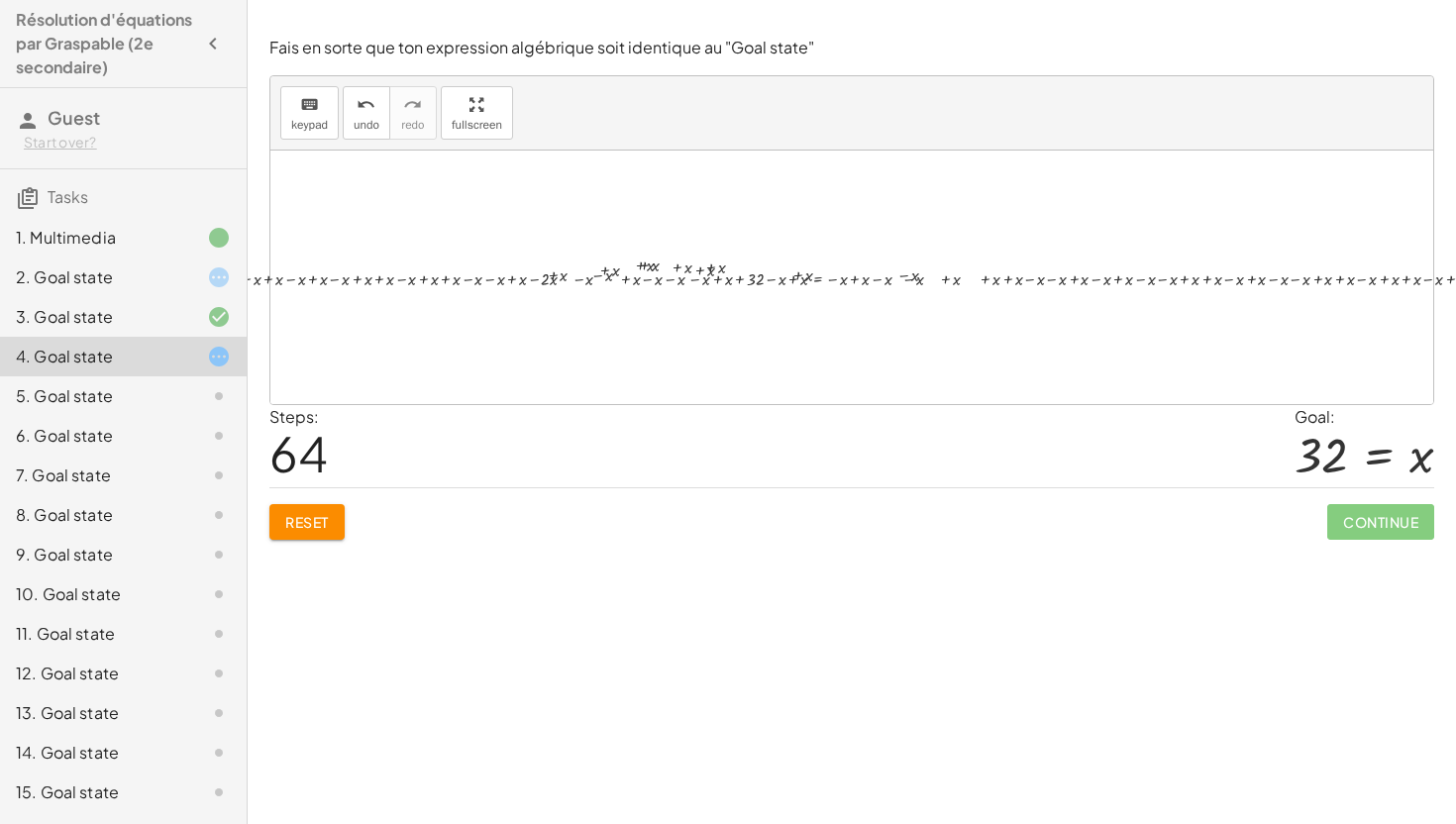 click at bounding box center (882, 277) 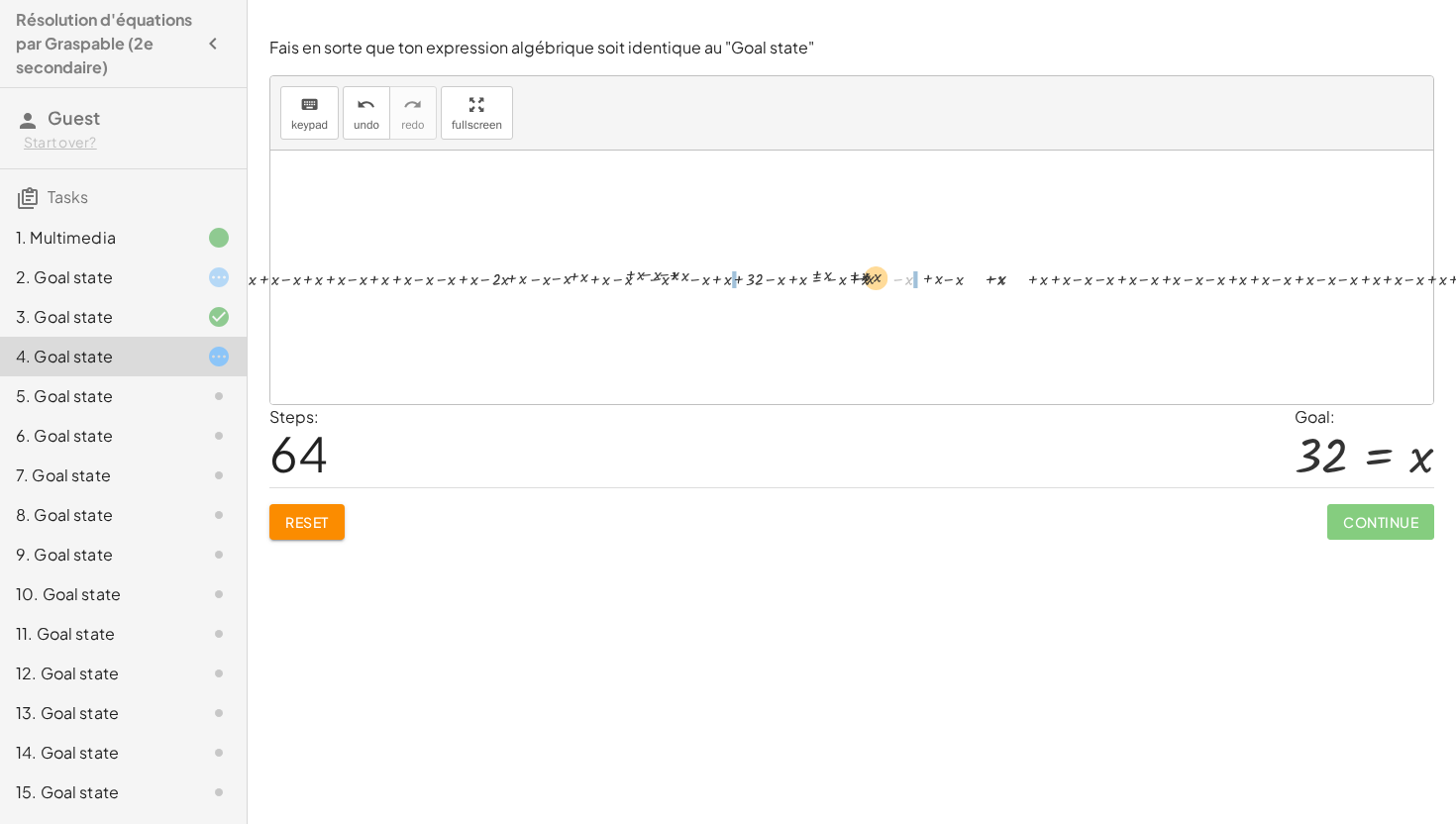 click at bounding box center (881, 277) 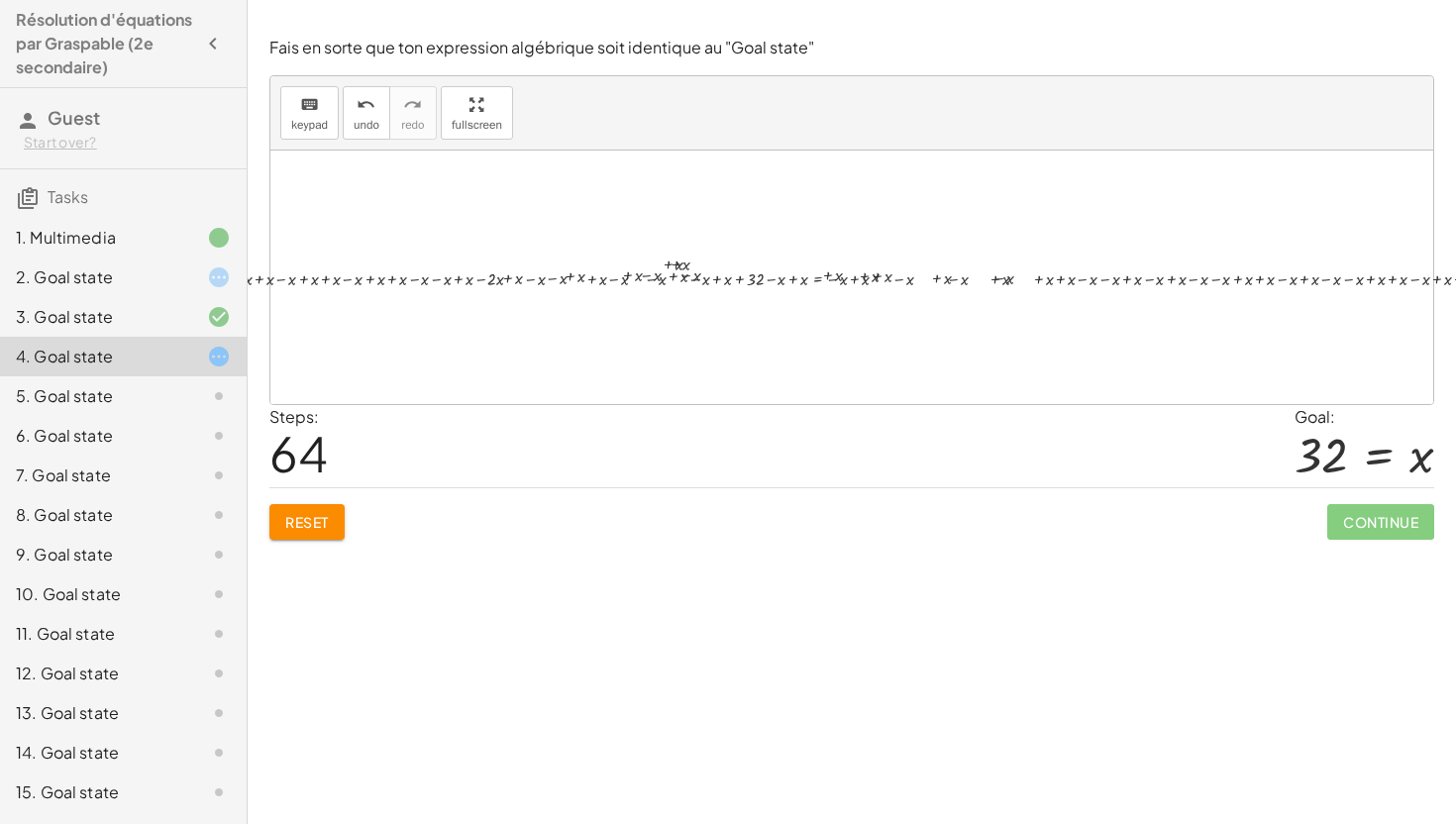 click on "14 = + x − 18 + 14 − 14 = + x − 18 − 14 + 14 − 14 = + x − 32 0 = + x − 32 − x + 0 = + x − x − 32 - x = + x − x − 32 0 = + x − 32 + 0 + 32 = + x − 32 + 32 32 = + x − 32 + 32 0 = + x − 32 + 0 − 0 = + x − 32 − 0 + 0 − 0 = + x − 32 0 = + x − 32 + 0 − 0 = − 0 + x − 32 + 0 − 0 = + x − 32 0 = + x − 32 + 0 + 32 = + x − 32 + 32 32 = + x − 32 + 32 − x + 32 = + x − x − 32 + 32 − x + 32 + 32 = + x − x − 32 + 32 + 32 − x + 32 + x + 32 = + x − x + x − 32 + 32 + 32 − x + 32 + x + x + 32 = + x − x + x + x − 32 + 32 + 32 − x + 32 + x + x + x + 32 = + x − x + x + x + x − 32 + 32 + 32 − x + 32 + x + x + x + x + 32 = + x − x + x + x + x + x − 32 + 32 + 32 − x + 32 + x + x + x + 32 = + x − x + x + x + x − 32 + 32 + 32 − x + 32 + x + x + x + x + 32 = + x − x + x + x + x + x − 32 + 32 + 32 − x + 32 + x + x + x + x + x + 32 = + x − x + x + x + x + x + x − 32 + 32 + 32 − x + 32 + x + x + x + x + 32 = + x − x + x + x +" at bounding box center [874, 277] 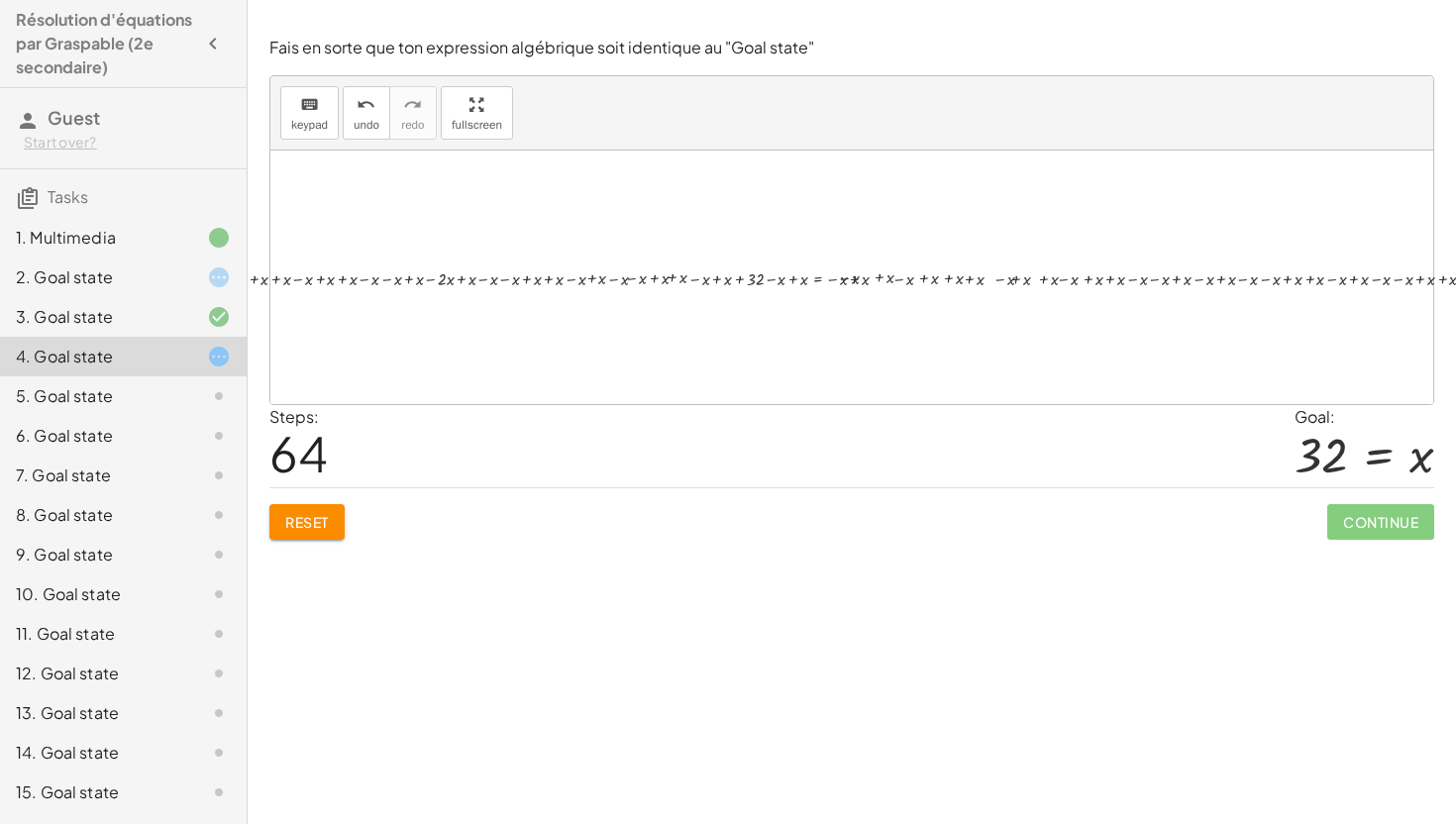 click on "14 = + x − 18 + 14 − 14 = + x − 18 − 14 + 14 − 14 = + x − 32 0 = + x − 32 − x + 0 = + x − x − 32 - x = + x − x − 32 0 = + x − 32 + 0 + 32 = + x − 32 + 32 32 = + x − 32 + 32 0 = + x − 32 + 0 − 0 = + x − 32 − 0 + 0 − 0 = + x − 32 0 = + x − 32 + 0 − 0 = − 0 + x − 32 + 0 − 0 = + x − 32 0 = + x − 32 + 0 + 32 = + x − 32 + 32 32 = + x − 32 + 32 − x + 32 = + x − x − 32 + 32 − x + 32 + 32 = + x − x − 32 + 32 + 32 − x + 32 + x + 32 = + x − x + x − 32 + 32 + 32 − x + 32 + x + x + 32 = + x − x + x + x − 32 + 32 + 32 − x + 32 + x + x + x + 32 = + x − x + x + x + x − 32 + 32 + 32 − x + 32 + x + x + x + x + 32 = + x − x + x + x + x + x − 32 + 32 + 32 − x + 32 + x + x + x + 32 = + x − x + x + x + x − 32 + 32 + 32 − x + 32 + x + x + x + x + 32 = + x − x + x + x + x + x − 32 + 32 + 32 − x + 32 + x + x + x + x + x + 32 = + x − x + x + x + x + x + x − 32 + 32 + 32 − x + 32 + x + x + x + x + 32 = + x − x + x + x +" at bounding box center [874, 277] 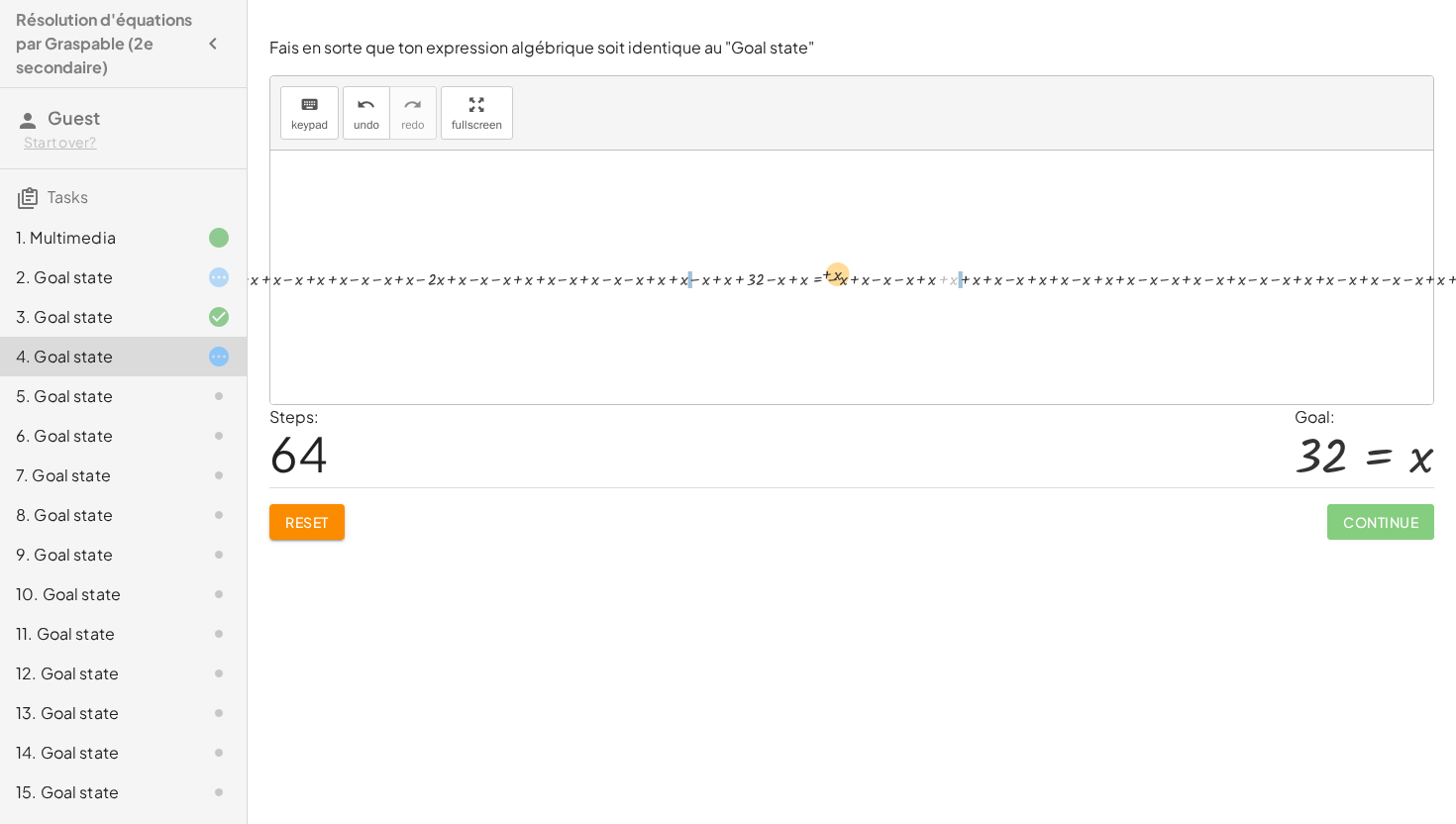 click at bounding box center (882, 277) 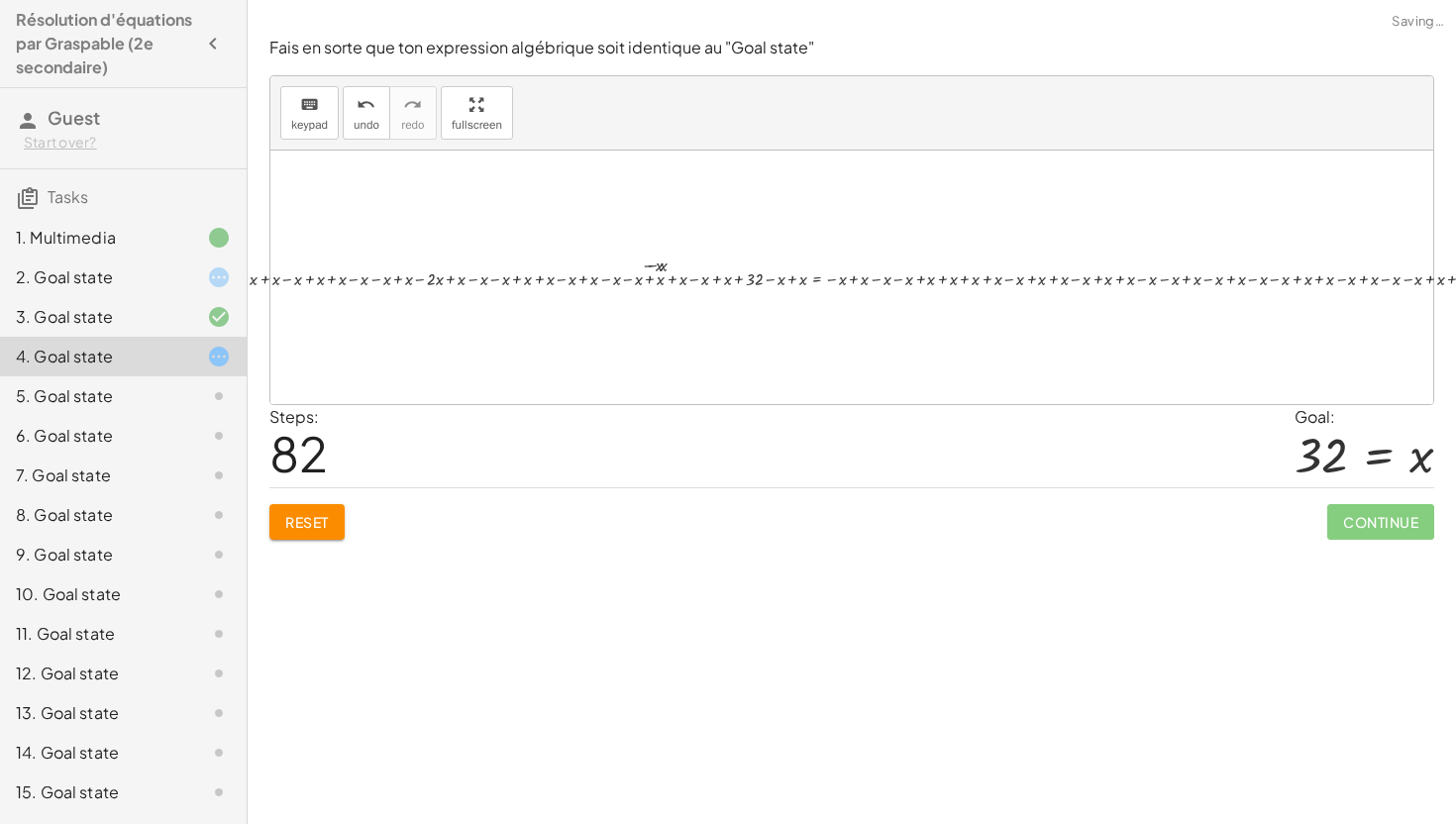 click on "14 = + x − 18 + 14 − 14 = + x − 18 − 14 + 14 − 14 = + x − 32 0 = + x − 32 − x + 0 = + x − x − 32 - x = + x − x − 32 0 = + x − 32 + 0 + 32 = + x − 32 + 32 32 = + x − 32 + 32 0 = + x − 32 + 0 − 0 = + x − 32 − 0 + 0 − 0 = + x − 32 0 = + x − 32 + 0 − 0 = − 0 + x − 32 + 0 − 0 = + x − 32 0 = + x − 32 + 0 + 32 = + x − 32 + 32 32 = + x − 32 + 32 − x + 32 = + x − x − 32 + 32 − x + 32 + 32 = + x − x − 32 + 32 + 32 − x + 32 + x + 32 = + x − x + x − 32 + 32 + 32 − x + 32 + x + x + 32 = + x − x + x + x − 32 + 32 + 32 − x + 32 + x + x + x + 32 = + x − x + x + x + x − 32 + 32 + 32 − x + 32 + x + x + x + x + 32 = + x − x + x + x + x + x − 32 + 32 + 32 − x + 32 + x + x + x + 32 = + x − x + x + x + x − 32 + 32 + 32 − x + 32 + x + x + x + x + 32 = + x − x + x + x + x + x − 32 + 32 + 32 − x + 32 + x + x + x + x + x + 32 = + x − x + x + x + x + x + x − 32 + 32 + 32 − x + 32 + x + x + x + x + 32 = + x − x + x + x +" at bounding box center (1054, 277) 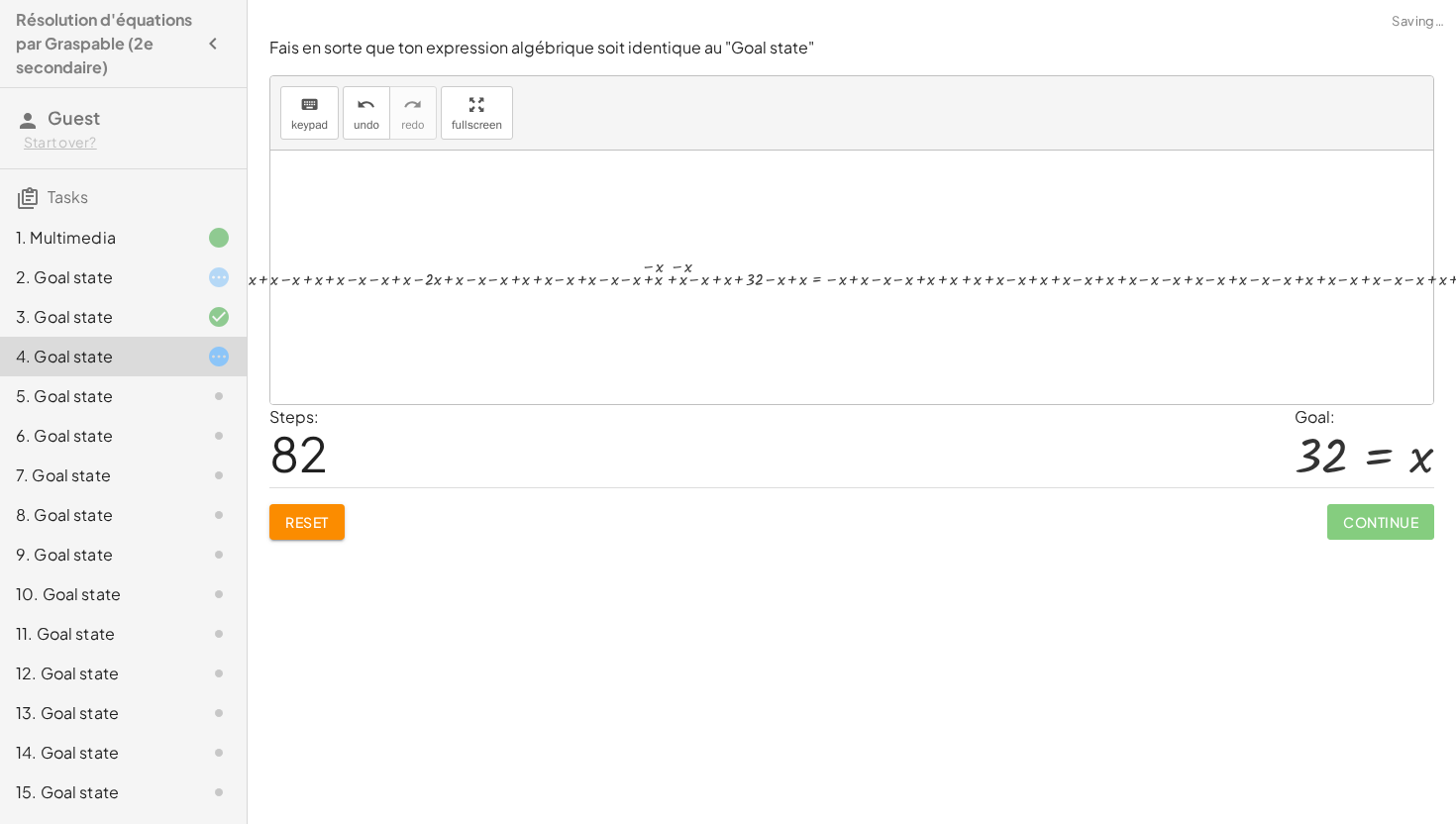 click on "14 = + x − 18 + 14 − 14 = + x − 18 − 14 + 14 − 14 = + x − 32 0 = + x − 32 − x + 0 = + x − x − 32 - x = + x − x − 32 0 = + x − 32 + 0 + 32 = + x − 32 + 32 32 = + x − 32 + 32 0 = + x − 32 + 0 − 0 = + x − 32 − 0 + 0 − 0 = + x − 32 0 = + x − 32 + 0 − 0 = − 0 + x − 32 + 0 − 0 = + x − 32 0 = + x − 32 + 0 + 32 = + x − 32 + 32 32 = + x − 32 + 32 − x + 32 = + x − x − 32 + 32 − x + 32 + 32 = + x − x − 32 + 32 + 32 − x + 32 + x + 32 = + x − x + x − 32 + 32 + 32 − x + 32 + x + x + 32 = + x − x + x + x − 32 + 32 + 32 − x + 32 + x + x + x + 32 = + x − x + x + x + x − 32 + 32 + 32 − x + 32 + x + x + x + x + 32 = + x − x + x + x + x + x − 32 + 32 + 32 − x + 32 + x + x + x + 32 = + x − x + x + x + x − 32 + 32 + 32 − x + 32 + x + x + x + x + 32 = + x − x + x + x + x + x − 32 + 32 + 32 − x + 32 + x + x + x + x + x + 32 = + x − x + x + x + x + x + x − 32 + 32 + 32 − x + 32 + x + x + x + x + 32 = + x − x + x + x +" at bounding box center [874, 277] 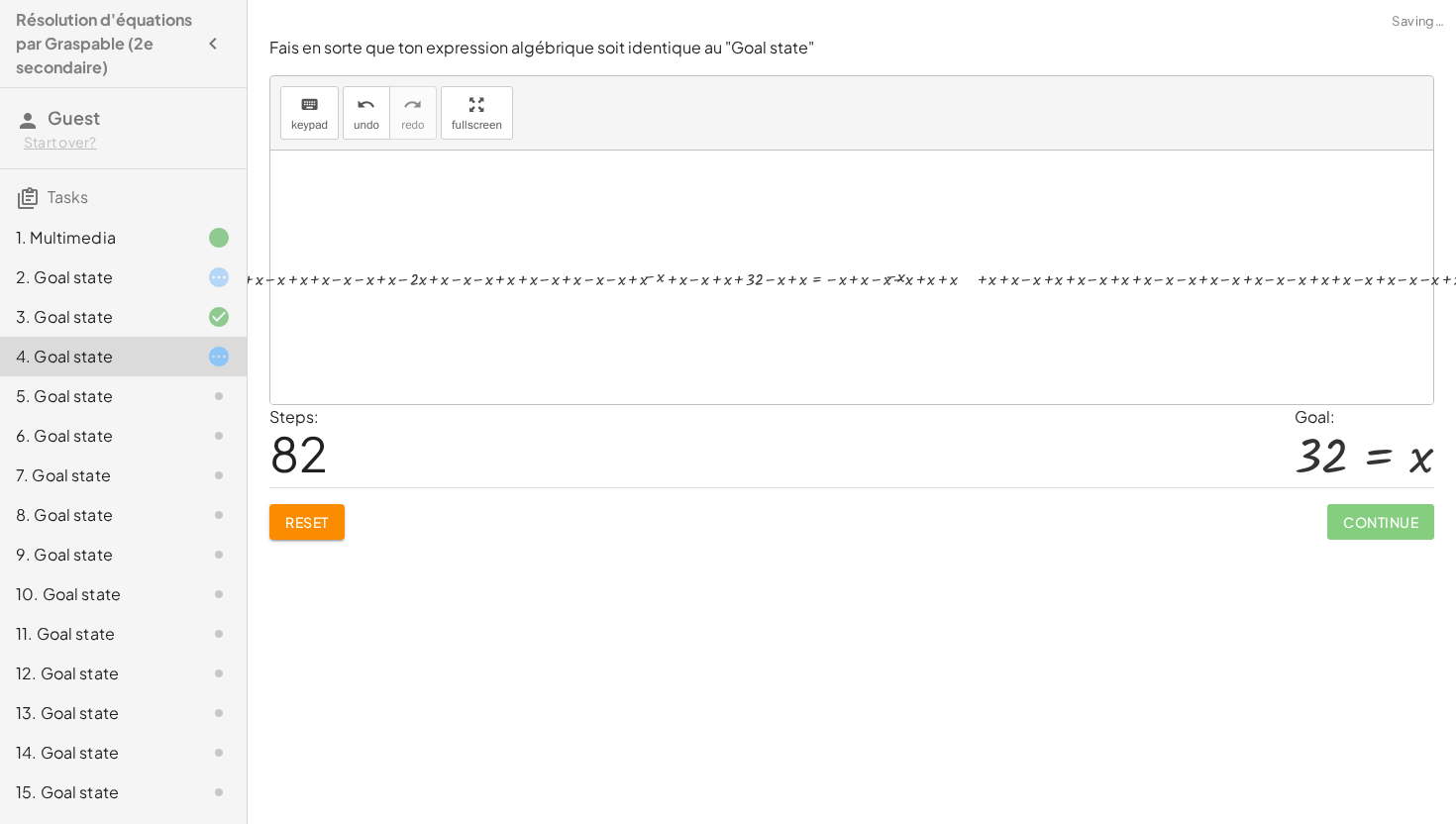 click at bounding box center [1065, 277] 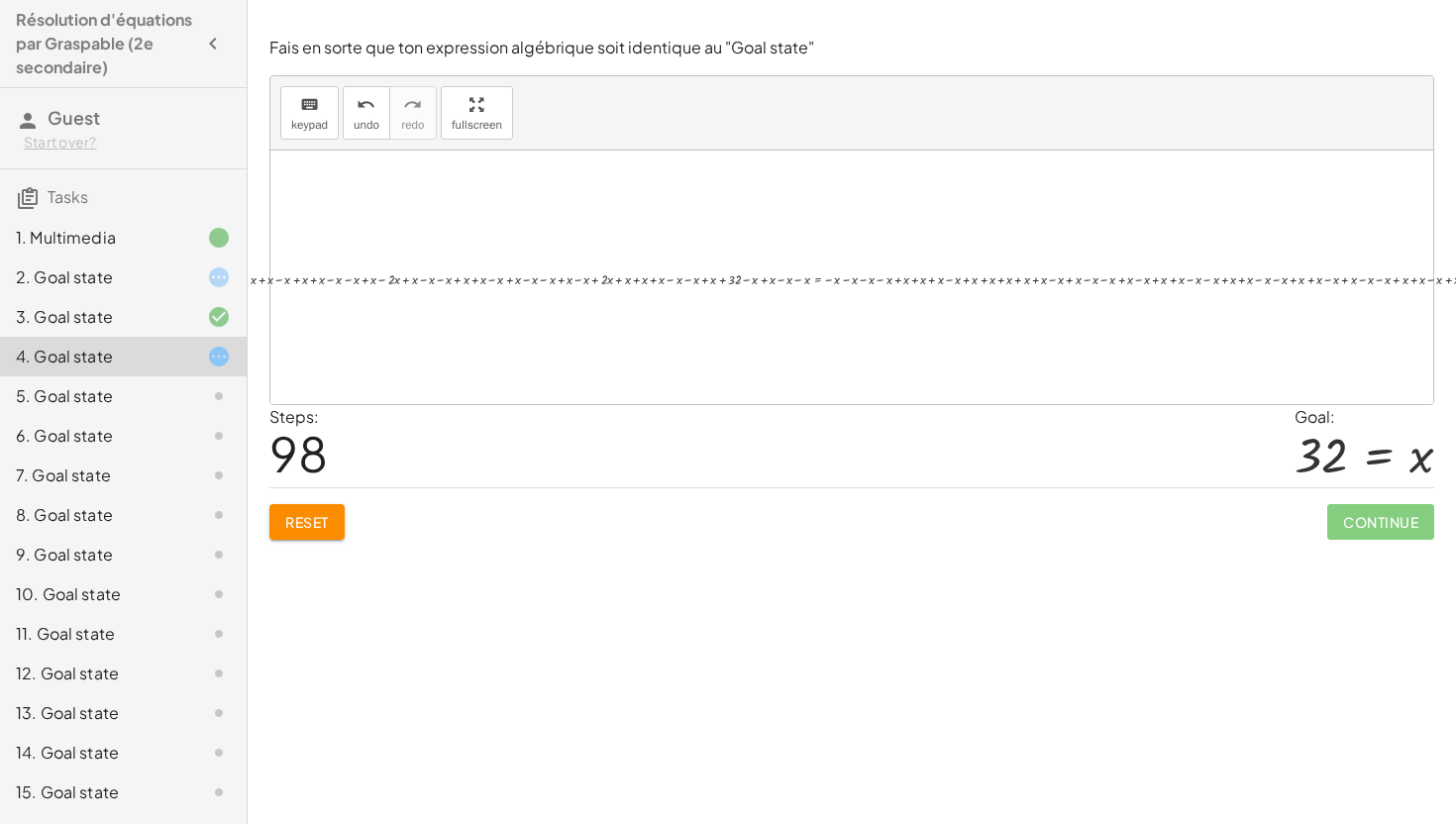 scroll, scrollTop: 0, scrollLeft: 0, axis: both 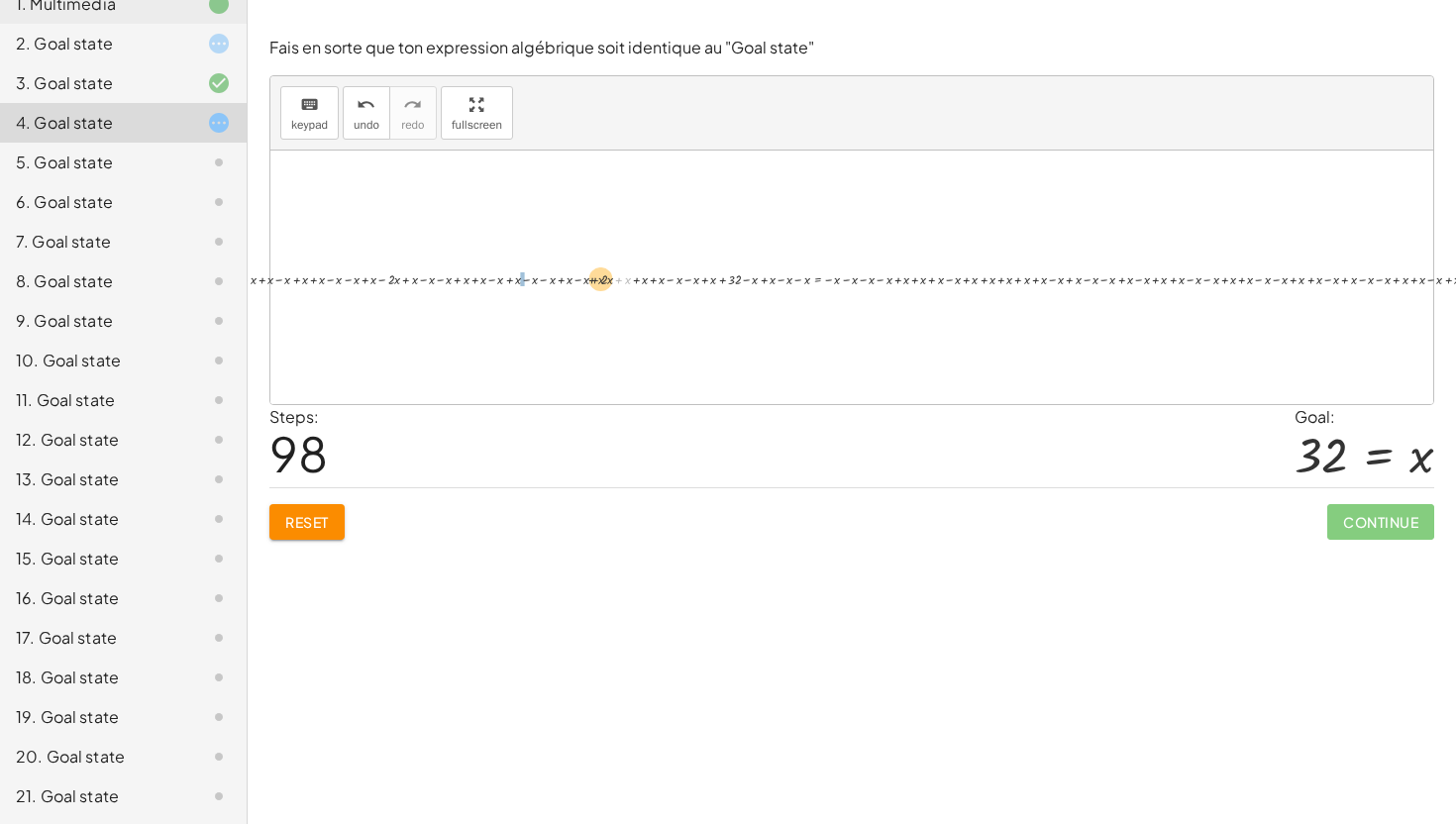 click at bounding box center (859, 277) 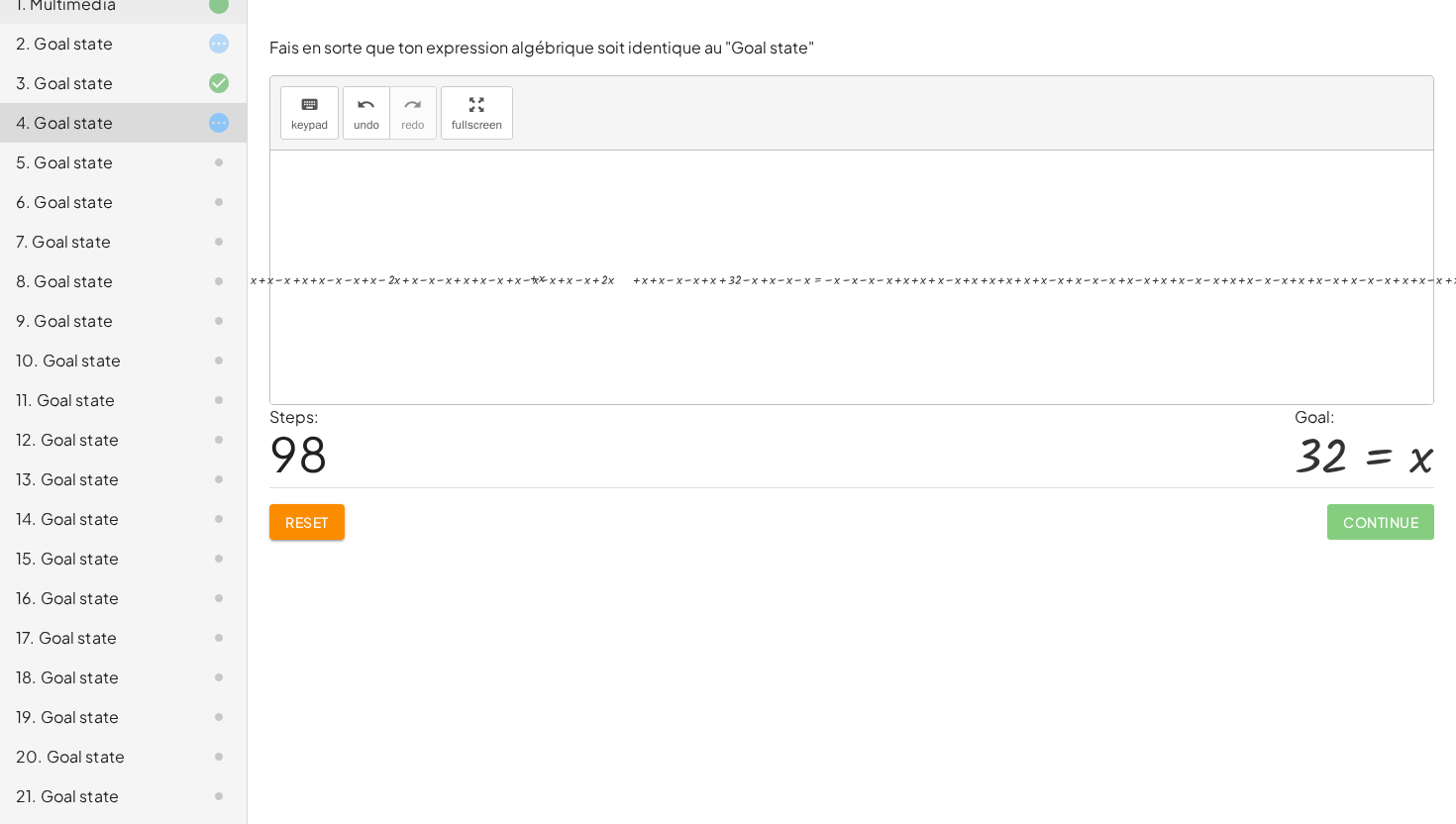 click on "14 = + x − 18 + 14 − 14 = + x − 18 − 14 + 14 − 14 = + x − 32 0 = + x − 32 − x + 0 = + x − x − 32 - x = + x − x − 32 0 = + x − 32 + 0 + 32 = + x − 32 + 32 32 = + x − 32 + 32 0 = + x − 32 + 0 − 0 = + x − 32 − 0 + 0 − 0 = + x − 32 0 = + x − 32 + 0 − 0 = − 0 + x − 32 + 0 − 0 = + x − 32 0 = + x − 32 + 0 + 32 = + x − 32 + 32 32 = + x − 32 + 32 − x + 32 = + x − x − 32 + 32 − x + 32 + 32 = + x − x − 32 + 32 + 32 − x + 32 + x + 32 = + x − x + x − 32 + 32 + 32 − x + 32 + x + x + 32 = + x − x + x + x − 32 + 32 + 32 − x + 32 + x + x + x + 32 = + x − x + x + x + x − 32 + 32 + 32 − x + 32 + x + x + x + x + 32 = + x − x + x + x + x + x − 32 + 32 + 32 − x + 32 + x + x + x + 32 = + x − x + x + x + x − 32 + 32 + 32 − x + 32 + x + x + x + x + 32 = + x − x + x + x + x + x − 32 + 32 + 32 − x + 32 + x + x + x + x + x + 32 = + x − x + x + x + x + x + x − 32 + 32 + 32 − x + 32 + x + x + x + x + 32 = + x − x + x + x +" at bounding box center [995, 277] 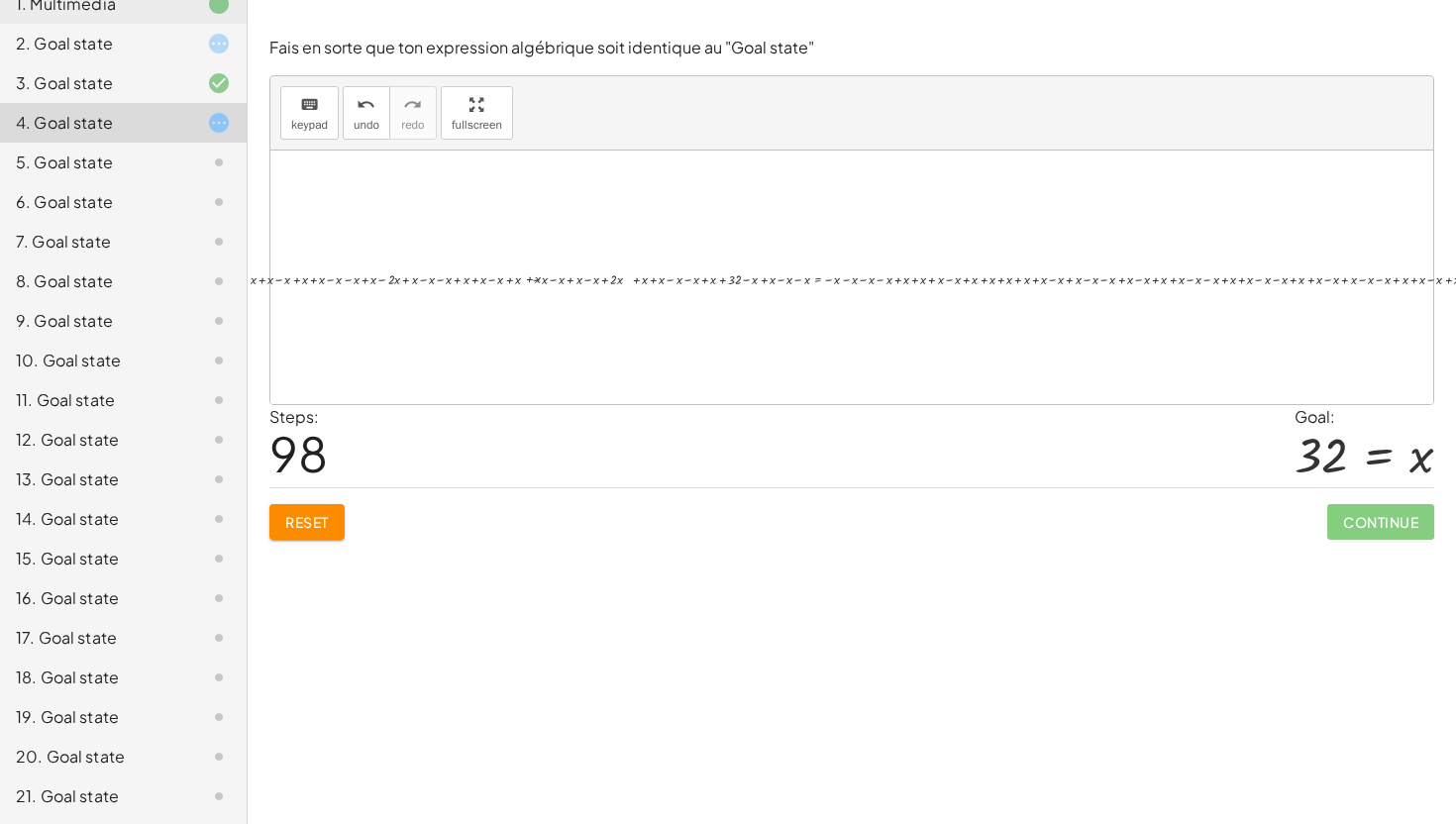 click on "14 = + x − 18 + 14 − 14 = + x − 18 − 14 + 14 − 14 = + x − 32 0 = + x − 32 − x + 0 = + x − x − 32 - x = + x − x − 32 0 = + x − 32 + 0 + 32 = + x − 32 + 32 32 = + x − 32 + 32 0 = + x − 32 + 0 − 0 = + x − 32 − 0 + 0 − 0 = + x − 32 0 = + x − 32 + 0 − 0 = − 0 + x − 32 + 0 − 0 = + x − 32 0 = + x − 32 + 0 + 32 = + x − 32 + 32 32 = + x − 32 + 32 − x + 32 = + x − x − 32 + 32 − x + 32 + 32 = + x − x − 32 + 32 + 32 − x + 32 + x + 32 = + x − x + x − 32 + 32 + 32 − x + 32 + x + x + 32 = + x − x + x + x − 32 + 32 + 32 − x + 32 + x + x + x + 32 = + x − x + x + x + x − 32 + 32 + 32 − x + 32 + x + x + x + x + 32 = + x − x + x + x + x + x − 32 + 32 + 32 − x + 32 + x + x + x + 32 = + x − x + x + x + x − 32 + 32 + 32 − x + 32 + x + x + x + x + 32 = + x − x + x + x + x + x − 32 + 32 + 32 − x + 32 + x + x + x + x + x + 32 = + x − x + x + x + x + x + x − 32 + 32 + 32 − x + 32 + x + x + x + x + 32 = + x − x + x + x +" at bounding box center [852, 277] 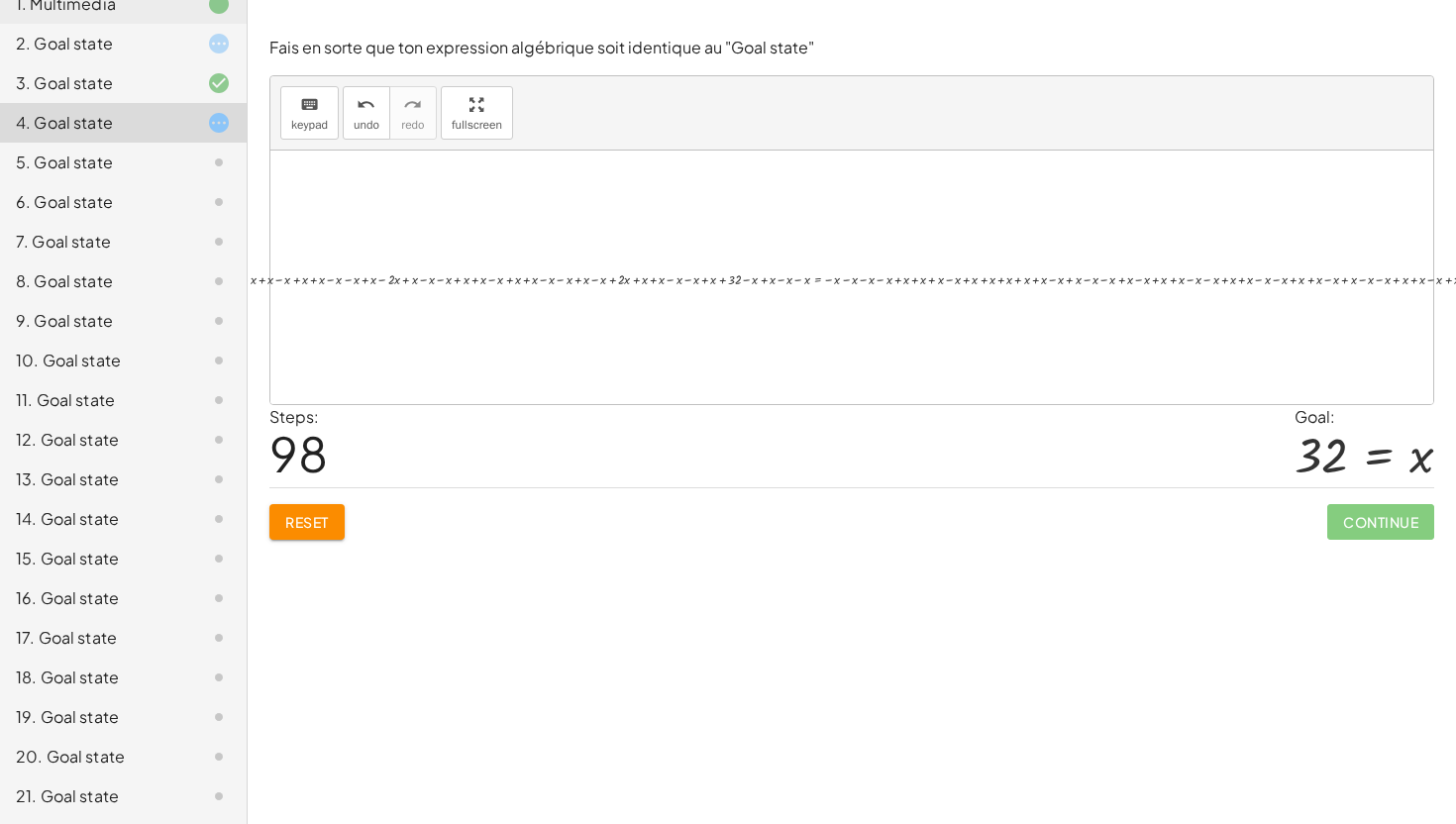 drag, startPoint x: 729, startPoint y: 280, endPoint x: 724, endPoint y: 265, distance: 15.811388 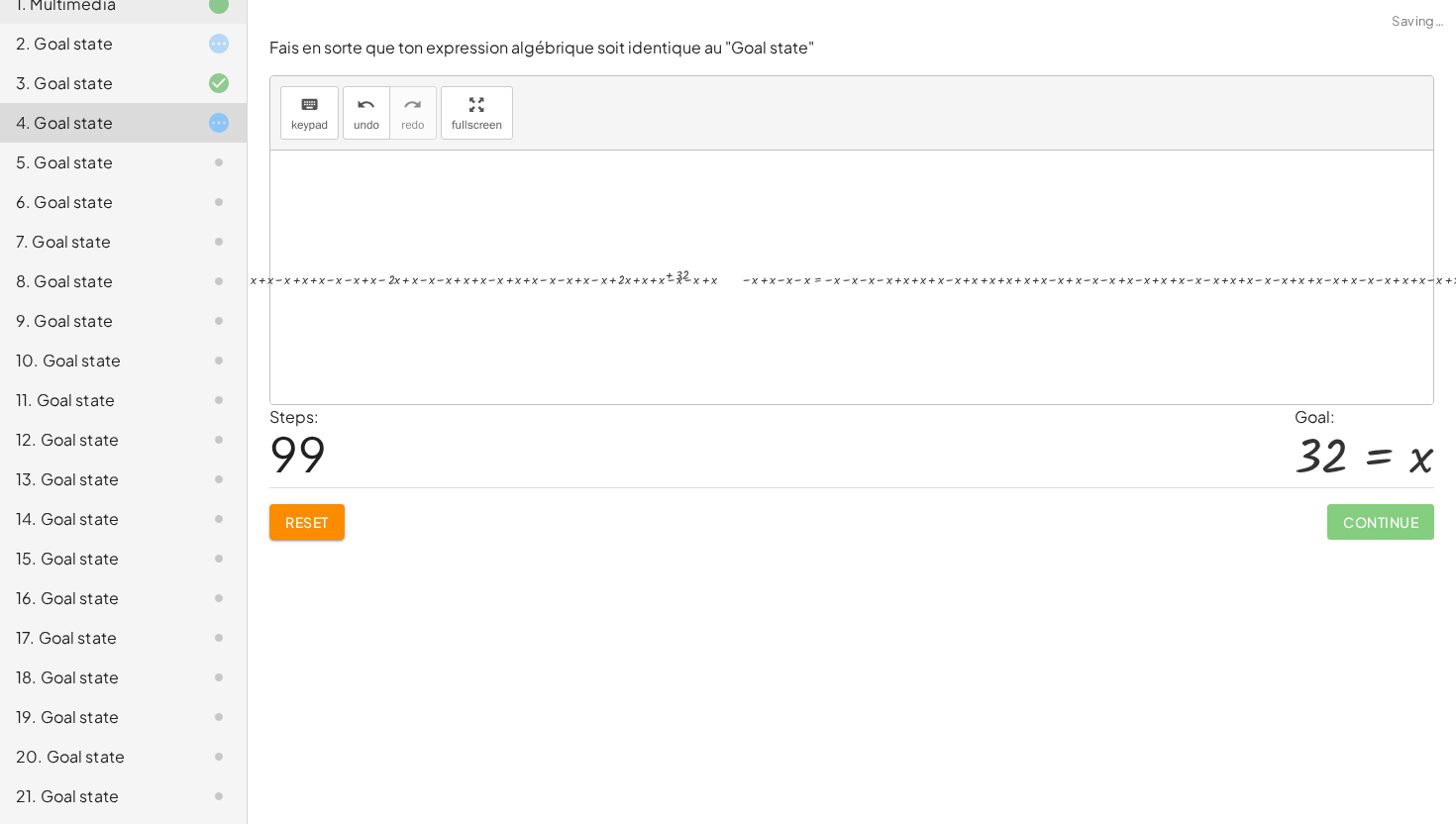 drag, startPoint x: 724, startPoint y: 265, endPoint x: 592, endPoint y: 251, distance: 132.74035 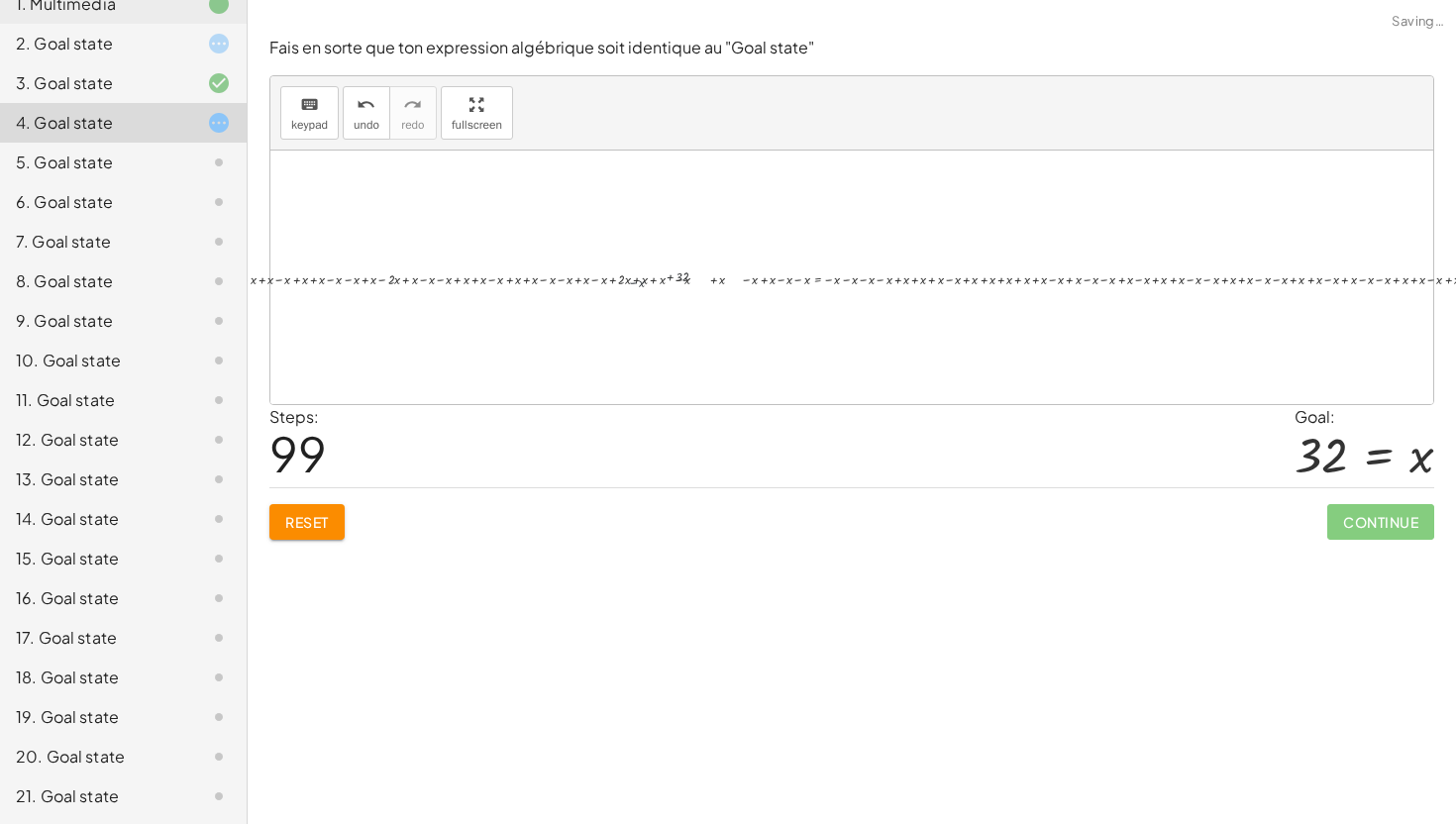 drag, startPoint x: 671, startPoint y: 280, endPoint x: 602, endPoint y: 287, distance: 69.354164 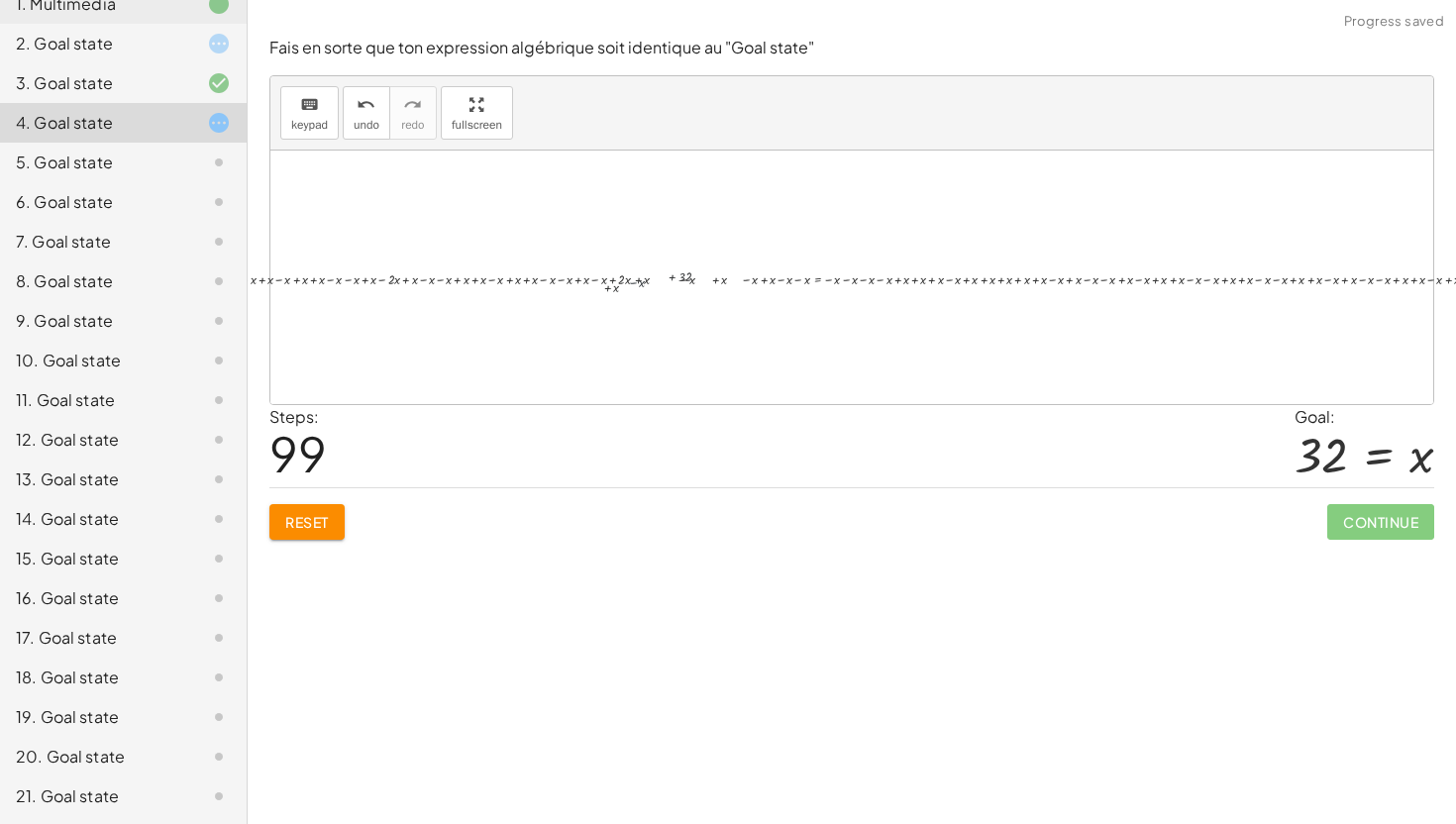 click at bounding box center (995, 277) 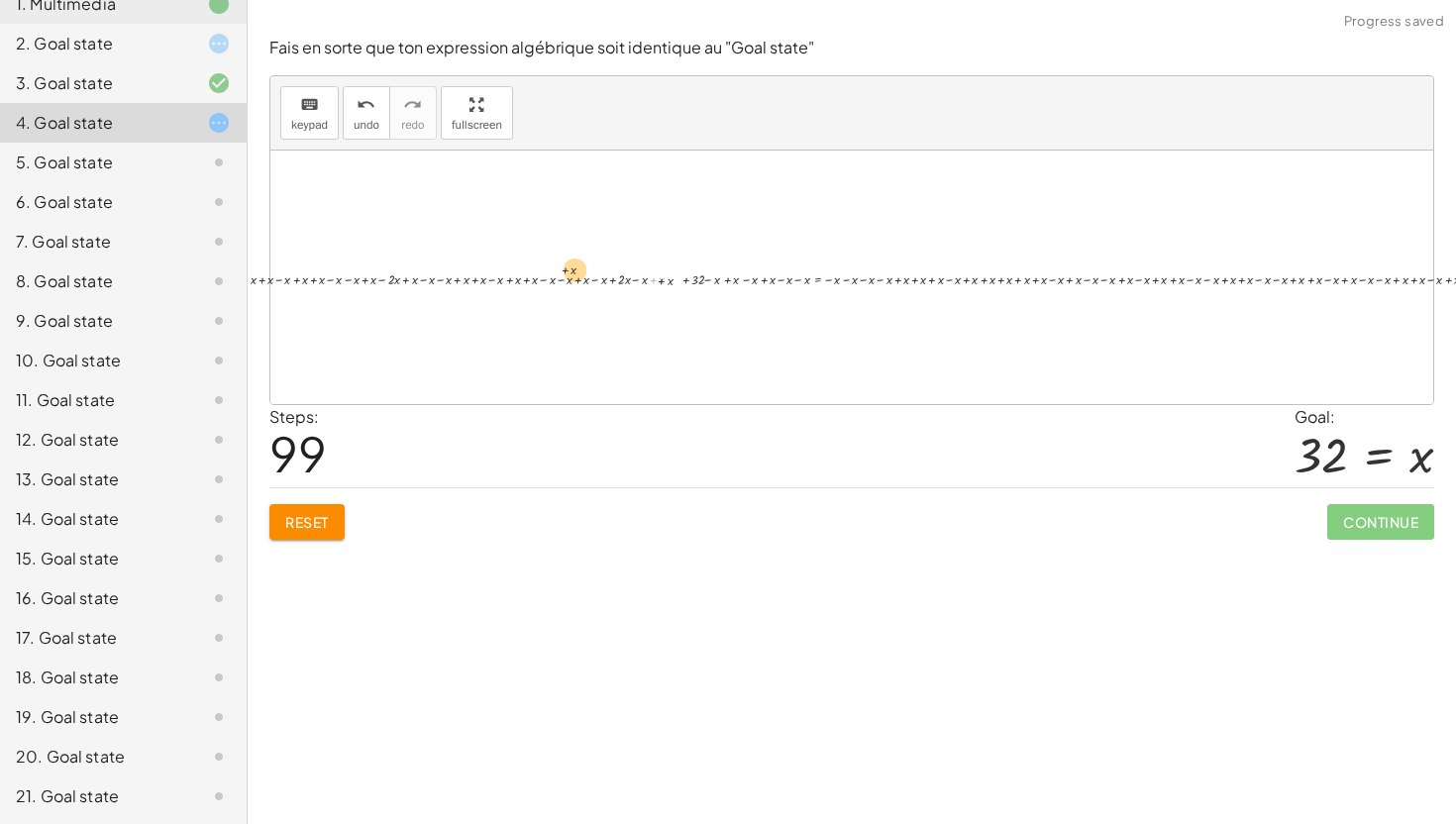 drag, startPoint x: 662, startPoint y: 281, endPoint x: 499, endPoint y: 259, distance: 164.47796 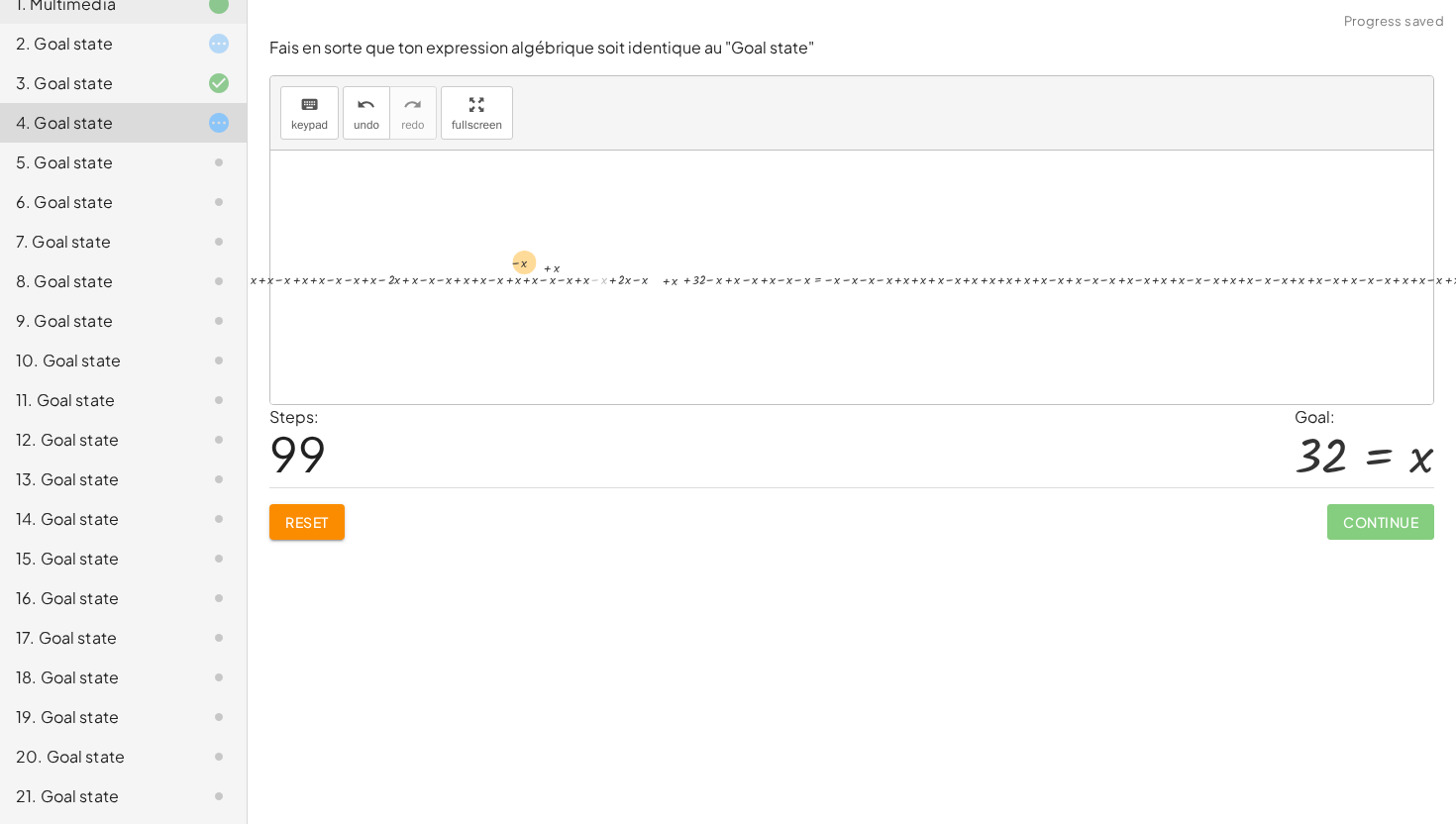 drag, startPoint x: 520, startPoint y: 268, endPoint x: 564, endPoint y: 278, distance: 45.122057 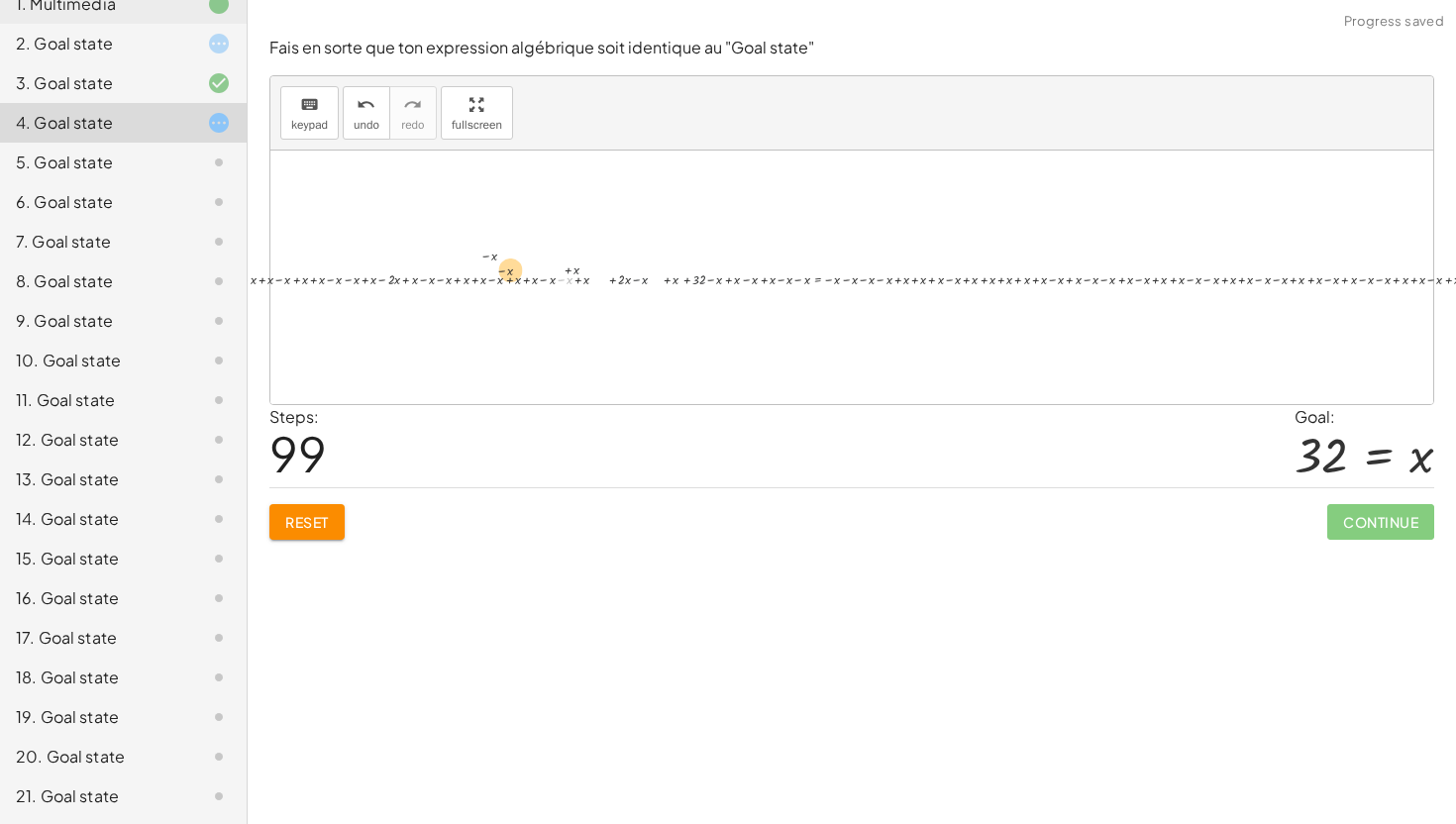 click on "14 = + x − 18 + 14 − 14 = + x − 18 − 14 + 14 − 14 = + x − 32 0 = + x − 32 − x + 0 = + x − x − 32 - x = + x − x − 32 0 = + x − 32 + 0 + 32 = + x − 32 + 32 32 = + x − 32 + 32 0 = + x − 32 + 0 − 0 = + x − 32 − 0 + 0 − 0 = + x − 32 0 = + x − 32 + 0 − 0 = − 0 + x − 32 + 0 − 0 = + x − 32 0 = + x − 32 + 0 + 32 = + x − 32 + 32 32 = + x − 32 + 32 − x + 32 = + x − x − 32 + 32 − x + 32 + 32 = + x − x − 32 + 32 + 32 − x + 32 + x + 32 = + x − x + x − 32 + 32 + 32 − x + 32 + x + x + 32 = + x − x + x + x − 32 + 32 + 32 − x + 32 + x + x + x + 32 = + x − x + x + x + x − 32 + 32 + 32 − x + 32 + x + x + x + x + 32 = + x − x + x + x + x + x − 32 + 32 + 32 − x + 32 + x + x + x + 32 = + x − x + x + x + x − 32 + 32 + 32 − x + 32 + x + x + x + x + 32 = + x − x + x + x + x + x − 32 + 32 + 32 − x + 32 + x + x + x + x + x + 32 = + x − x + x + x + x + x + x − 32 + 32 + 32 − x + 32 + x + x + x + x + 32 = + x − x + x + x +" at bounding box center (852, 277) 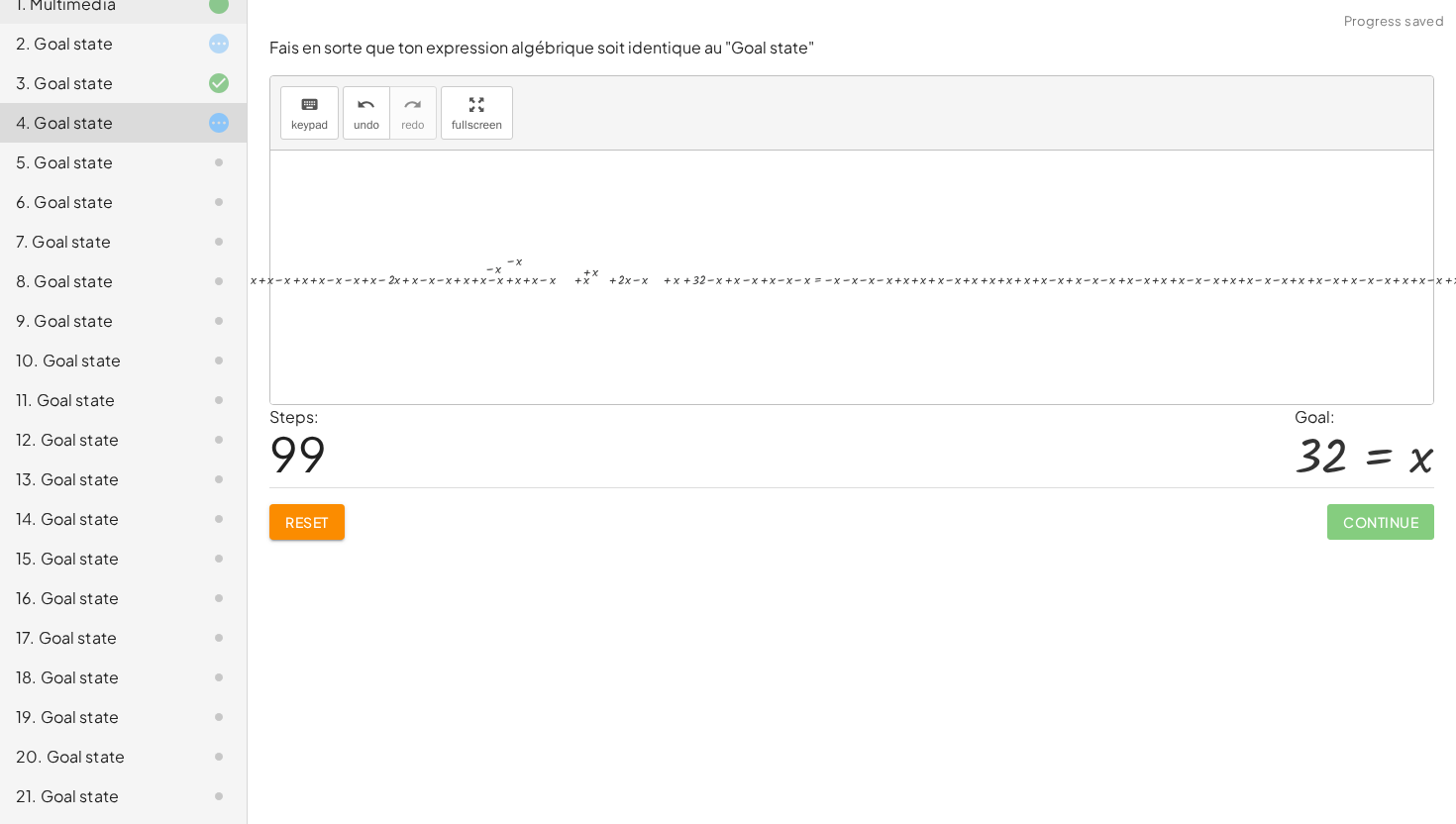 drag, startPoint x: 573, startPoint y: 285, endPoint x: 534, endPoint y: 265, distance: 43.82921 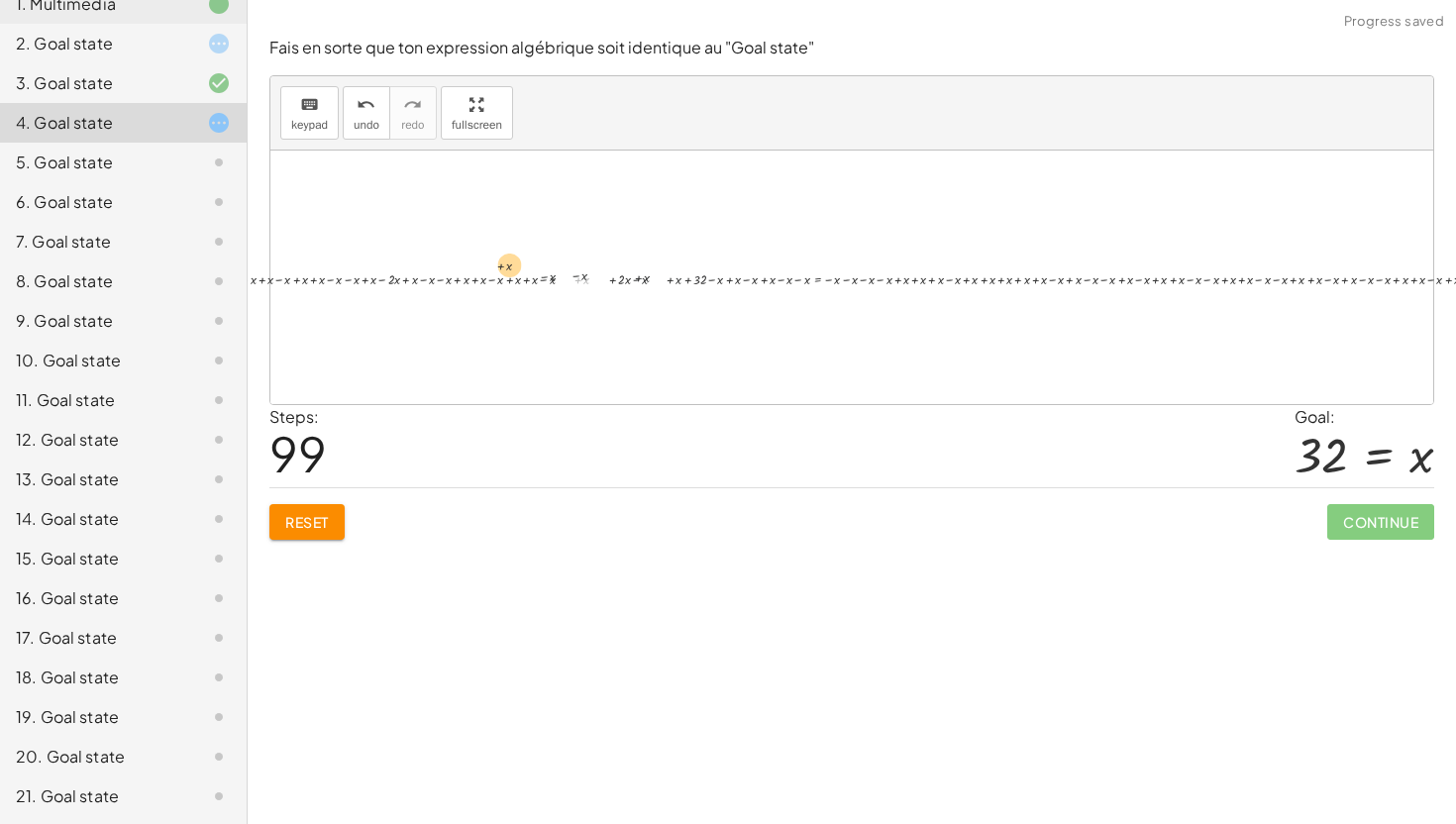 drag, startPoint x: 468, startPoint y: 257, endPoint x: 526, endPoint y: 275, distance: 60.728906 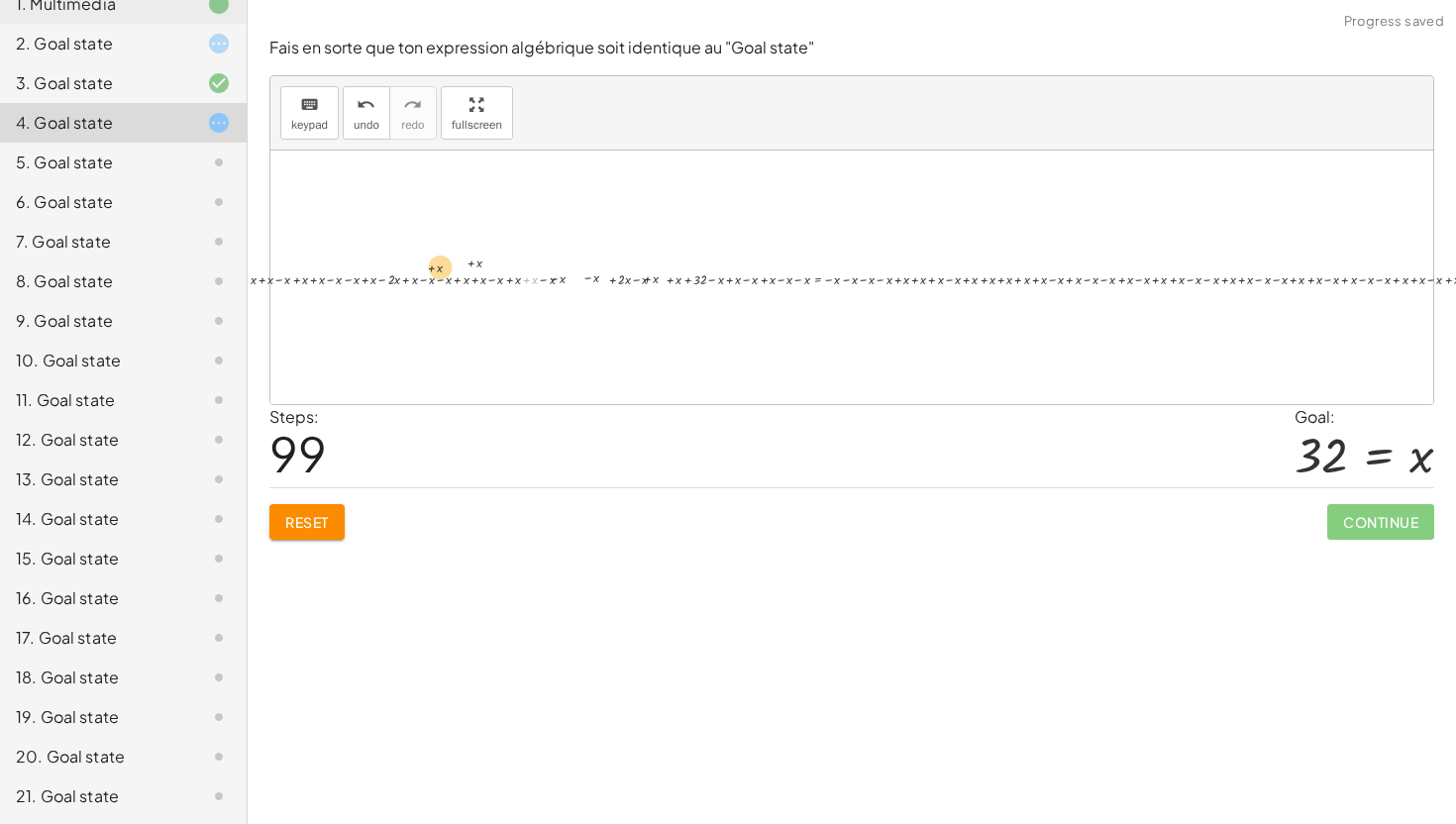 drag, startPoint x: 526, startPoint y: 275, endPoint x: 391, endPoint y: 266, distance: 135.29967 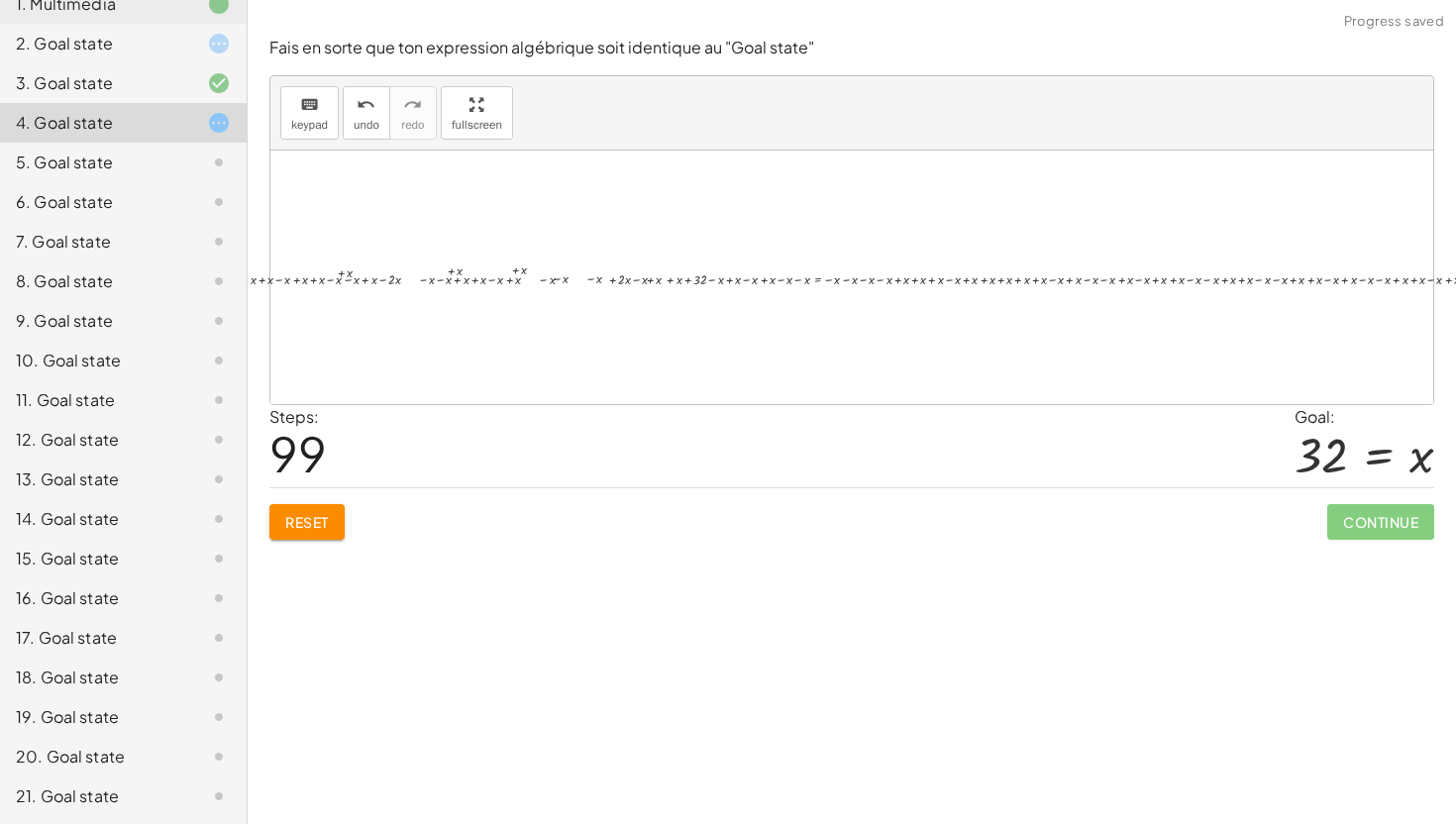 drag, startPoint x: 410, startPoint y: 284, endPoint x: 391, endPoint y: 279, distance: 19.646883 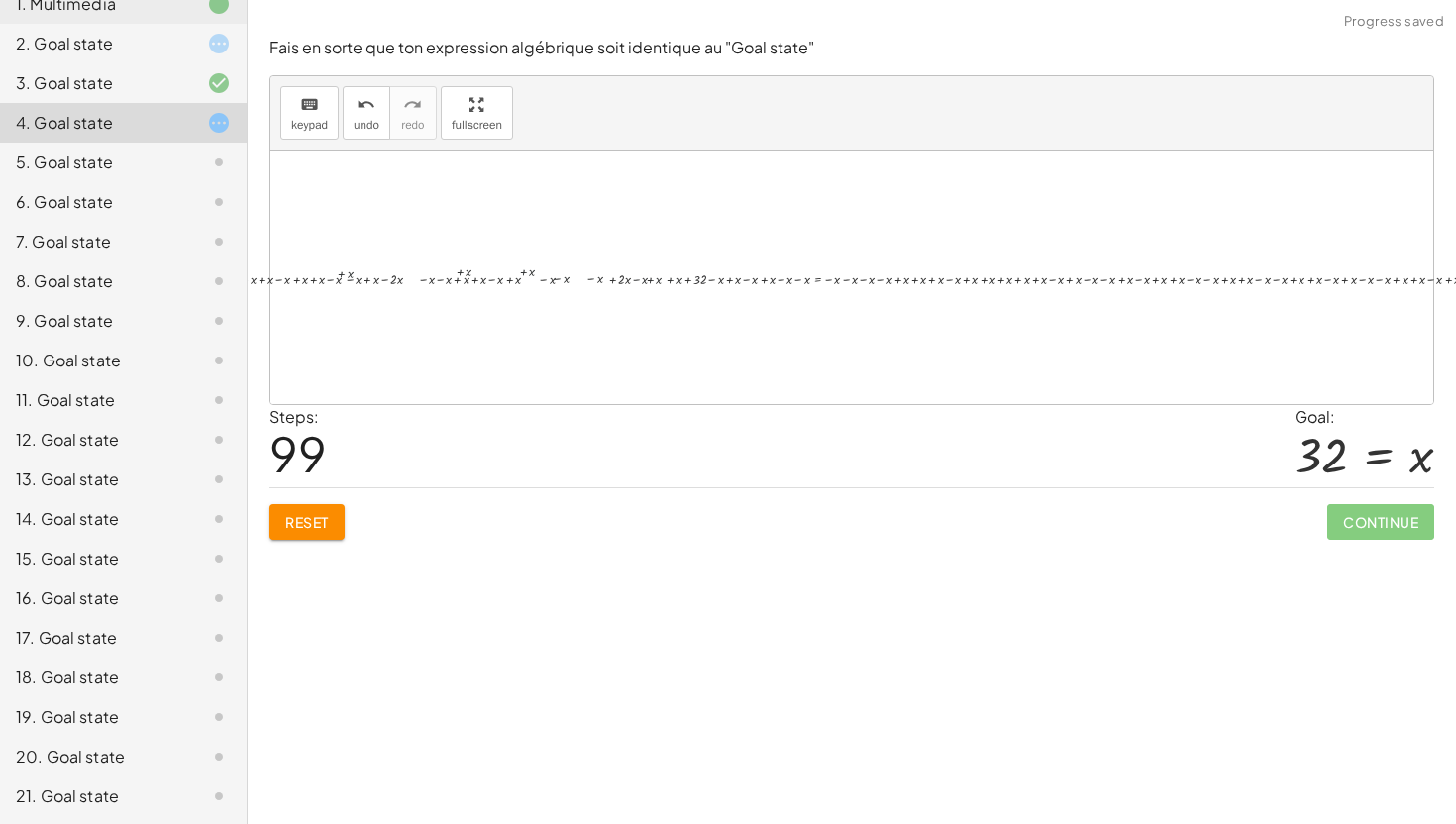click on "14 = + x − 18 + 14 − 14 = + x − 18 − 14 + 14 − 14 = + x − 32 0 = + x − 32 − x + 0 = + x − x − 32 - x = + x − x − 32 0 = + x − 32 + 0 + 32 = + x − 32 + 32 32 = + x − 32 + 32 0 = + x − 32 + 0 − 0 = + x − 32 − 0 + 0 − 0 = + x − 32 0 = + x − 32 + 0 − 0 = − 0 + x − 32 + 0 − 0 = + x − 32 0 = + x − 32 + 0 + 32 = + x − 32 + 32 32 = + x − 32 + 32 − x + 32 = + x − x − 32 + 32 − x + 32 + 32 = + x − x − 32 + 32 + 32 − x + 32 + x + 32 = + x − x + x − 32 + 32 + 32 − x + 32 + x + x + 32 = + x − x + x + x − 32 + 32 + 32 − x + 32 + x + x + x + 32 = + x − x + x + x + x − 32 + 32 + 32 − x + 32 + x + x + x + x + 32 = + x − x + x + x + x + x − 32 + 32 + 32 − x + 32 + x + x + x + 32 = + x − x + x + x + x − 32 + 32 + 32 − x + 32 + x + x + x + x + 32 = + x − x + x + x + x + x − 32 + 32 + 32 − x + 32 + x + x + x + x + x + 32 = + x − x + x + x + x + x + x − 32 + 32 + 32 − x + 32 + x + x + x + x + 32 = + x − x + x + x +" at bounding box center (995, 277) 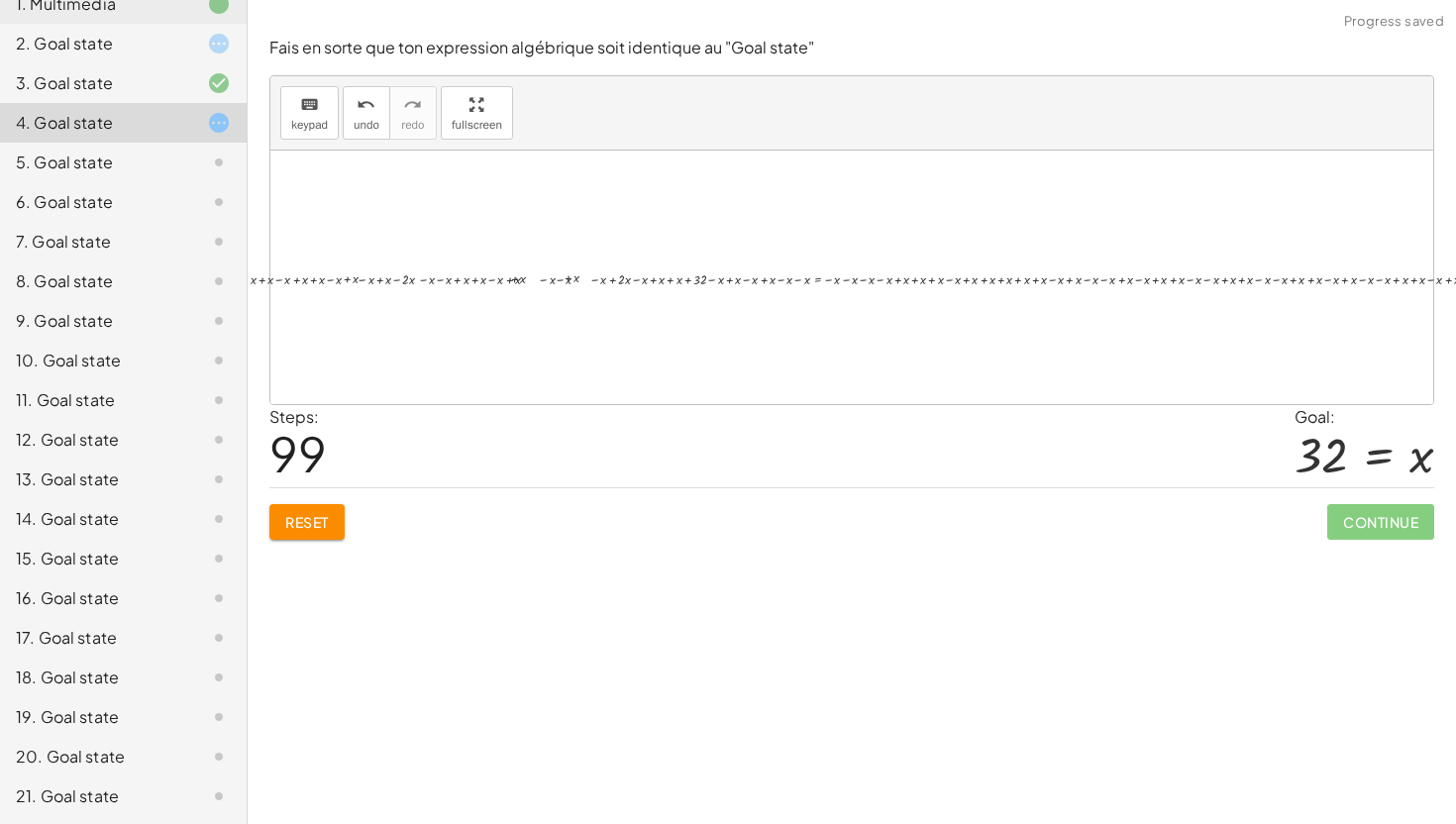 click at bounding box center [995, 277] 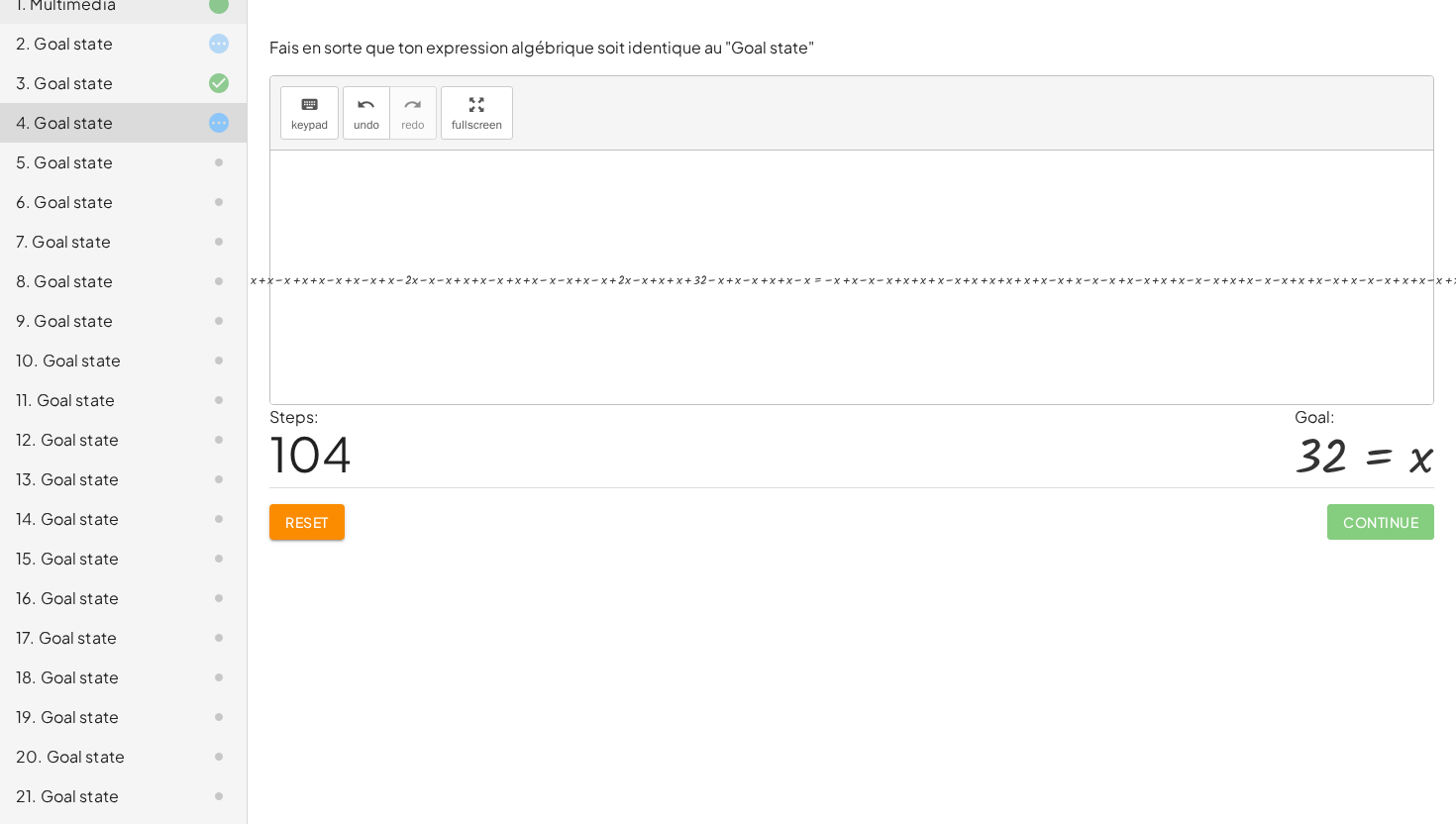 click on "14 = + x − 18 + 14 − 14 = + x − 18 − 14 + 14 − 14 = + x − 32 0 = + x − 32 − x + 0 = + x − x − 32 - x = + x − x − 32 0 = + x − 32 + 0 + 32 = + x − 32 + 32 32 = + x − 32 + 32 0 = + x − 32 + 0 − 0 = + x − 32 − 0 + 0 − 0 = + x − 32 0 = + x − 32 + 0 − 0 = − 0 + x − 32 + 0 − 0 = + x − 32 0 = + x − 32 + 0 + 32 = + x − 32 + 32 32 = + x − 32 + 32 − x + 32 = + x − x − 32 + 32 − x + 32 + 32 = + x − x − 32 + 32 + 32 − x + 32 + x + 32 = + x − x + x − 32 + 32 + 32 − x + 32 + x + x + 32 = + x − x + x + x − 32 + 32 + 32 − x + 32 + x + x + x + 32 = + x − x + x + x + x − 32 + 32 + 32 − x + 32 + x + x + x + x + 32 = + x − x + x + x + x + x − 32 + 32 + 32 − x + 32 + x + x + x + 32 = + x − x + x + x + x − 32 + 32 + 32 − x + 32 + x + x + x + x + 32 = + x − x + x + x + x + x − 32 + 32 + 32 − x + 32 + x + x + x + x + x + 32 = + x − x + x + x + x + x + x − 32 + 32 + 32 − x + 32 + x + x + x + x + 32 = + x − x + x + x +" at bounding box center (852, 277) 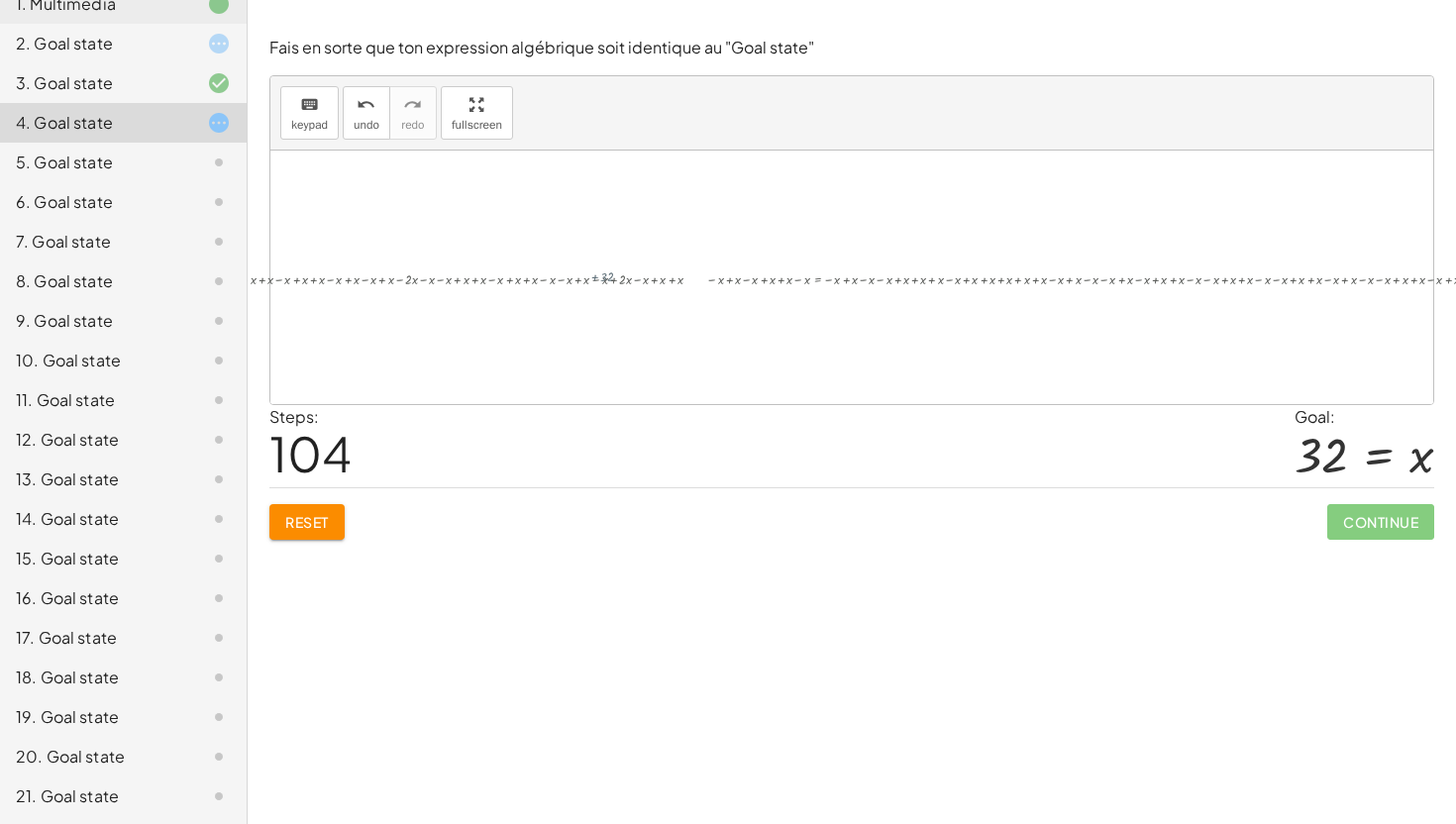 click at bounding box center (859, 277) 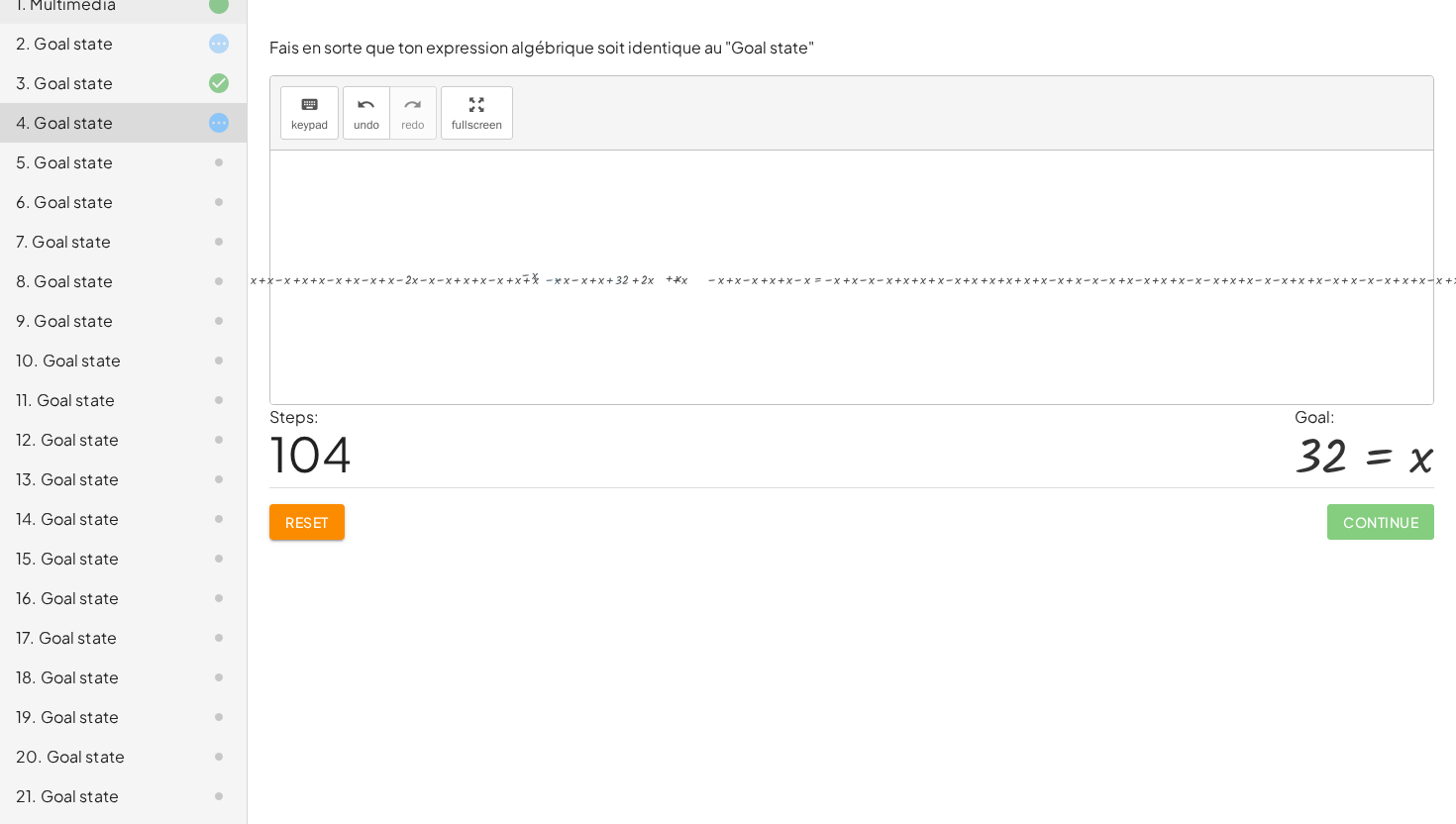 drag, startPoint x: 690, startPoint y: 284, endPoint x: 639, endPoint y: 275, distance: 51.78803 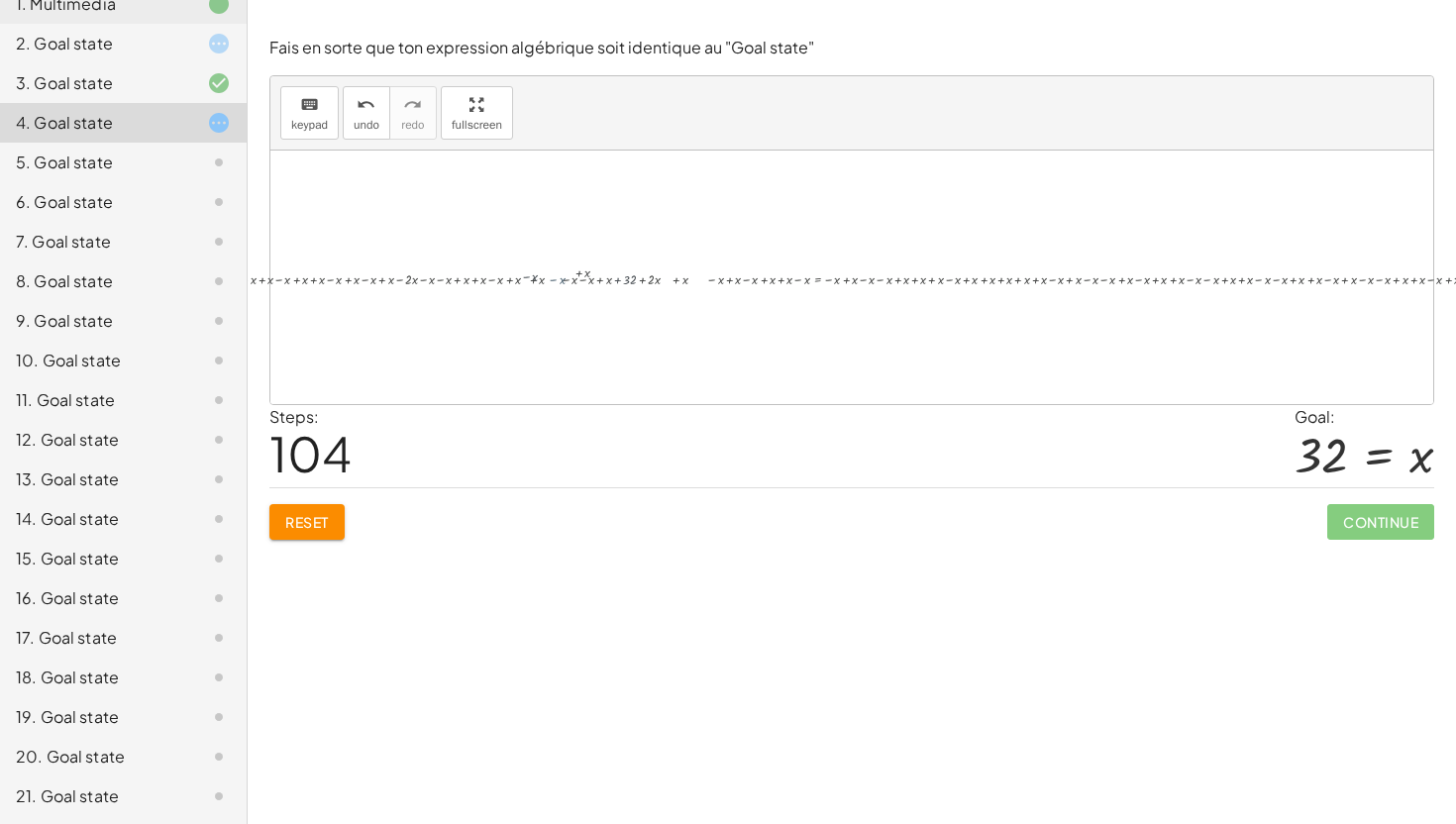 drag, startPoint x: 634, startPoint y: 275, endPoint x: 712, endPoint y: 288, distance: 79.07591 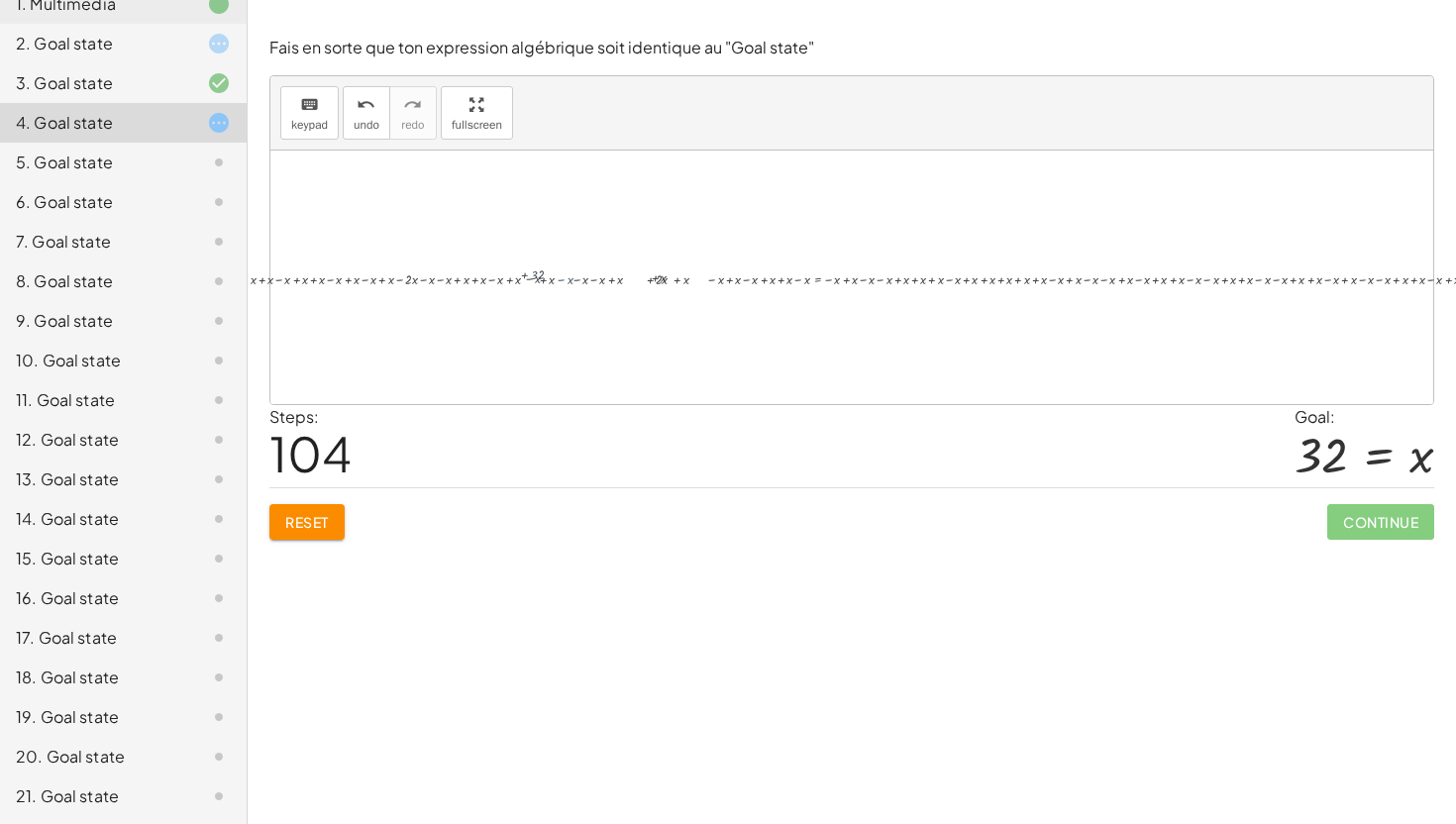 drag, startPoint x: 712, startPoint y: 288, endPoint x: 680, endPoint y: 274, distance: 34.928498 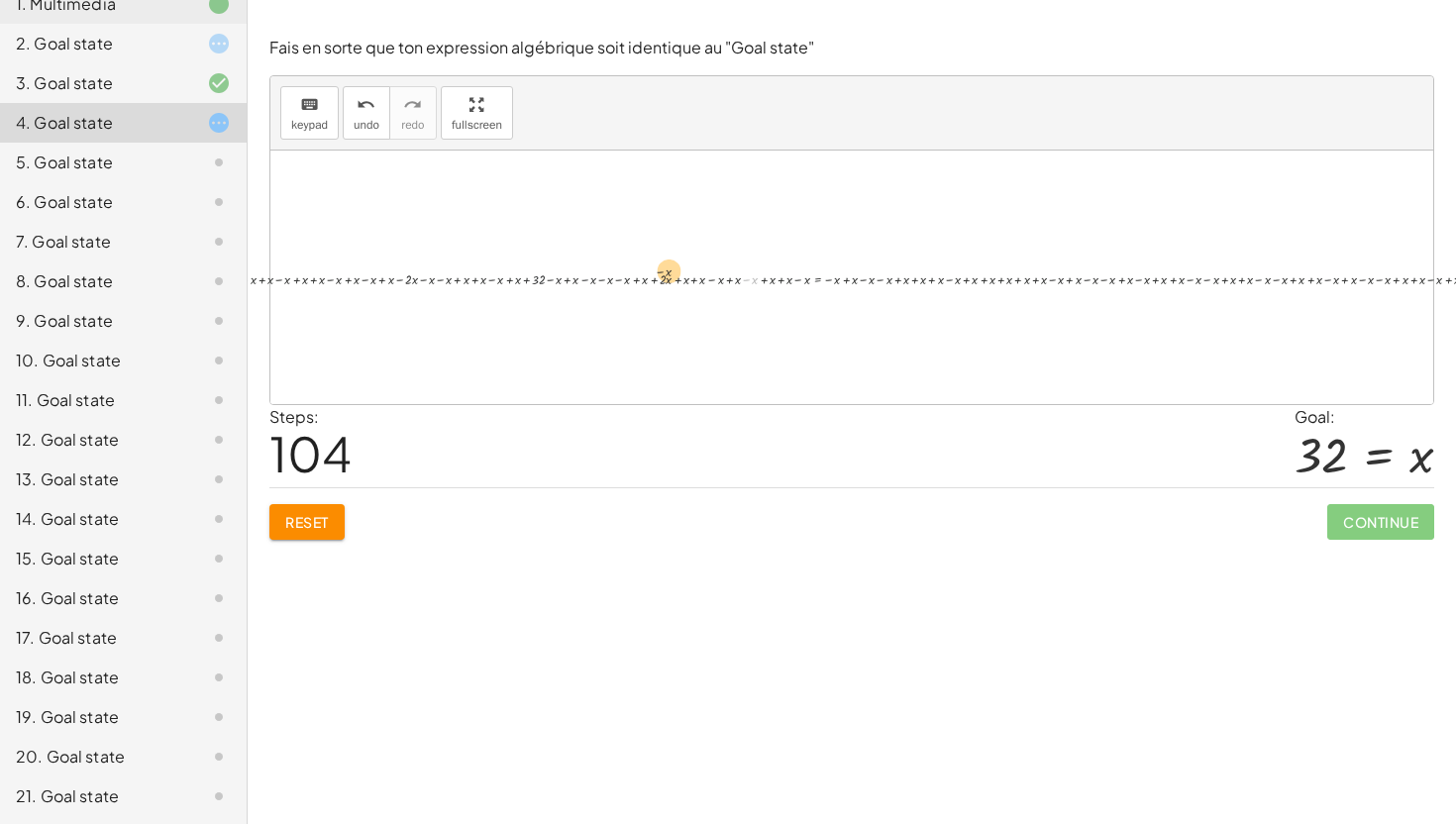click on "14 = + x − 18 + 14 − 14 = + x − 18 − 14 + 14 − 14 = + x − 32 0 = + x − 32 − x + 0 = + x − x − 32 - x = + x − x − 32 0 = + x − 32 + 0 + 32 = + x − 32 + 32 32 = + x − 32 + 32 0 = + x − 32 + 0 − 0 = + x − 32 − 0 + 0 − 0 = + x − 32 0 = + x − 32 + 0 − 0 = − 0 + x − 32 + 0 − 0 = + x − 32 0 = + x − 32 + 0 + 32 = + x − 32 + 32 32 = + x − 32 + 32 − x + 32 = + x − x − 32 + 32 − x + 32 + 32 = + x − x − 32 + 32 + 32 − x + 32 + x + 32 = + x − x + x − 32 + 32 + 32 − x + 32 + x + x + 32 = + x − x + x + x − 32 + 32 + 32 − x + 32 + x + x + x + 32 = + x − x + x + x + x − 32 + 32 + 32 − x + 32 + x + x + x + x + 32 = + x − x + x + x + x + x − 32 + 32 + 32 − x + 32 + x + x + x + 32 = + x − x + x + x + x − 32 + 32 + 32 − x + 32 + x + x + x + x + 32 = + x − x + x + x + x + x − 32 + 32 + 32 − x + 32 + x + x + x + x + x + 32 = + x − x + x + x + x + x + x − 32 + 32 + 32 − x + 32 + x + x + x + x + 32 = + x − x + x + x +" at bounding box center [995, 277] 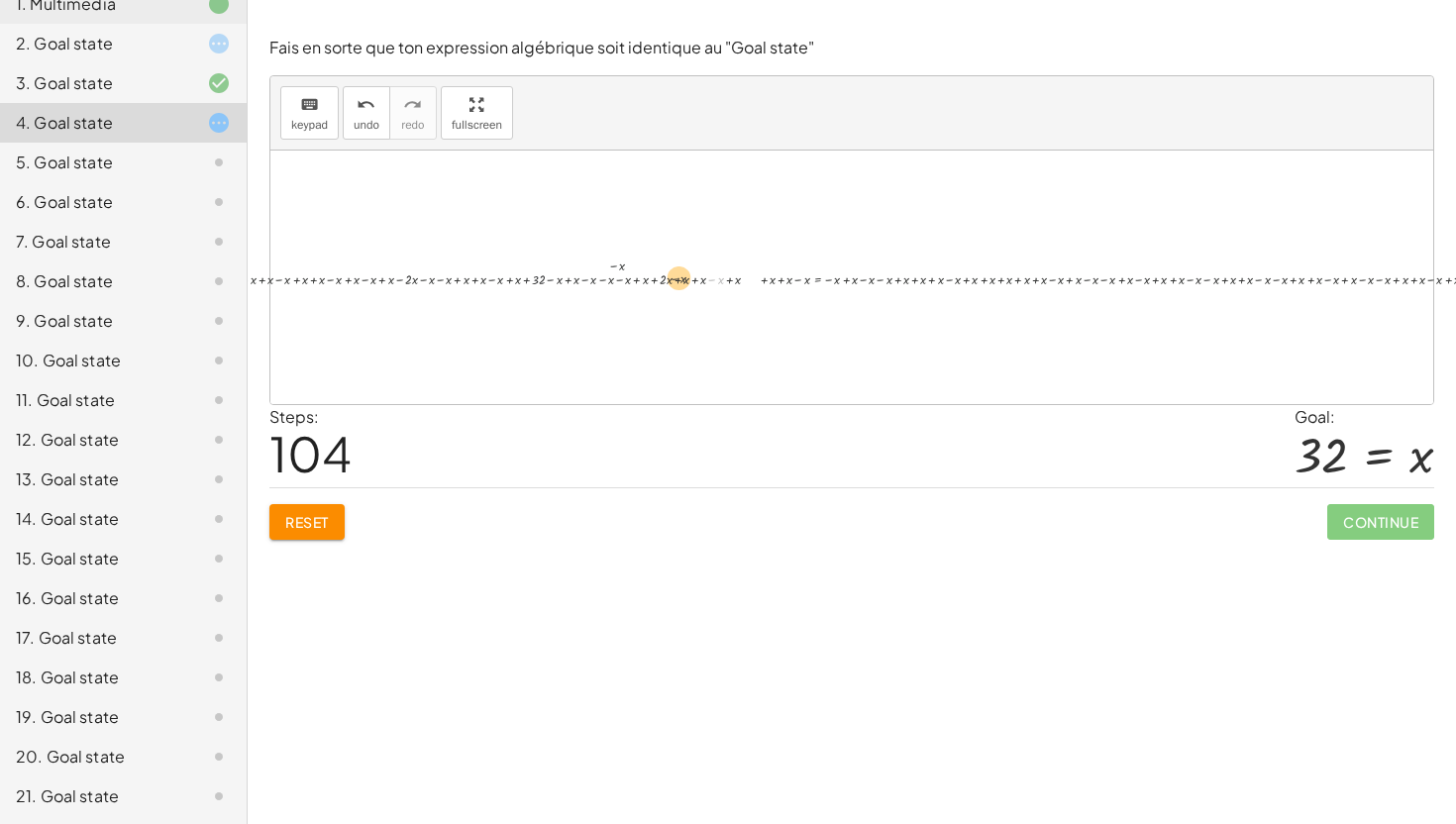 drag, startPoint x: 537, startPoint y: 274, endPoint x: 662, endPoint y: 287, distance: 125.67418 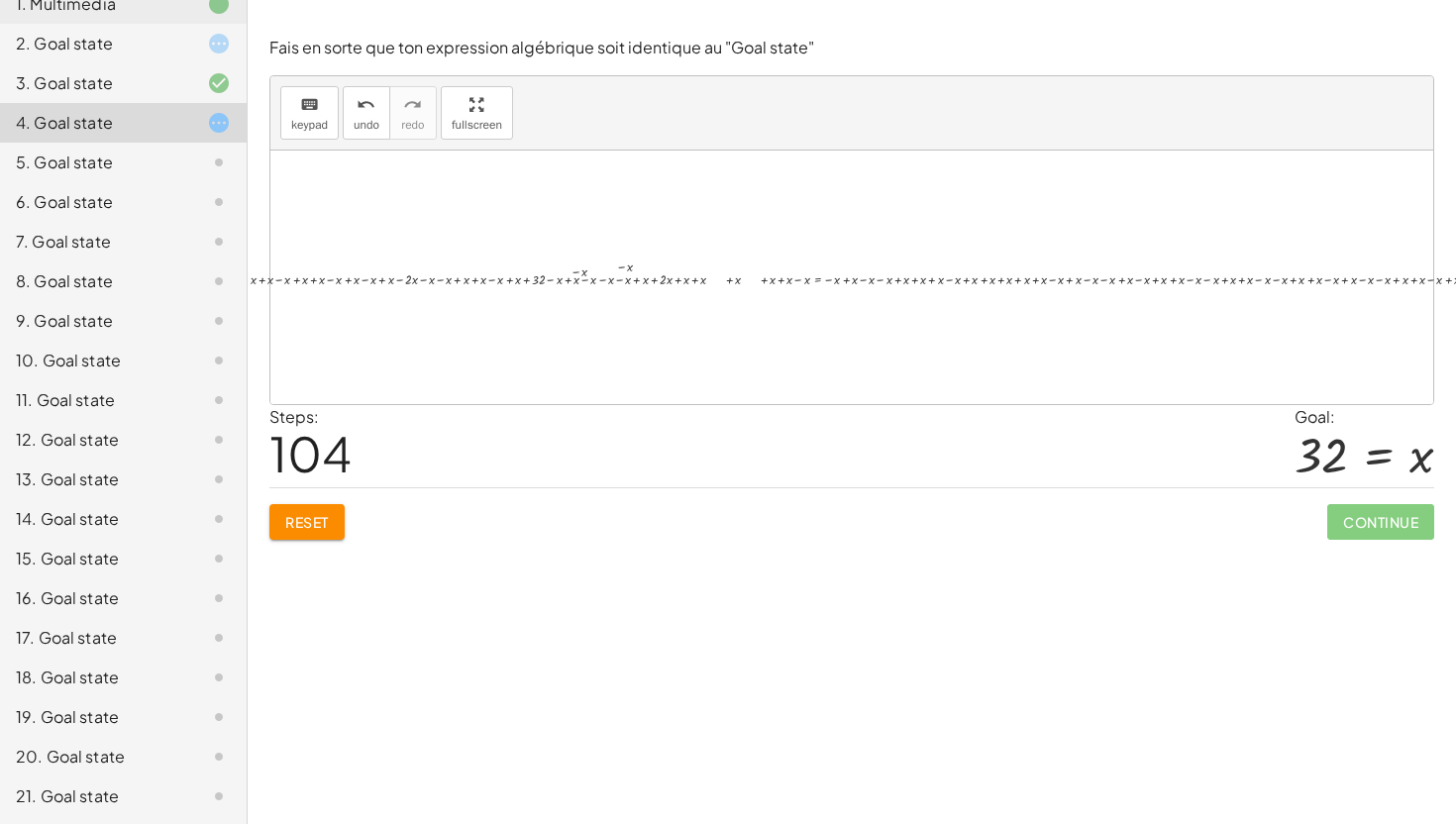 drag, startPoint x: 662, startPoint y: 287, endPoint x: 599, endPoint y: 279, distance: 63.505905 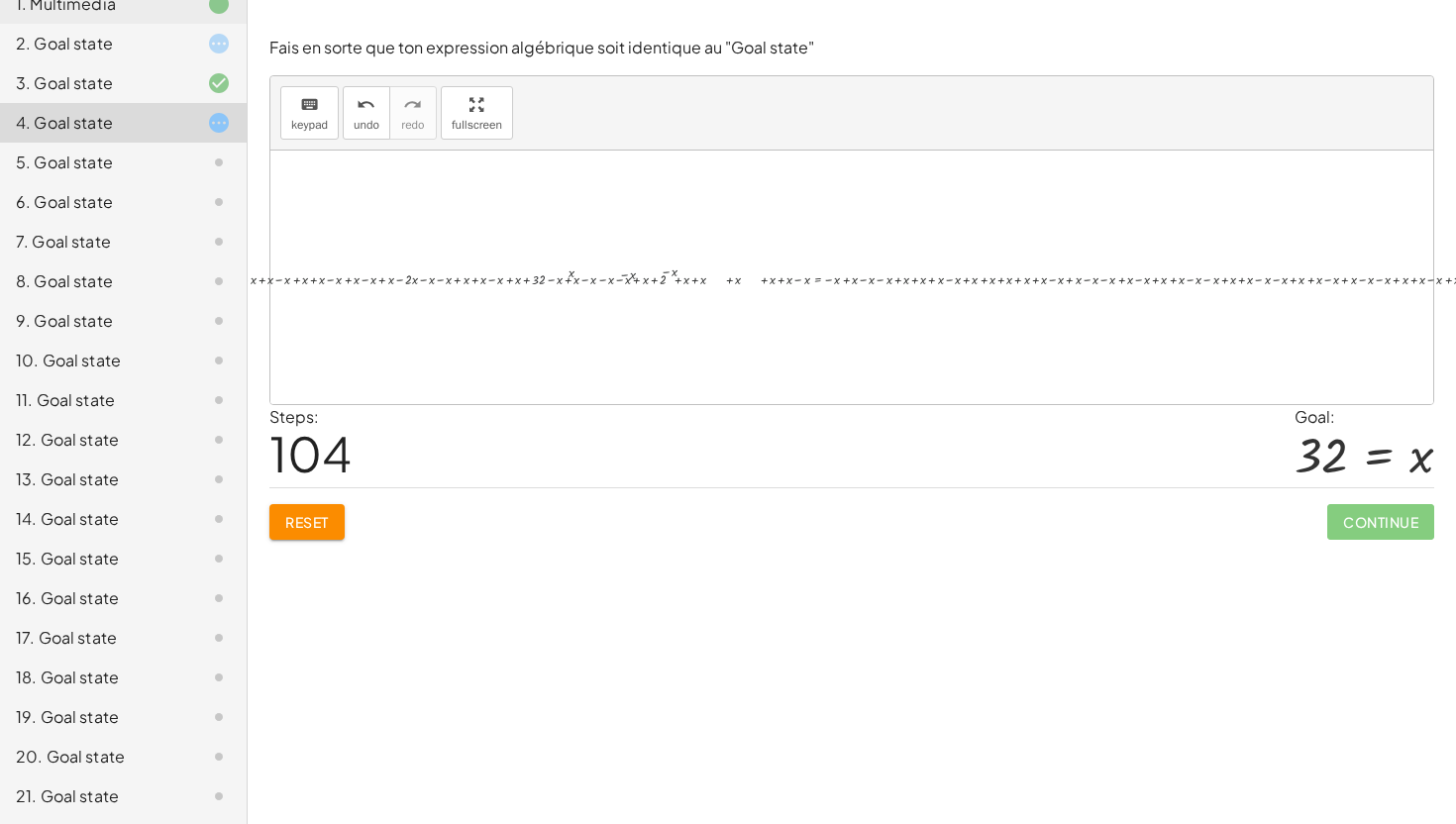 drag, startPoint x: 604, startPoint y: 290, endPoint x: 588, endPoint y: 278, distance: 20 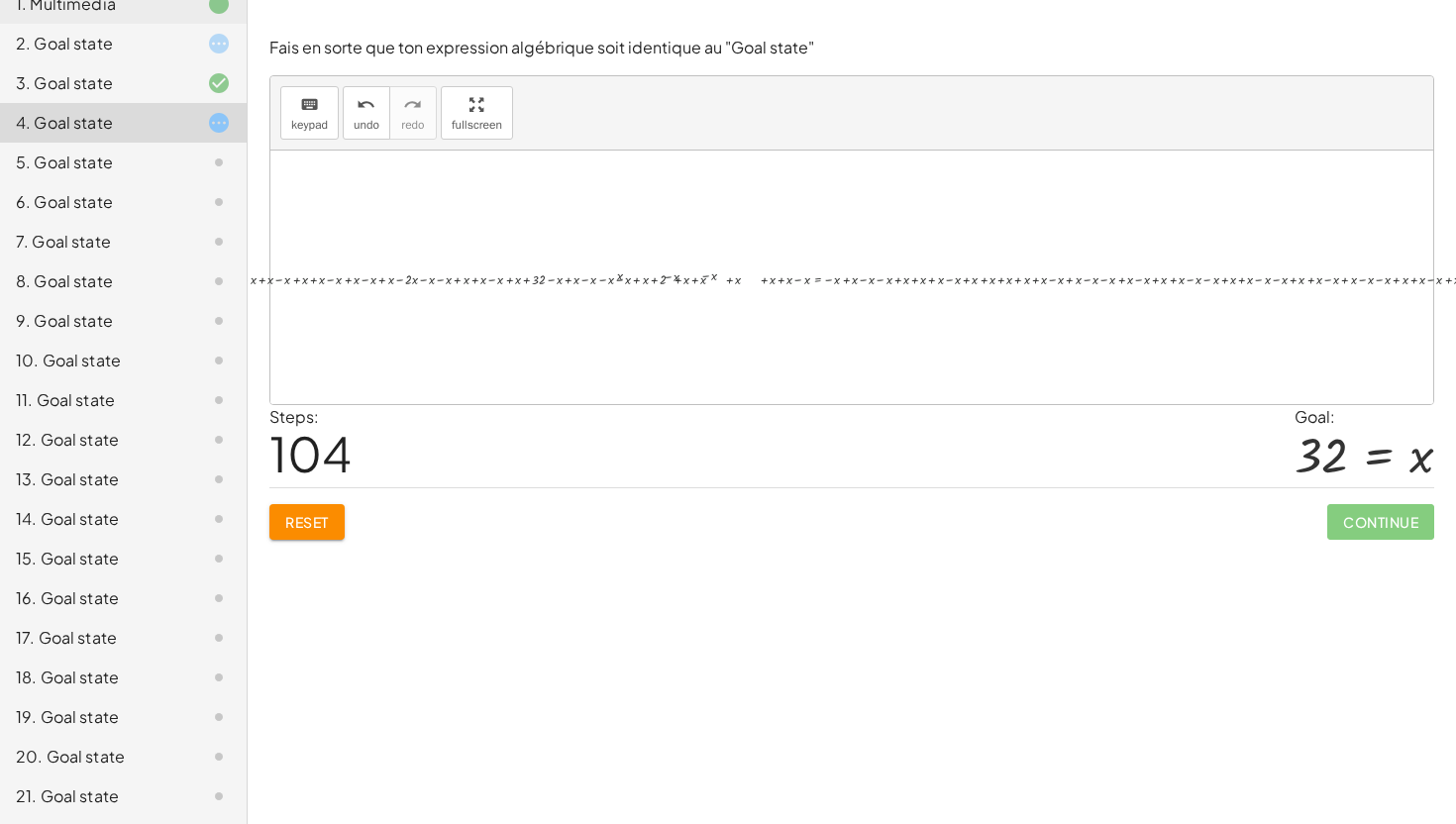 click on "14 = + x − 18 + 14 − 14 = + x − 18 − 14 + 14 − 14 = + x − 32 0 = + x − 32 − x + 0 = + x − x − 32 - x = + x − x − 32 0 = + x − 32 + 0 + 32 = + x − 32 + 32 32 = + x − 32 + 32 0 = + x − 32 + 0 − 0 = + x − 32 − 0 + 0 − 0 = + x − 32 0 = + x − 32 + 0 − 0 = − 0 + x − 32 + 0 − 0 = + x − 32 0 = + x − 32 + 0 + 32 = + x − 32 + 32 32 = + x − 32 + 32 − x + 32 = + x − x − 32 + 32 − x + 32 + 32 = + x − x − 32 + 32 + 32 − x + 32 + x + 32 = + x − x + x − 32 + 32 + 32 − x + 32 + x + x + 32 = + x − x + x + x − 32 + 32 + 32 − x + 32 + x + x + x + 32 = + x − x + x + x + x − 32 + 32 + 32 − x + 32 + x + x + x + x + 32 = + x − x + x + x + x + x − 32 + 32 + 32 − x + 32 + x + x + x + 32 = + x − x + x + x + x − 32 + 32 + 32 − x + 32 + x + x + x + x + 32 = + x − x + x + x + x + x − 32 + 32 + 32 − x + 32 + x + x + x + x + x + 32 = + x − x + x + x + x + x + x − 32 + 32 + 32 − x + 32 + x + x + x + x + 32 = + x − x + x + x +" at bounding box center [995, 277] 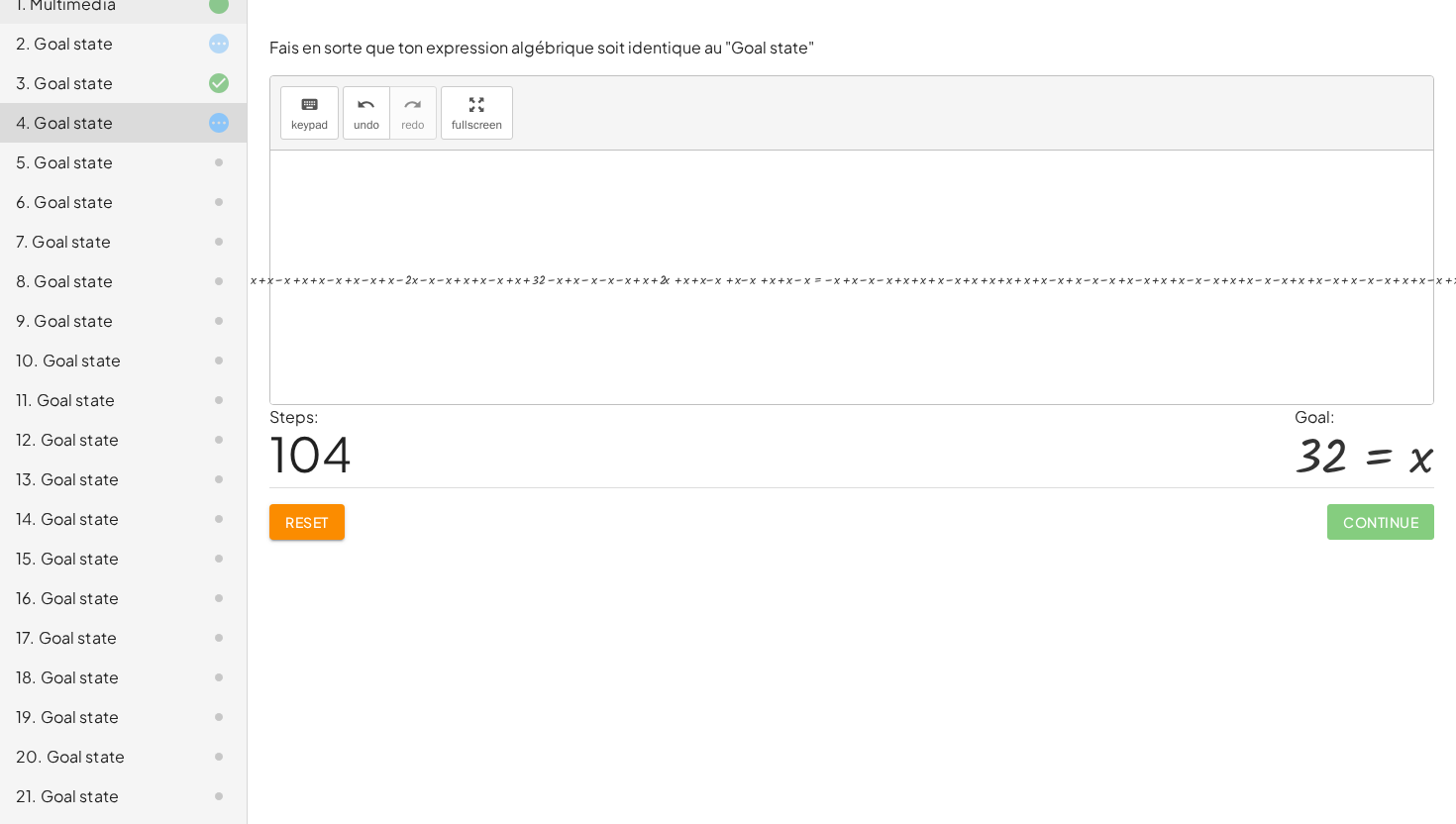 click at bounding box center (859, 277) 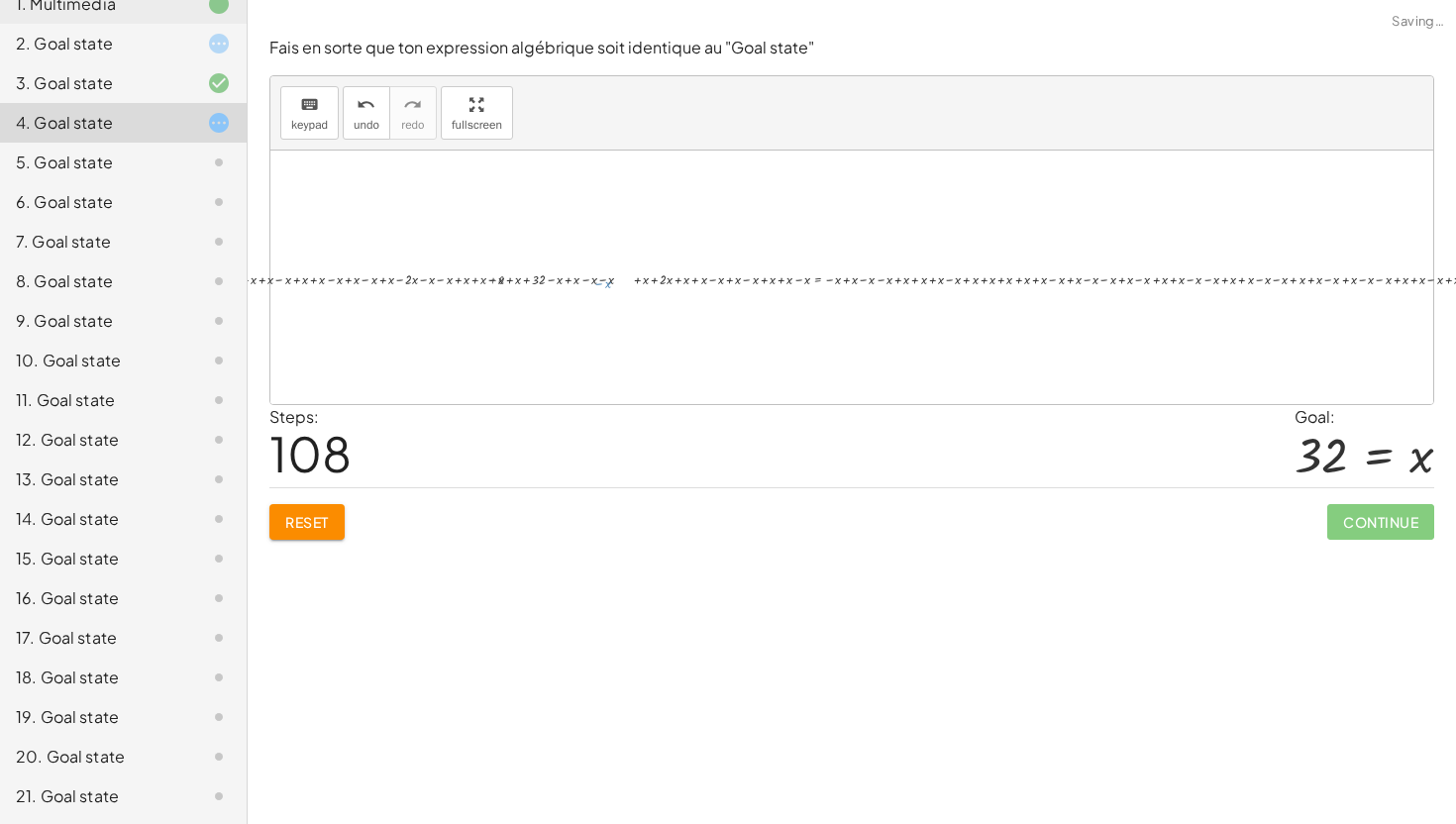 drag, startPoint x: 617, startPoint y: 282, endPoint x: 469, endPoint y: 264, distance: 149.09058 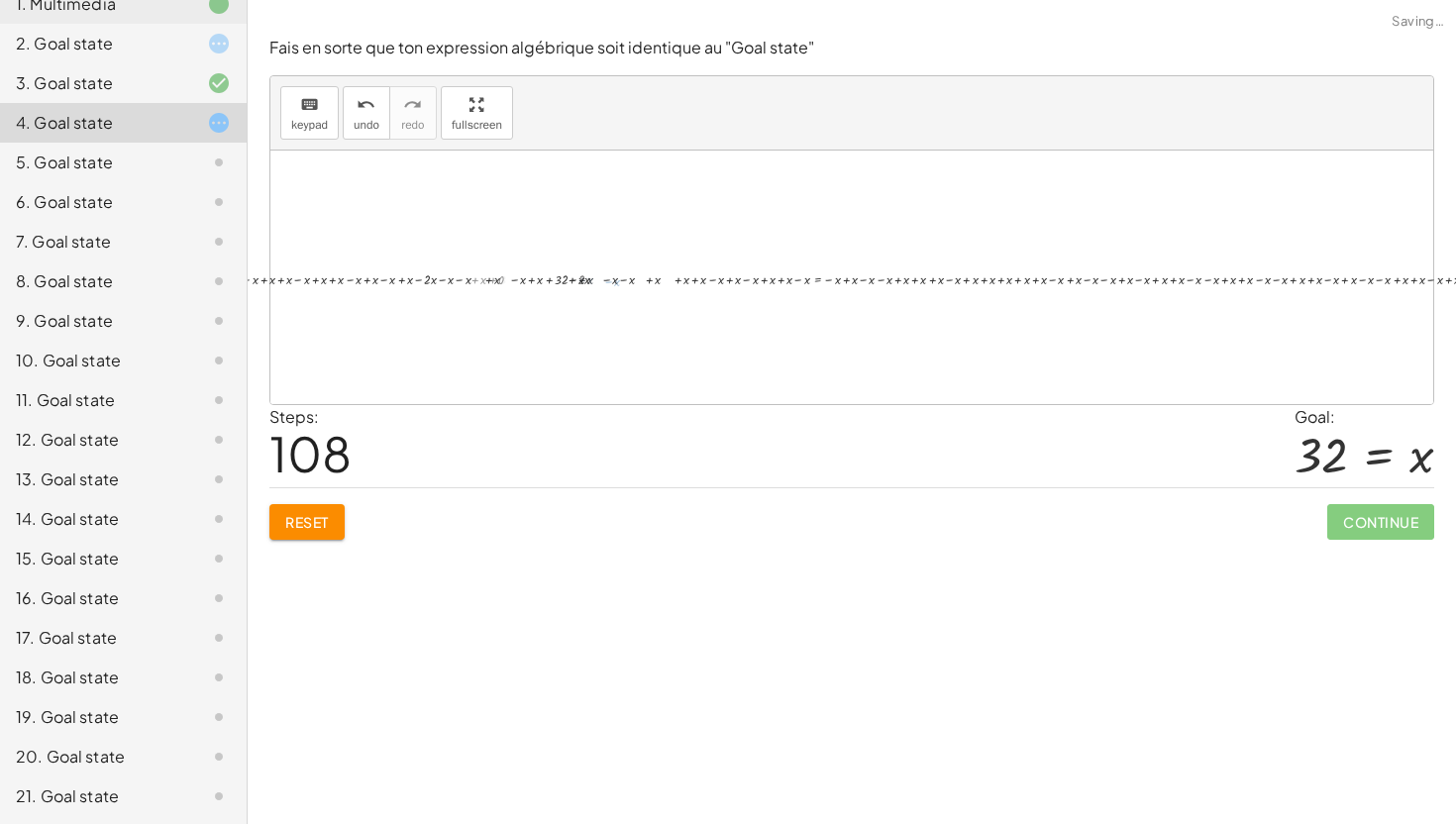 drag, startPoint x: 435, startPoint y: 265, endPoint x: 457, endPoint y: 261, distance: 22.36068 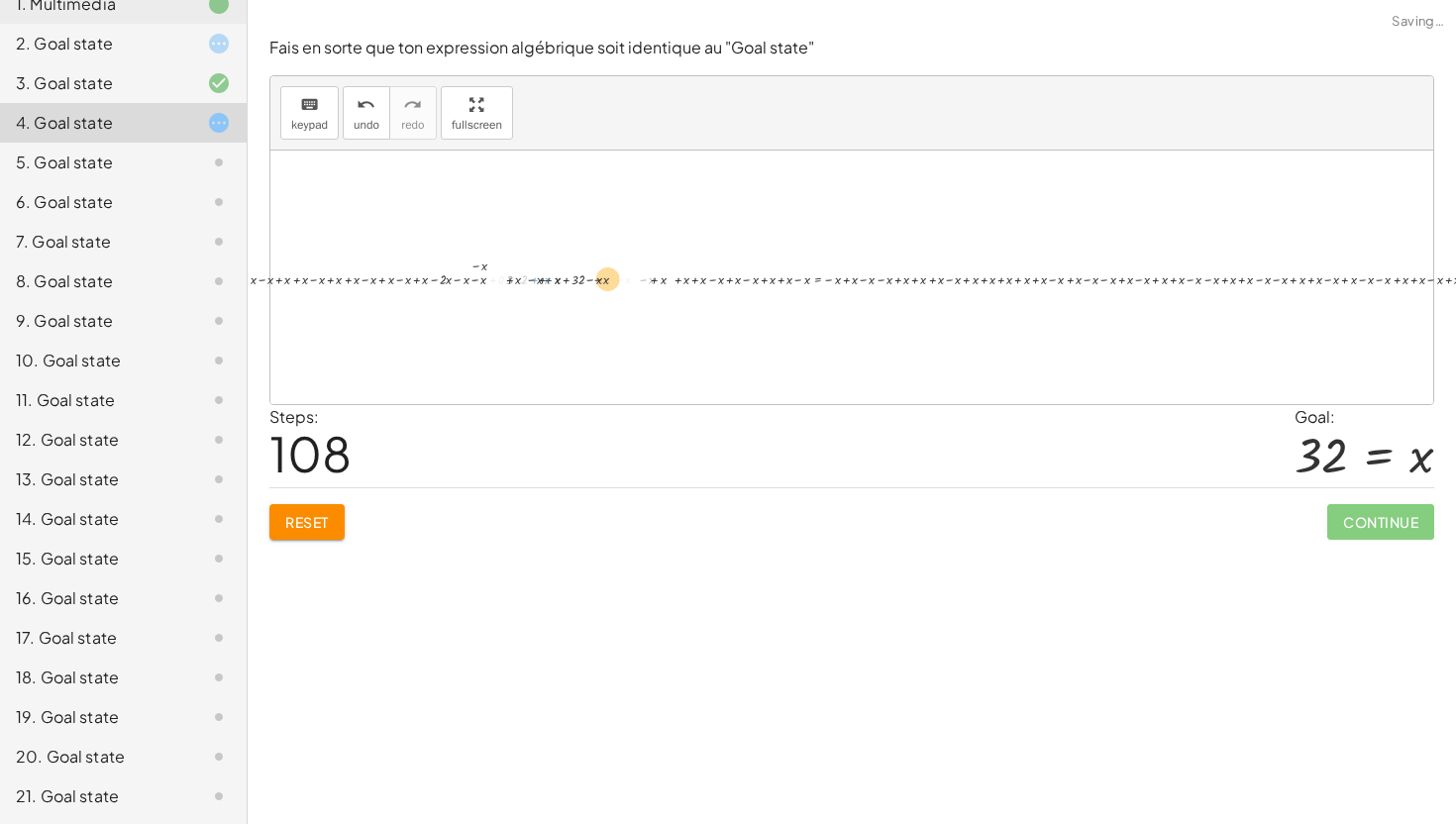 drag, startPoint x: 411, startPoint y: 261, endPoint x: 441, endPoint y: 256, distance: 30.413813 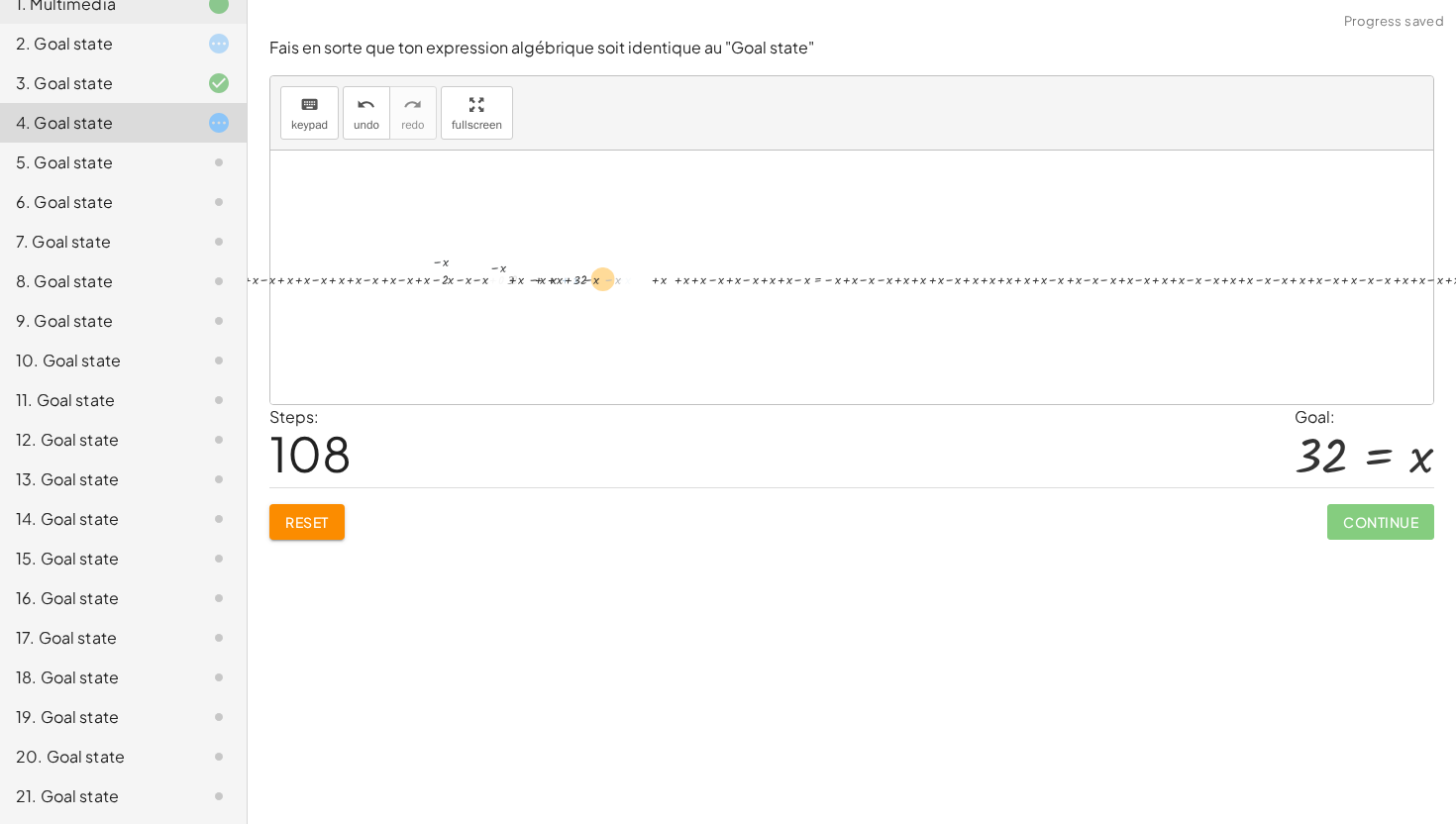 drag, startPoint x: 567, startPoint y: 283, endPoint x: 480, endPoint y: 262, distance: 89.498603 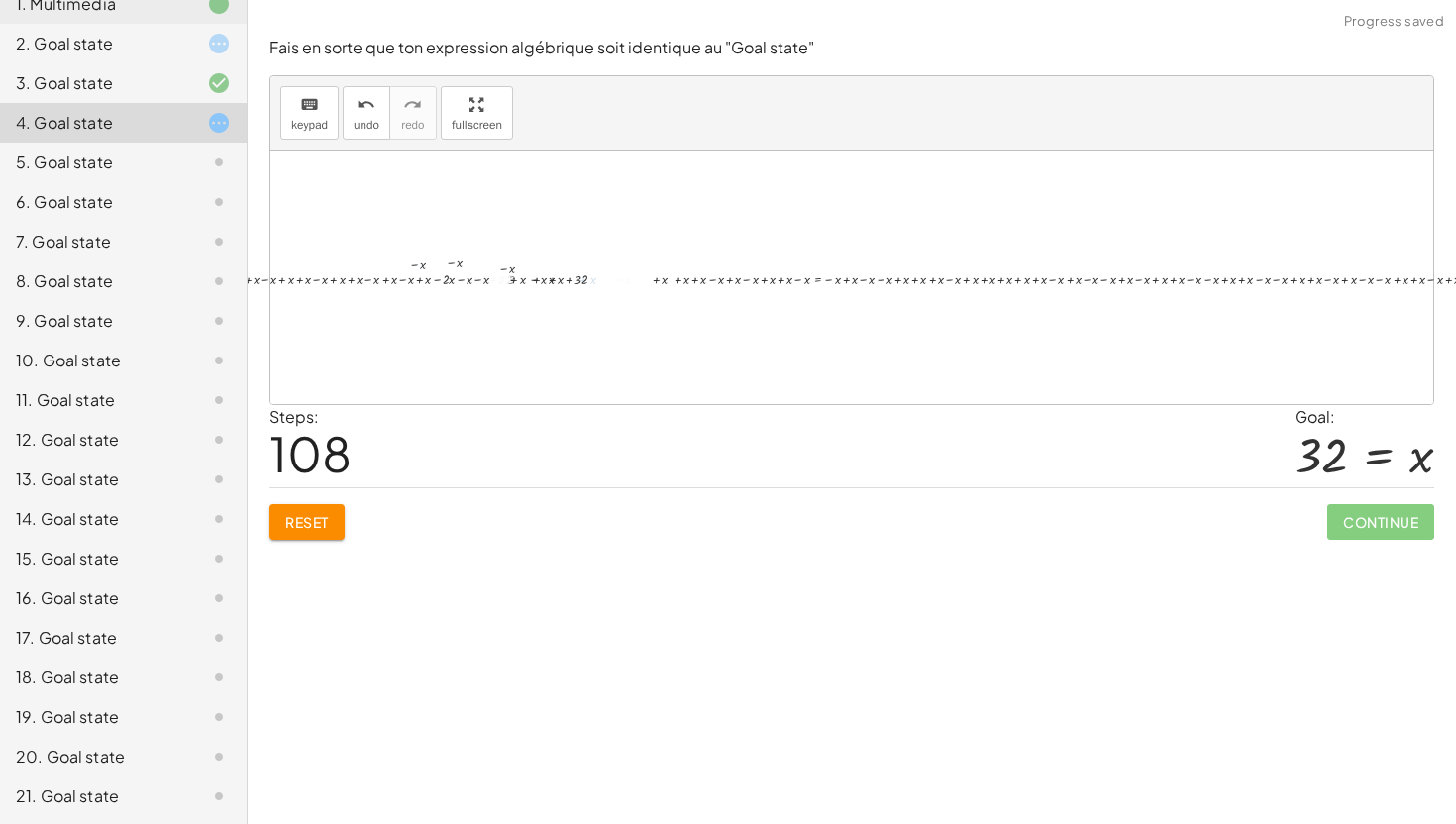 click at bounding box center (884, 277) 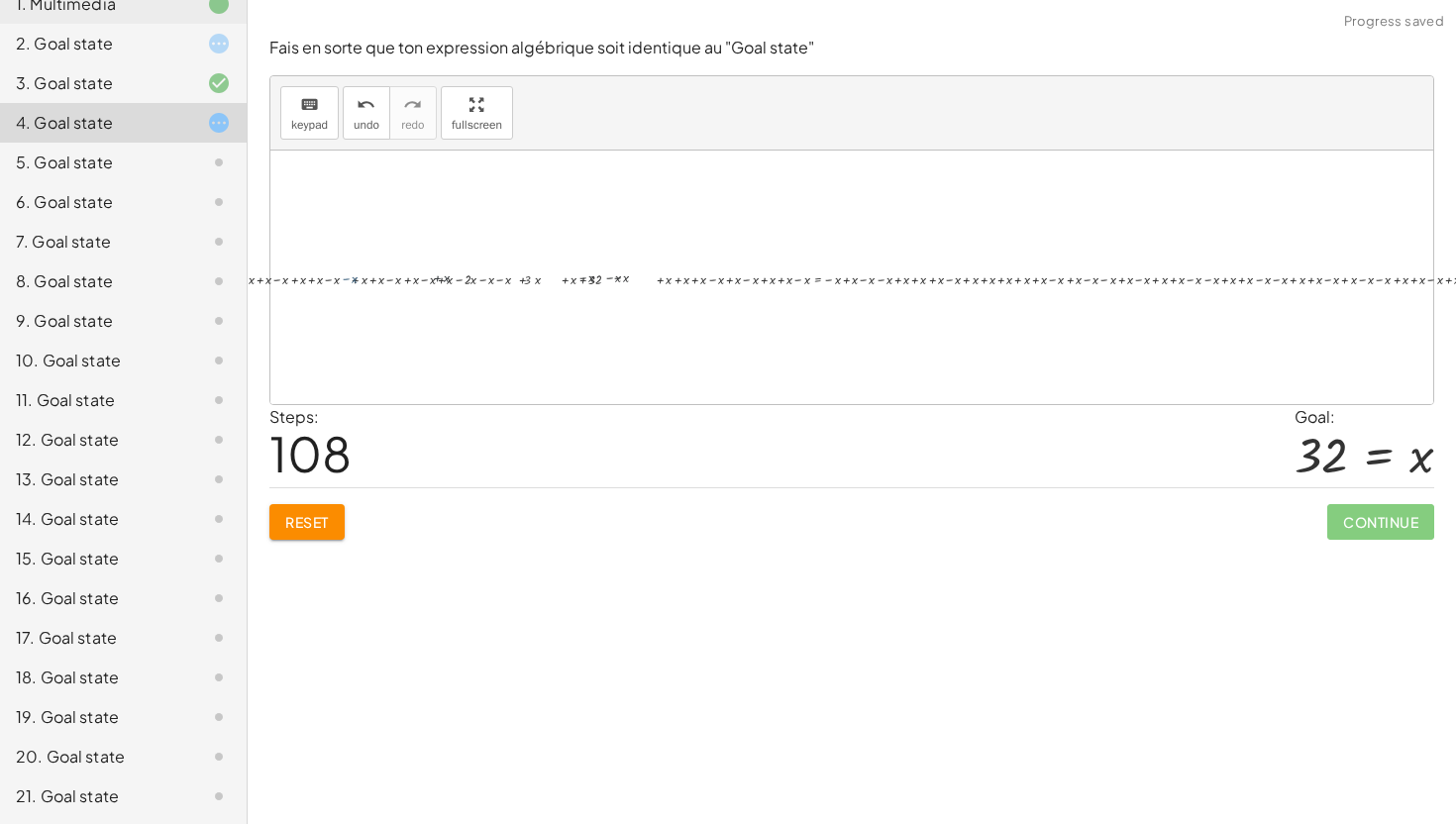 drag, startPoint x: 428, startPoint y: 263, endPoint x: 339, endPoint y: 259, distance: 89.089842 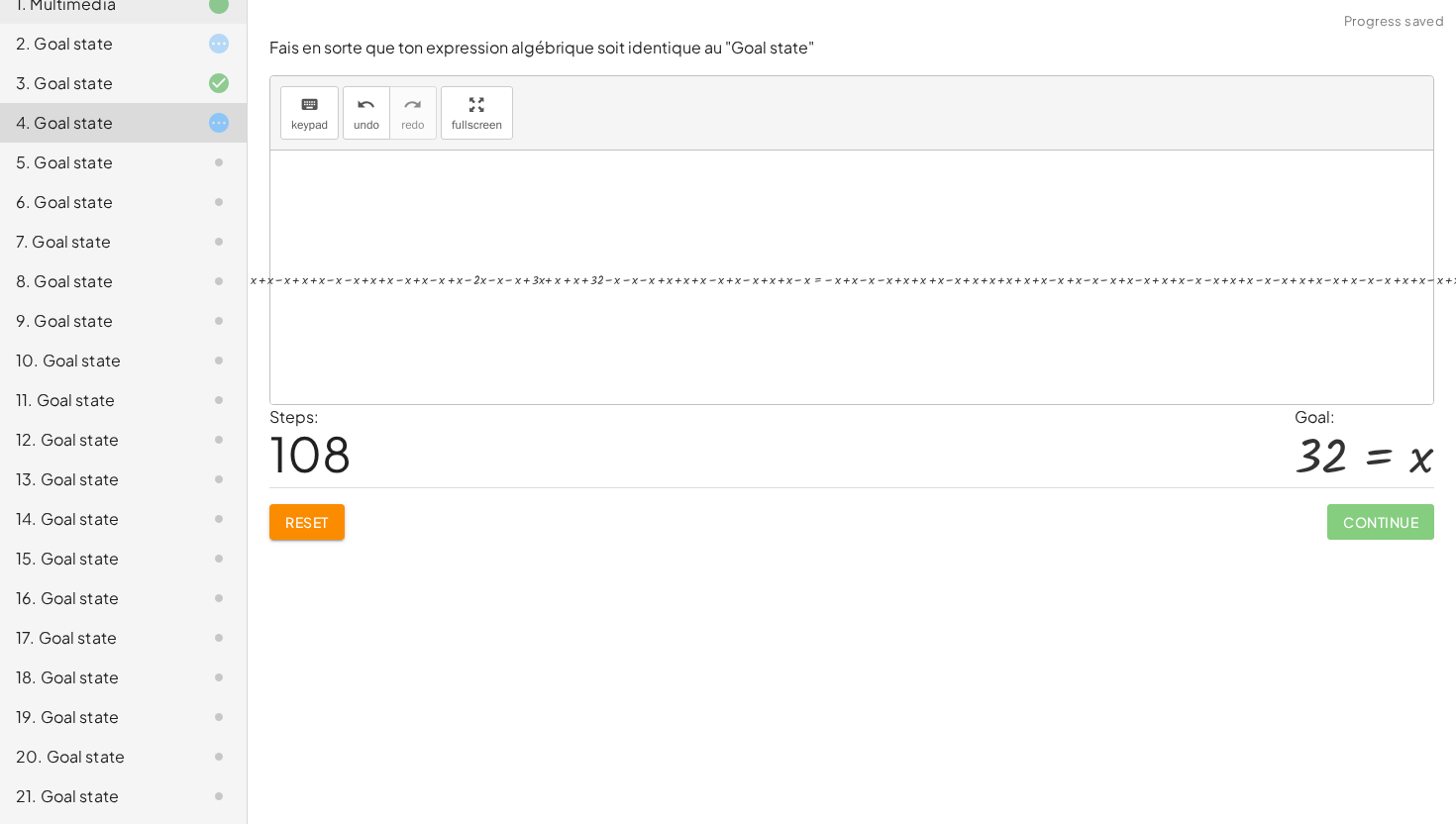 click at bounding box center (884, 277) 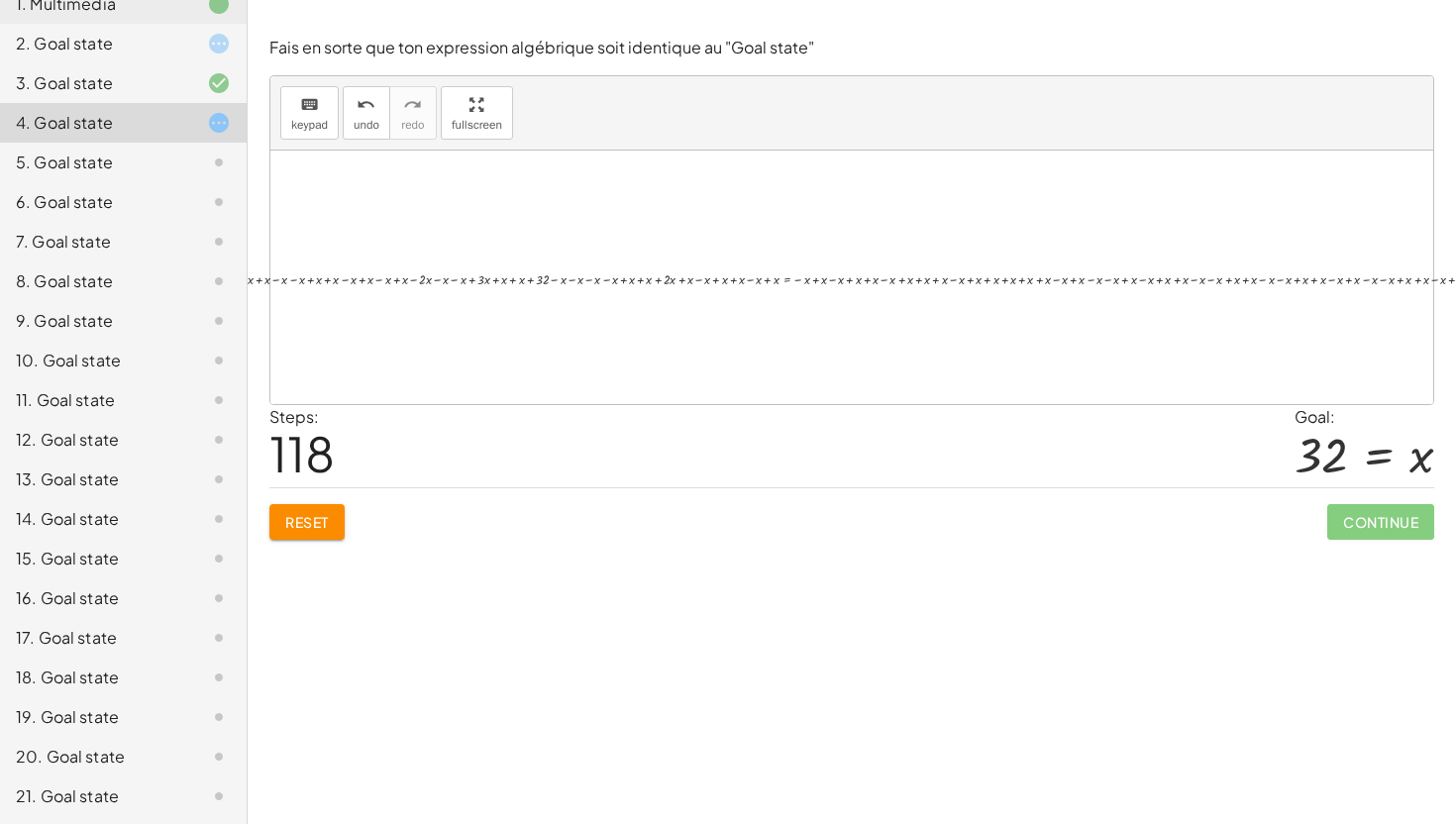 click on "18. Goal state" 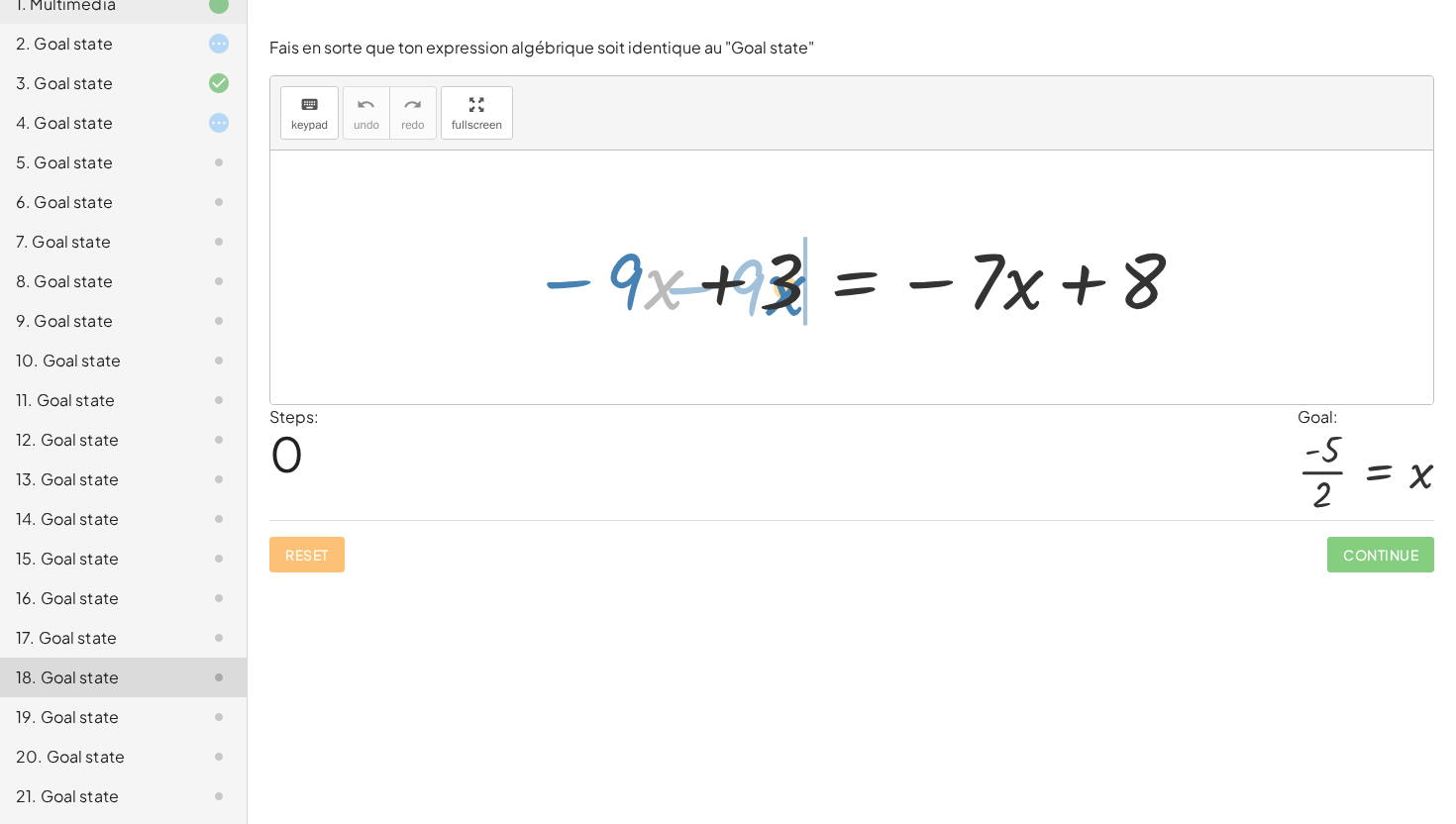 drag, startPoint x: 662, startPoint y: 290, endPoint x: 782, endPoint y: 296, distance: 120.14991 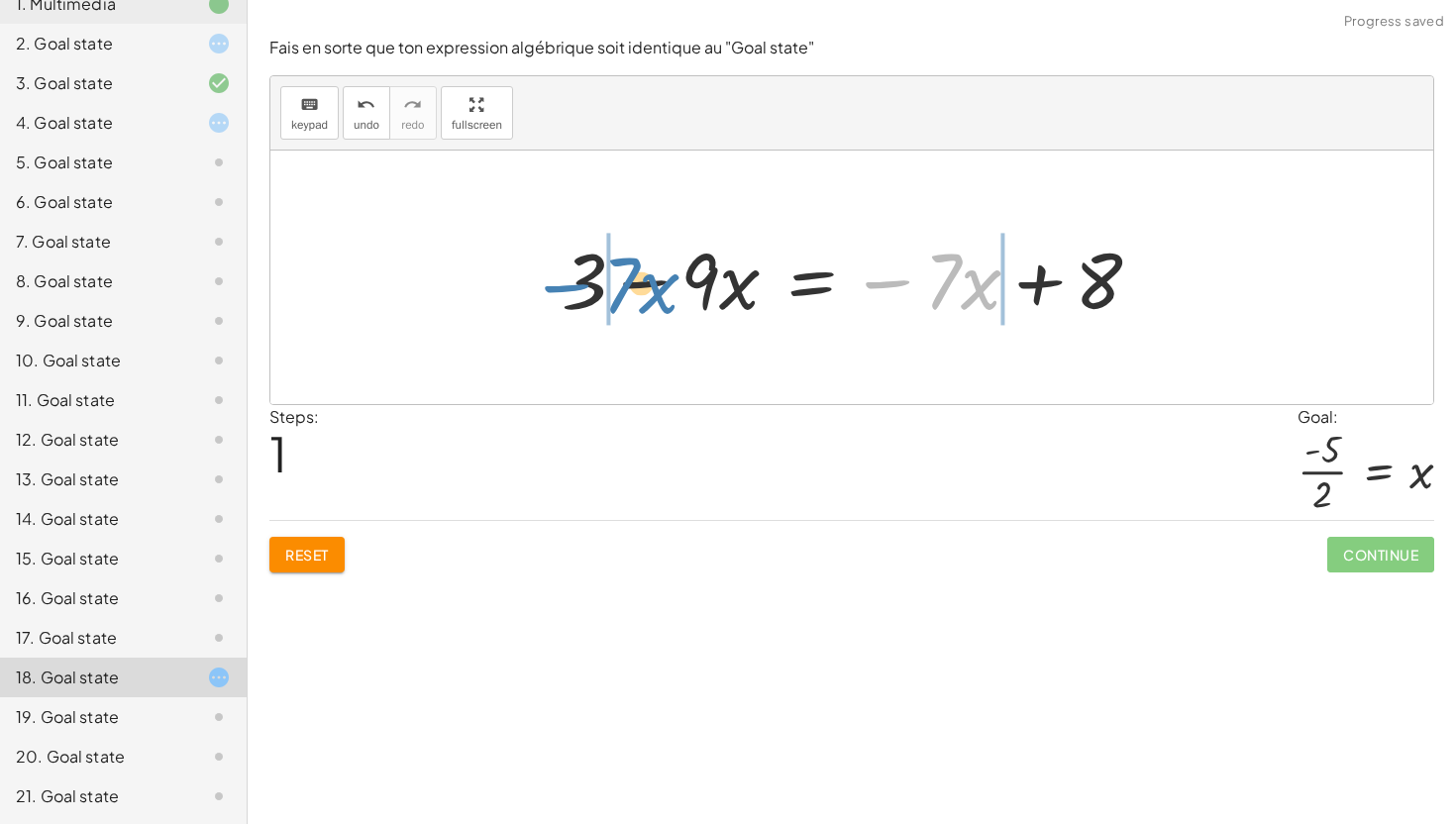 drag, startPoint x: 870, startPoint y: 285, endPoint x: 500, endPoint y: 298, distance: 370.22831 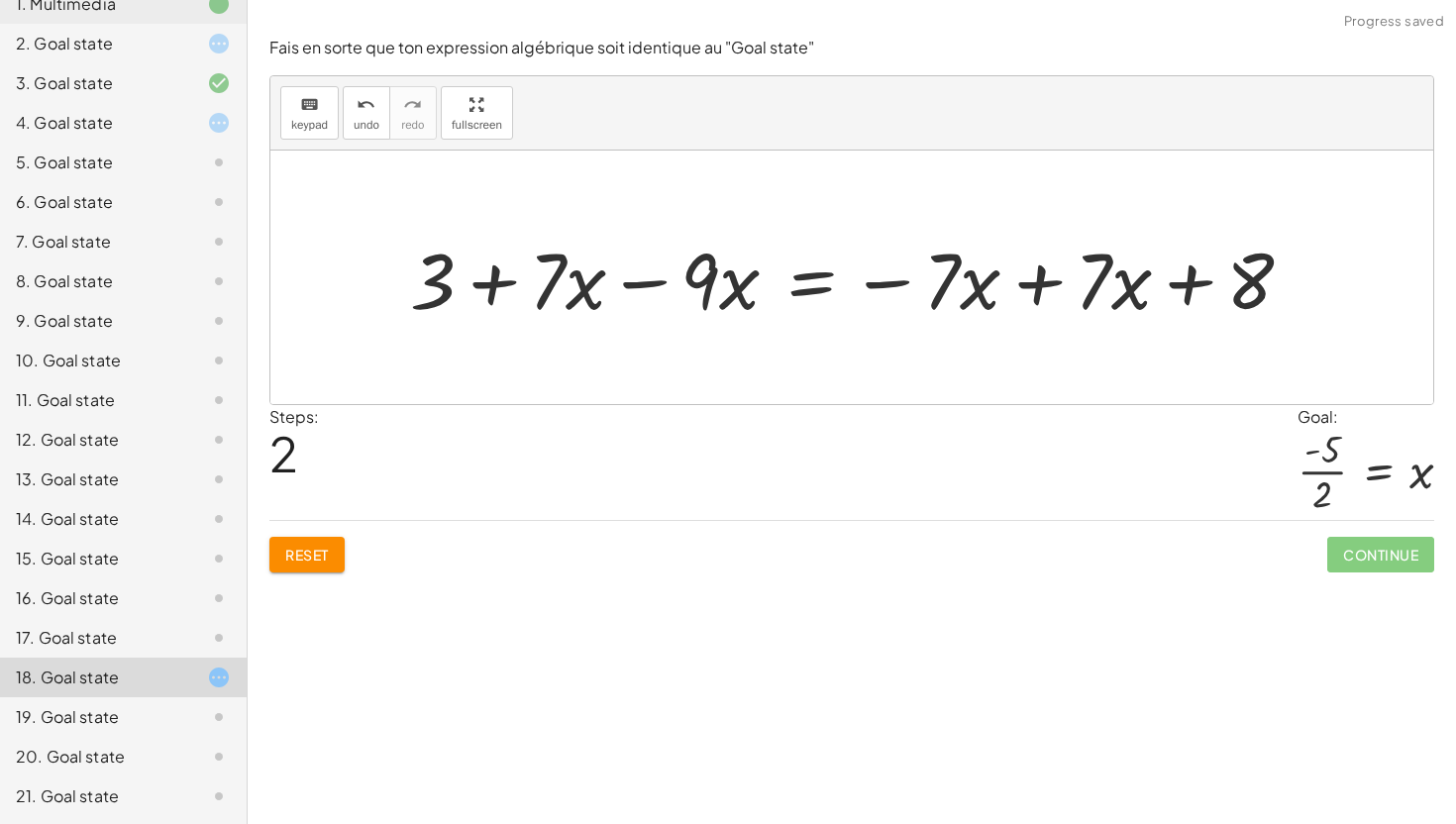click at bounding box center [859, 277] 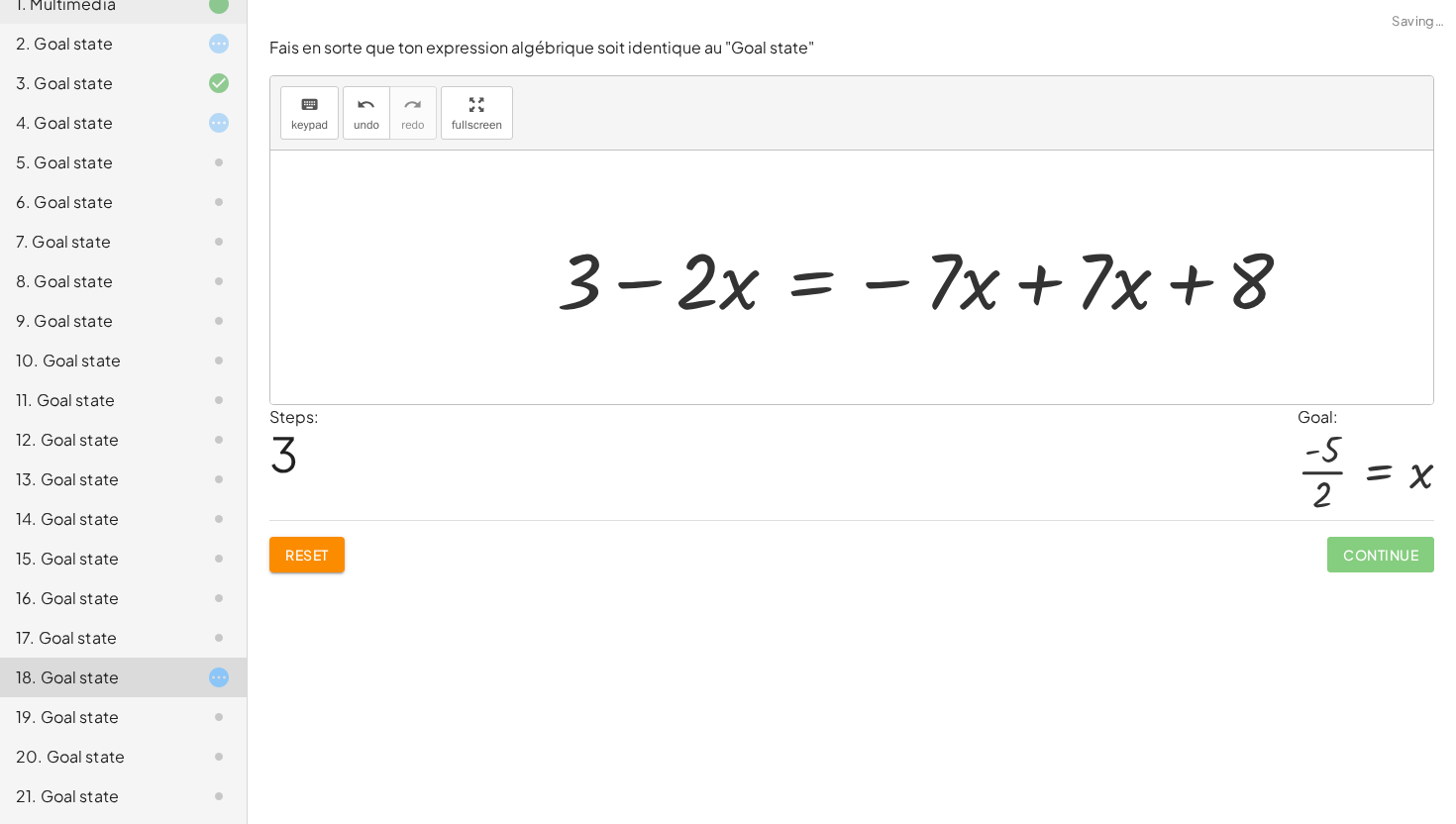 click at bounding box center (932, 277) 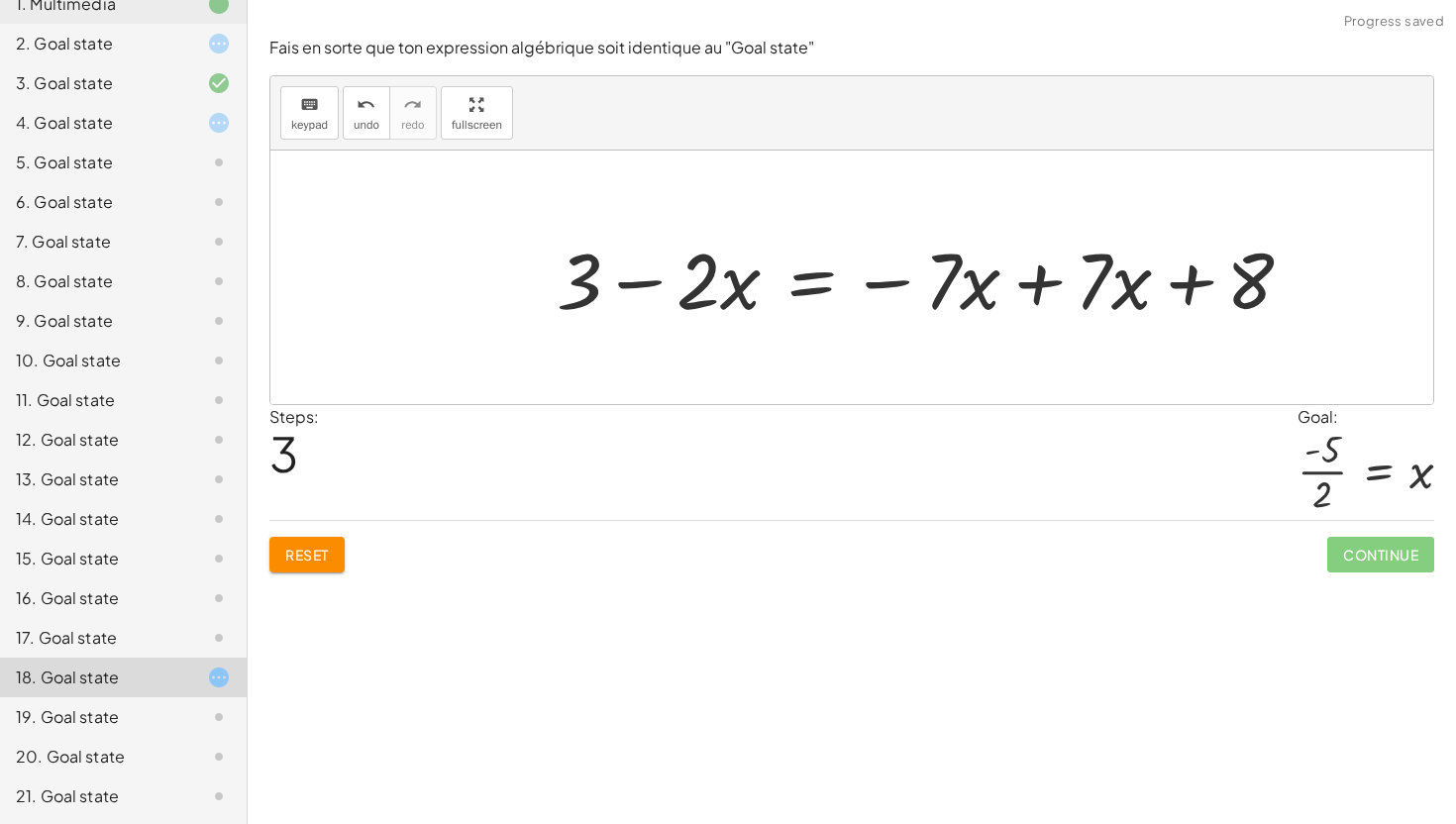 click at bounding box center [932, 277] 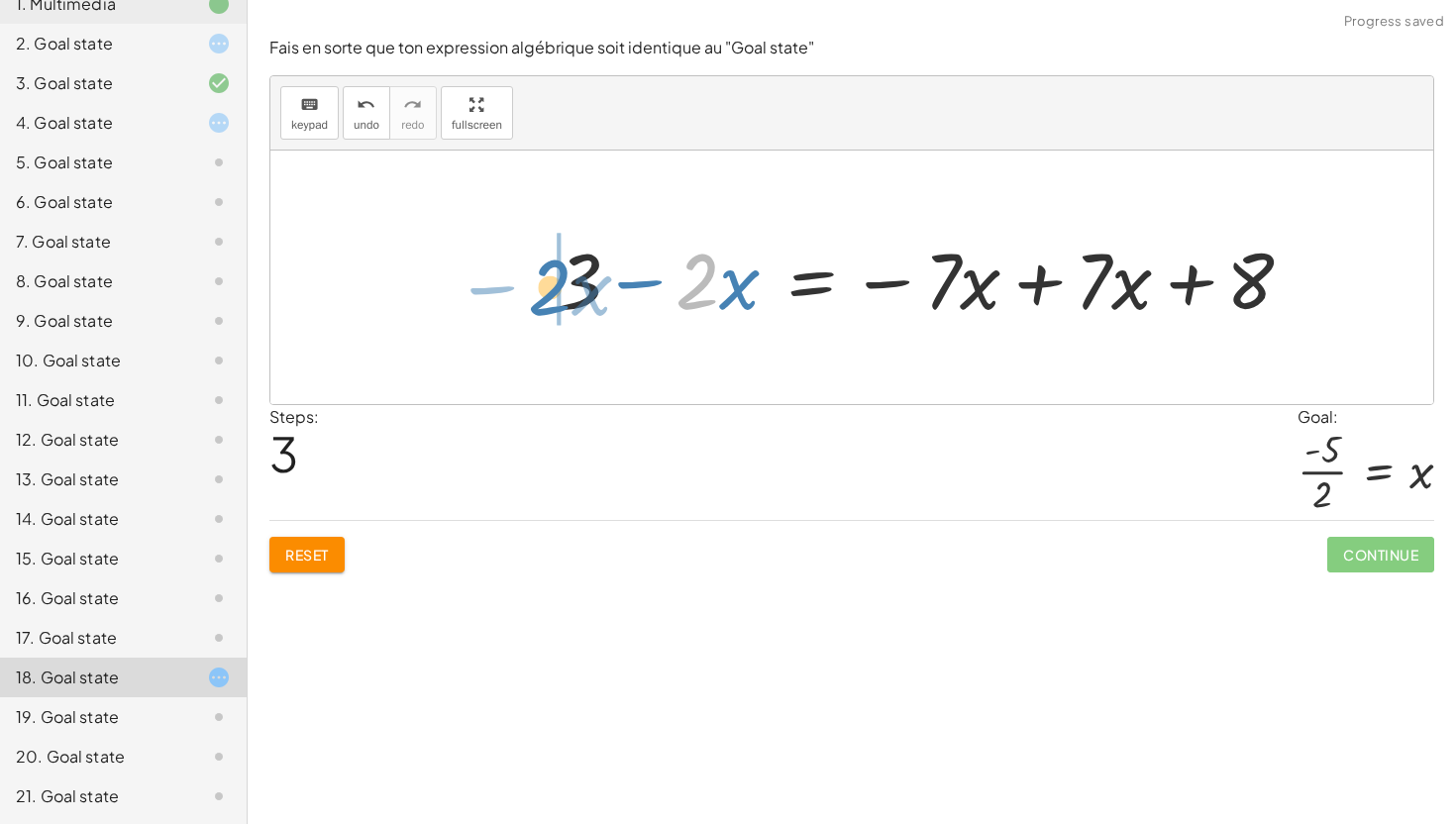 drag, startPoint x: 710, startPoint y: 290, endPoint x: 553, endPoint y: 296, distance: 157.11461 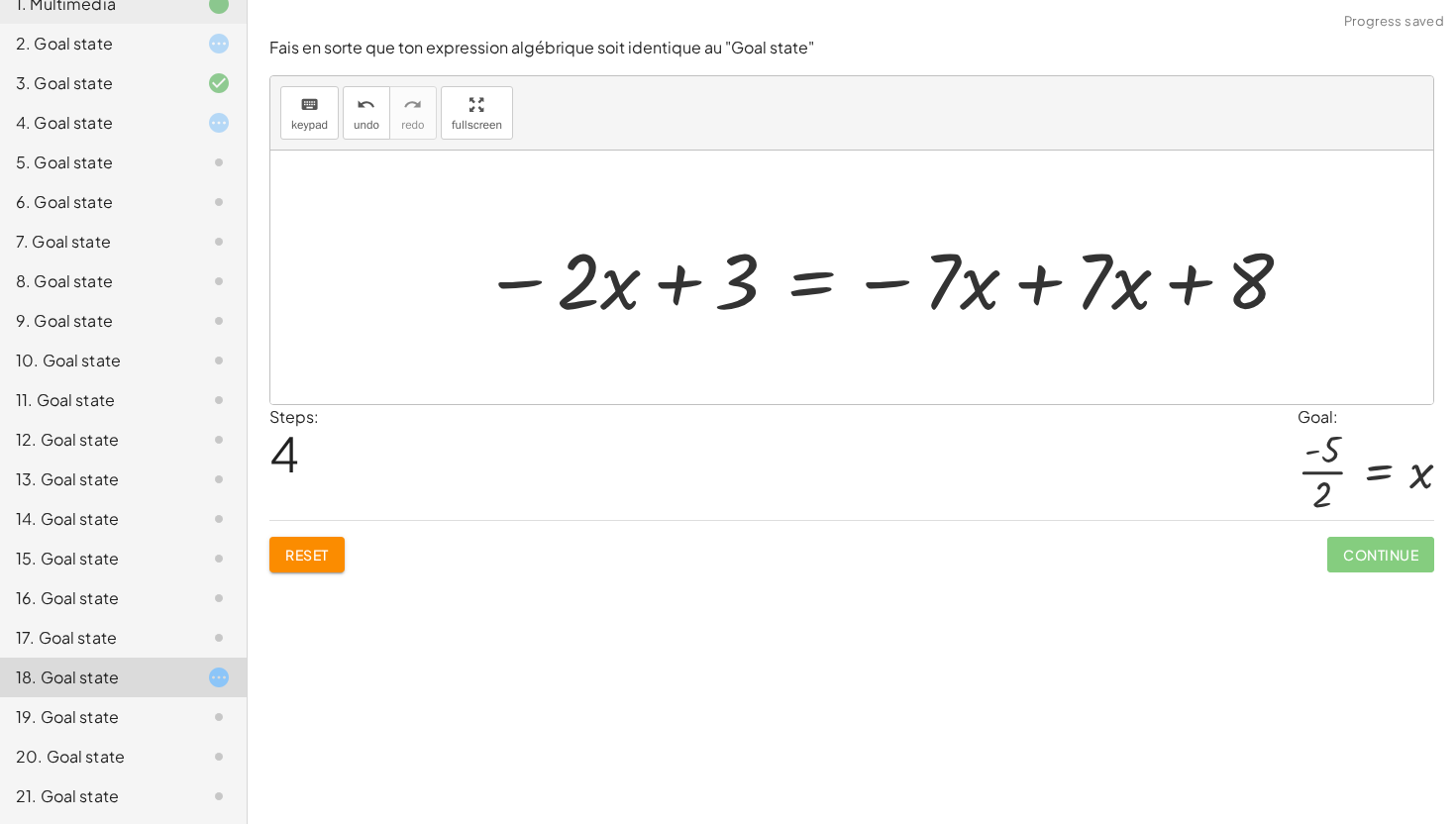 click at bounding box center [888, 277] 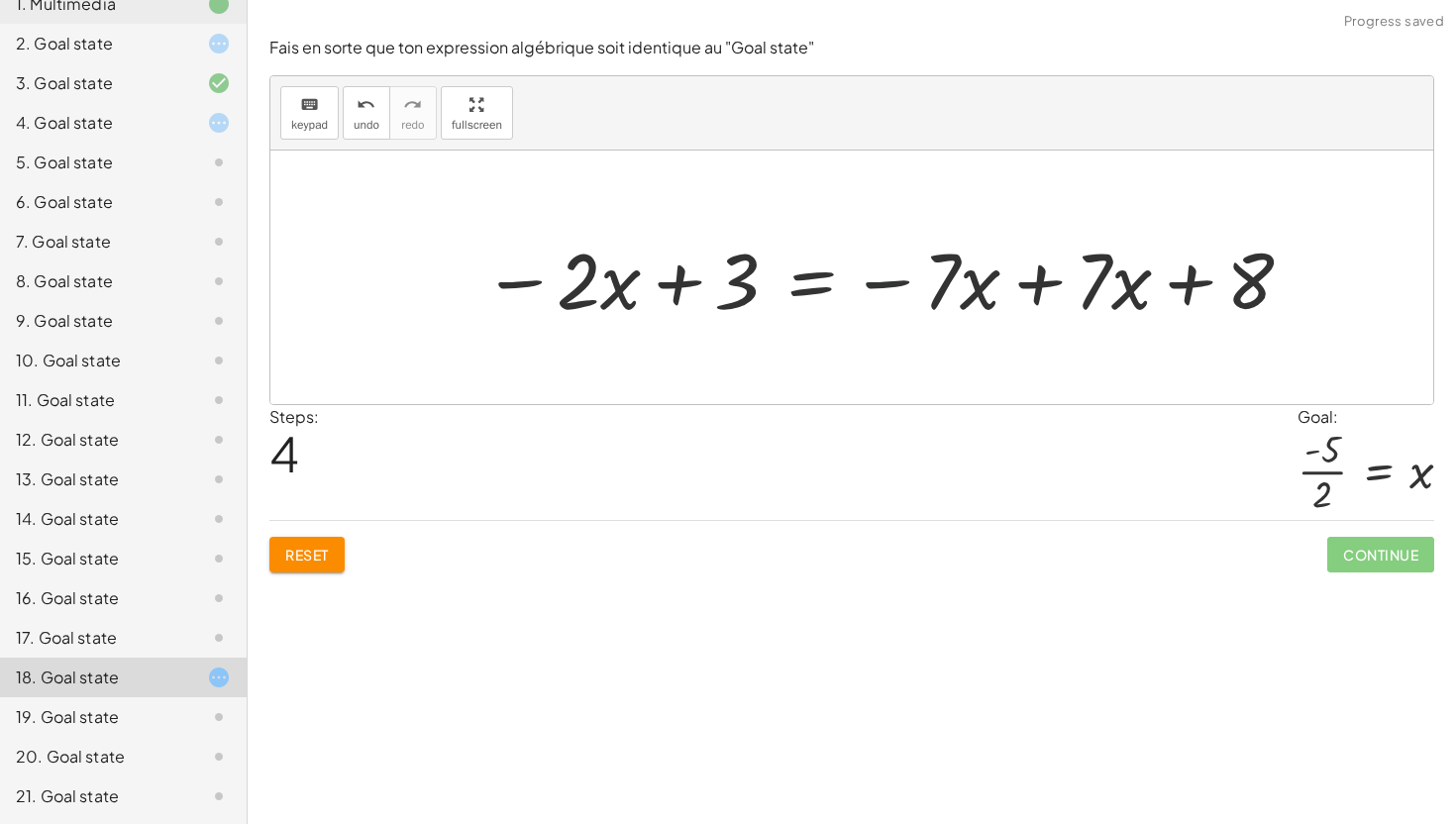 drag, startPoint x: 933, startPoint y: 352, endPoint x: 857, endPoint y: 347, distance: 76.1643 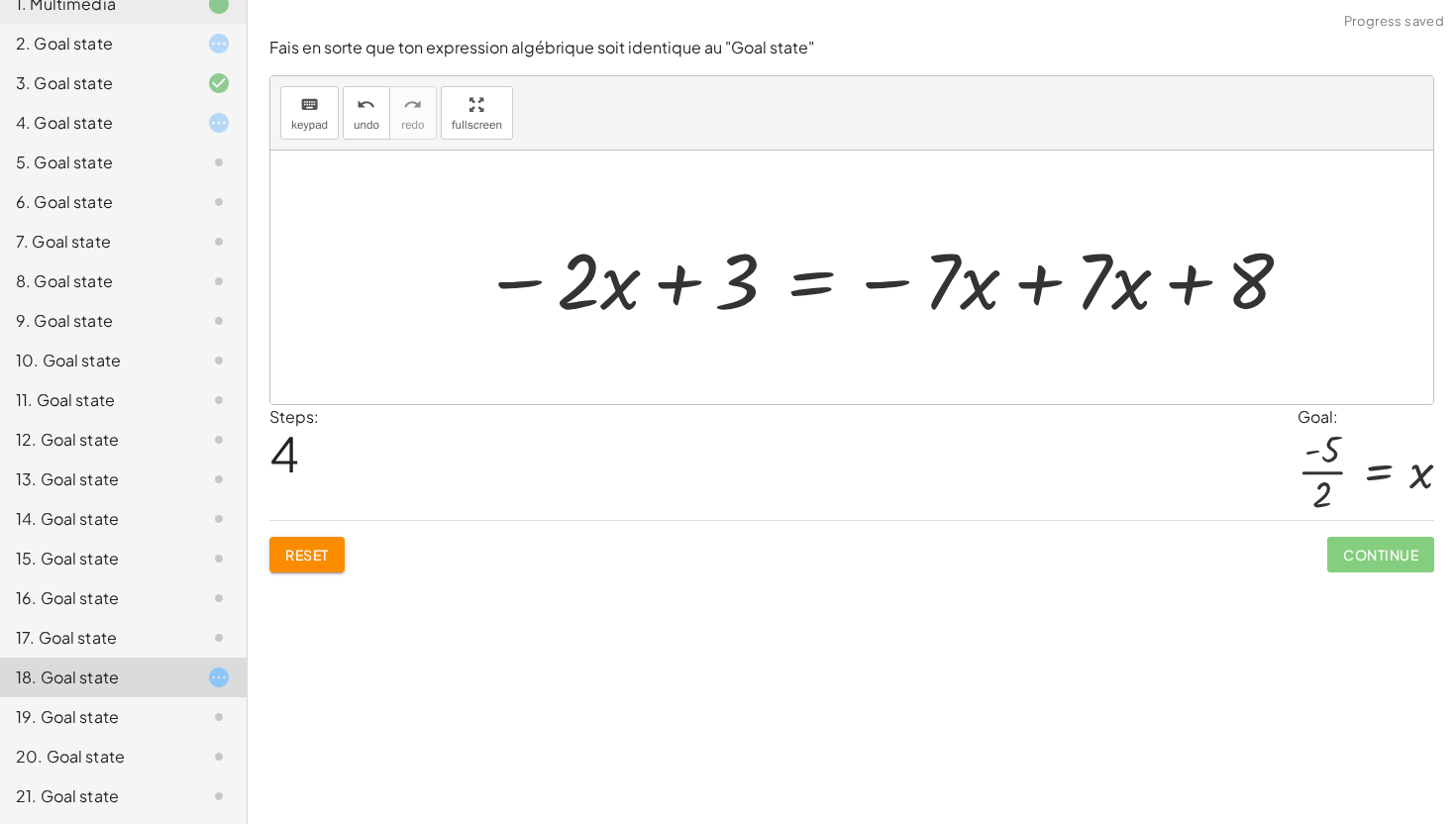 click at bounding box center (888, 277) 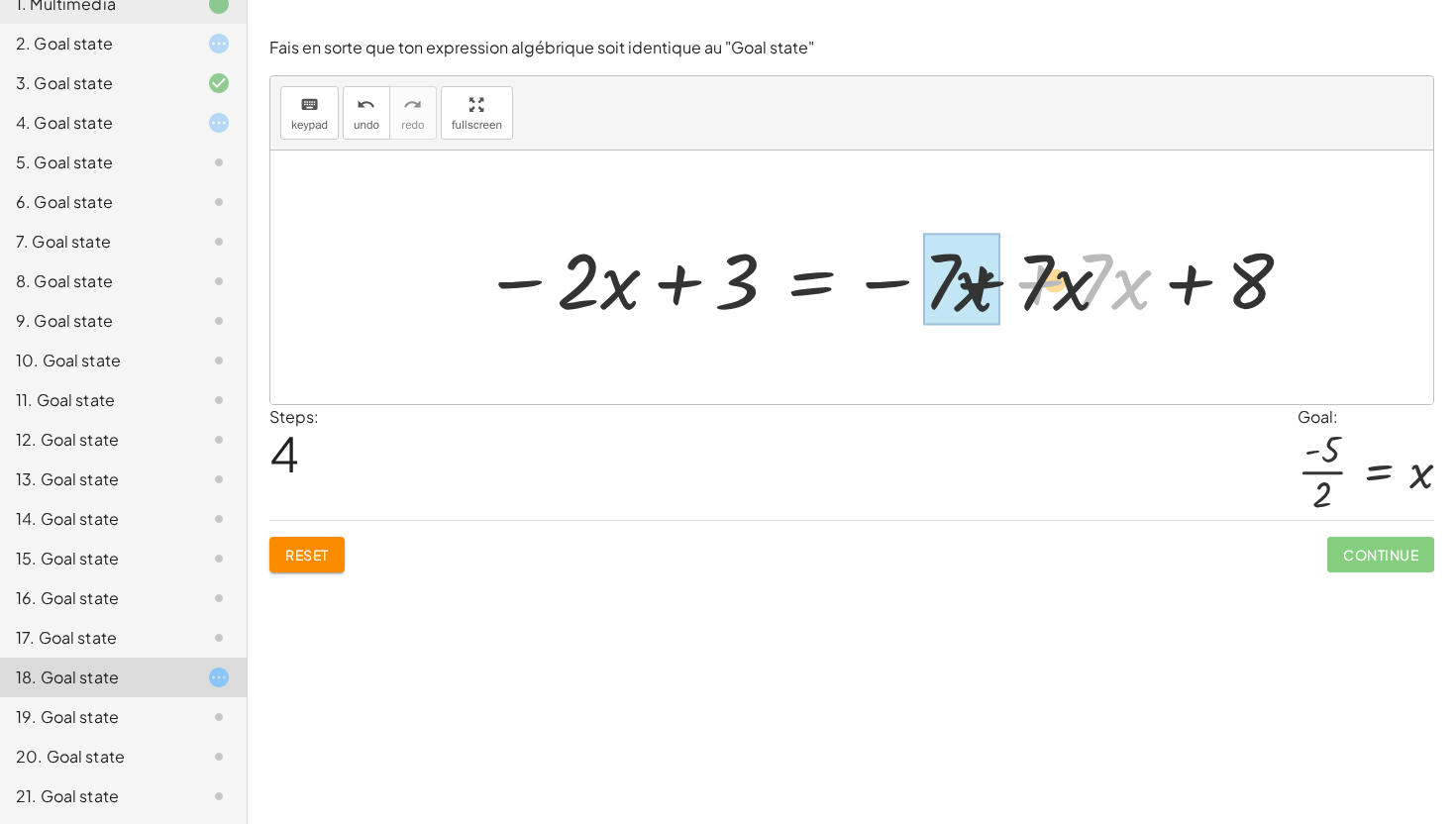 drag, startPoint x: 825, startPoint y: 295, endPoint x: 1064, endPoint y: 310, distance: 239.47025 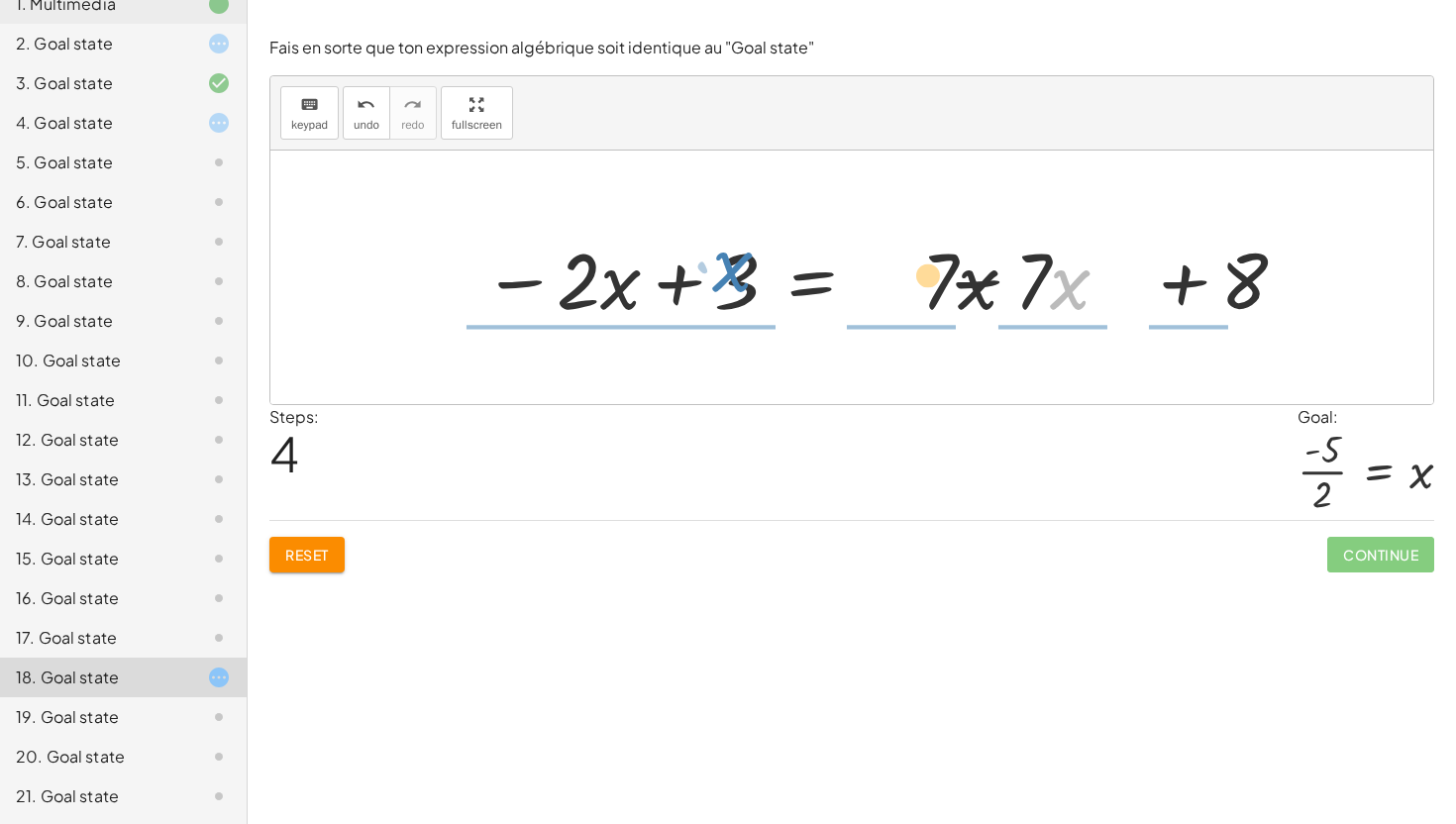 drag, startPoint x: 723, startPoint y: 292, endPoint x: 642, endPoint y: 279, distance: 82.03658 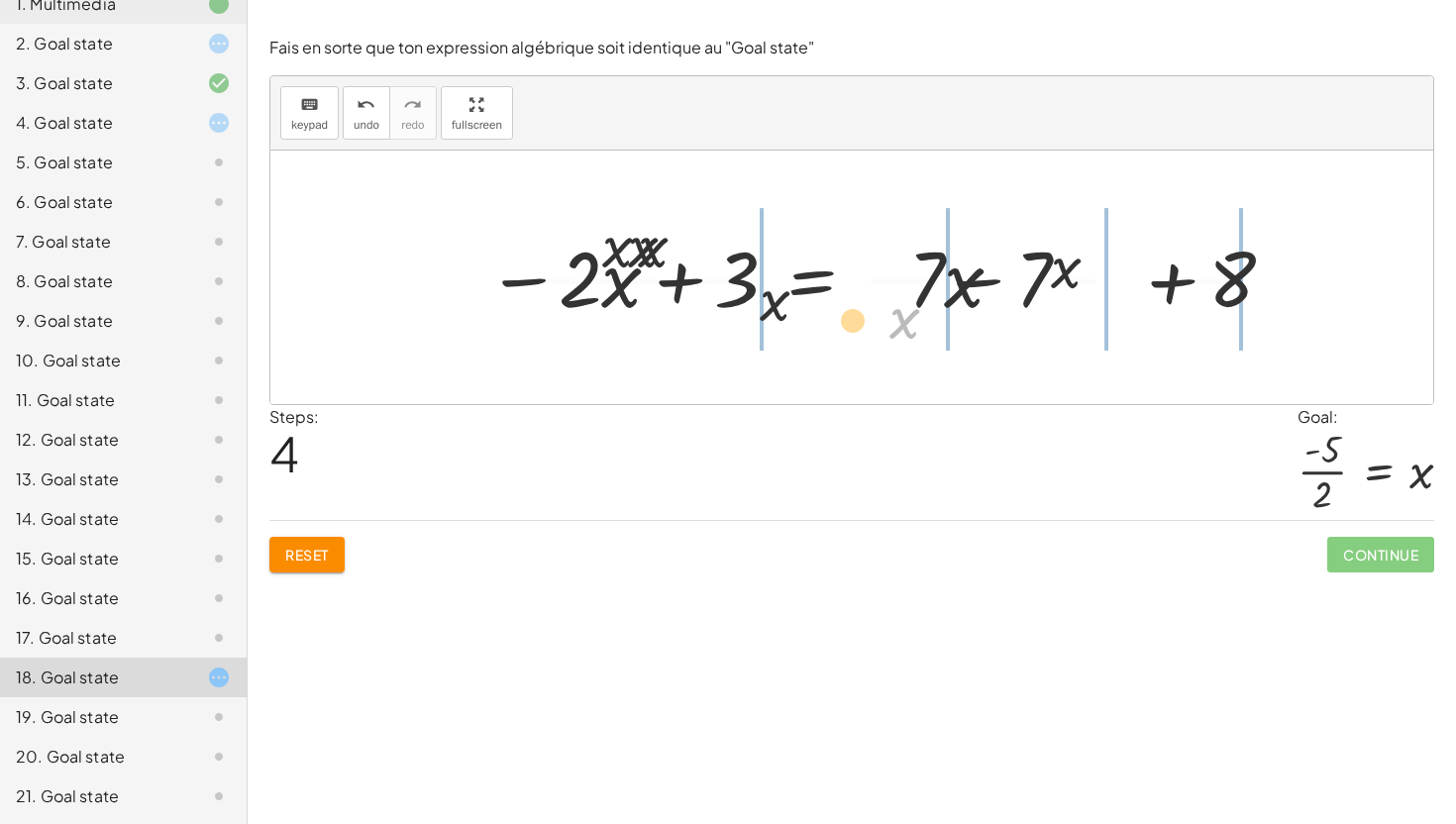 drag, startPoint x: 740, startPoint y: 318, endPoint x: 994, endPoint y: 317, distance: 254.00197 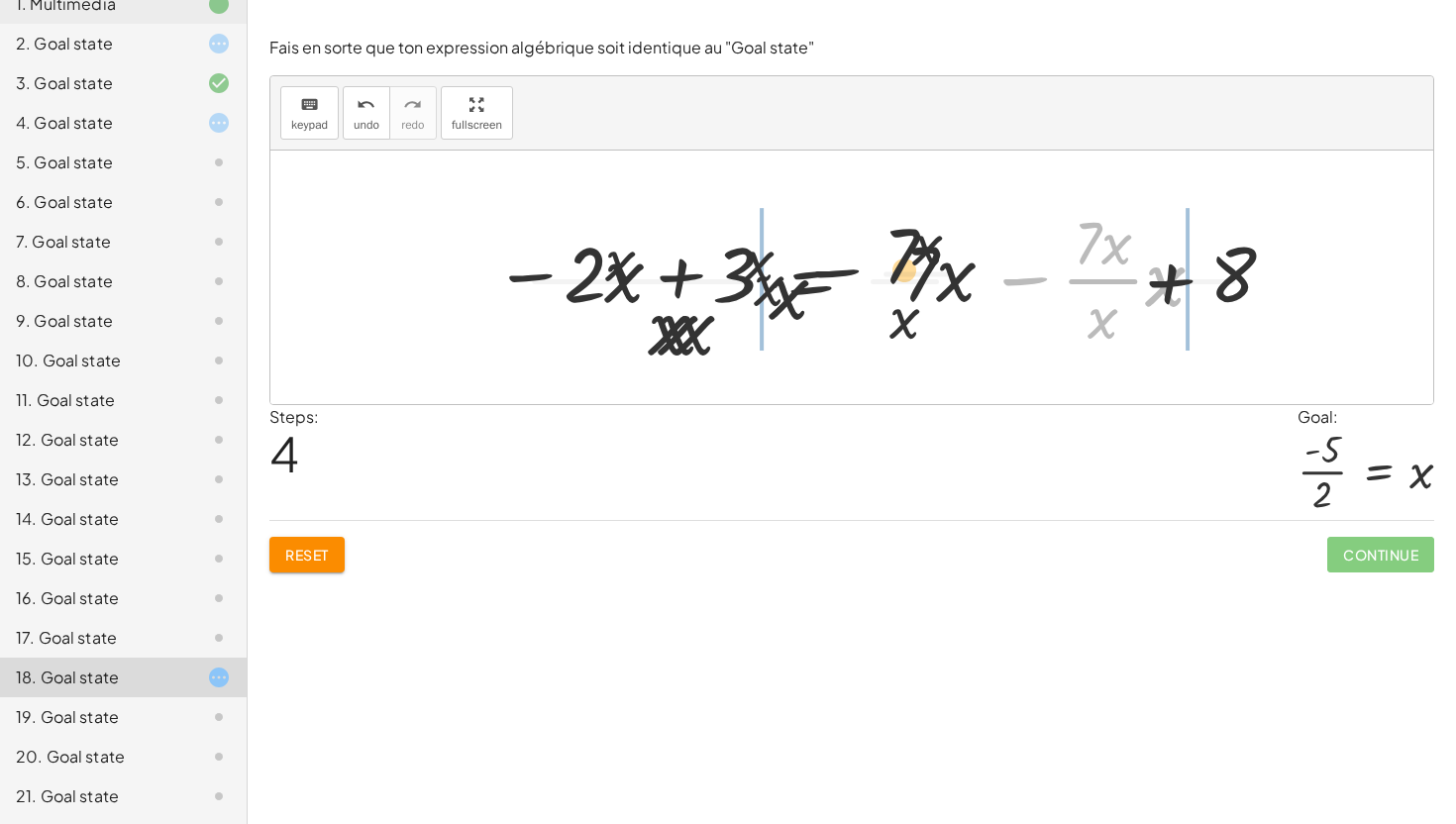 drag, startPoint x: 544, startPoint y: 292, endPoint x: 768, endPoint y: 280, distance: 224.3212 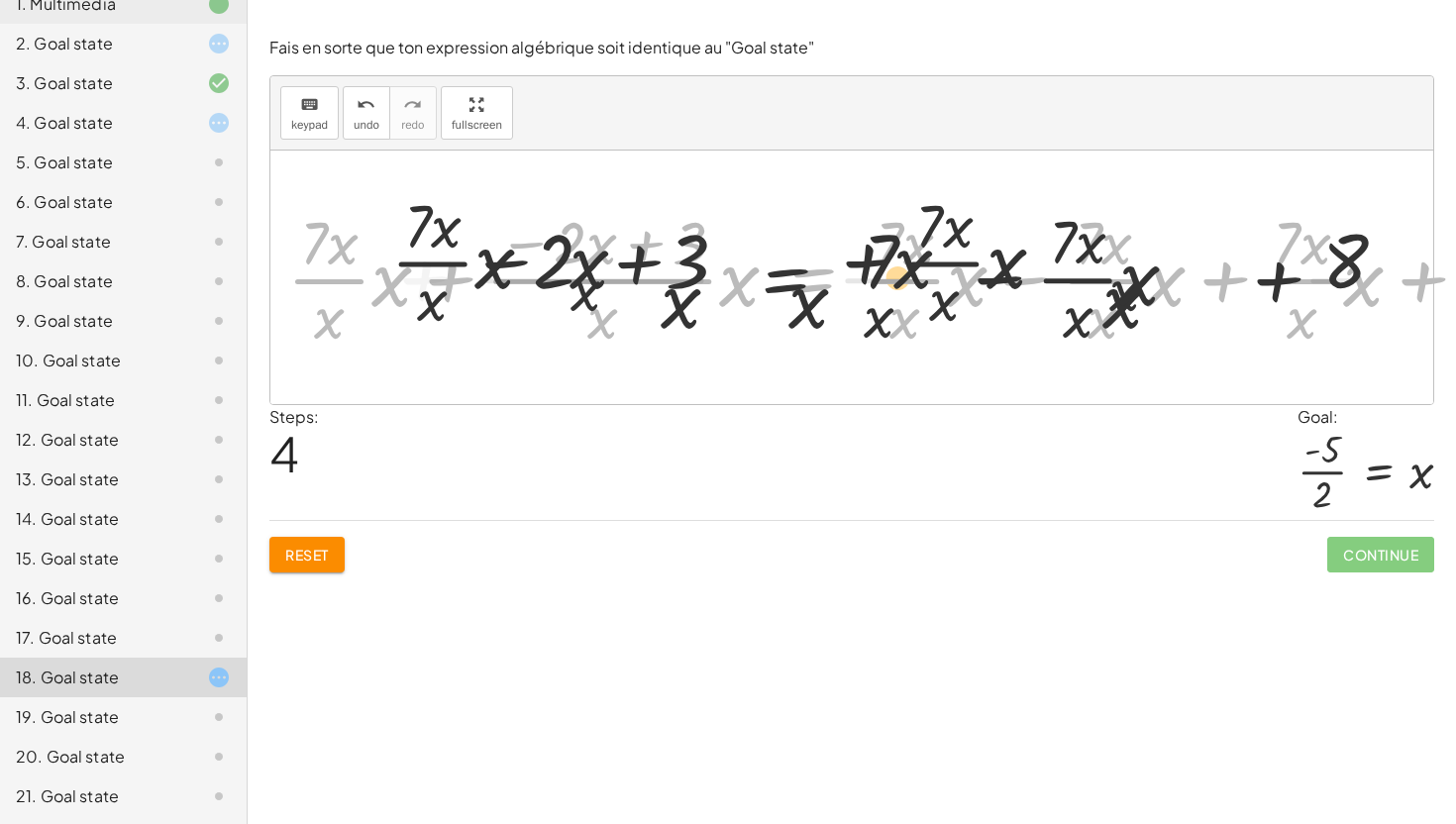 drag, startPoint x: 611, startPoint y: 286, endPoint x: 583, endPoint y: 283, distance: 28.160256 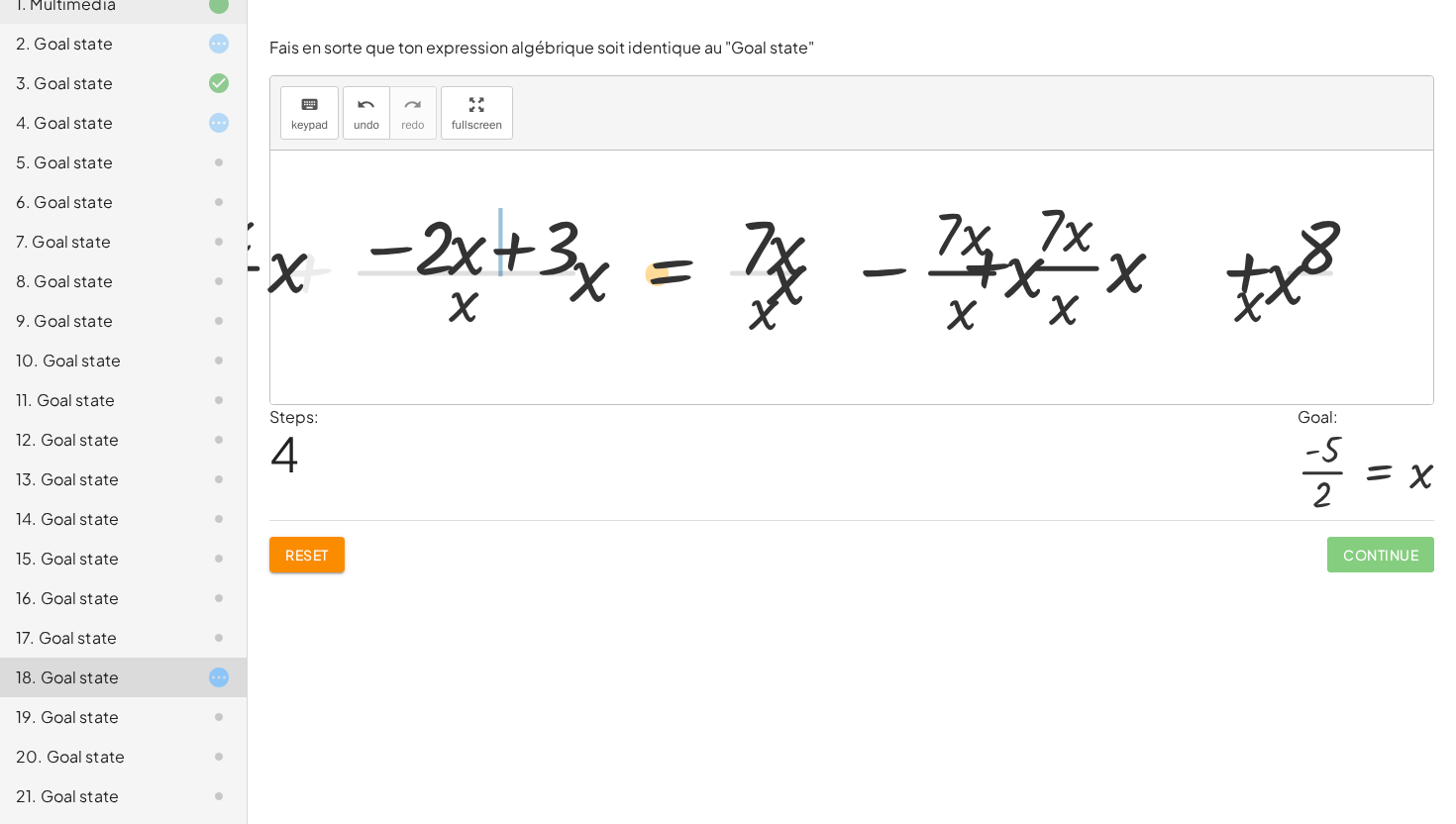 drag, startPoint x: 642, startPoint y: 303, endPoint x: 721, endPoint y: 294, distance: 79.51101 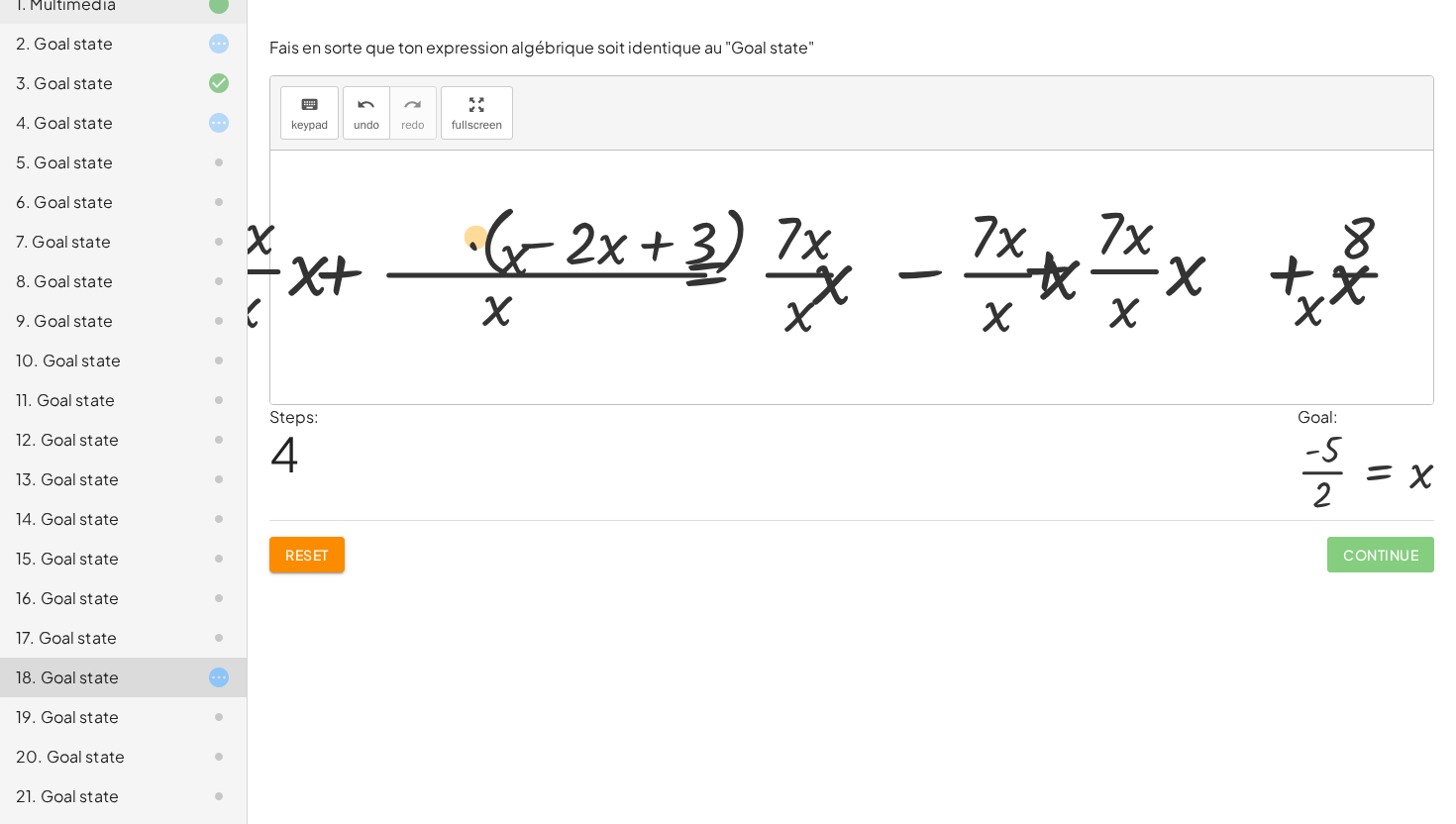 drag, startPoint x: 483, startPoint y: 293, endPoint x: 472, endPoint y: 290, distance: 11.401754 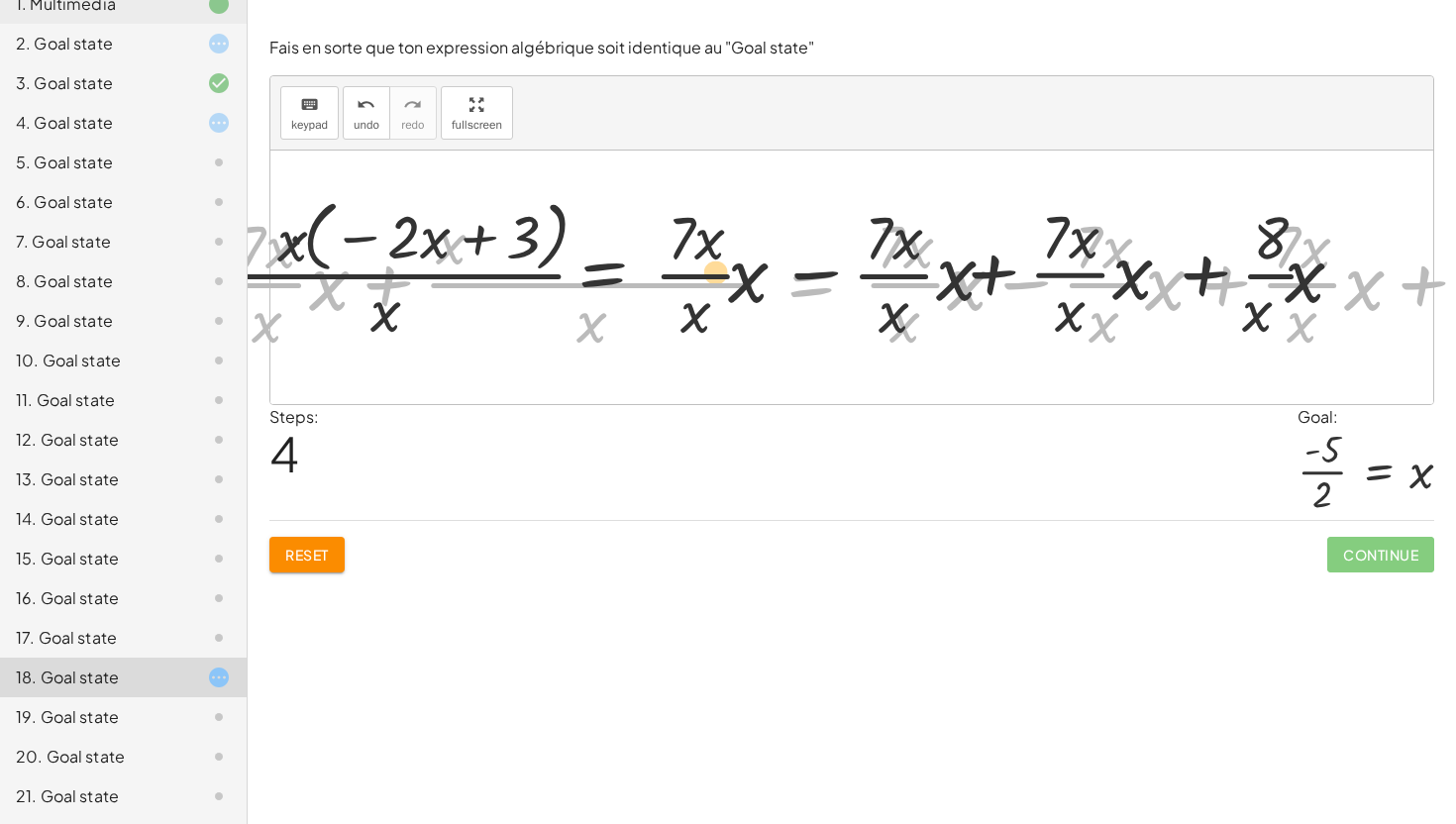 drag, startPoint x: 762, startPoint y: 284, endPoint x: 375, endPoint y: 273, distance: 387.1563 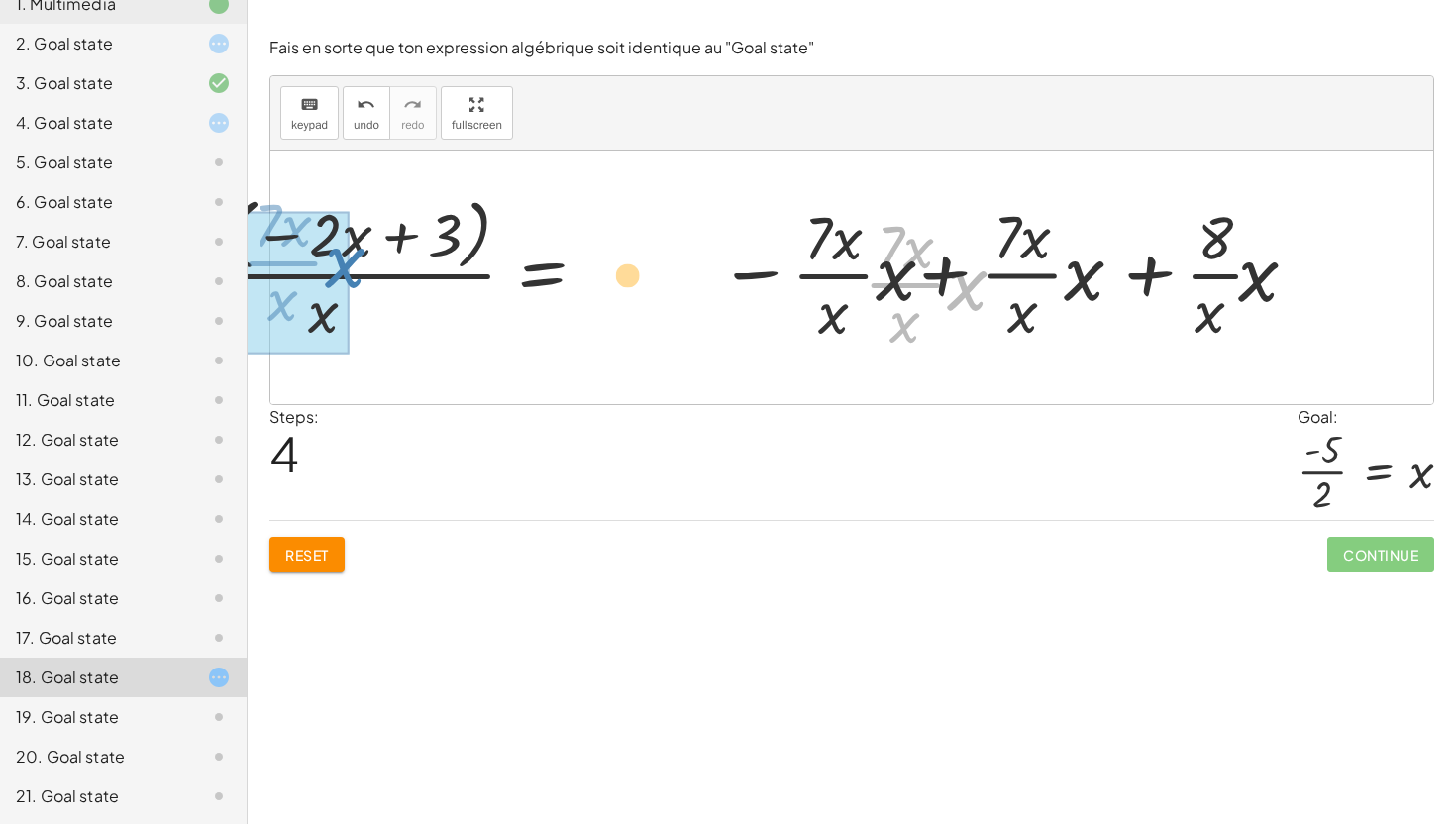 drag, startPoint x: 468, startPoint y: 284, endPoint x: 672, endPoint y: 264, distance: 204.978 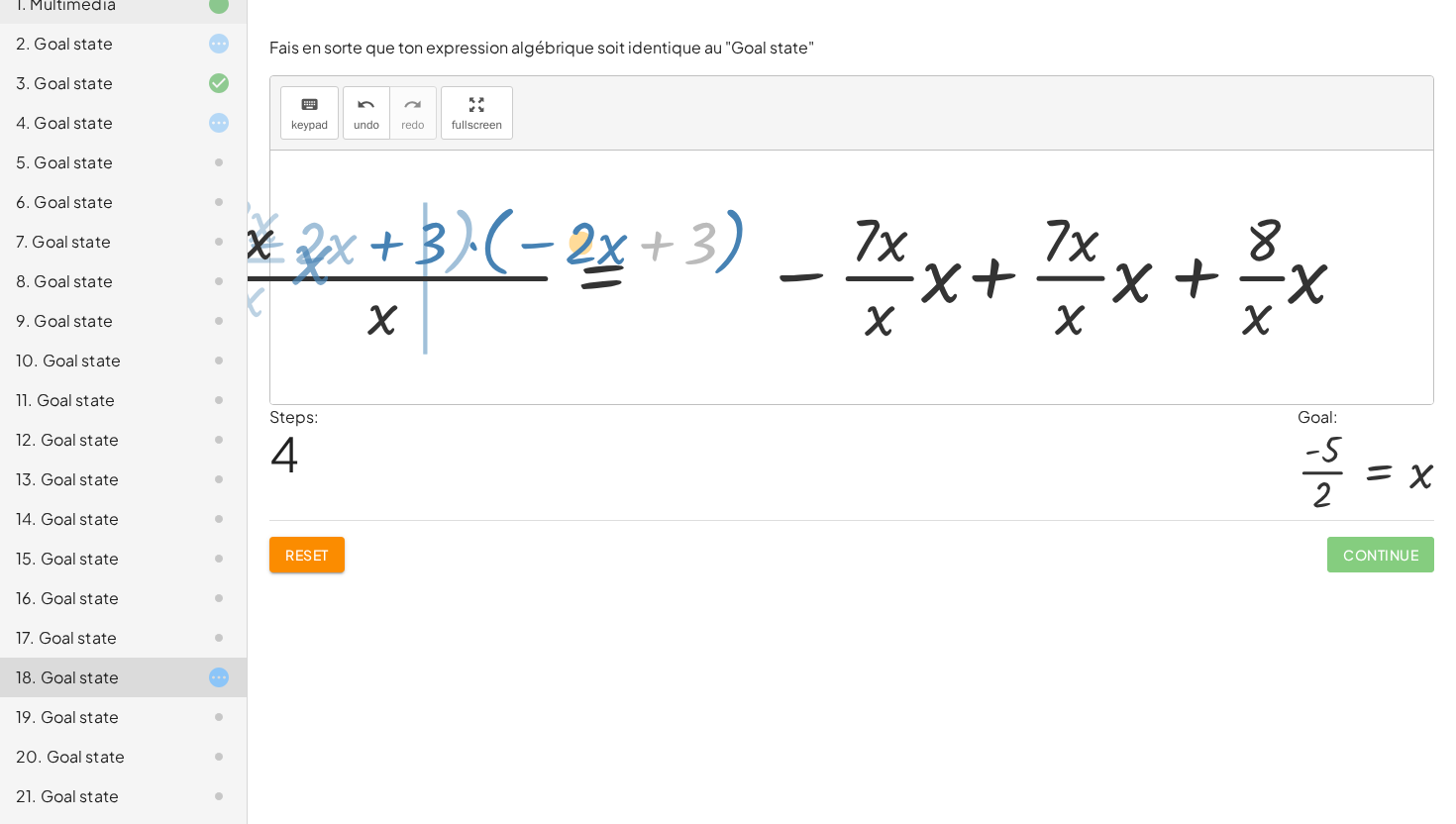 drag, startPoint x: 385, startPoint y: 271, endPoint x: 407, endPoint y: 268, distance: 22.203603 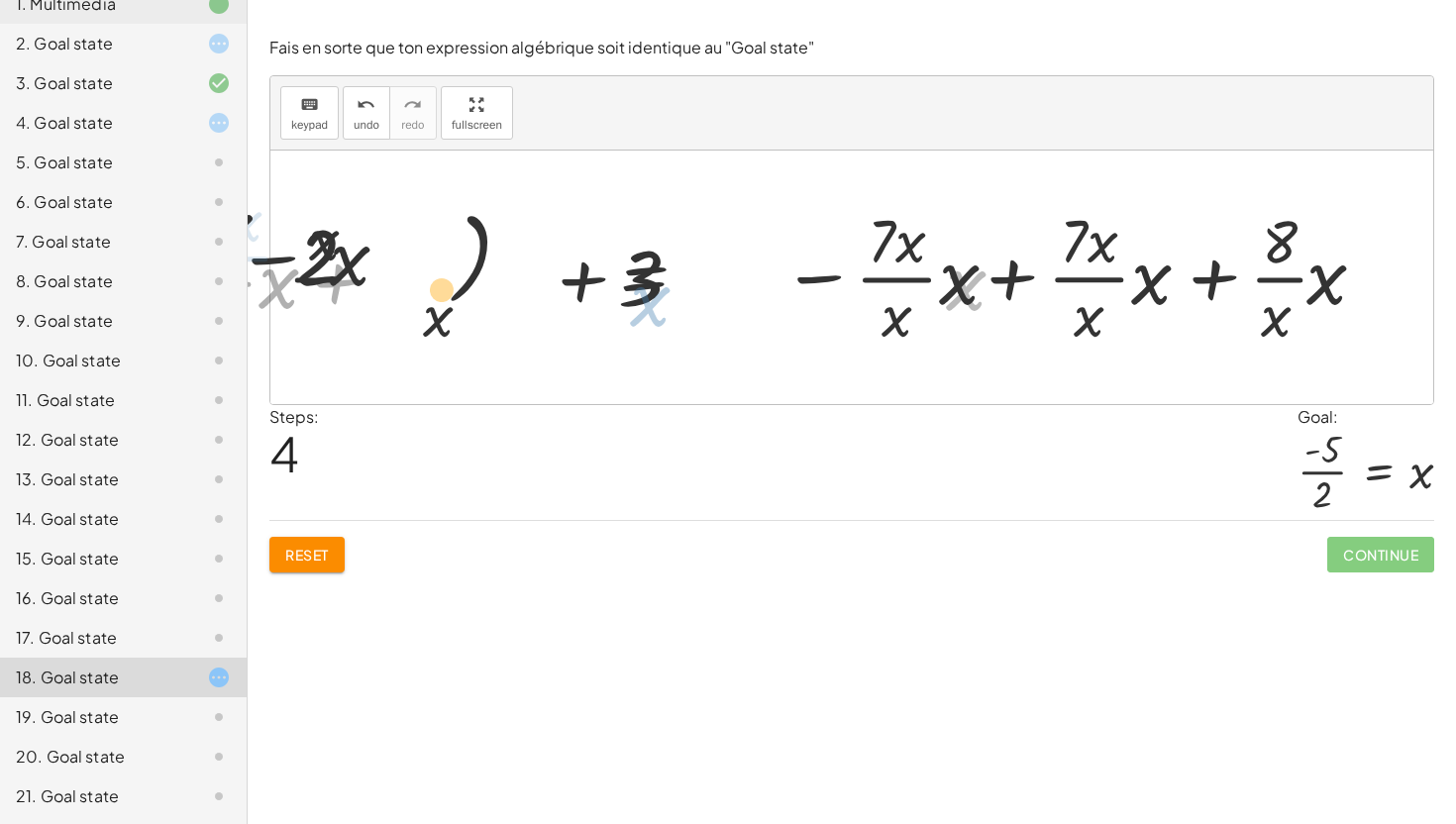 drag, startPoint x: 375, startPoint y: 286, endPoint x: 630, endPoint y: 283, distance: 255.01765 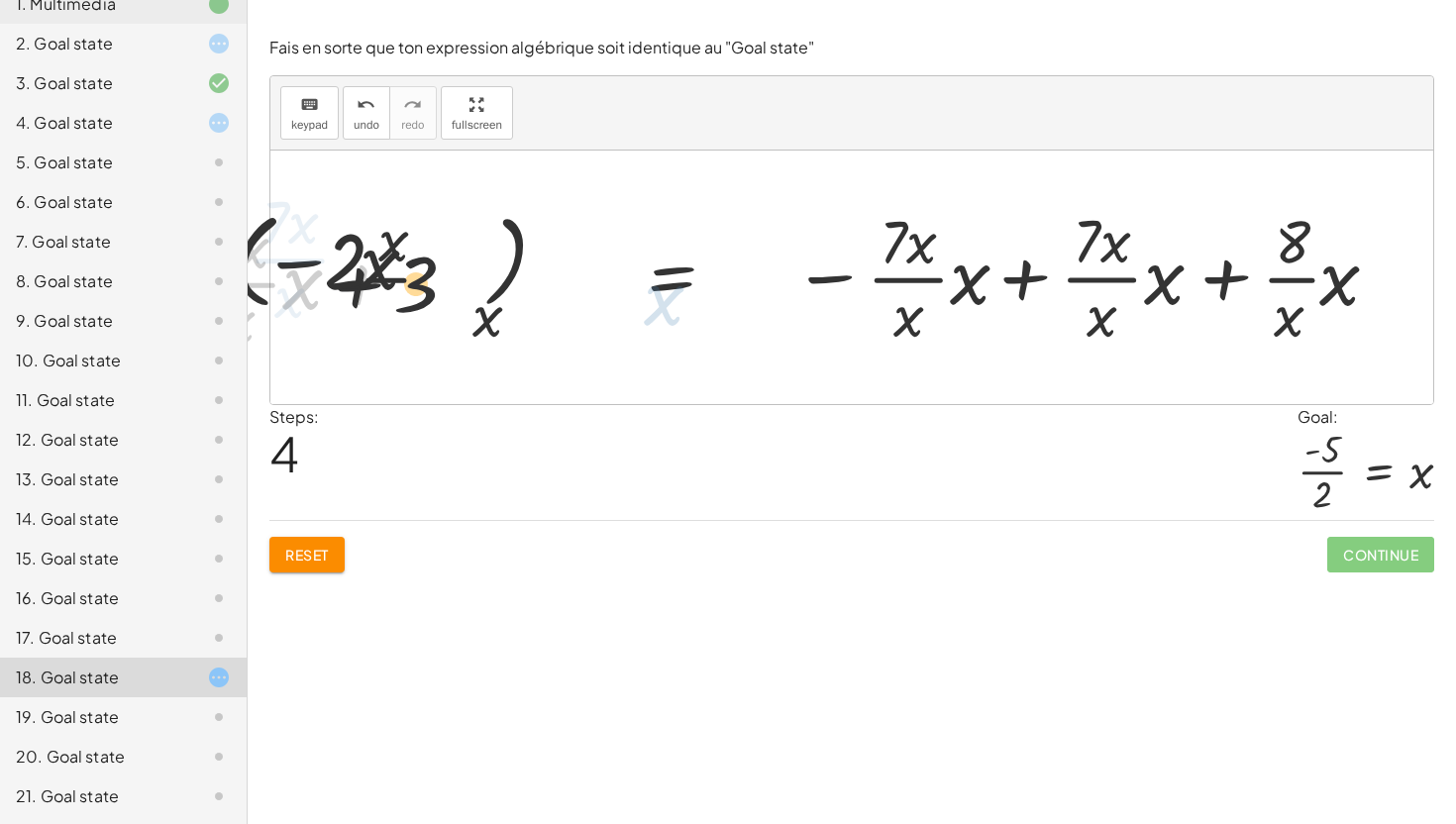 drag, startPoint x: 233, startPoint y: 295, endPoint x: 217, endPoint y: 296, distance: 16.03122 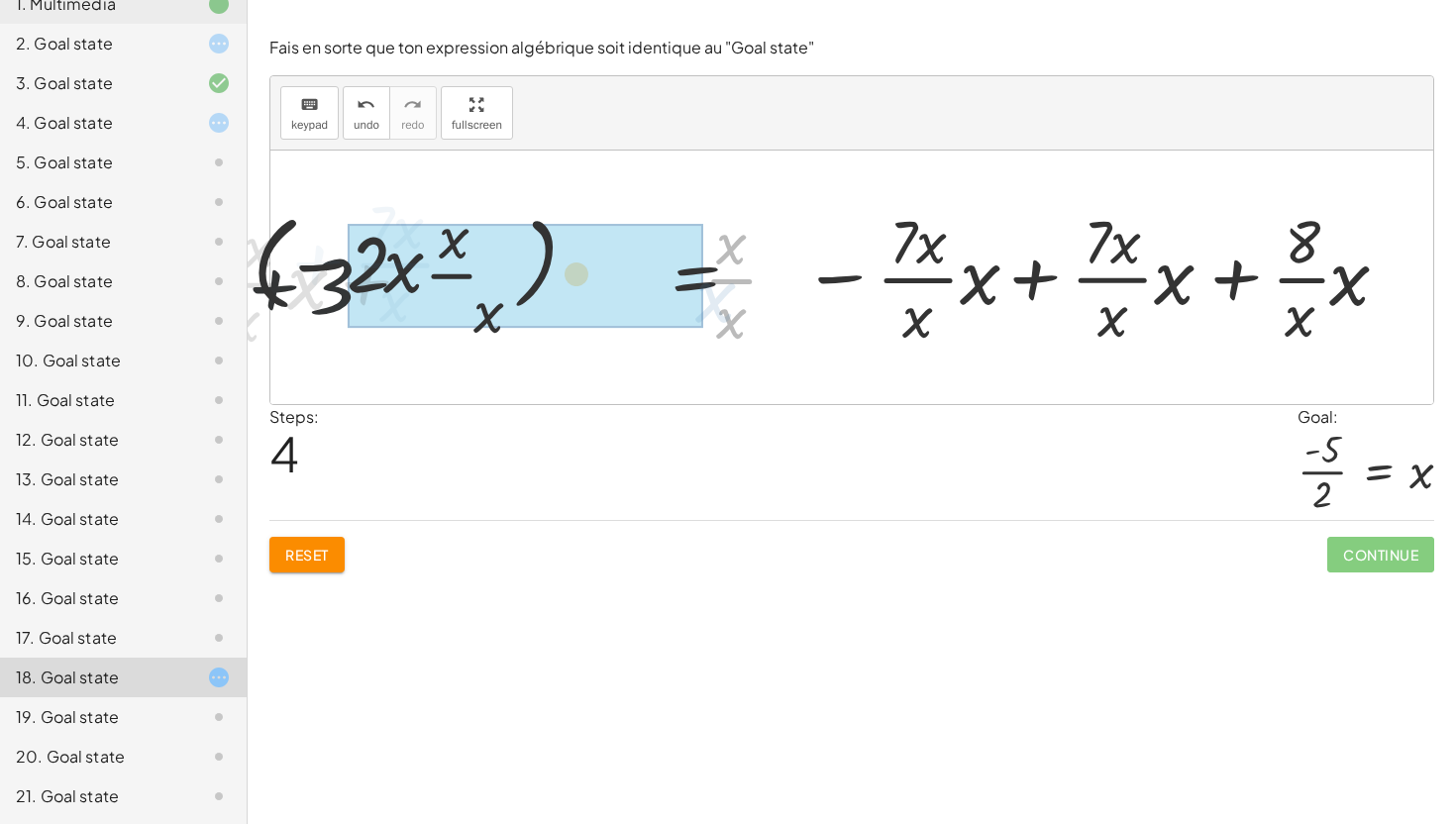 drag, startPoint x: 326, startPoint y: 279, endPoint x: 361, endPoint y: 273, distance: 35.510562 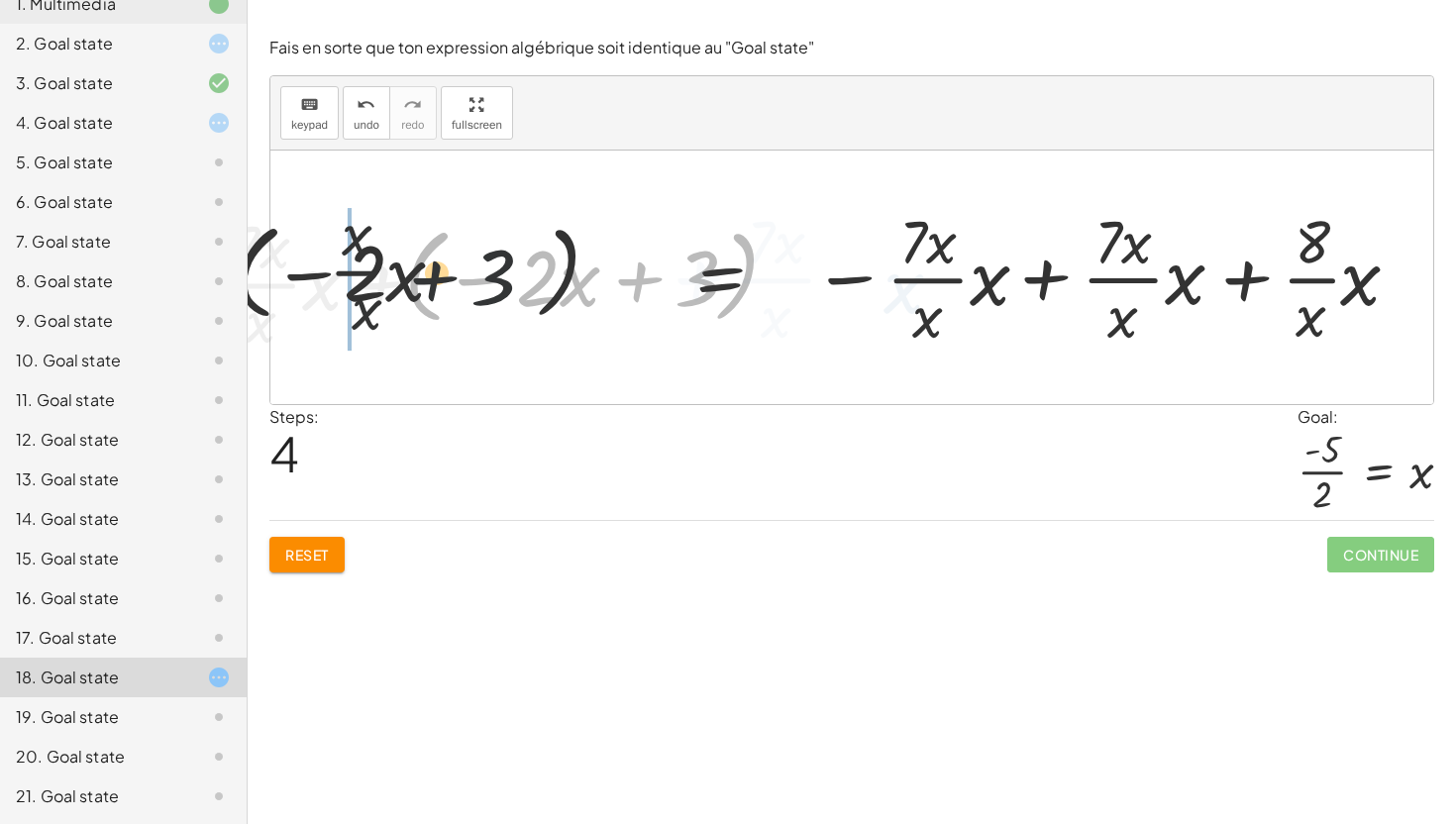 drag, startPoint x: 497, startPoint y: 277, endPoint x: 933, endPoint y: 282, distance: 436.0287 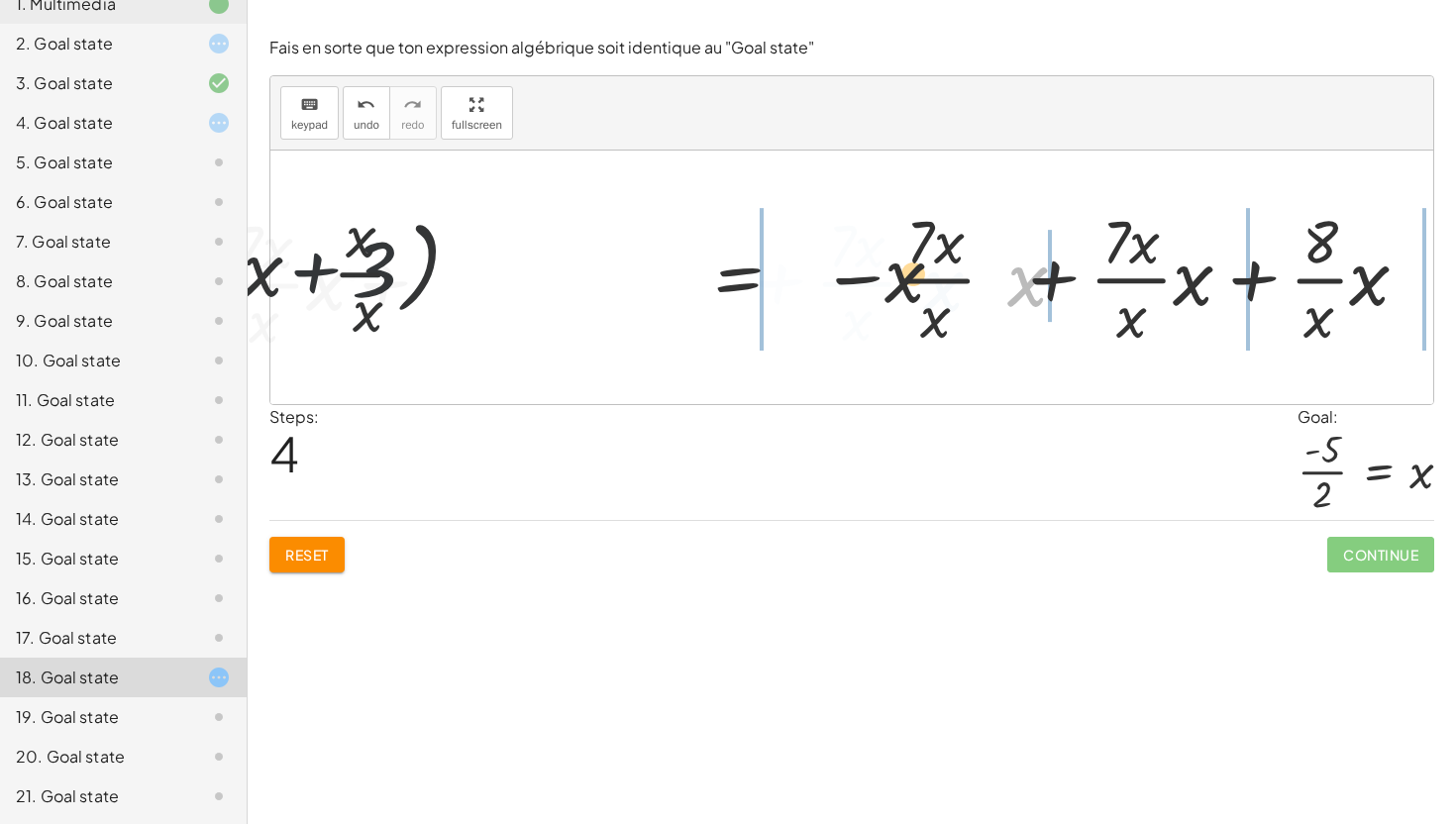 drag, startPoint x: 694, startPoint y: 276, endPoint x: 789, endPoint y: 266, distance: 95.524866 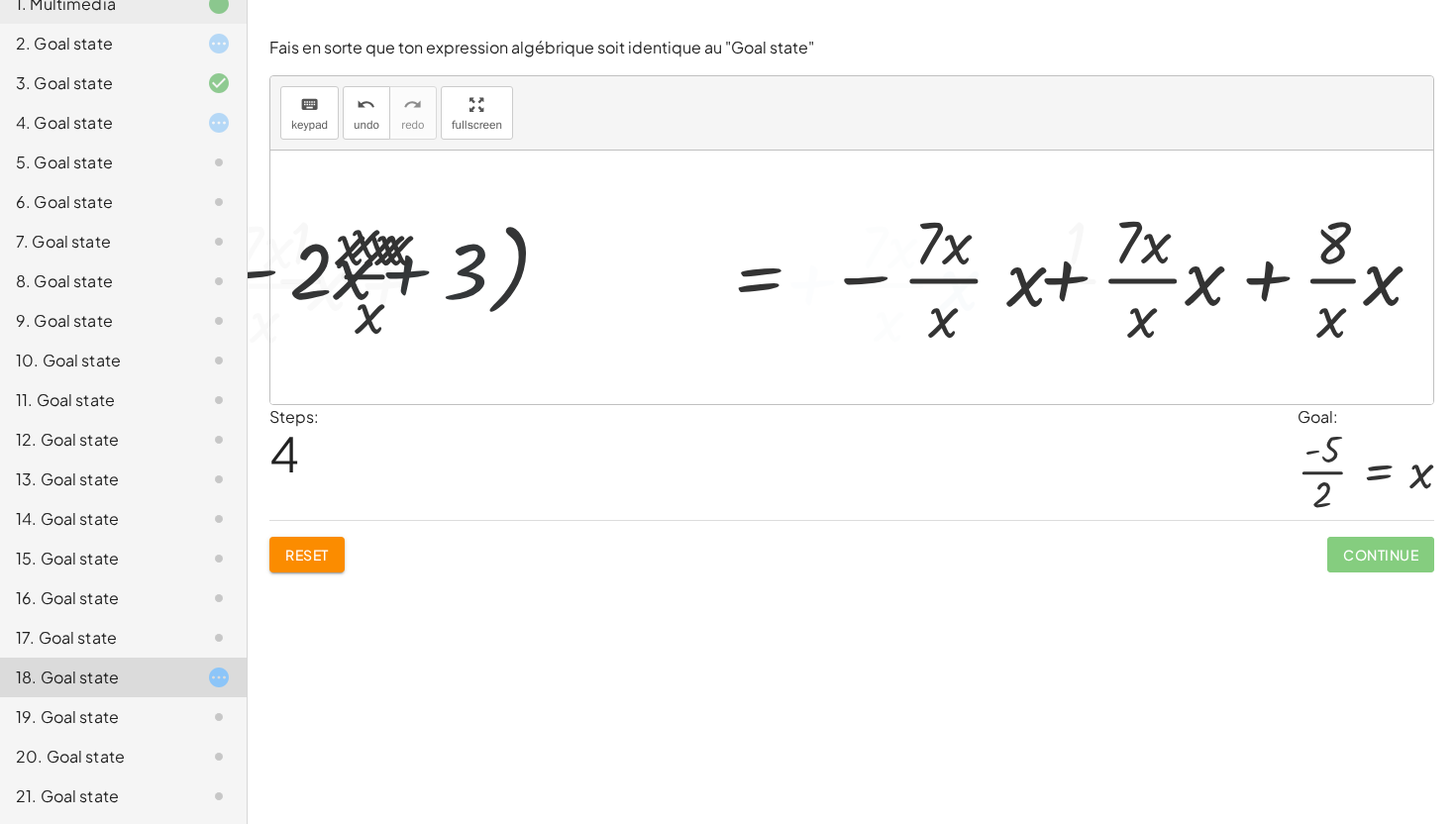 click on "Résolution d'équations par Graspable (2e secondaire) Guest Start over? Tasks 1. Multimedia 2. Goal state 3. Goal state 4. Goal state 5. Goal state 6. Goal state 7. Goal state 8. Goal state 9. Goal state 10. Goal state 11. Goal state 12. Goal state 13. Goal state 14. Goal state 15. Goal state 16. Goal state 17. Goal state 18. Goal state 19. Goal state 20. Goal state 21. Goal state Clique et tiens le signe "="  dans l'équation pour effectuer une opération des deux côtés de l'égalité. Ce que tu ajoutes (+), enlève (-) multiplie (x) ou divise à "E" sera effectué des deux côtés de l'égalité. Regarde cette vidéo pour apprendre comment faire.  Continue Fais en sorte que ton expression algébrique soit identique au "Goal state" keyboard keypad undo undo redo redo fullscreen 4 = 4 + 4 − 4 = + 4 − 4 4 = 4 + 4 − 4 = + 4 − 4 + 4 − 4 = − 4 + 4 = 4 4 × Steps:  5 Goal: + 4 + 1 = + 4 + 1 Reset   Continue  Fais en sorte que ton expression algébrique soit identique au "Goal state" keyboard keypad" 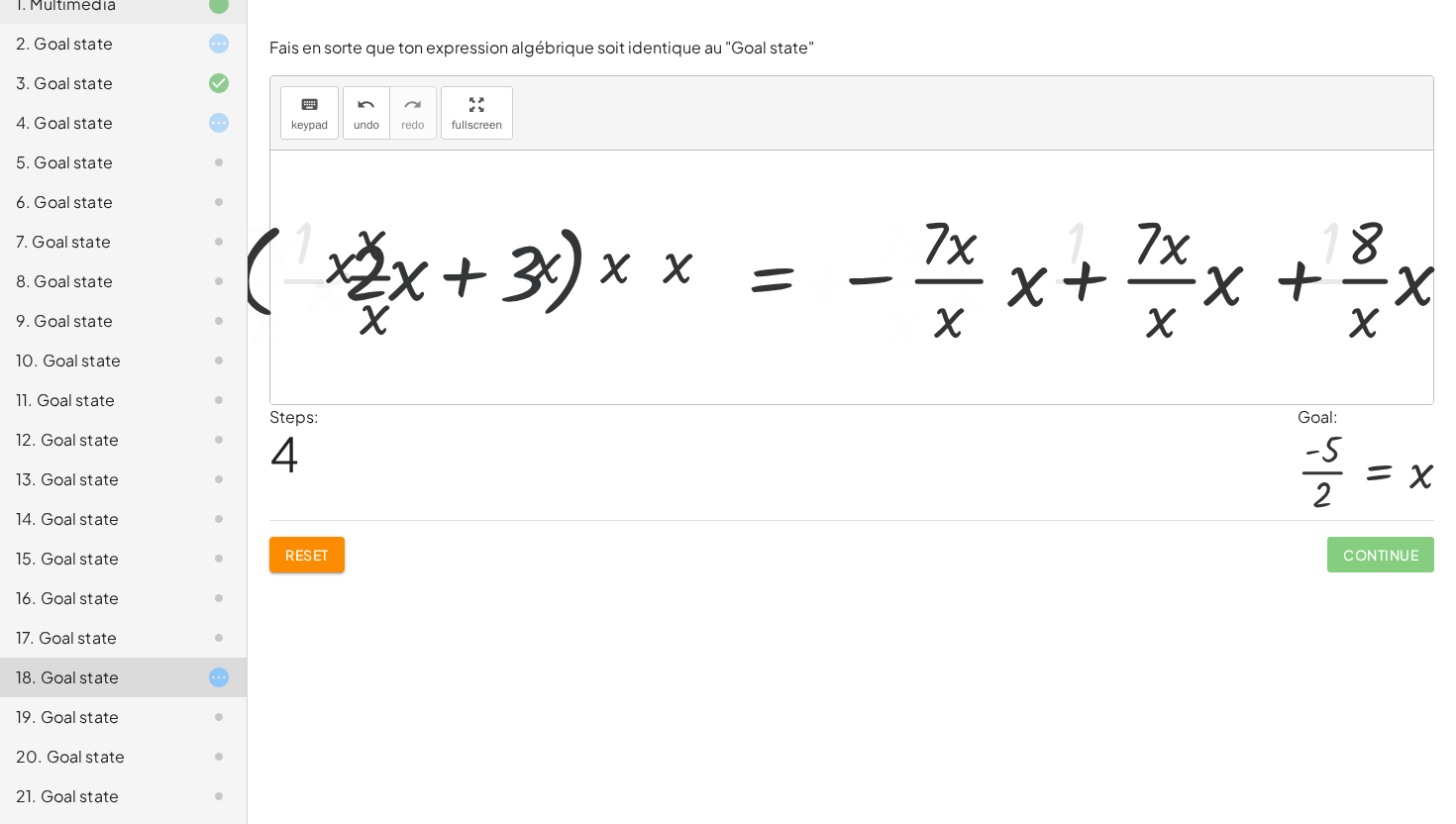 drag, startPoint x: 599, startPoint y: 265, endPoint x: 761, endPoint y: 260, distance: 162.07714 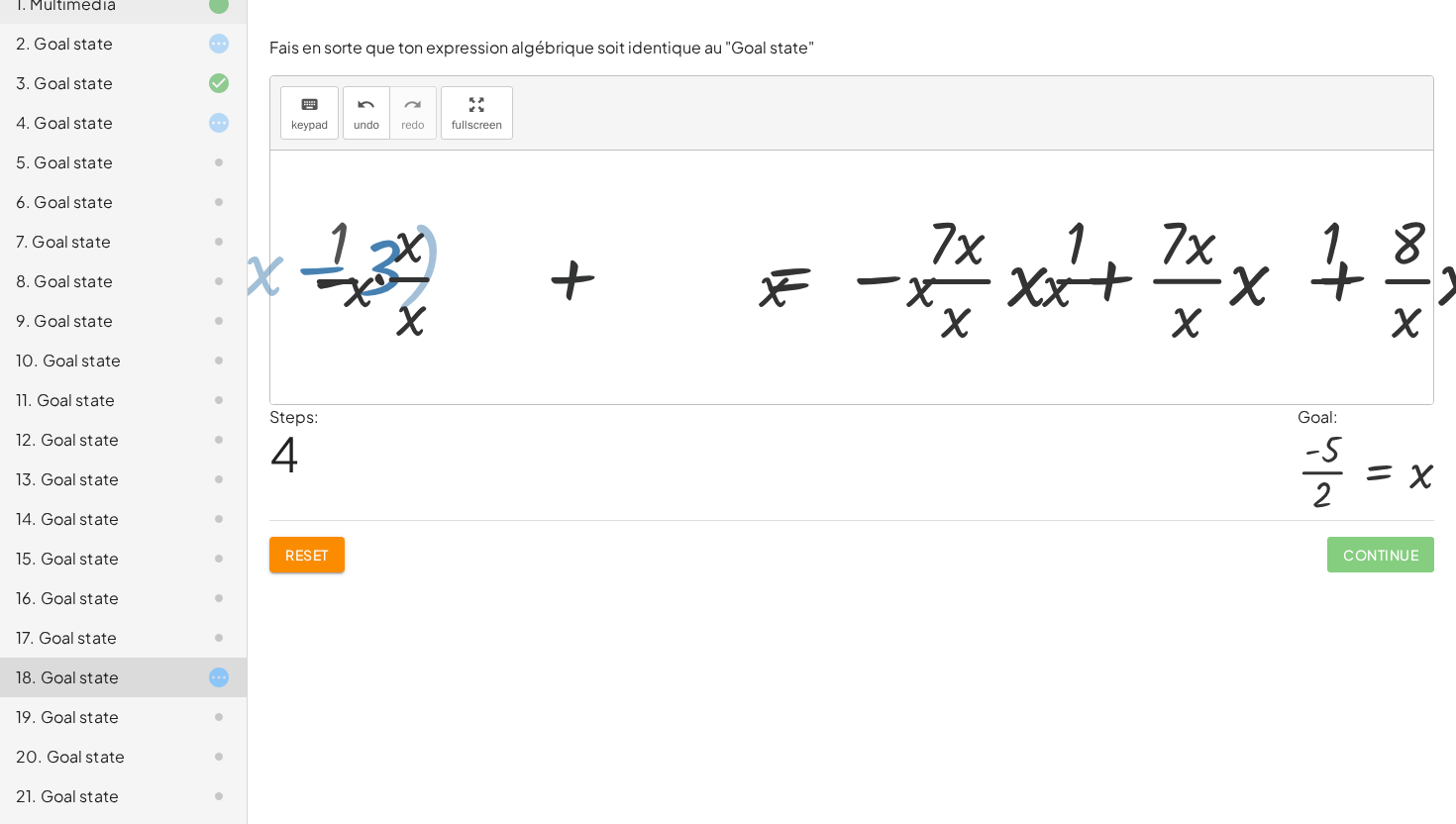 drag, startPoint x: 355, startPoint y: 256, endPoint x: 988, endPoint y: 241, distance: 633.1777 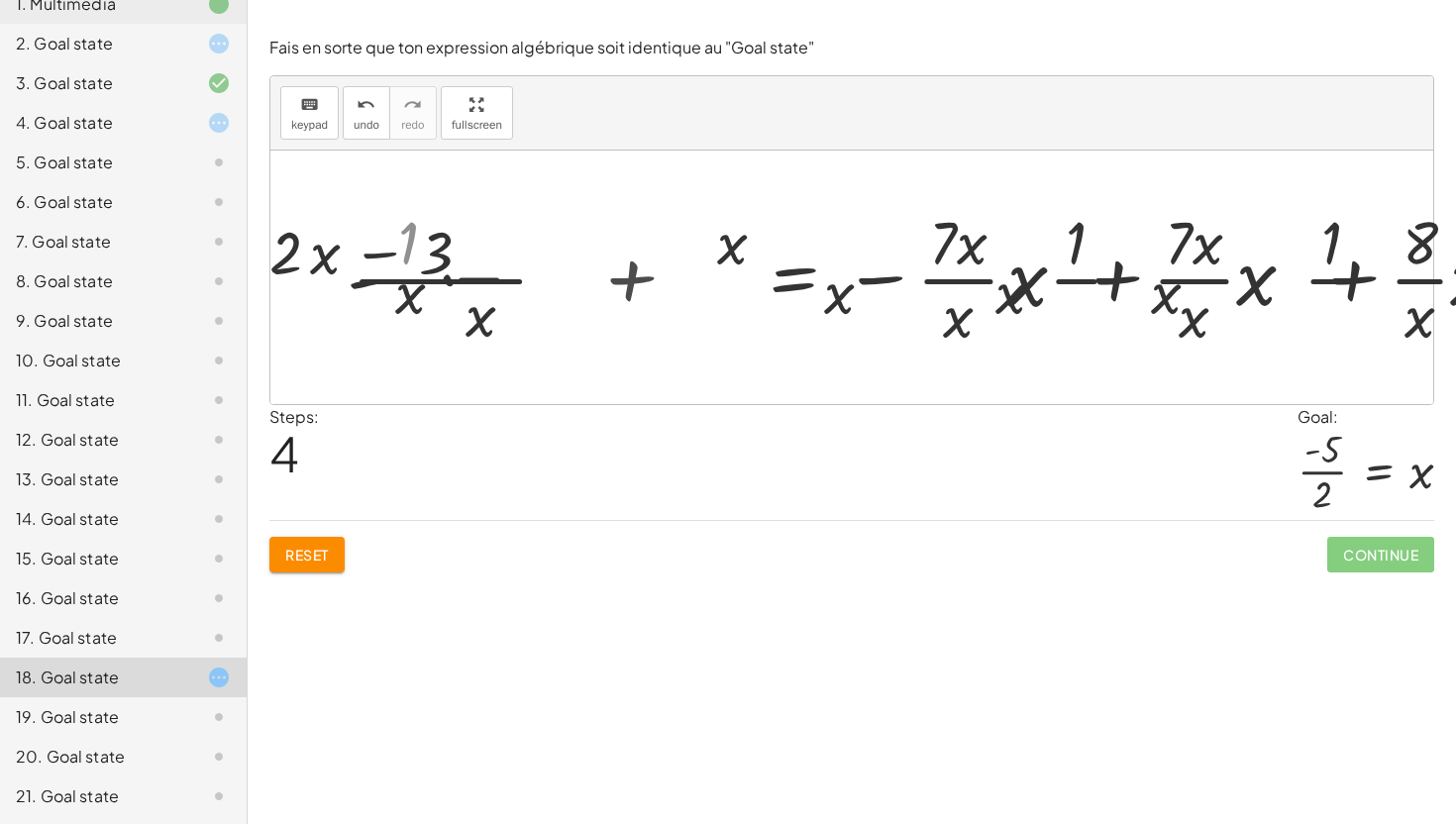 click at bounding box center (1048, 277) 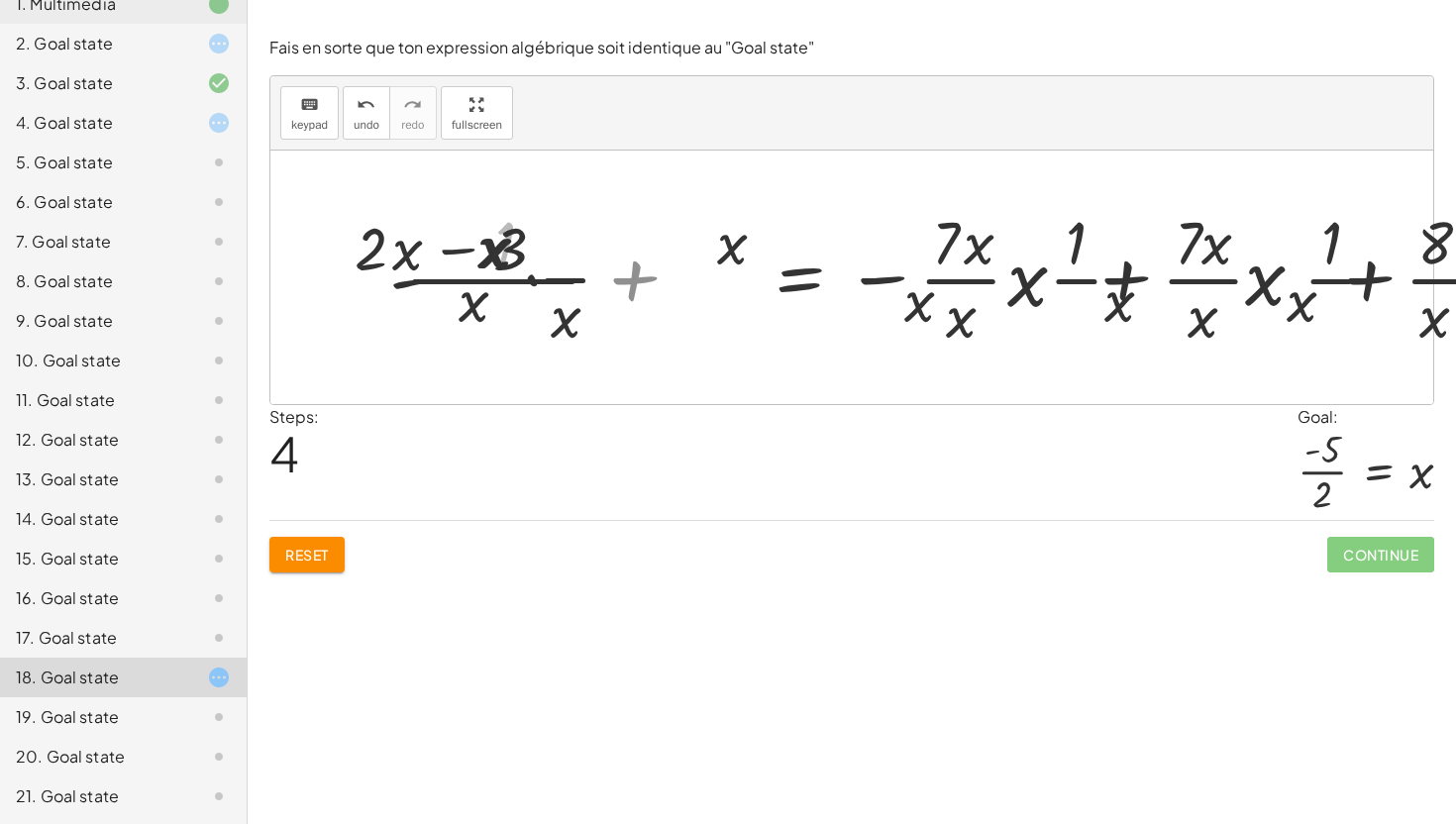 drag, startPoint x: 680, startPoint y: 276, endPoint x: 998, endPoint y: 284, distance: 318.10061 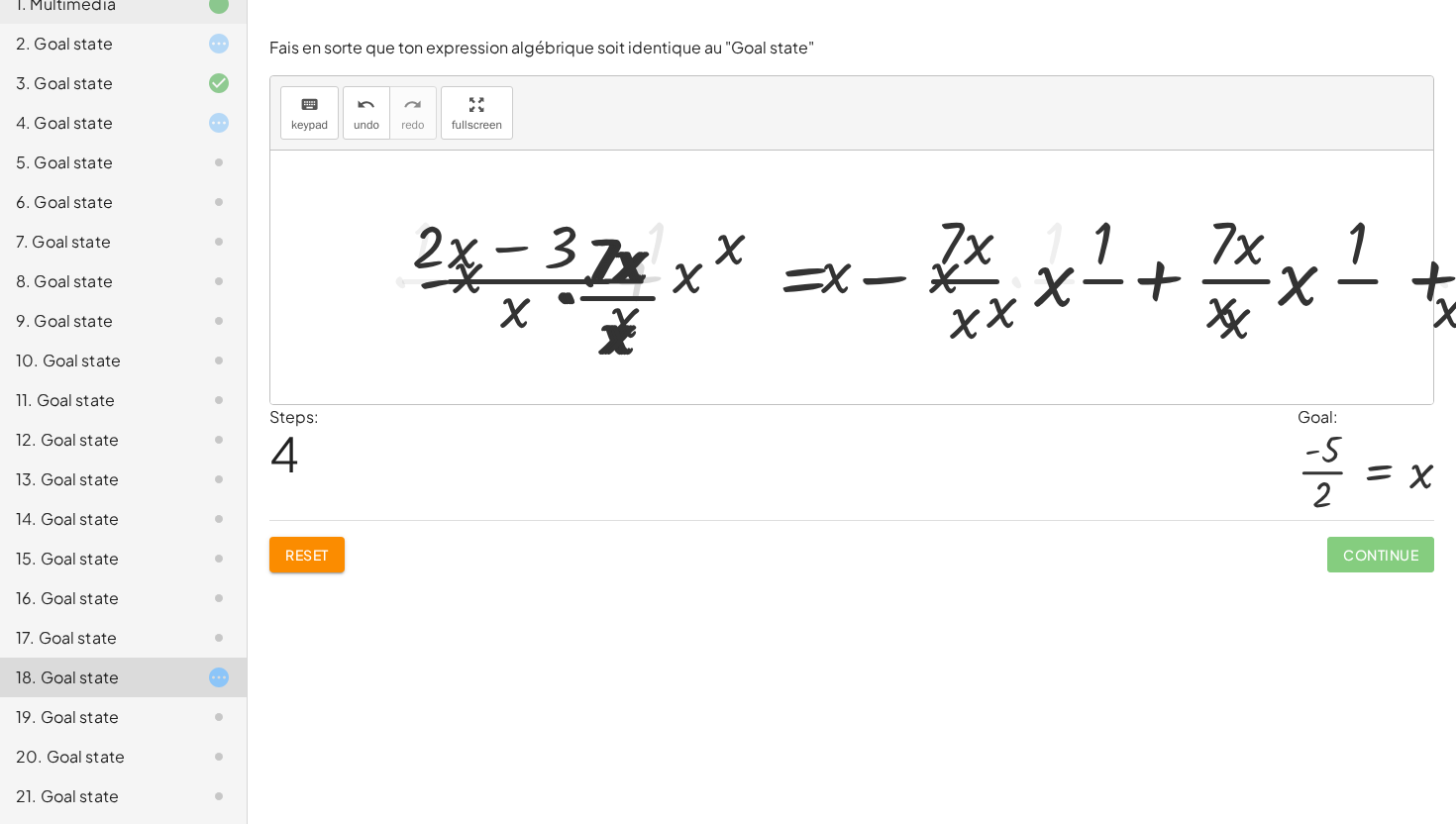 click at bounding box center (1225, 277) 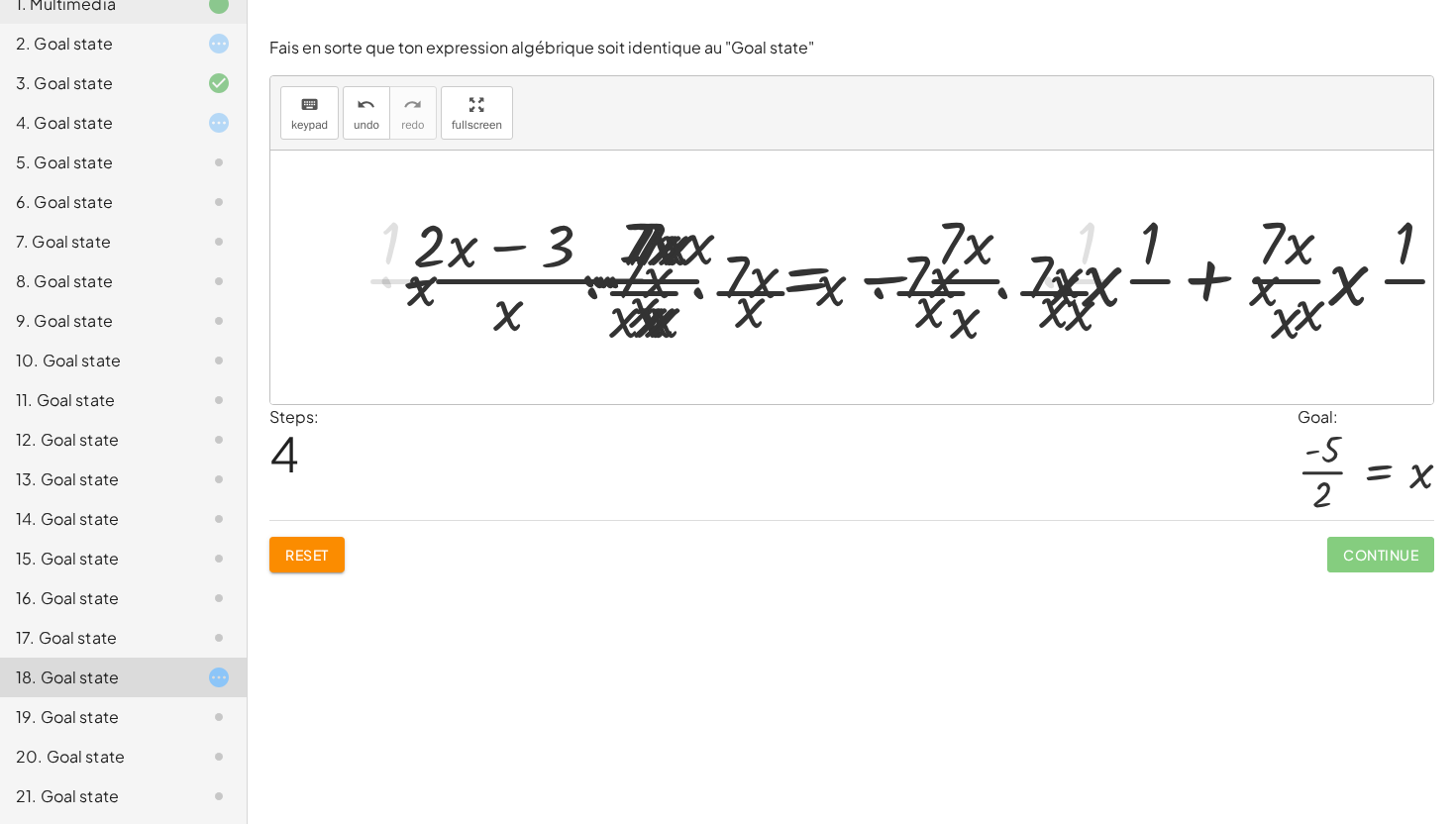 click at bounding box center (1328, 277) 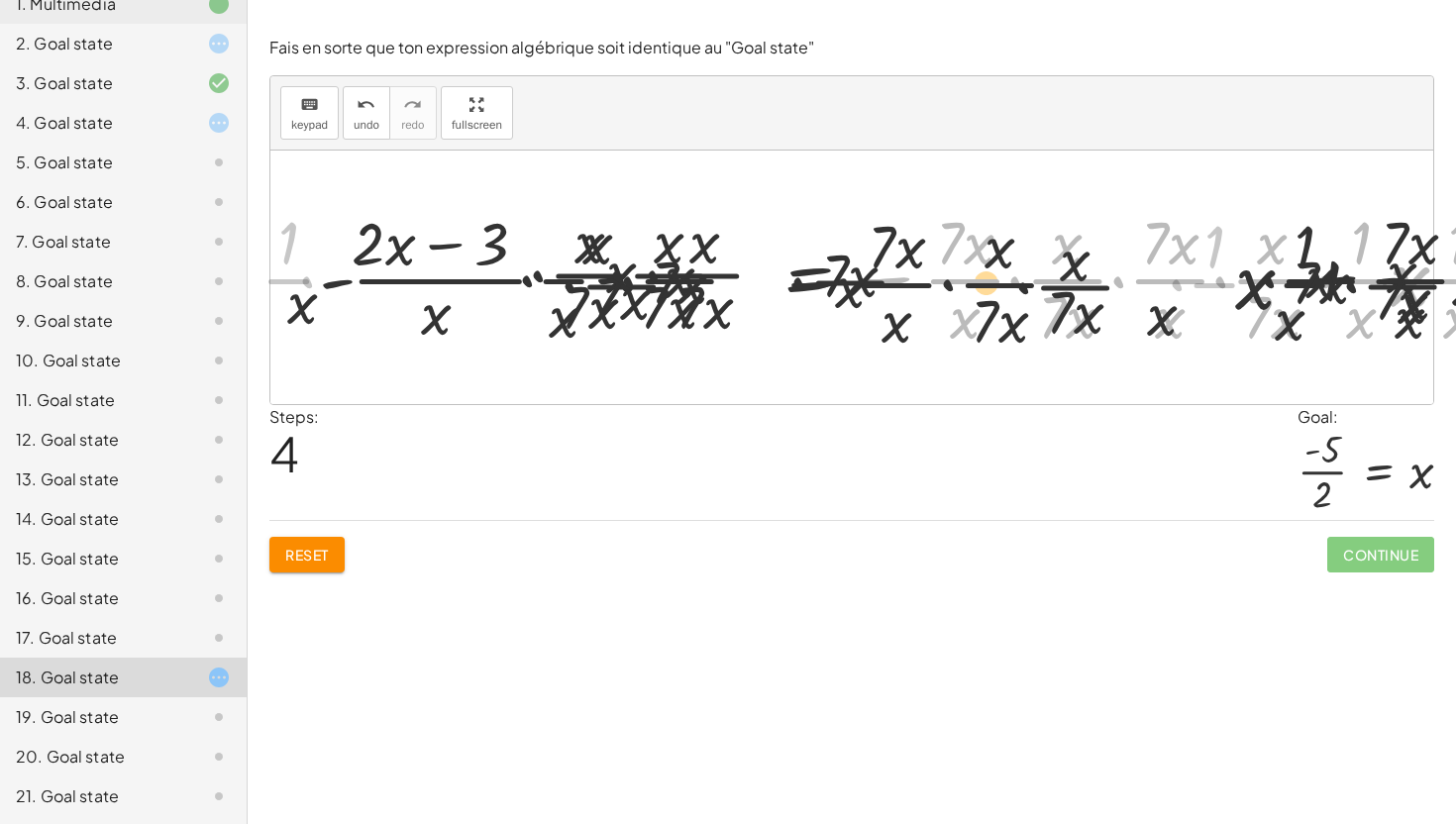 drag, startPoint x: 597, startPoint y: 299, endPoint x: 835, endPoint y: 288, distance: 238.25407 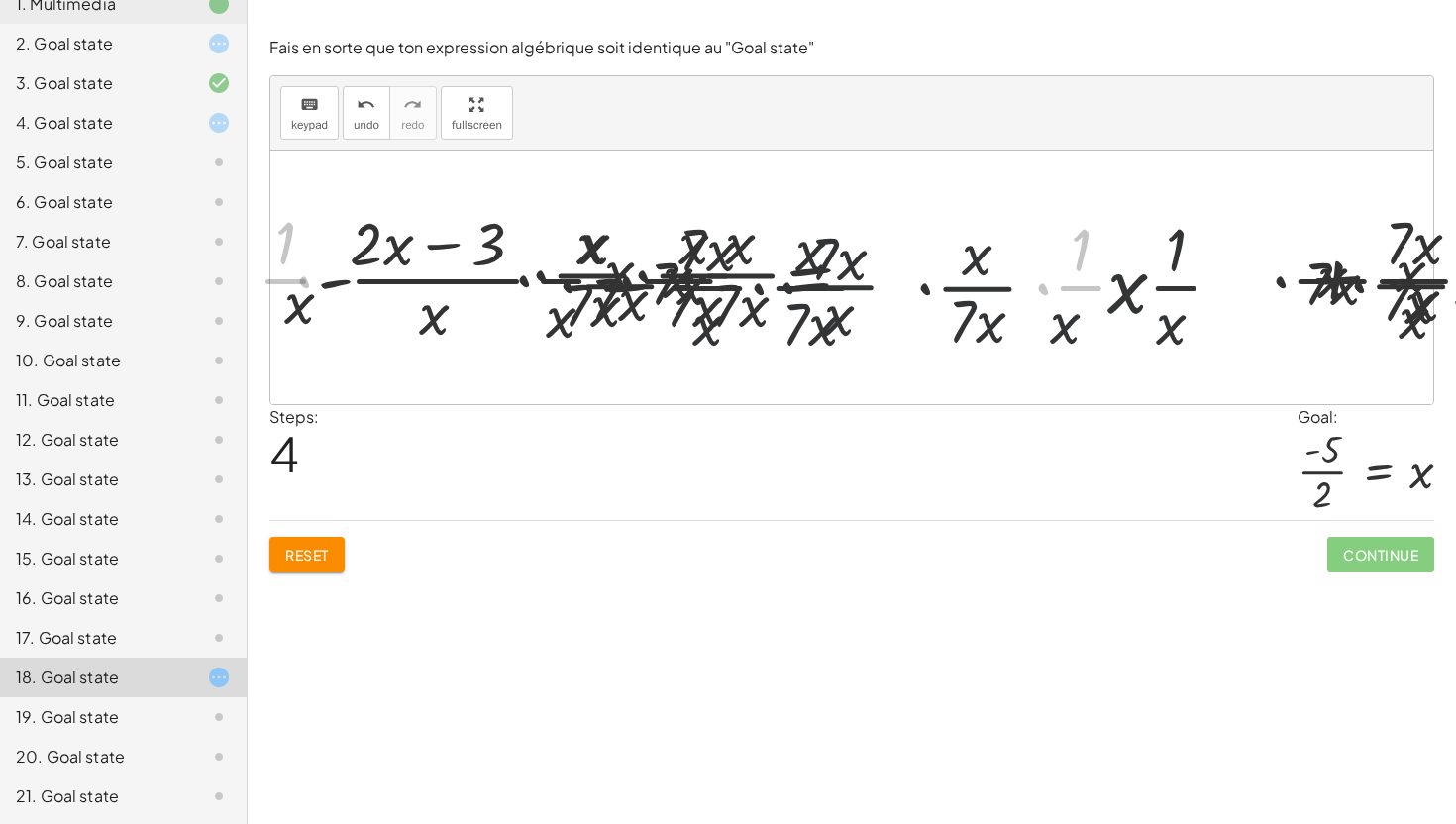 click at bounding box center (1430, 277) 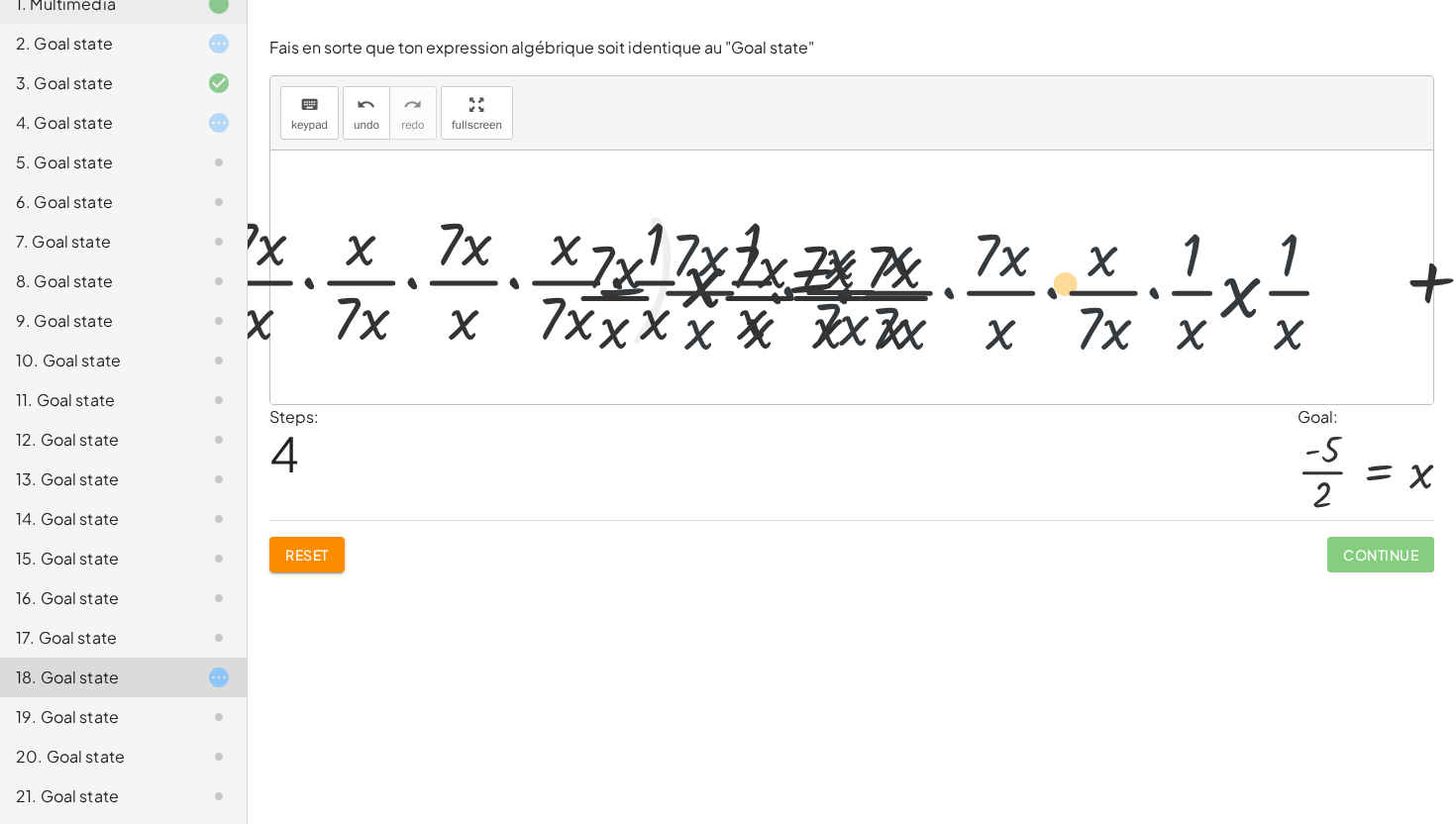 drag, startPoint x: 1078, startPoint y: 297, endPoint x: 1053, endPoint y: 316, distance: 31.400637 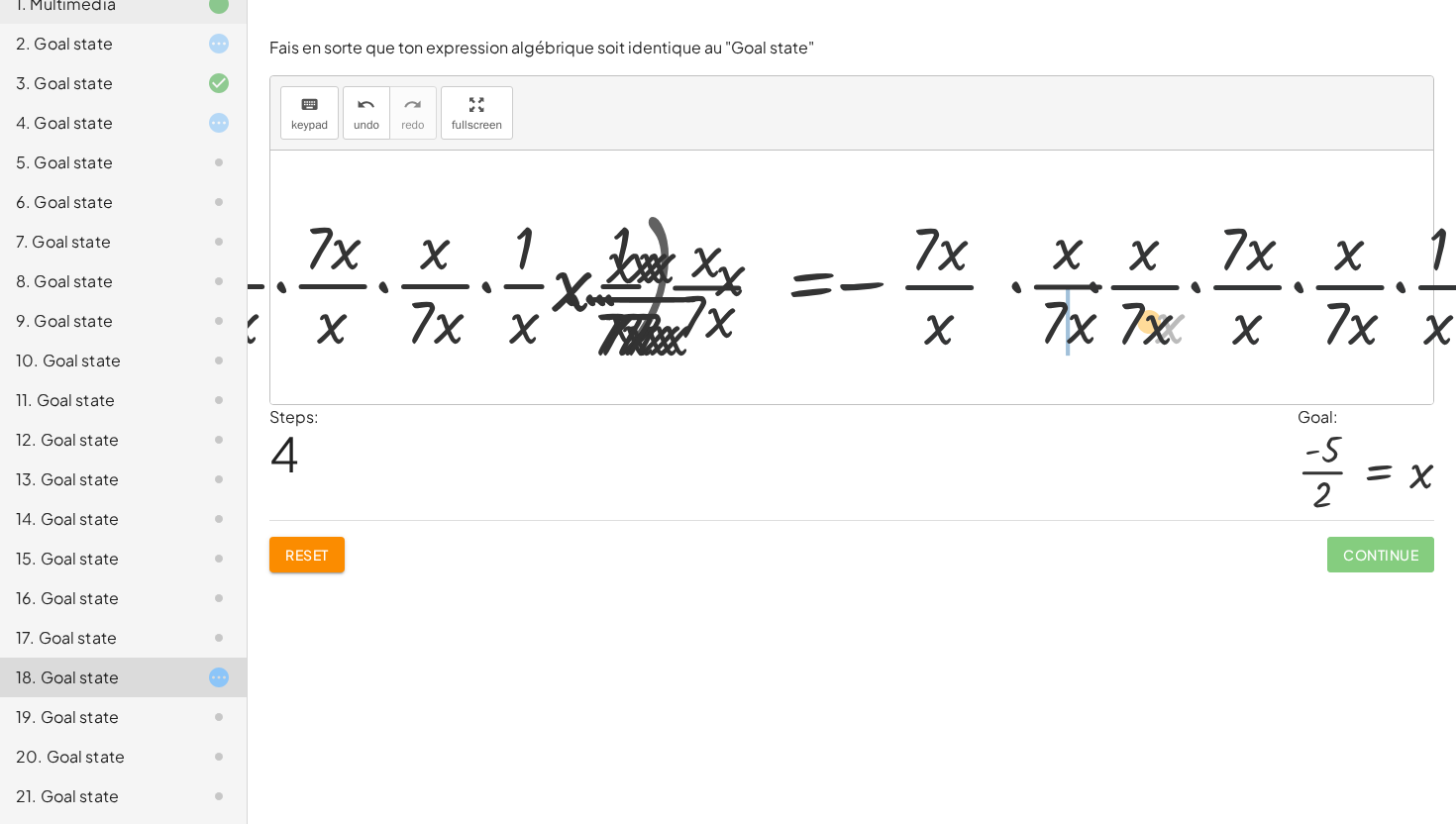 click at bounding box center (1708, 277) 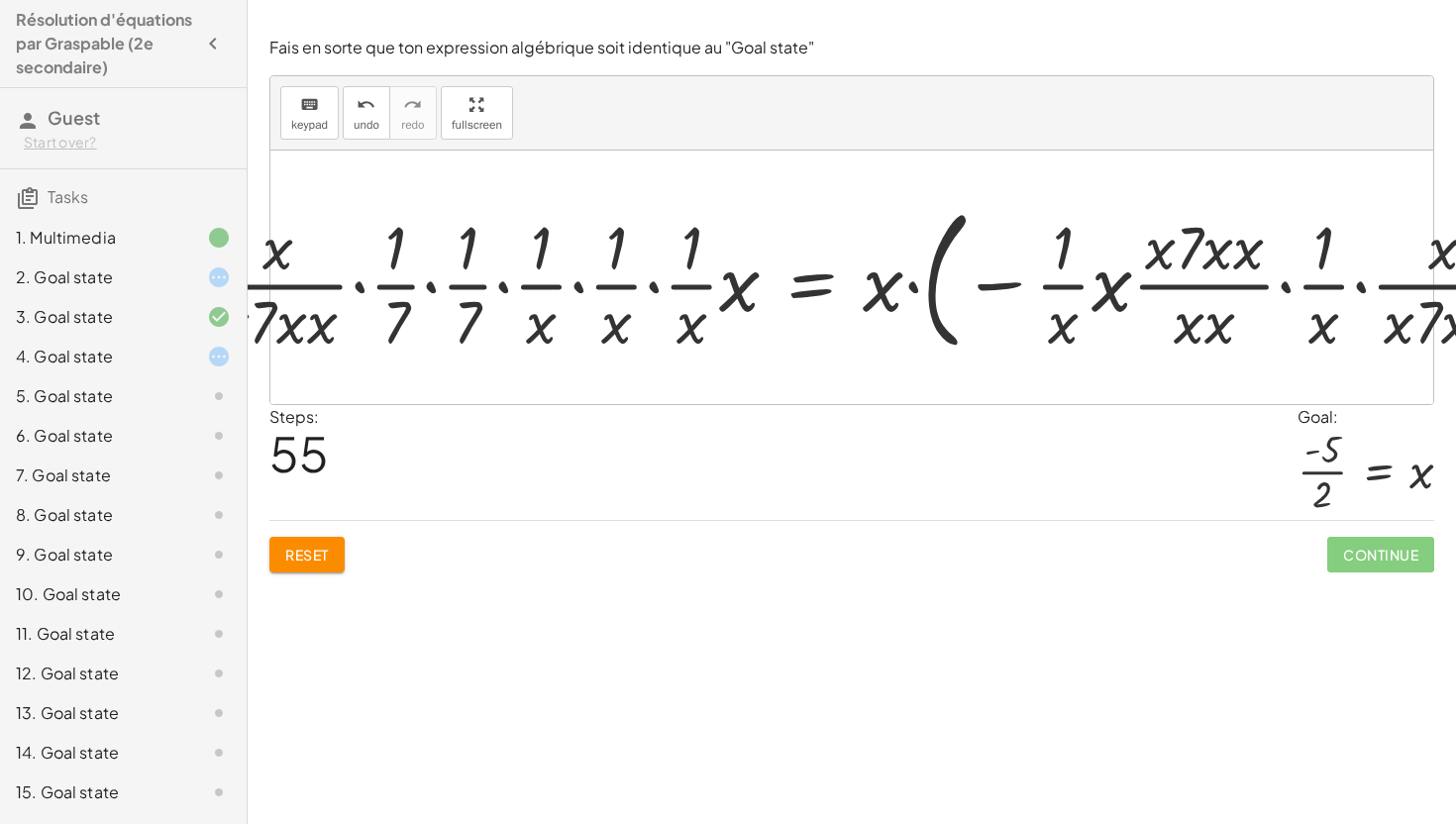 scroll, scrollTop: 0, scrollLeft: 0, axis: both 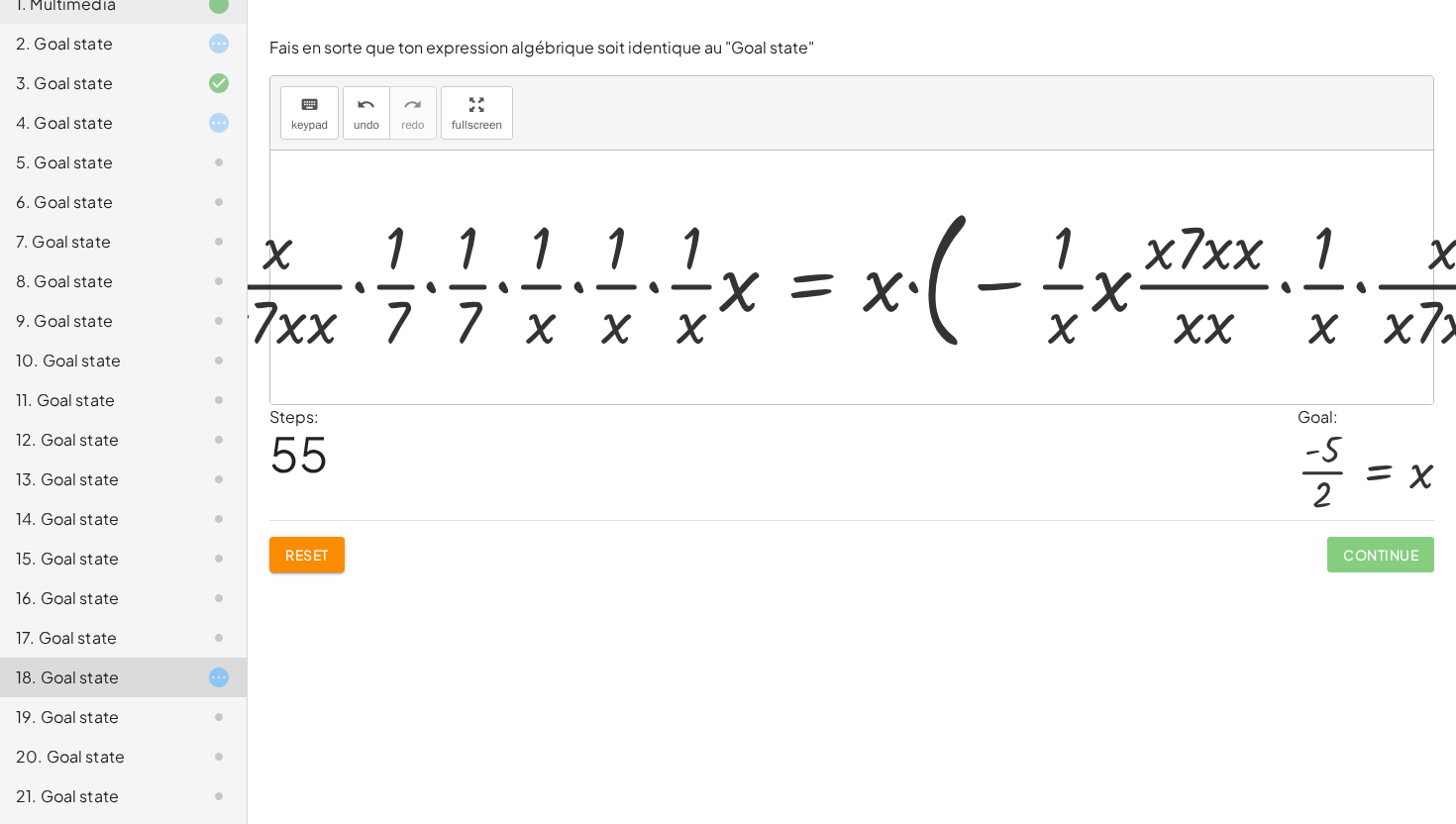 click on "Reset   Continue" at bounding box center (852, 546) 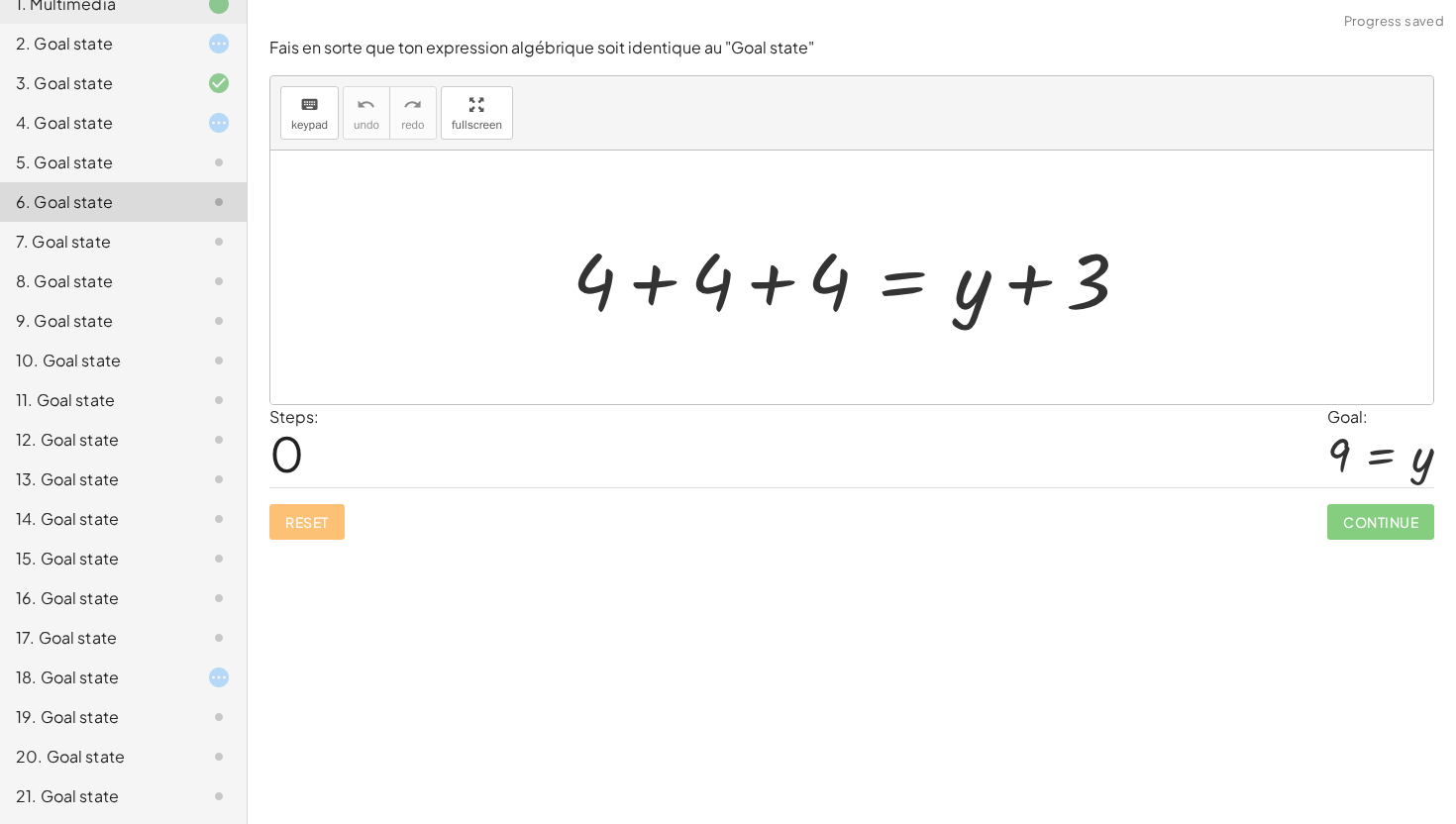 scroll, scrollTop: 223, scrollLeft: 0, axis: vertical 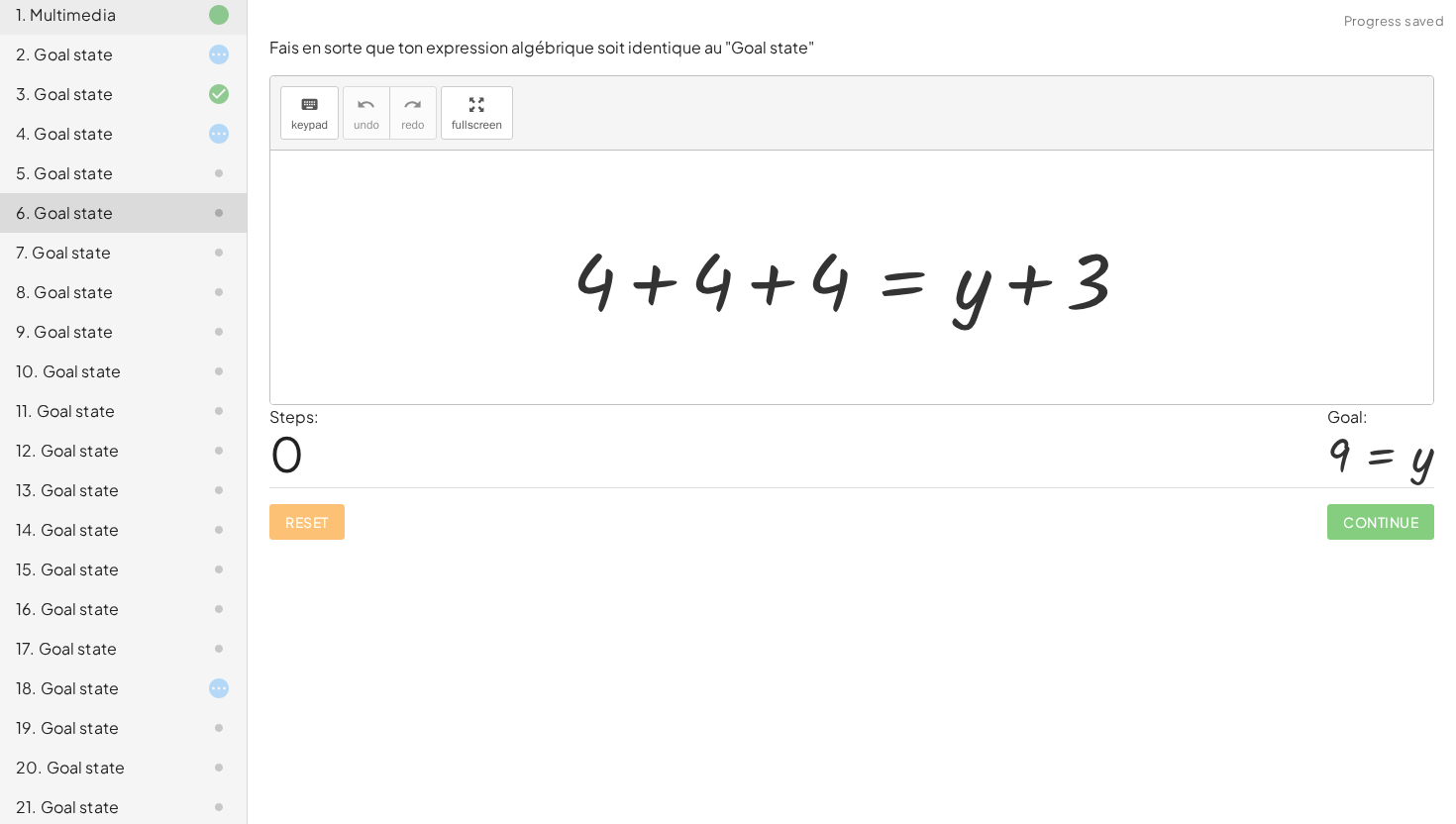 click on "4. Goal state" 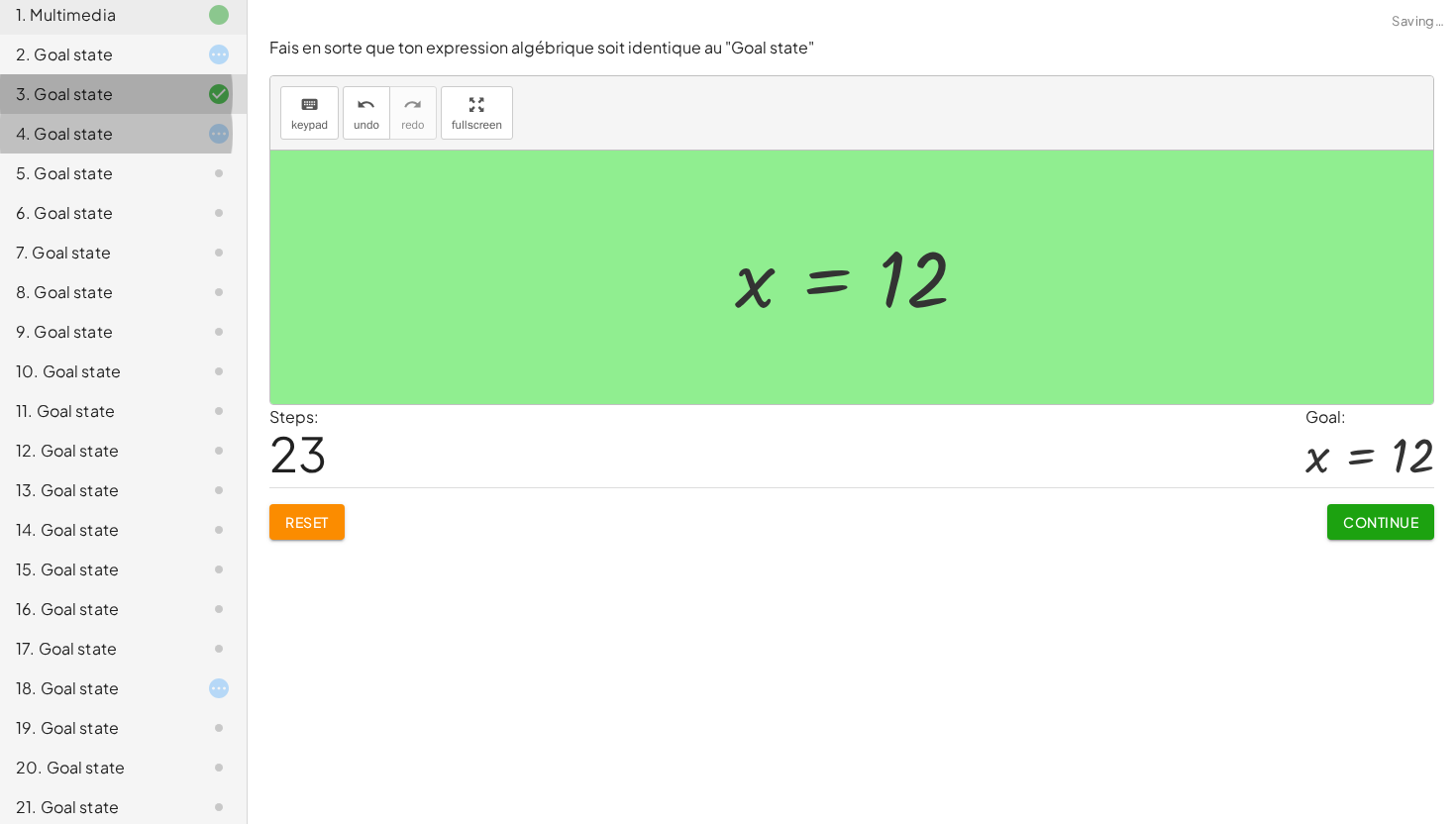click on "7. Goal state" 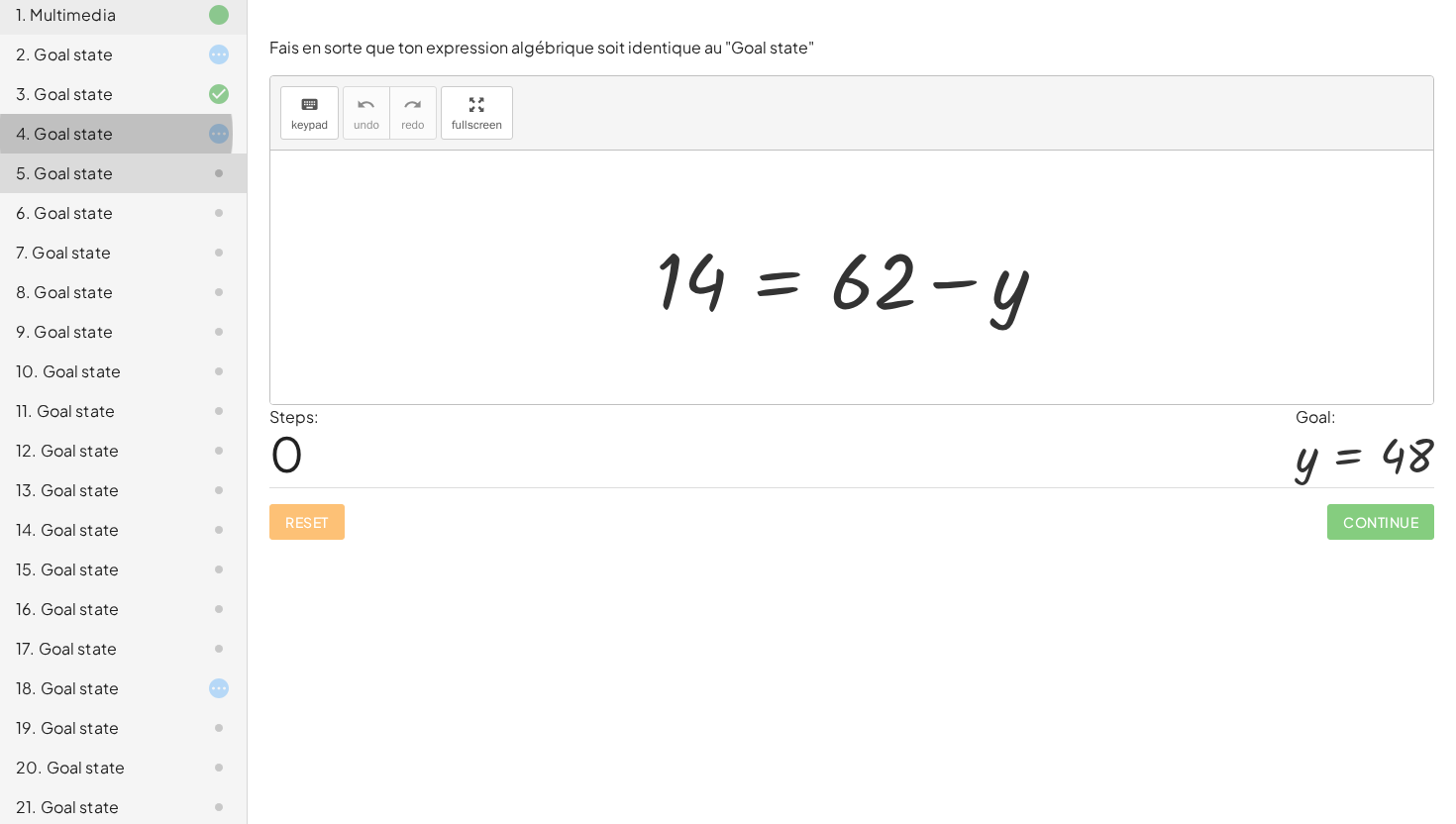 click on "4. Goal state" 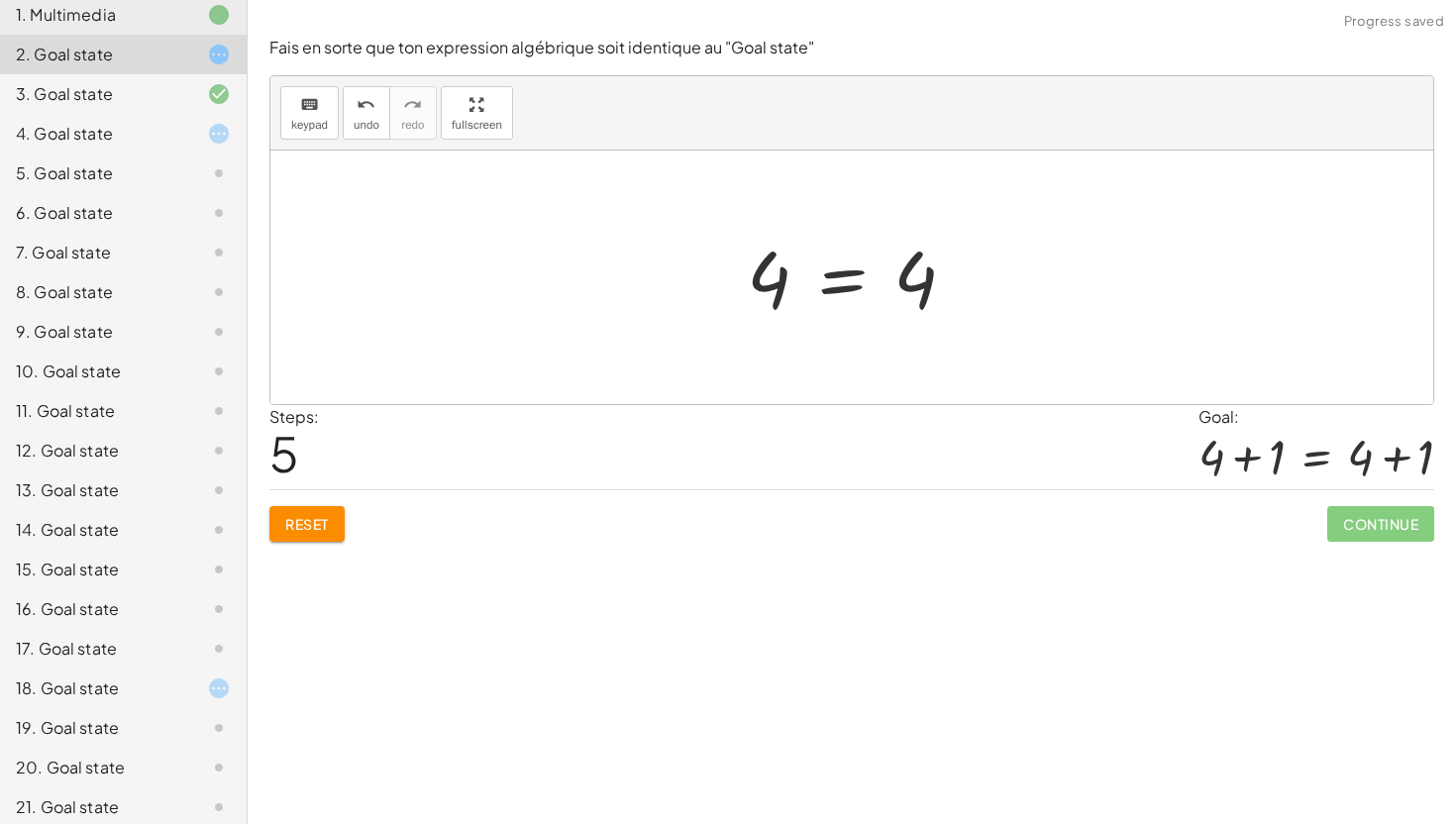 click on "3. Goal state" 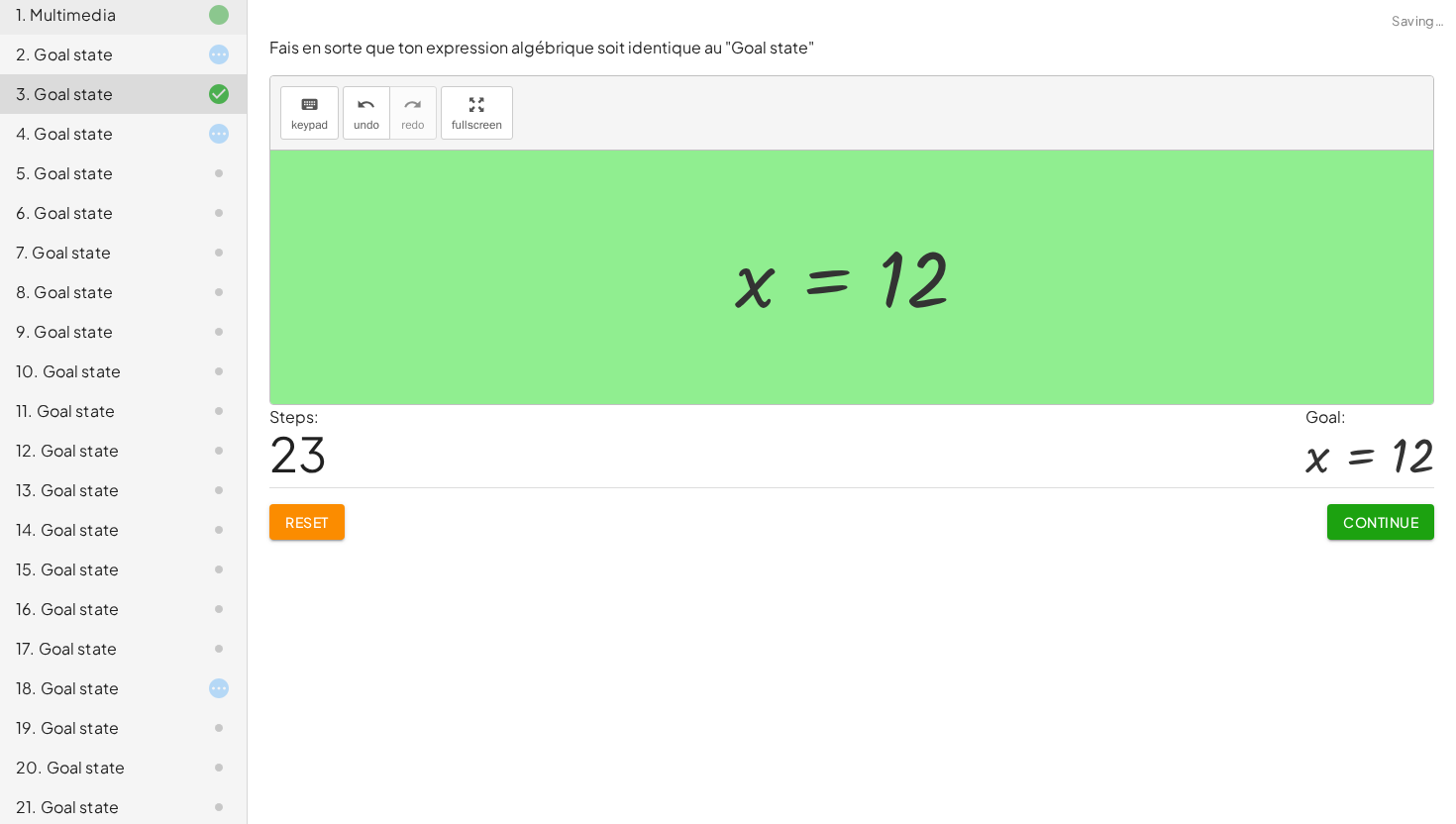 click on "2. Goal state" 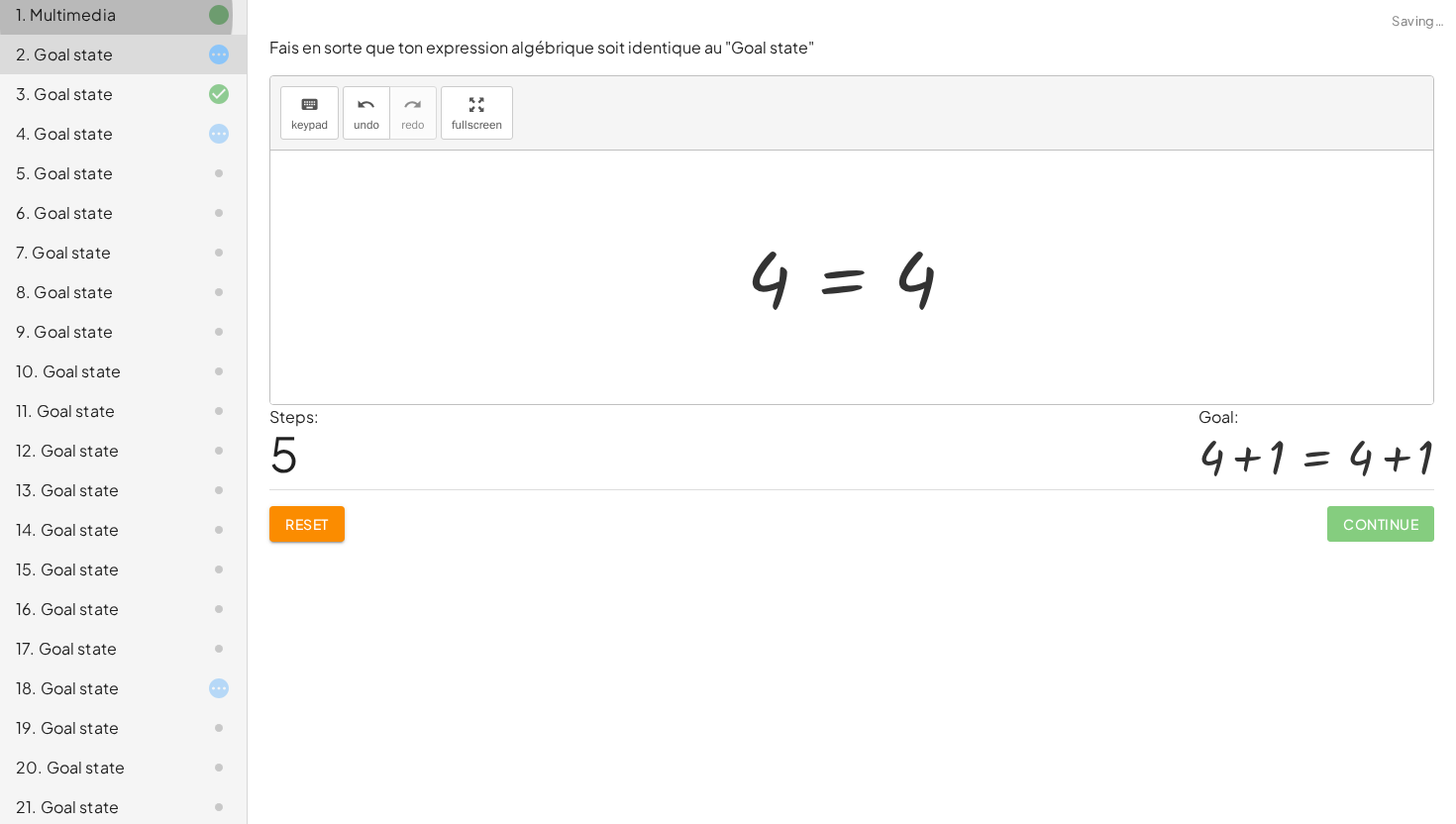 click on "1. Multimedia" 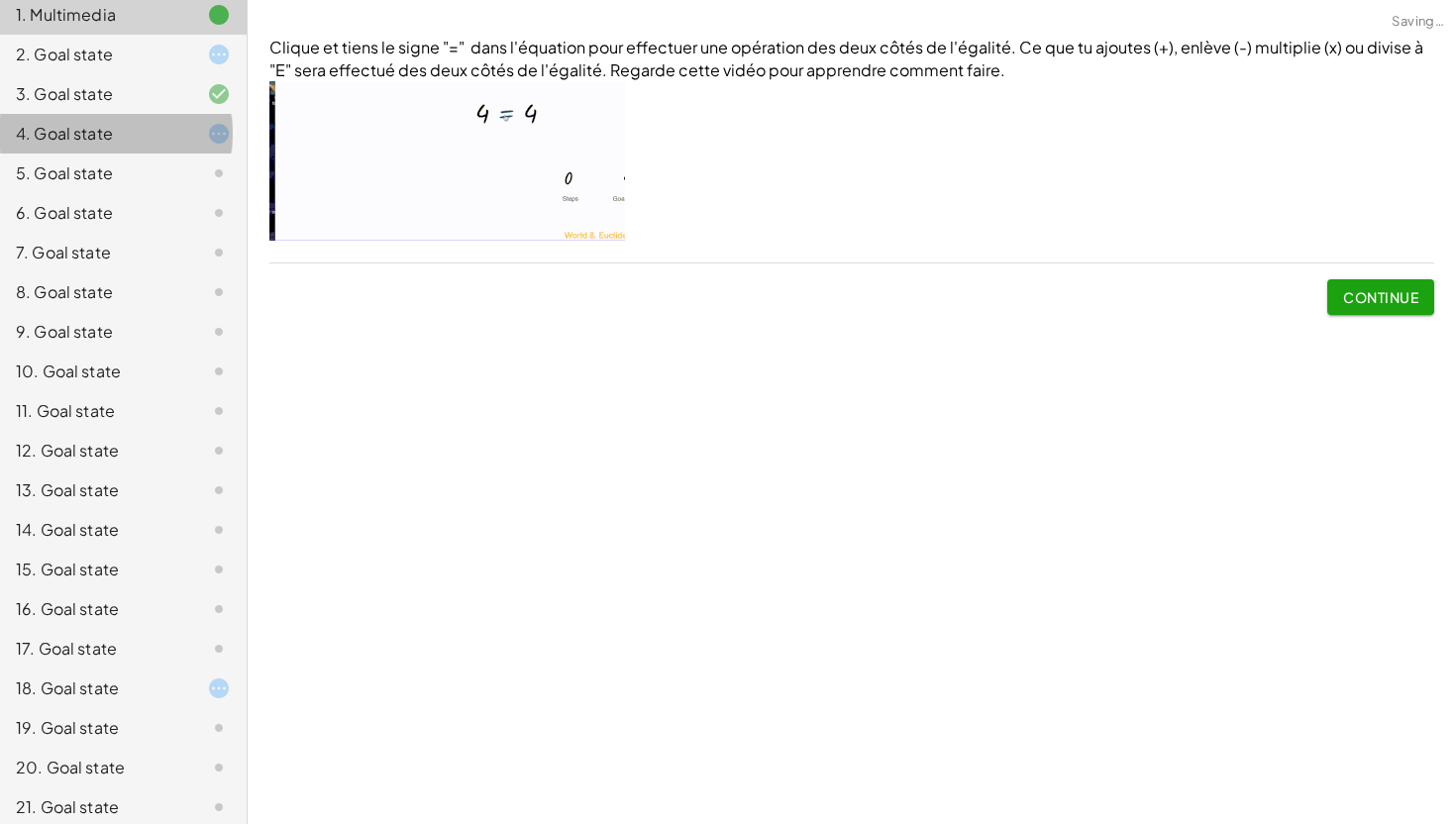 click on "4. Goal state" 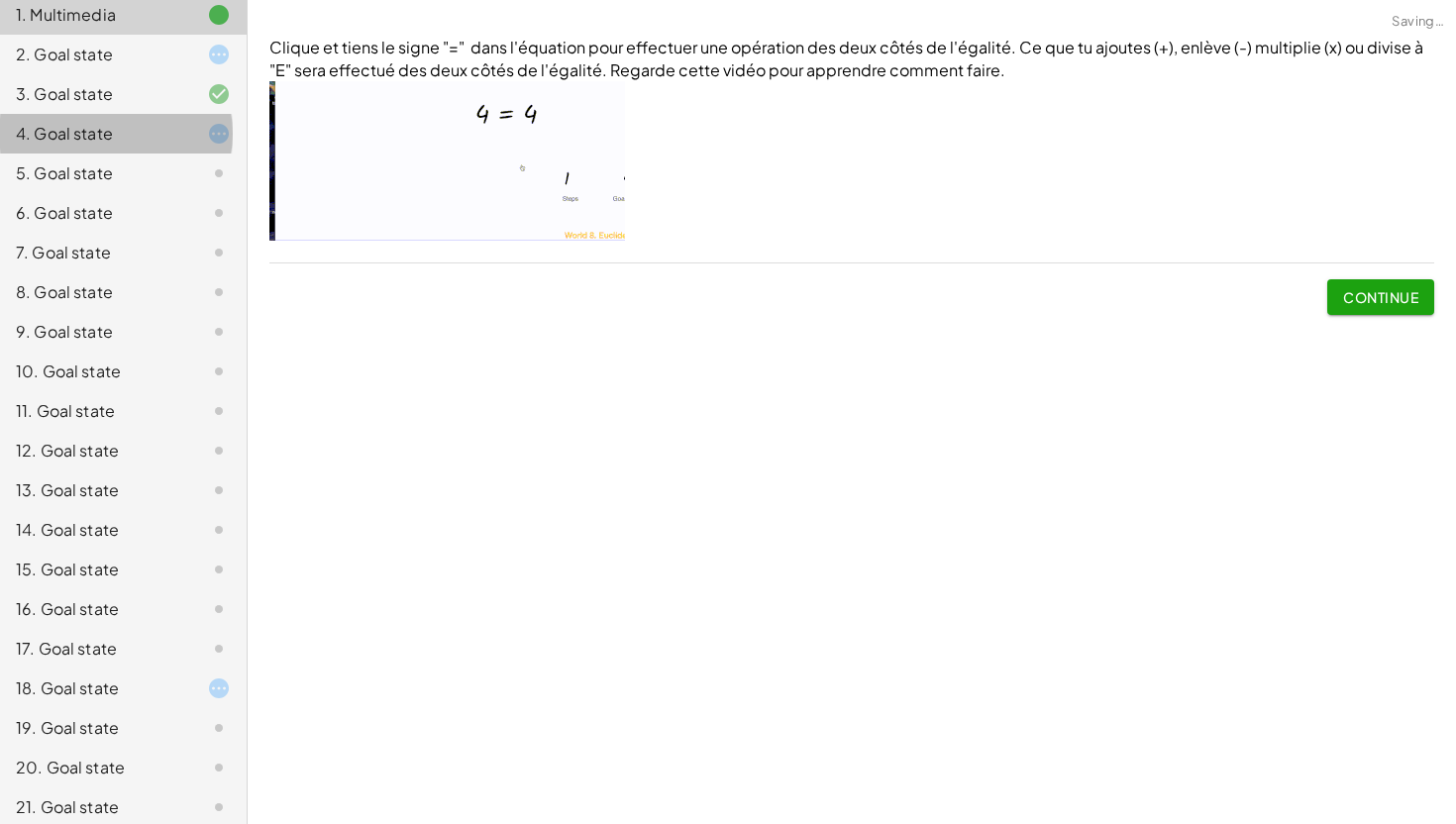 click on "5. Goal state" 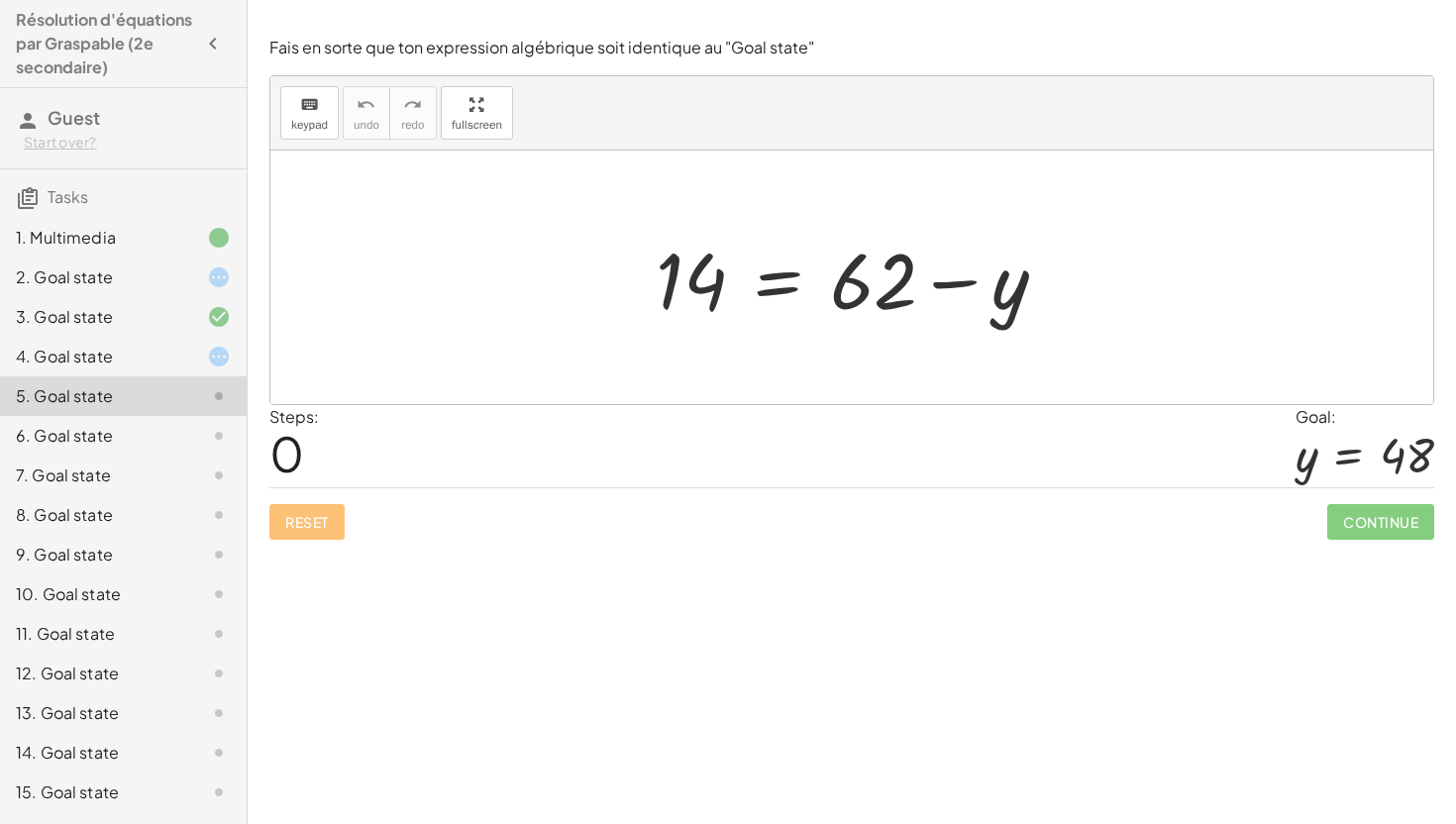 scroll, scrollTop: 0, scrollLeft: 0, axis: both 